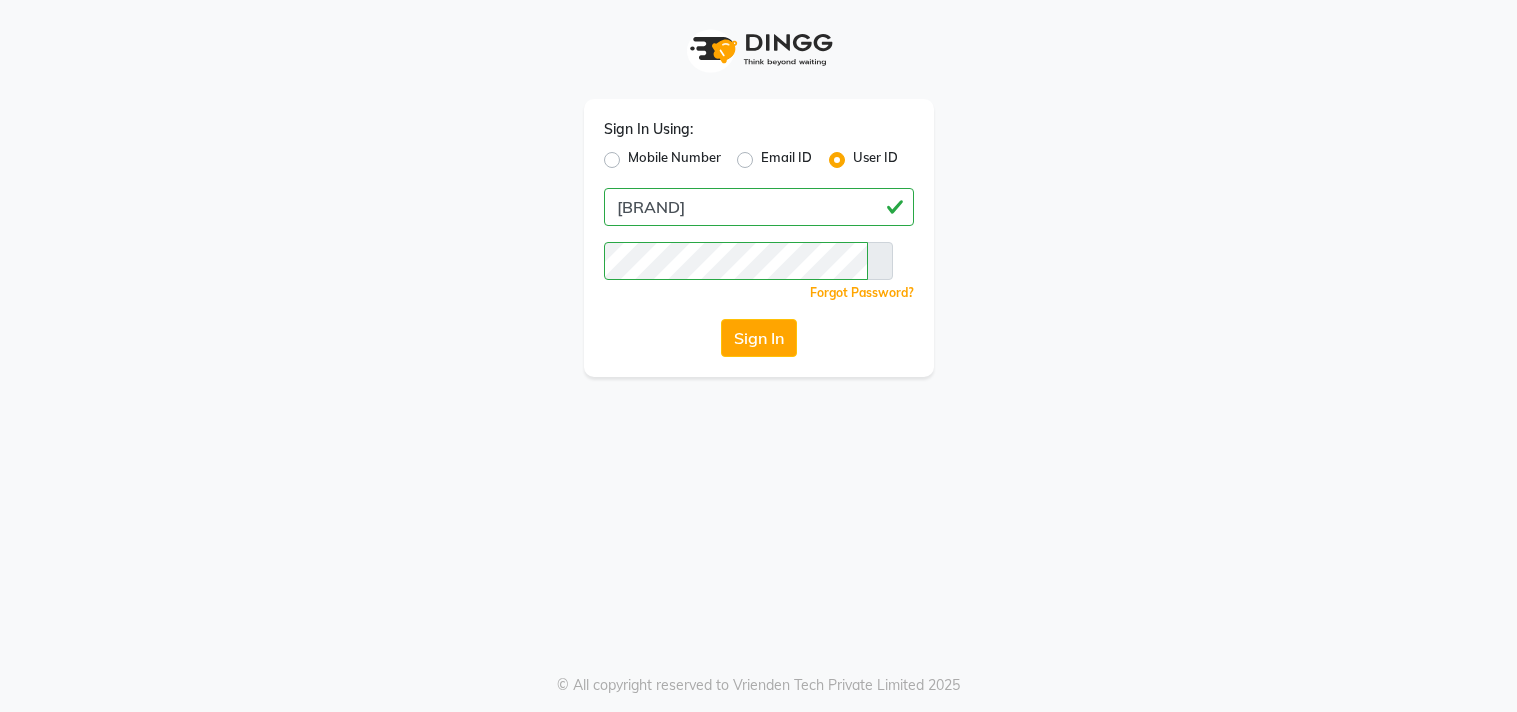 scroll, scrollTop: 0, scrollLeft: 0, axis: both 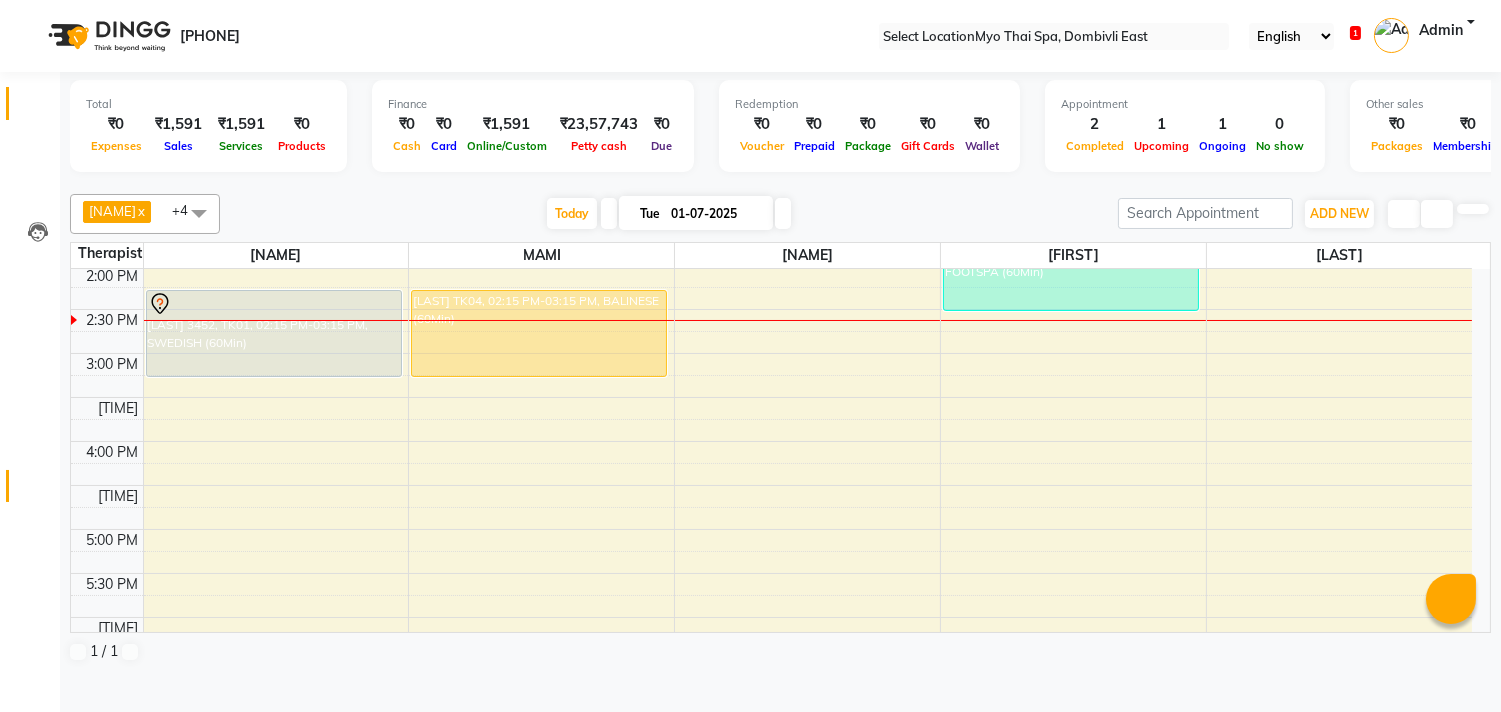 click on "Settings" at bounding box center (30, 486) 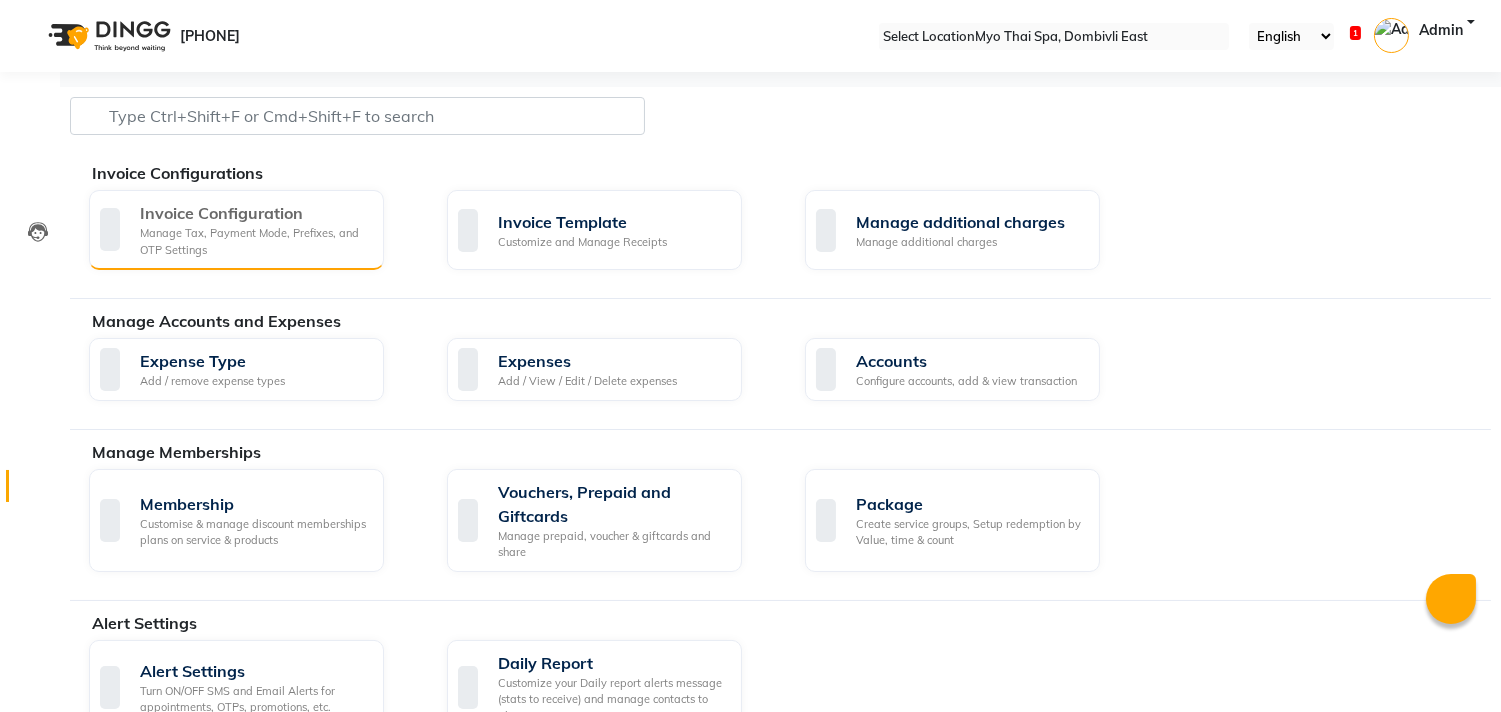 click on "Manage Tax, Payment Mode, Prefixes, and OTP Settings" at bounding box center [254, 241] 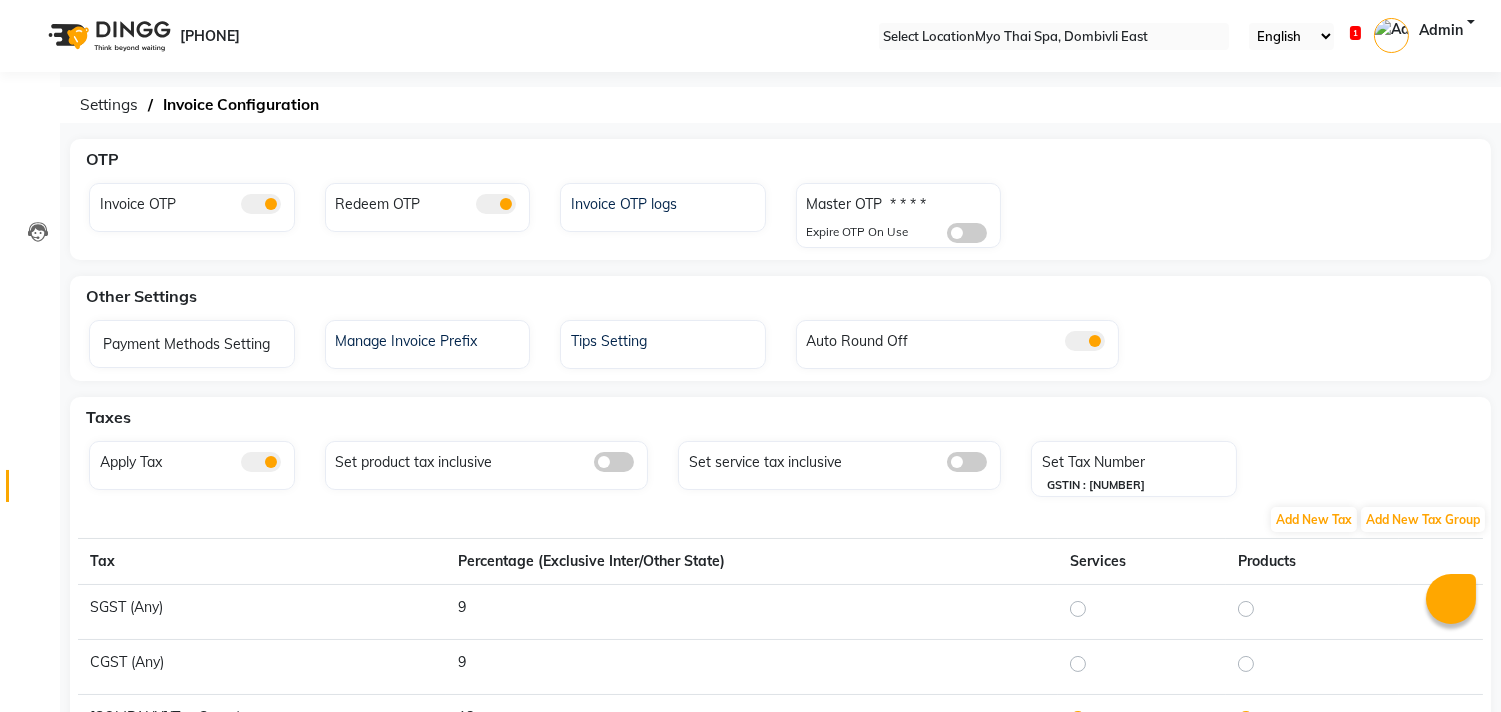 click at bounding box center [261, 204] 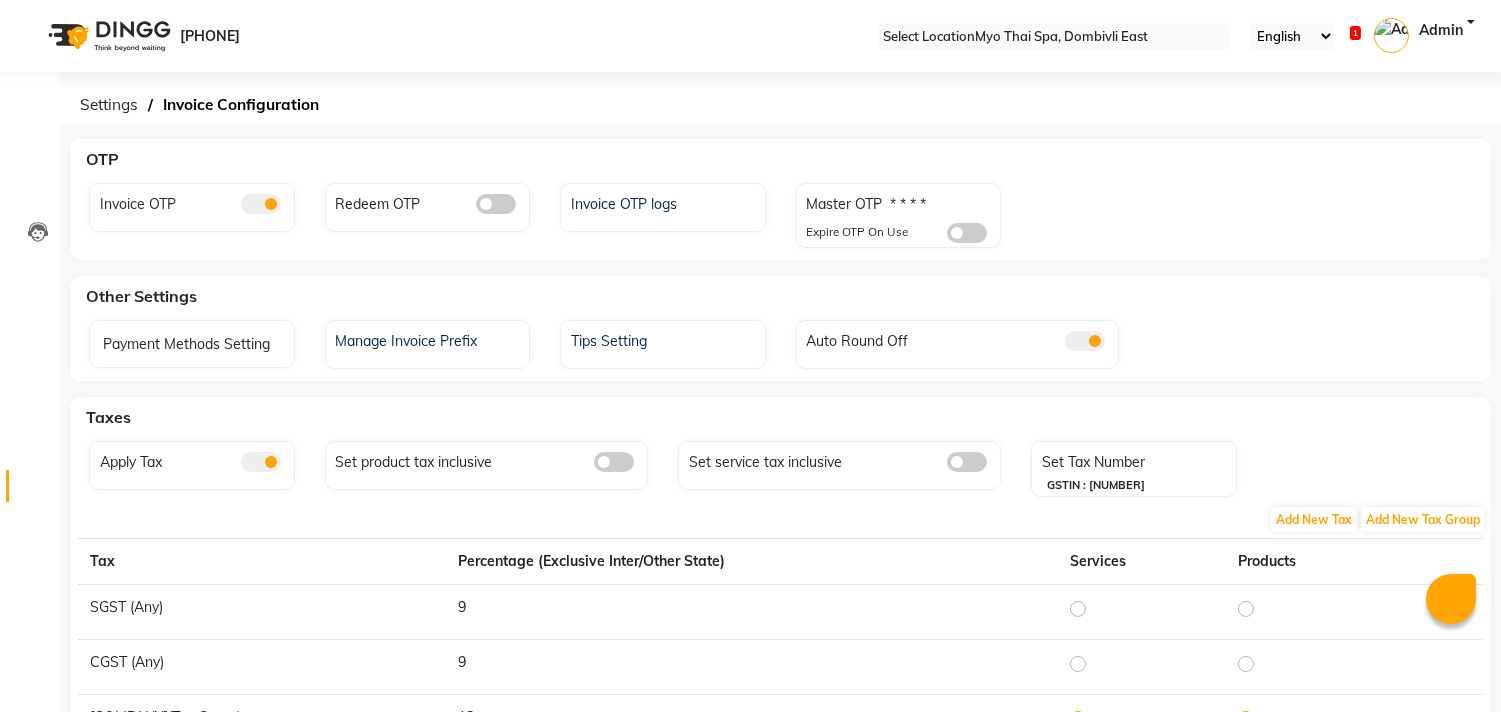 click at bounding box center [261, 204] 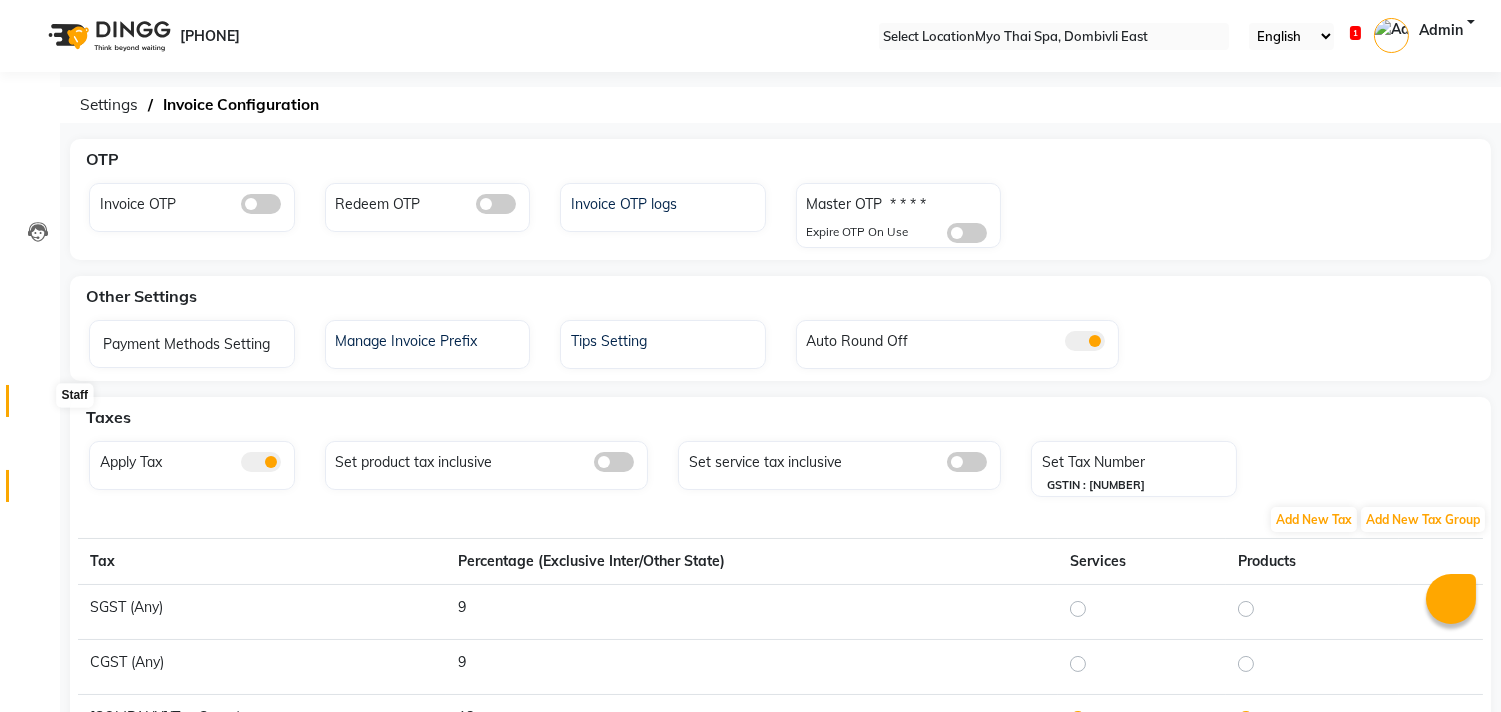 click at bounding box center (37, 406) 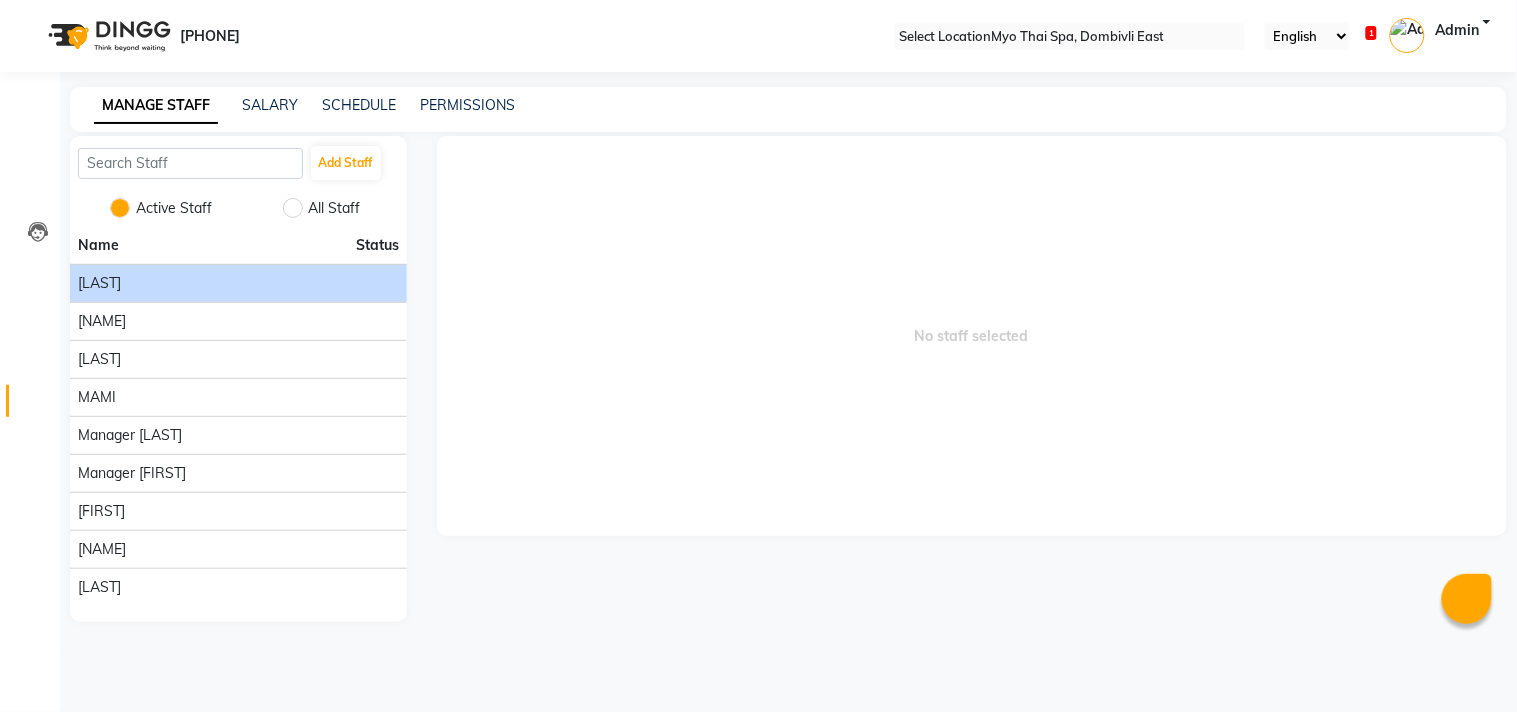 click on "[LAST]" at bounding box center (238, 283) 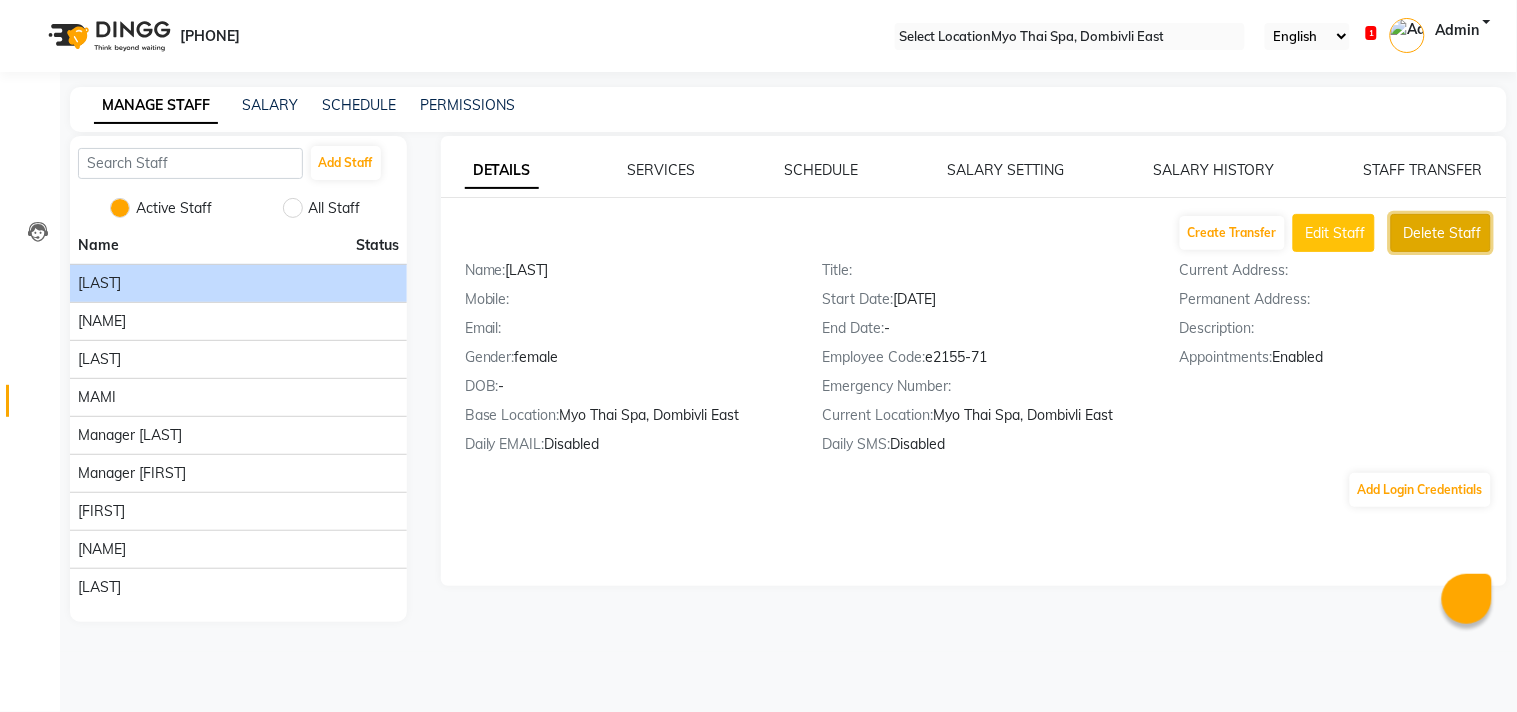 click on "Delete Staff" at bounding box center [1336, 233] 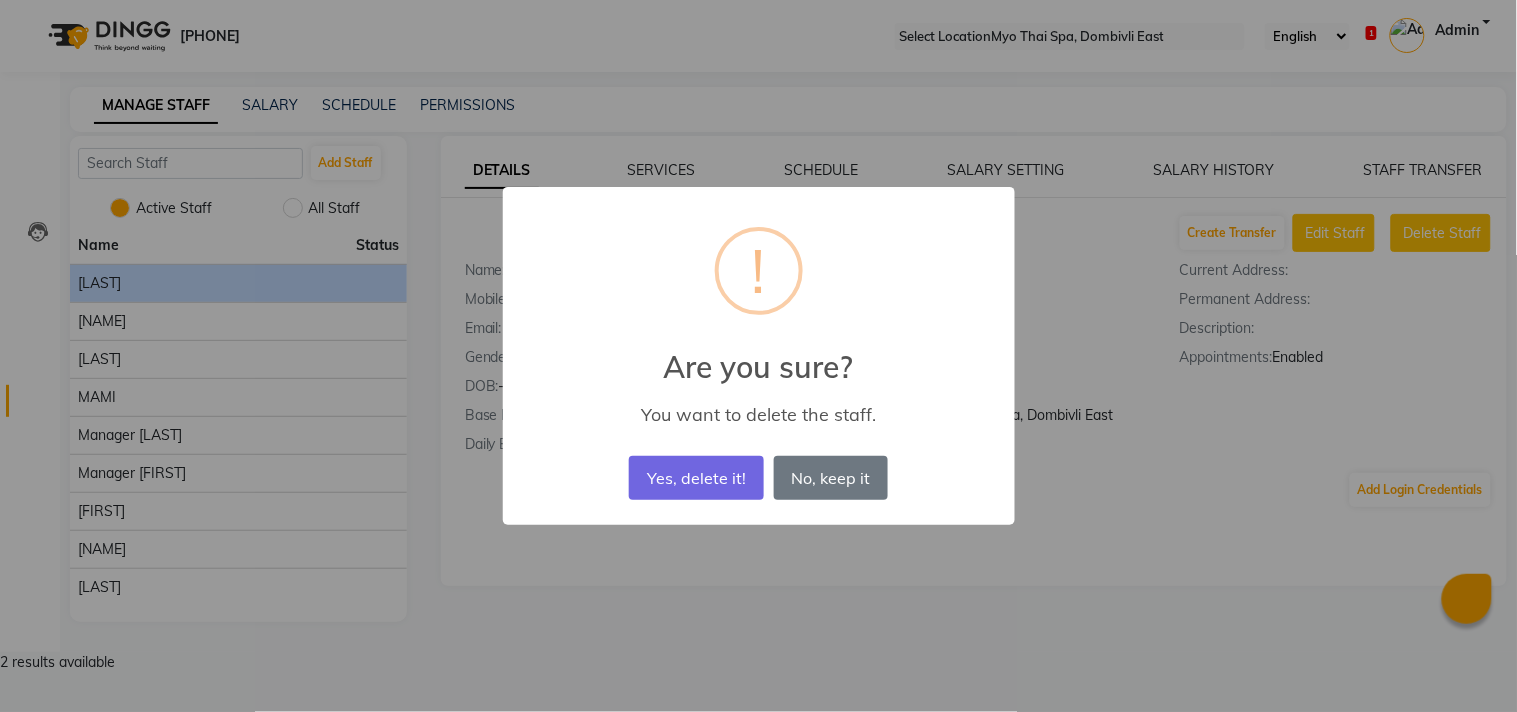drag, startPoint x: 660, startPoint y: 464, endPoint x: 1126, endPoint y: 394, distance: 471.22818 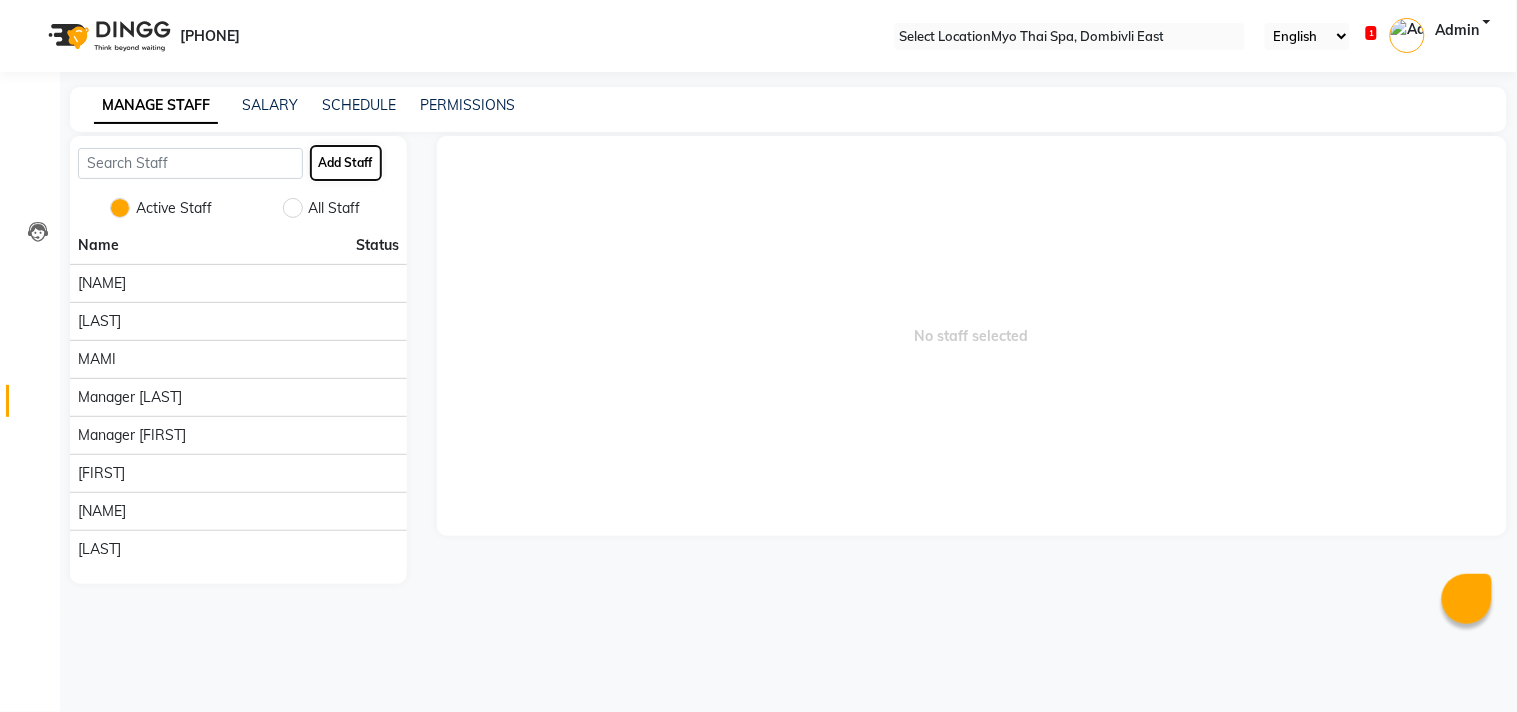 click on "Add Staff" at bounding box center [346, 163] 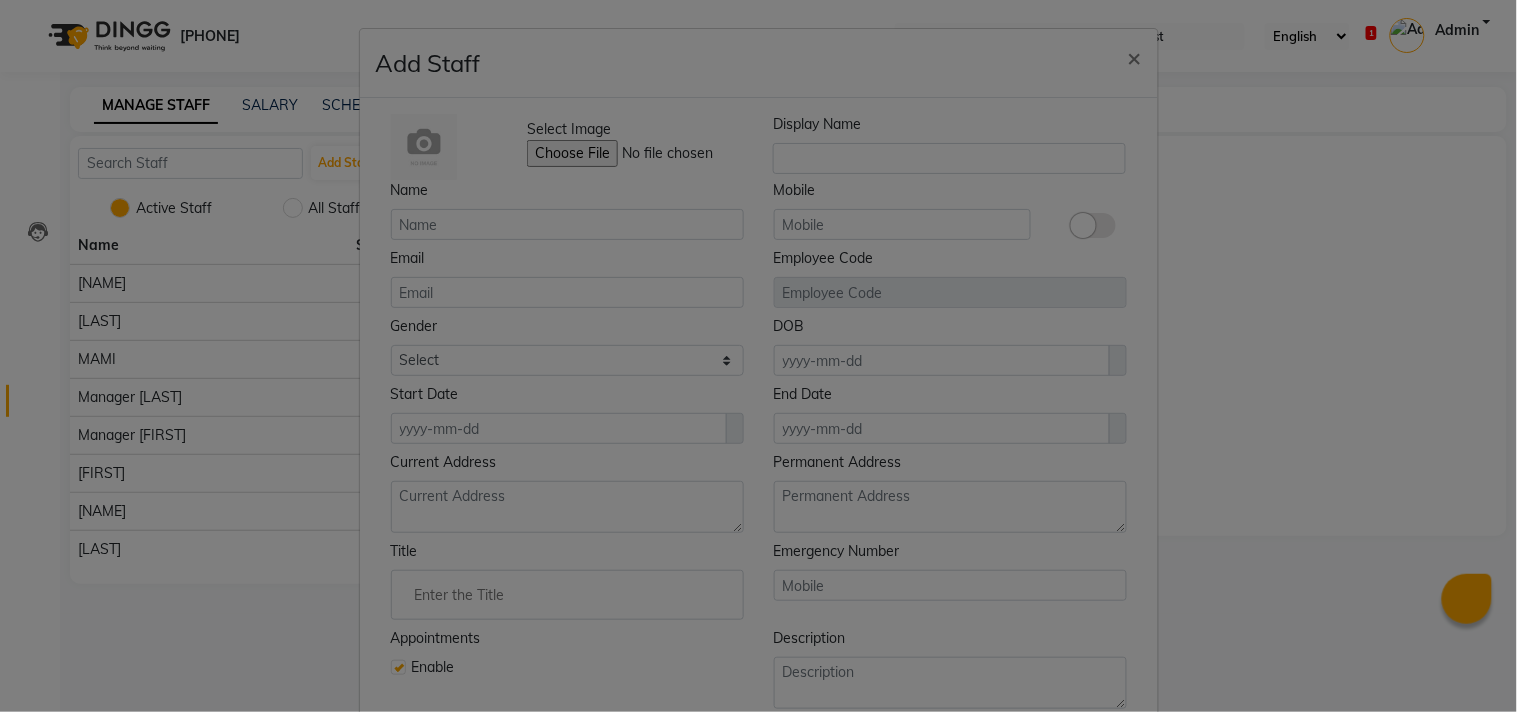 click on "Select Image Display Name Name Mobile Email Employee Code Gender Select Male Female Other Prefer Not To Say DOB Start Date End Date Current Address Permanent Address Title Emergency Number Appointments Enable Description Daily SMS Daily Email" at bounding box center [759, 440] 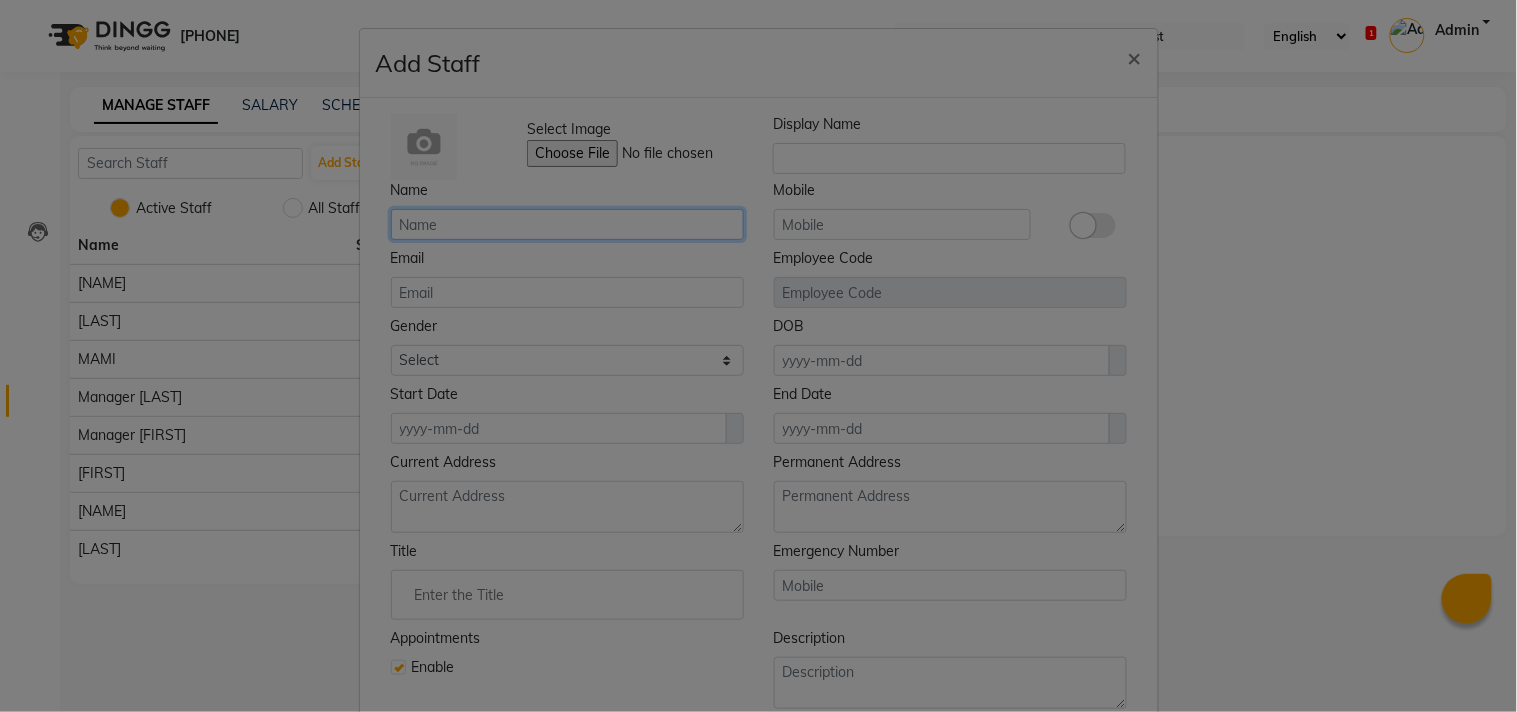 click at bounding box center (567, 224) 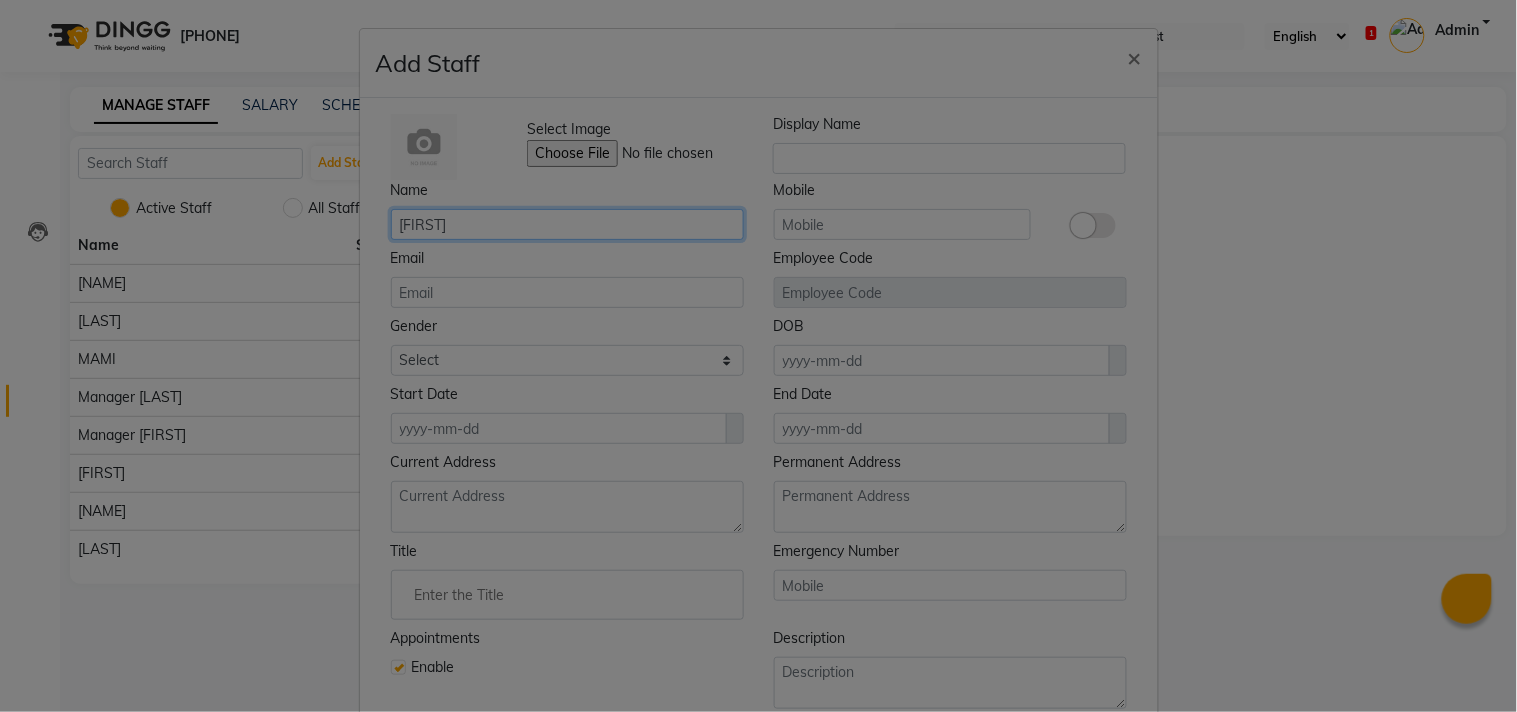 type on "[FIRST]" 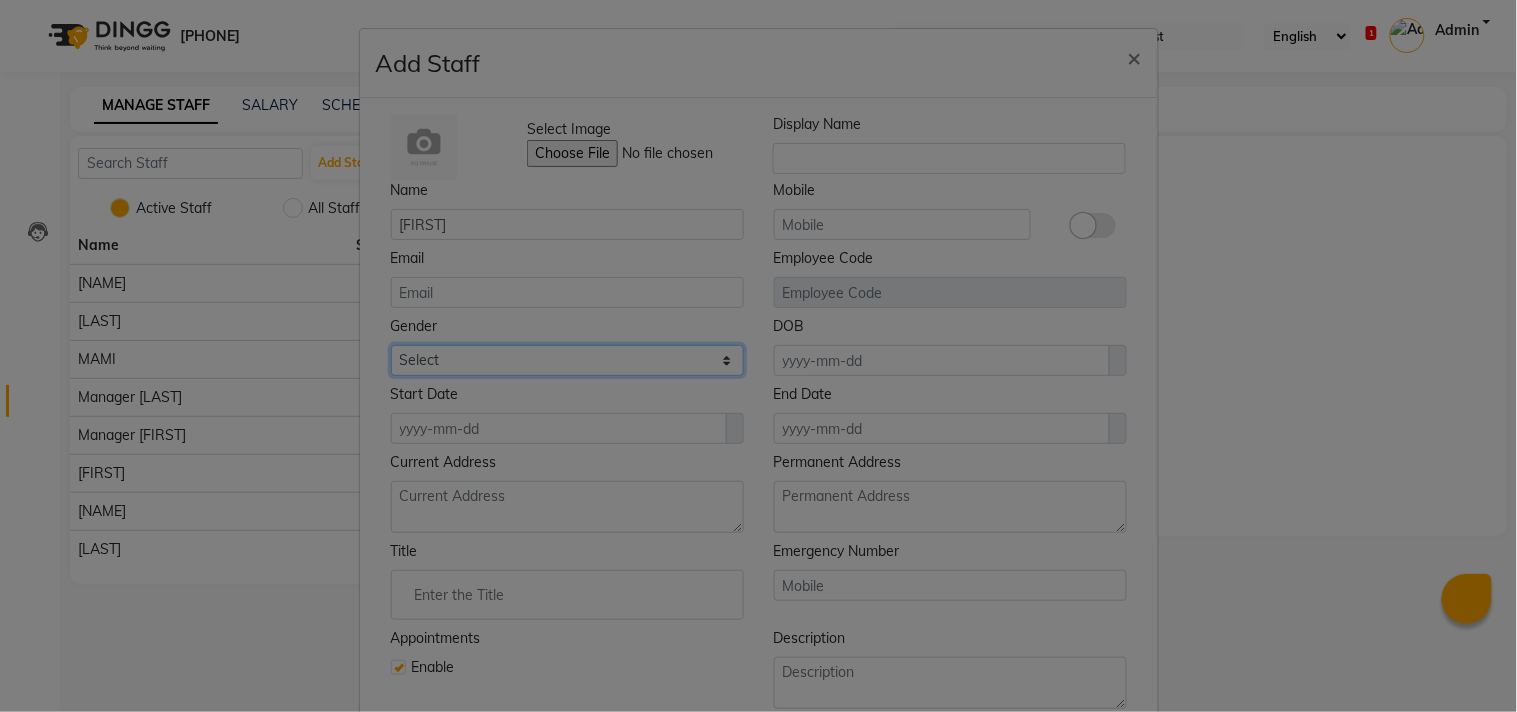click on "Select Male Female Other Prefer Not To Say" at bounding box center (567, 360) 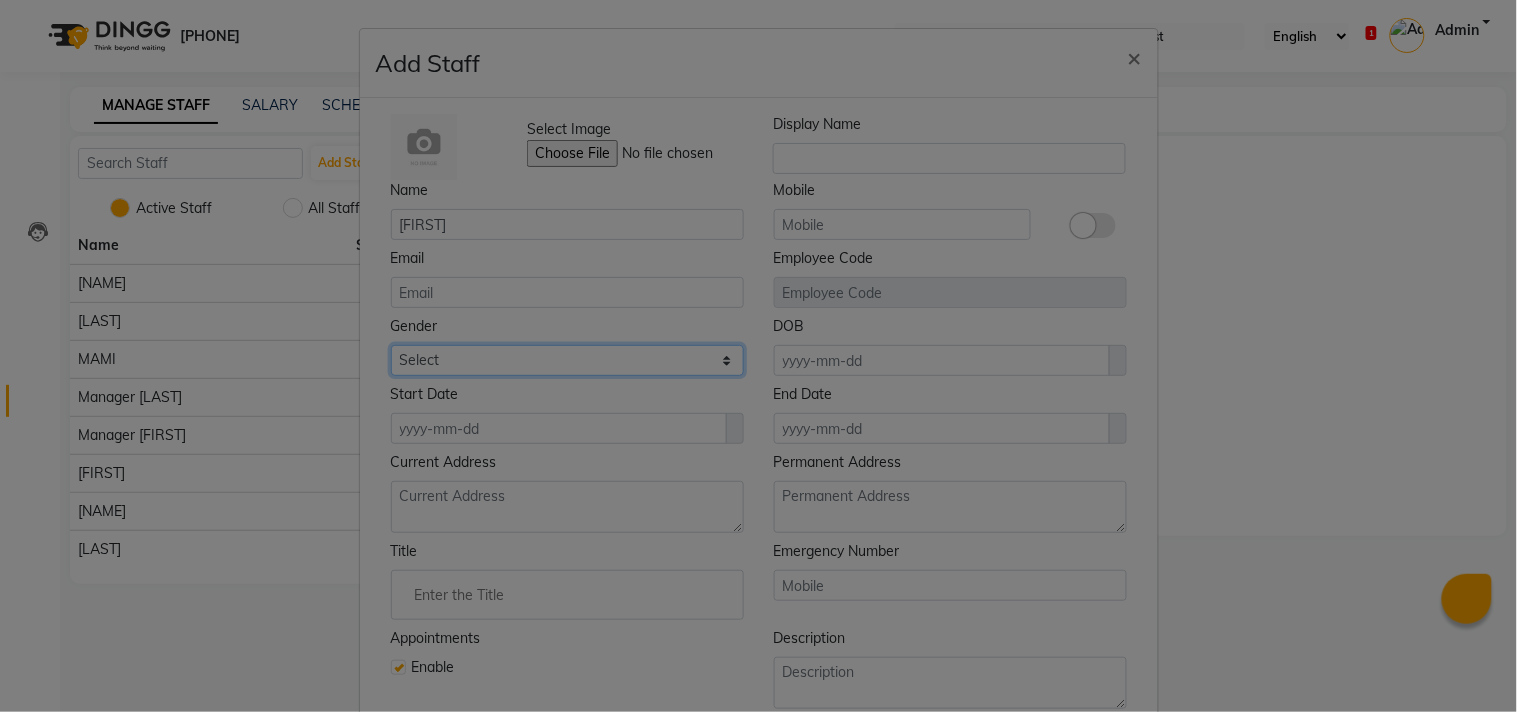 select on "female" 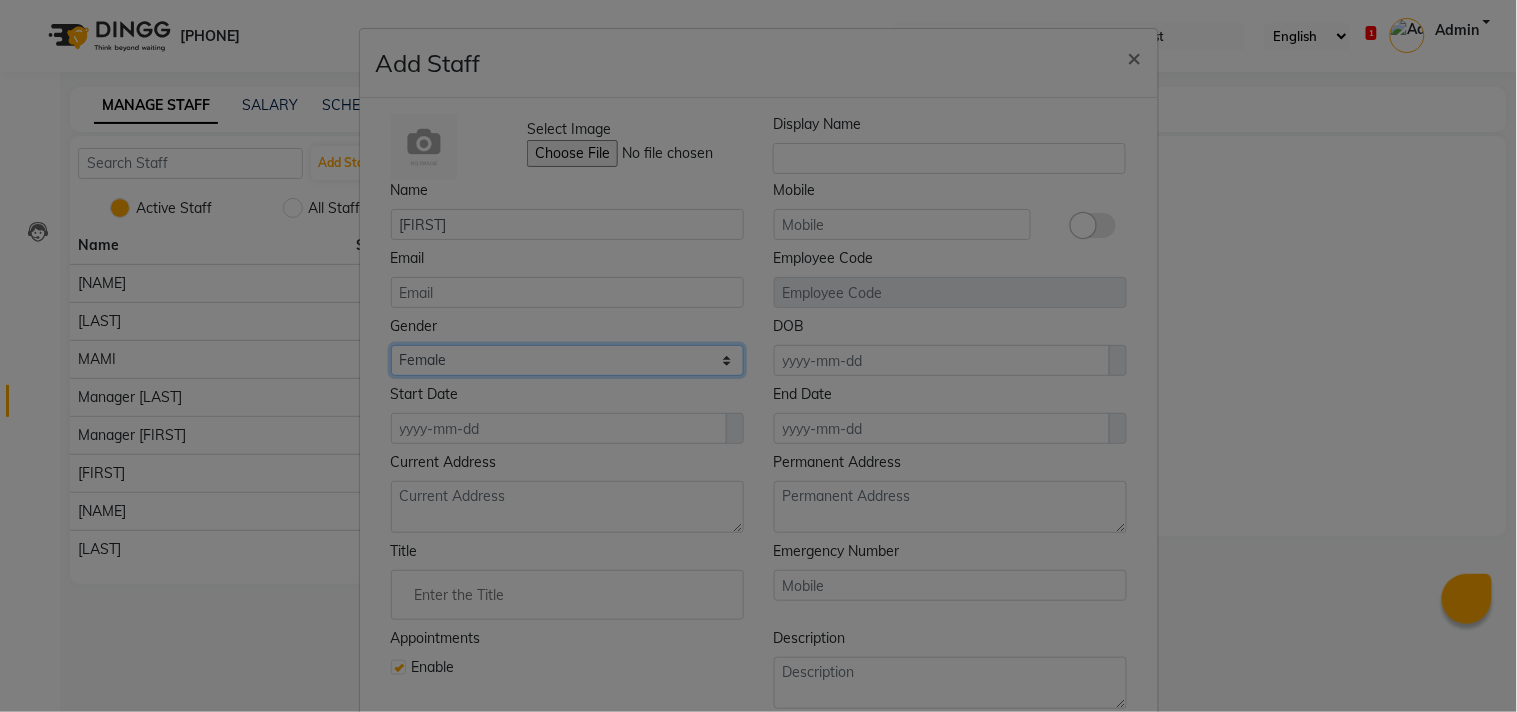 click on "Select Male Female Other Prefer Not To Say" at bounding box center (567, 360) 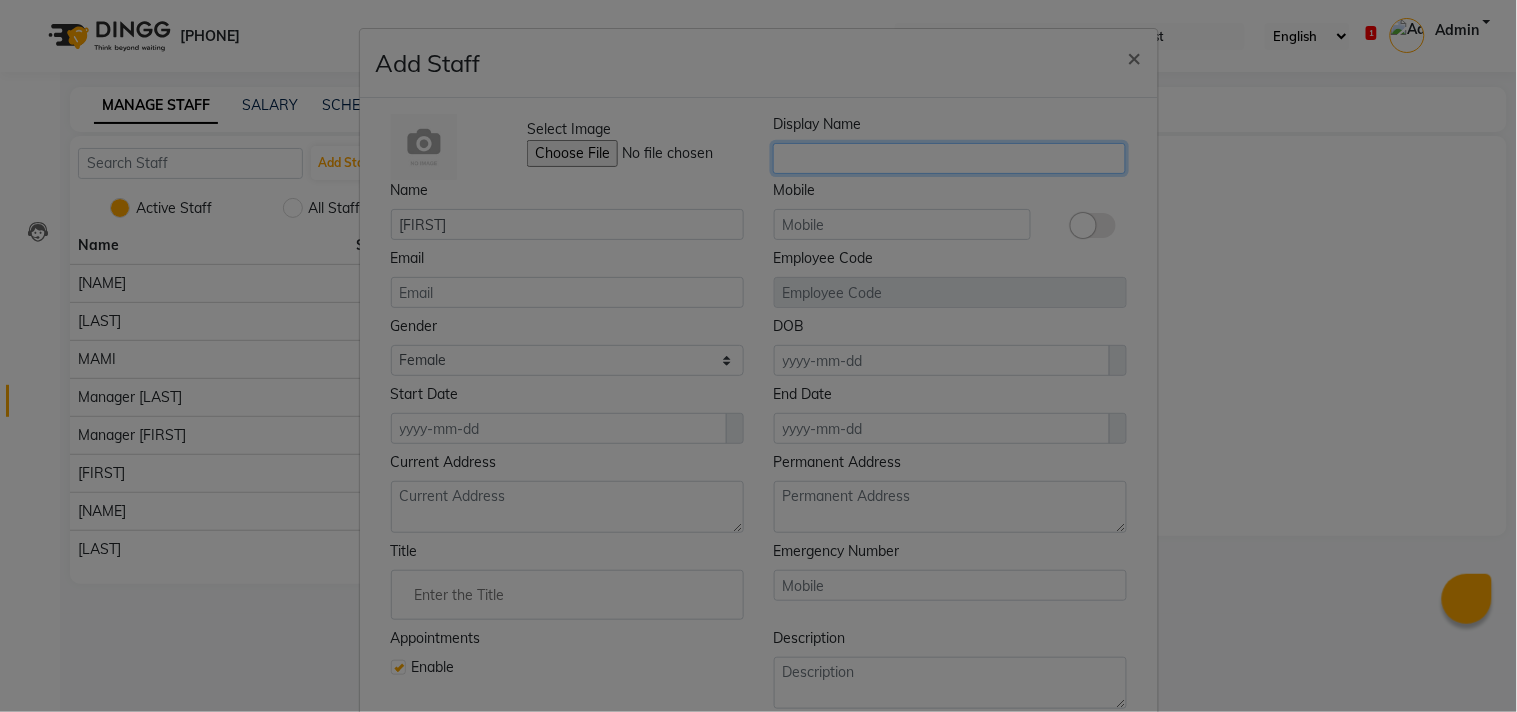 click at bounding box center [949, 158] 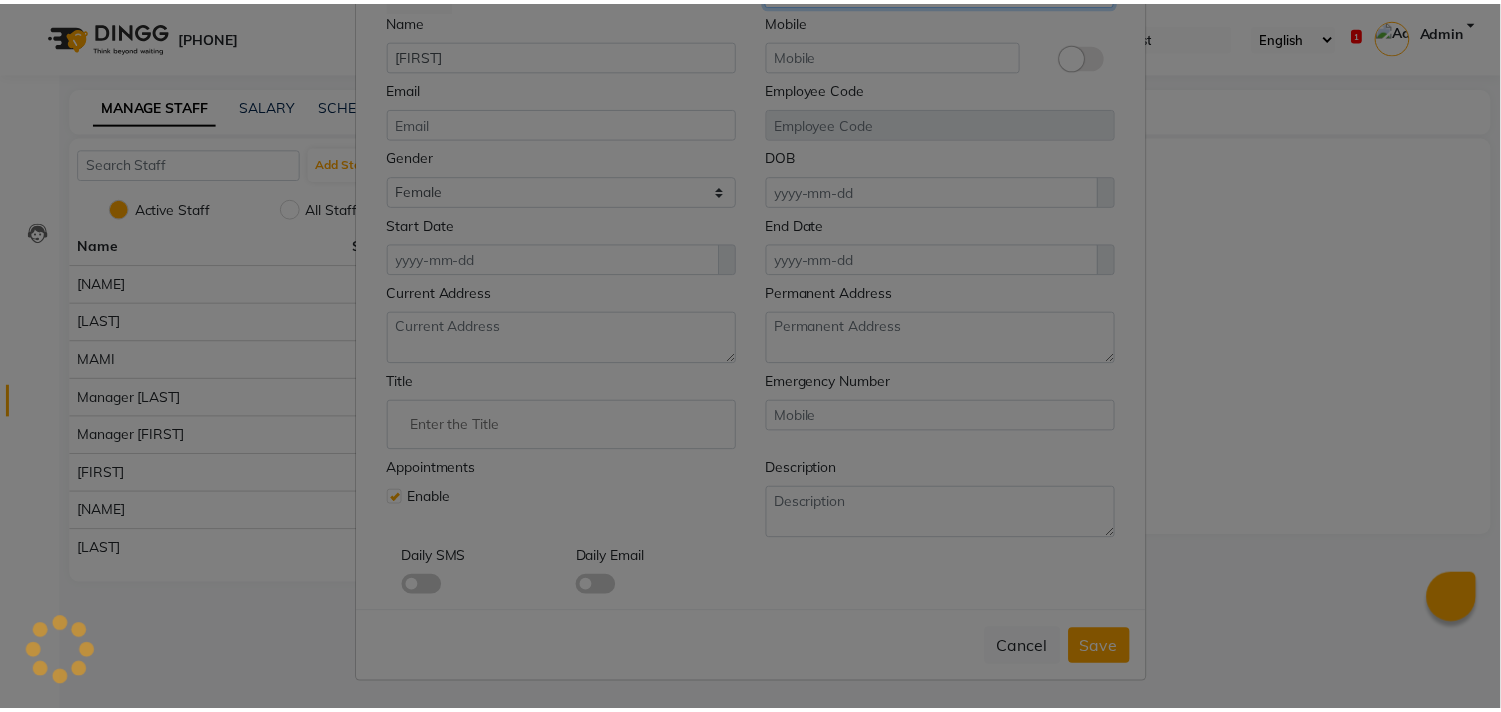 scroll, scrollTop: 172, scrollLeft: 0, axis: vertical 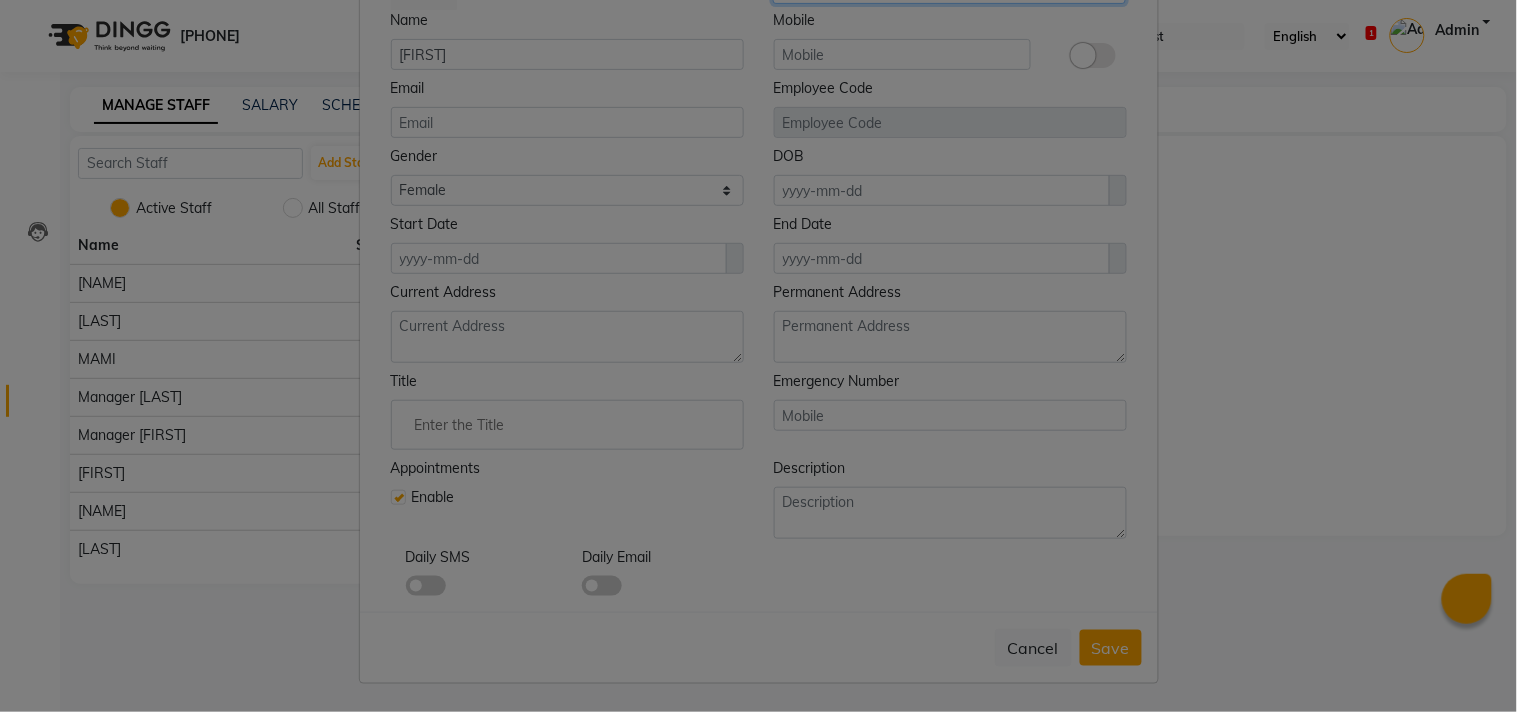type on "[FIRST]" 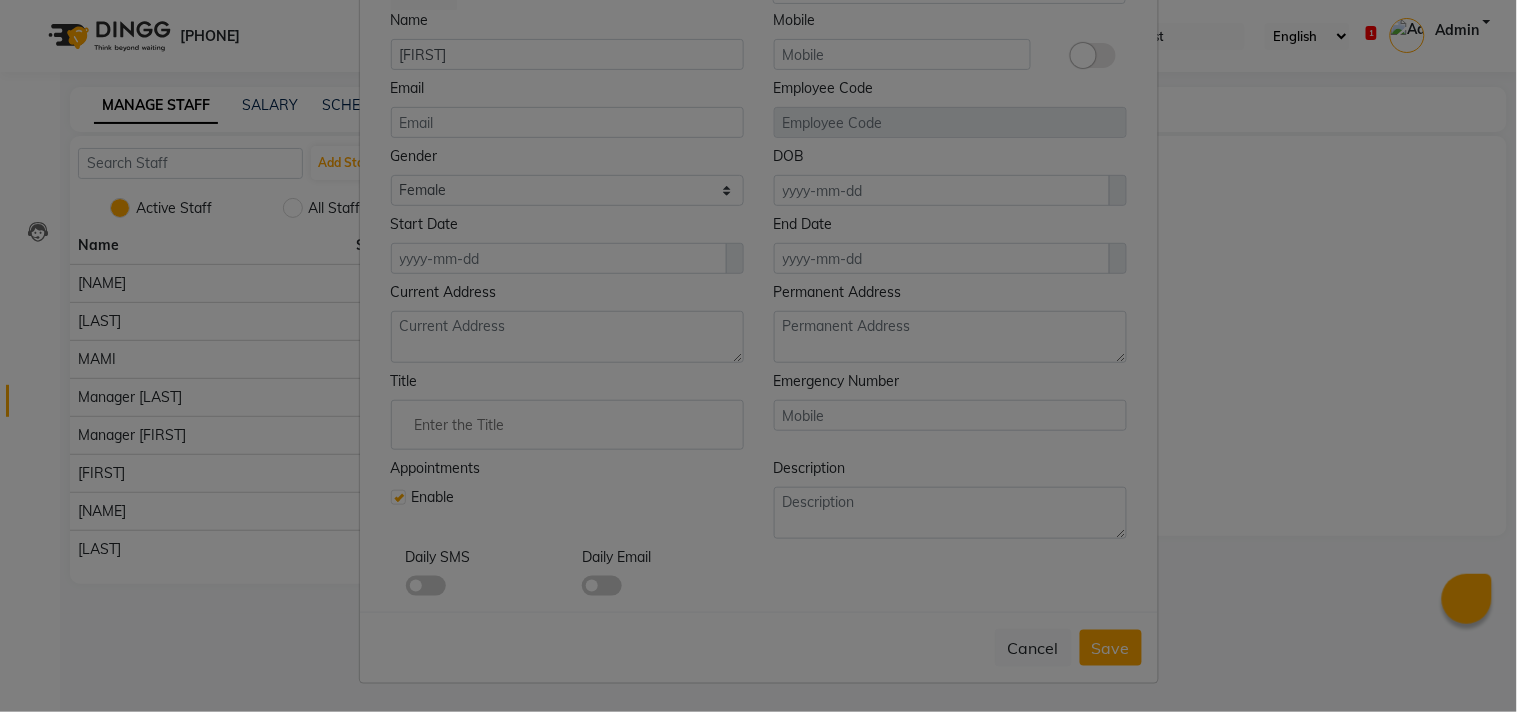 click at bounding box center (1118, 191) 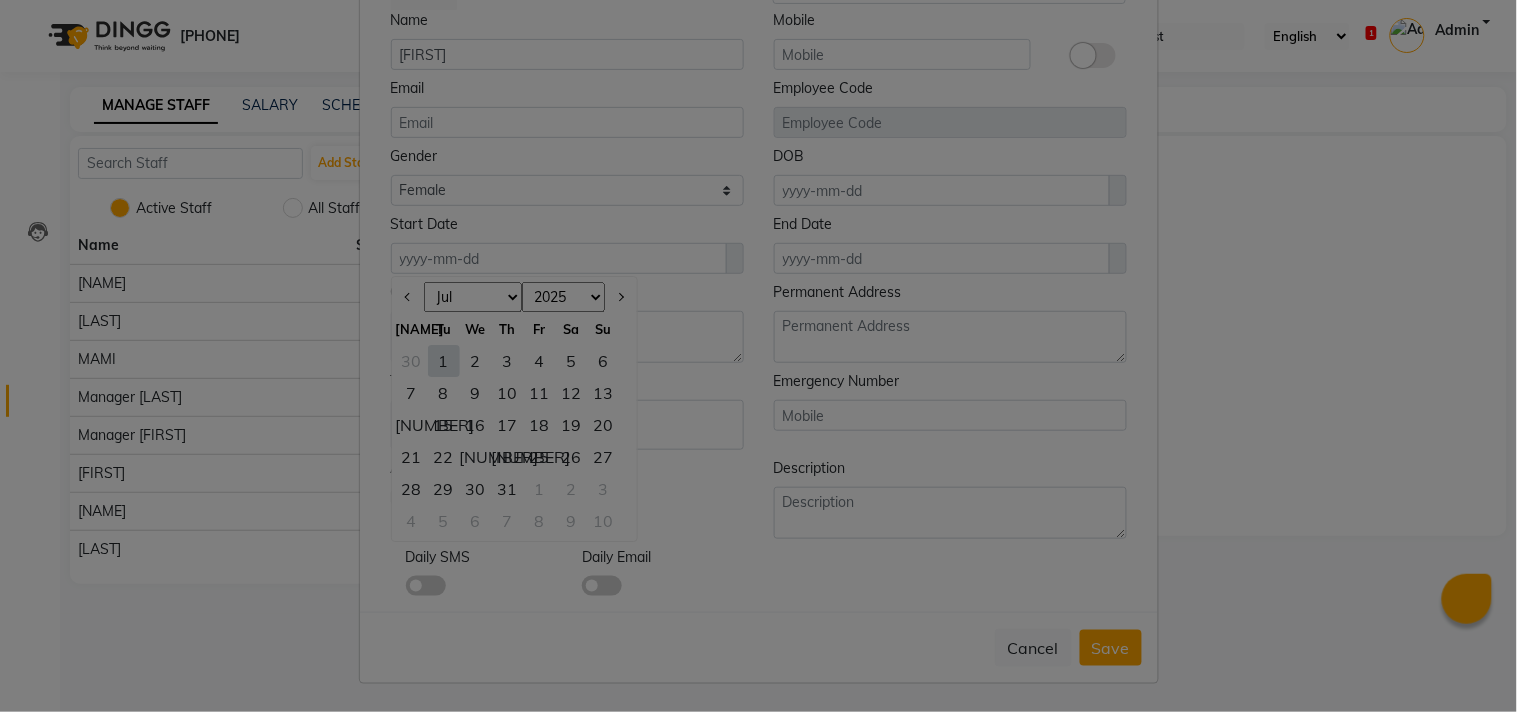 click on "1" at bounding box center [444, 361] 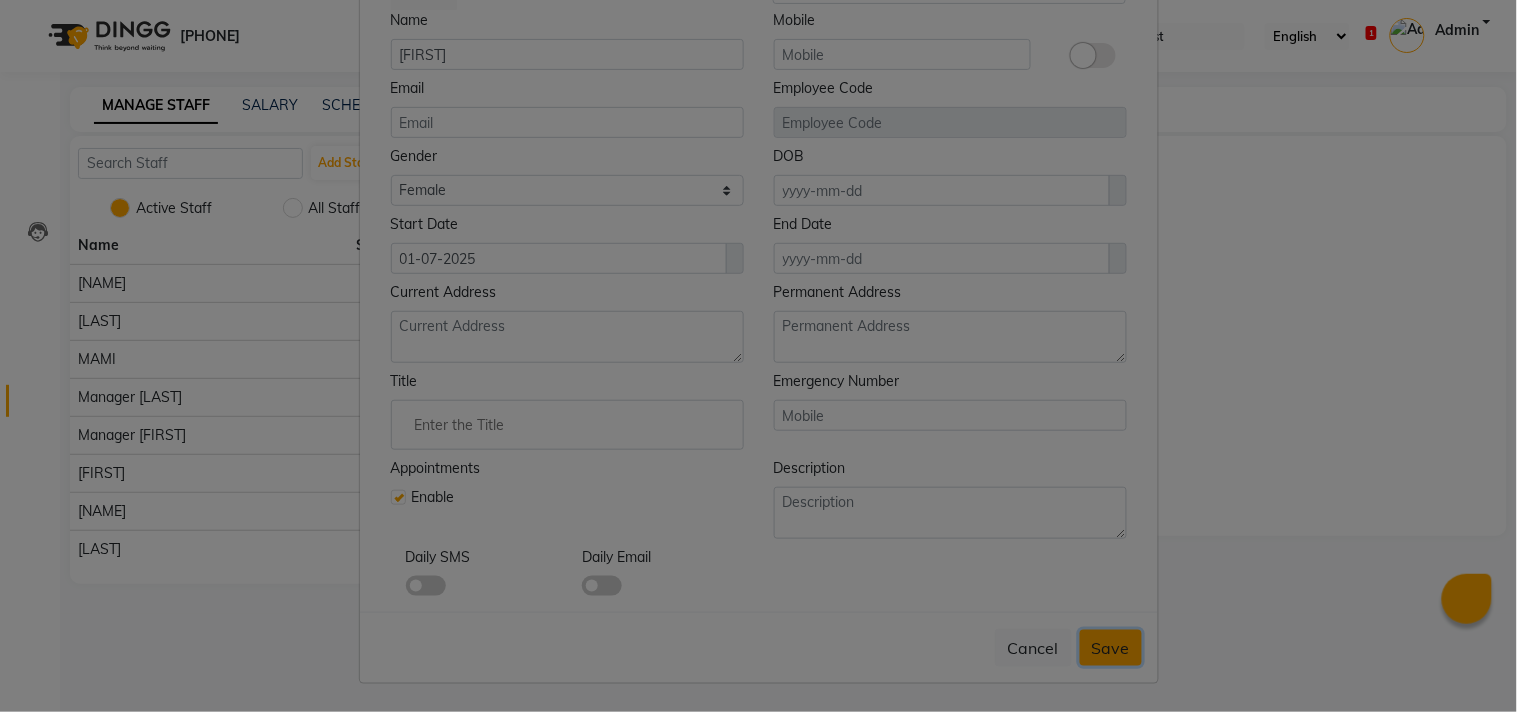 click on "Save" at bounding box center (1111, 648) 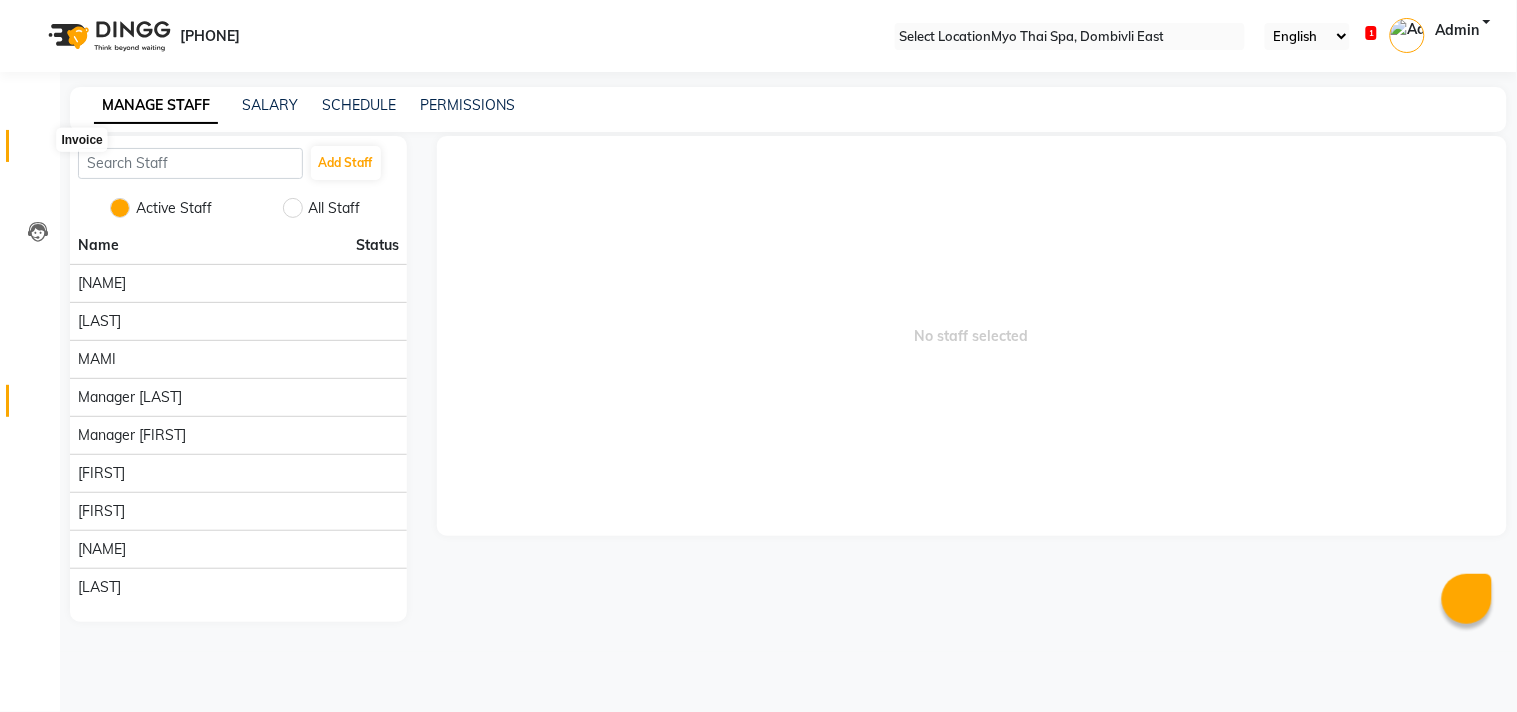 click at bounding box center [37, 151] 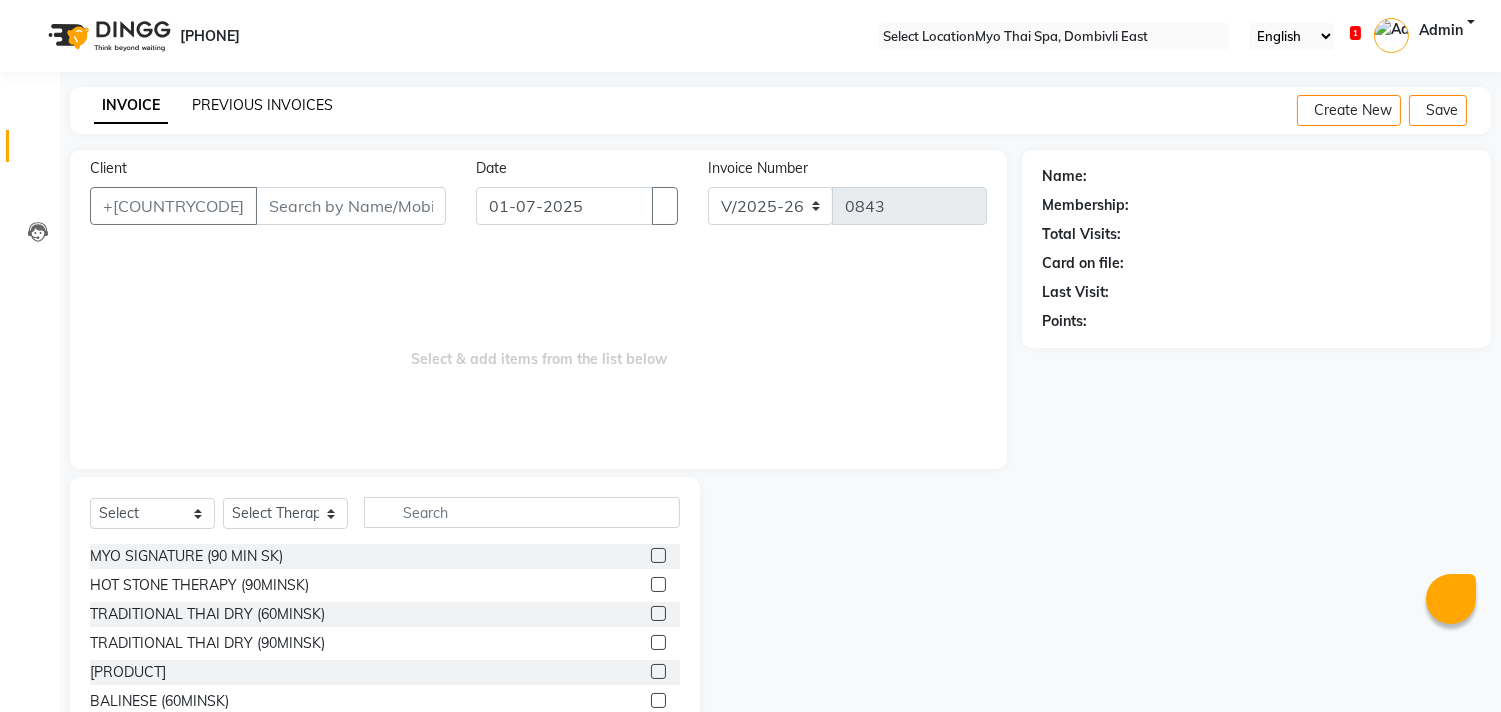 click on "PREVIOUS INVOICES" at bounding box center [262, 105] 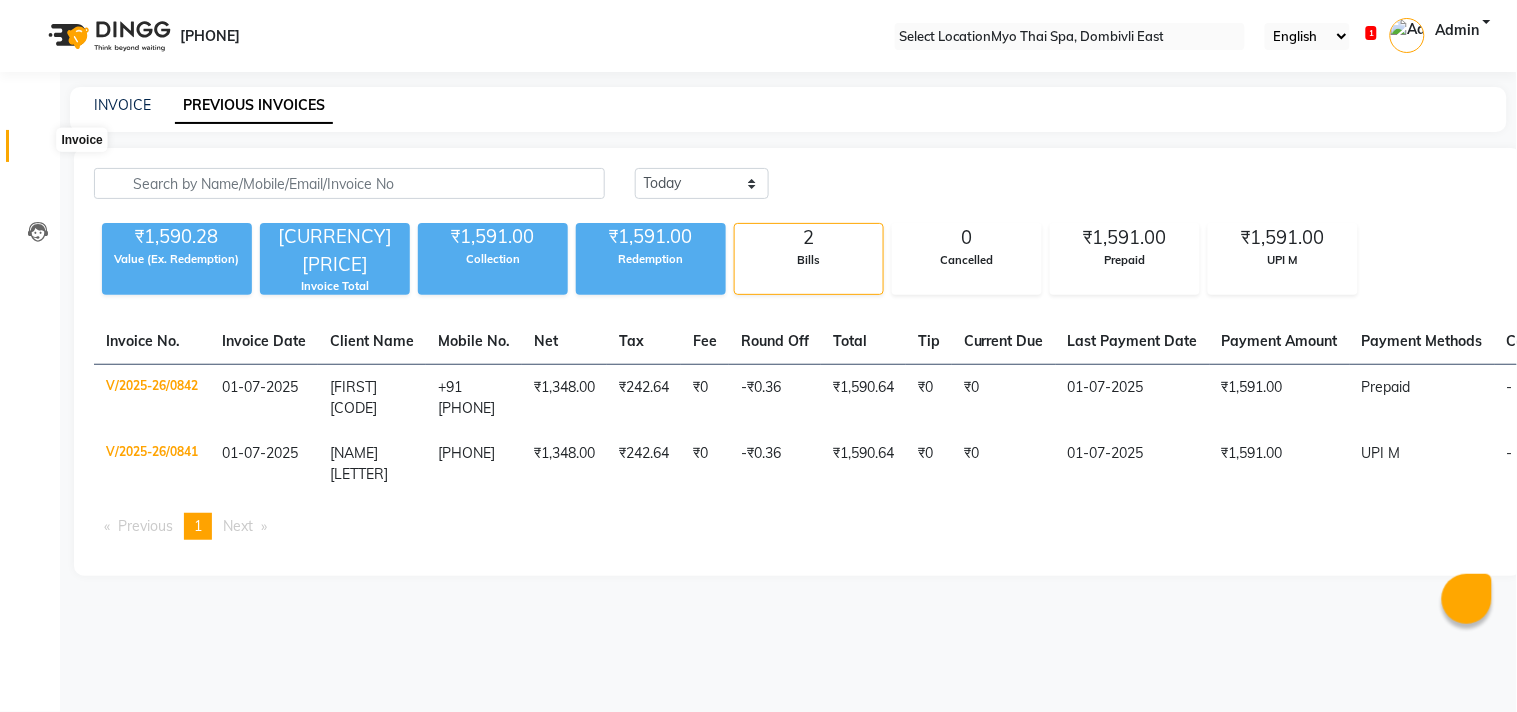 click at bounding box center (38, 151) 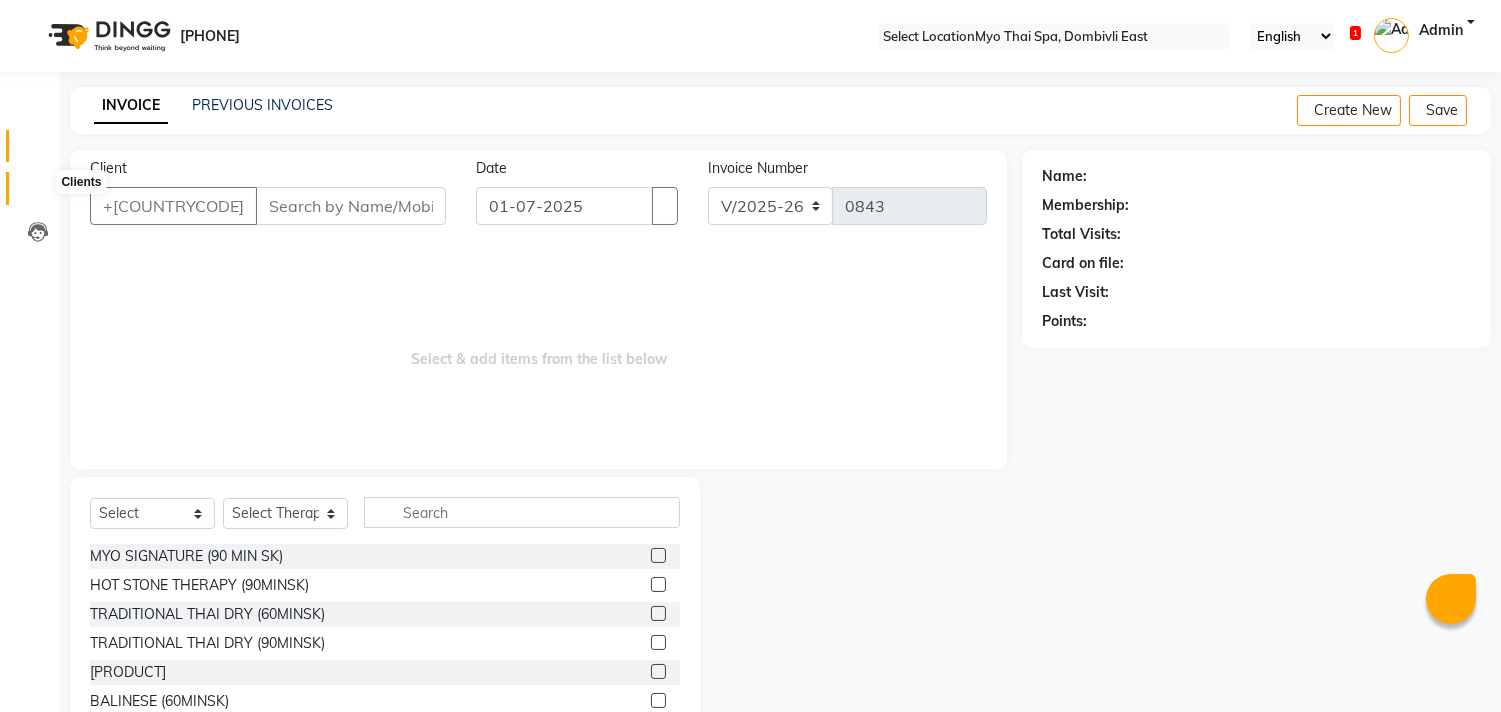 click at bounding box center (37, 193) 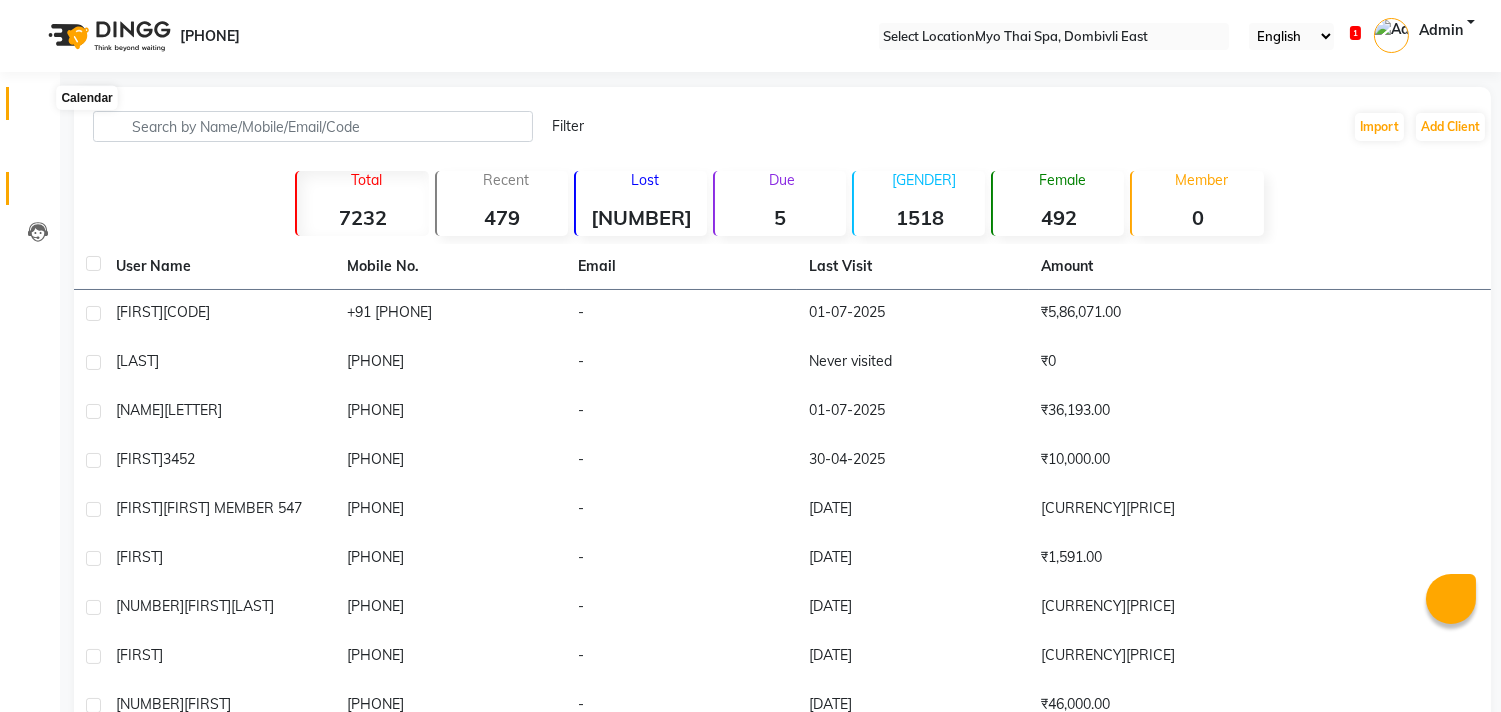 click at bounding box center [37, 108] 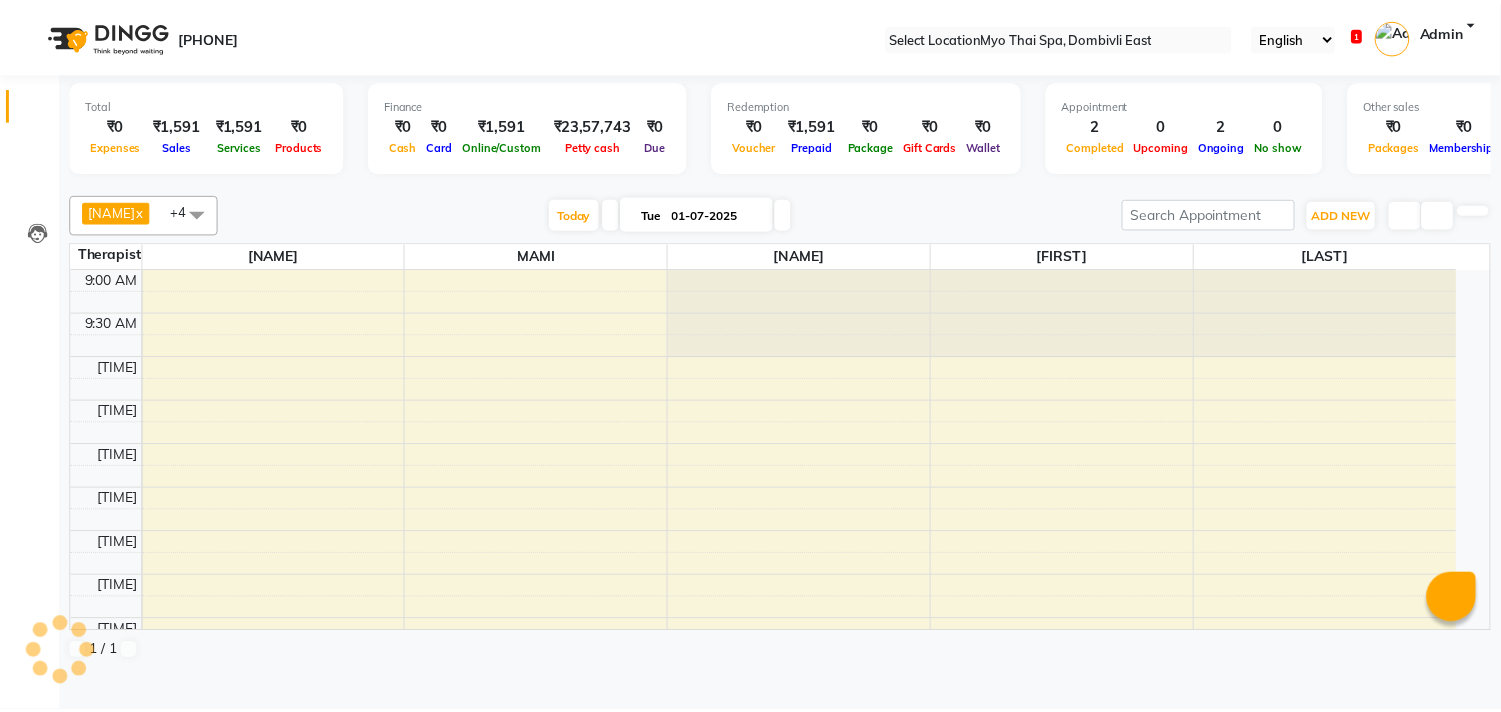 scroll, scrollTop: 0, scrollLeft: 0, axis: both 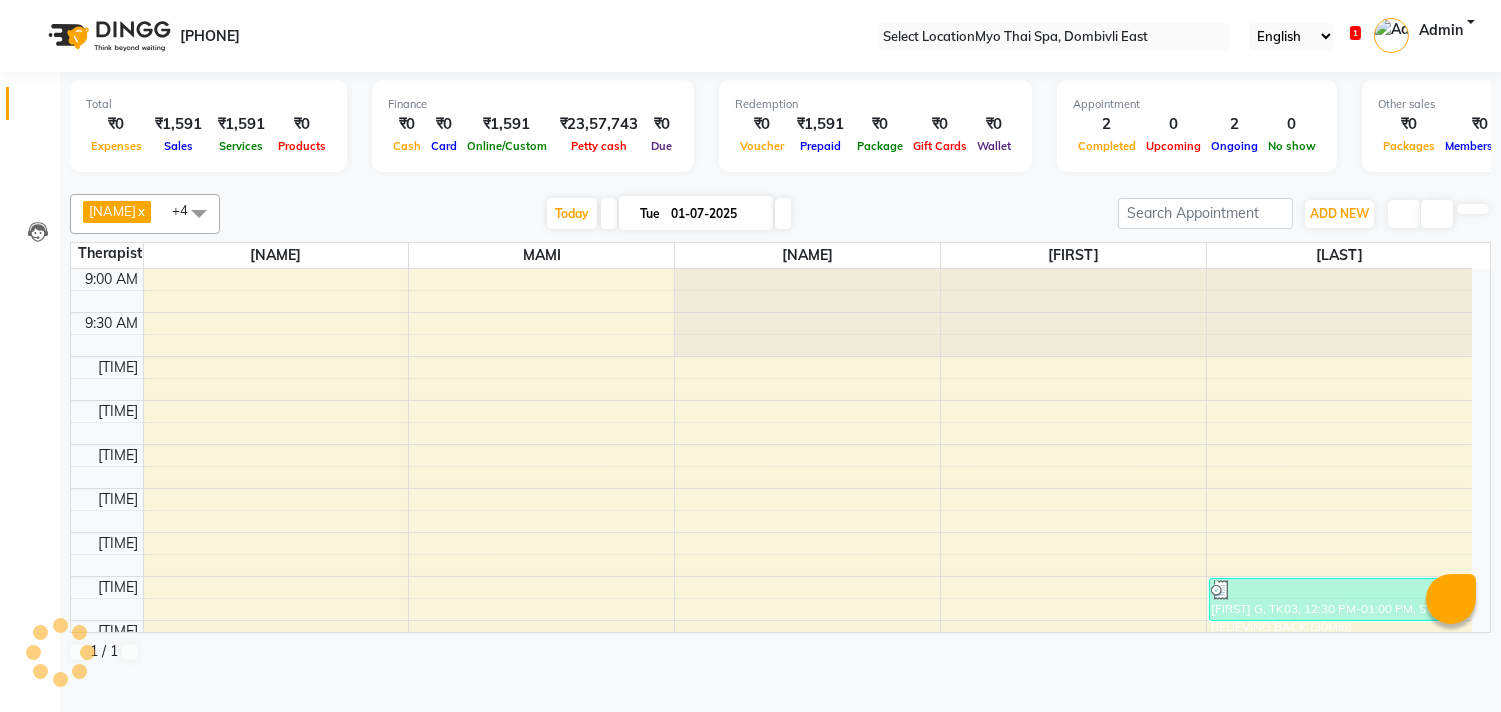 click on "01-07-2025" at bounding box center (715, 214) 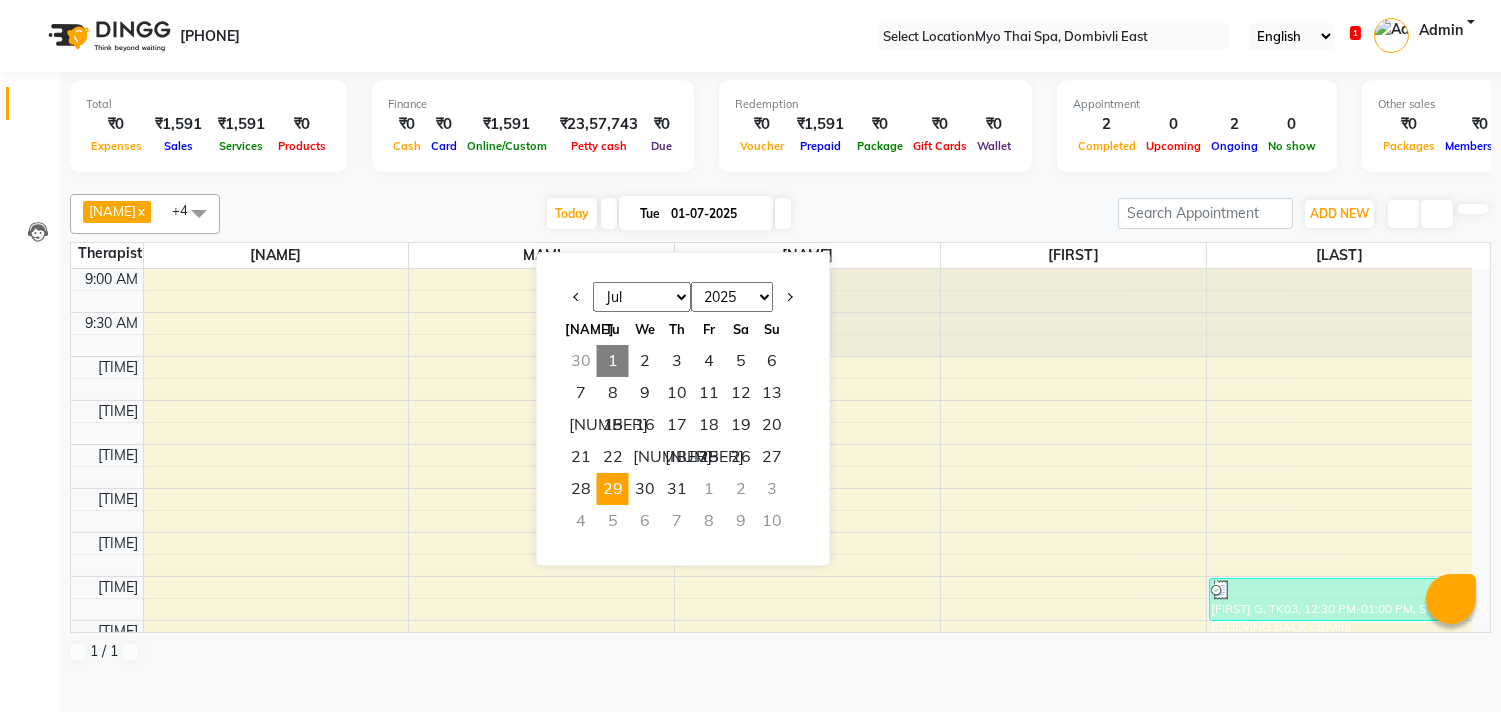 click on "29" at bounding box center (613, 489) 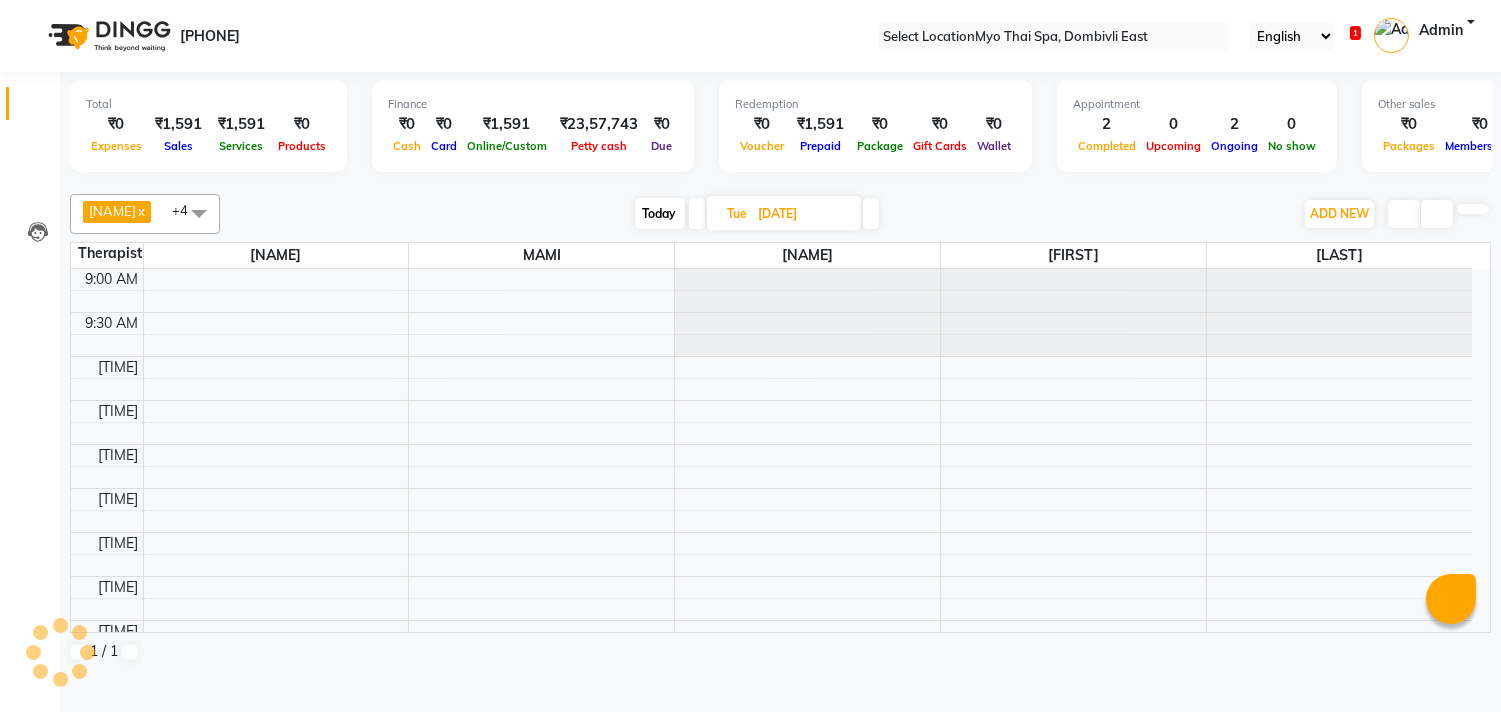 scroll, scrollTop: 443, scrollLeft: 0, axis: vertical 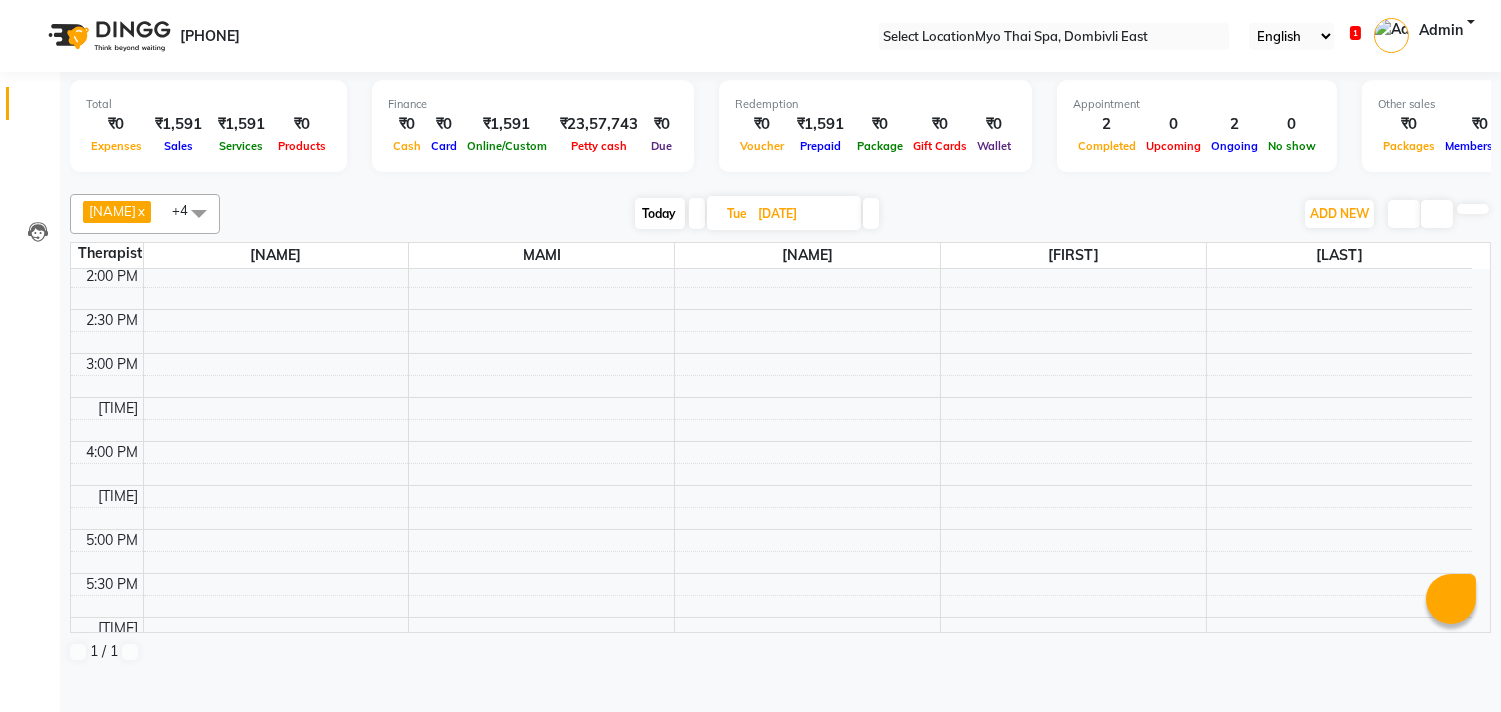 click on "[DATE]" at bounding box center [803, 214] 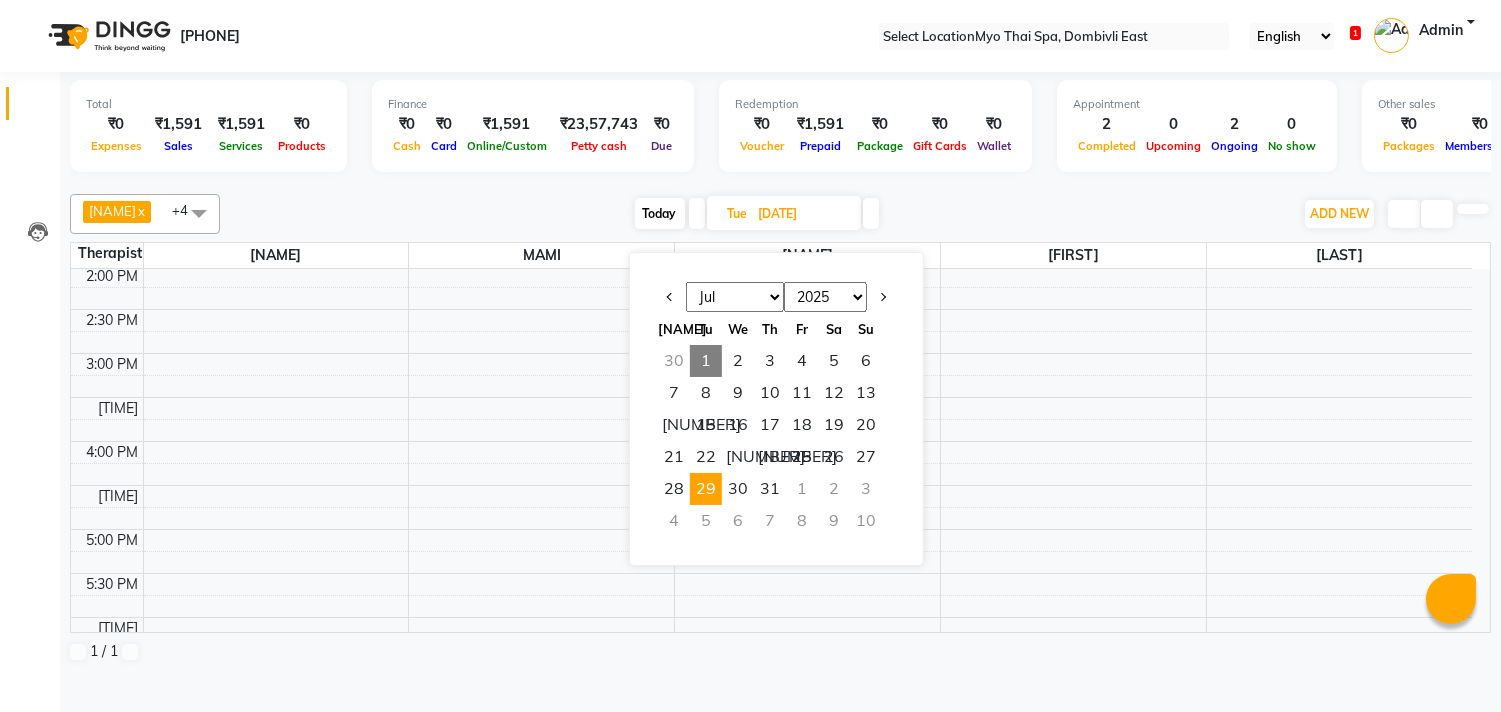 click on "29" at bounding box center [706, 489] 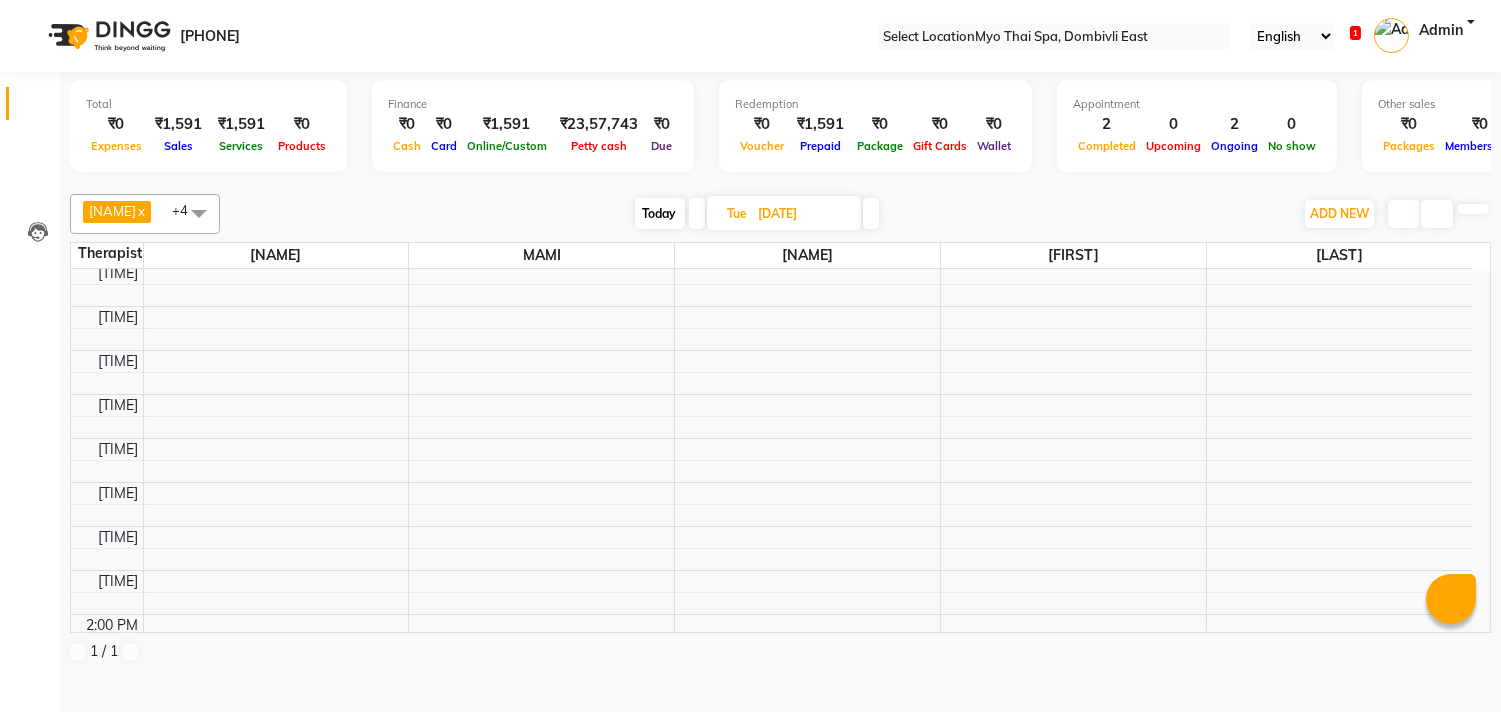 scroll, scrollTop: 0, scrollLeft: 0, axis: both 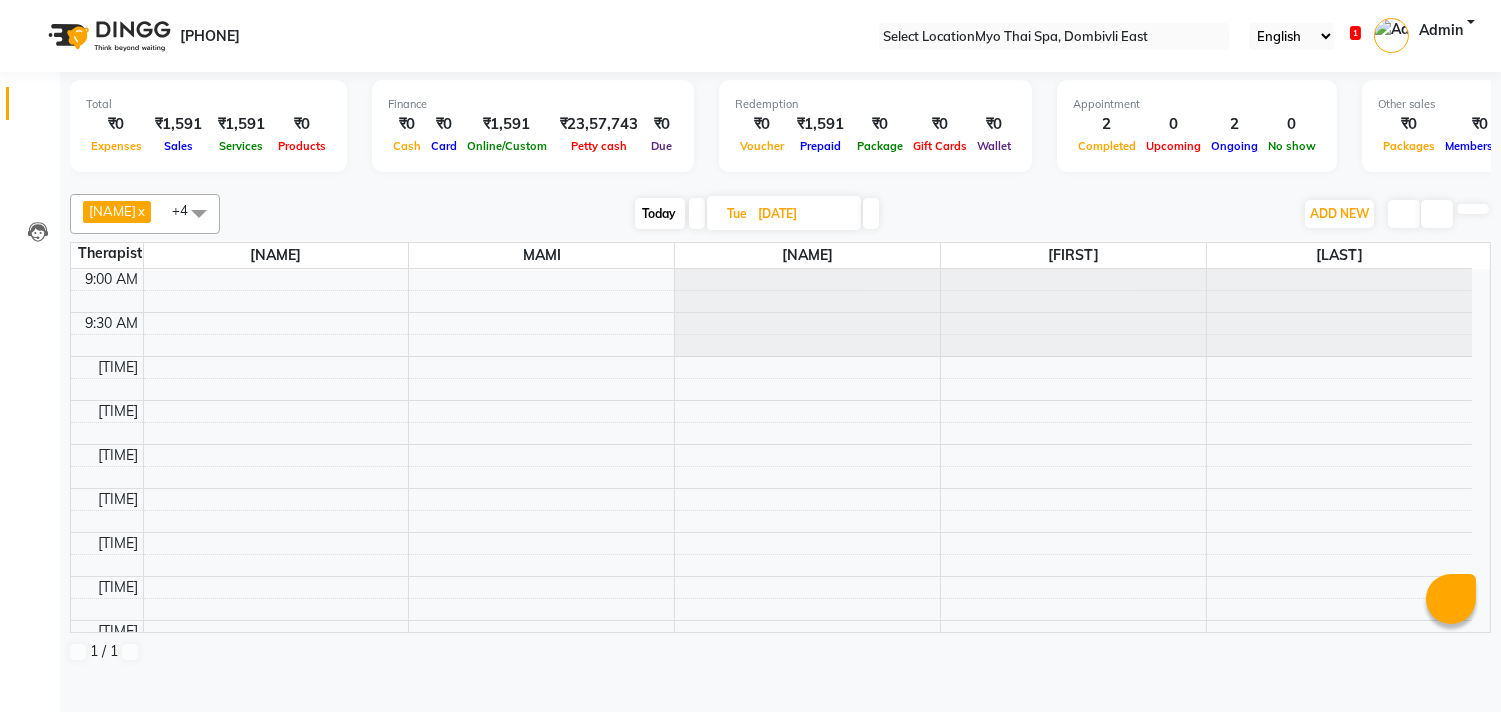 click on "[DATE]" at bounding box center (803, 214) 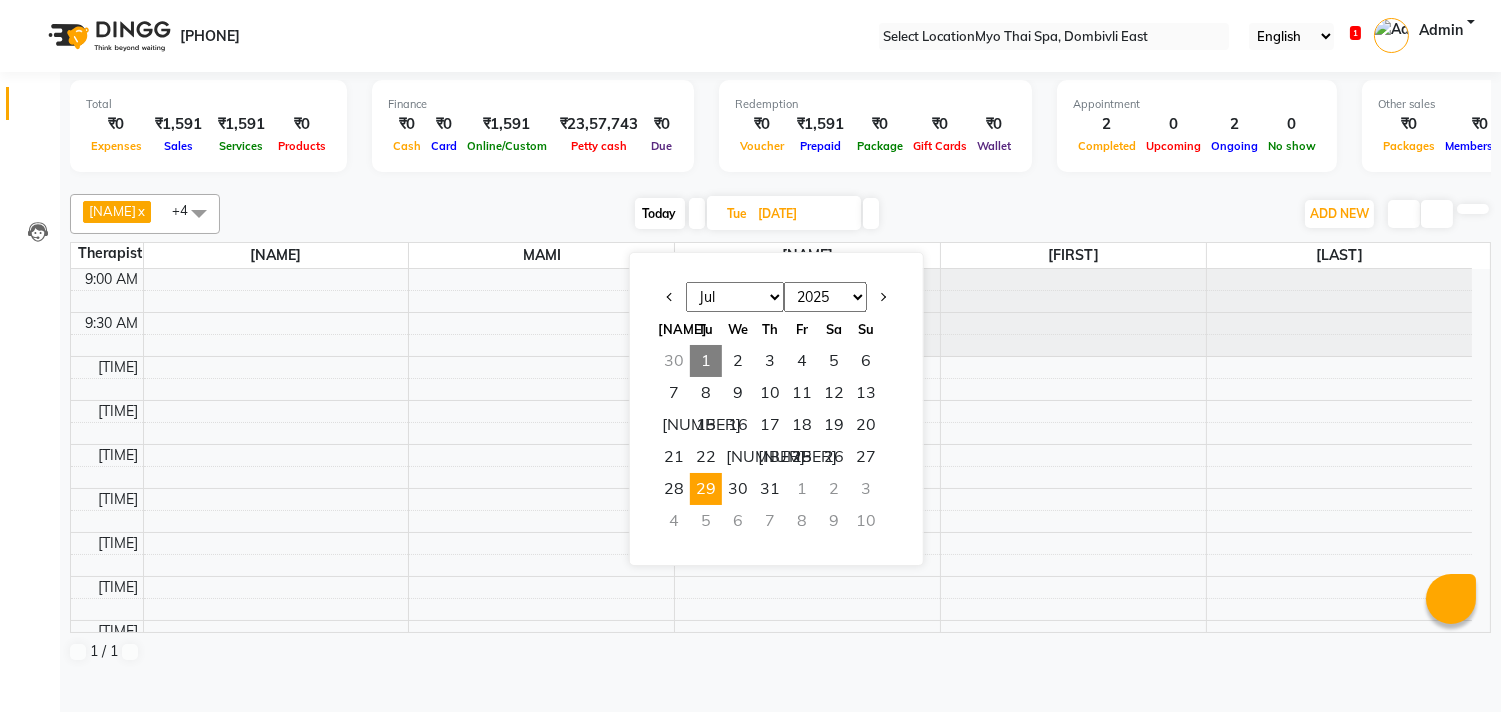 click on "Jan Feb Mar Apr May Jun Jul Aug Sep Oct Nov Dec" at bounding box center (735, 297) 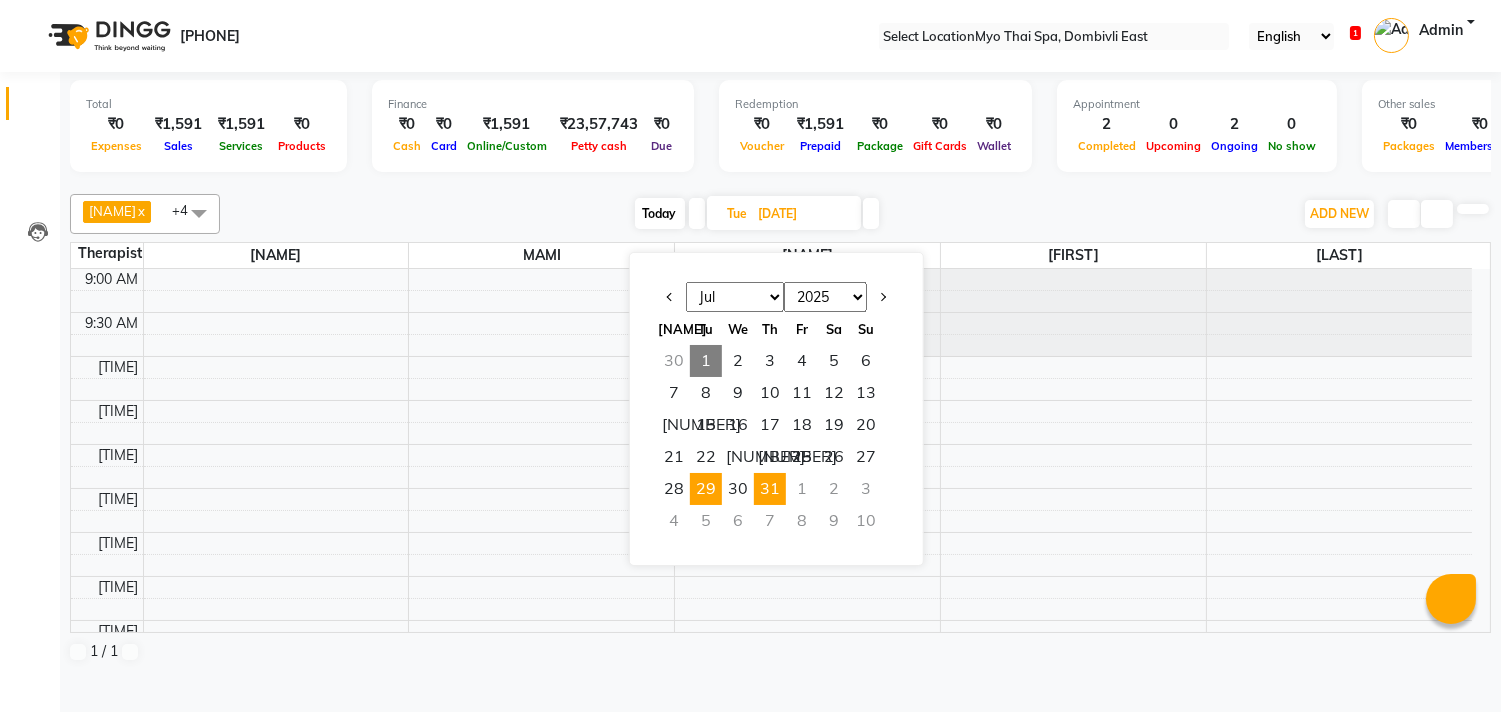 select on "6" 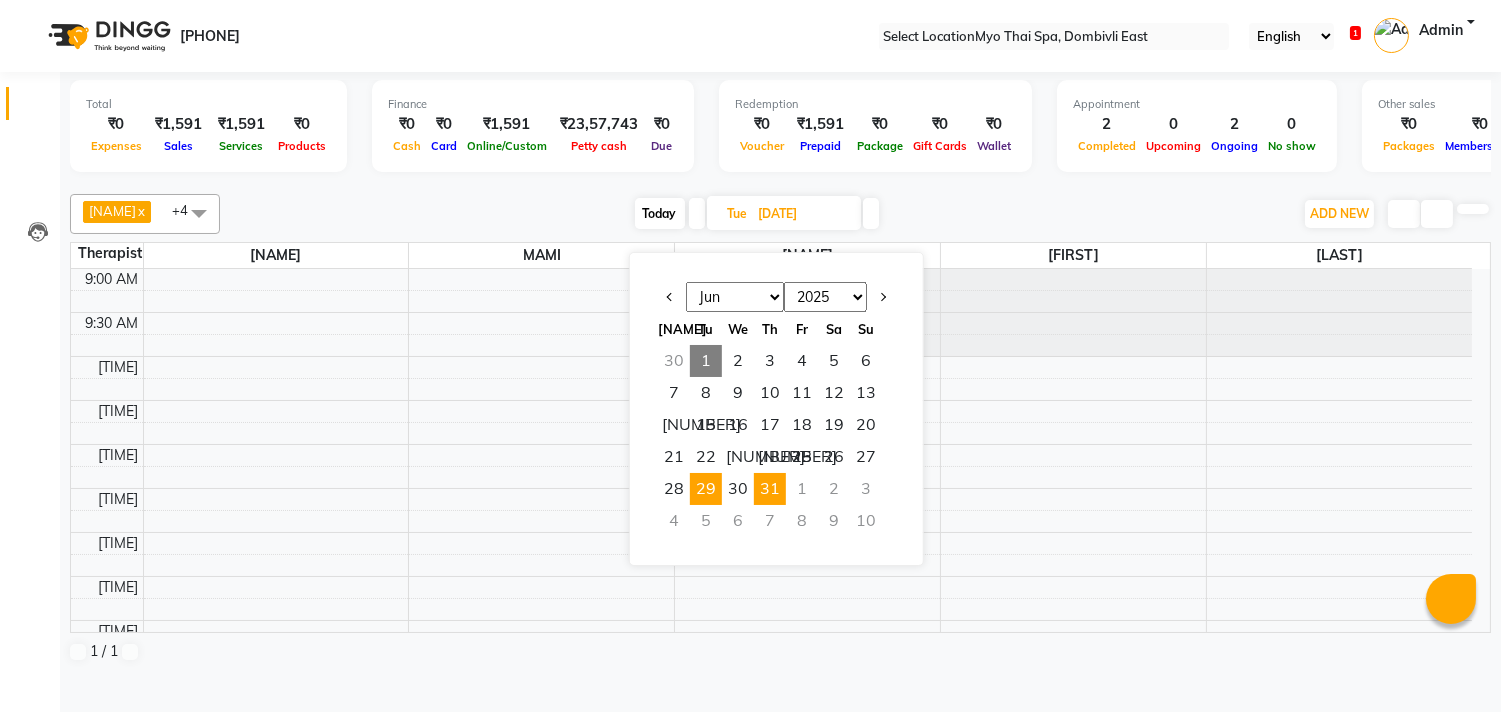 click on "Jan Feb Mar Apr May Jun Jul Aug Sep Oct Nov Dec" at bounding box center [735, 297] 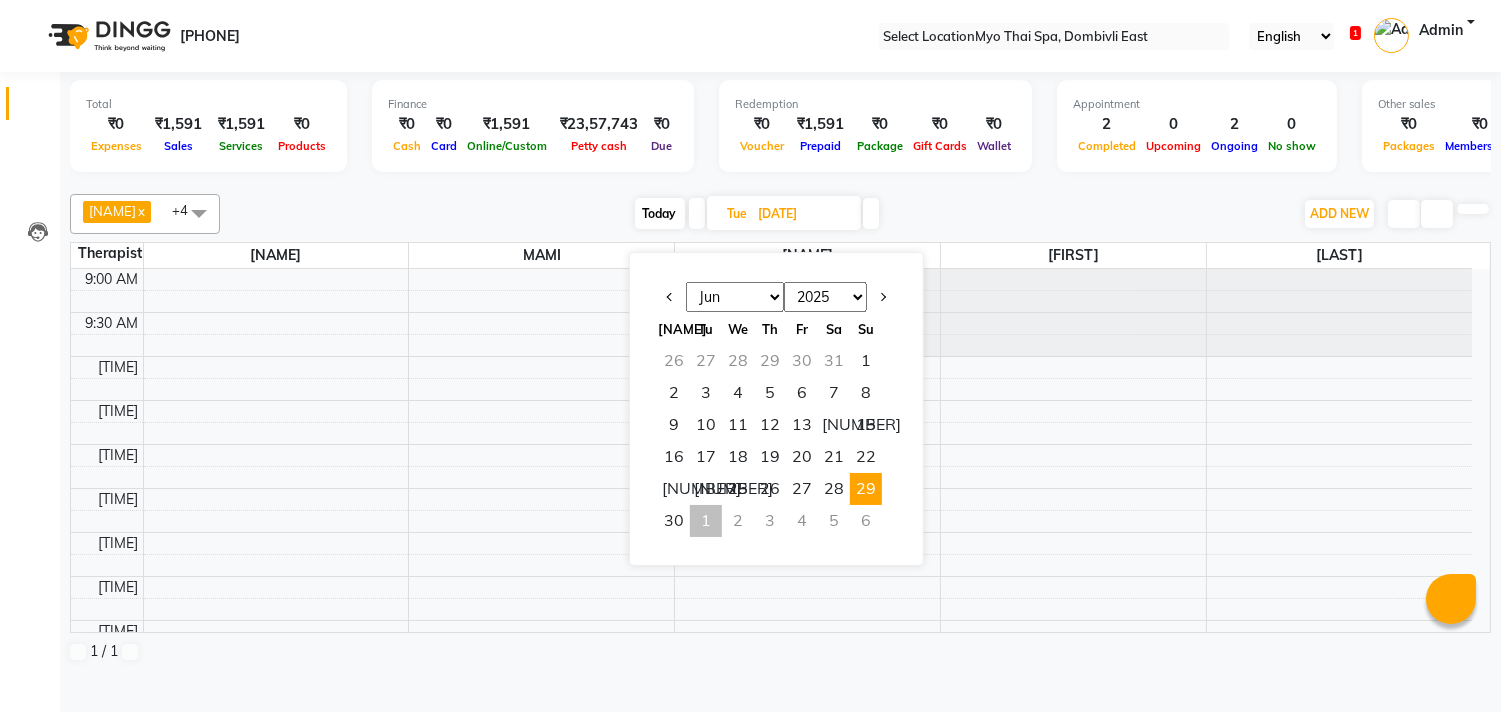 click on "29" at bounding box center [866, 489] 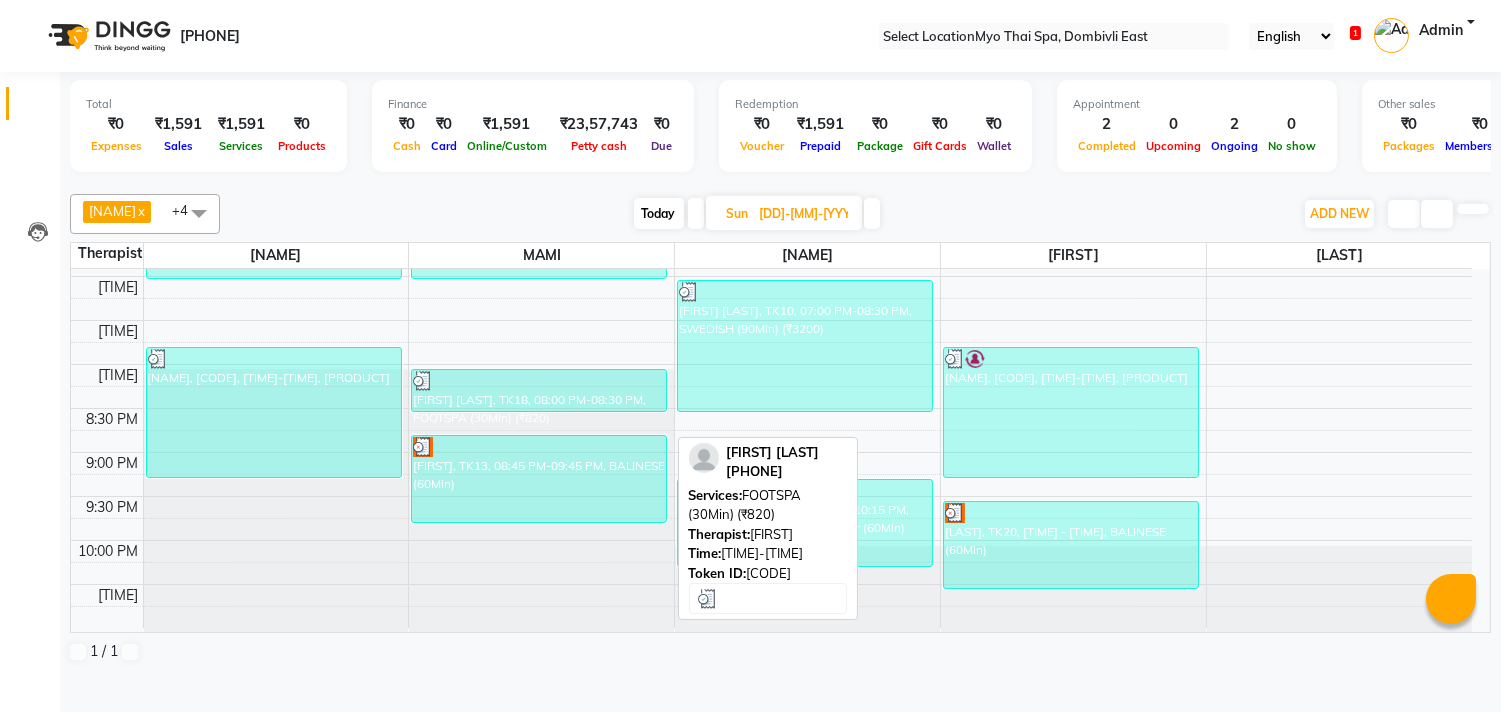 scroll, scrollTop: 873, scrollLeft: 0, axis: vertical 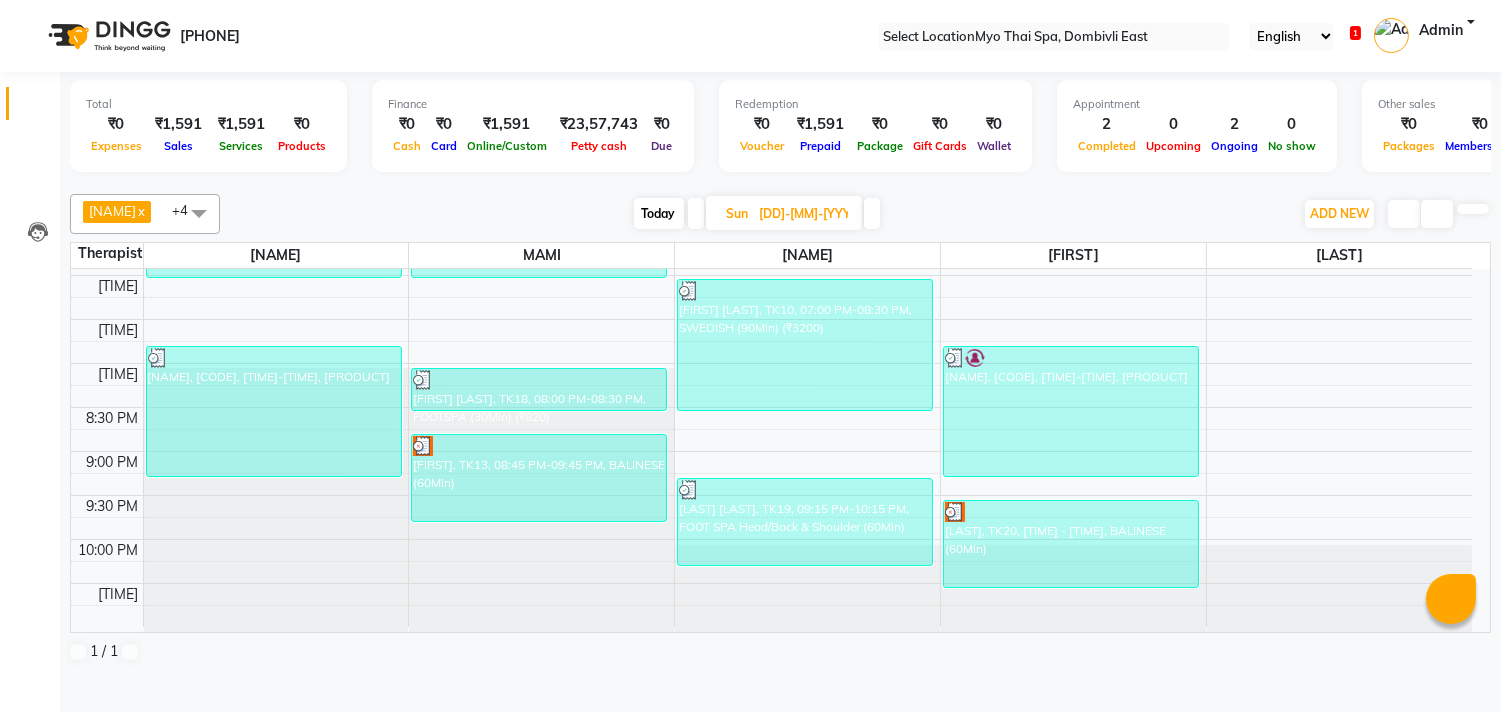 click on "Checkout" at bounding box center [52, 746] 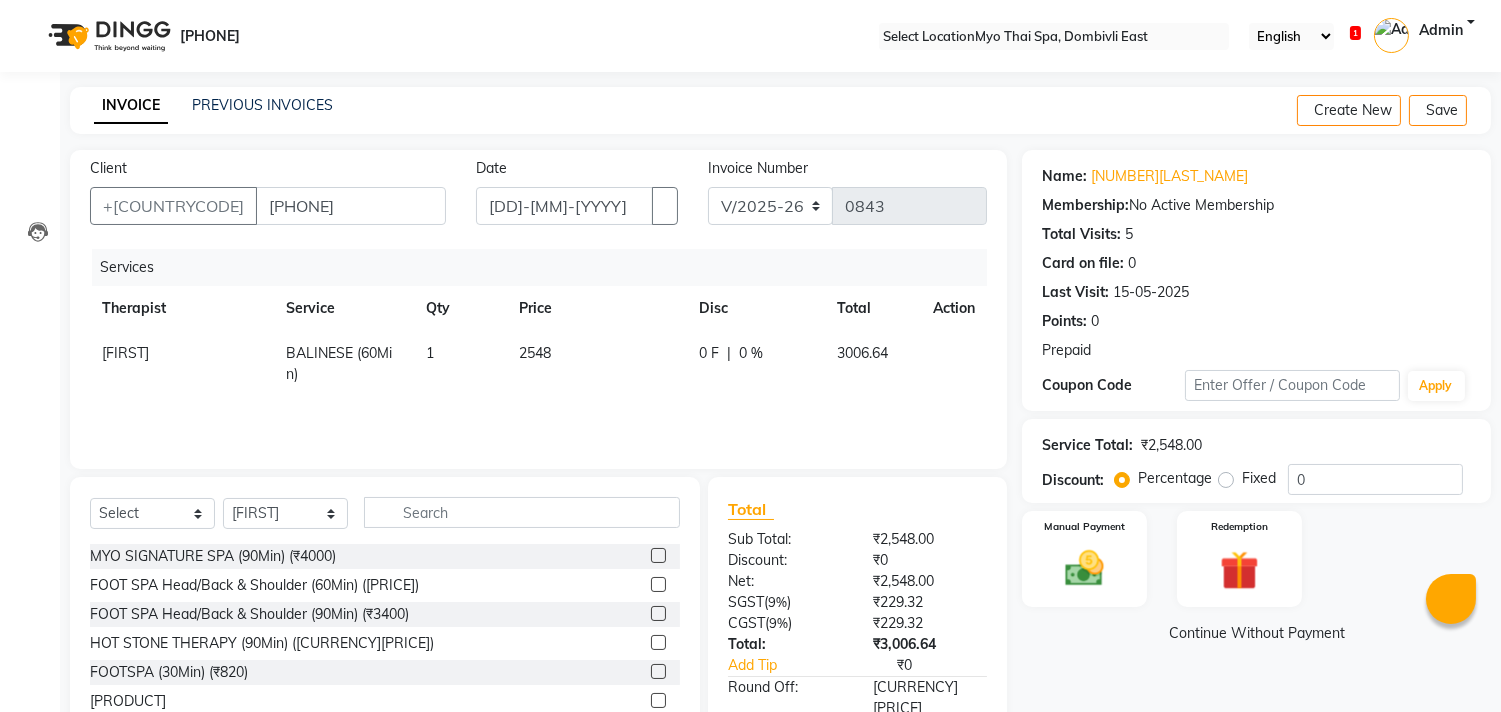 scroll, scrollTop: 108, scrollLeft: 0, axis: vertical 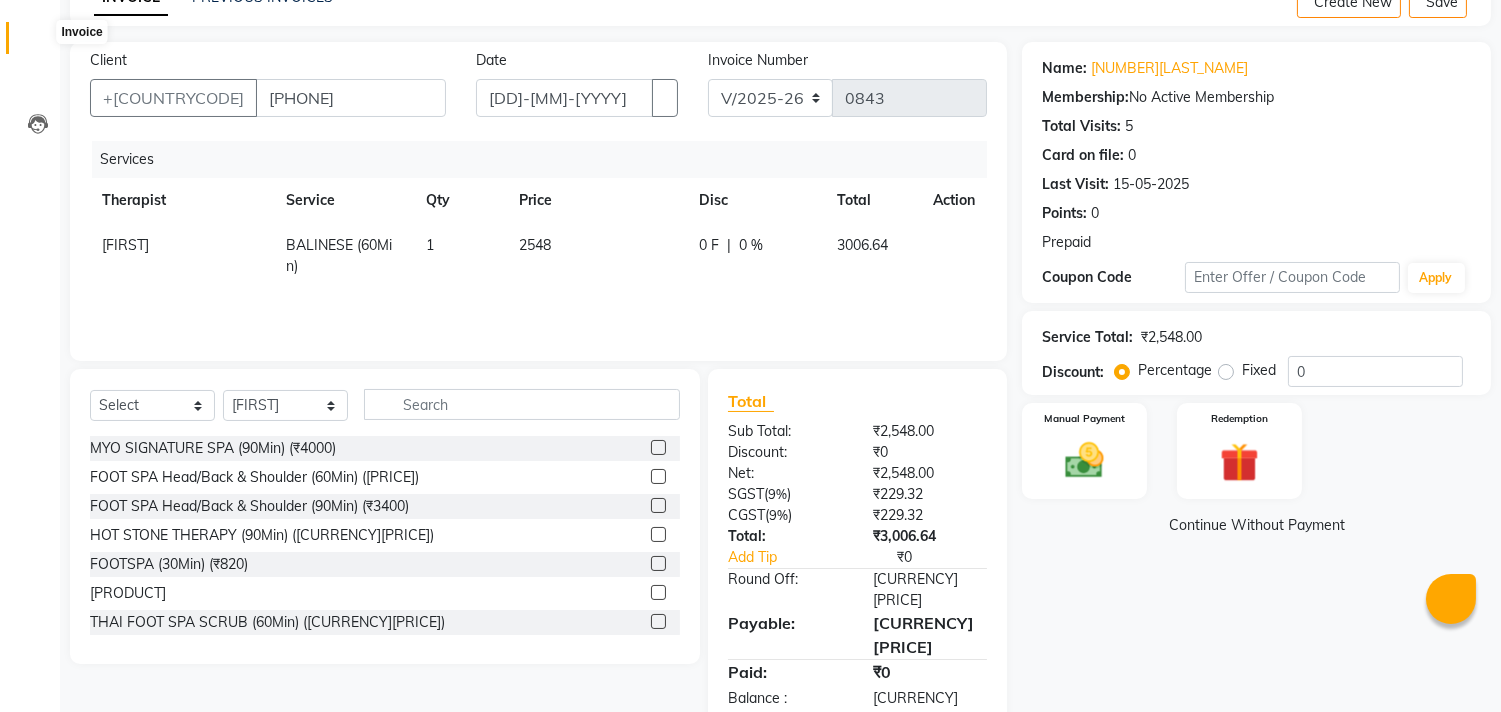 click at bounding box center [38, 43] 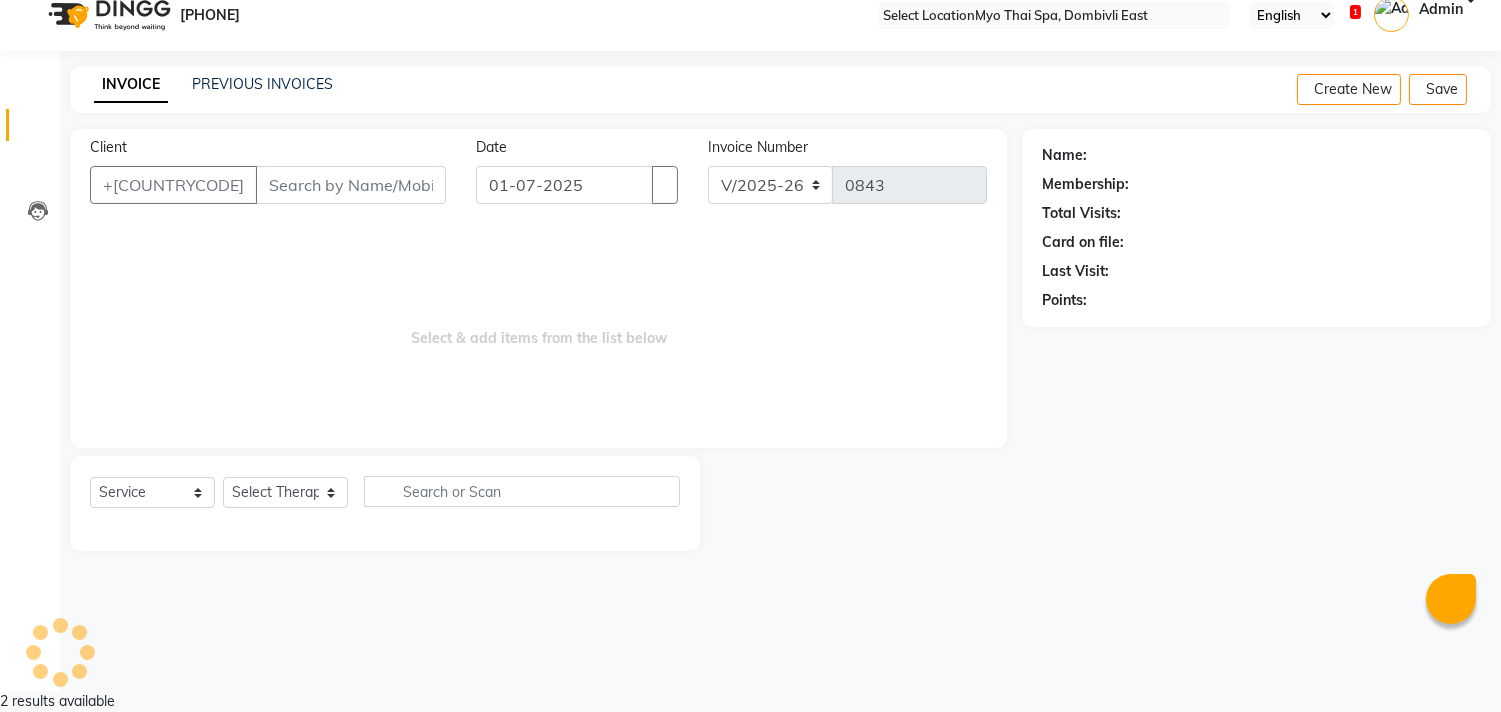scroll, scrollTop: 0, scrollLeft: 0, axis: both 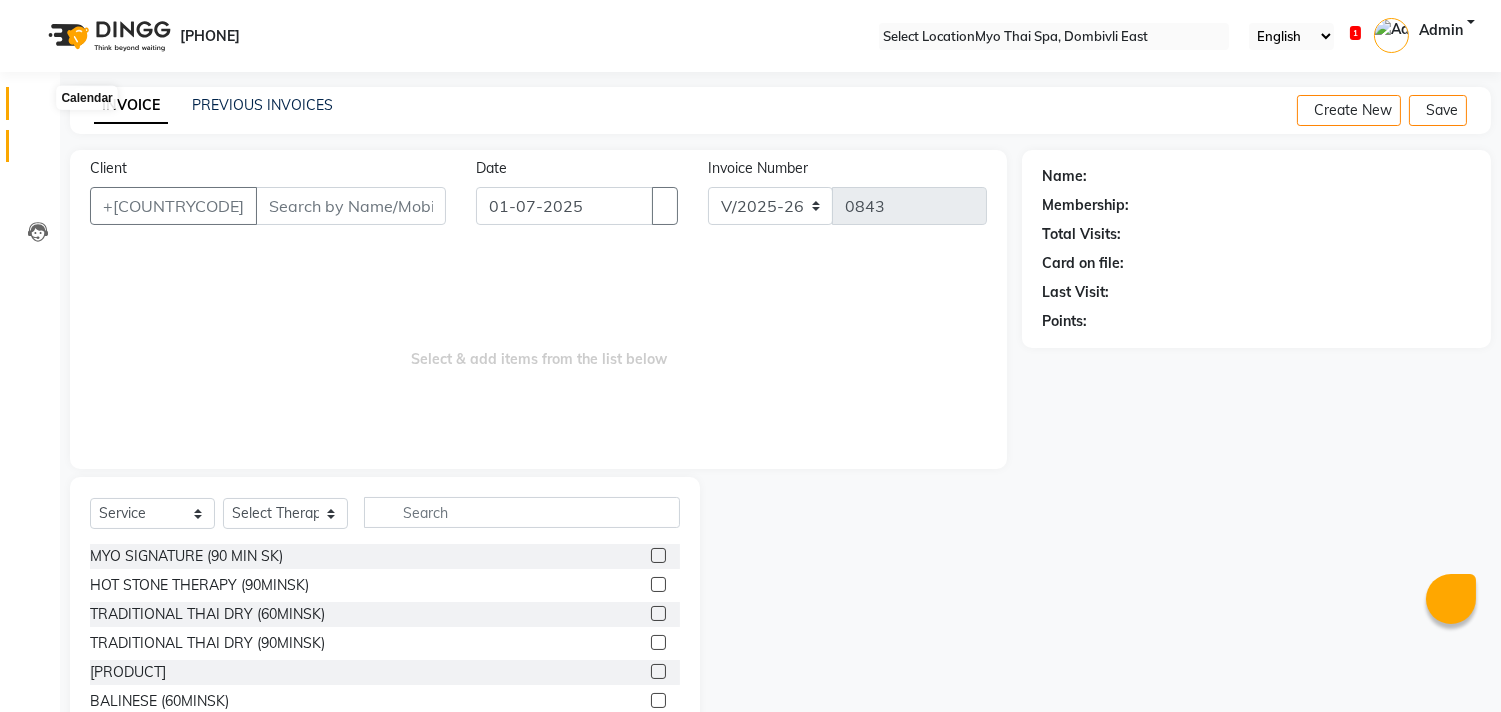 click at bounding box center (38, 108) 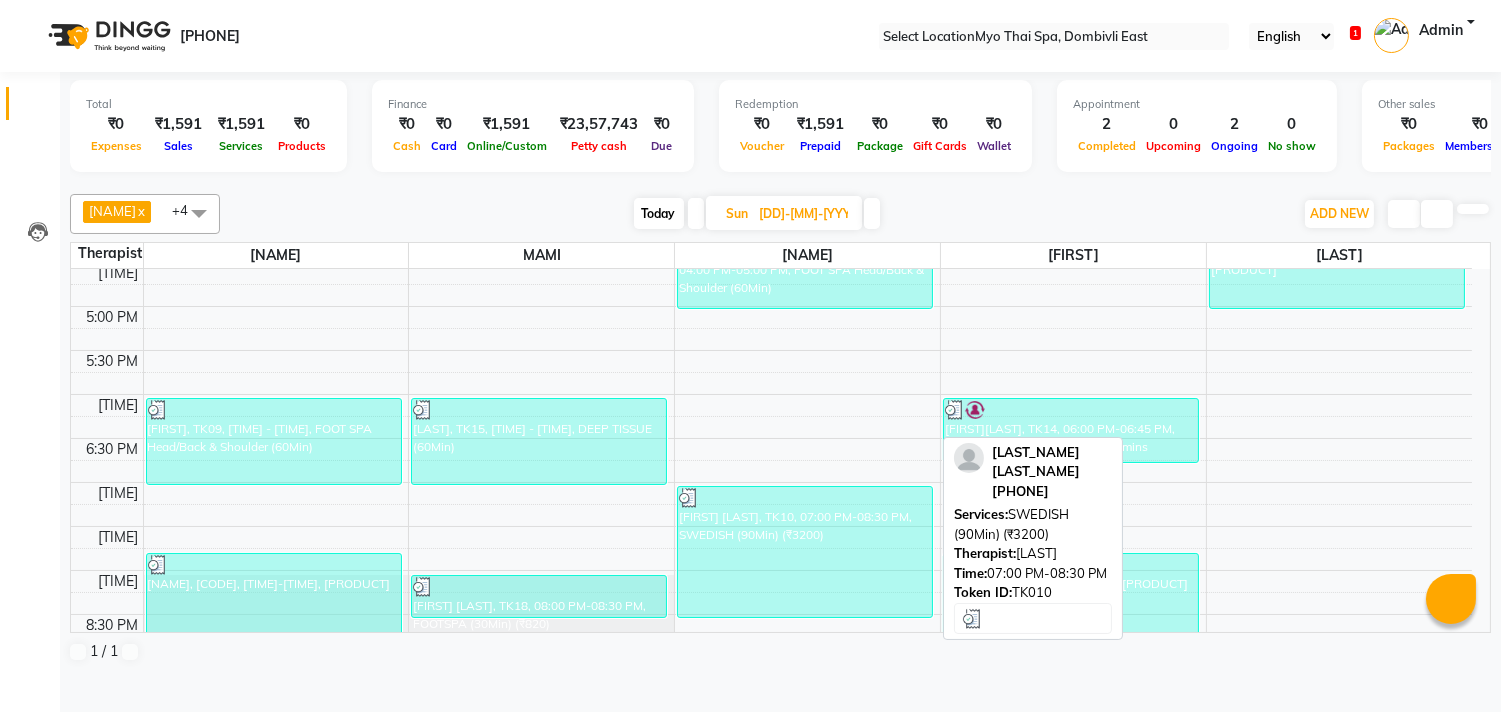 scroll, scrollTop: 873, scrollLeft: 0, axis: vertical 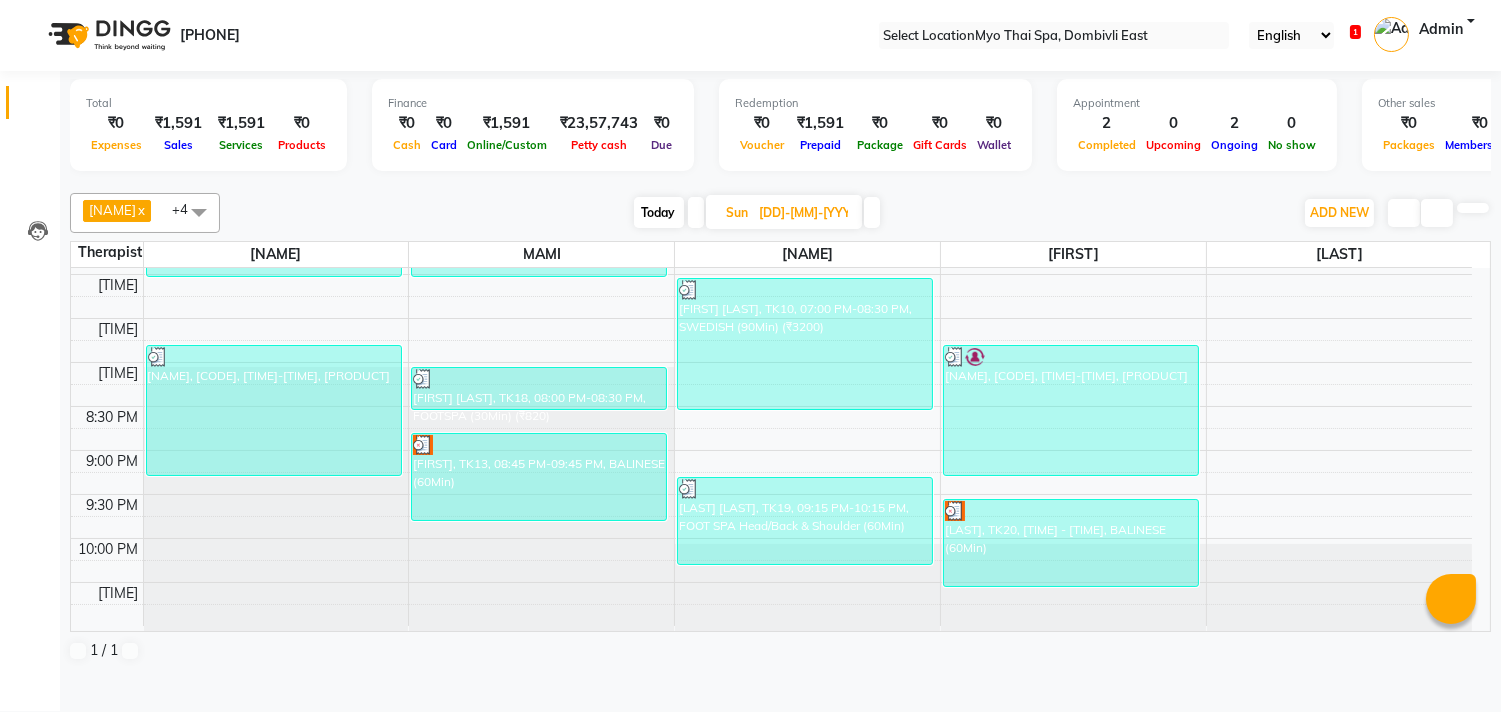 click on "Prebook" at bounding box center [52, 745] 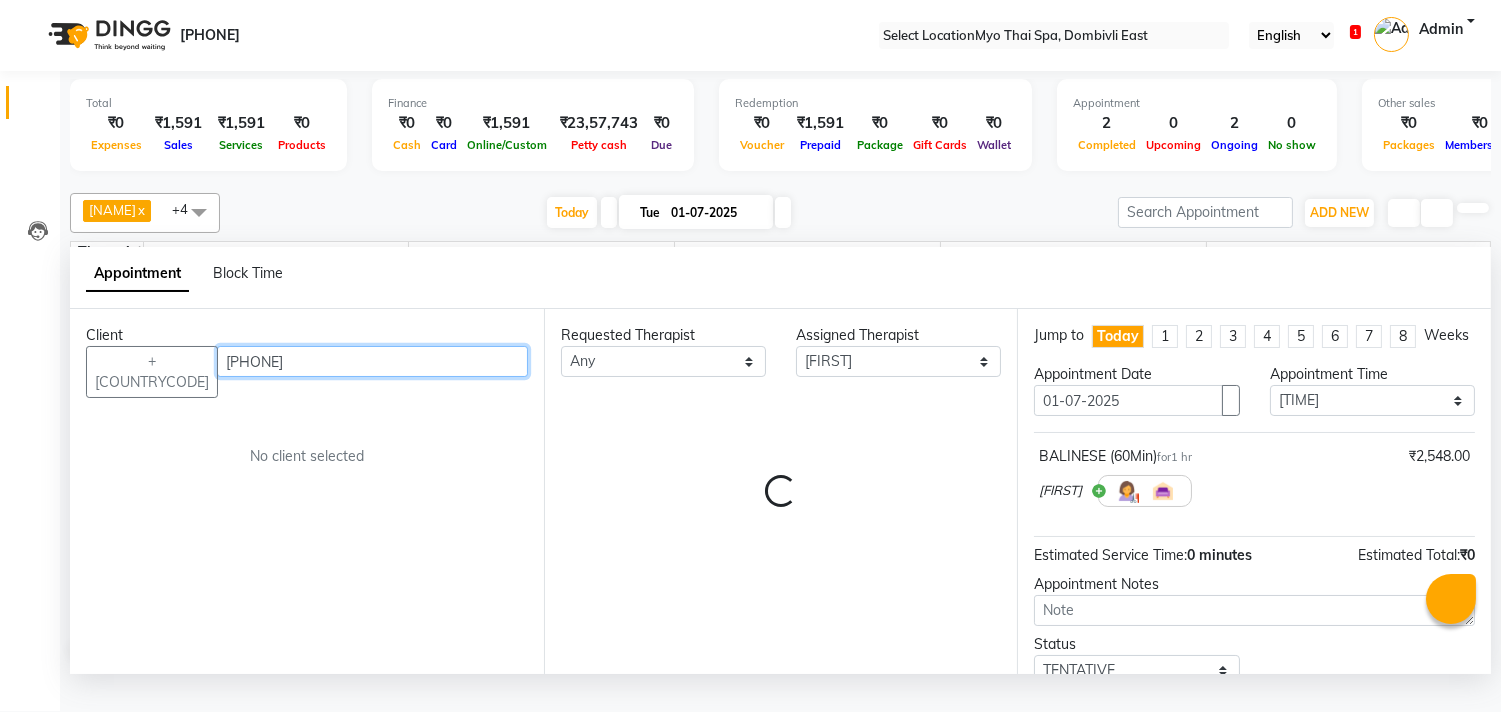 scroll, scrollTop: 443, scrollLeft: 0, axis: vertical 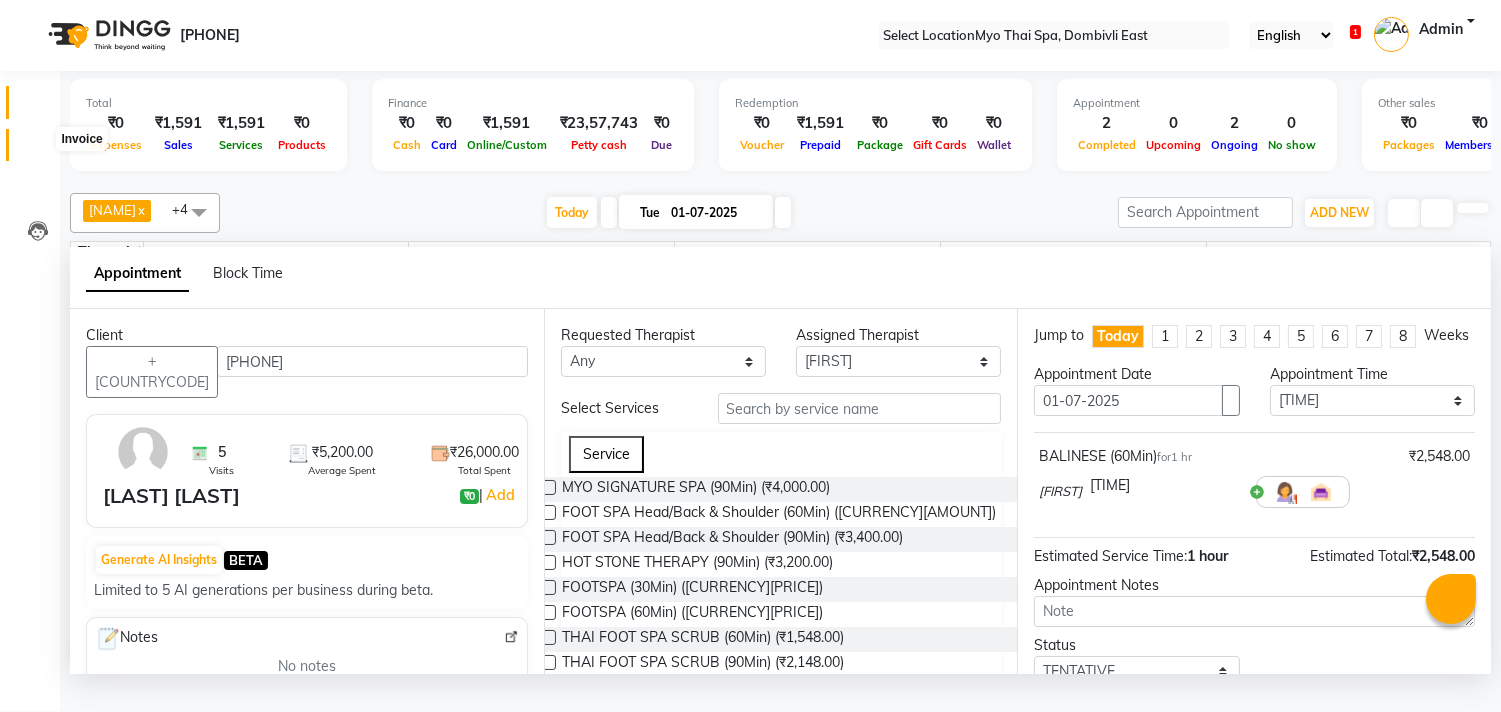 click at bounding box center (37, 150) 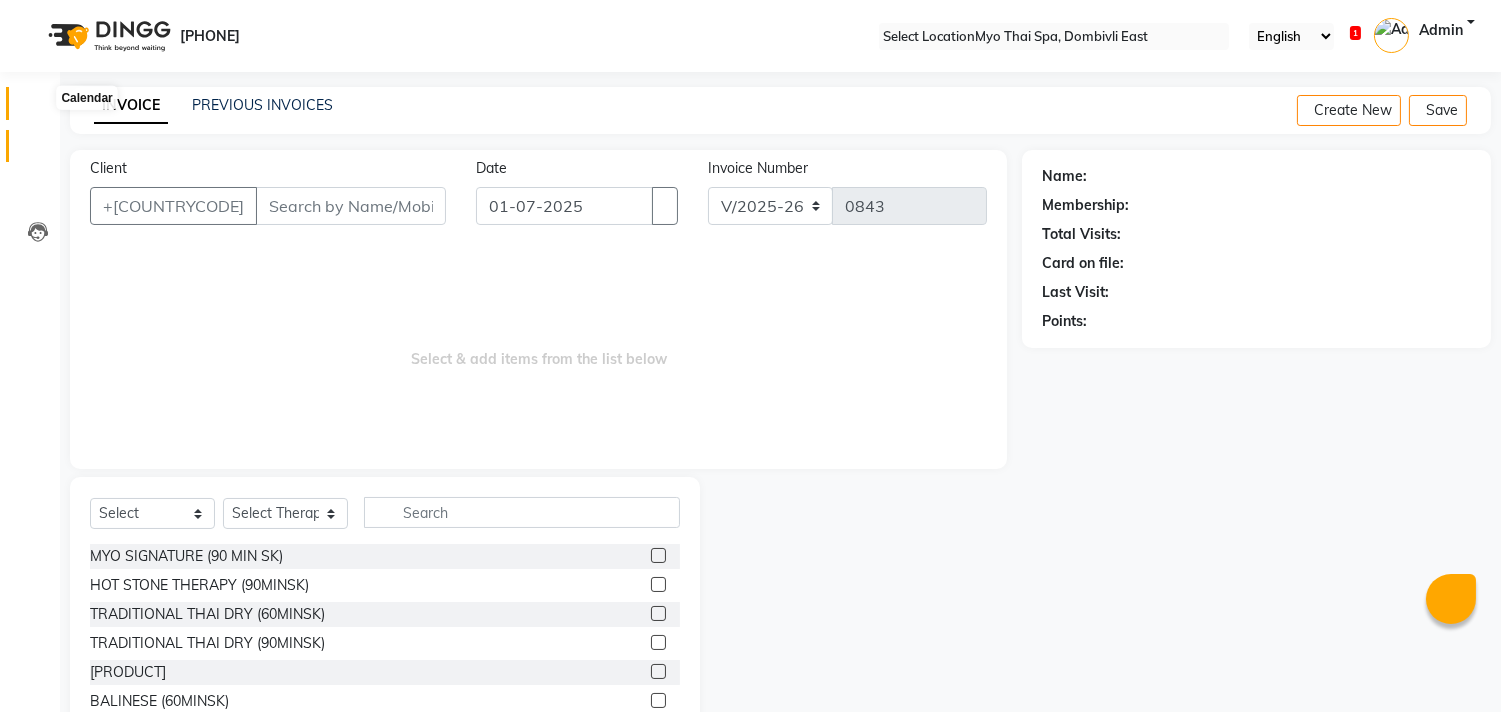 click at bounding box center (38, 108) 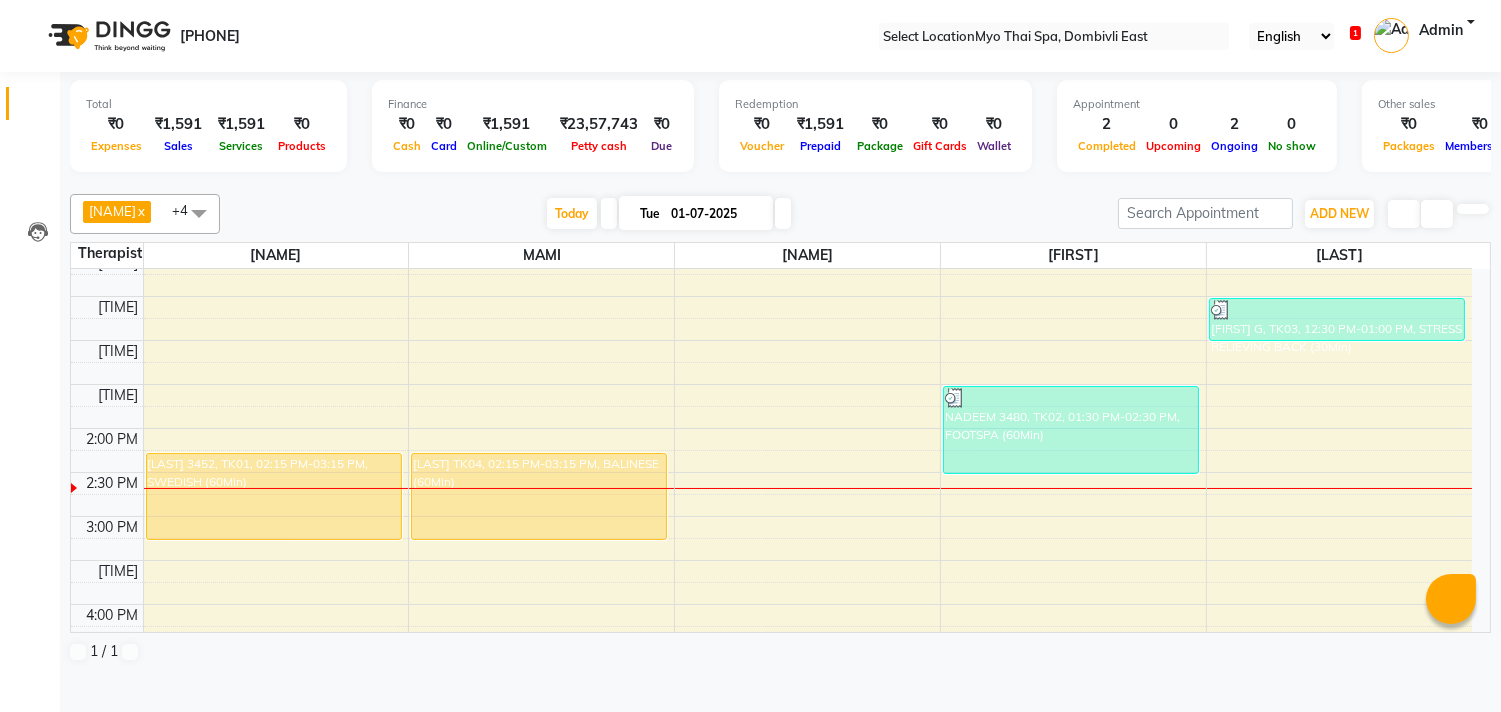 scroll, scrollTop: 221, scrollLeft: 0, axis: vertical 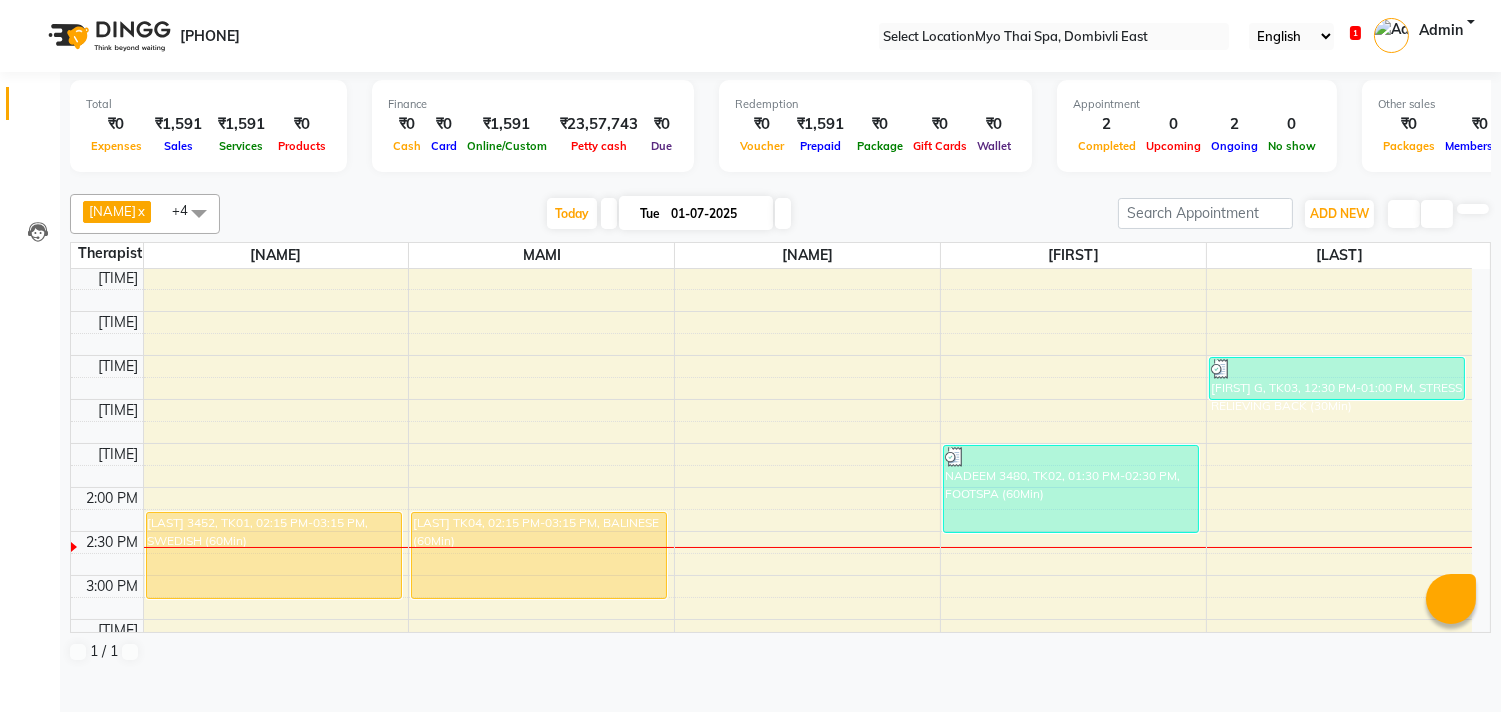 click on "01-07-2025" at bounding box center (715, 214) 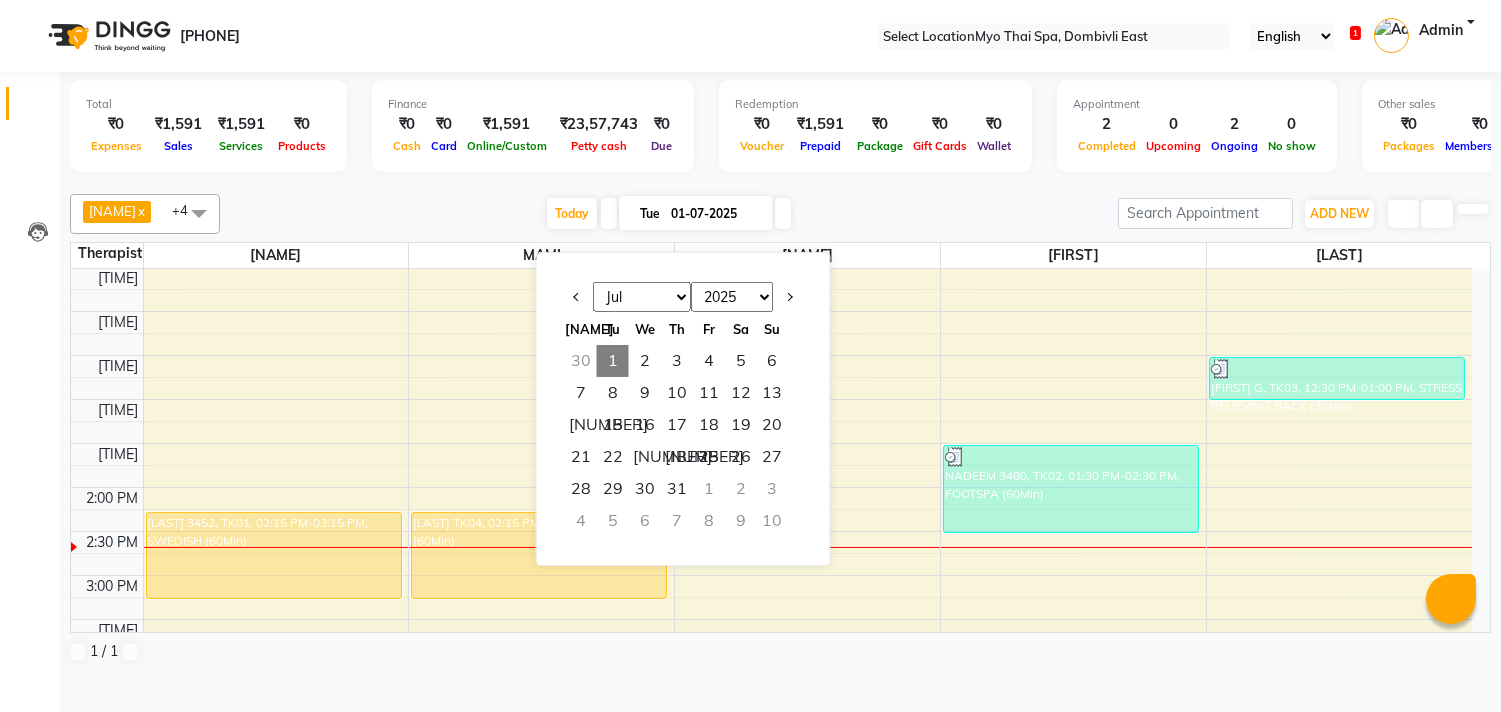 click on "Jan Feb Mar Apr May Jun Jul Aug Sep Oct Nov Dec" at bounding box center (642, 297) 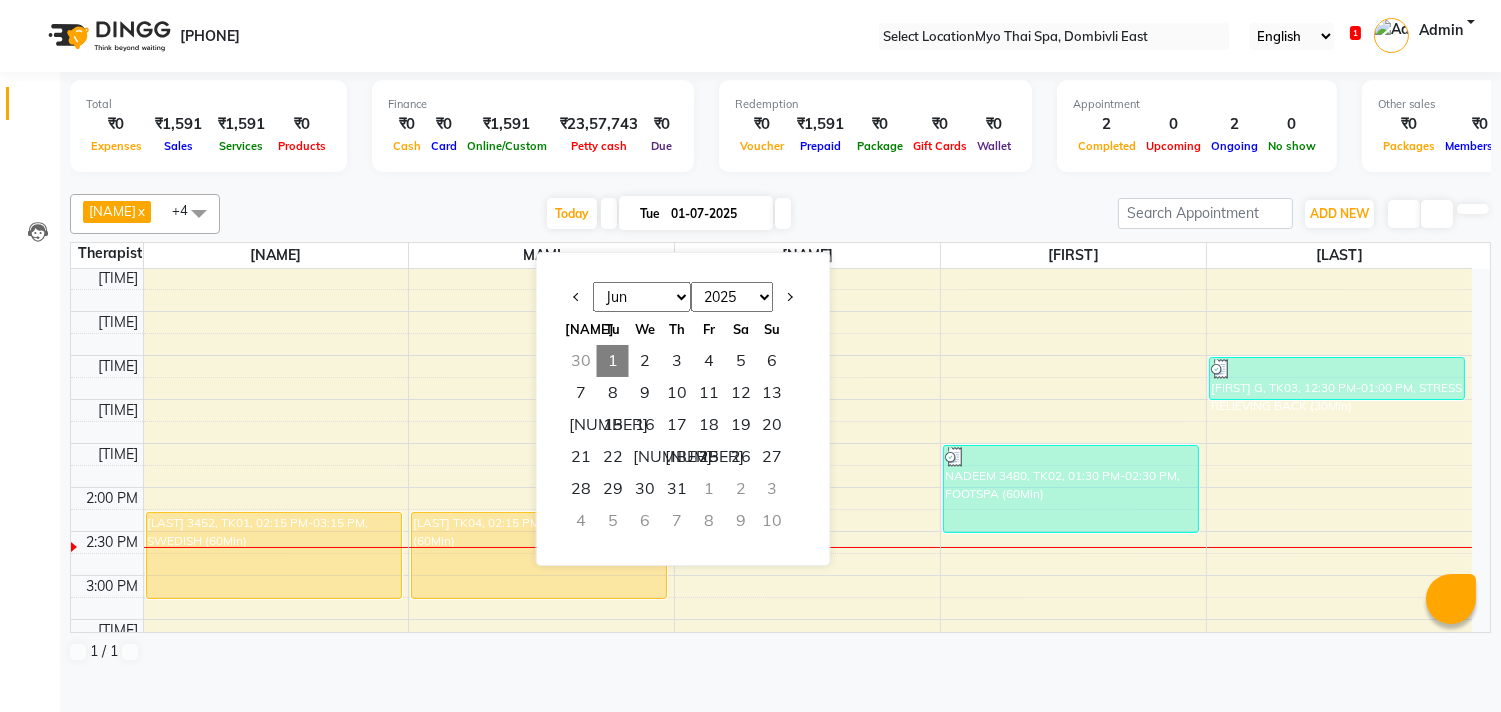 click on "Jan Feb Mar Apr May Jun Jul Aug Sep Oct Nov Dec" at bounding box center [642, 297] 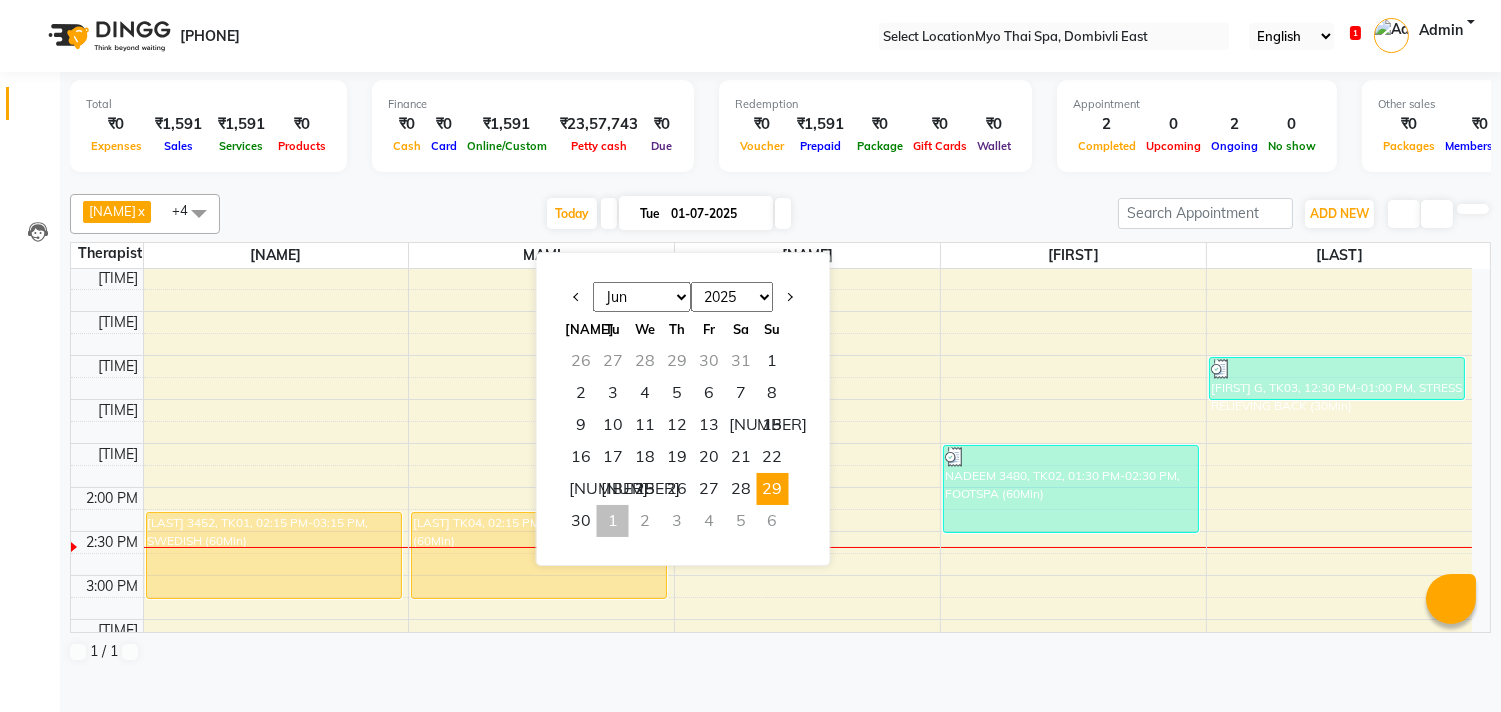 click on "29" at bounding box center [773, 489] 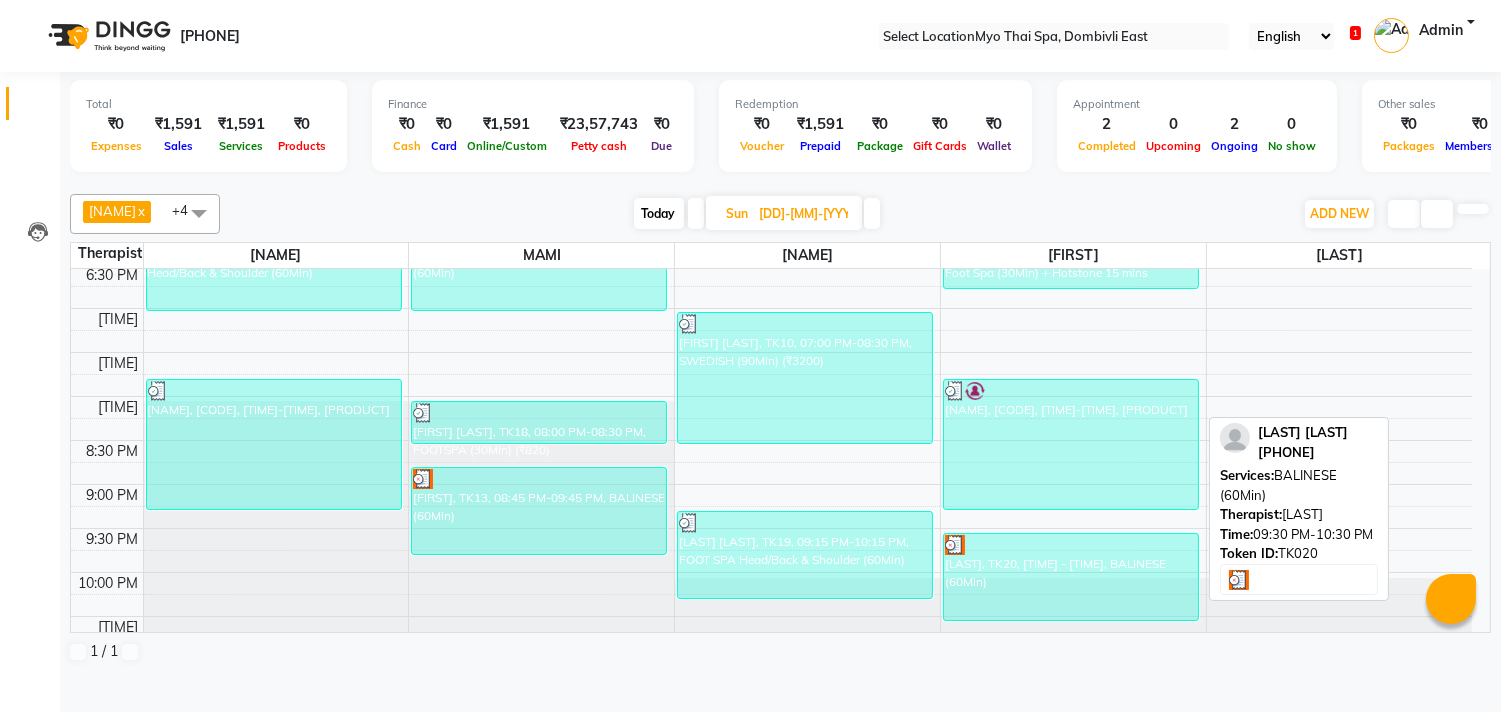 scroll, scrollTop: 873, scrollLeft: 0, axis: vertical 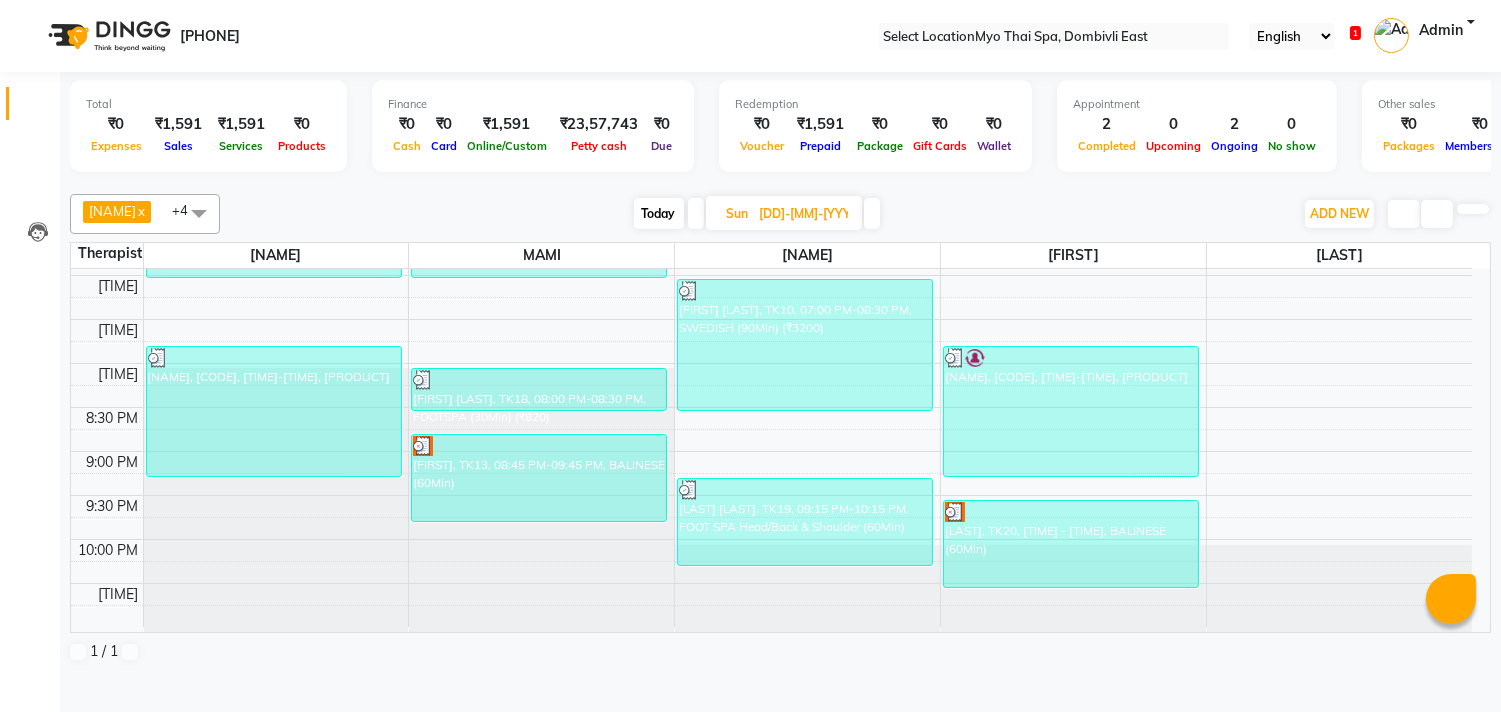 click on "Checkout" at bounding box center [52, 746] 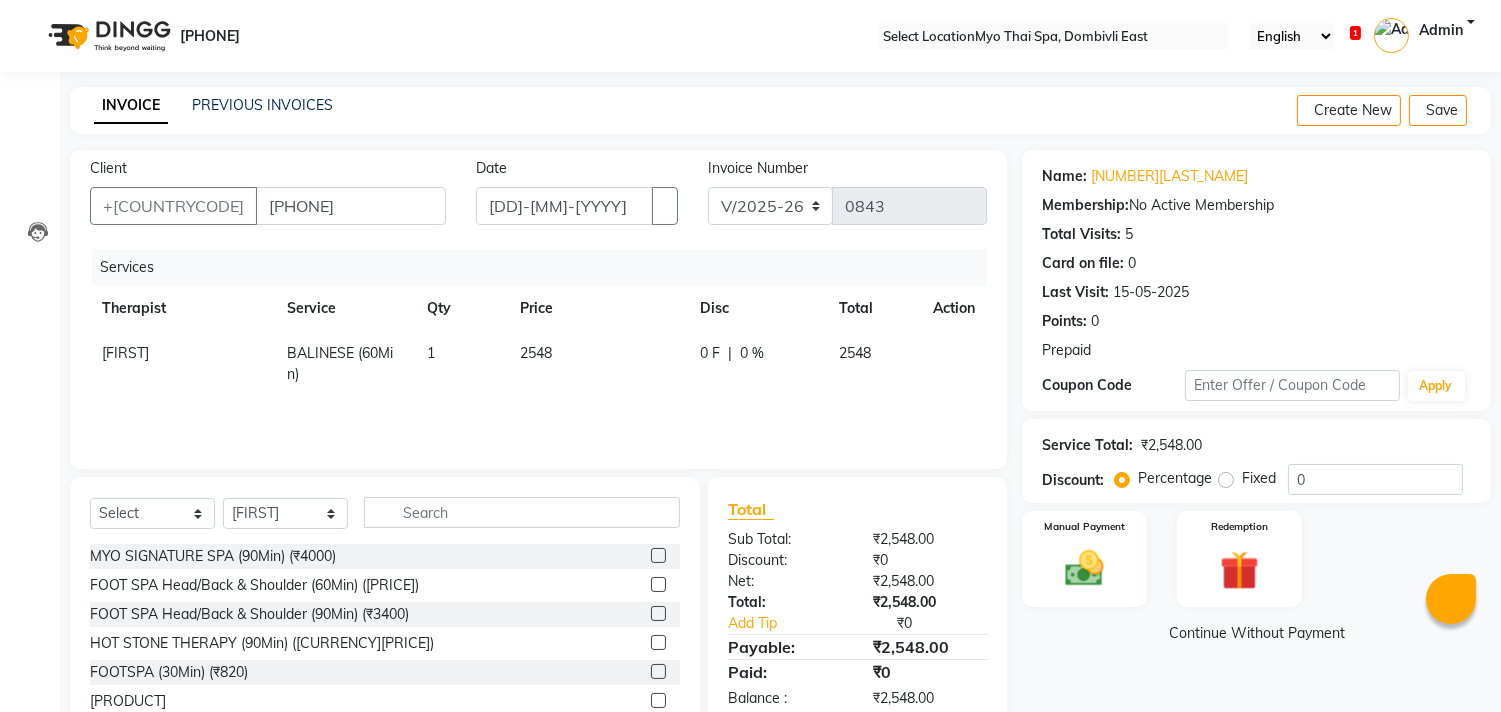 scroll, scrollTop: 88, scrollLeft: 0, axis: vertical 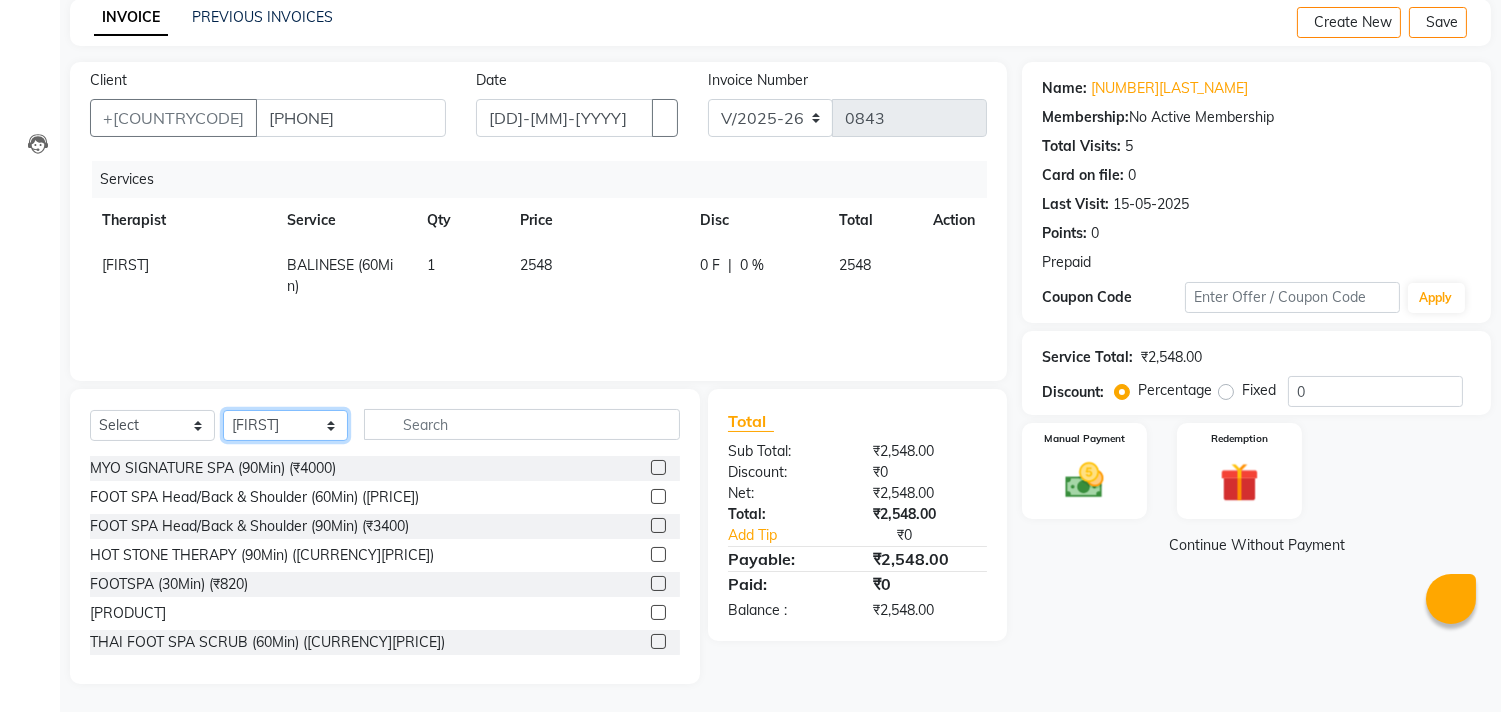 click on "Select Therapist FELI LUMI MAMI Manager [LAST] Manager Yesha MOI PIYANTI TETE ZAMI" at bounding box center [285, 425] 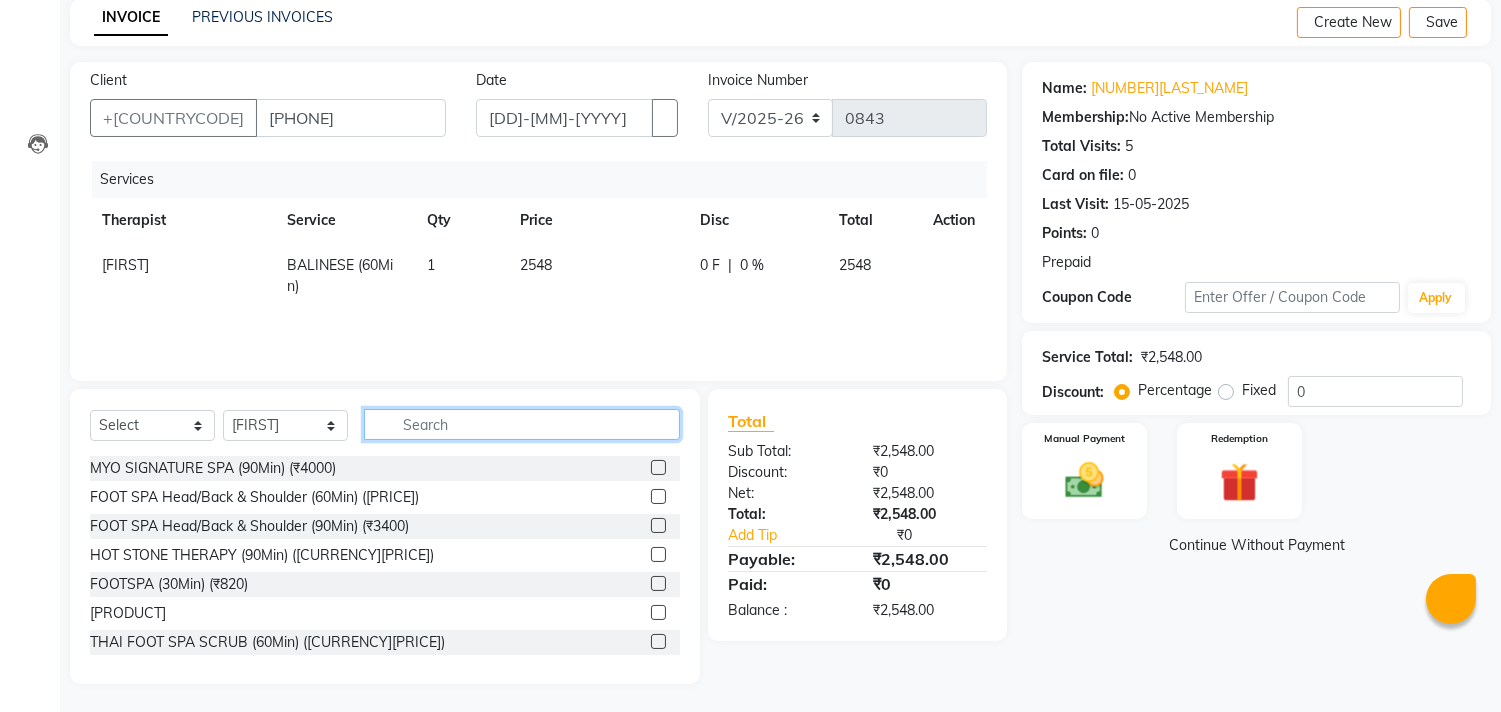 click at bounding box center [522, 424] 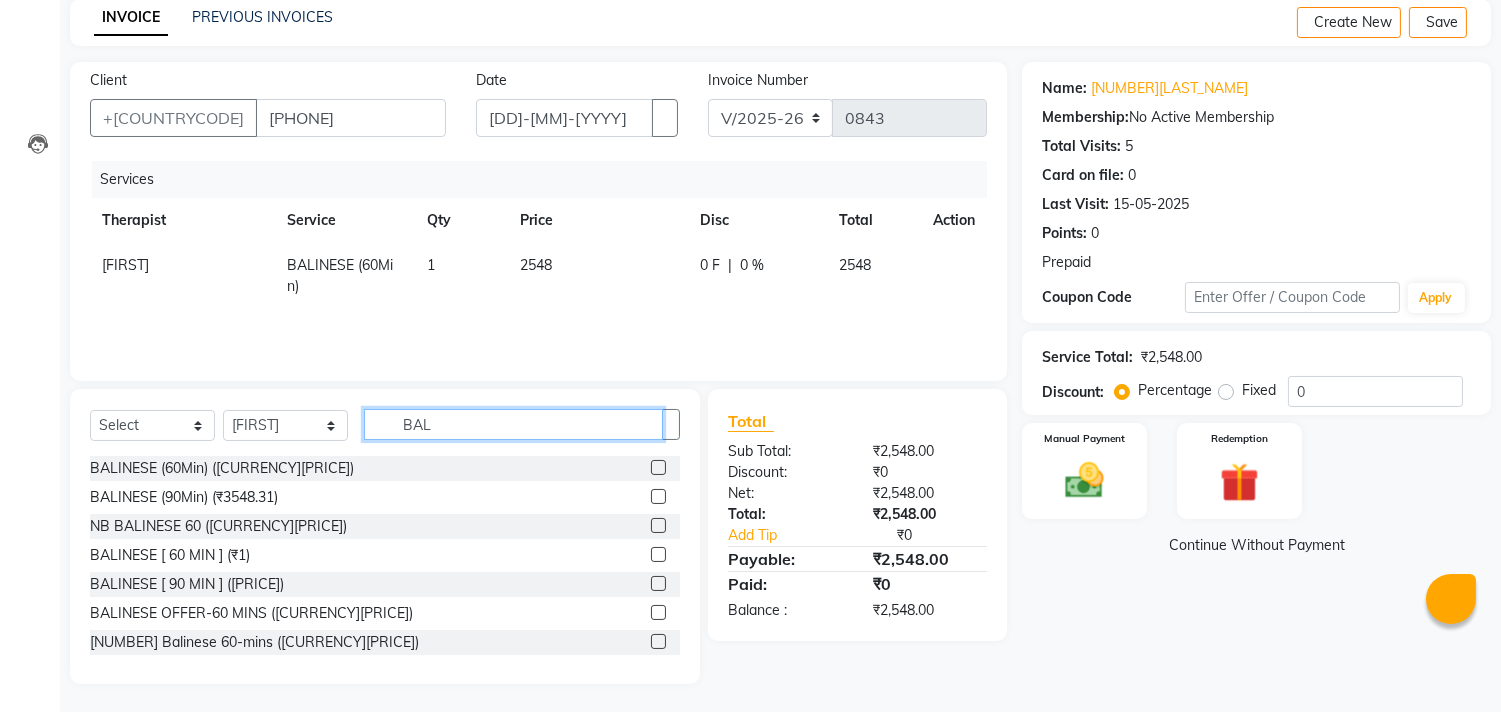 type on "BAL" 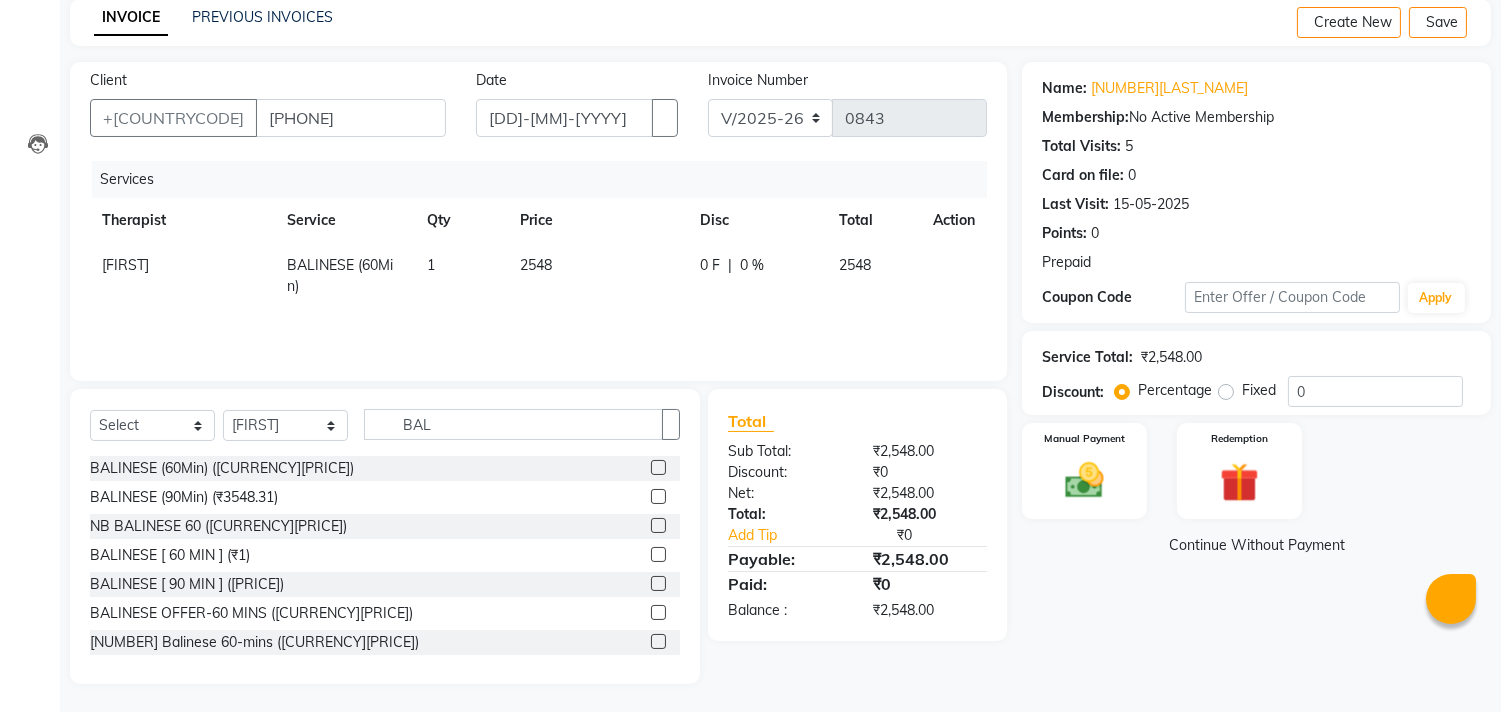 click at bounding box center (658, 467) 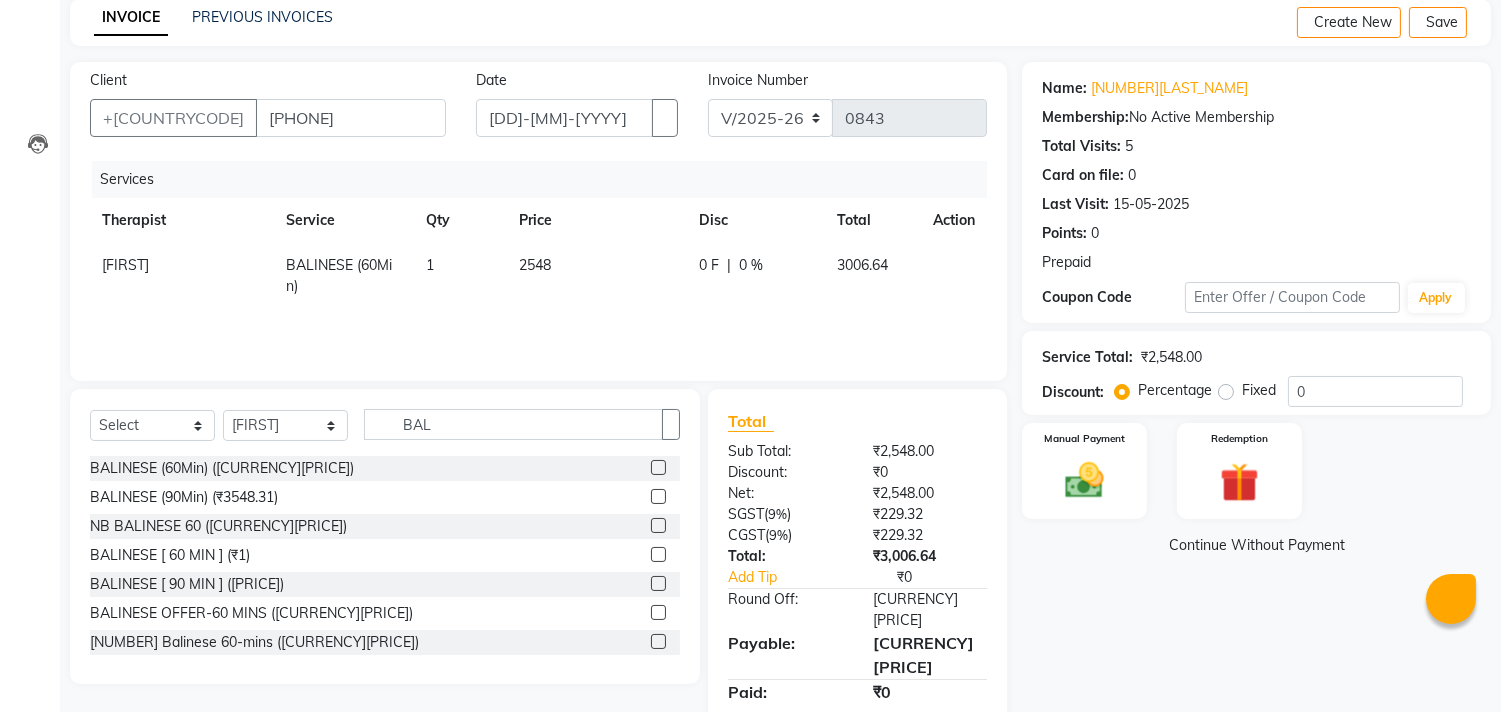 click on "BALINESE (60Min) ([CURRENCY][PRICE])" at bounding box center [385, 468] 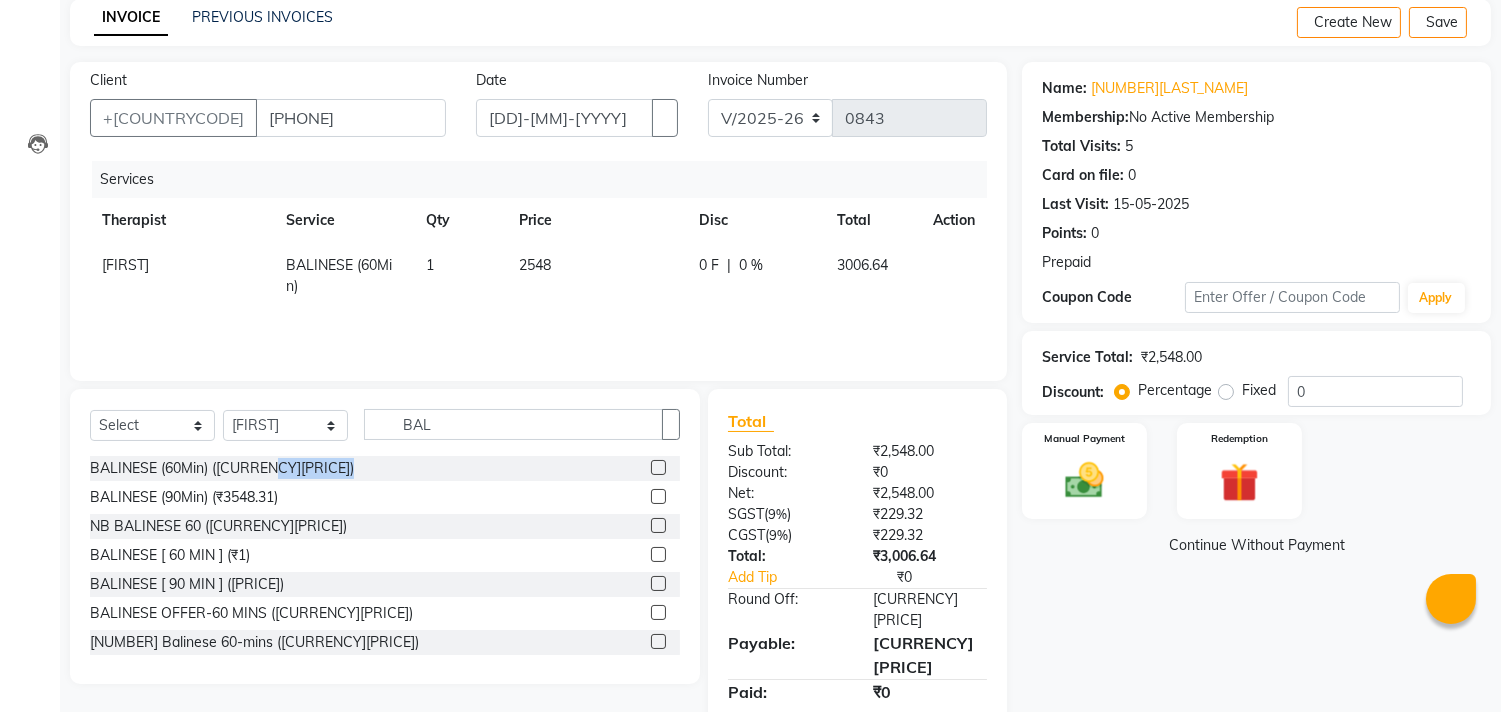 click on "BALINESE (60Min) ([CURRENCY][PRICE])" at bounding box center (385, 468) 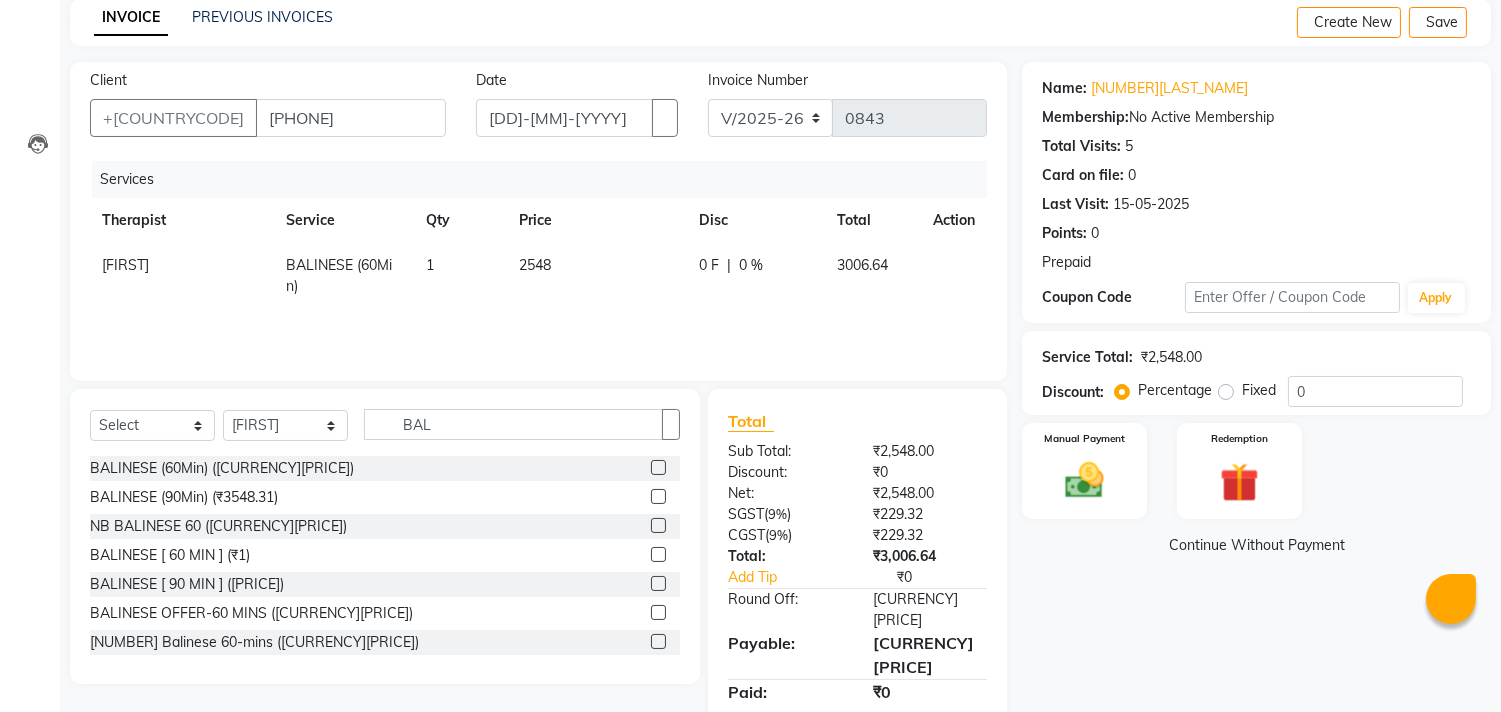 click at bounding box center (658, 467) 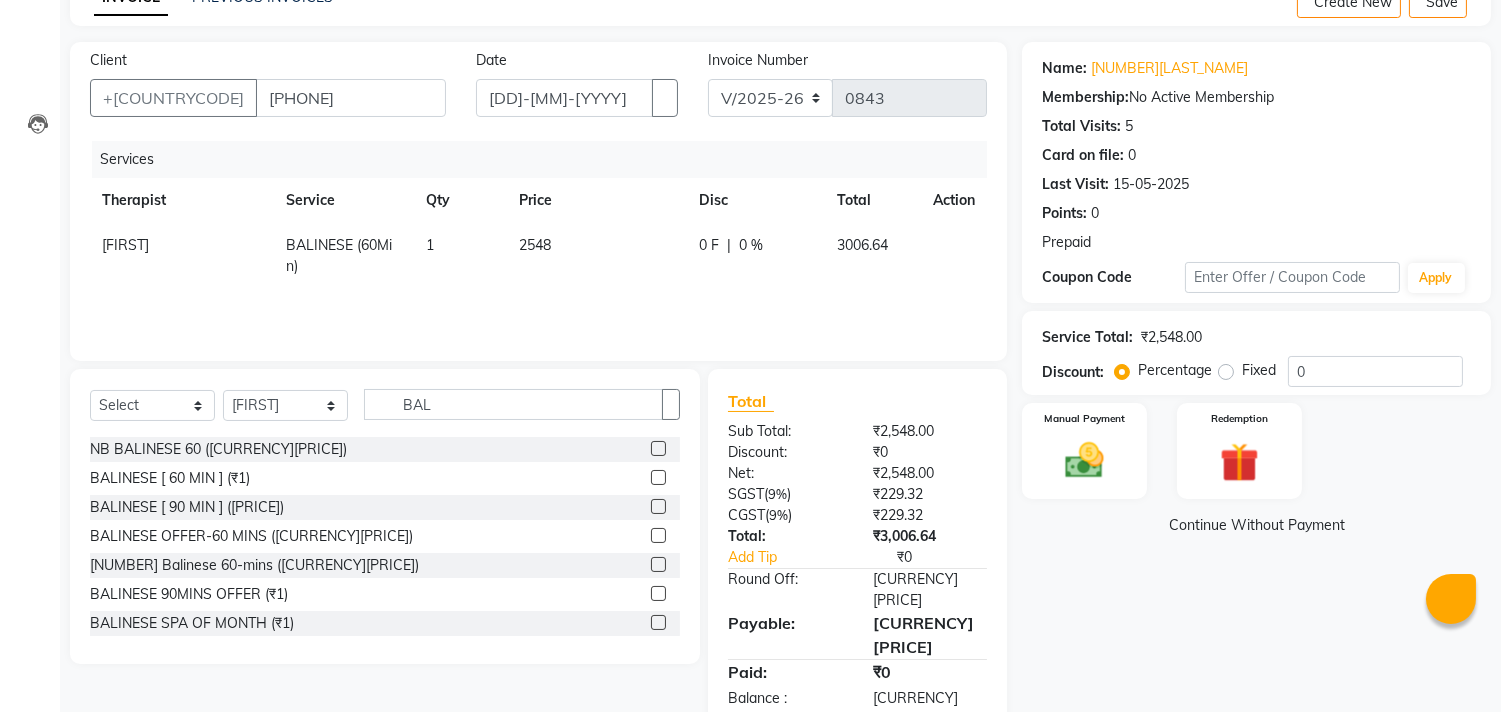 scroll, scrollTop: 90, scrollLeft: 0, axis: vertical 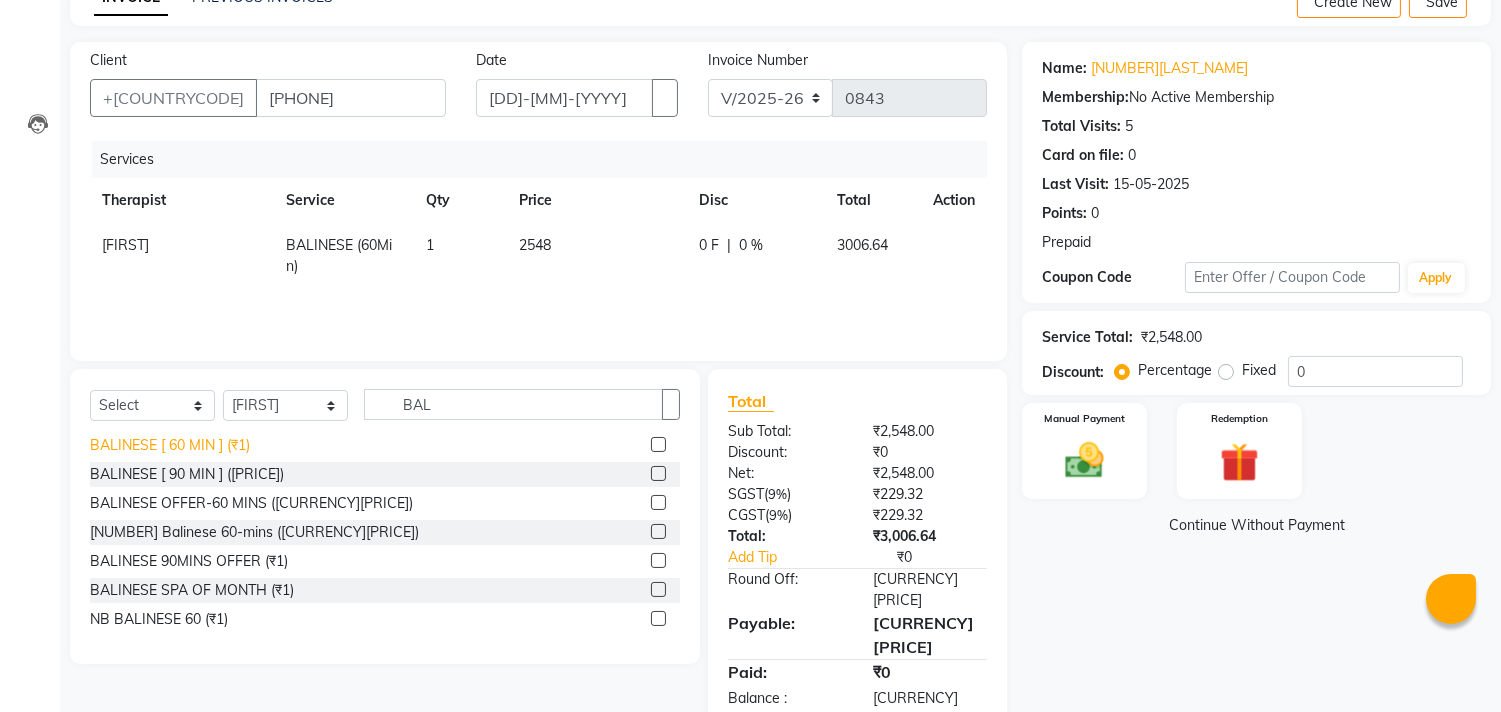 click on "BALINESE [ 60 MIN ] (₹1)" at bounding box center (222, 358) 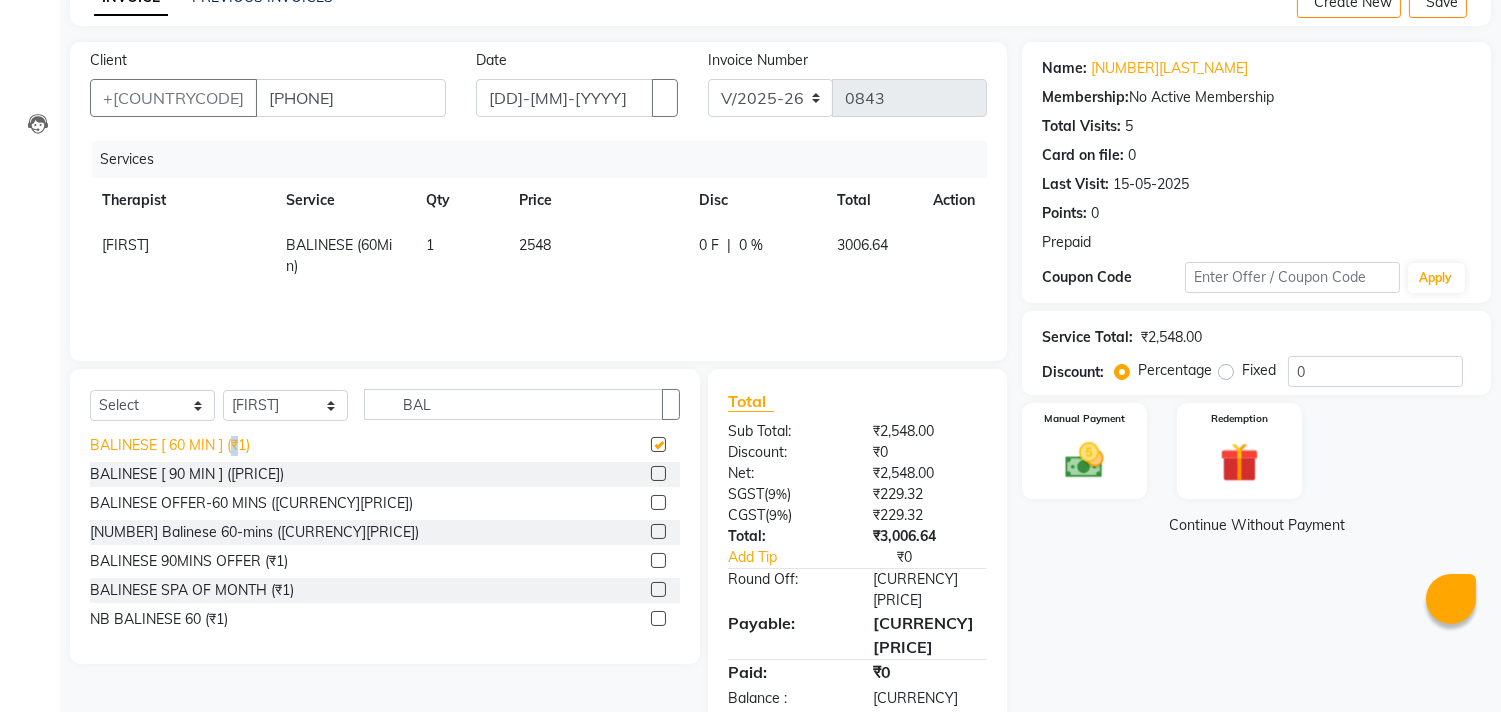 click on "BALINESE [ 60 MIN ] (₹1)" at bounding box center [222, 358] 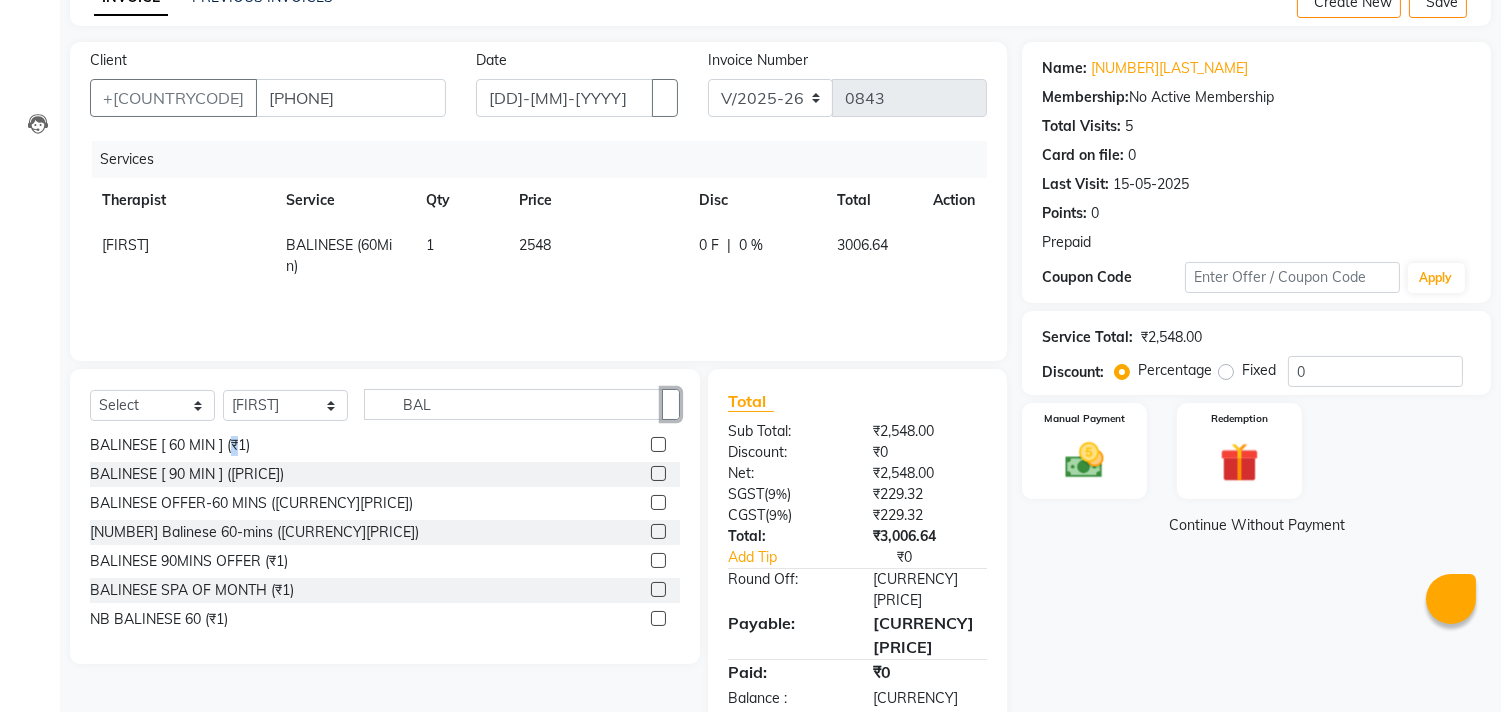 click at bounding box center (671, 405) 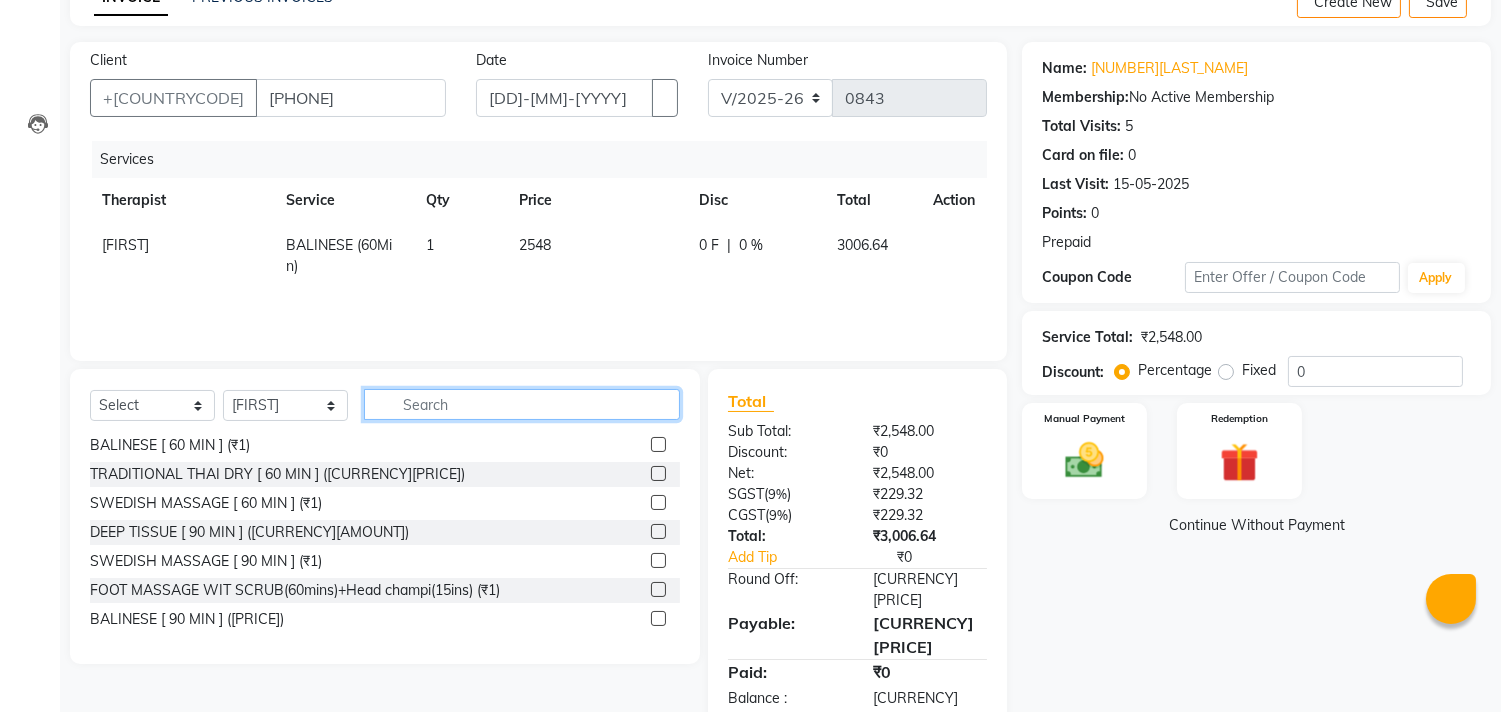 scroll, scrollTop: 1017, scrollLeft: 0, axis: vertical 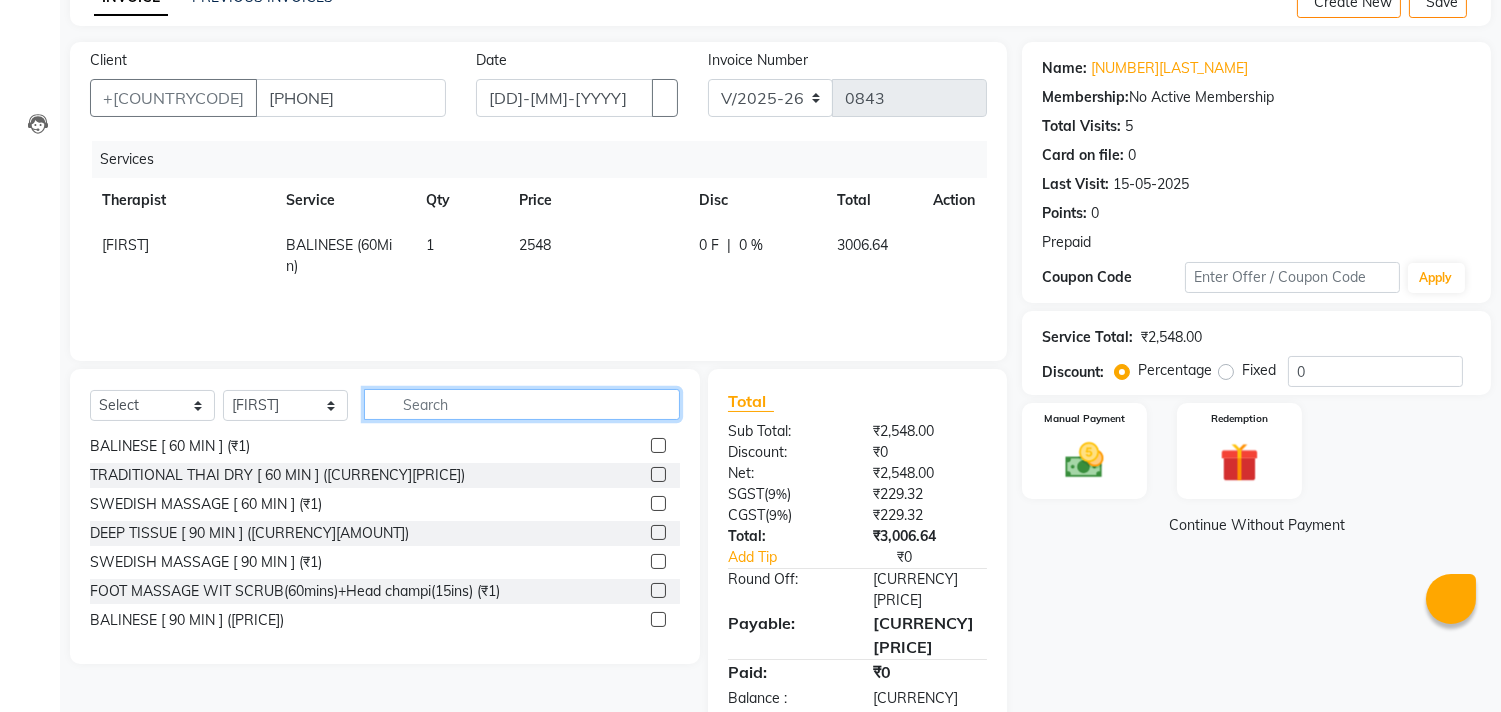 click at bounding box center (522, 404) 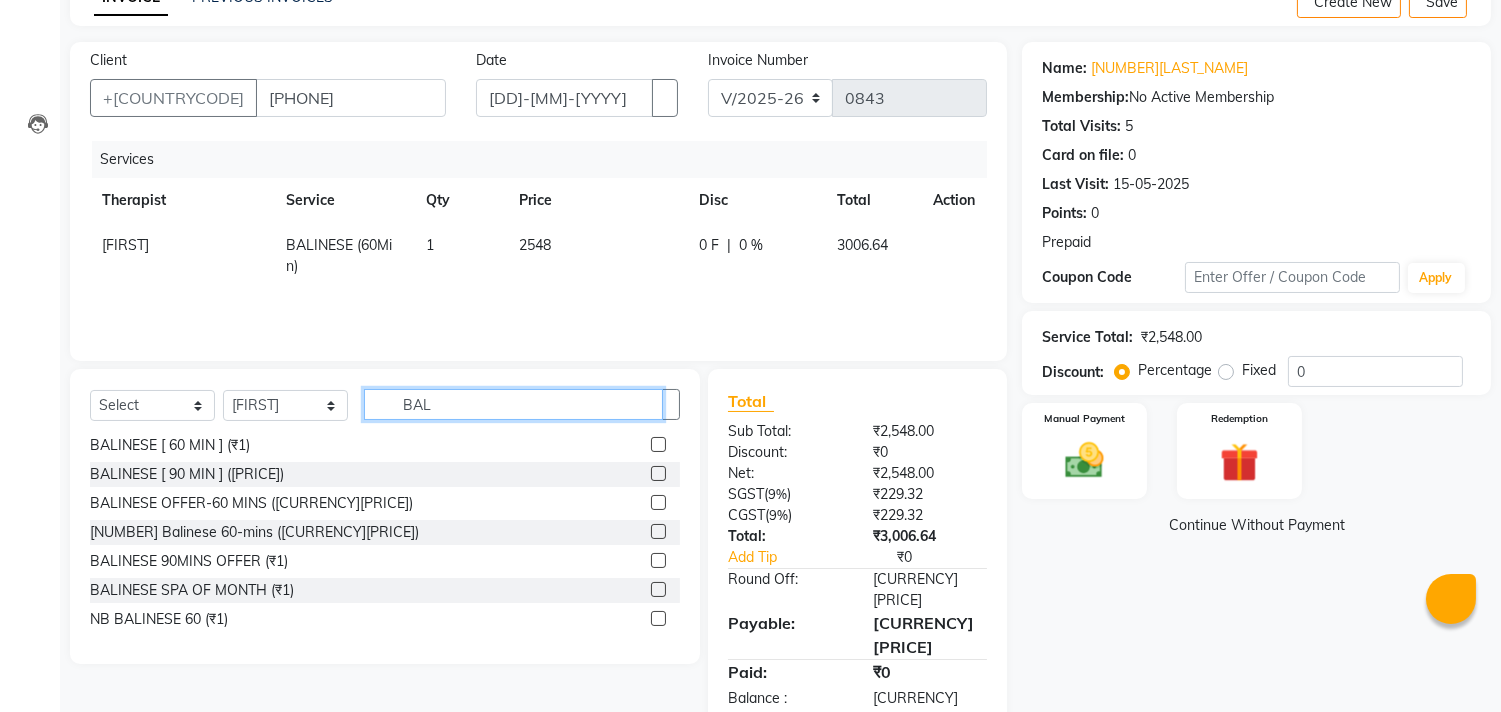 scroll, scrollTop: 0, scrollLeft: 0, axis: both 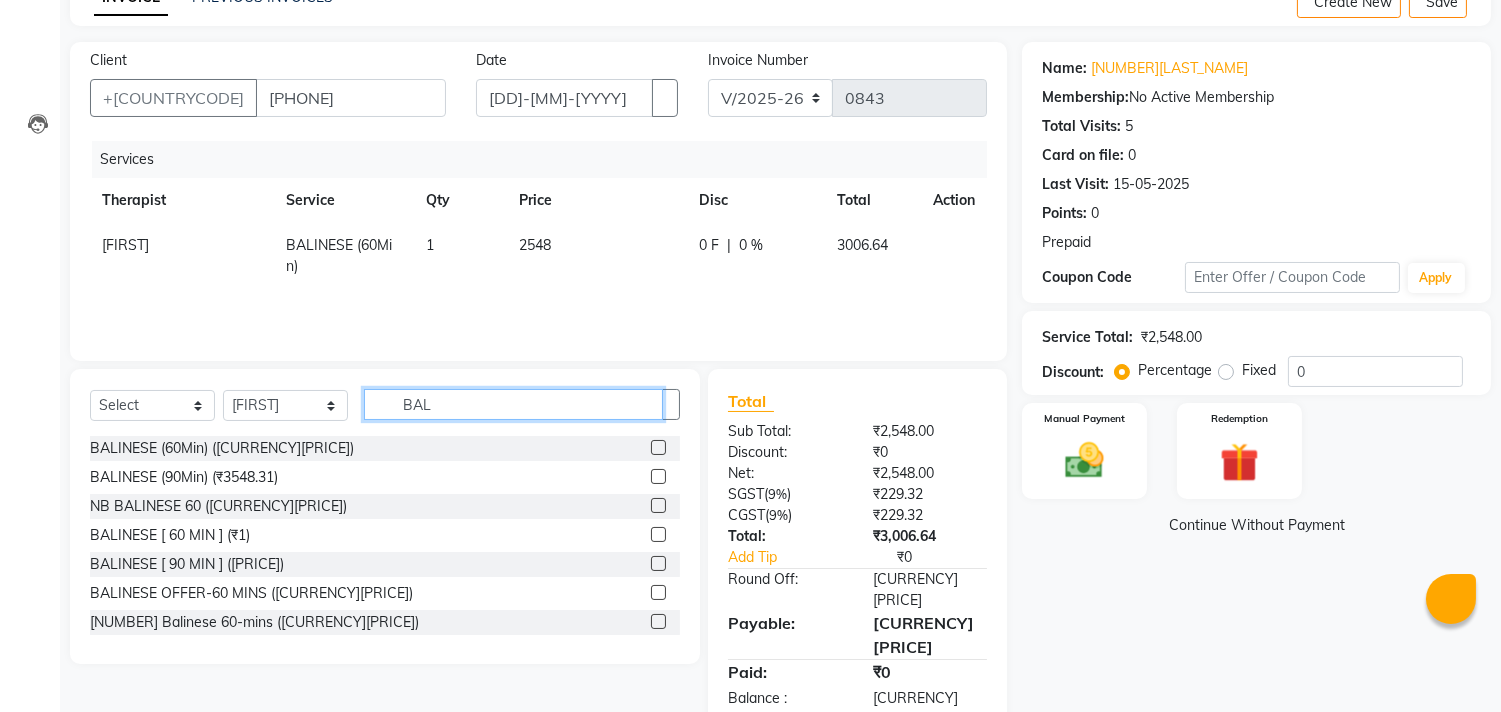 type on "BAL" 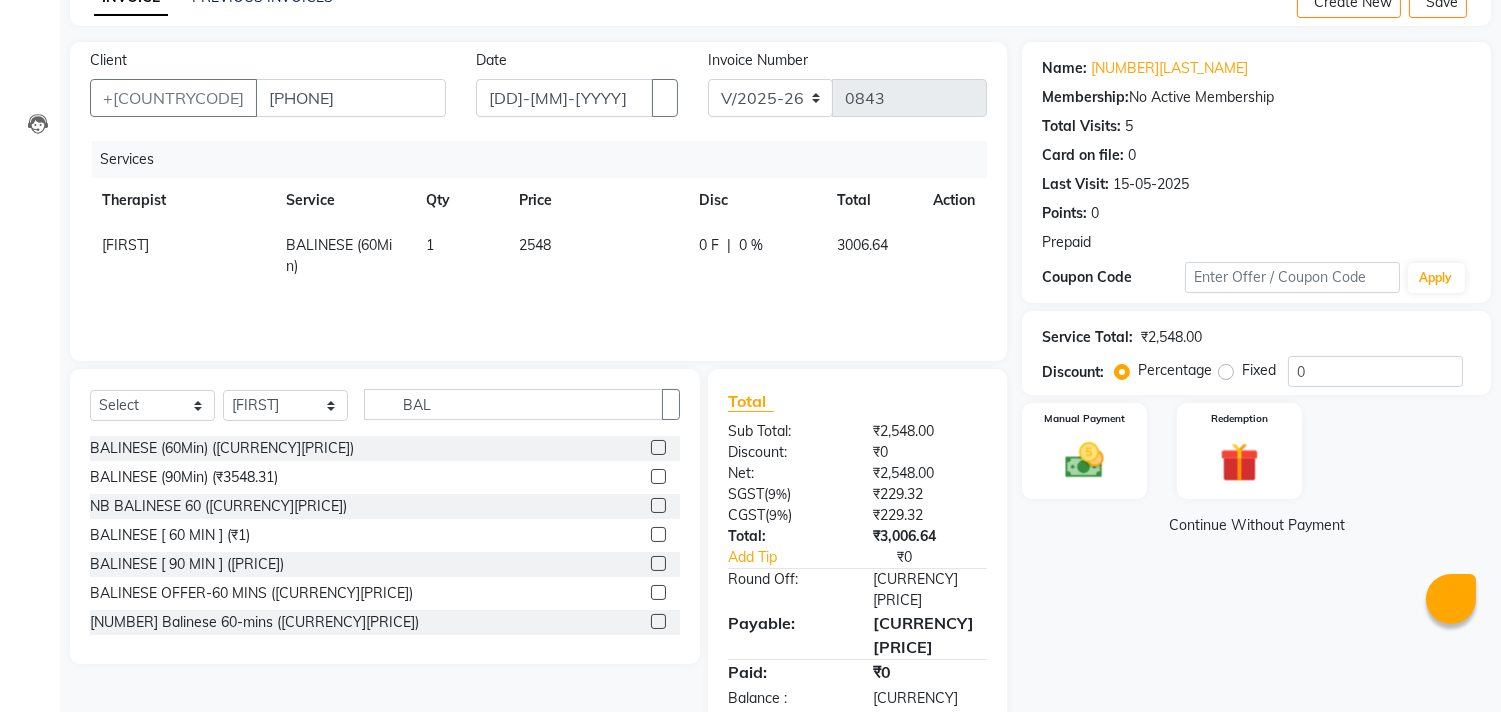 click at bounding box center (658, 447) 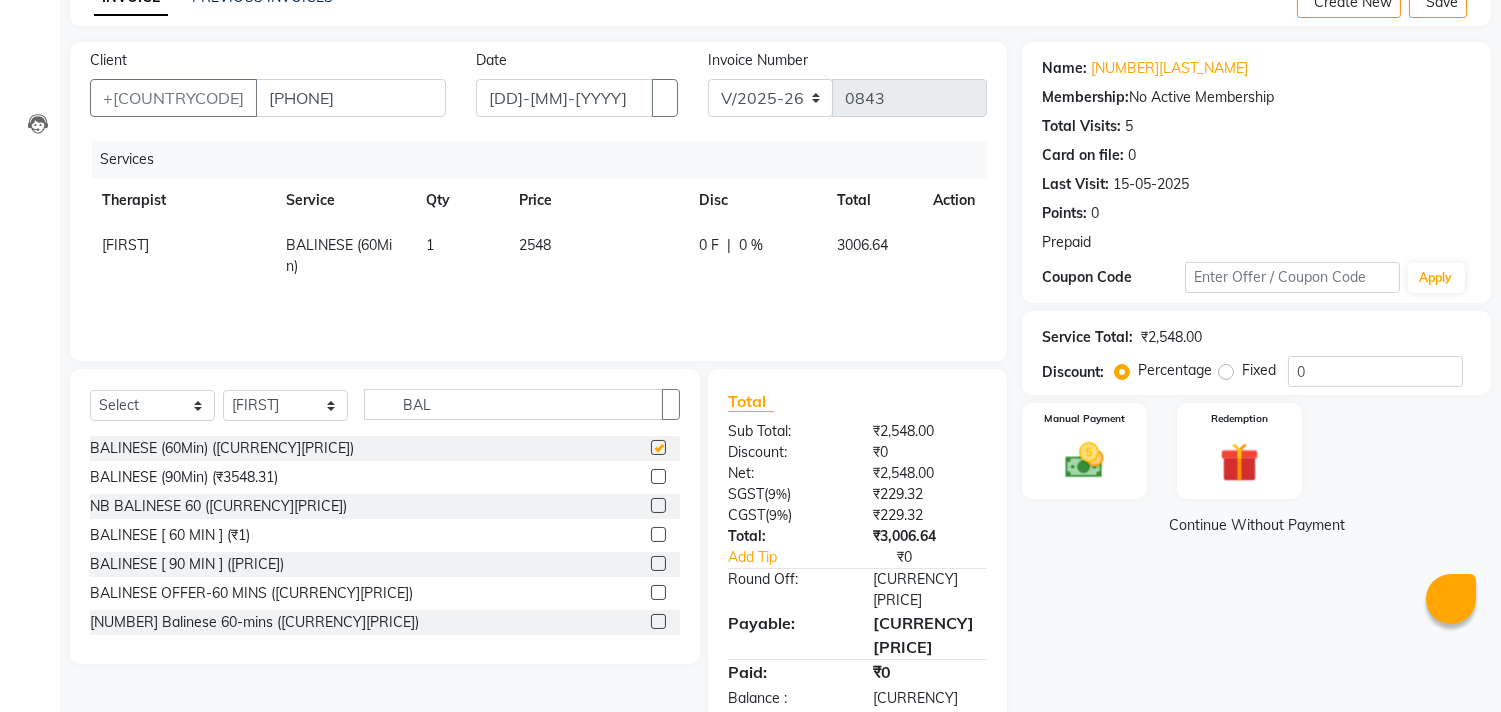 click at bounding box center [658, 447] 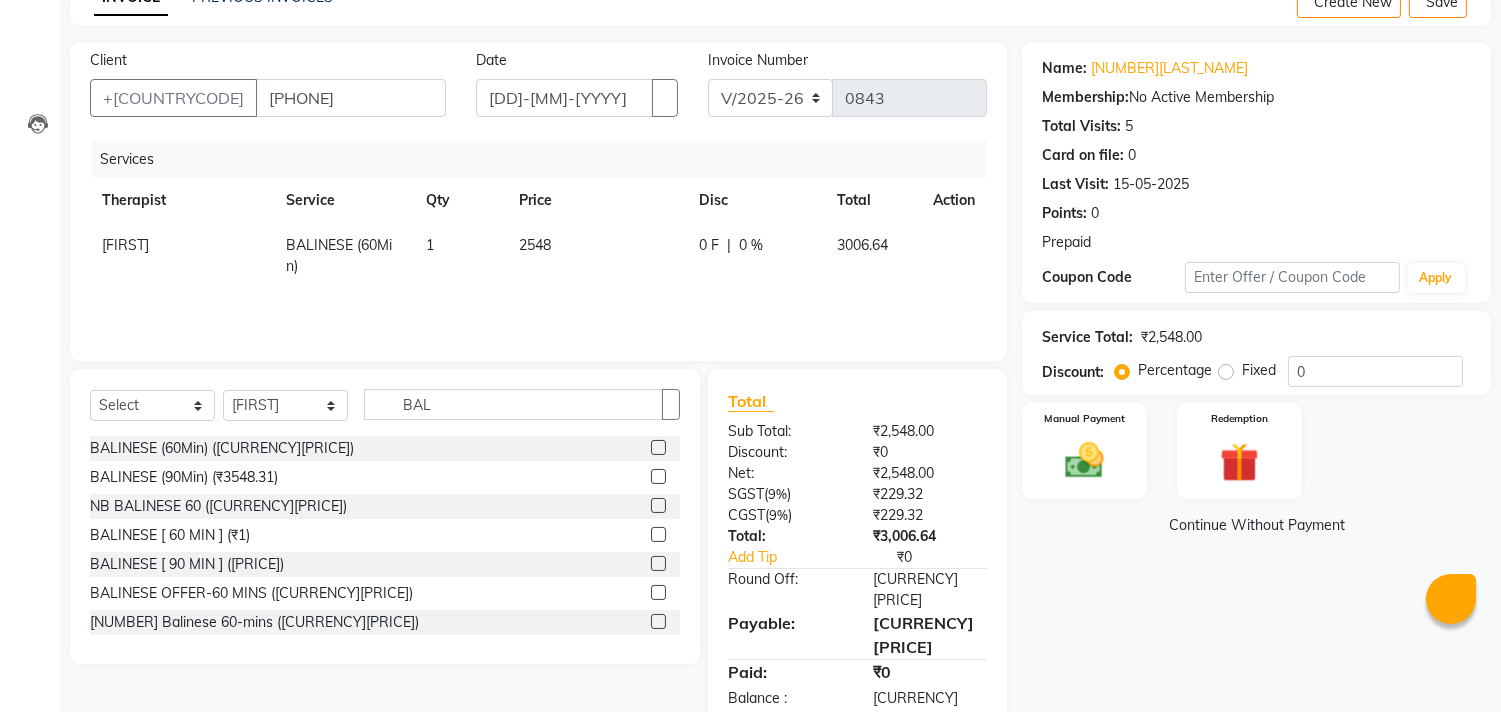 click at bounding box center (658, 447) 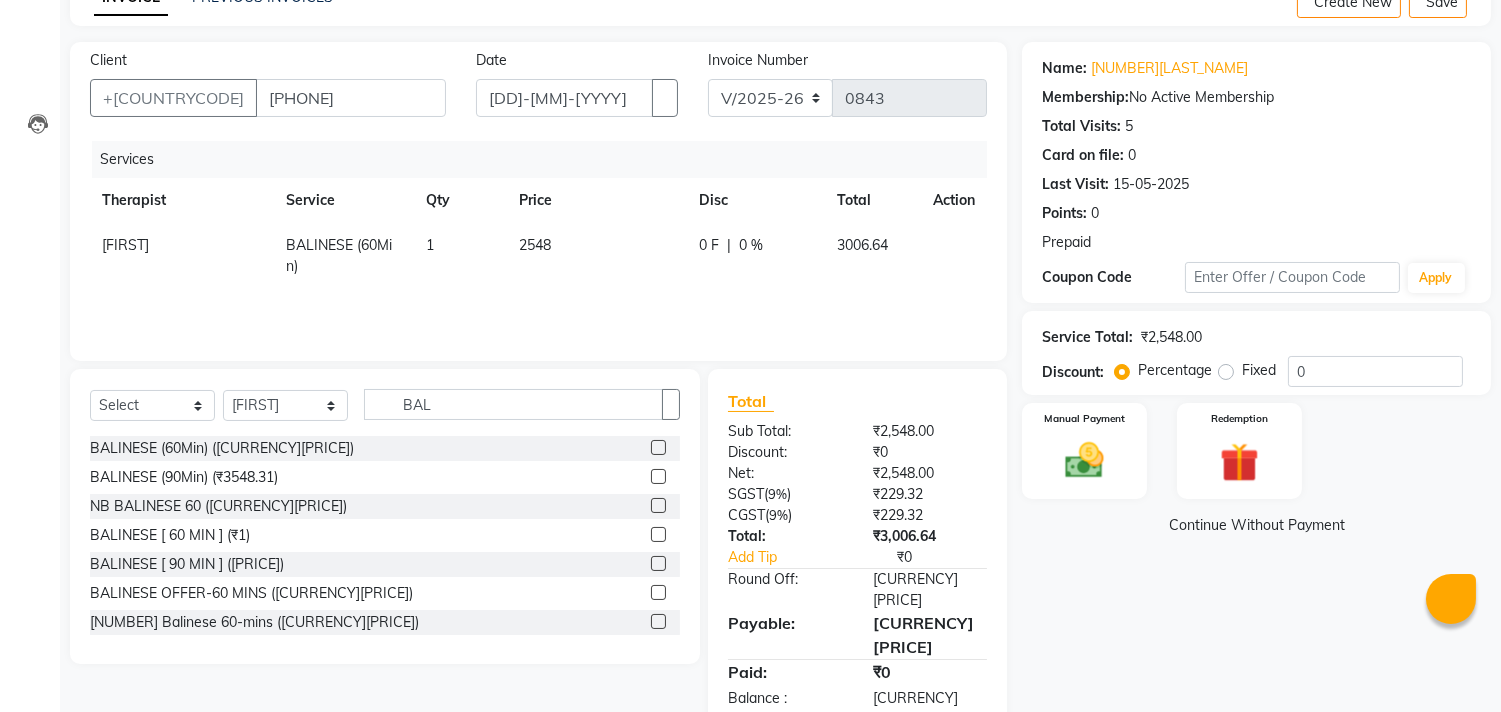click on "BALINESE (60Min) ([CURRENCY][PRICE])" at bounding box center (385, 448) 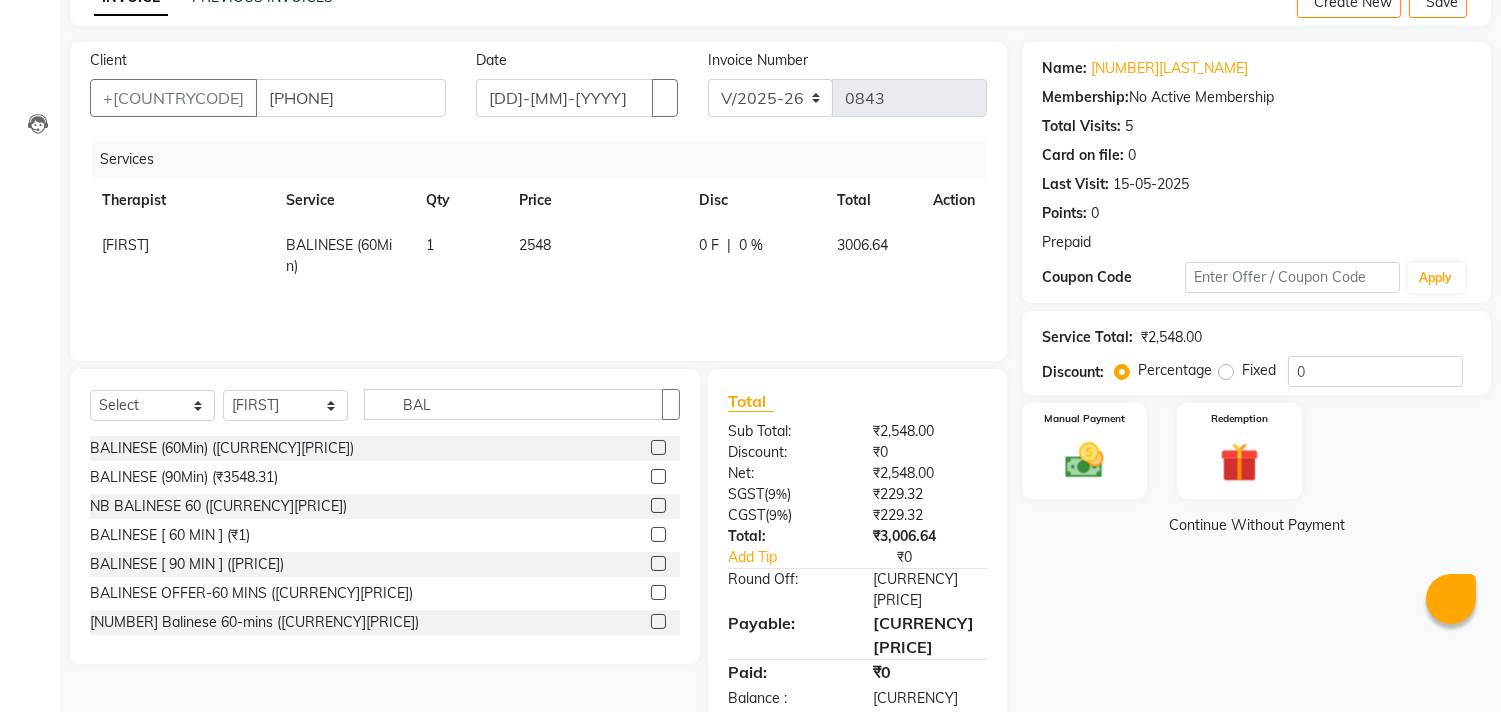 click on "BALINESE (60Min) ([CURRENCY][PRICE])" at bounding box center (385, 448) 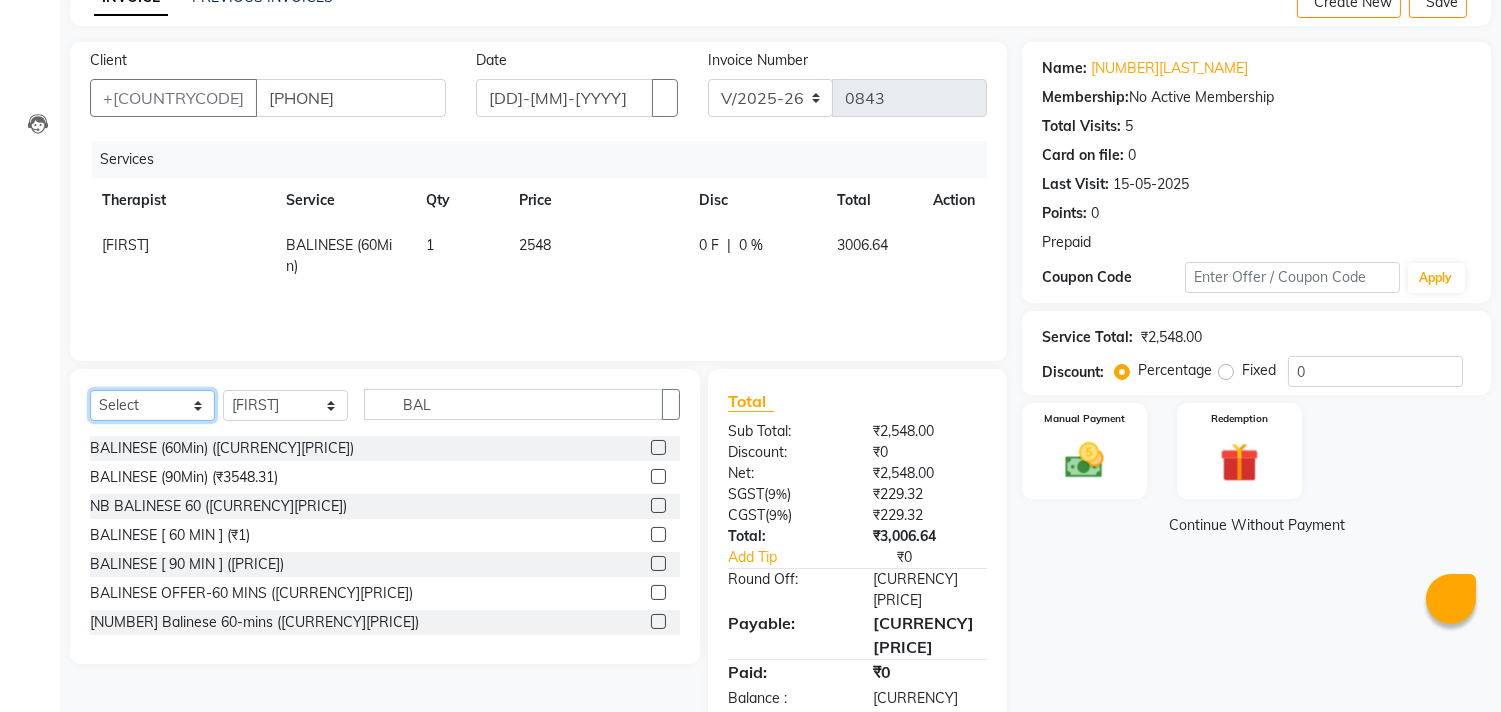 click on "Select  Service  Product  Membership  Package Voucher Prepaid Gift Card" at bounding box center (152, 405) 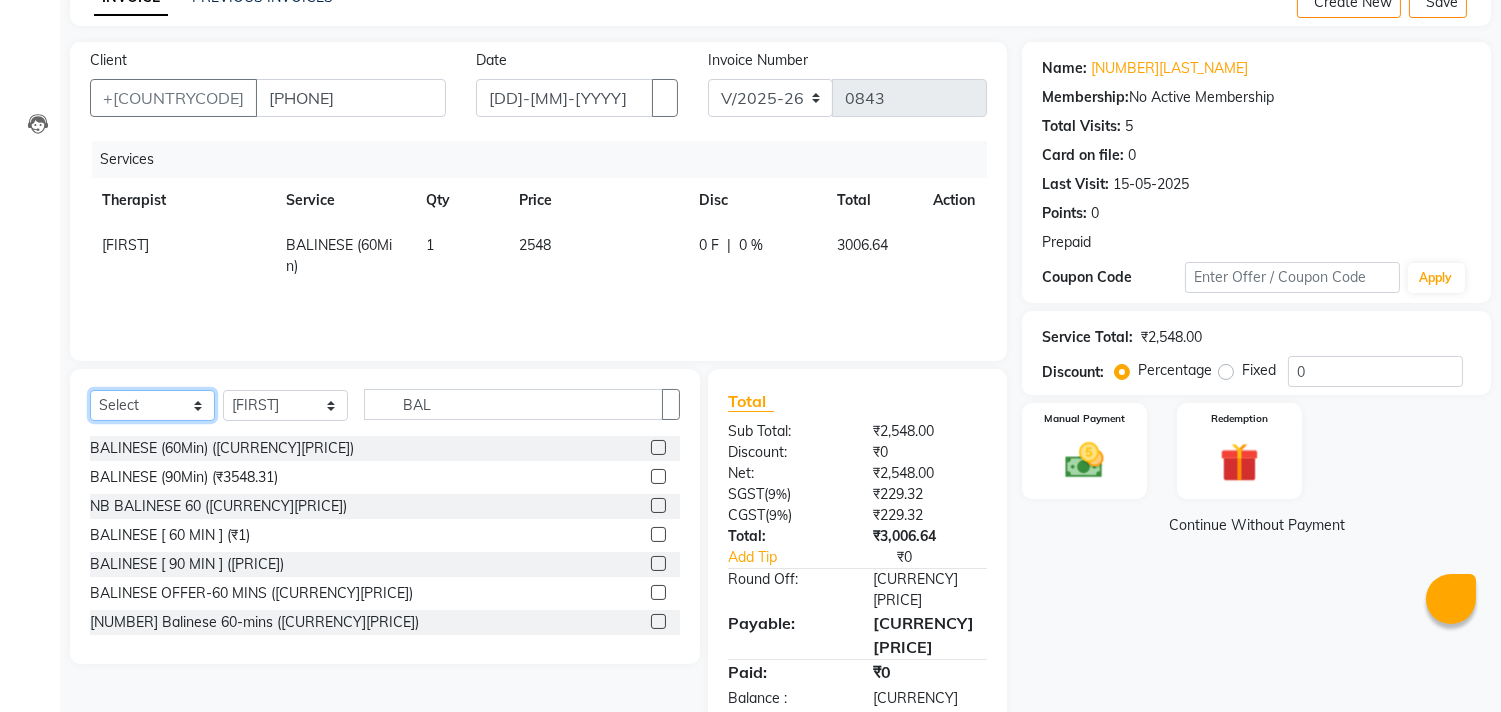 select on "service" 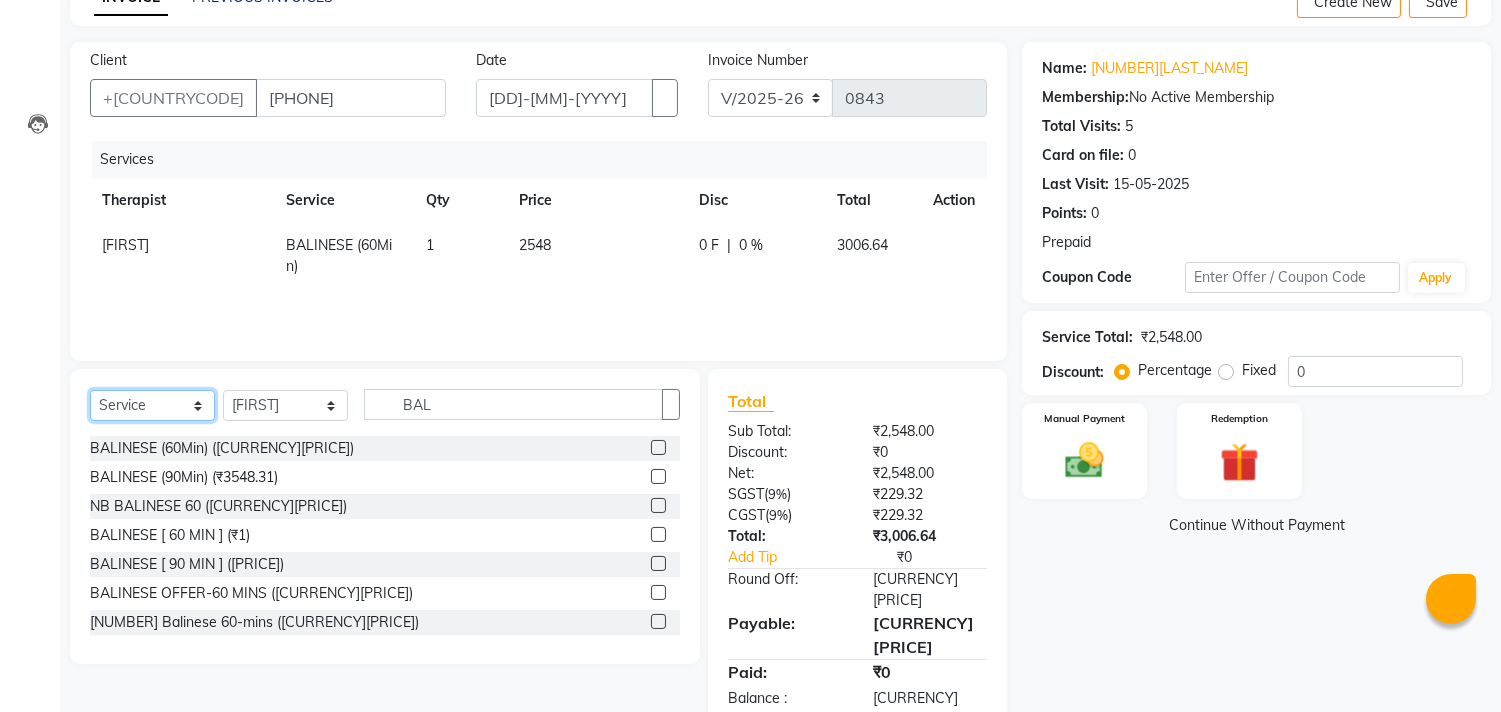 click on "Select  Service  Product  Membership  Package Voucher Prepaid Gift Card" at bounding box center [152, 405] 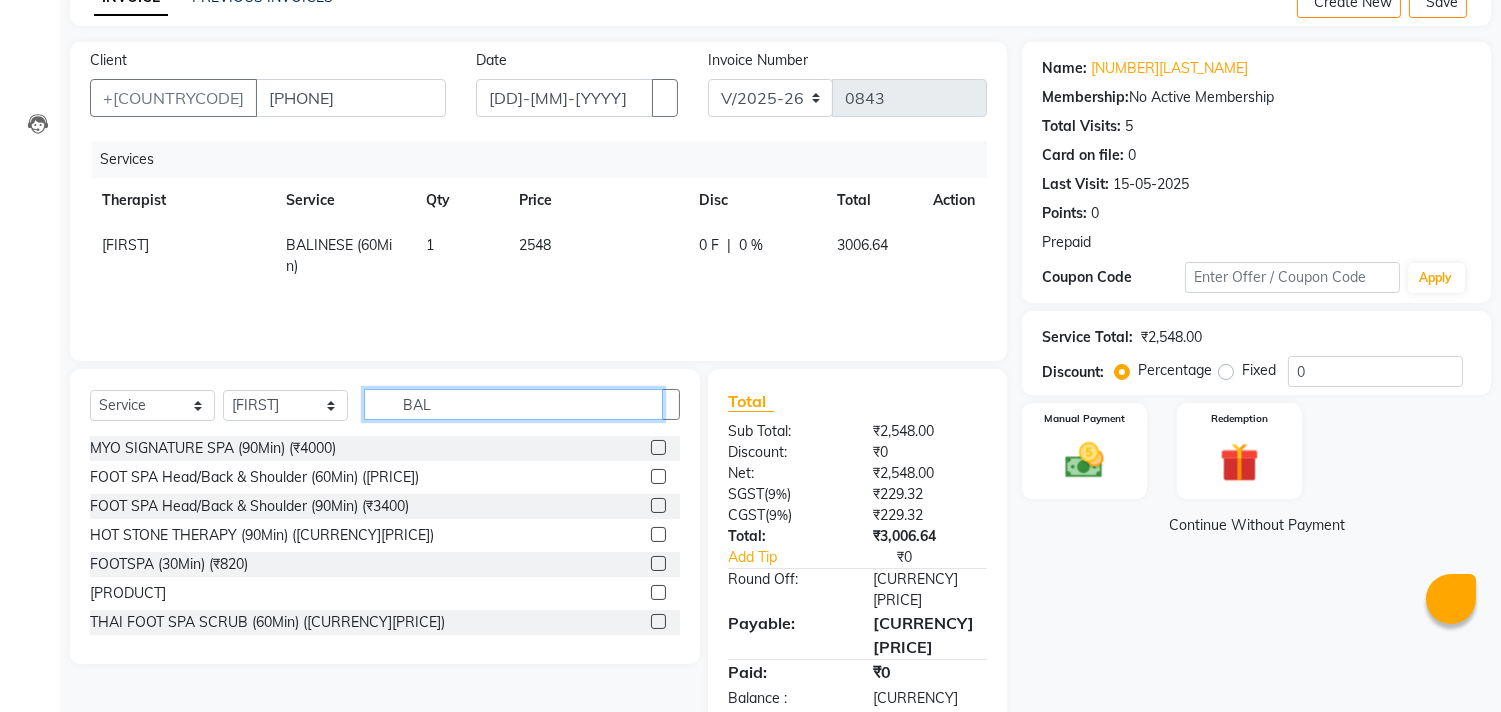 click on "BAL" at bounding box center (513, 404) 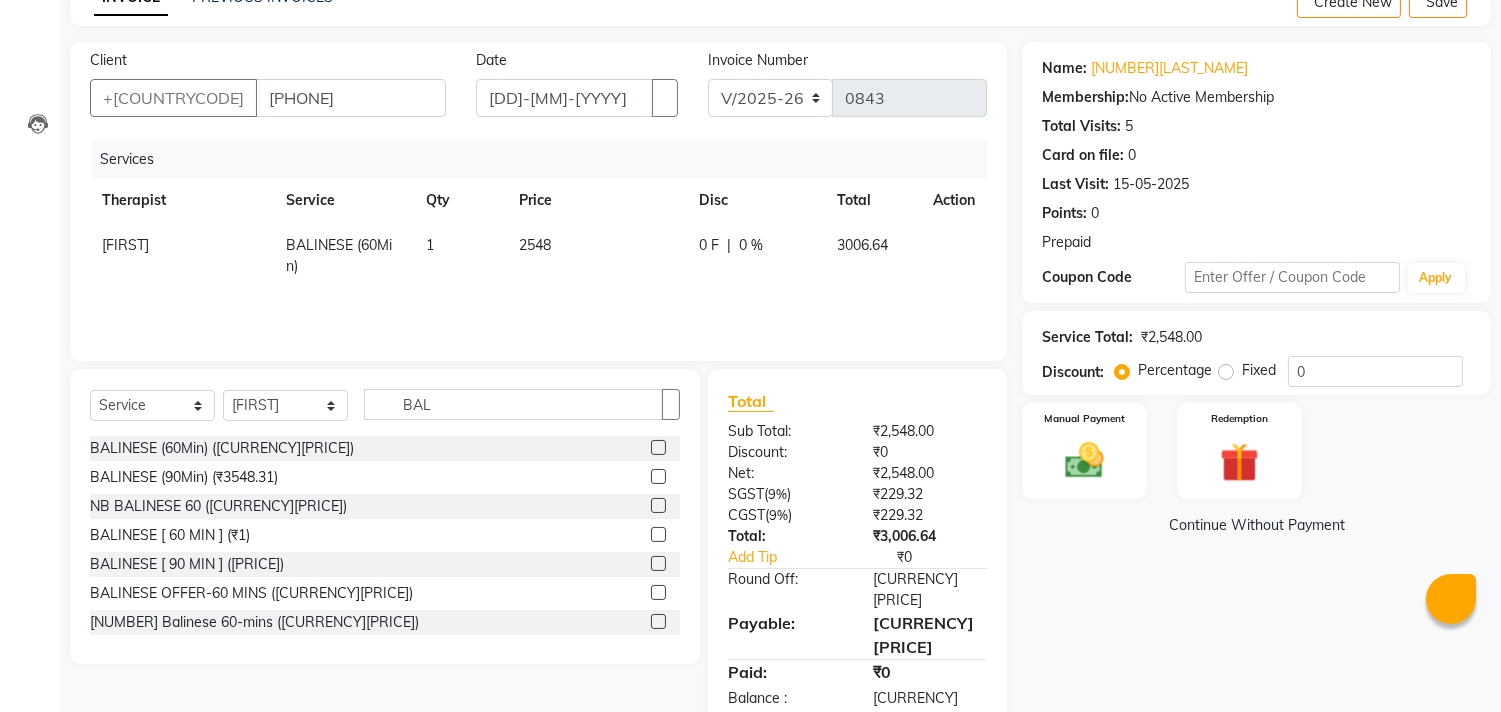 click at bounding box center (658, 447) 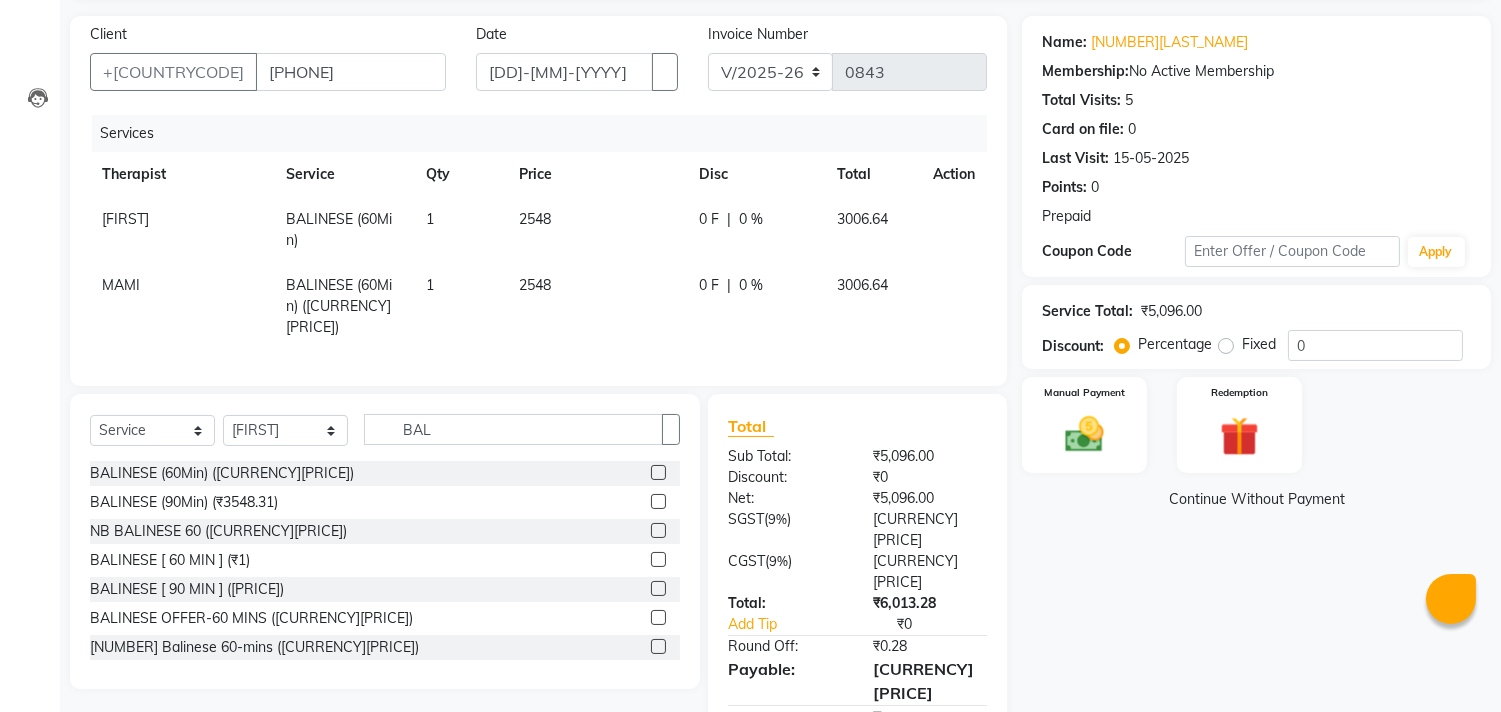 scroll, scrollTop: 155, scrollLeft: 0, axis: vertical 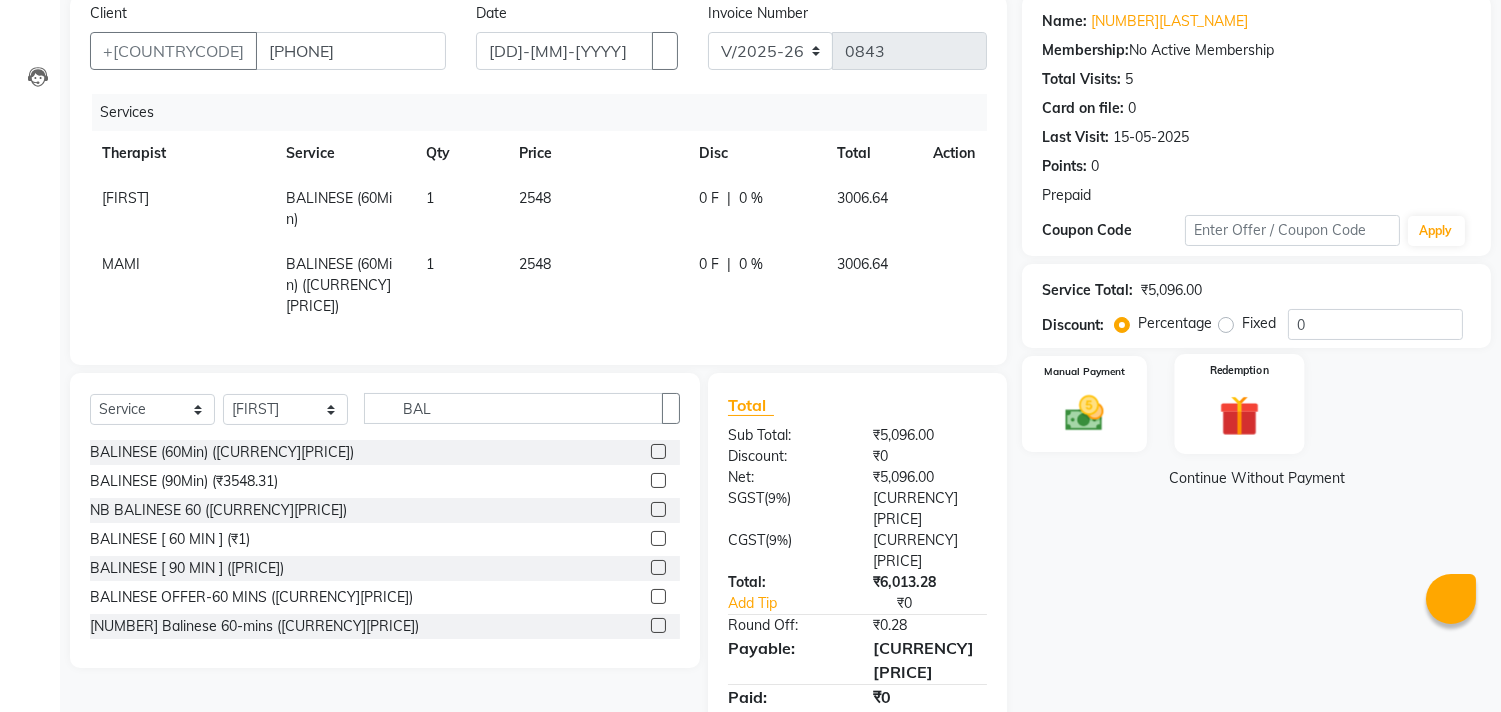 click at bounding box center (1084, 413) 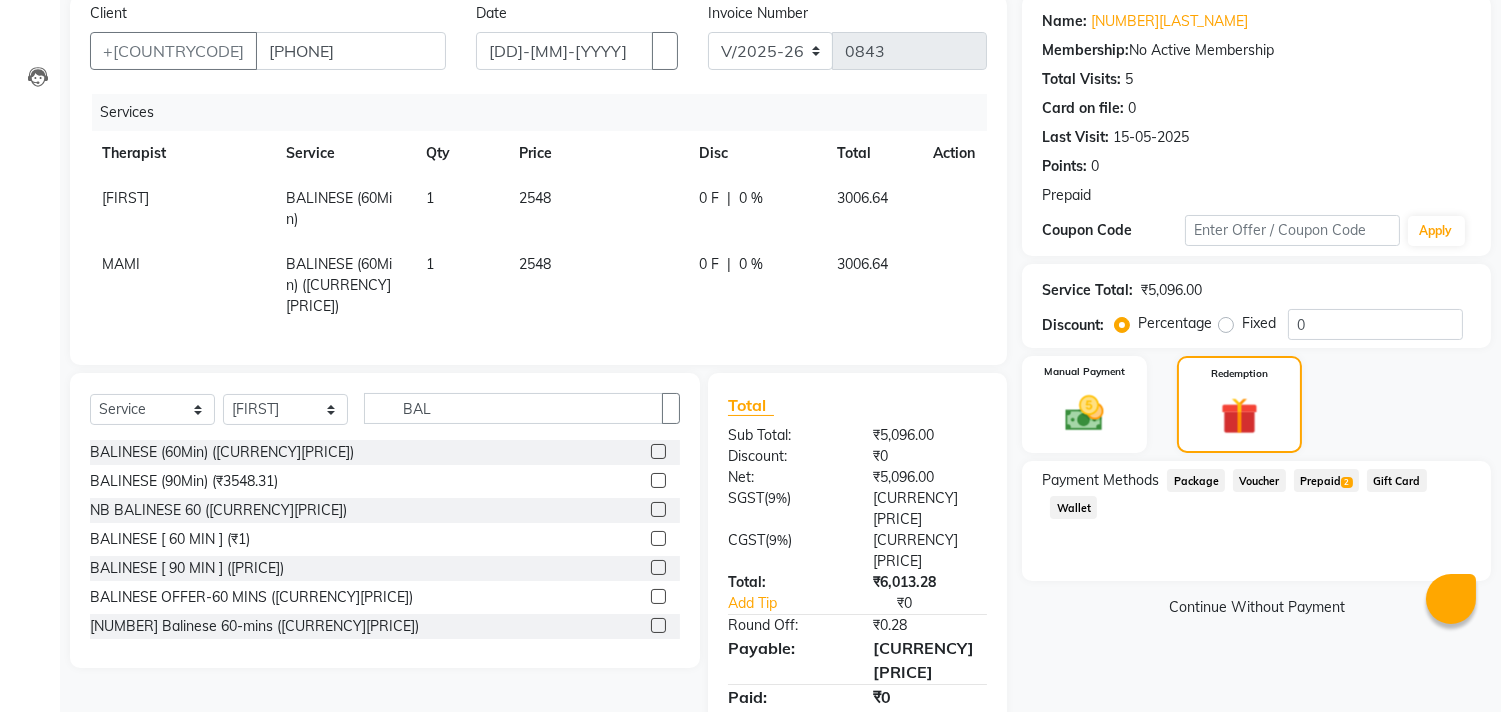 click on "Prepaid  2" at bounding box center (1196, 480) 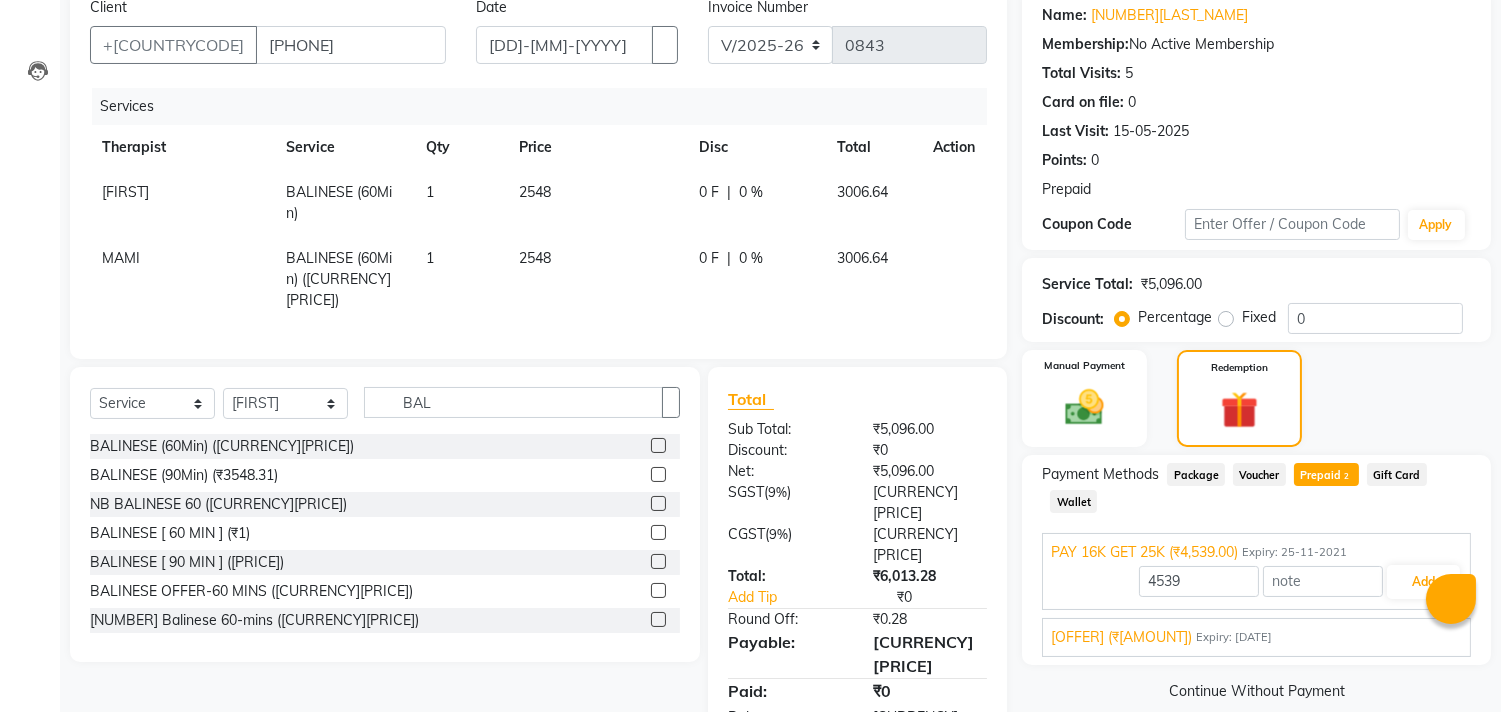 scroll, scrollTop: 0, scrollLeft: 0, axis: both 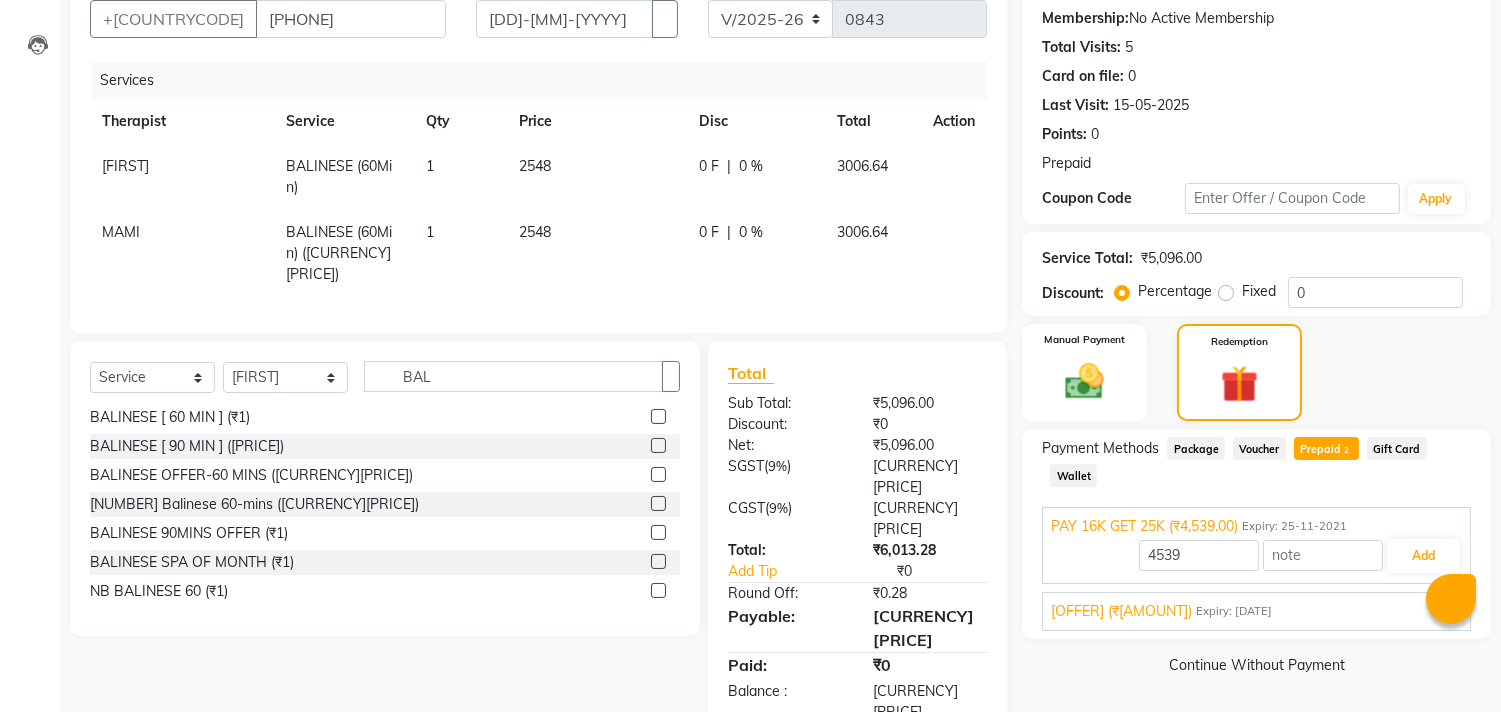 click on "Prepaid  2" at bounding box center (1326, 448) 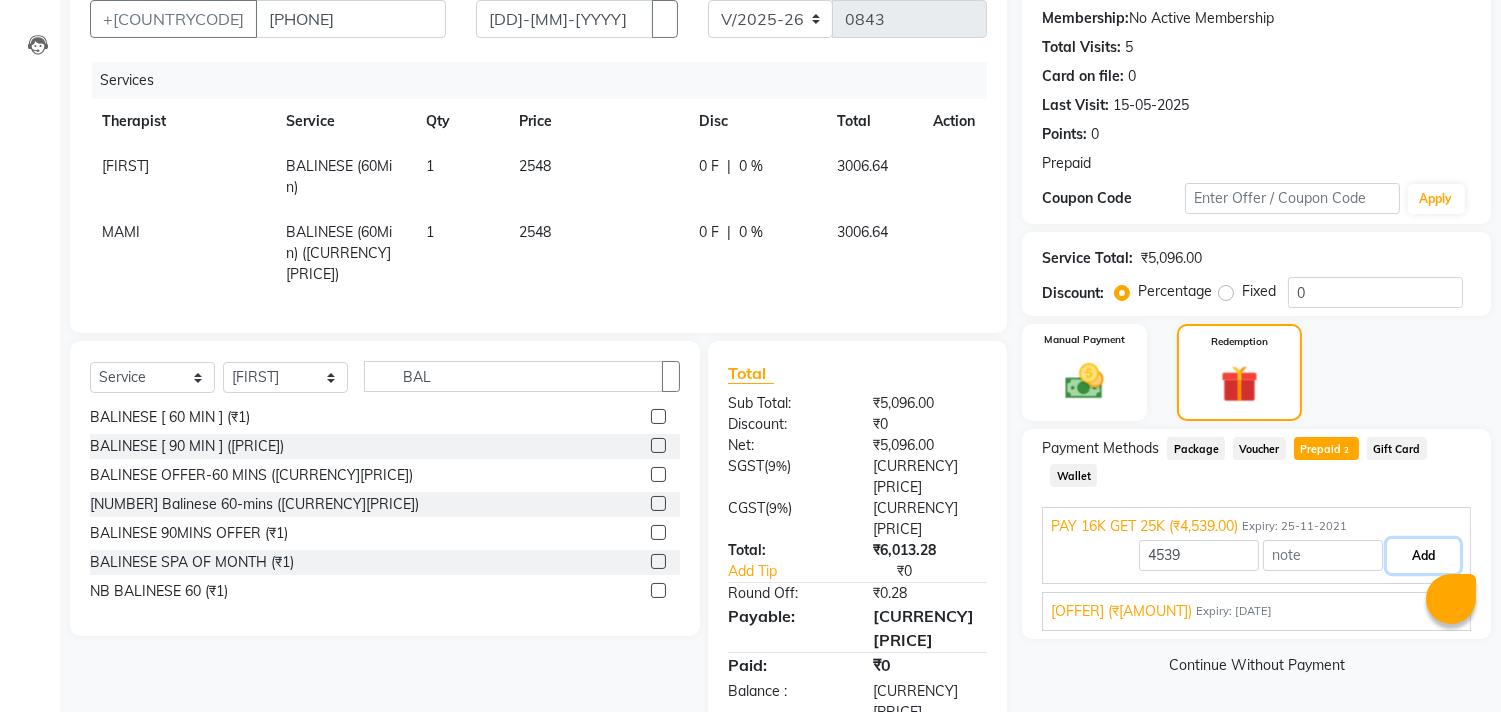 click on "Add" at bounding box center [1423, 556] 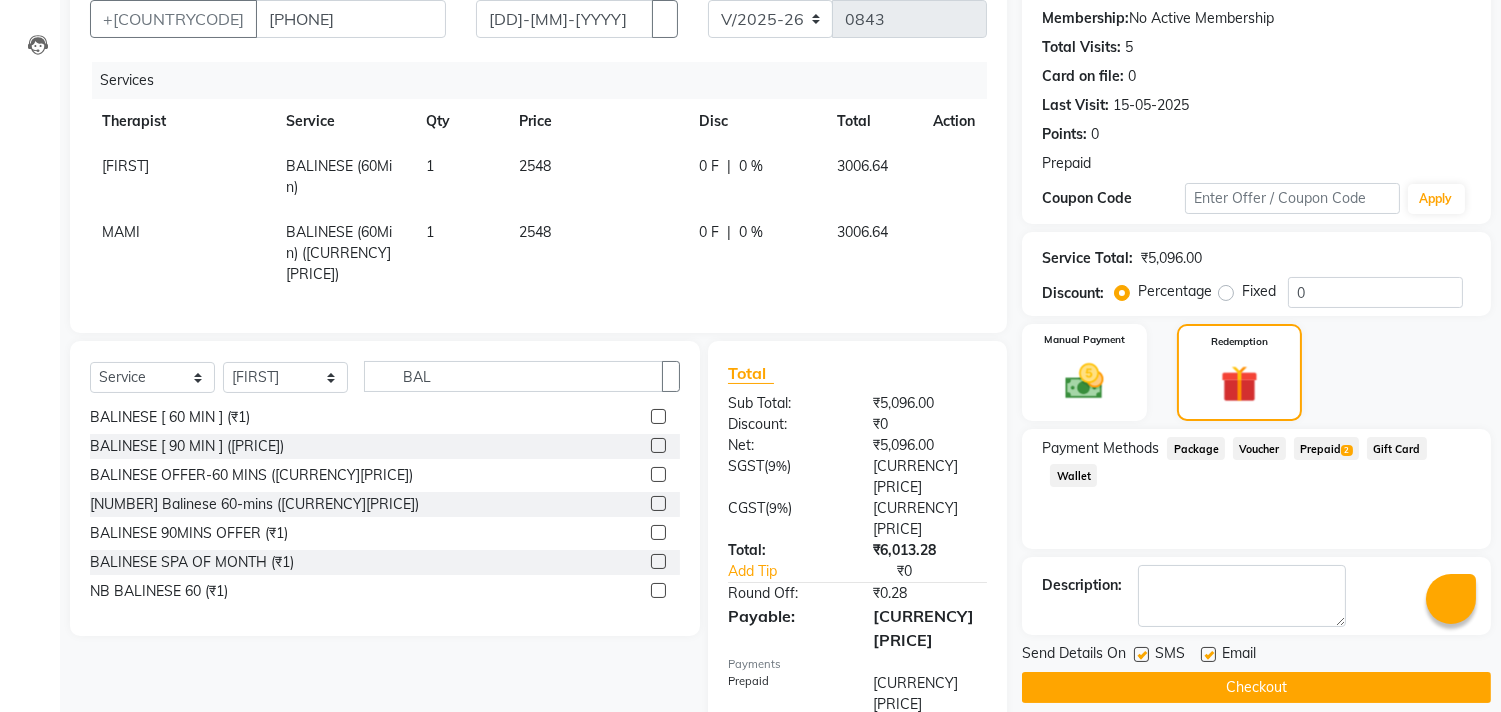 click on "SMS" at bounding box center [1167, 655] 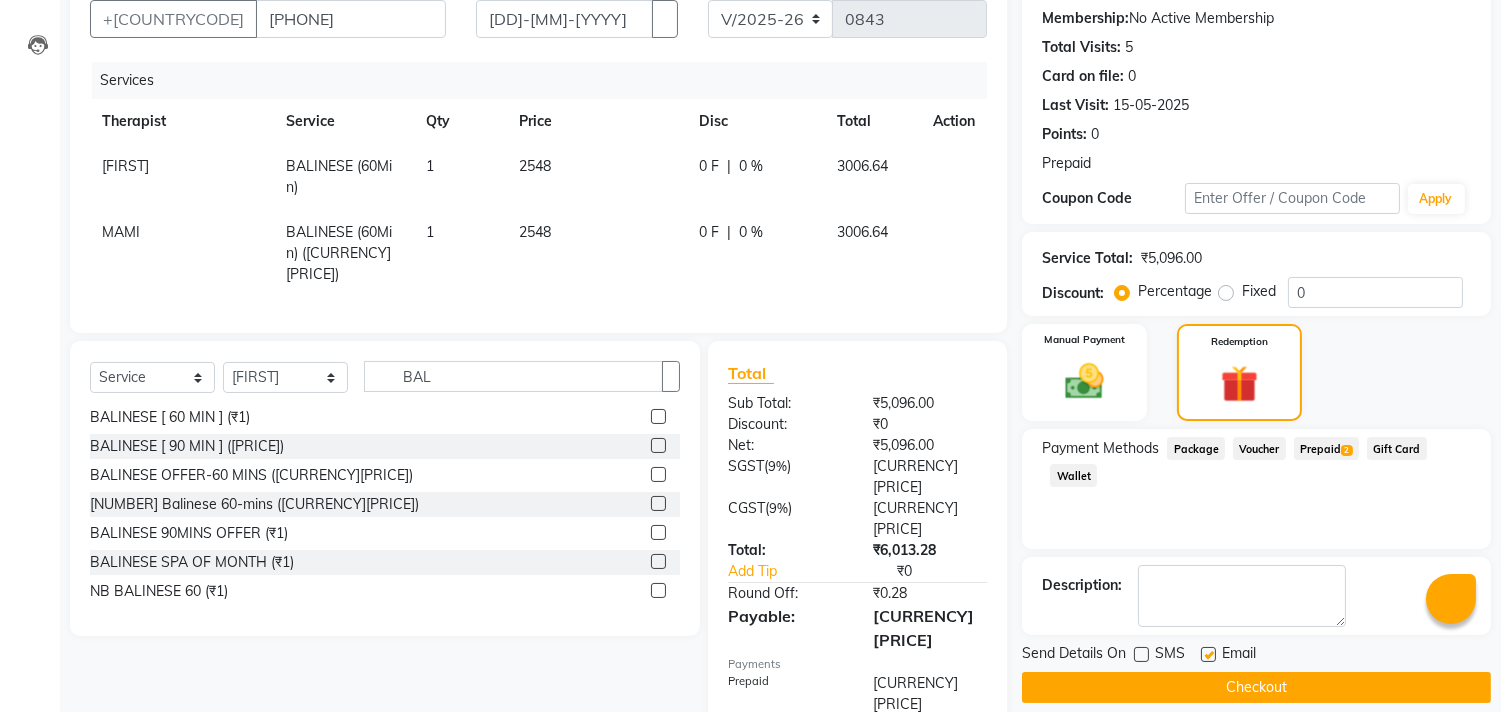 click at bounding box center [1208, 654] 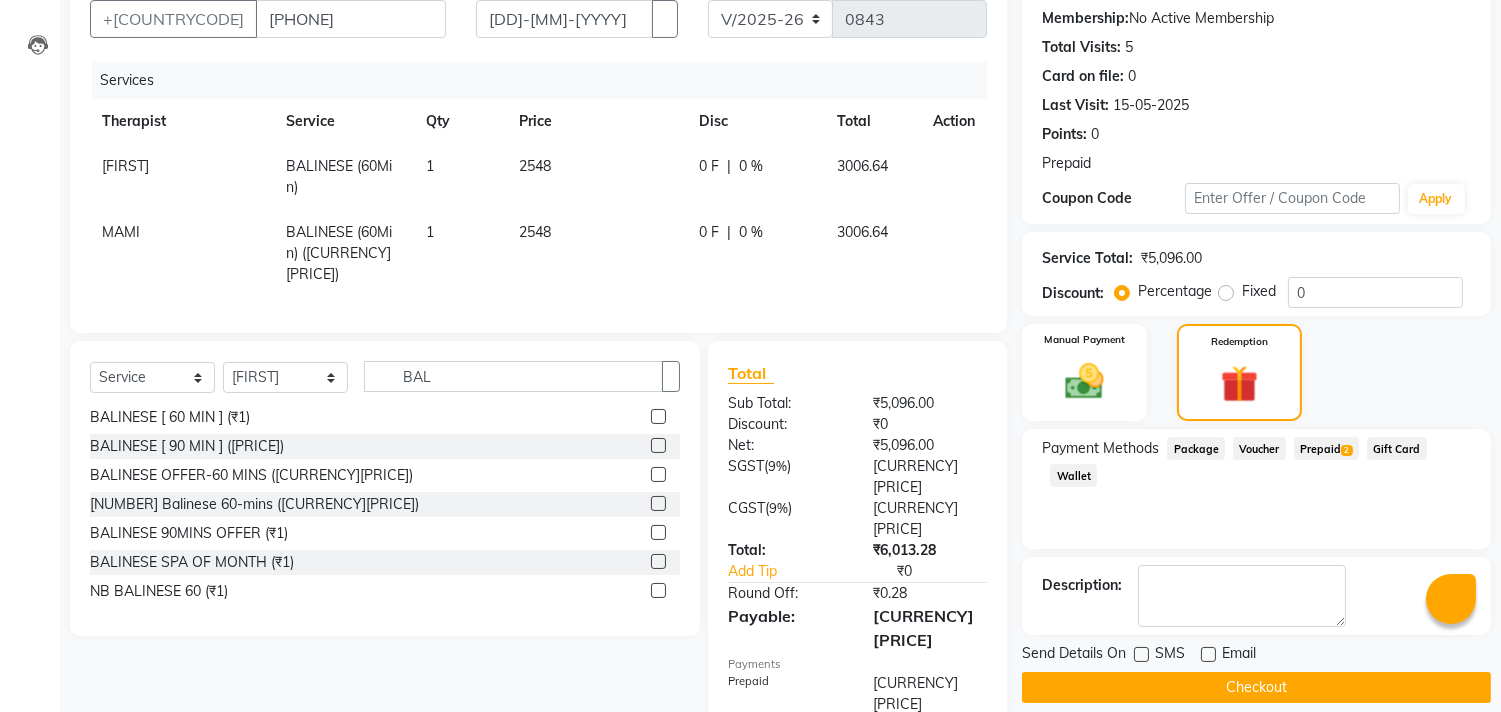 click on "Prepaid  2" at bounding box center [1196, 448] 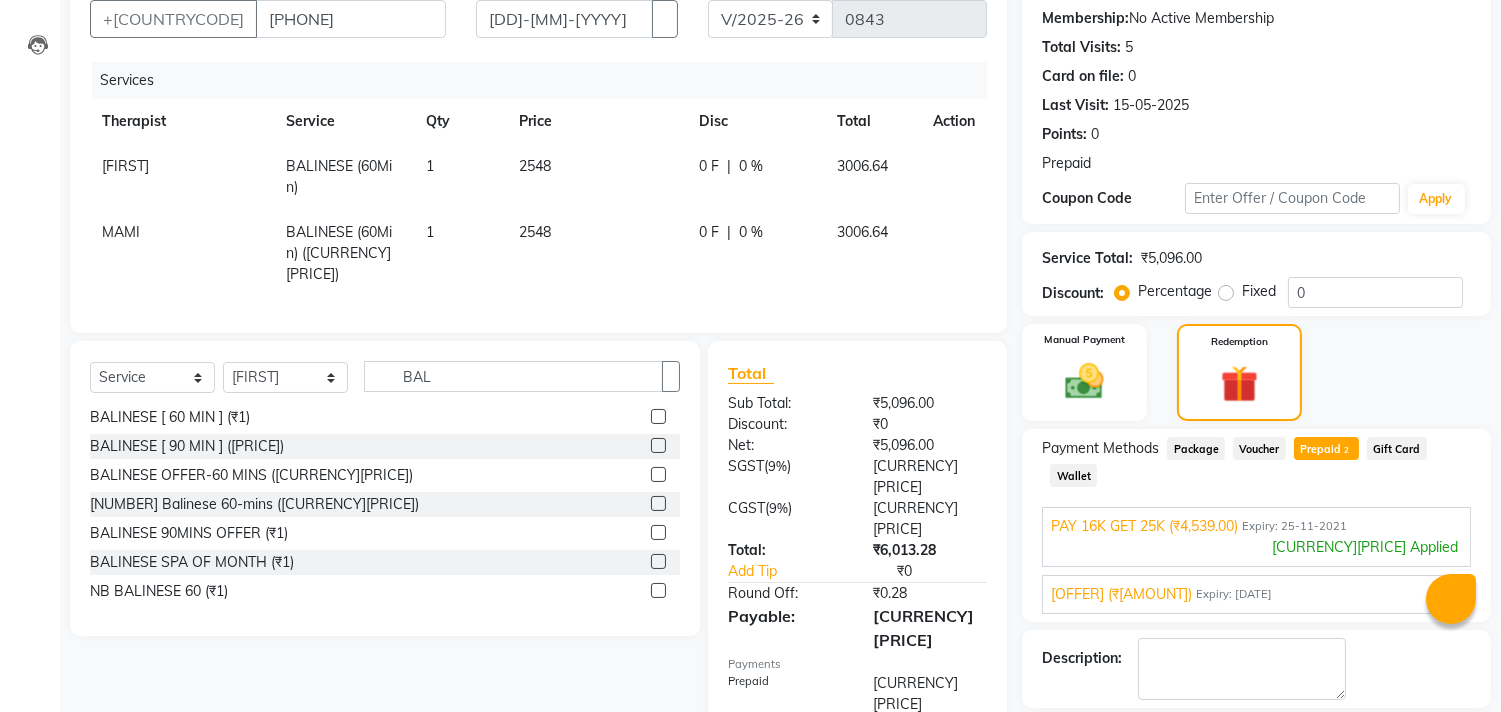scroll, scrollTop: 284, scrollLeft: 0, axis: vertical 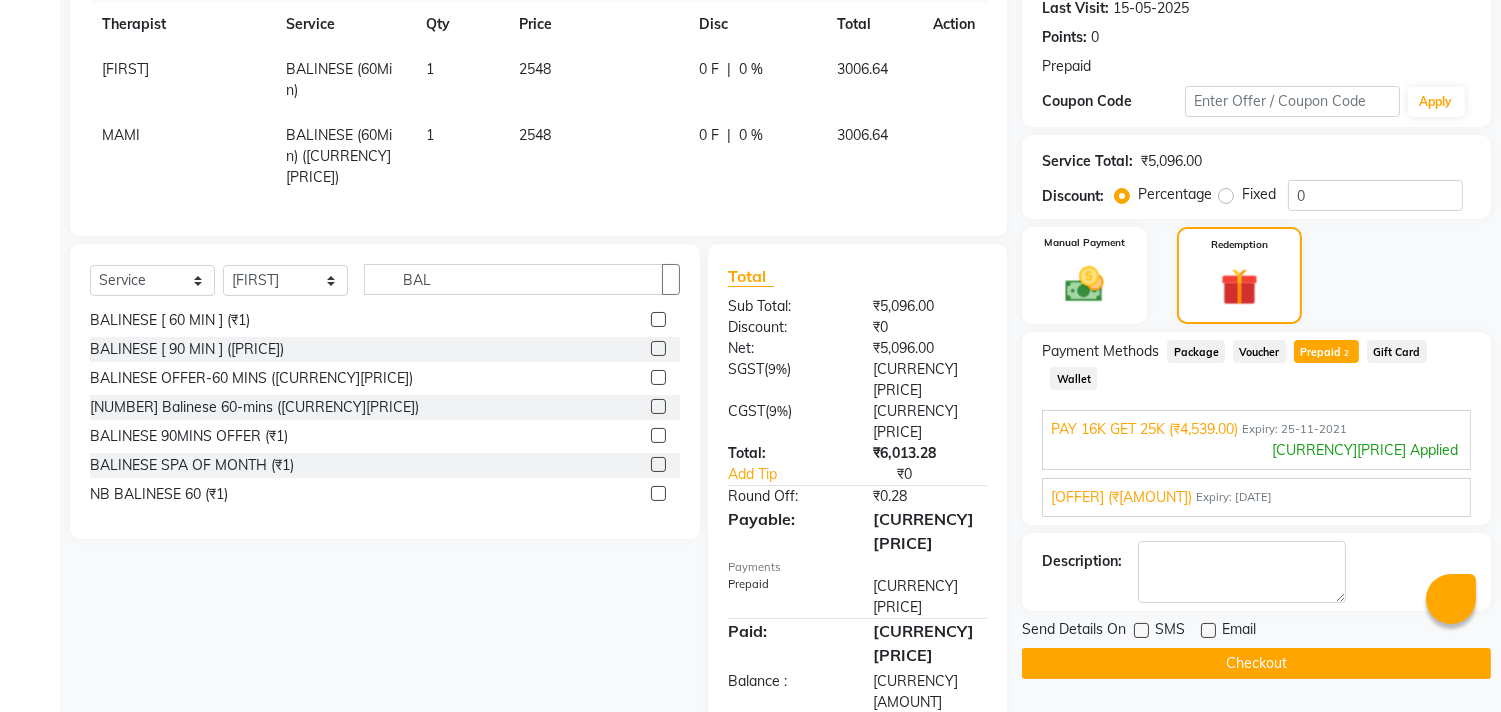 click on "[OFFER] (₹[AMOUNT])" at bounding box center (1144, 429) 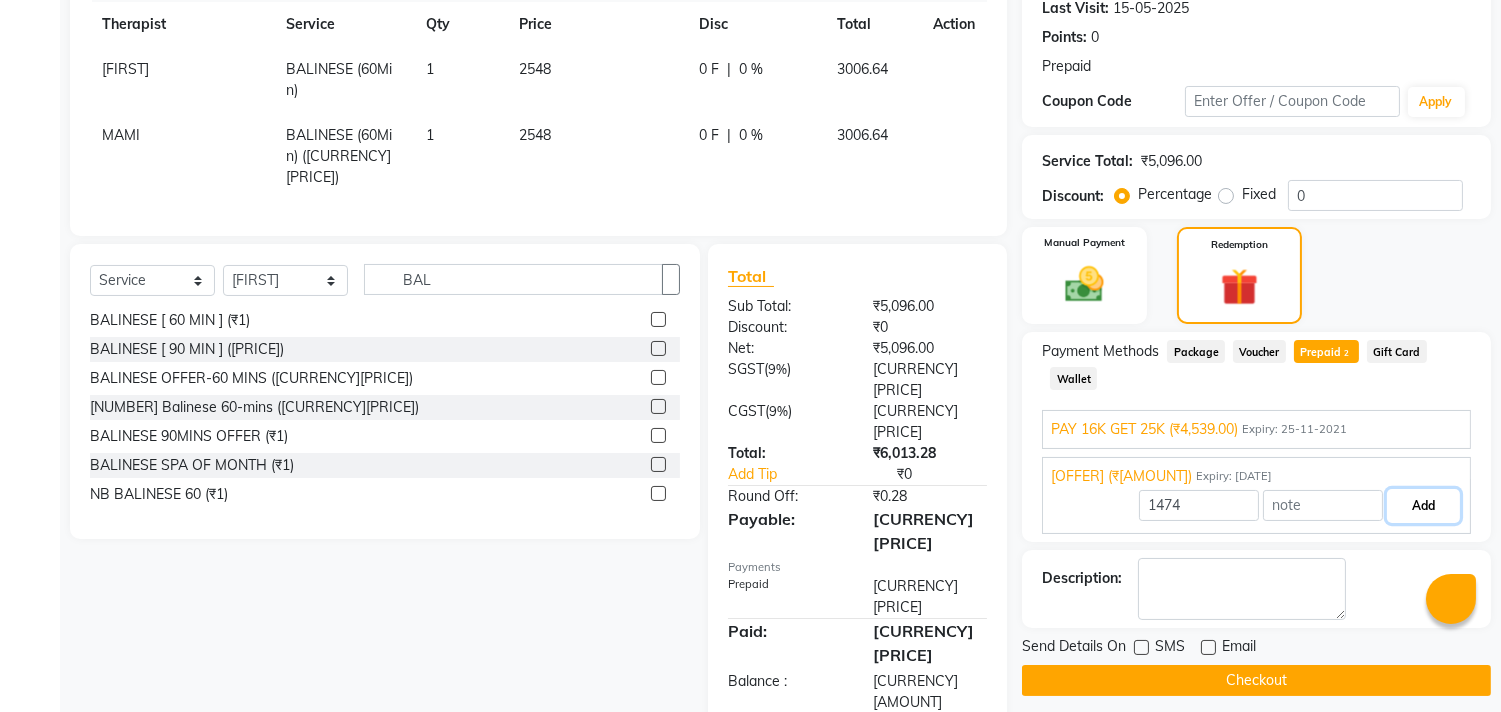 click on "Add" at bounding box center [1423, 506] 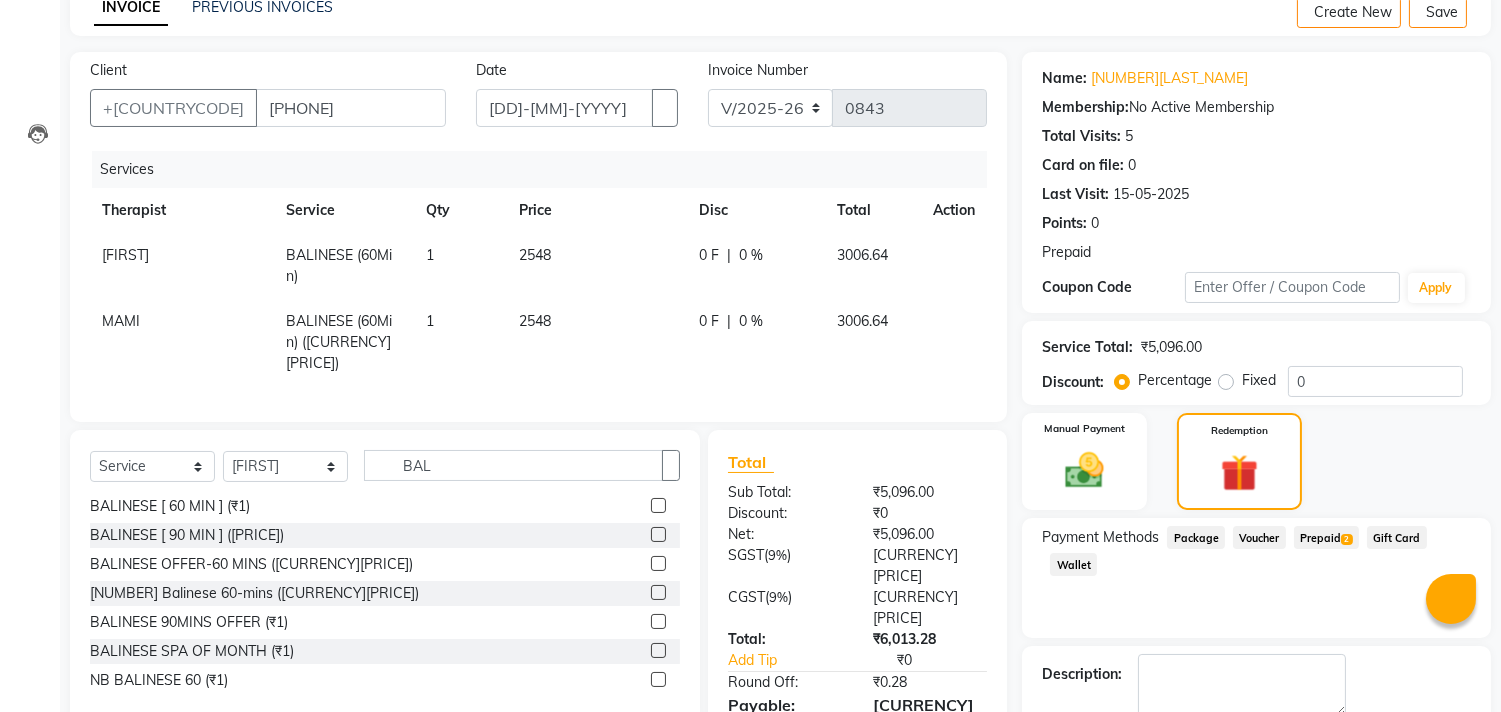 scroll, scrollTop: 210, scrollLeft: 0, axis: vertical 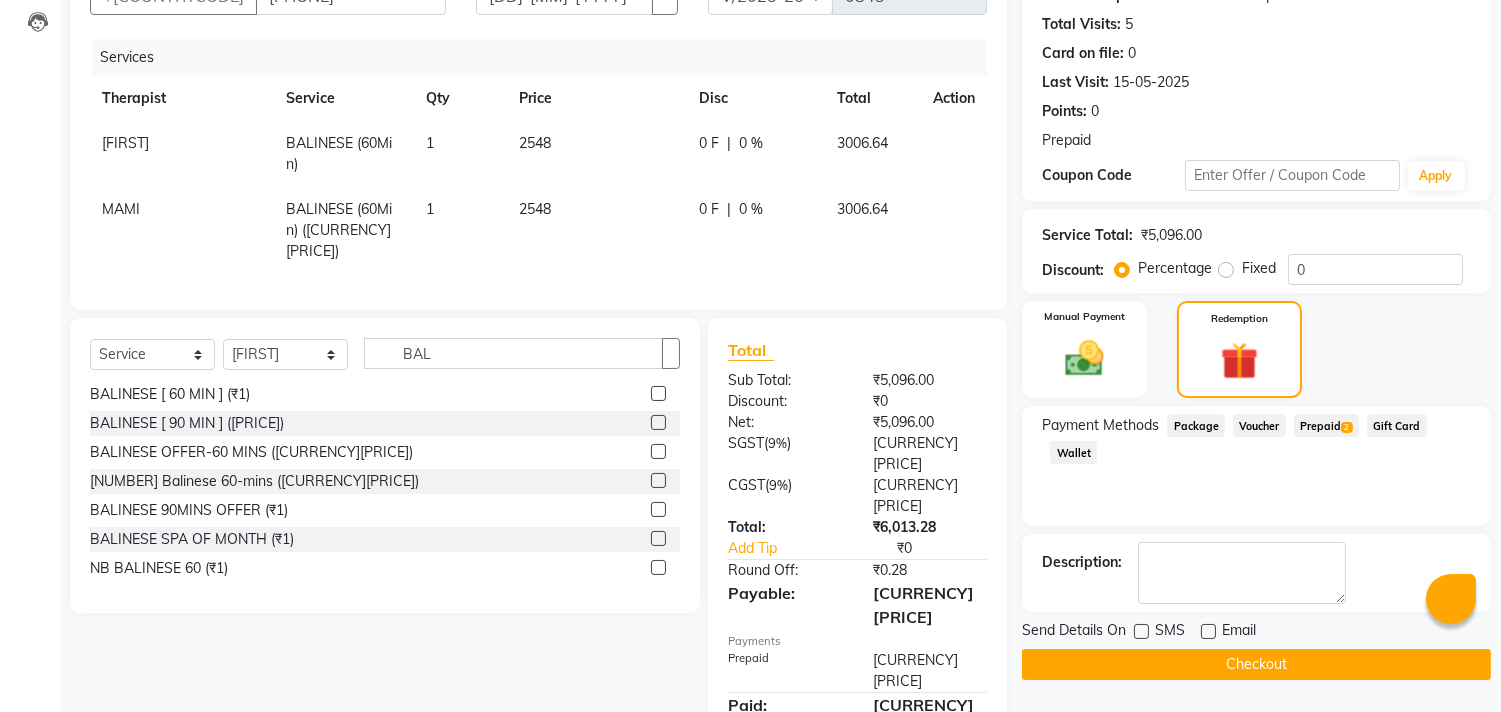 click on "Fixed" at bounding box center [1259, 268] 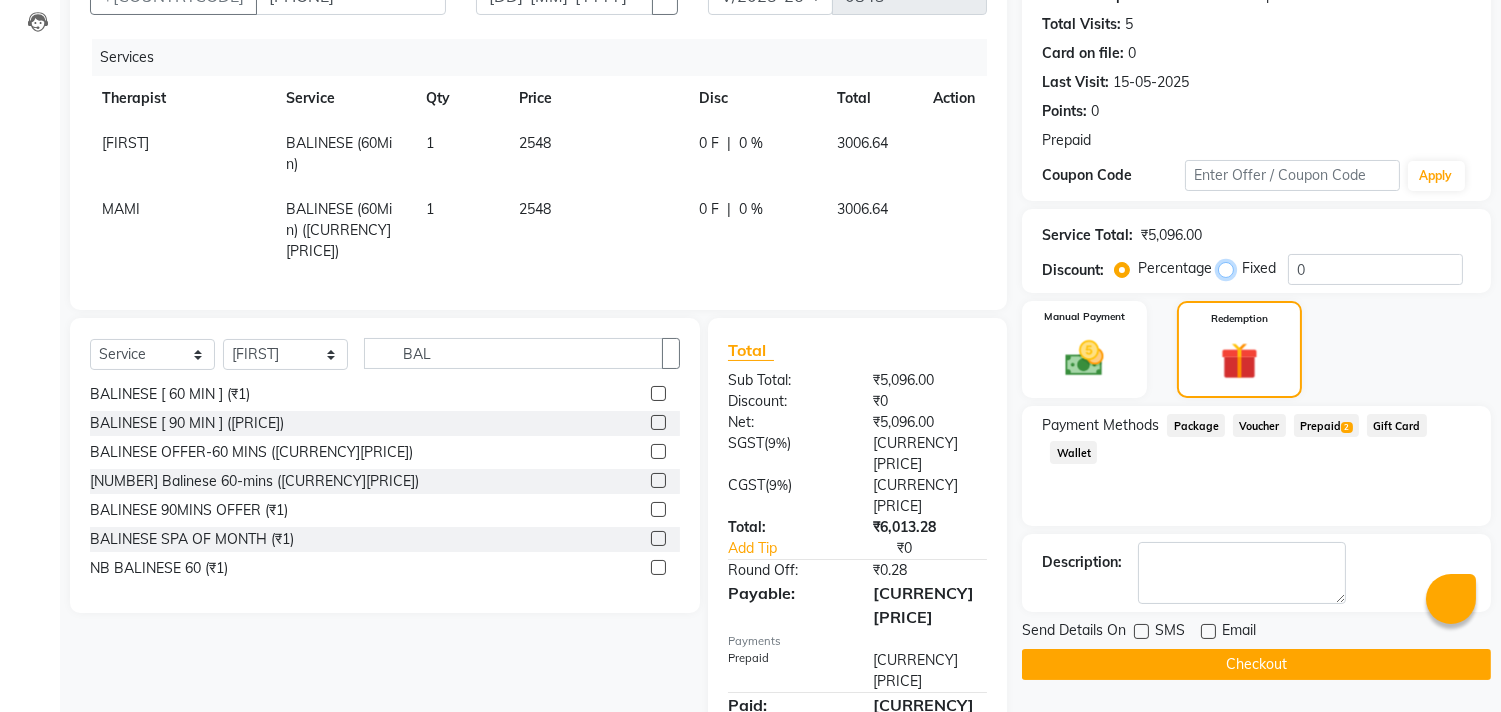 click on "Fixed" at bounding box center (1230, 268) 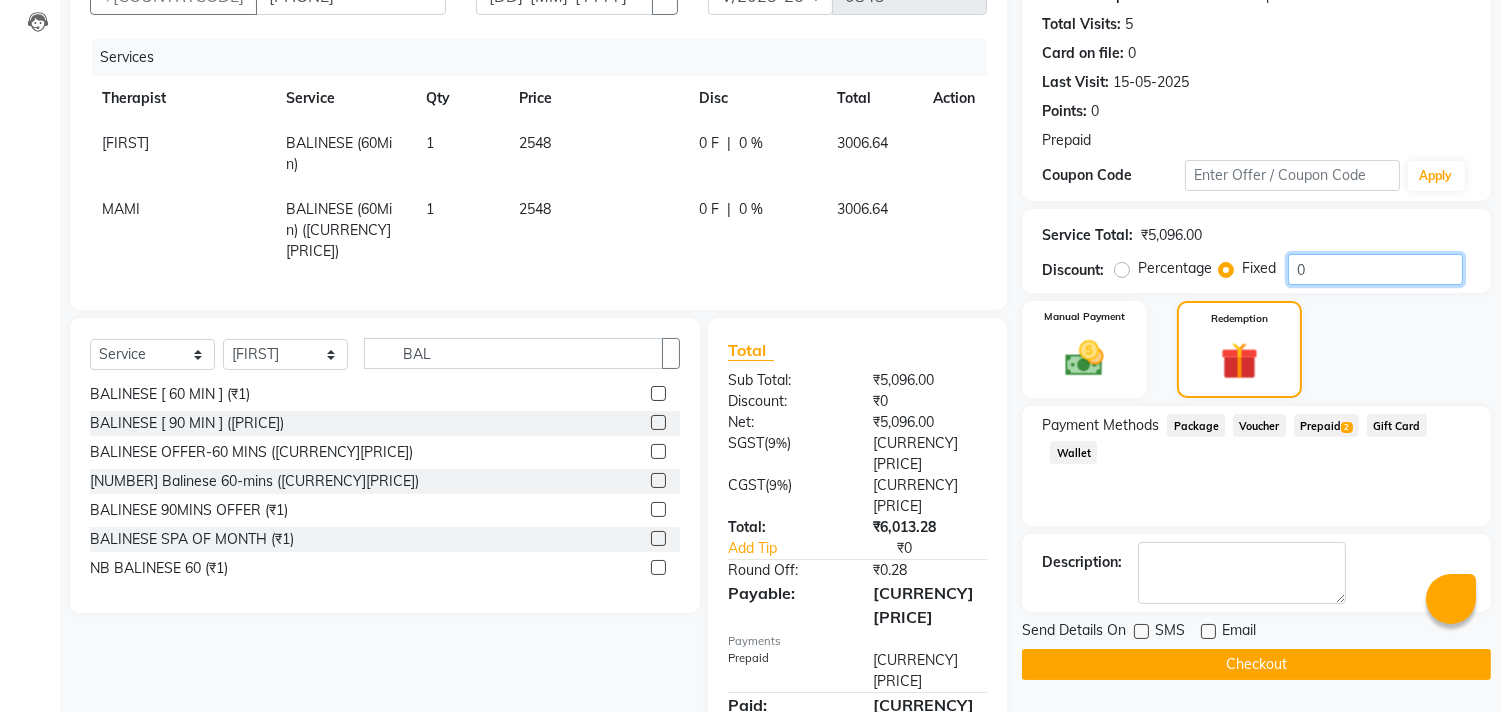 click on "0" at bounding box center (1375, 269) 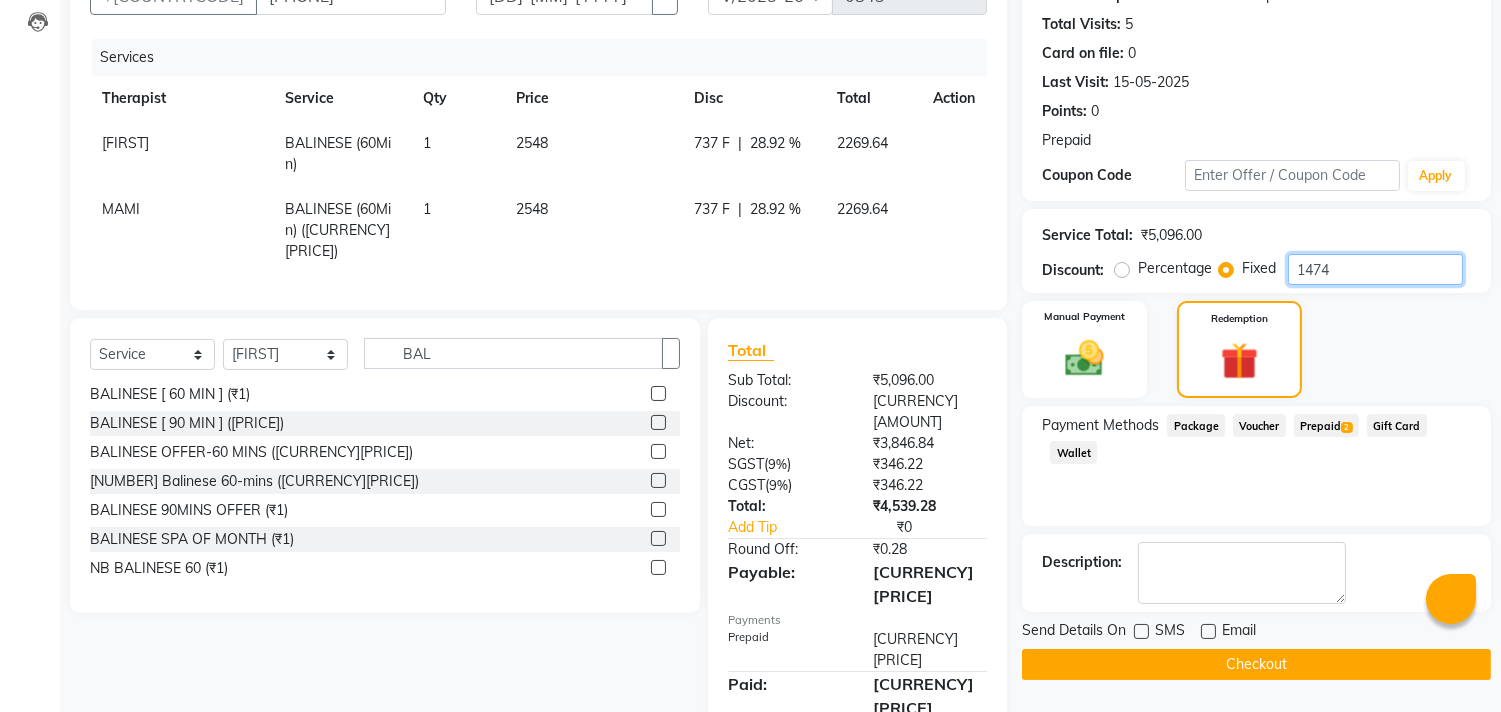 type on "1474" 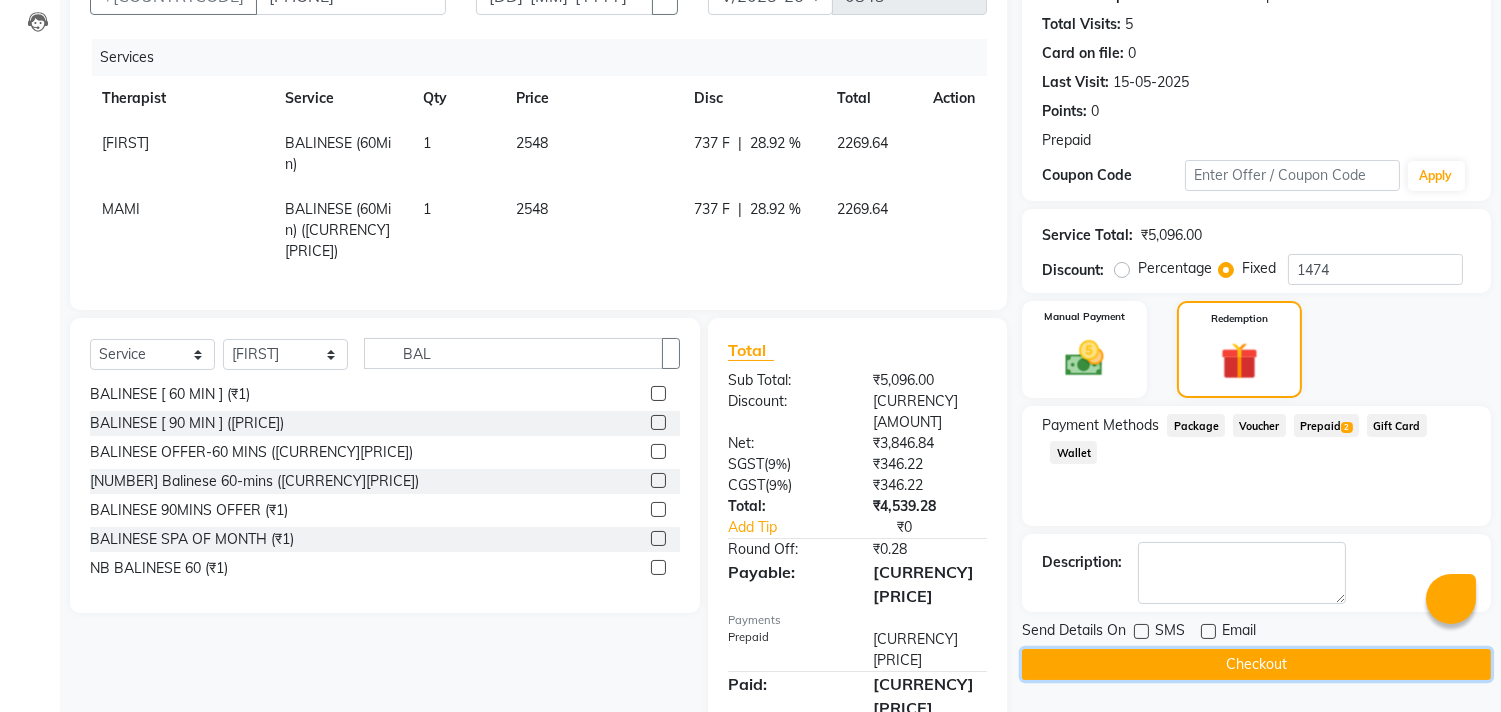 click on "Checkout" at bounding box center [1256, 664] 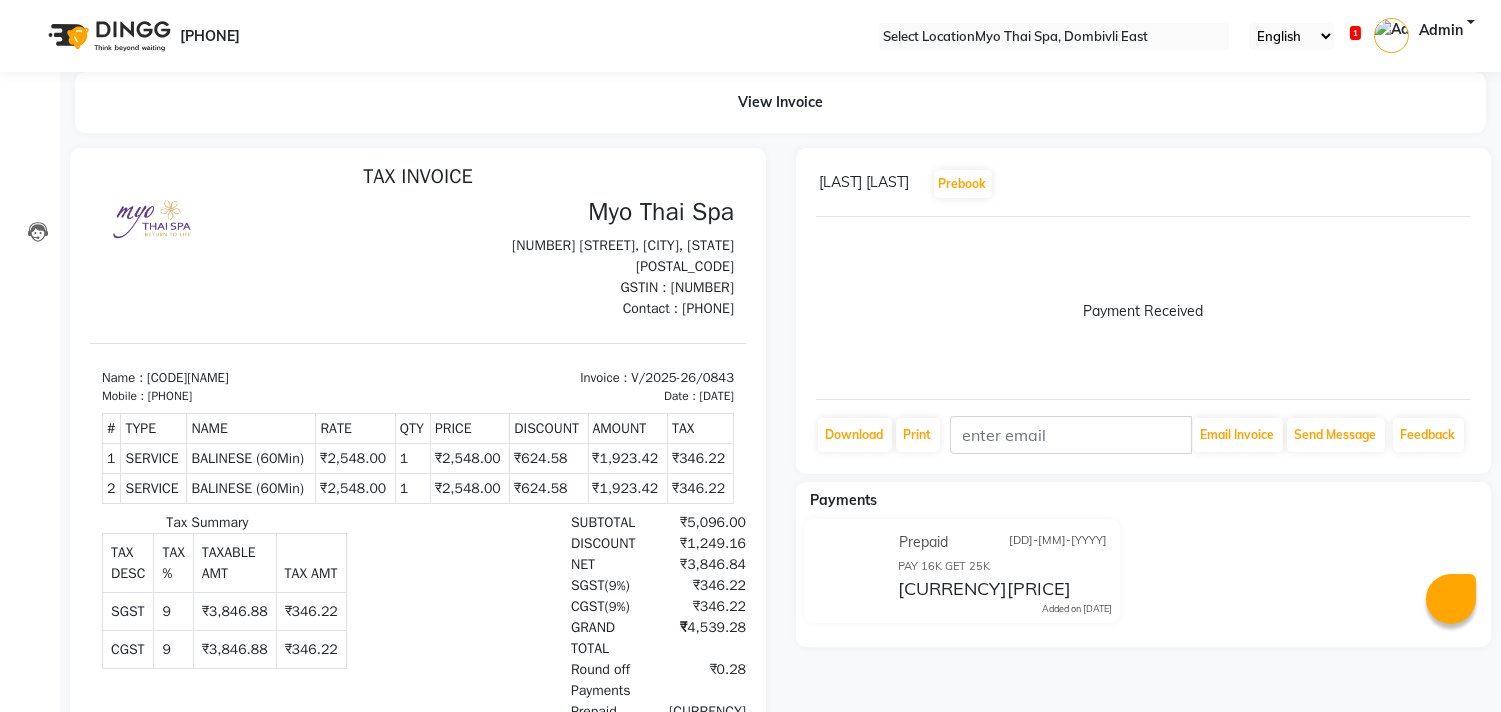 scroll, scrollTop: 0, scrollLeft: 0, axis: both 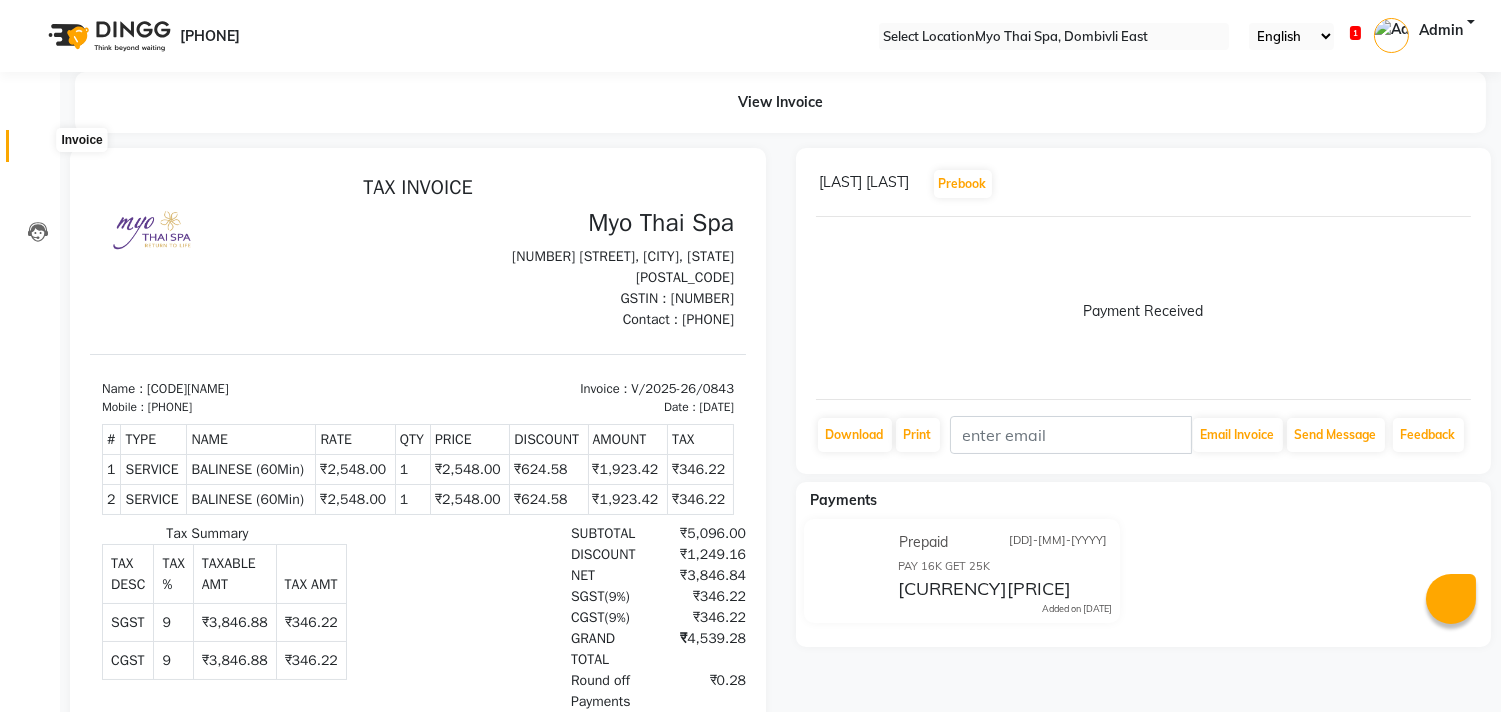 click at bounding box center [37, 151] 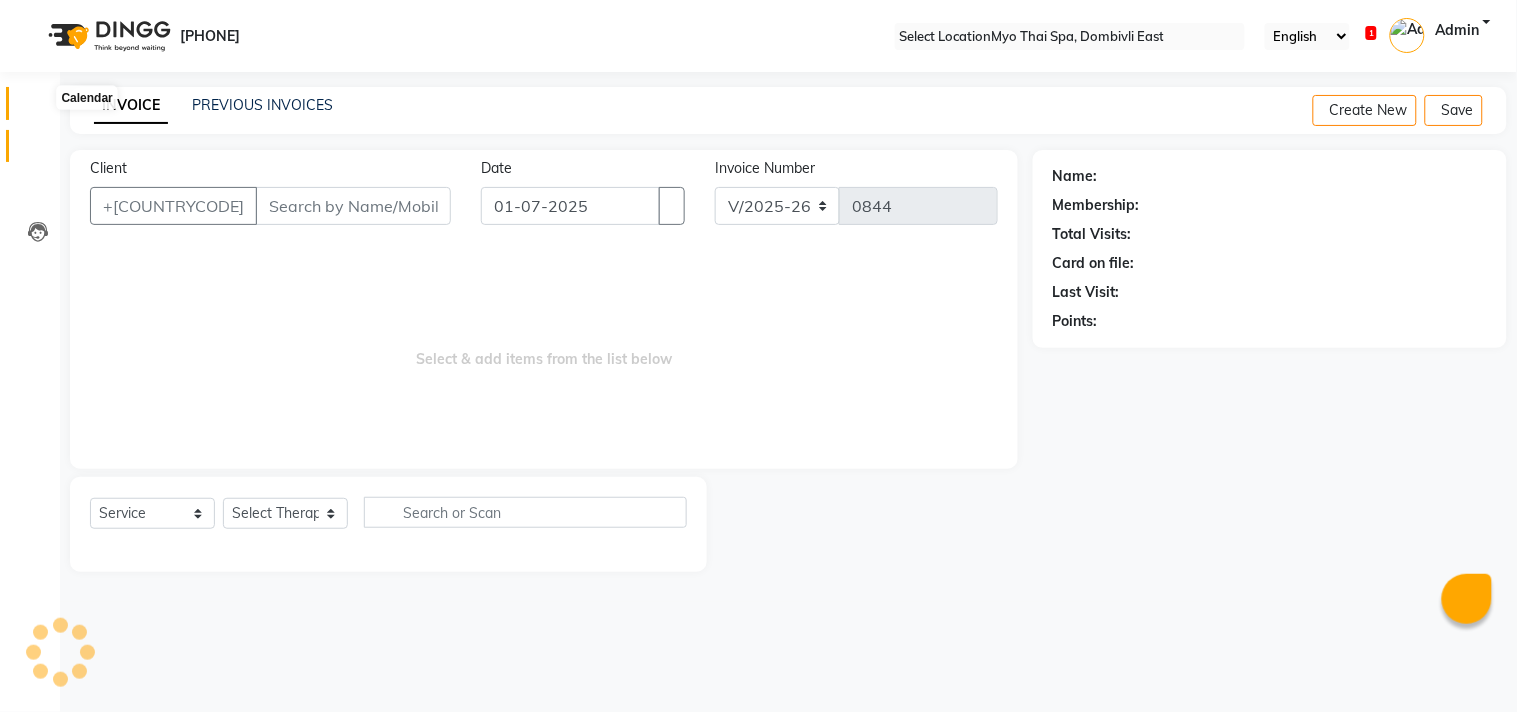 click at bounding box center [37, 108] 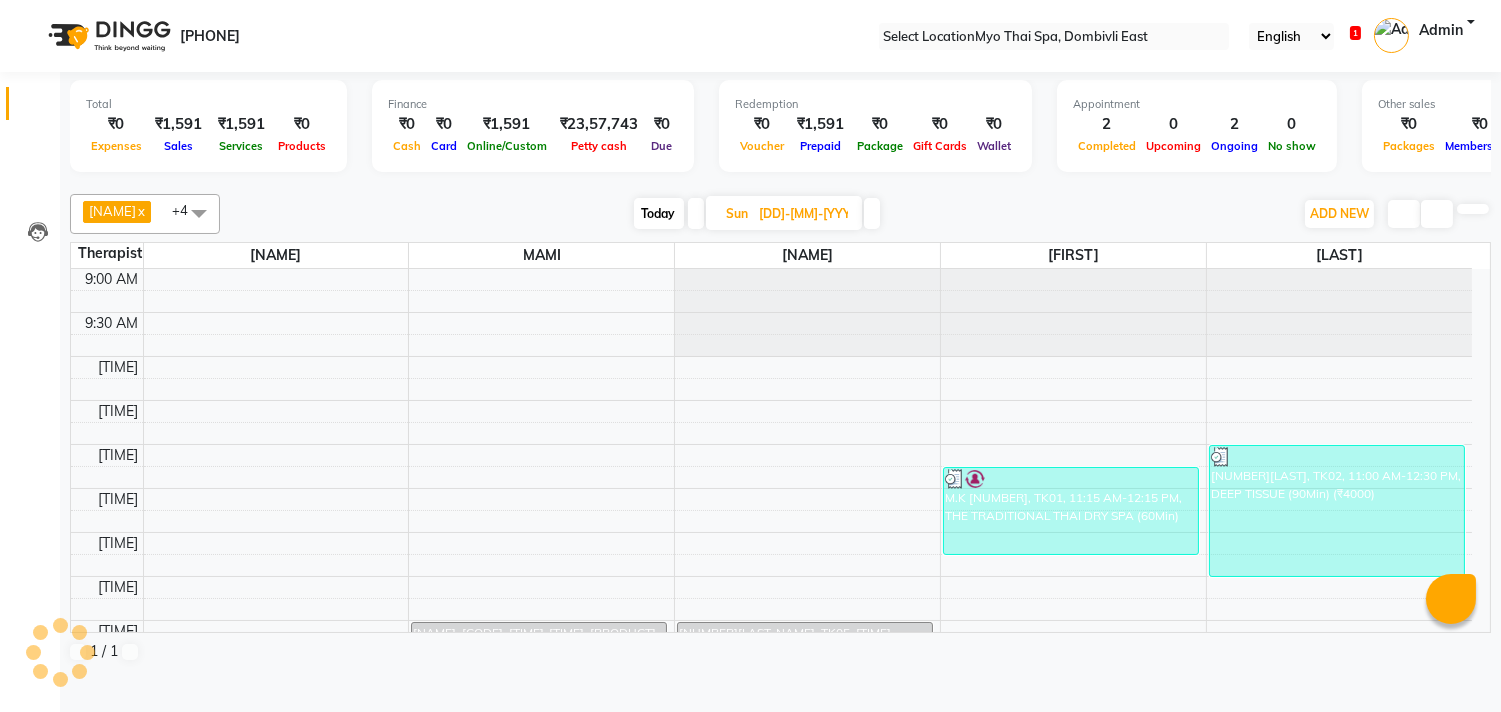 scroll, scrollTop: 443, scrollLeft: 0, axis: vertical 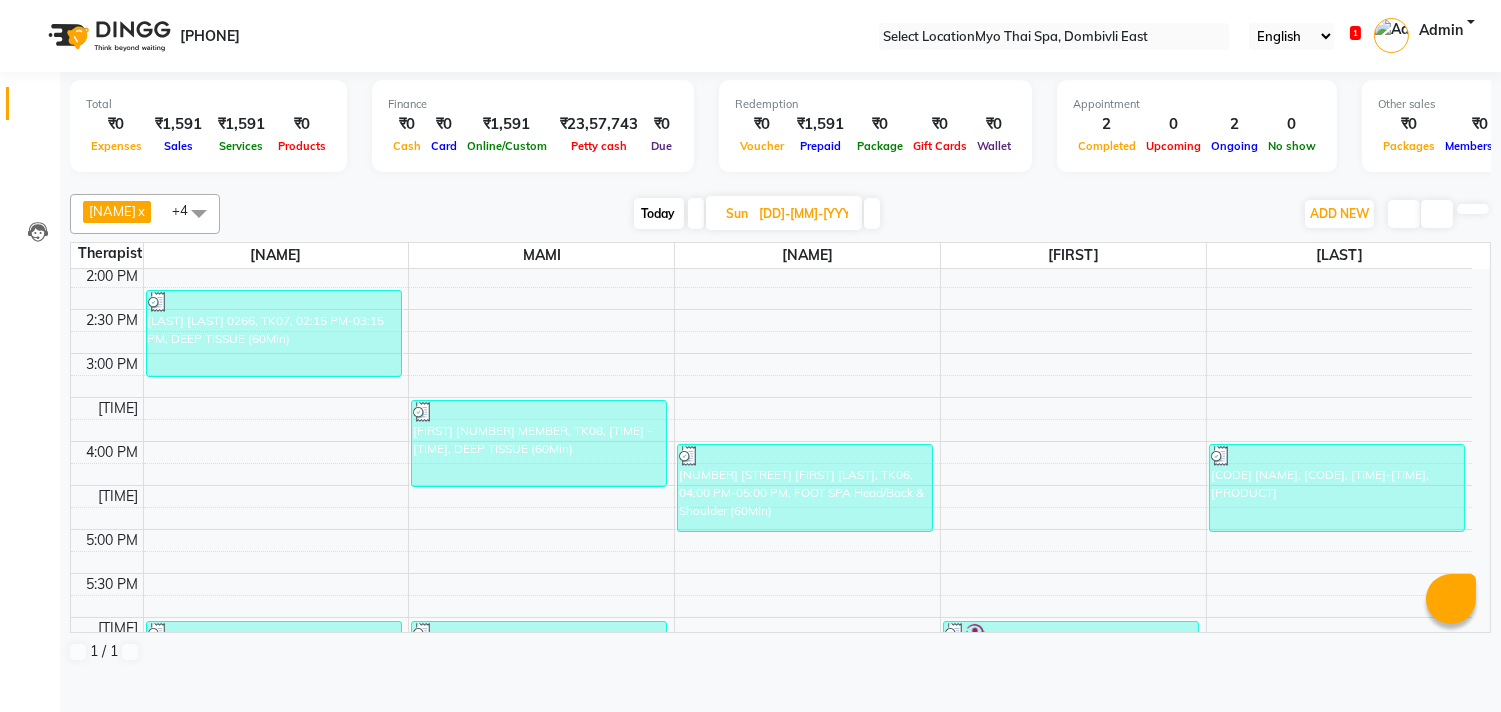 click on "[DD]-[MM]-[YYYY]" at bounding box center (804, 214) 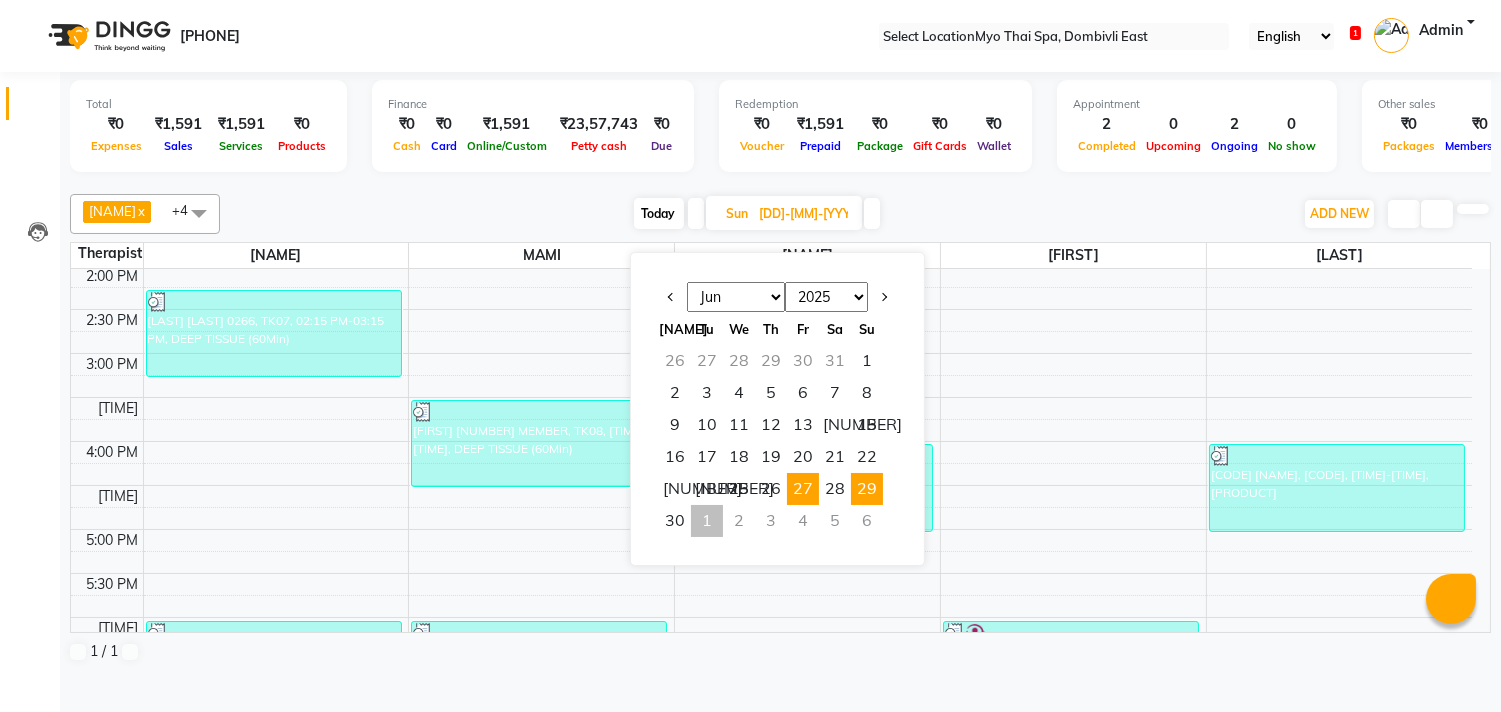 click on "27" at bounding box center [803, 489] 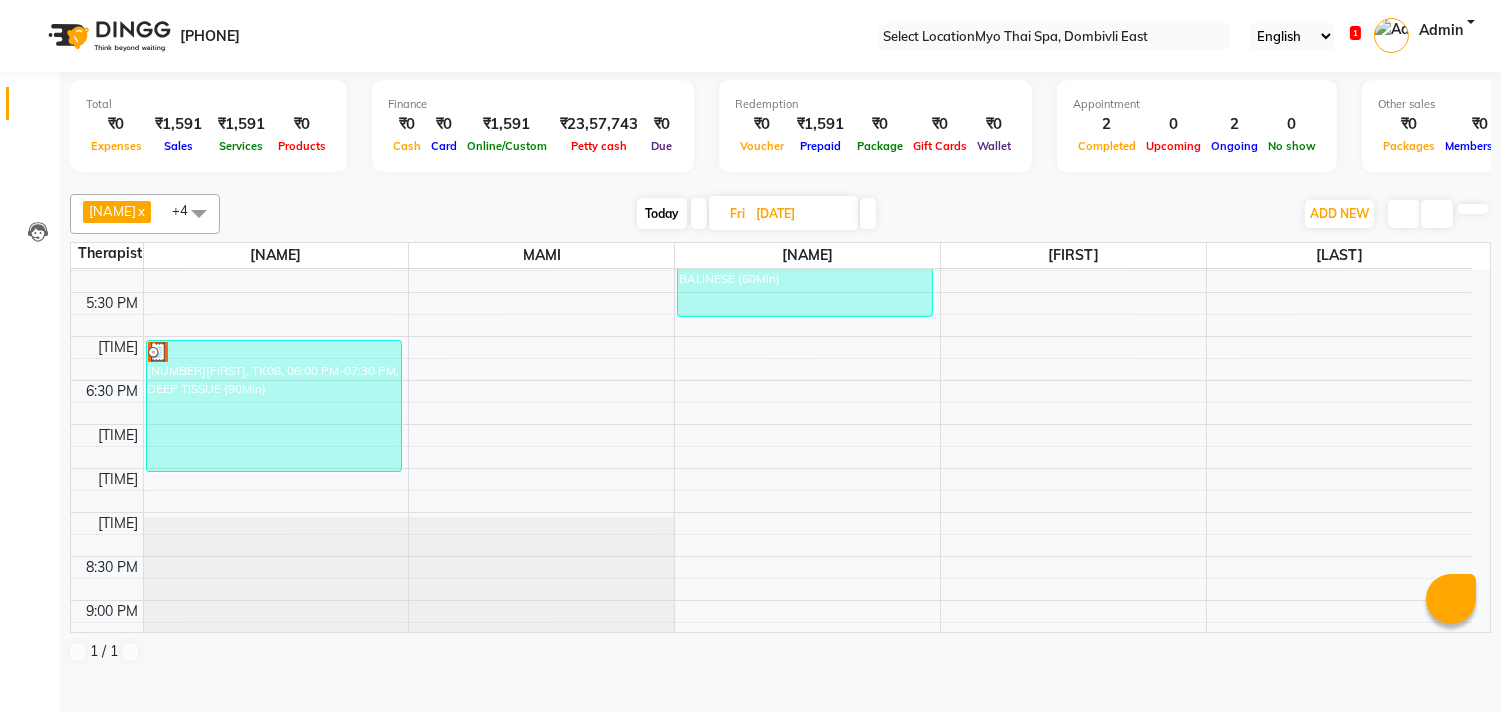 scroll, scrollTop: 776, scrollLeft: 0, axis: vertical 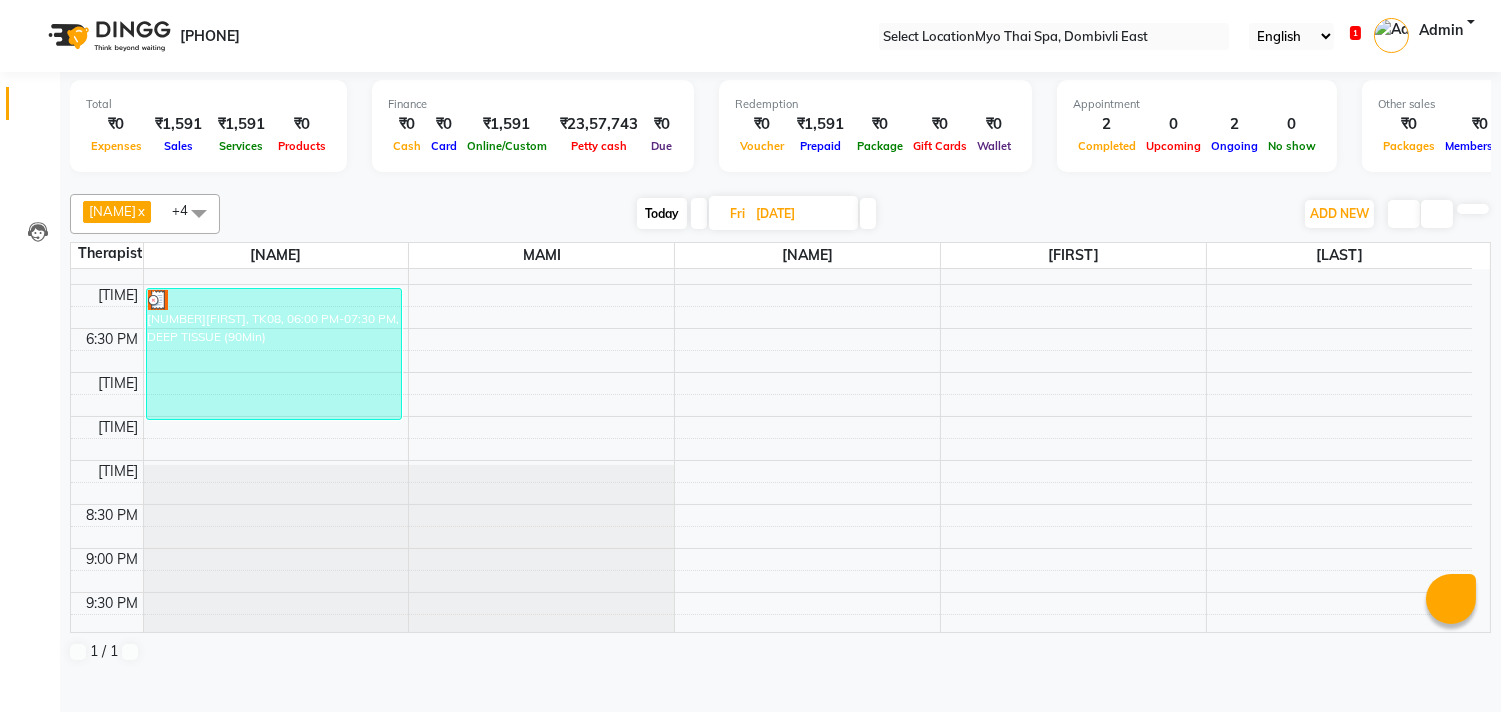 click on "Checkout" at bounding box center [52, 746] 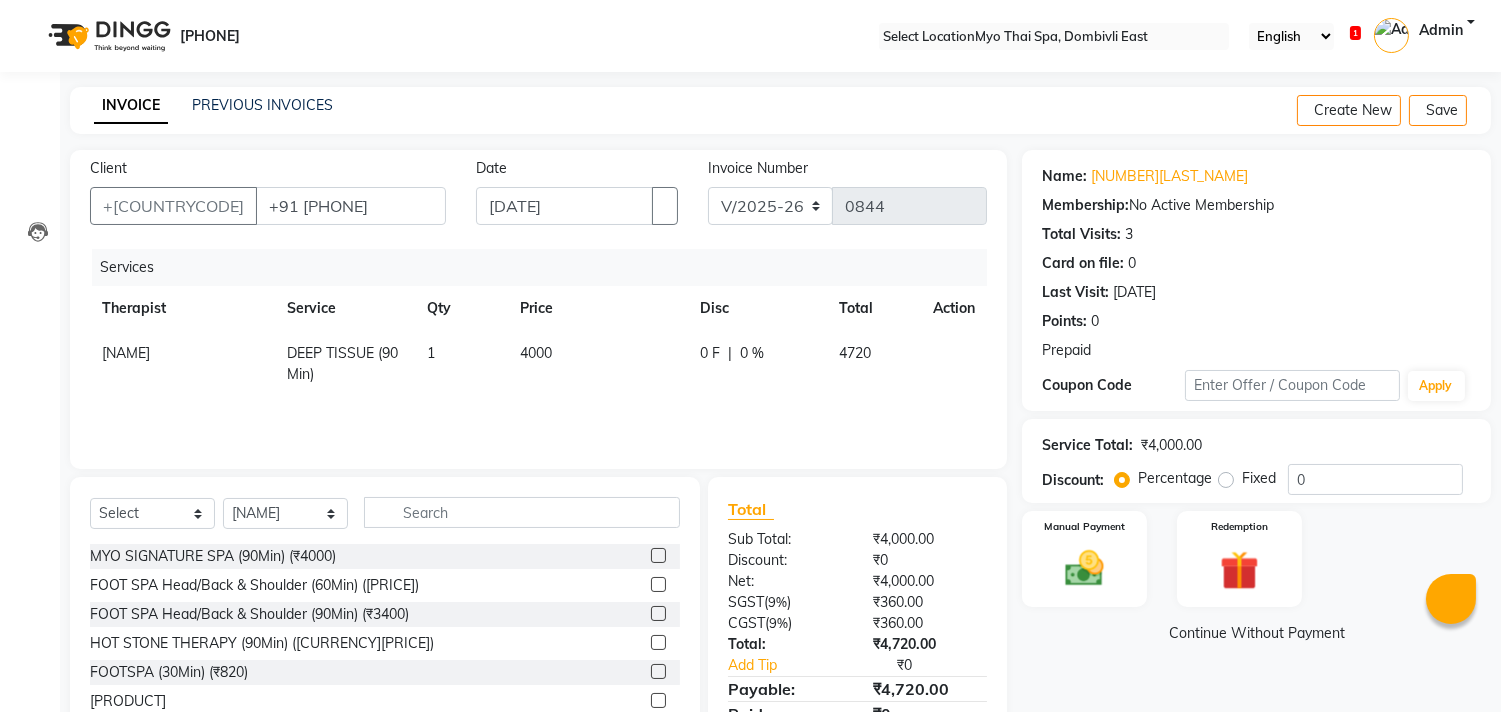 scroll, scrollTop: 88, scrollLeft: 0, axis: vertical 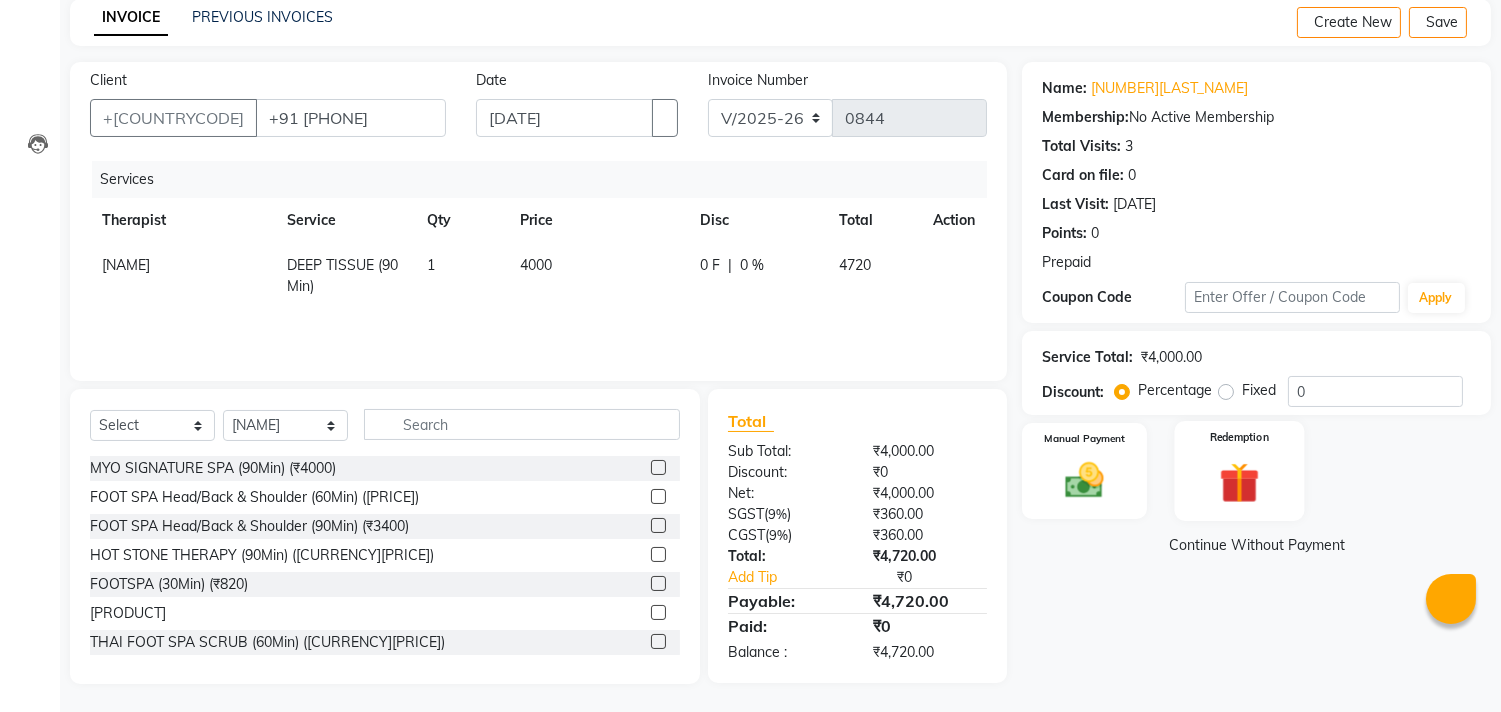 click on "Redemption" at bounding box center (1084, 438) 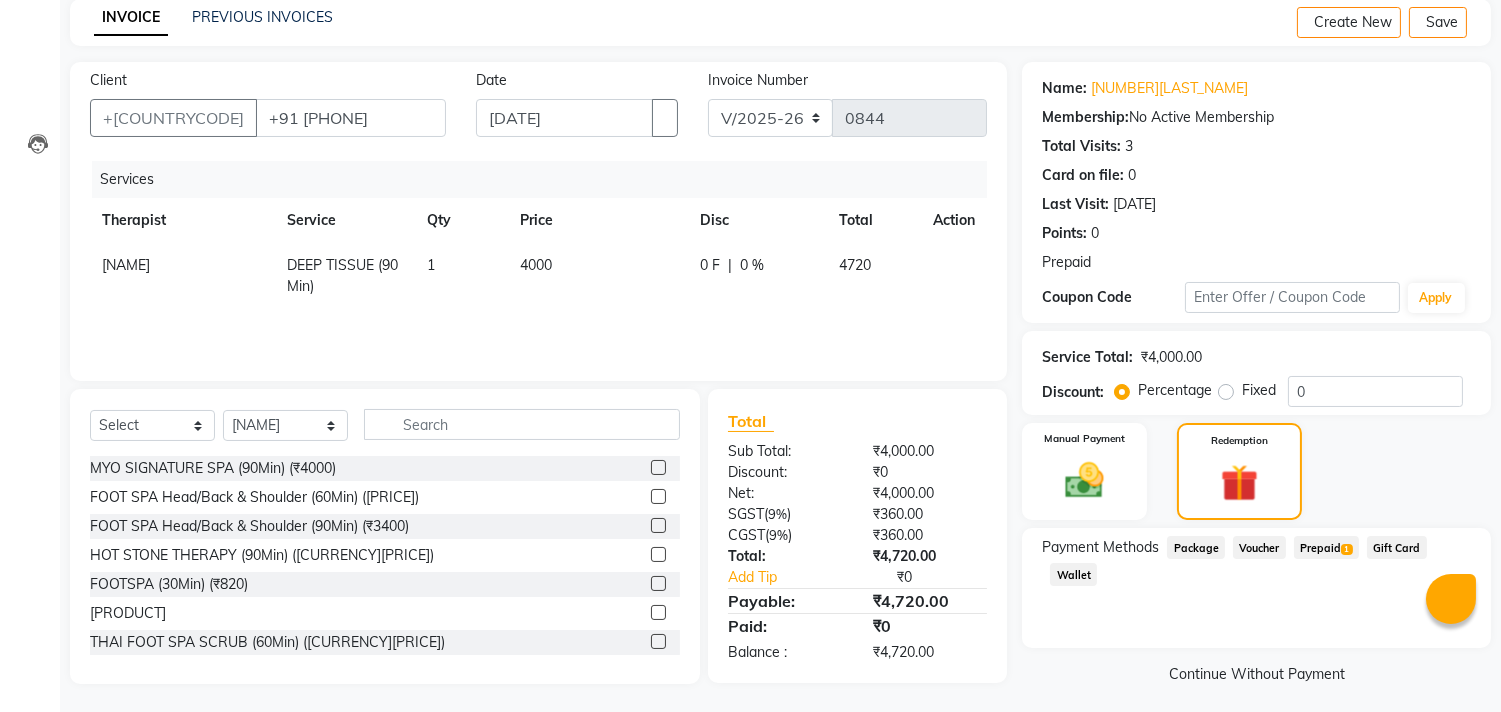 click on "Prepaid  1" at bounding box center [1196, 547] 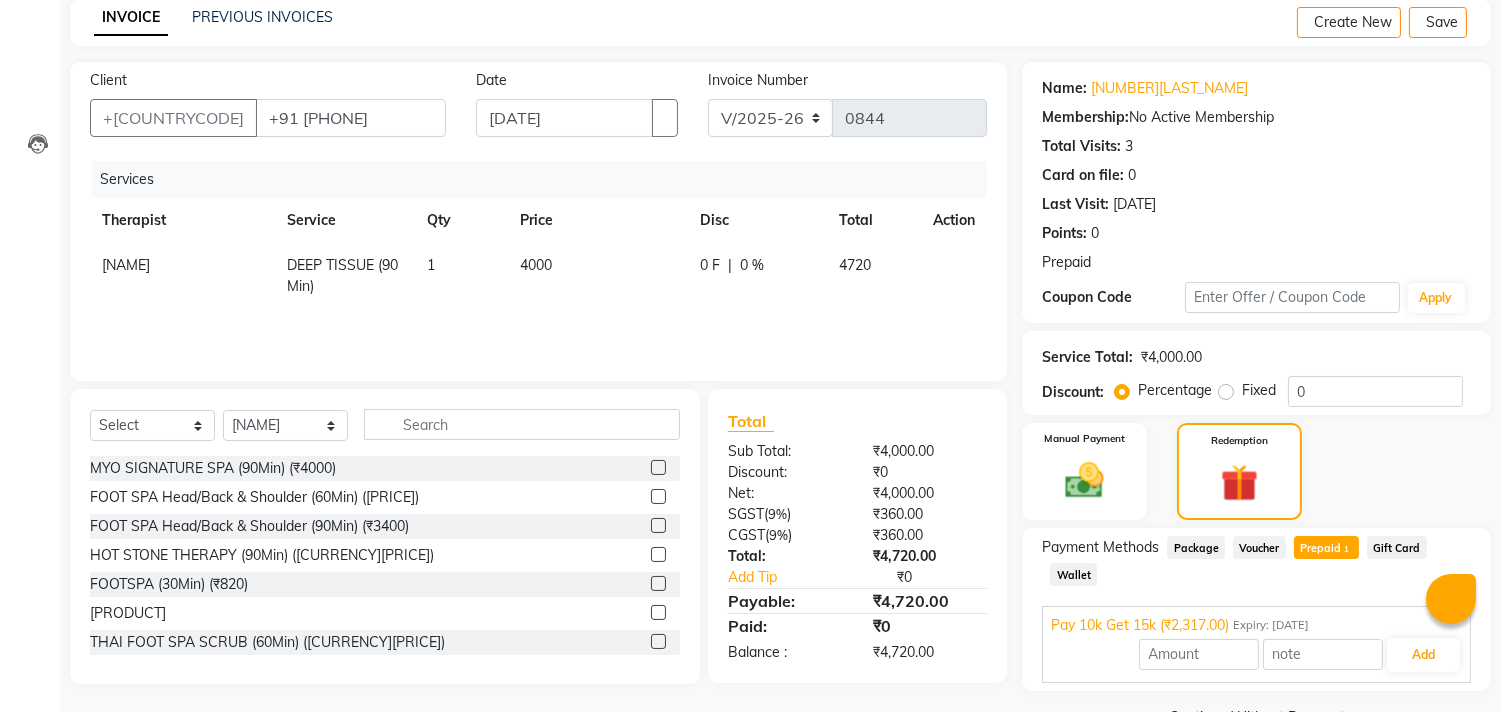 scroll, scrollTop: 140, scrollLeft: 0, axis: vertical 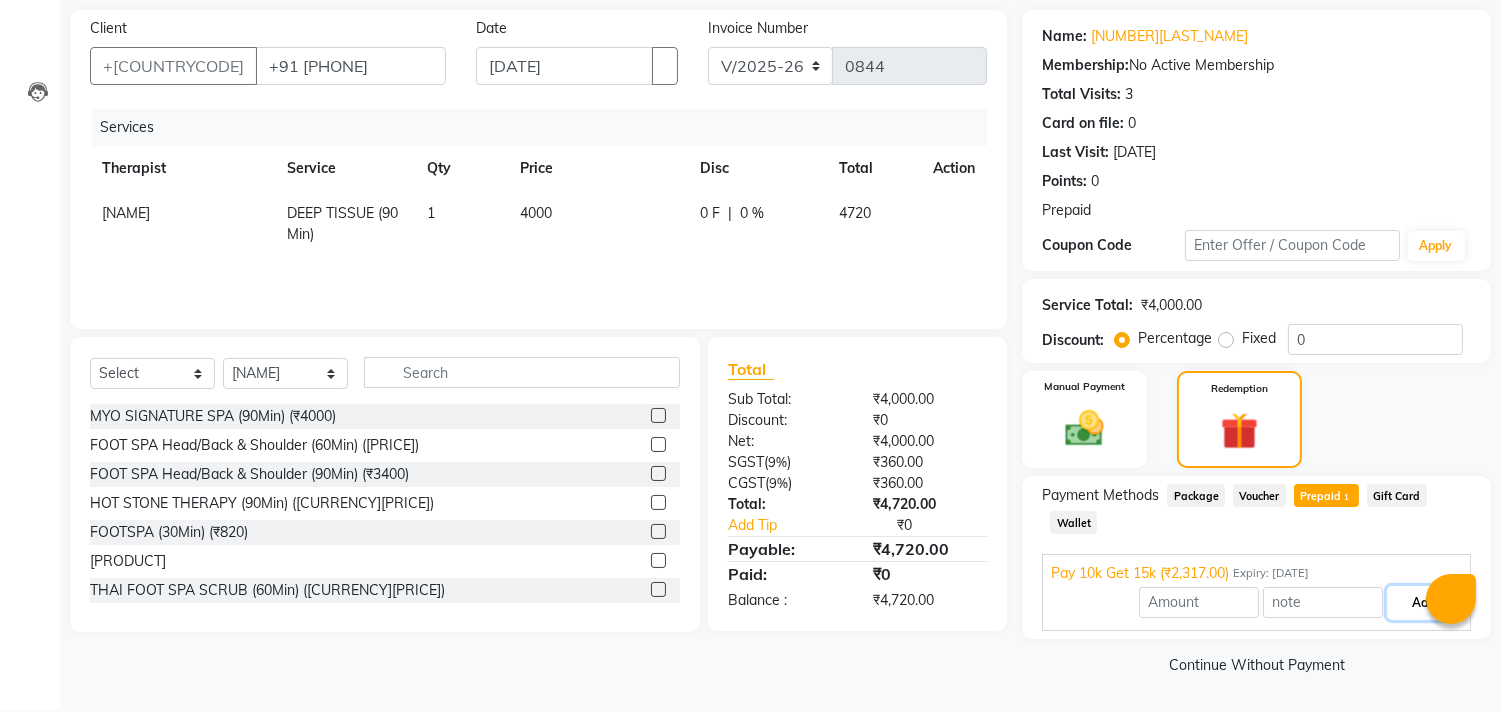 click on "Add" at bounding box center [1423, 603] 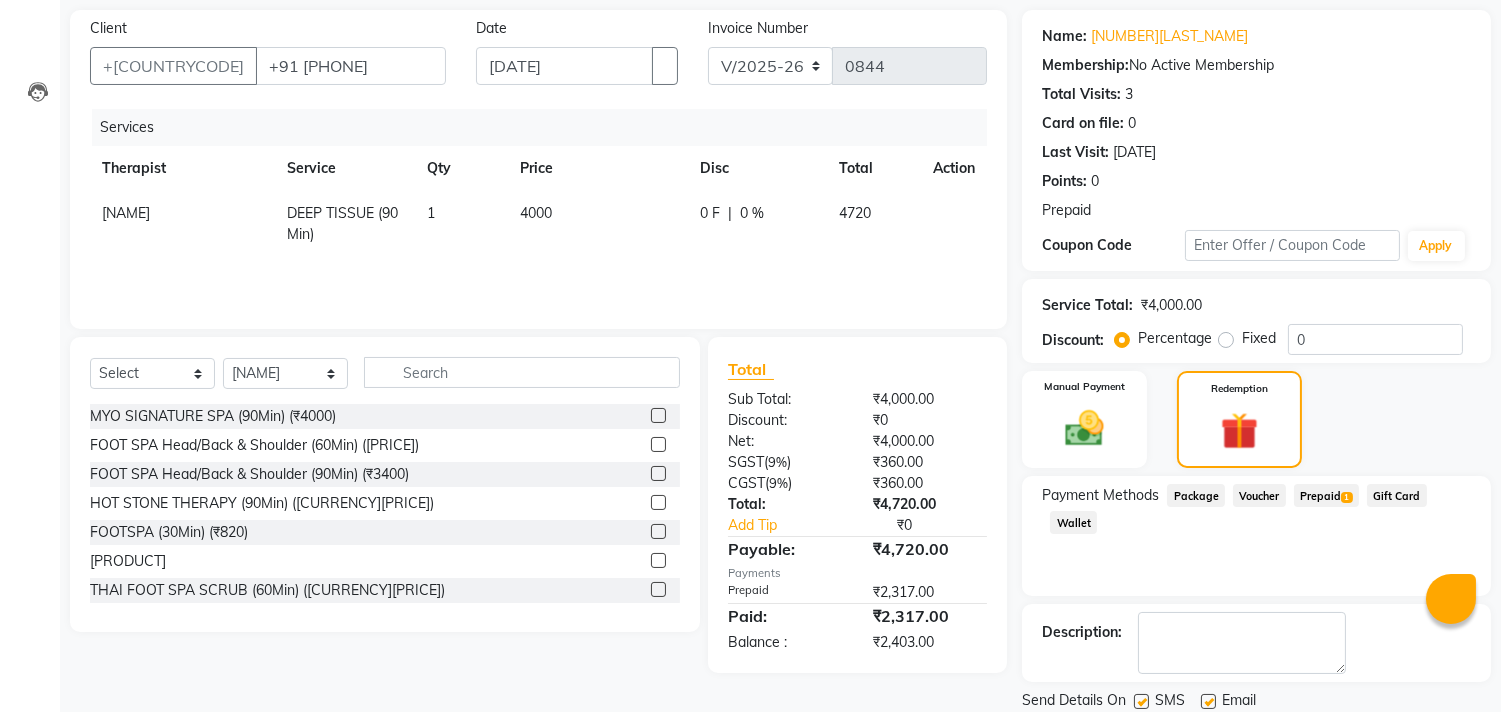 scroll, scrollTop: 210, scrollLeft: 0, axis: vertical 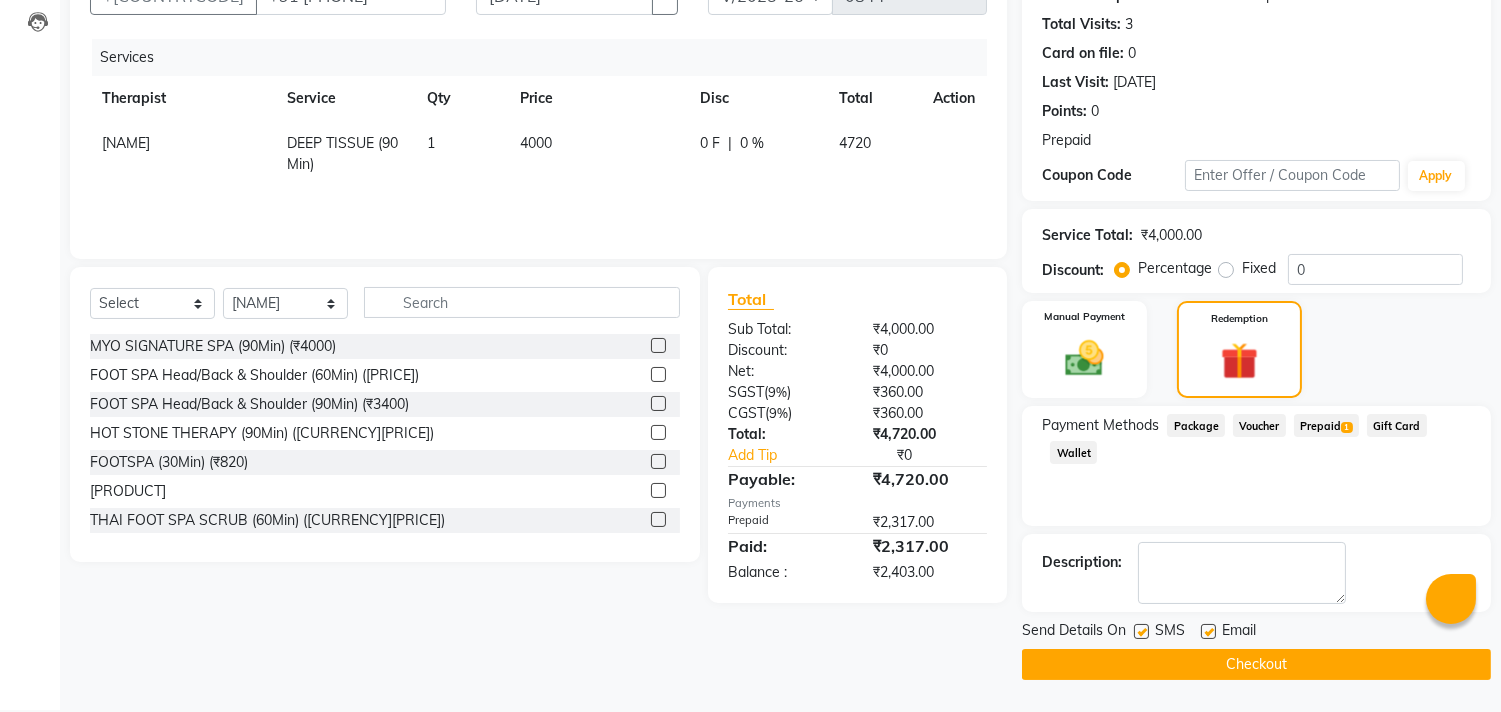 click at bounding box center (1141, 631) 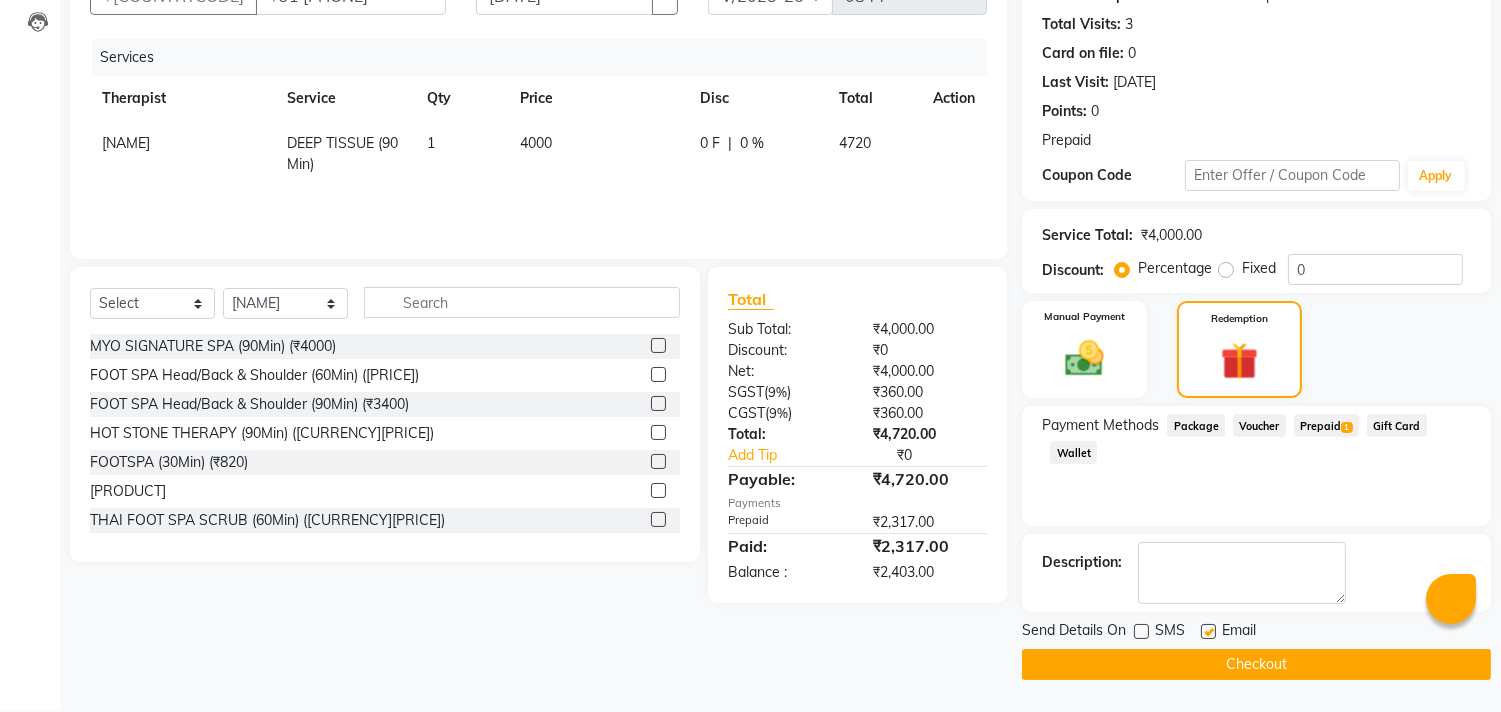 click on "Email" at bounding box center [1236, 632] 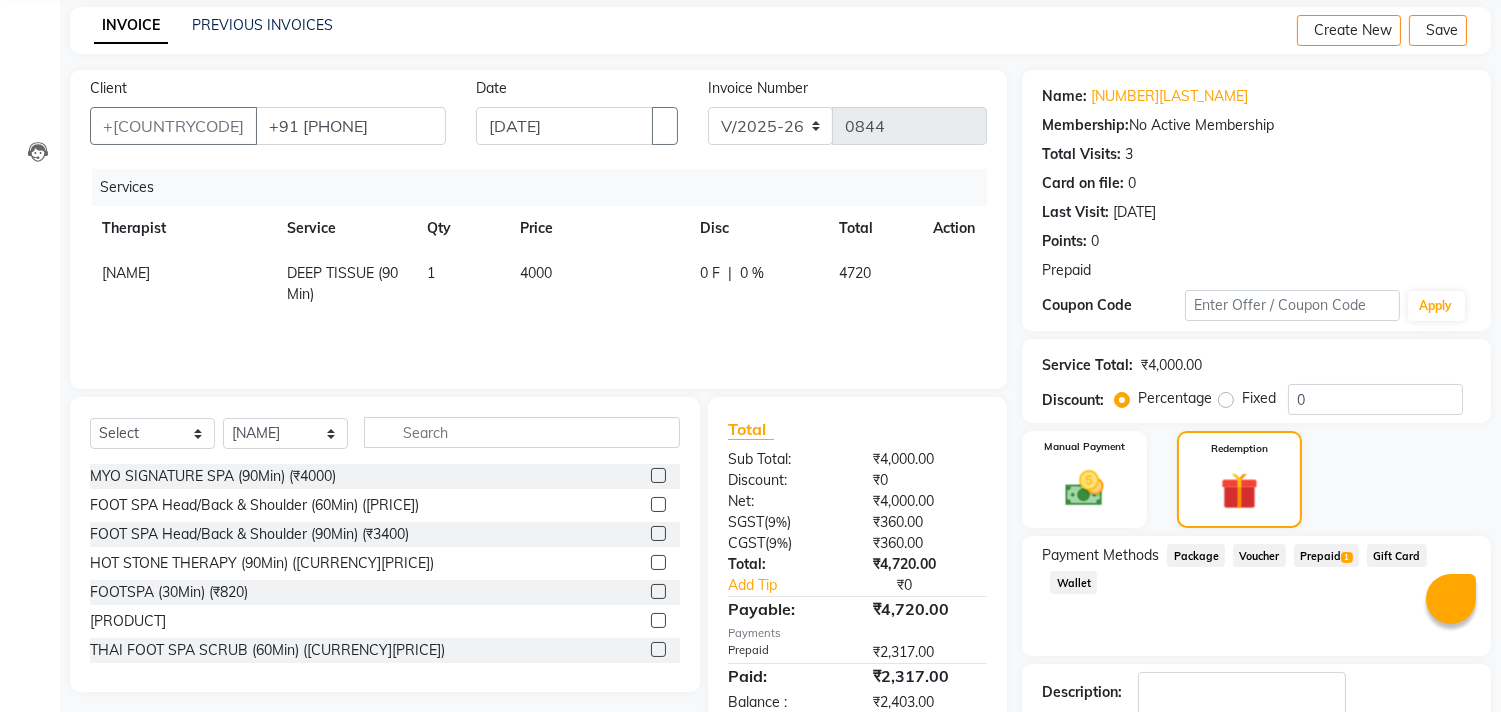 scroll, scrollTop: 0, scrollLeft: 0, axis: both 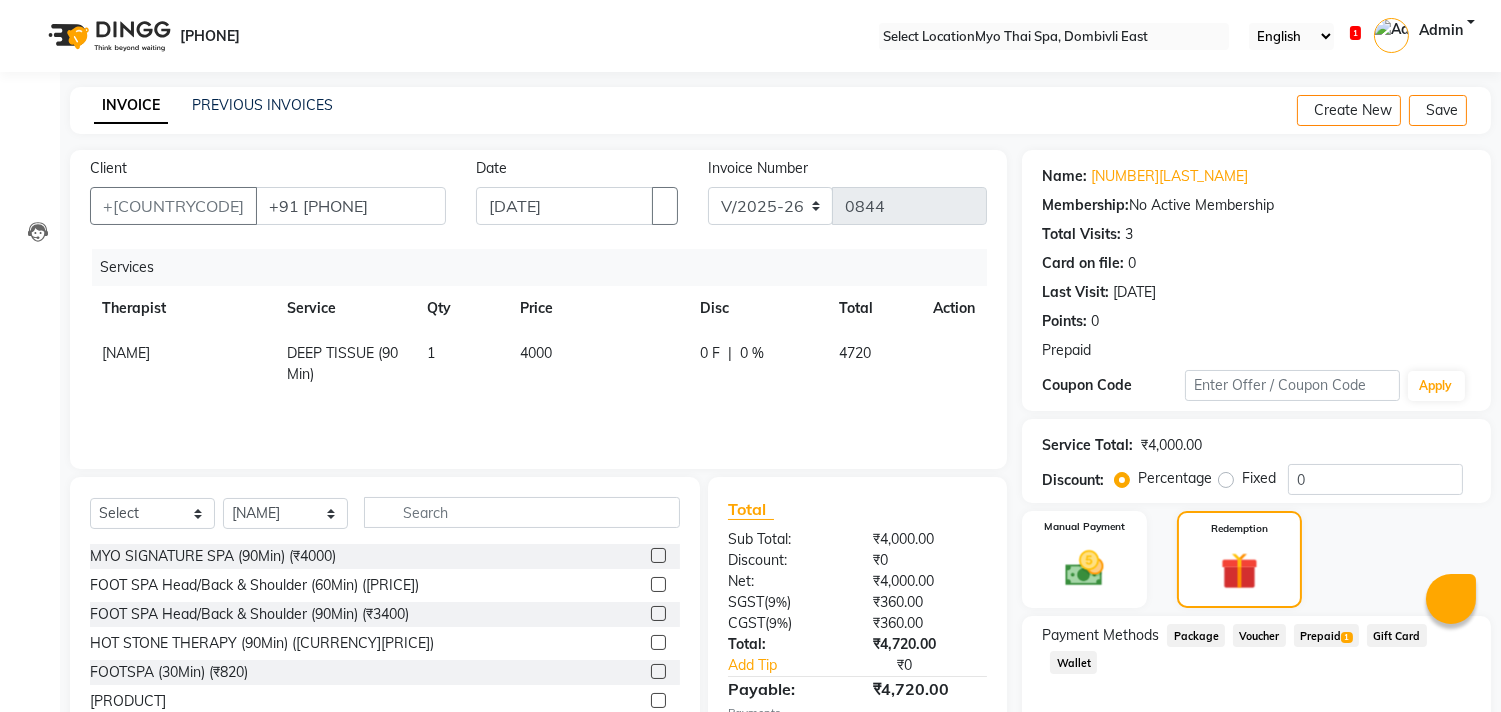 click on "1" at bounding box center (461, 364) 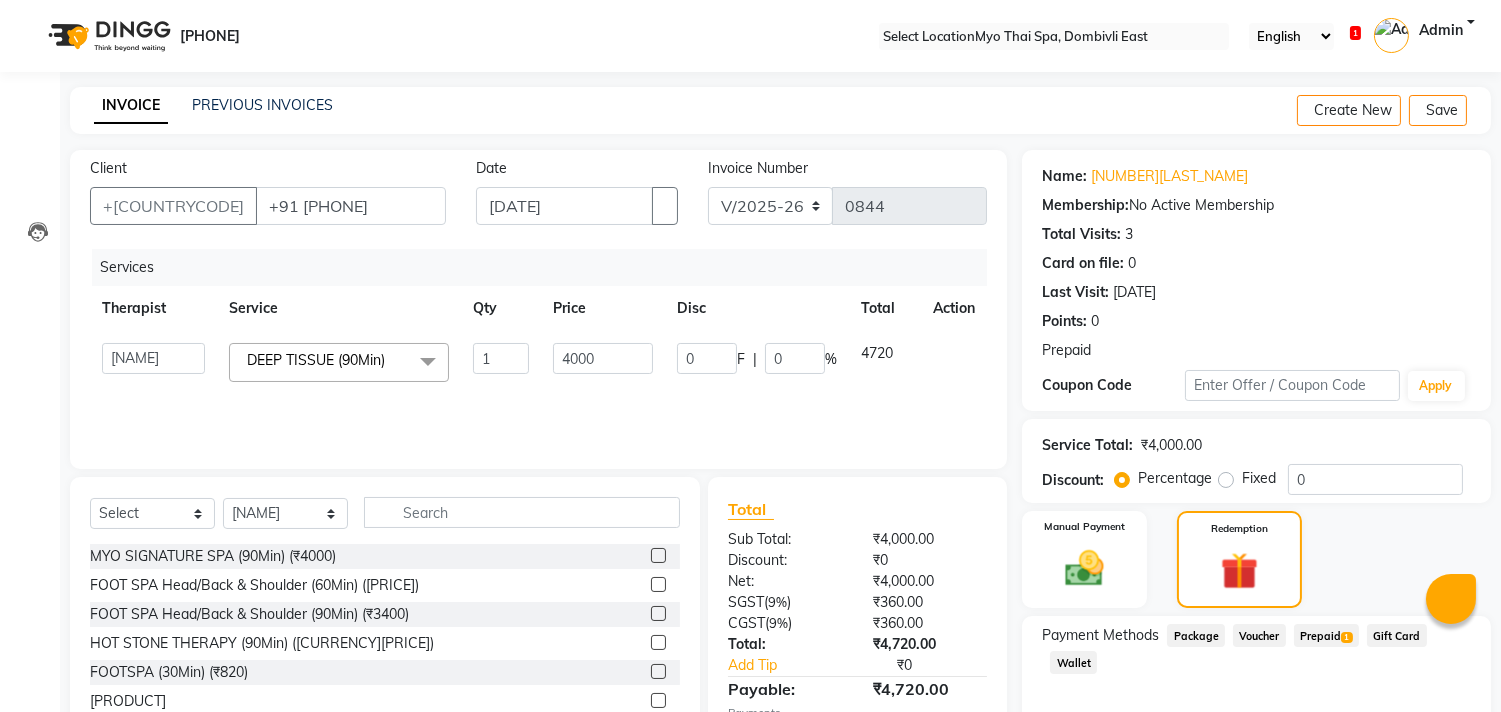 click at bounding box center [428, 362] 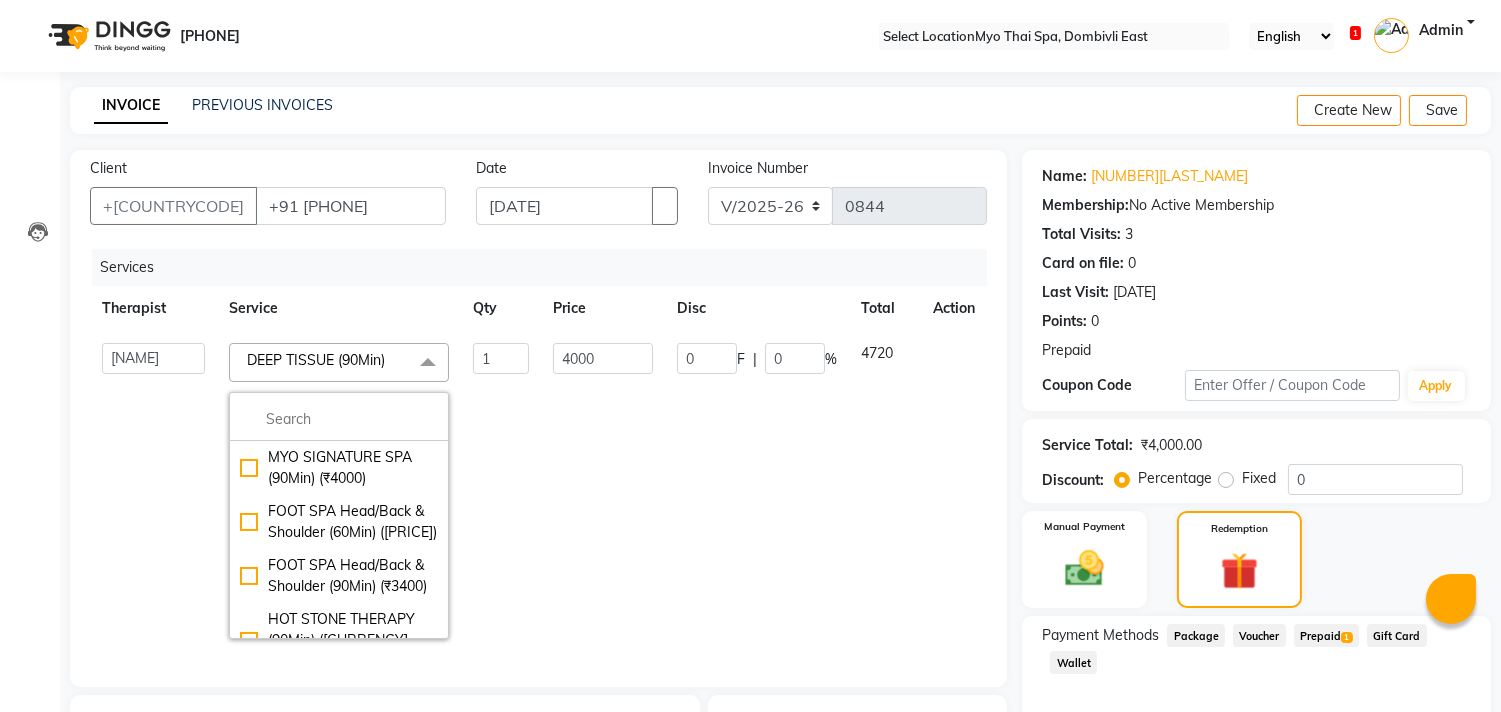 click at bounding box center [339, 419] 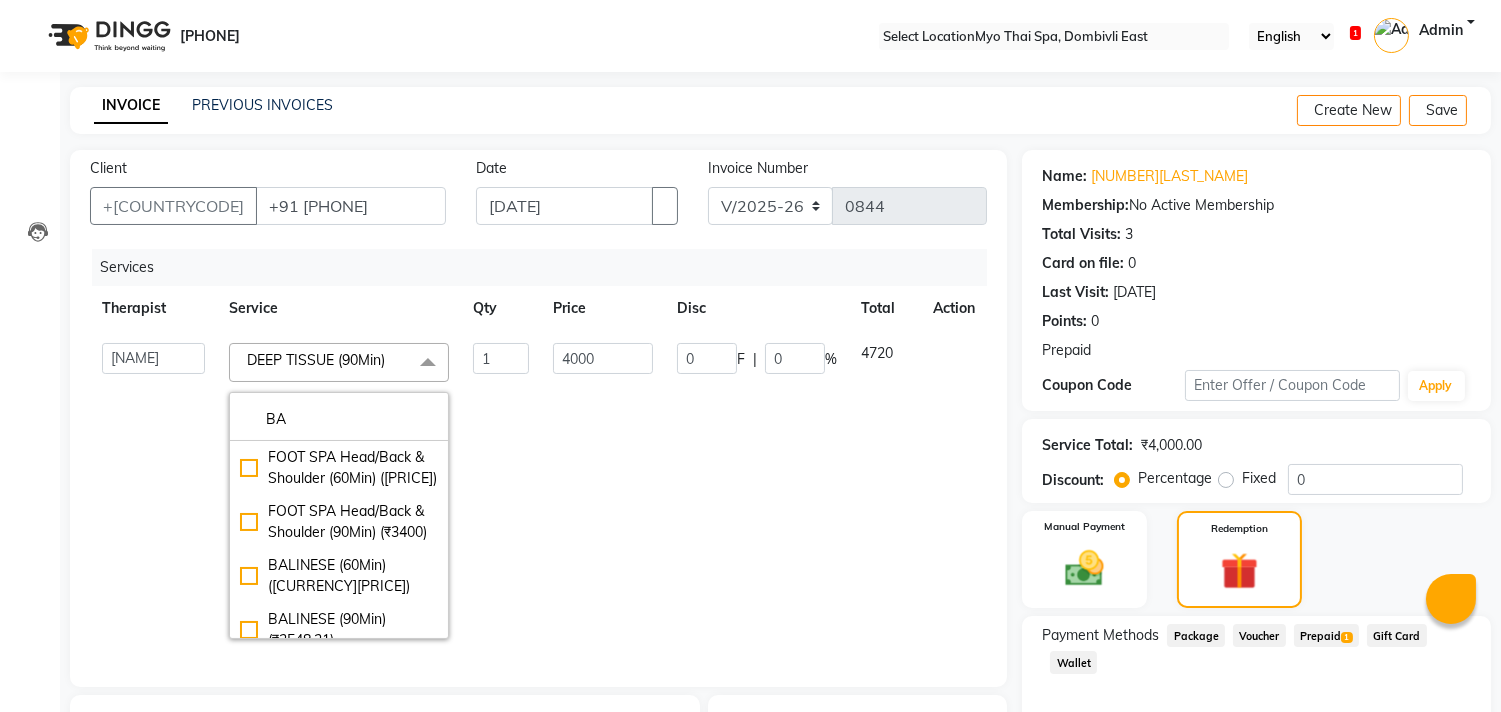 type on "BA" 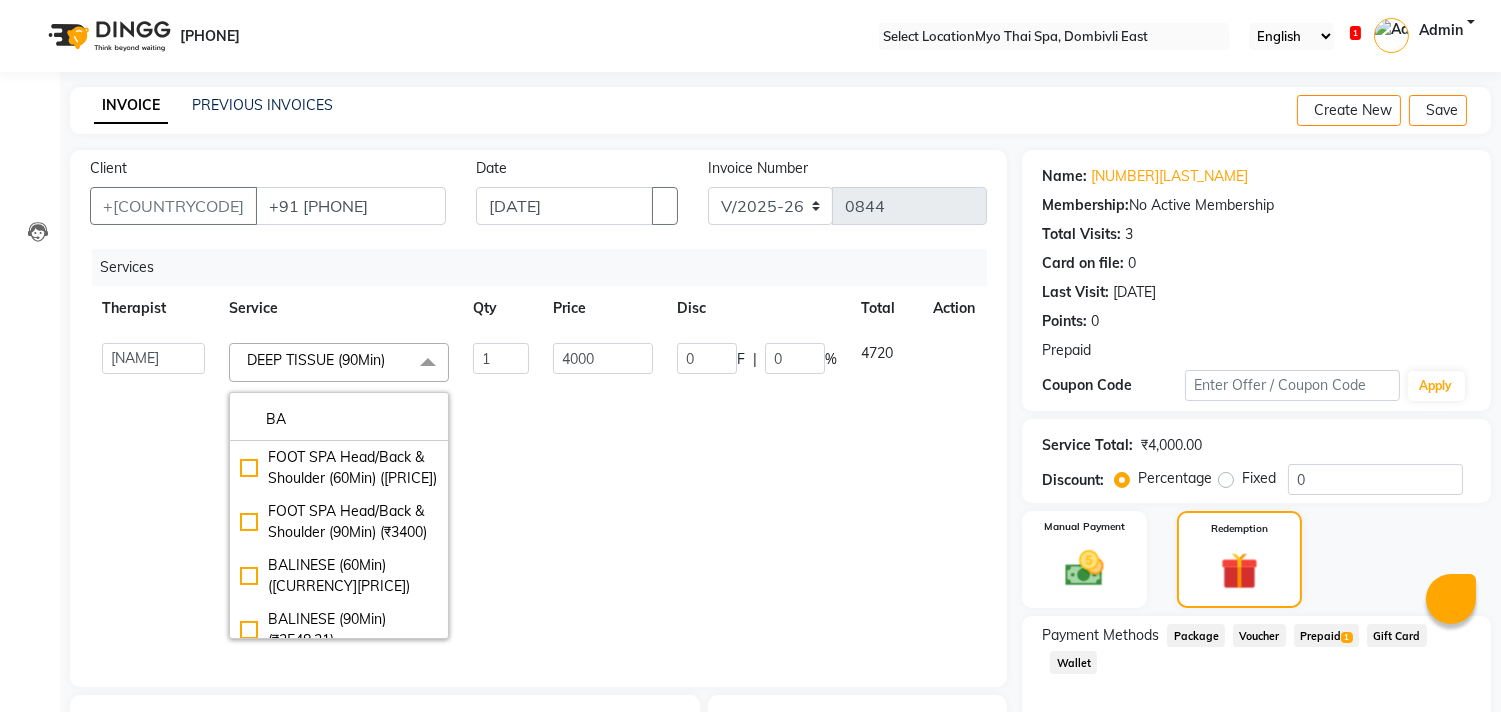 scroll, scrollTop: 44, scrollLeft: 0, axis: vertical 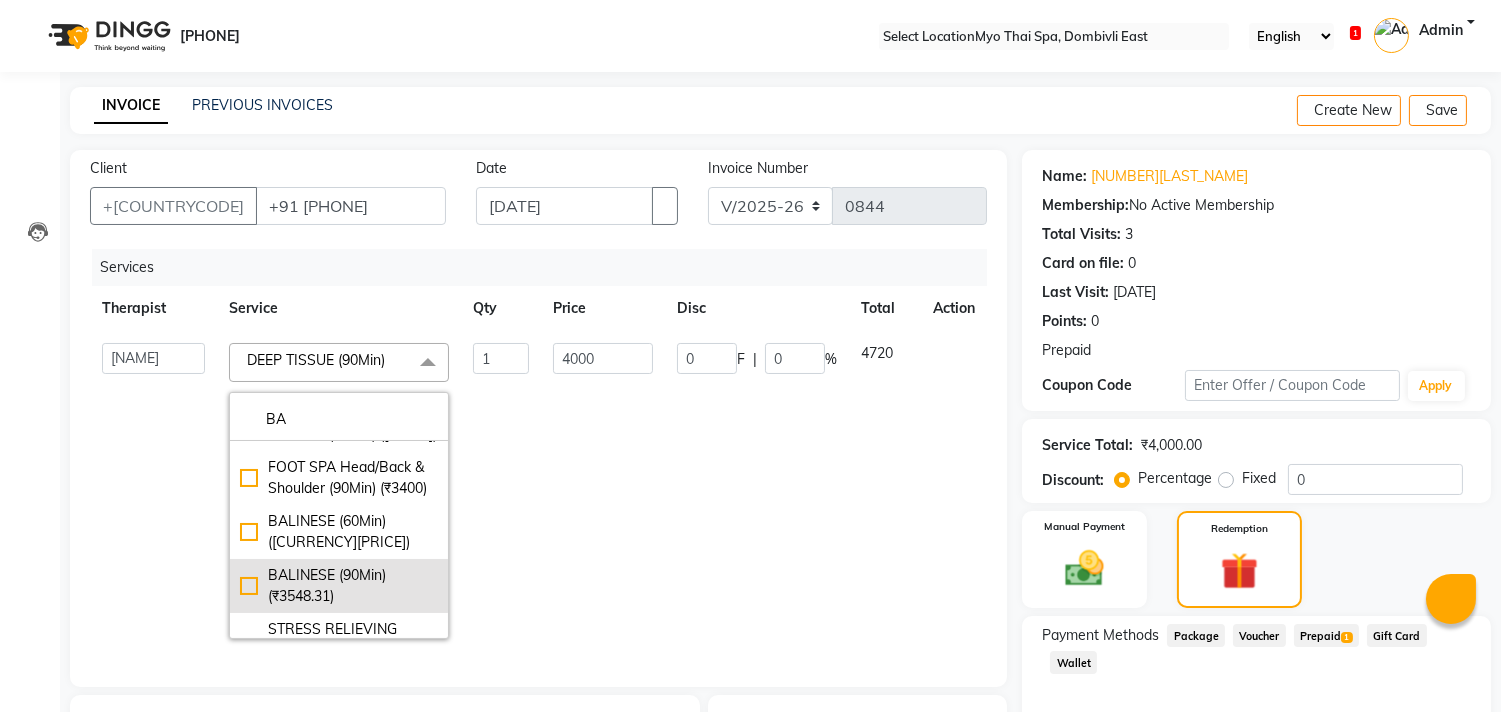 click on "BALINESE (90Min) (₹3548.31)" at bounding box center (339, 424) 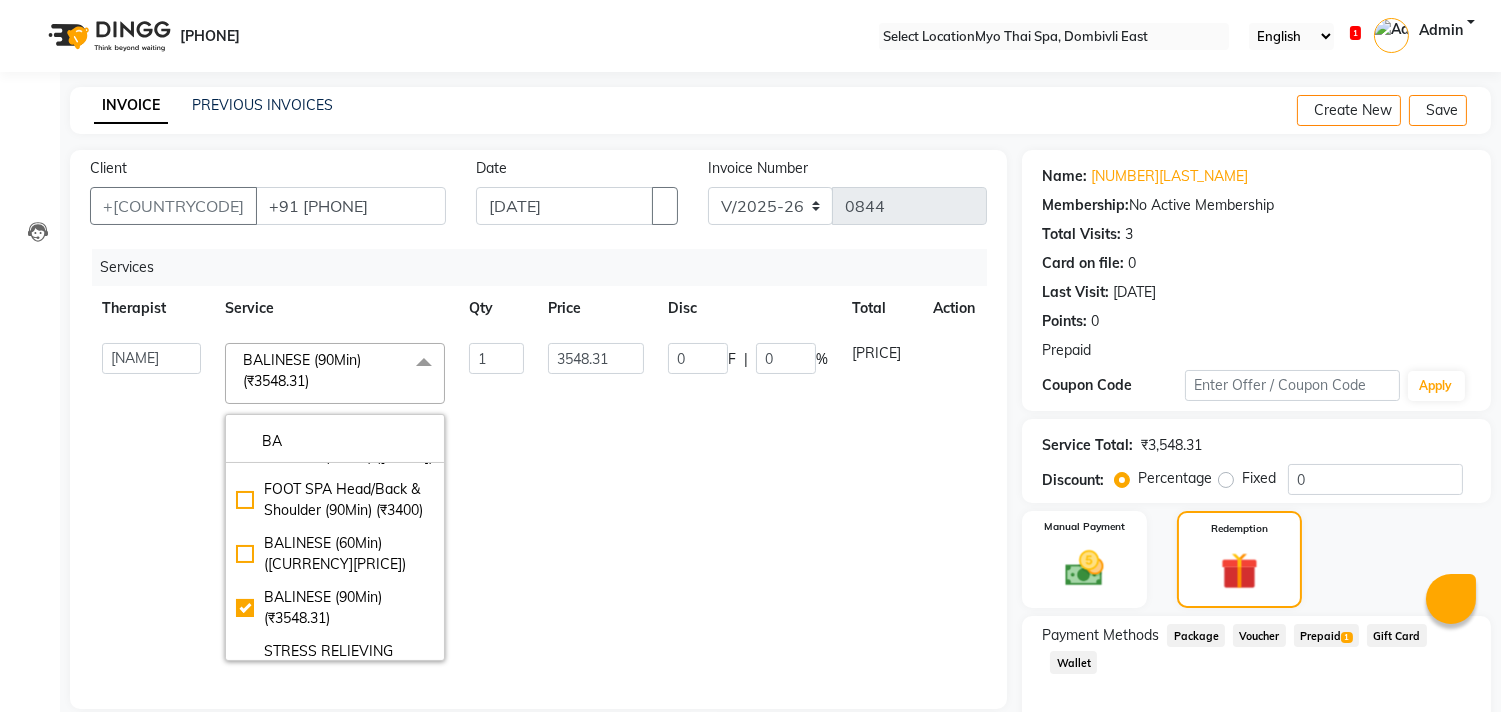 click on "[PRICE]" at bounding box center [880, 502] 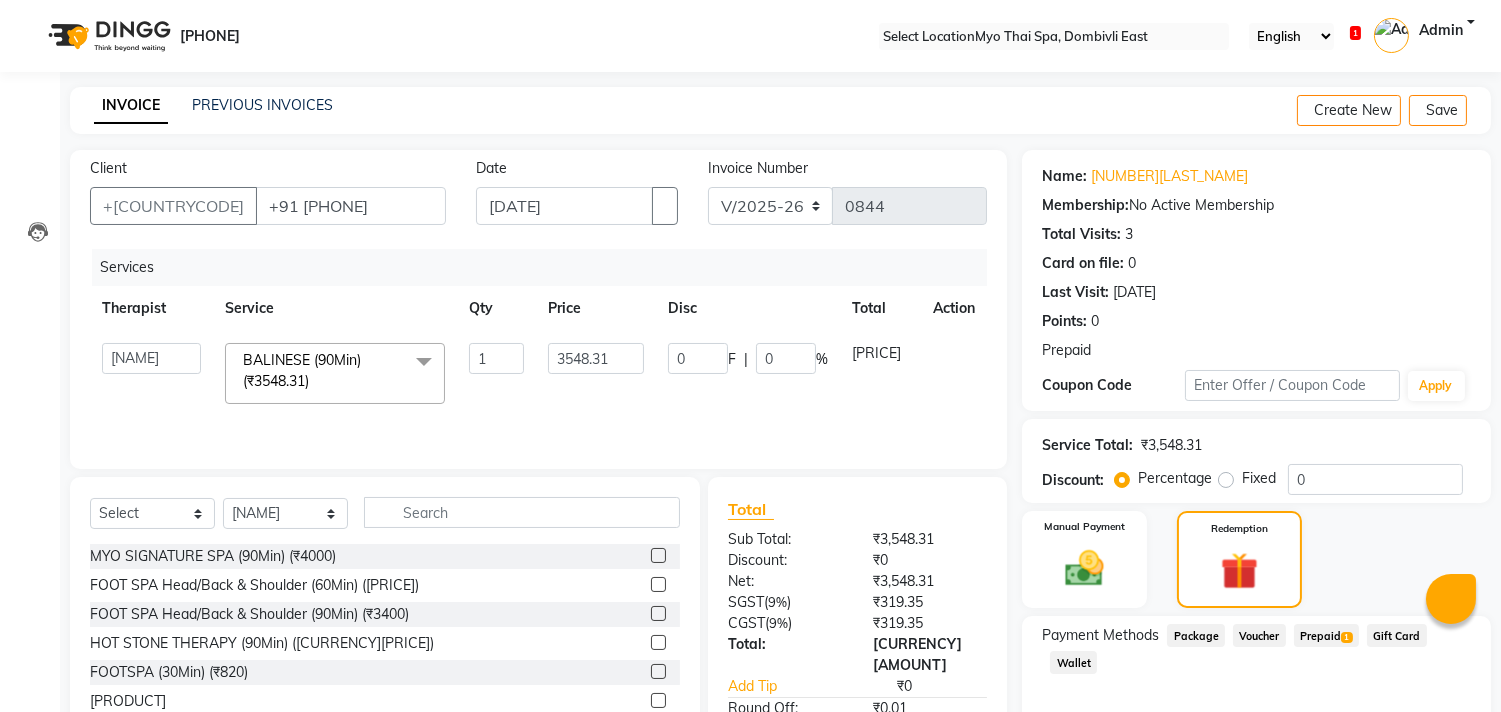 scroll, scrollTop: 210, scrollLeft: 0, axis: vertical 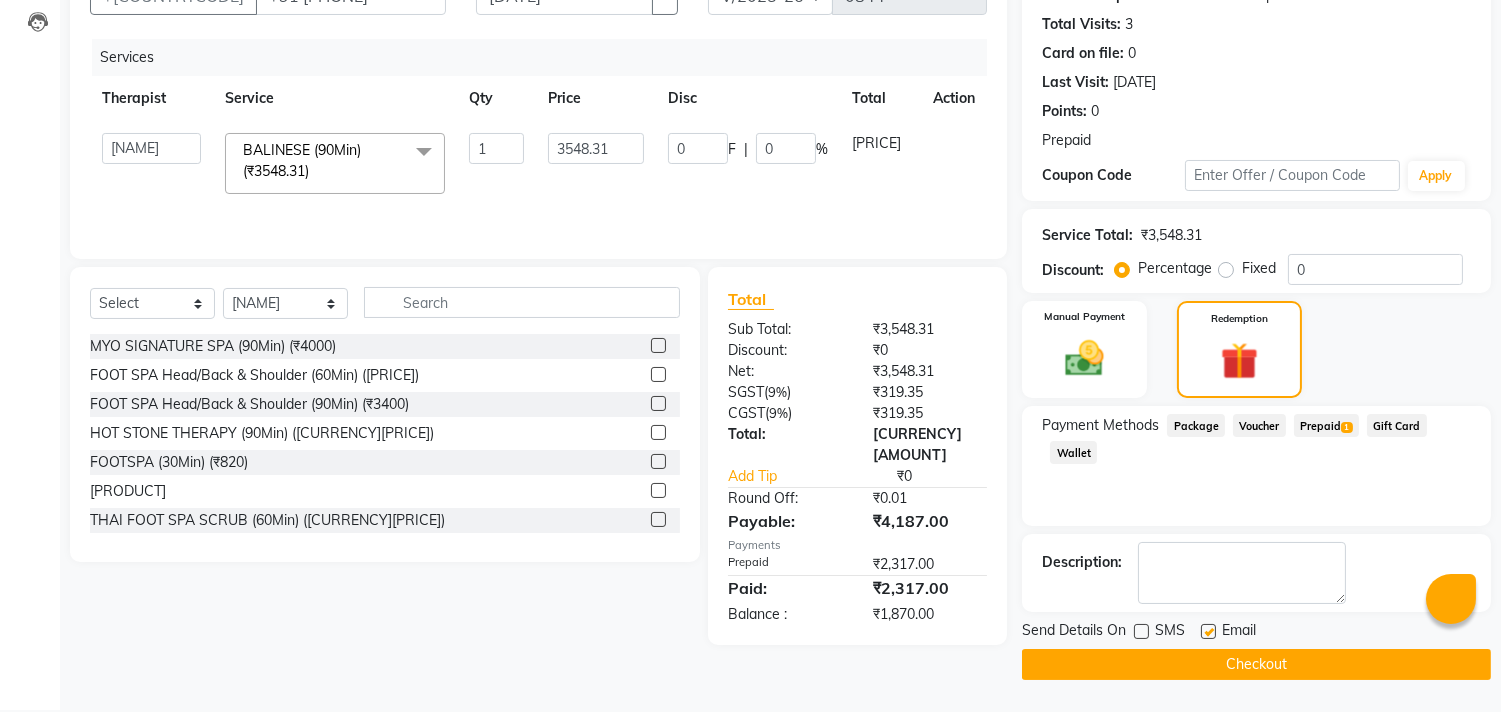 click on "1" at bounding box center (1346, 428) 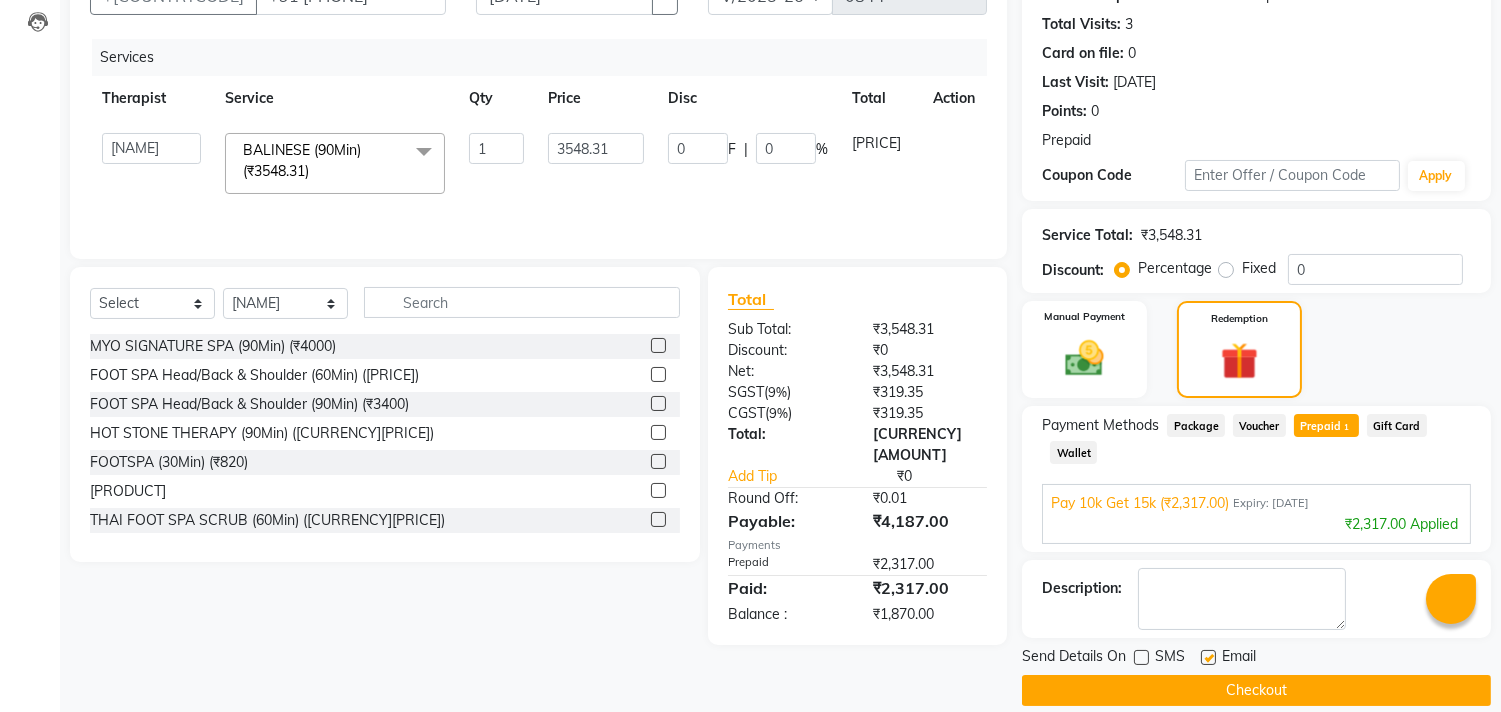 click at bounding box center [1208, 657] 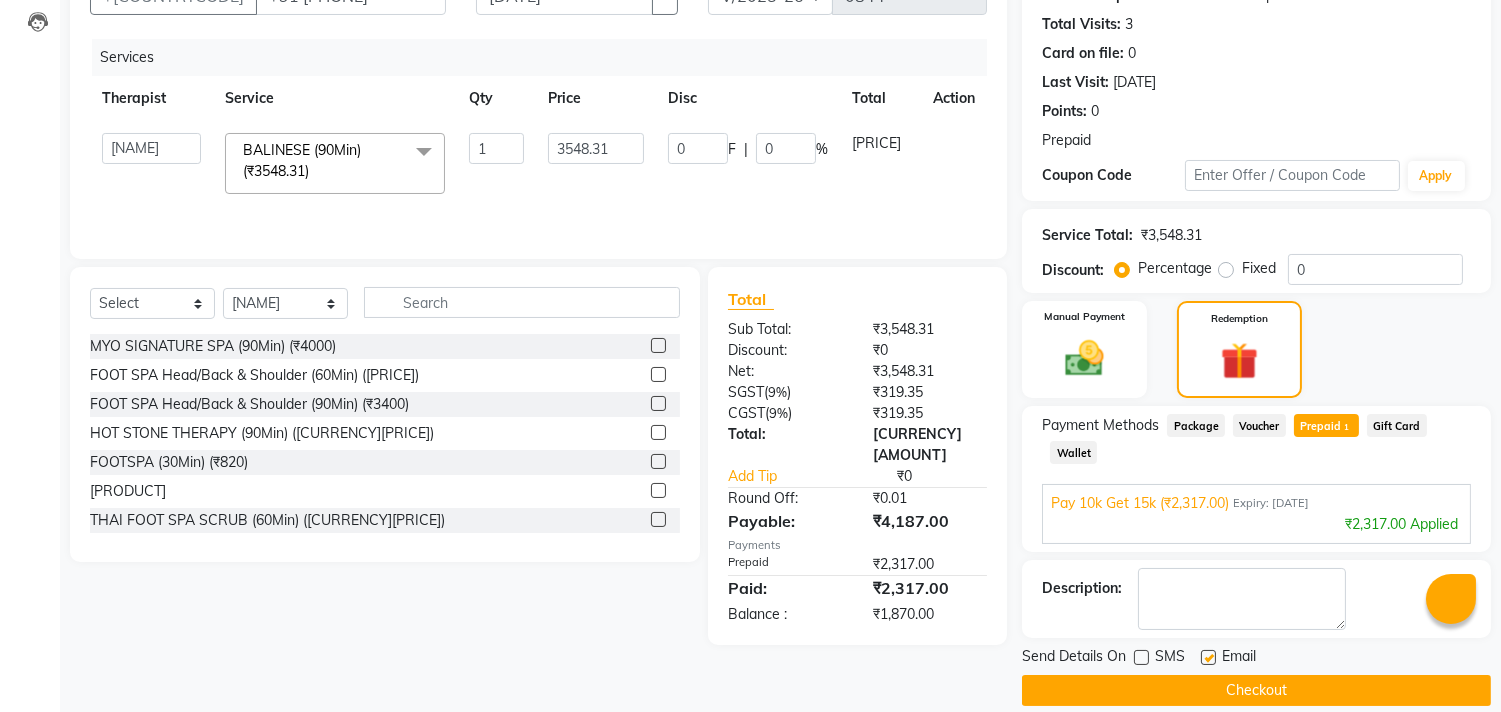 click at bounding box center [1207, 658] 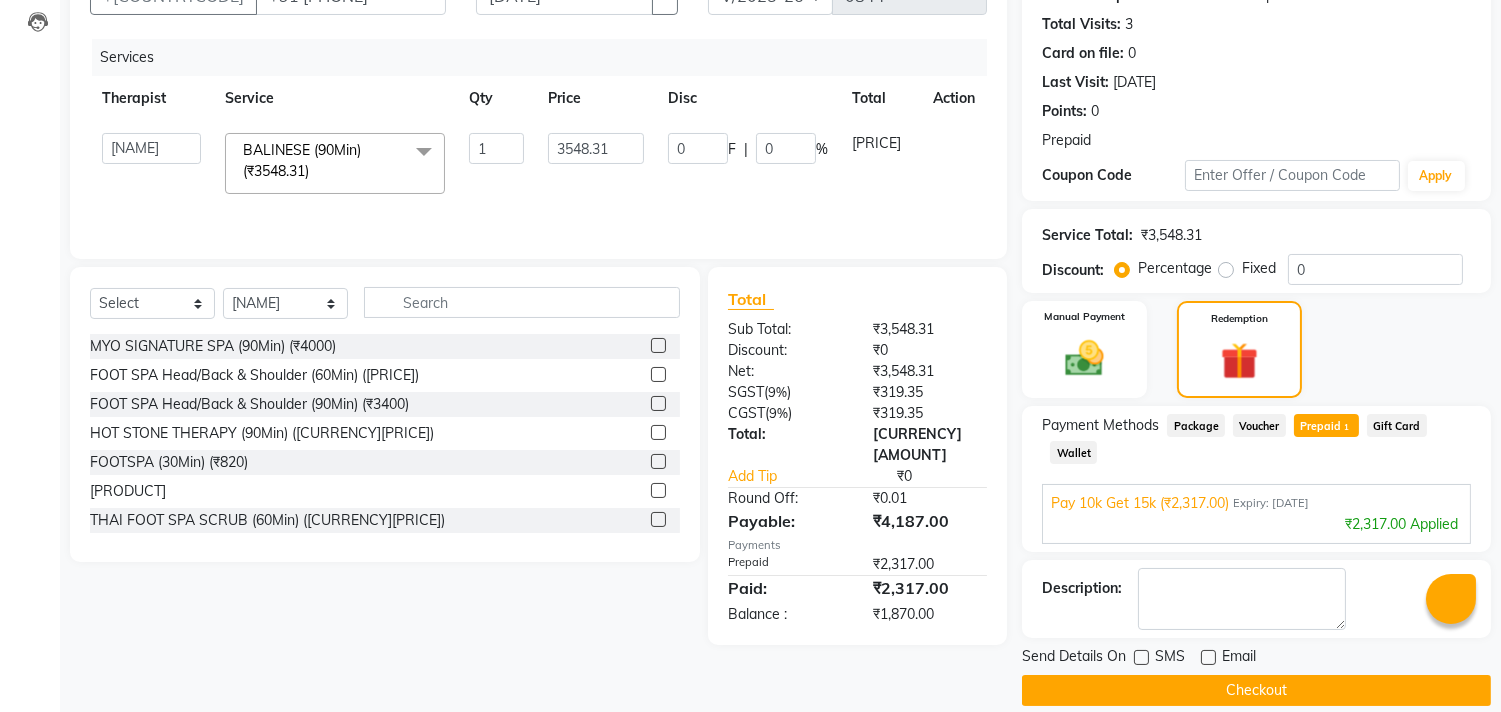 click on "Fixed" at bounding box center (1259, 268) 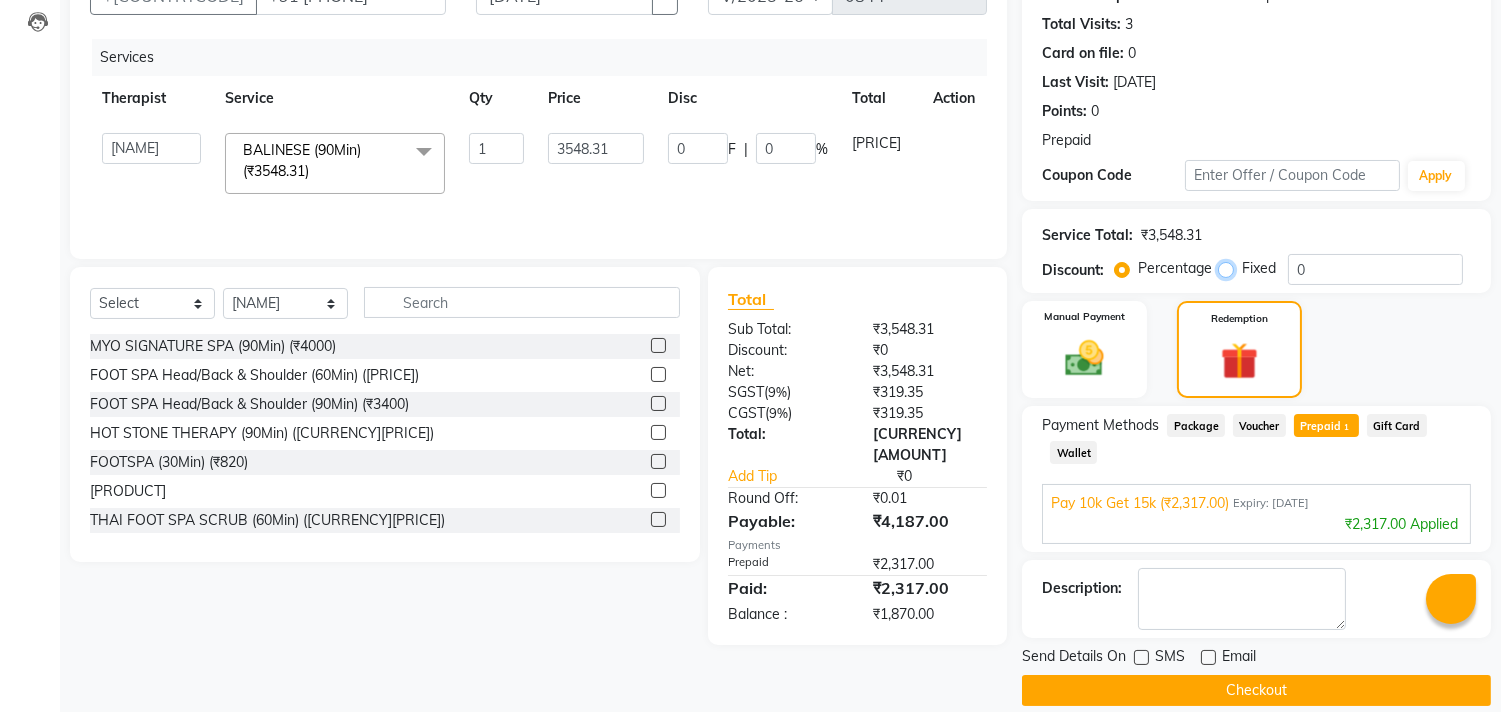 click on "Fixed" at bounding box center (1230, 268) 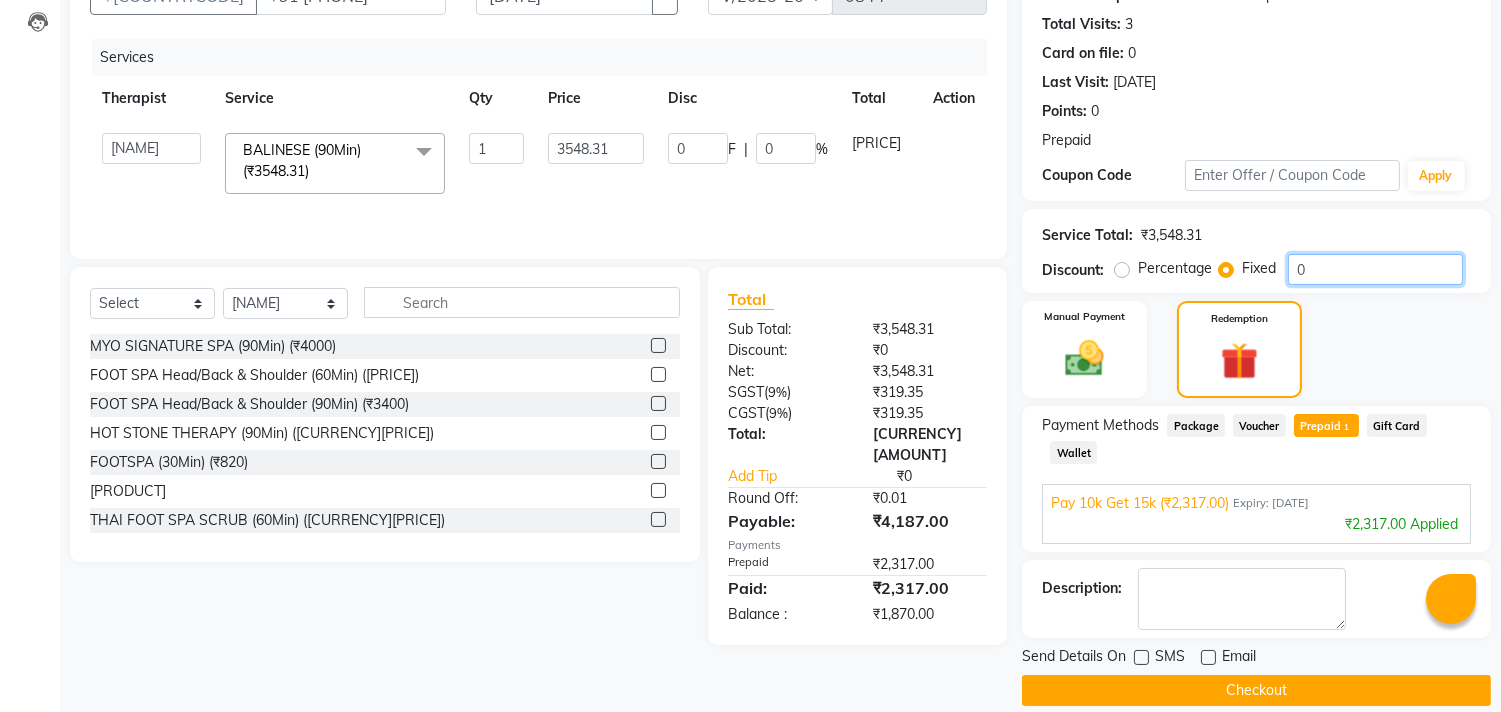 click on "0" at bounding box center (1375, 269) 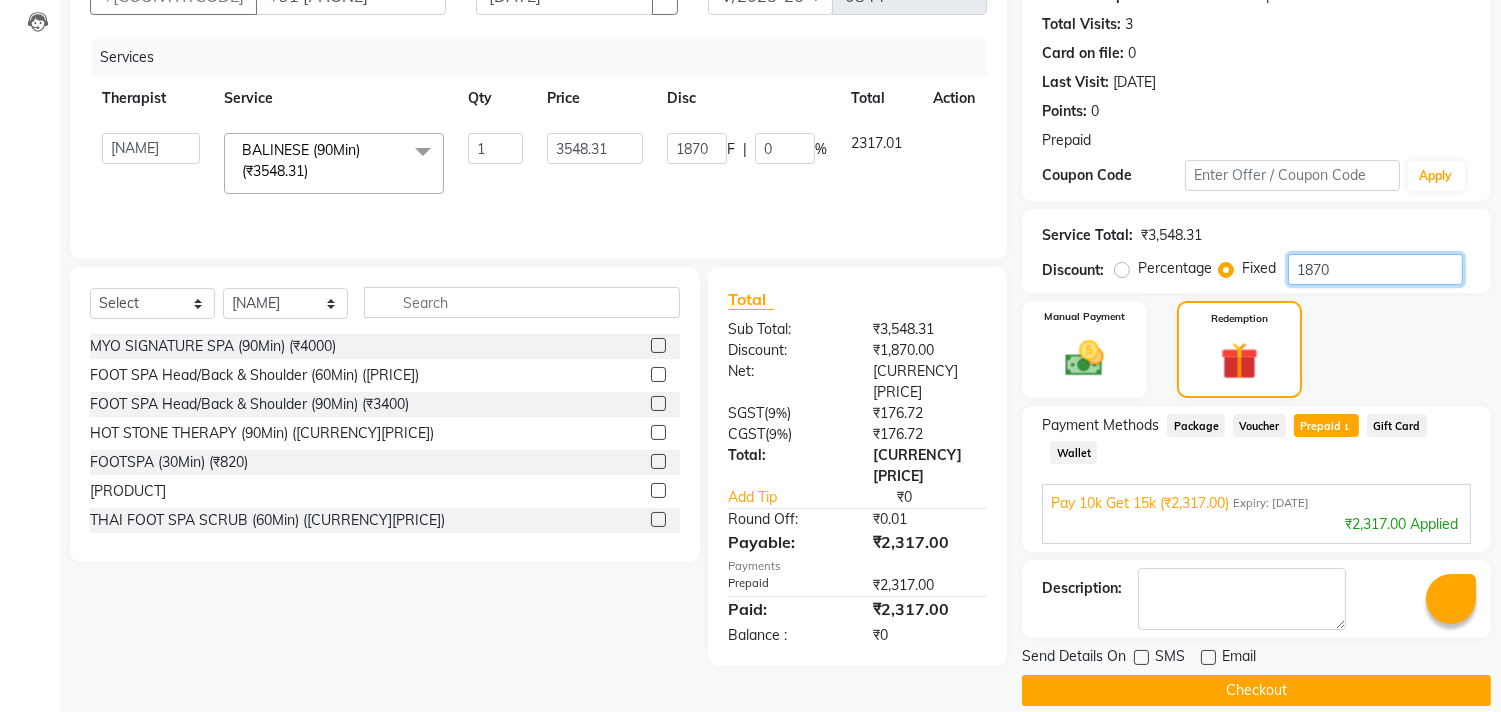 type on "1870" 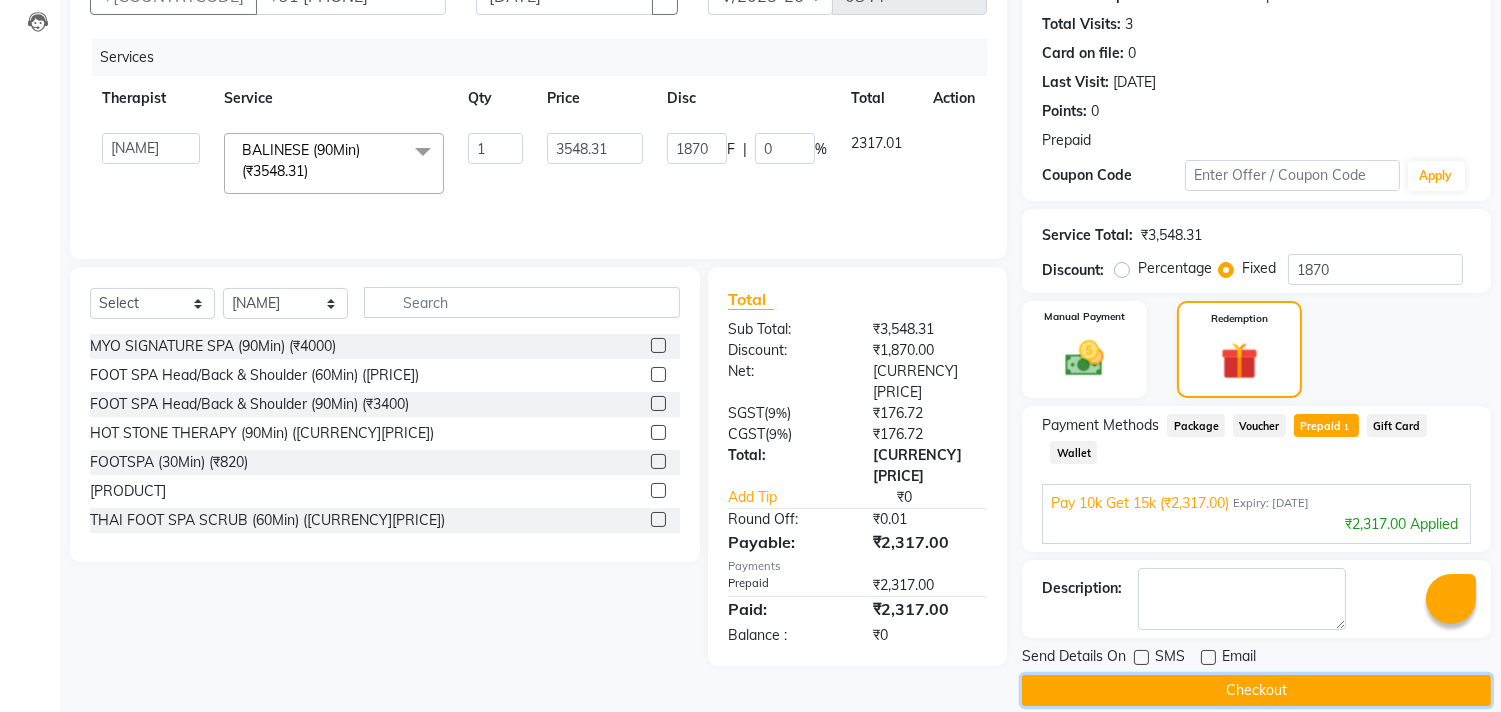click on "Checkout" at bounding box center (1256, 690) 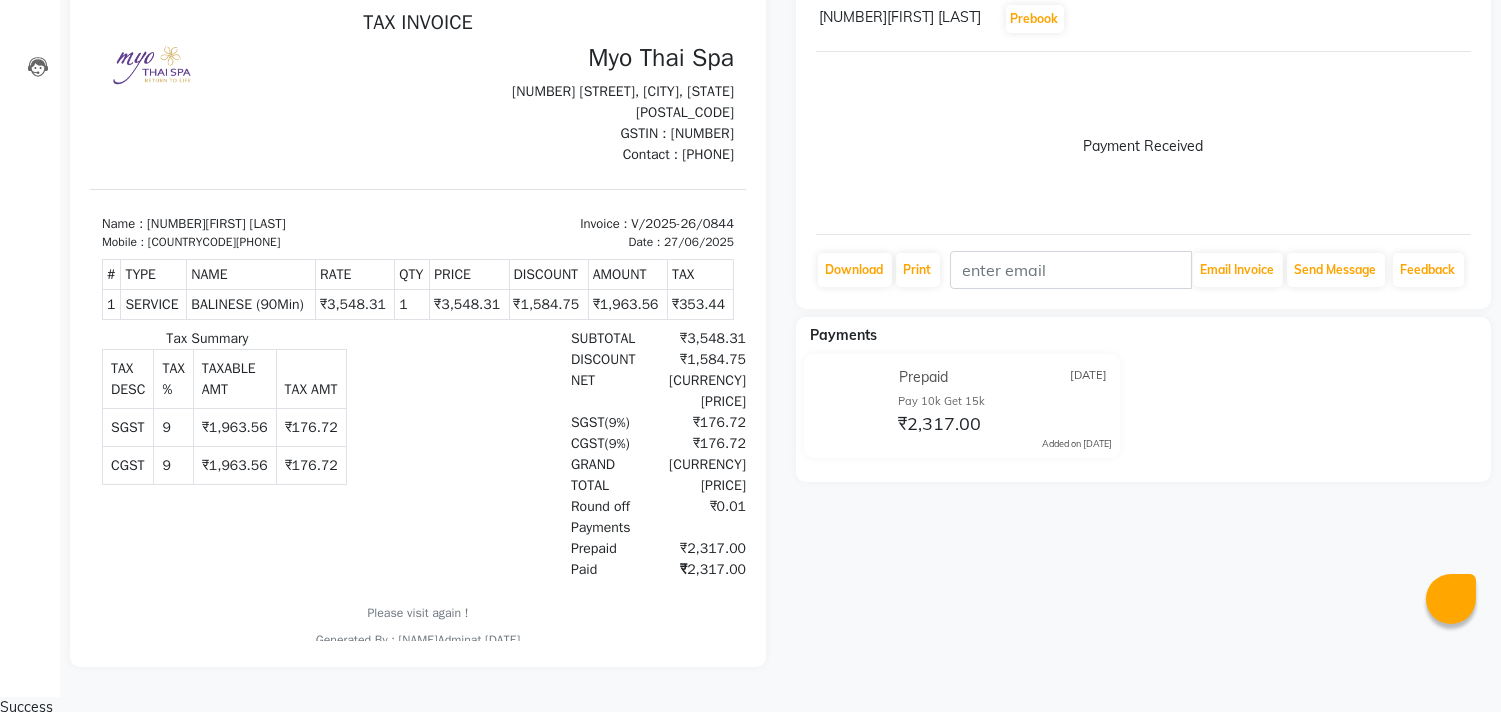 scroll, scrollTop: 0, scrollLeft: 0, axis: both 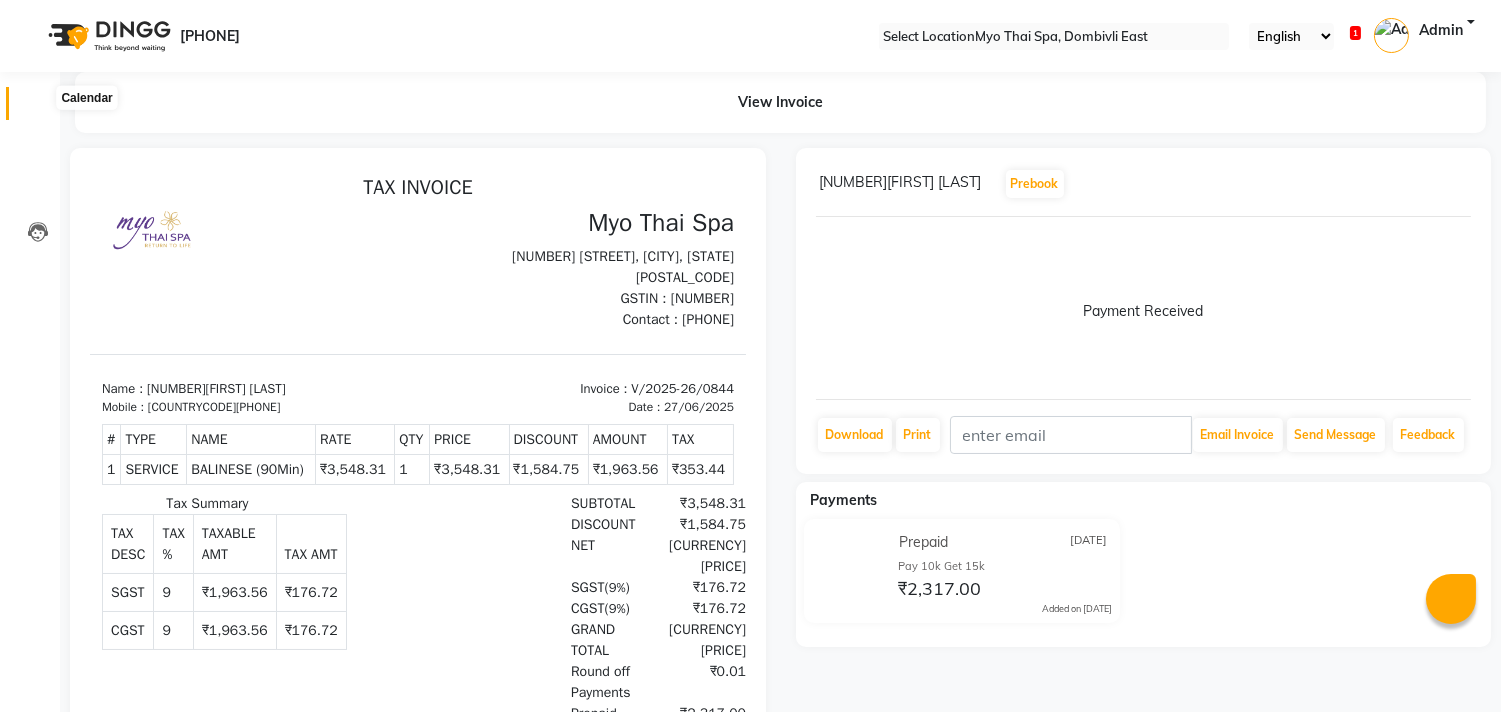 click at bounding box center (38, 108) 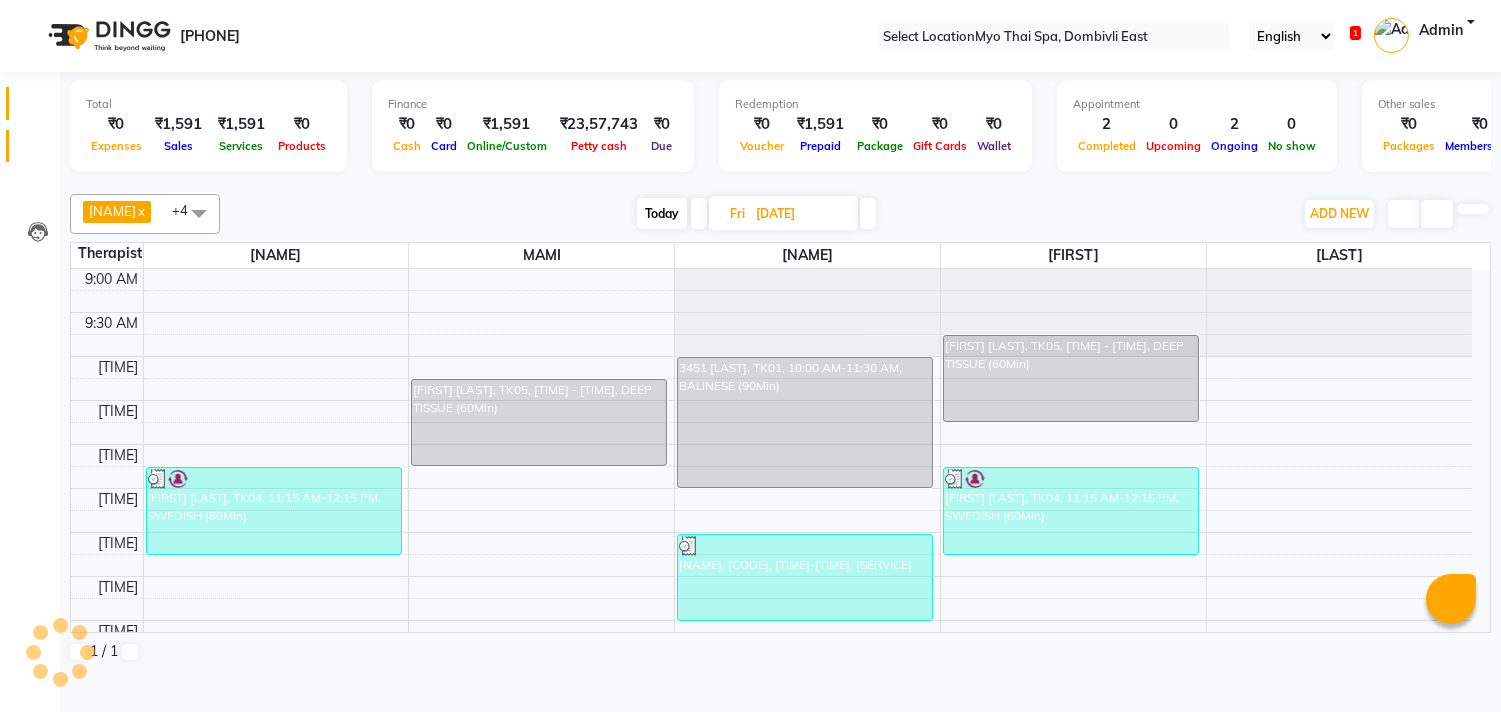 scroll, scrollTop: 0, scrollLeft: 0, axis: both 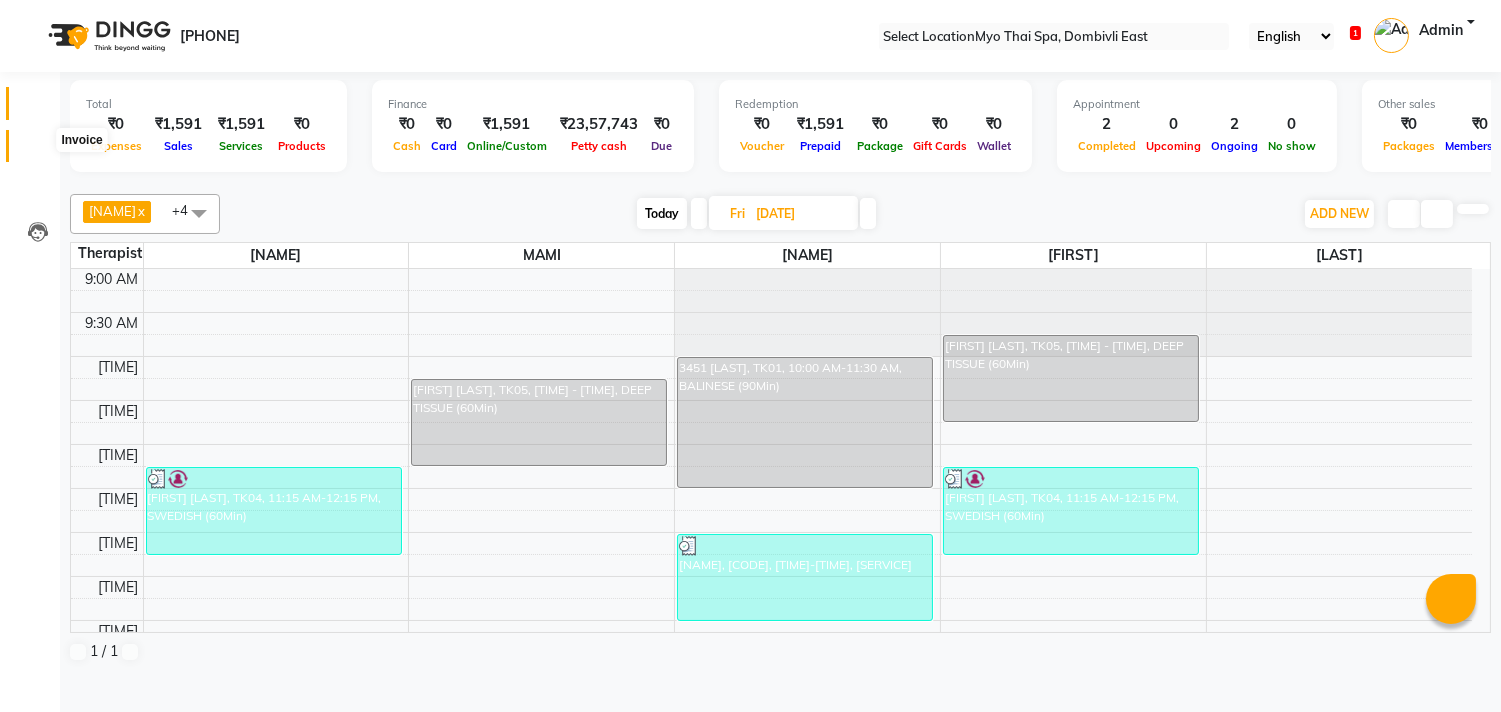 click at bounding box center [38, 151] 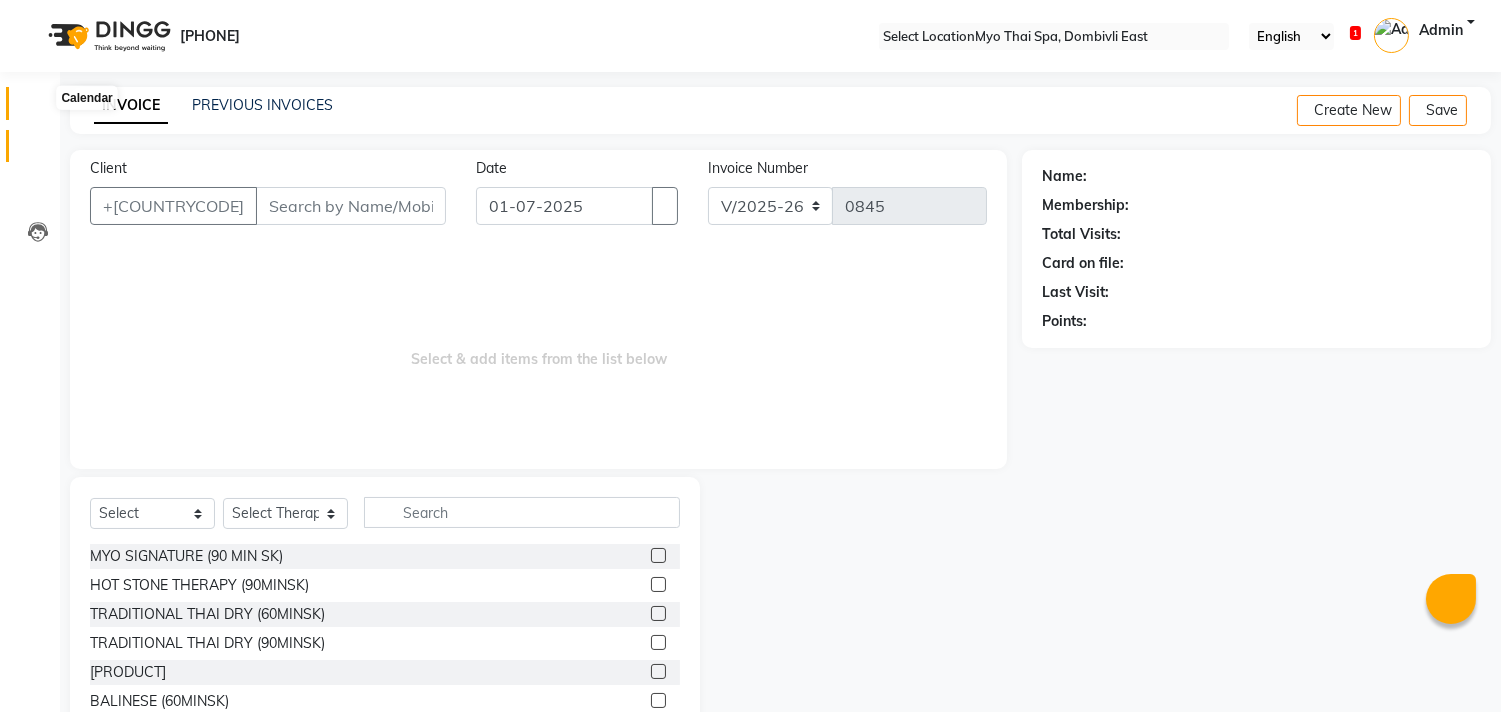 click at bounding box center [38, 108] 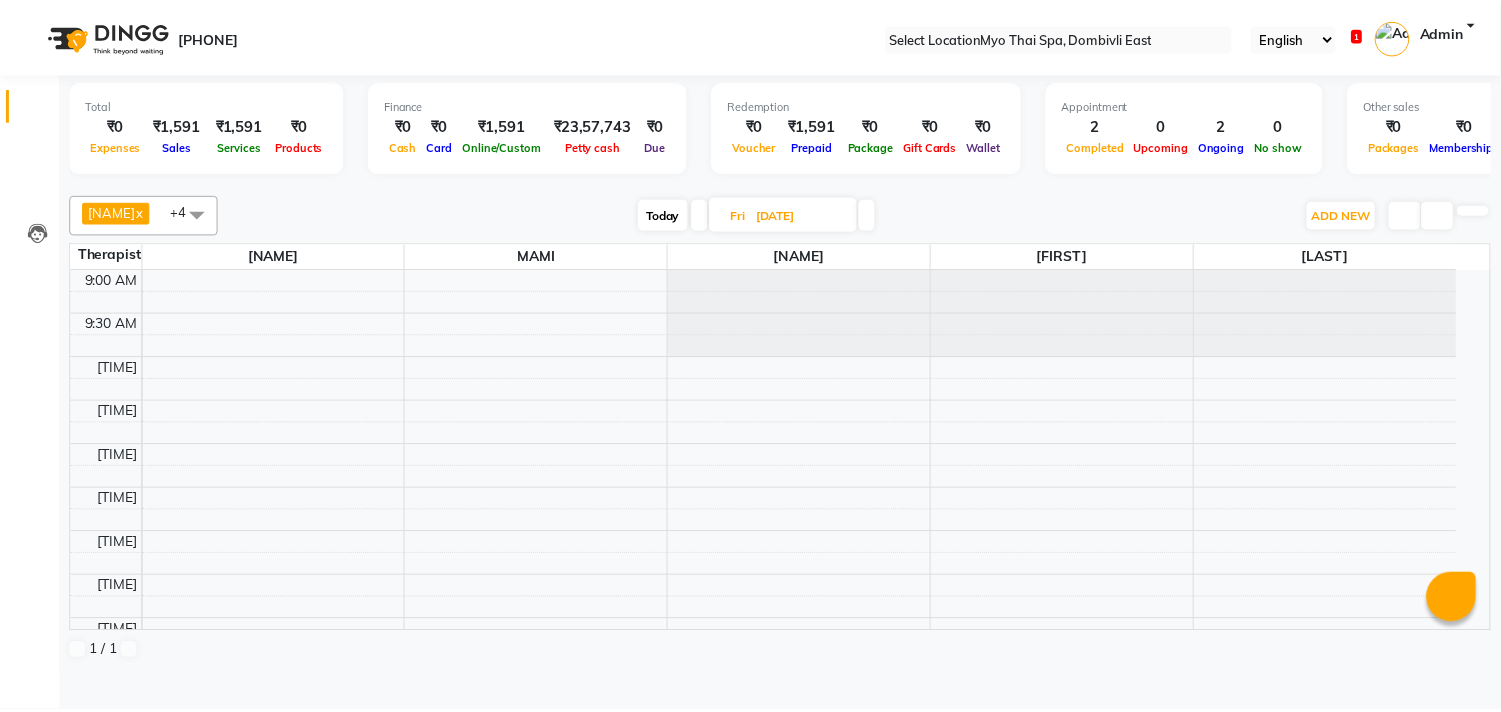 scroll, scrollTop: 0, scrollLeft: 0, axis: both 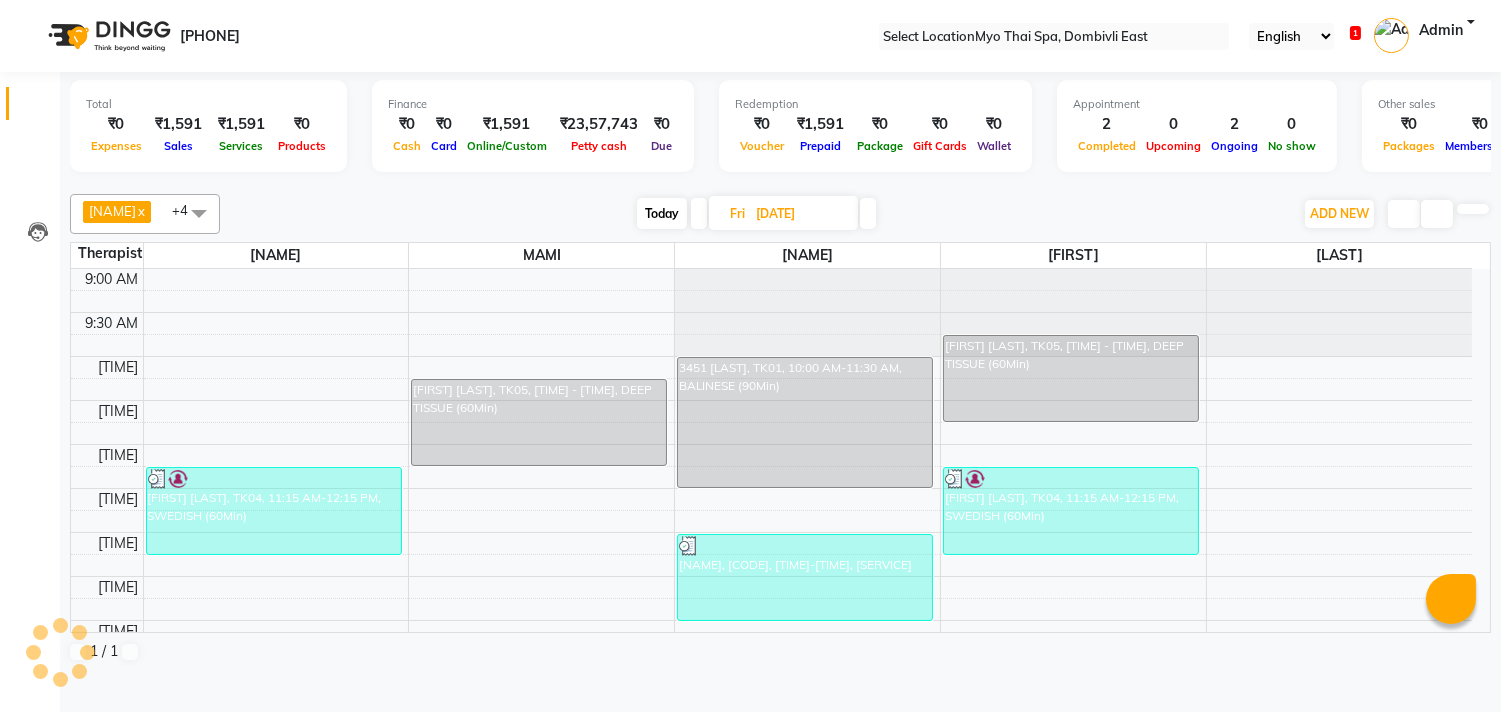 click on "[DATE]" at bounding box center (800, 214) 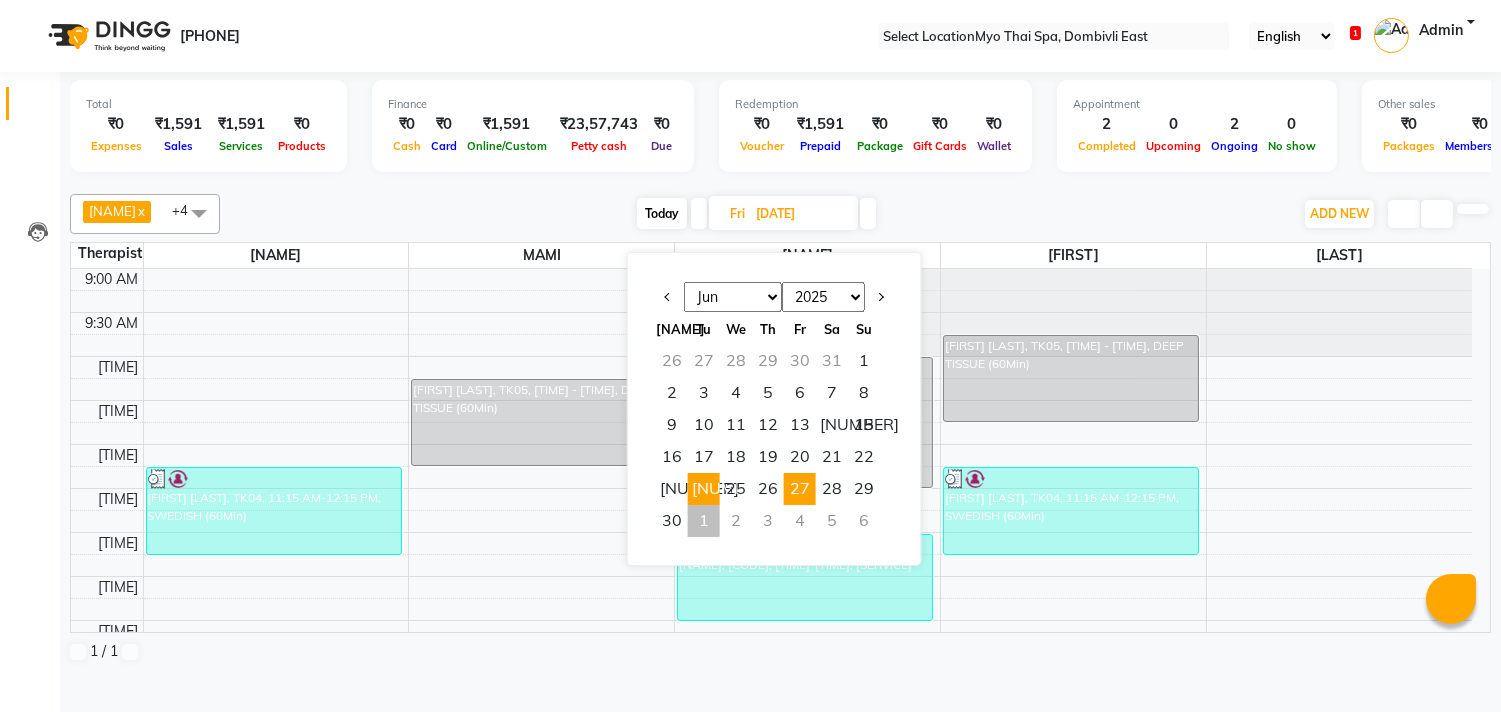 click on "[NUMBER]" at bounding box center (704, 489) 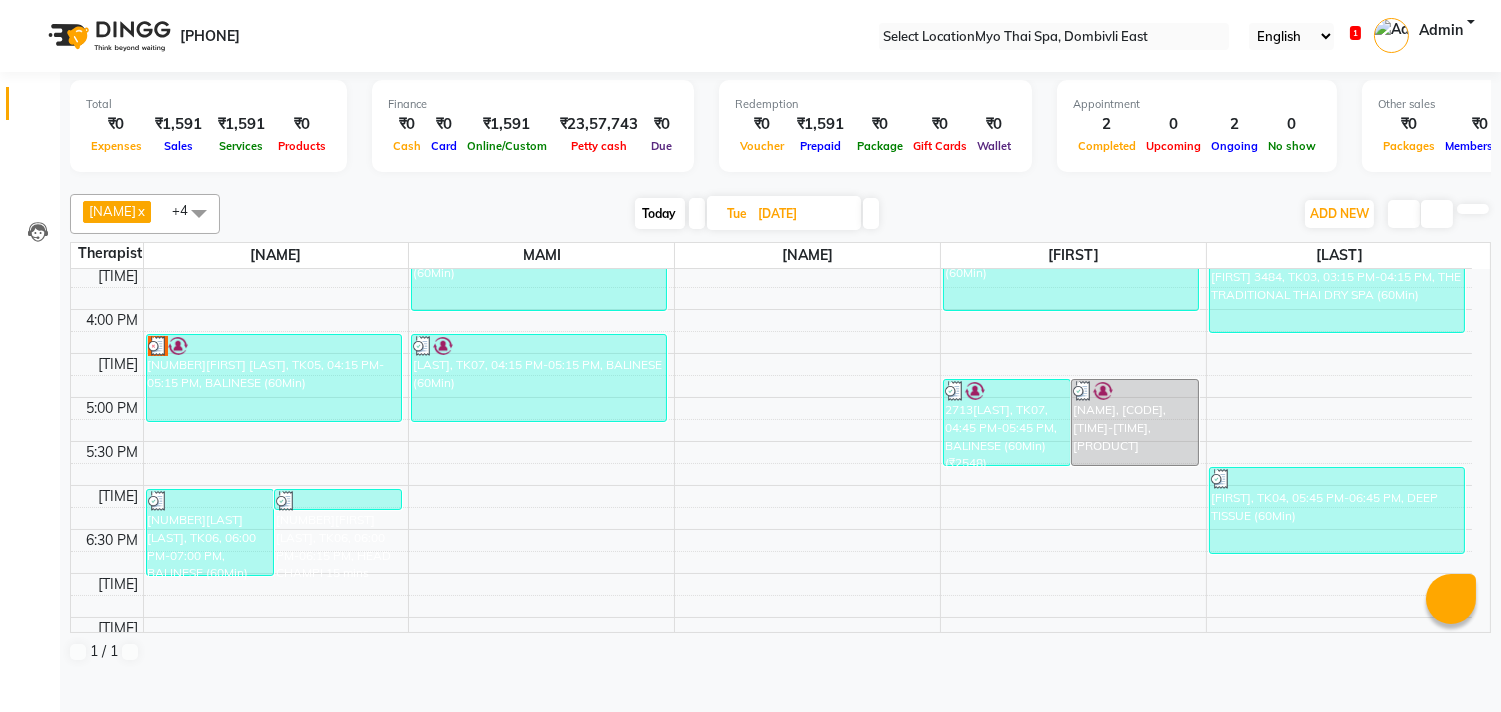 scroll, scrollTop: 554, scrollLeft: 0, axis: vertical 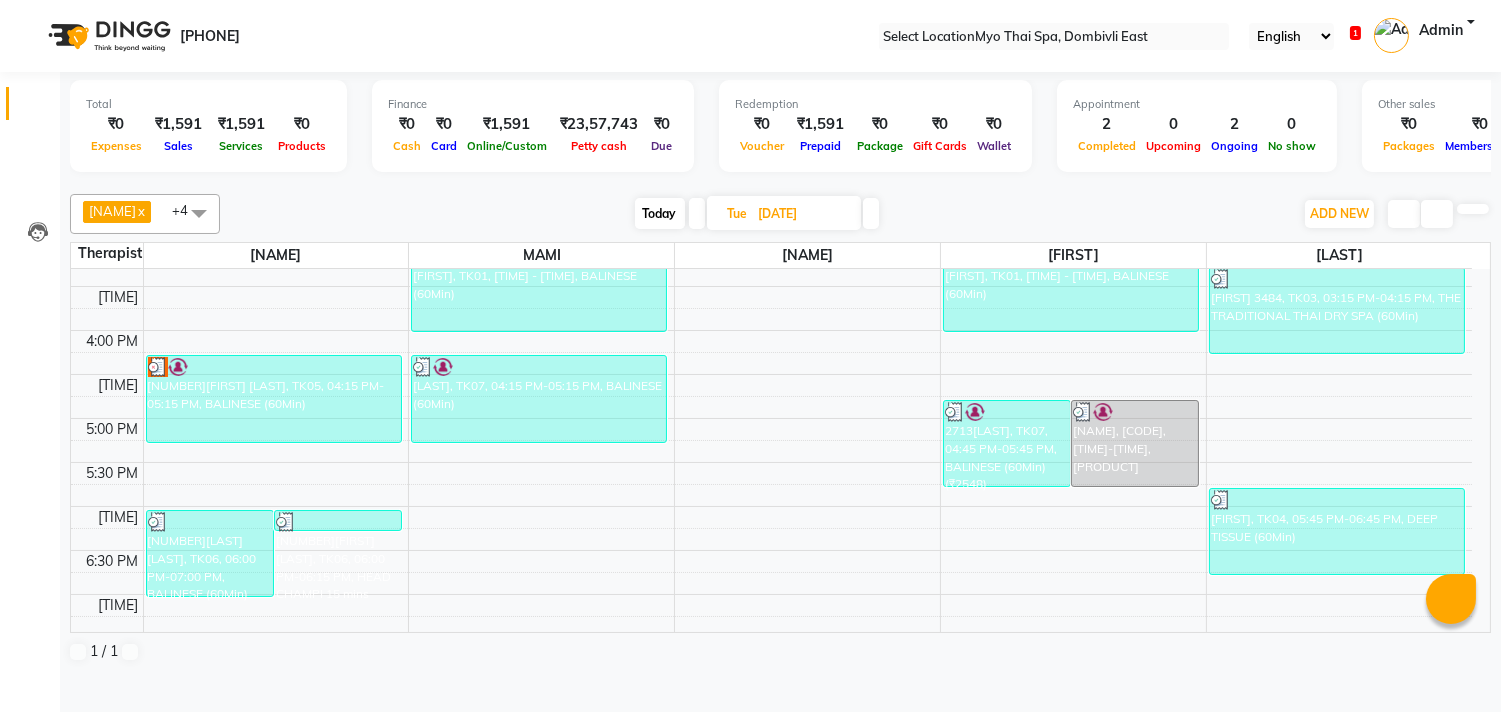 click on "Checkout" at bounding box center (52, 746) 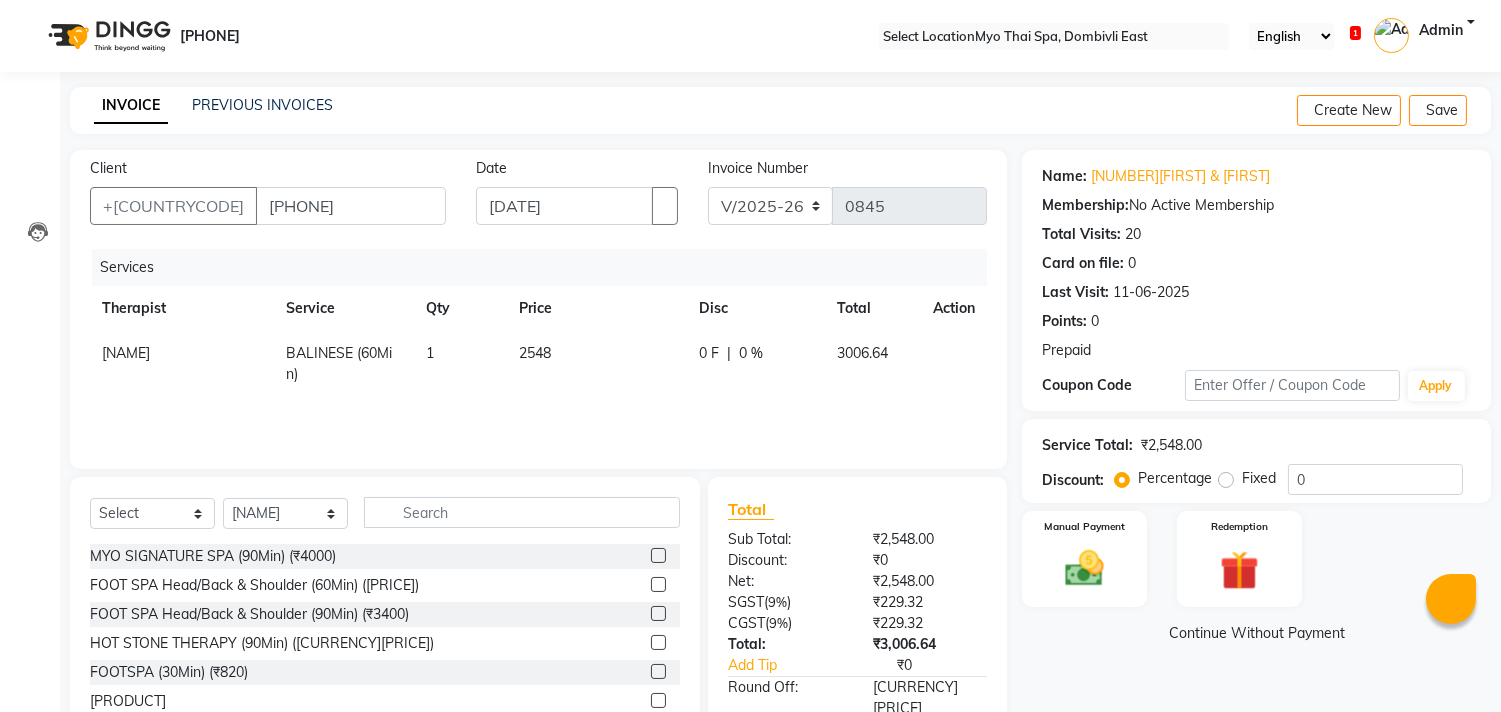 scroll, scrollTop: 108, scrollLeft: 0, axis: vertical 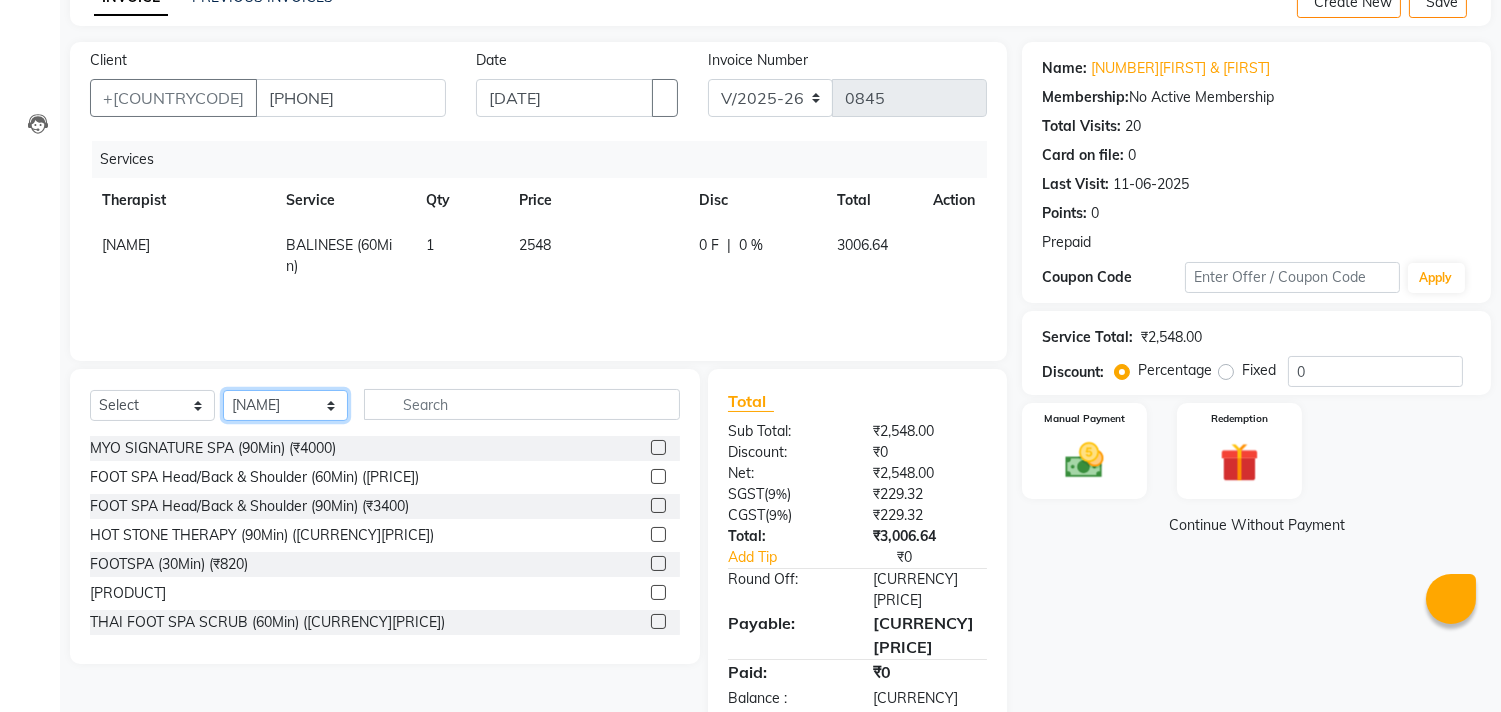 click on "Select Therapist FELI LUMI MAMI Manager [LAST] Manager Yesha MOI PIYANTI TETE ZAMI" at bounding box center (285, 405) 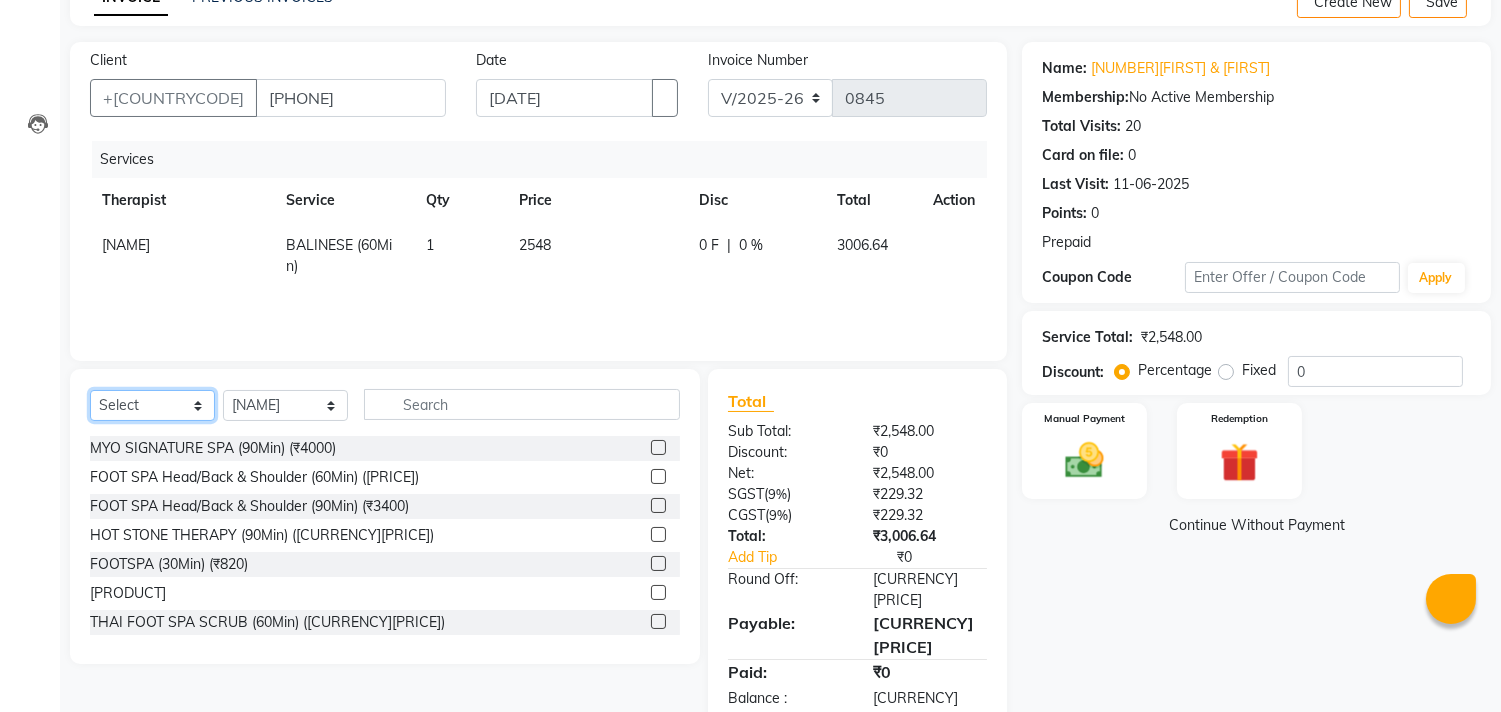 click on "Select  Service  Product  Membership  Package Voucher Prepaid Gift Card" at bounding box center (152, 405) 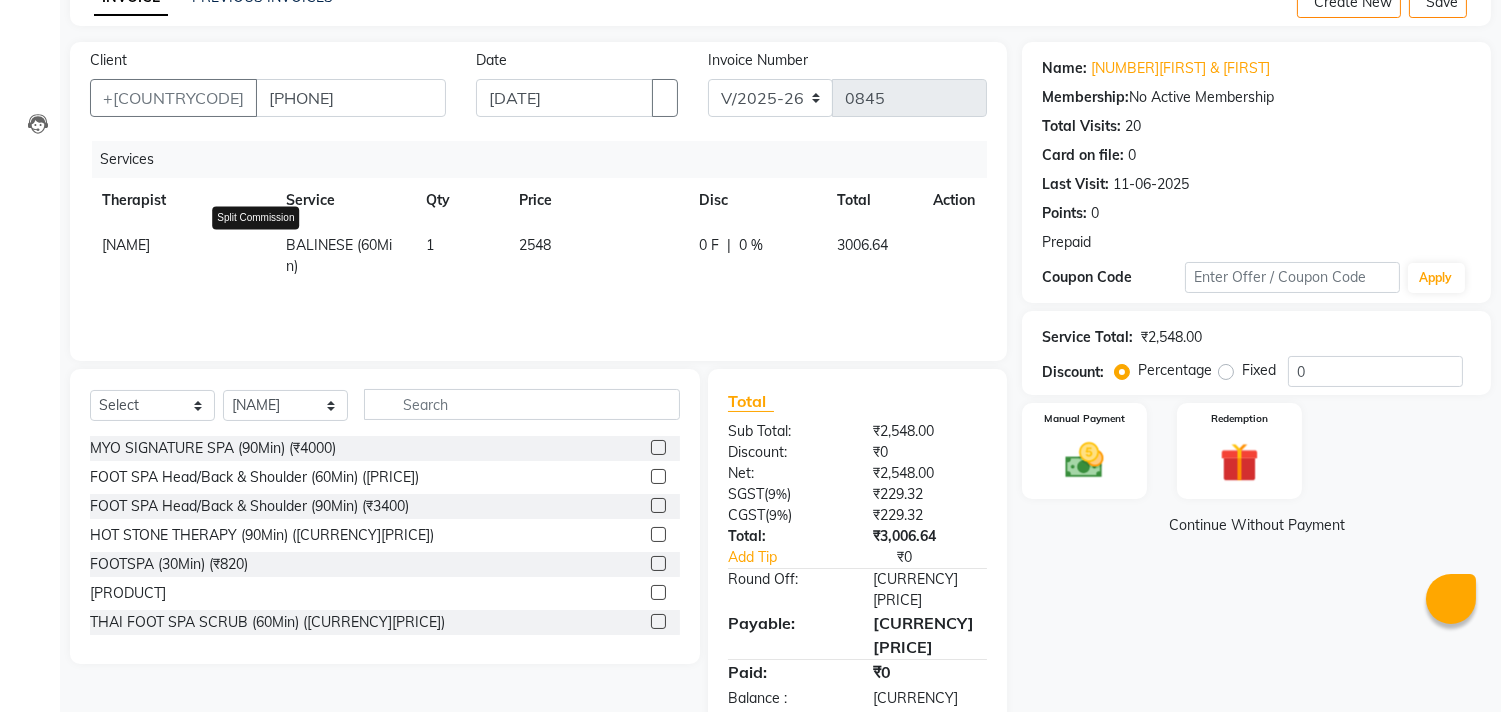 click at bounding box center (262, 235) 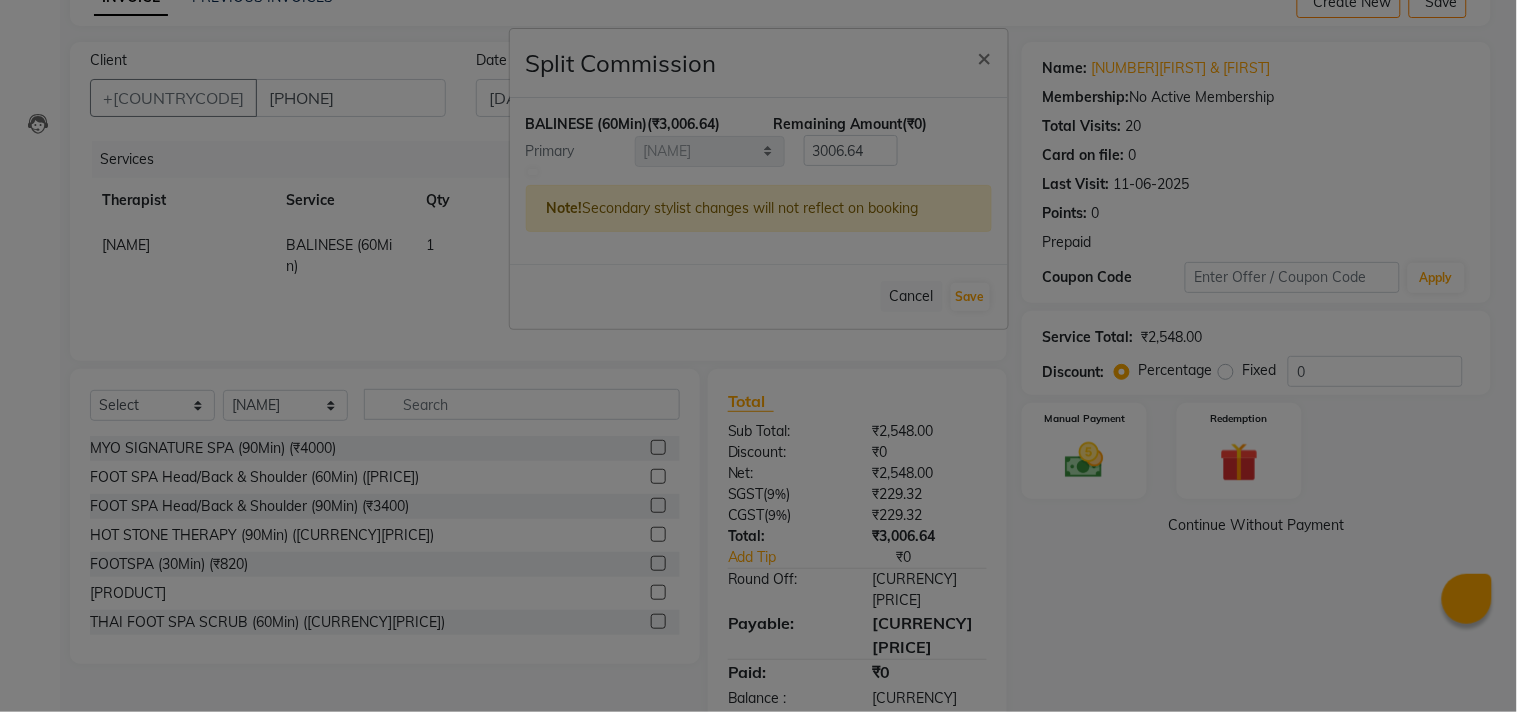 click at bounding box center [759, 172] 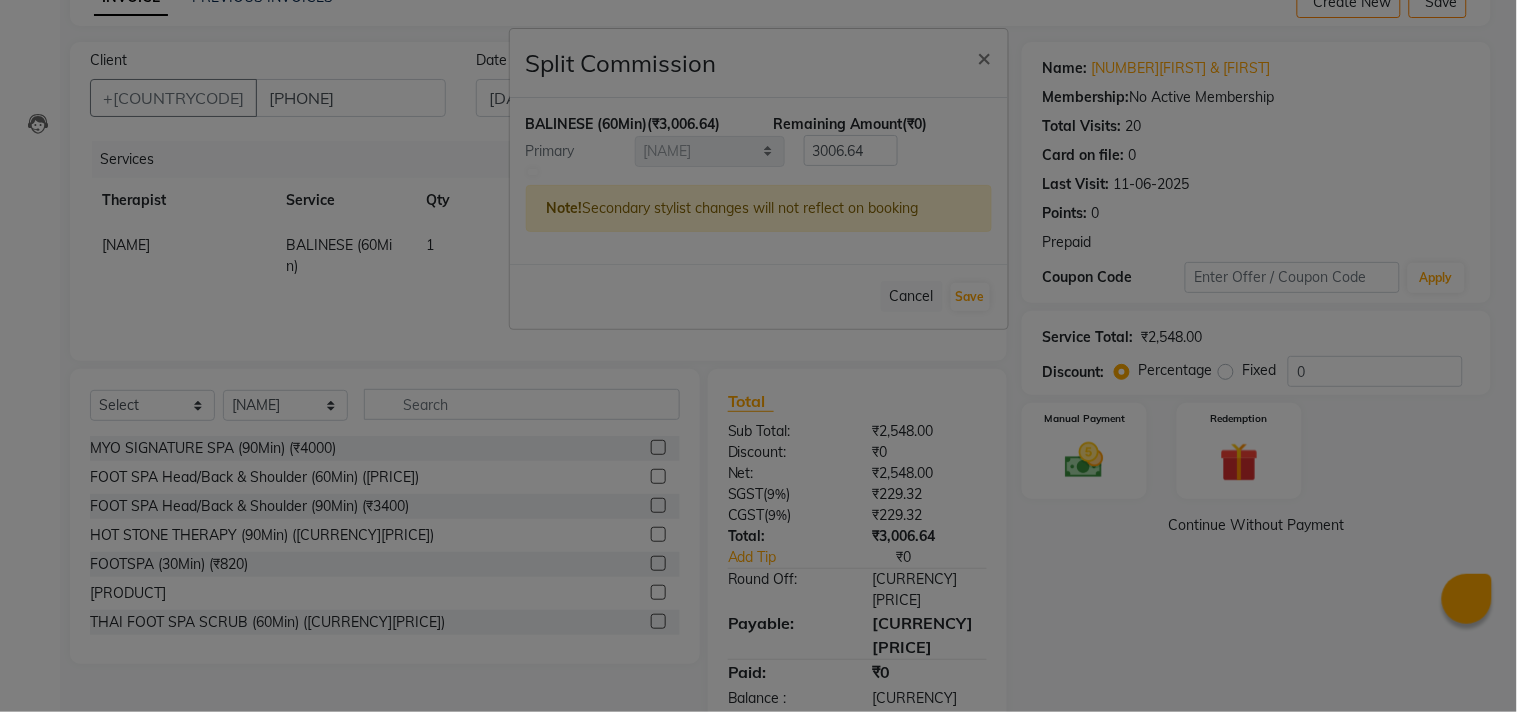 click on "Split Commission × BALINESE (60Min)  (₹3,006.64) Remaining Amount  (₹0) Primary Select  [FIRST]   [LAST]   [FIRST]    Manager [FIRST]   [FIRST]   [FIRST]    [FIRST]   [LAST]   [FIRST]   [LAST]   3006.64 Note!  Secondary stylist changes will not reflect on booking   Cancel   Save" at bounding box center [758, 356] 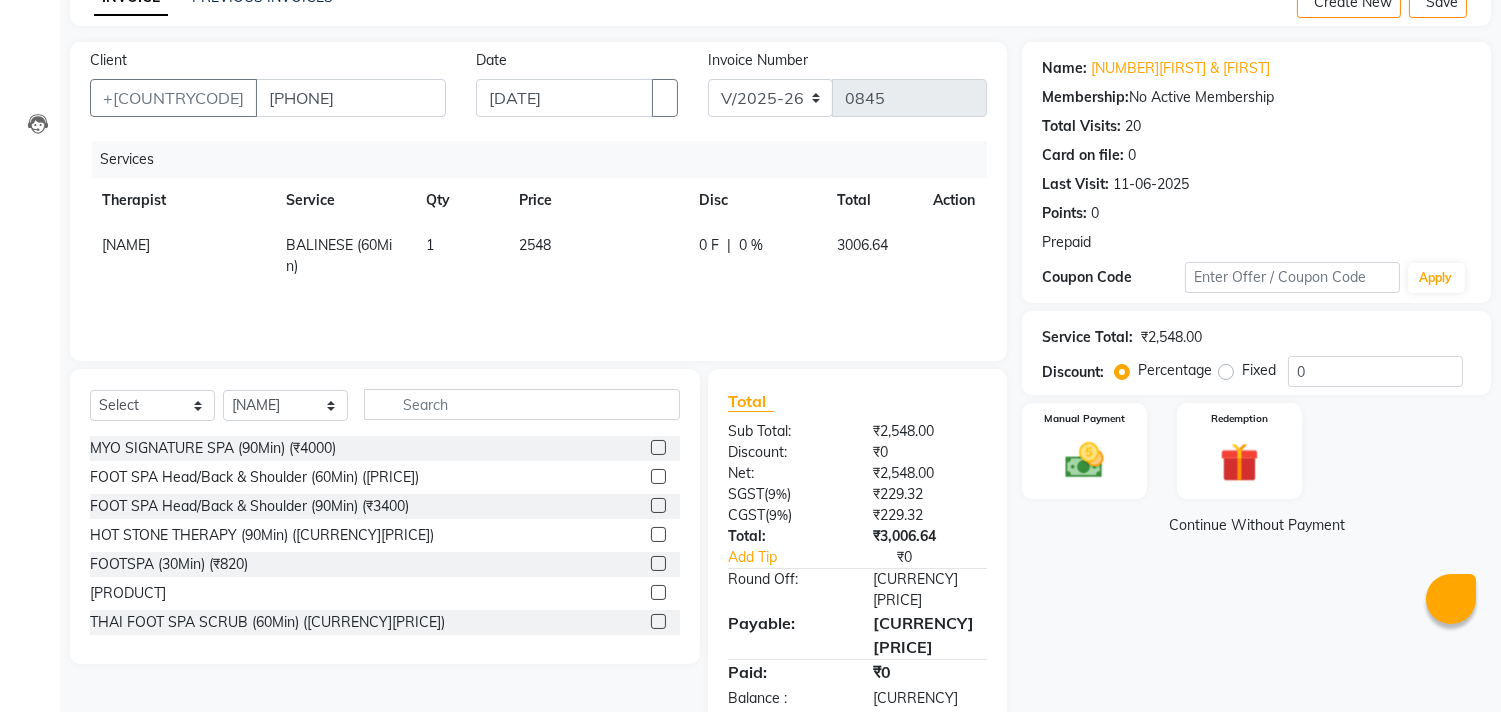 click on "[NAME]" at bounding box center (126, 245) 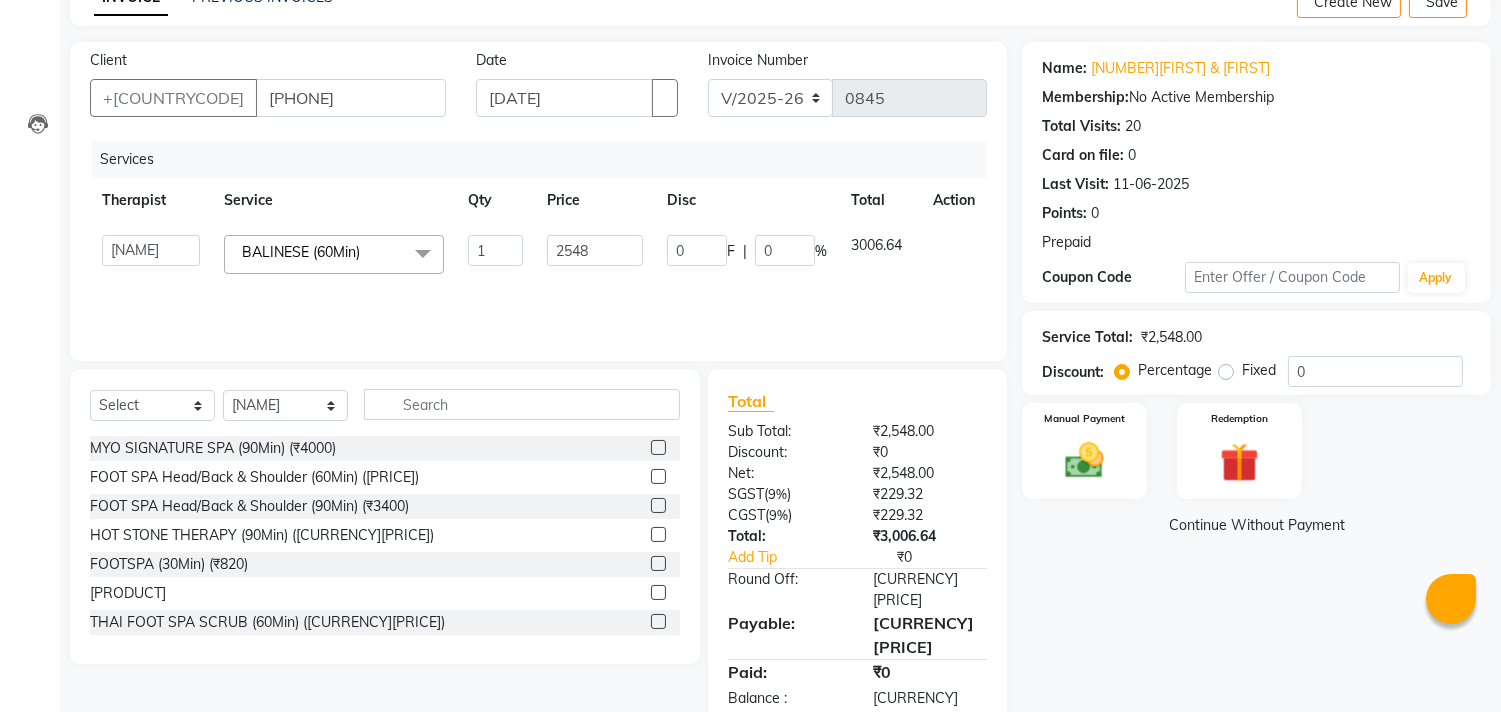 click at bounding box center [200, 266] 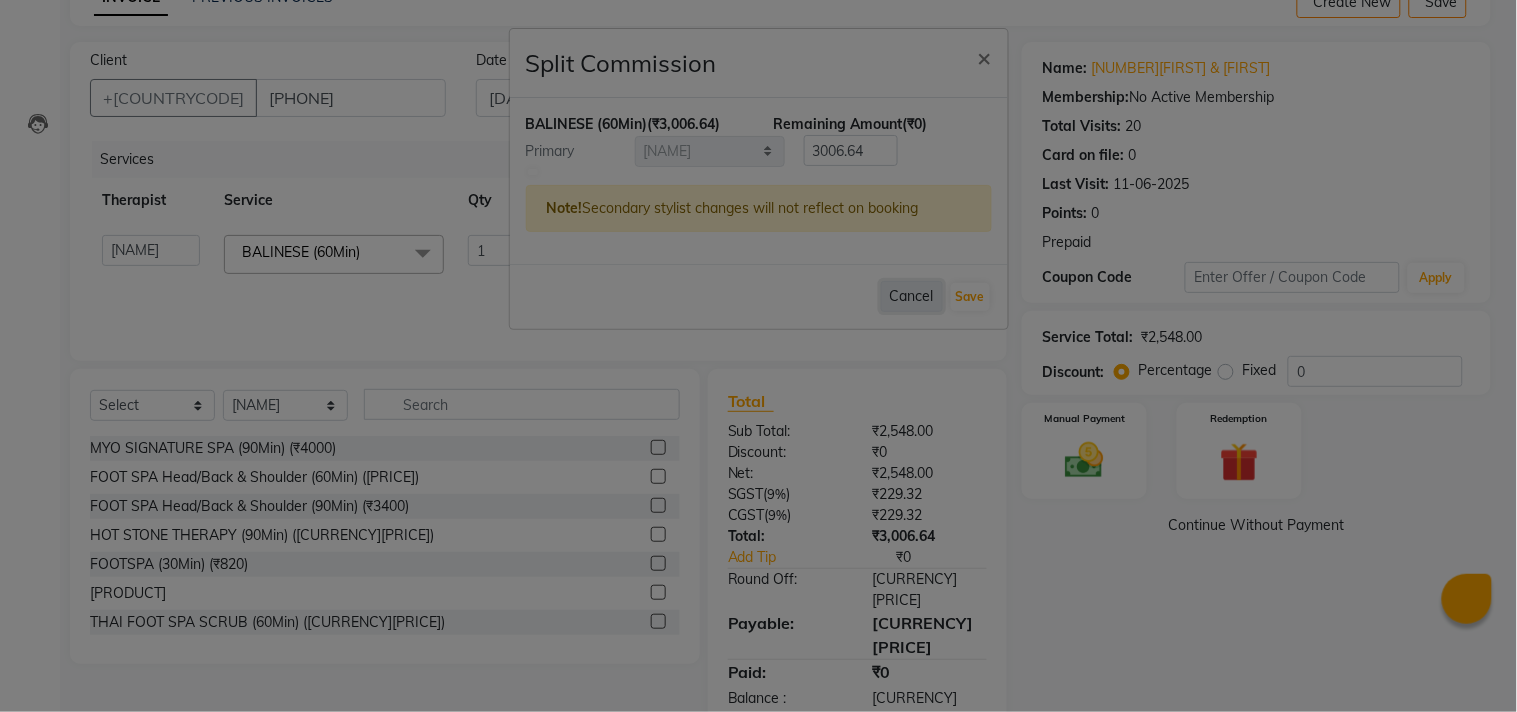 click on "Cancel" at bounding box center [912, 296] 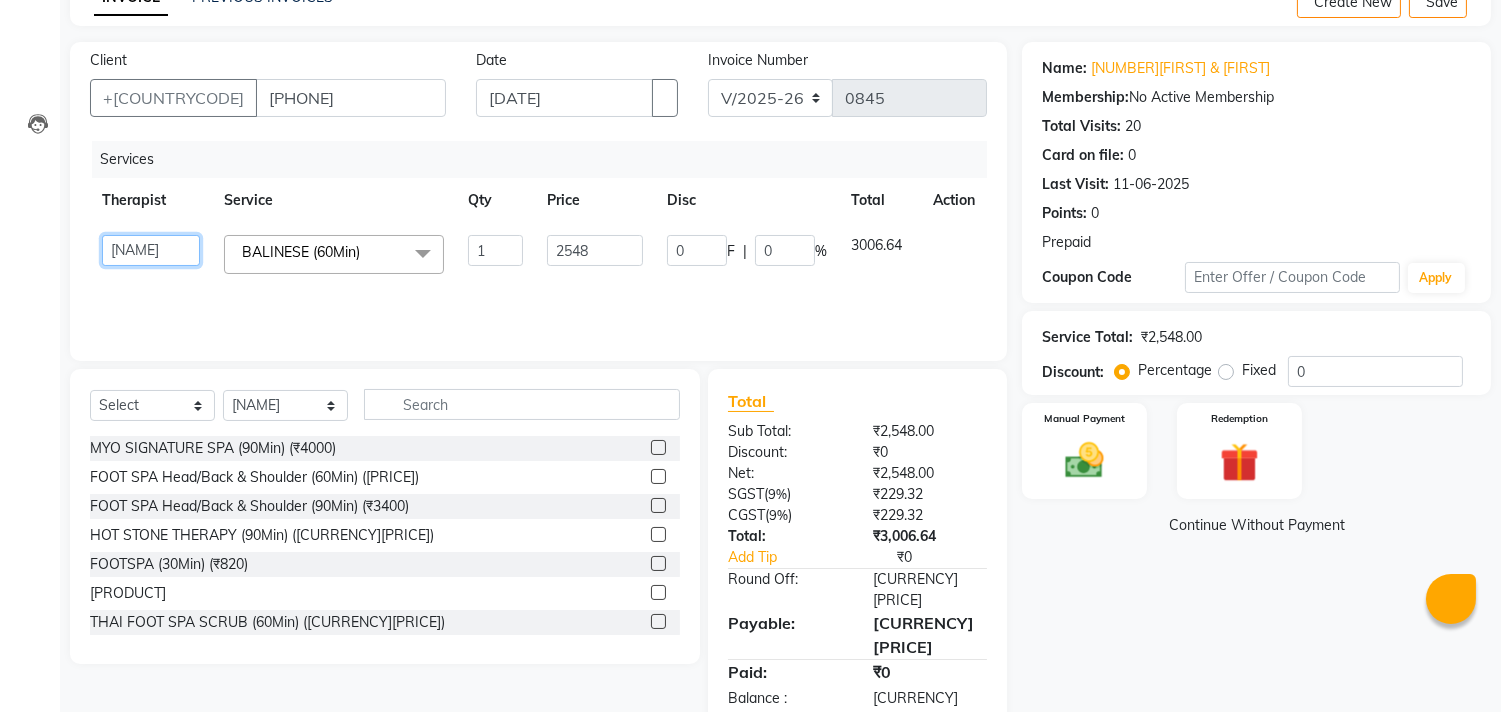 click on "FELI   LUMI   MAMI   Manager Amung    Manager Yesha   MOI   [FIRST]    TETE   ZAMI" at bounding box center (151, 250) 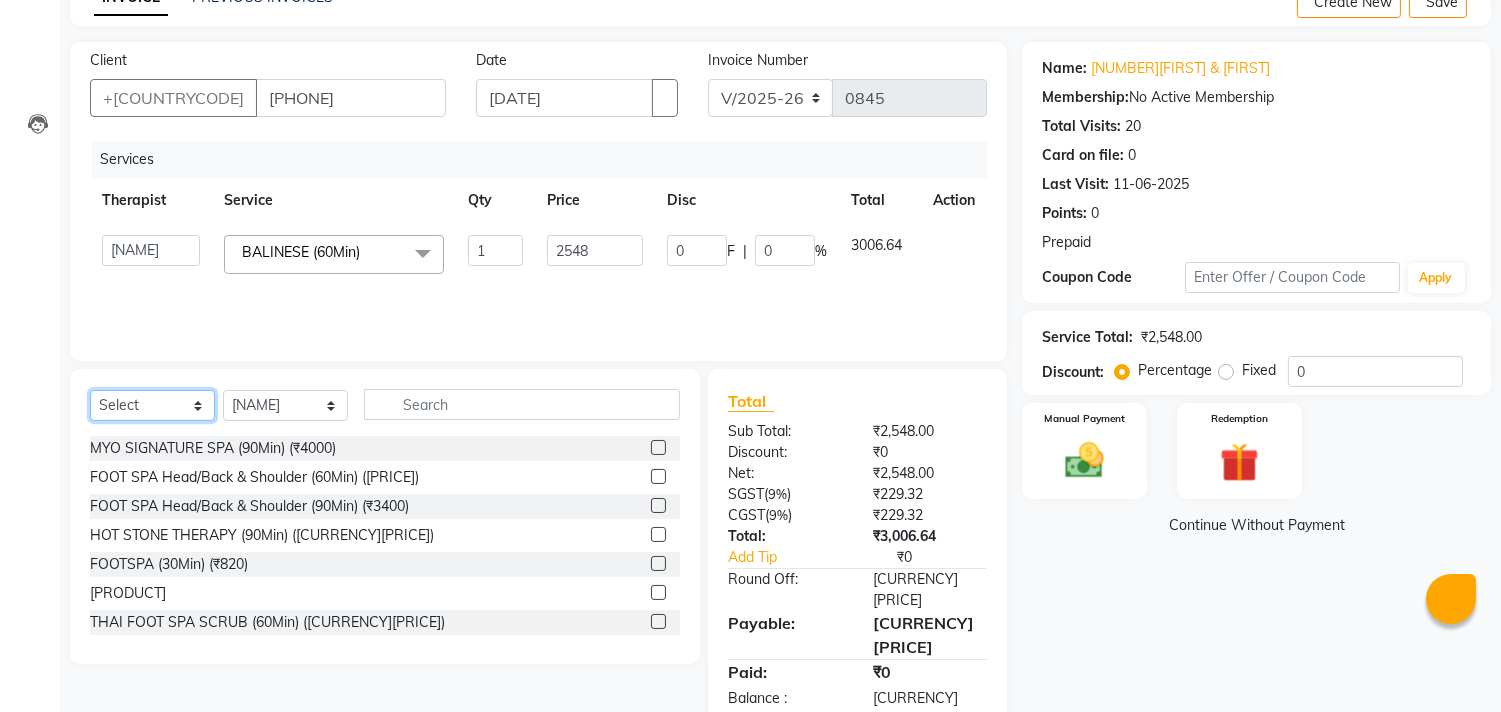 click on "Select  Service  Product  Membership  Package Voucher Prepaid Gift Card" at bounding box center [152, 405] 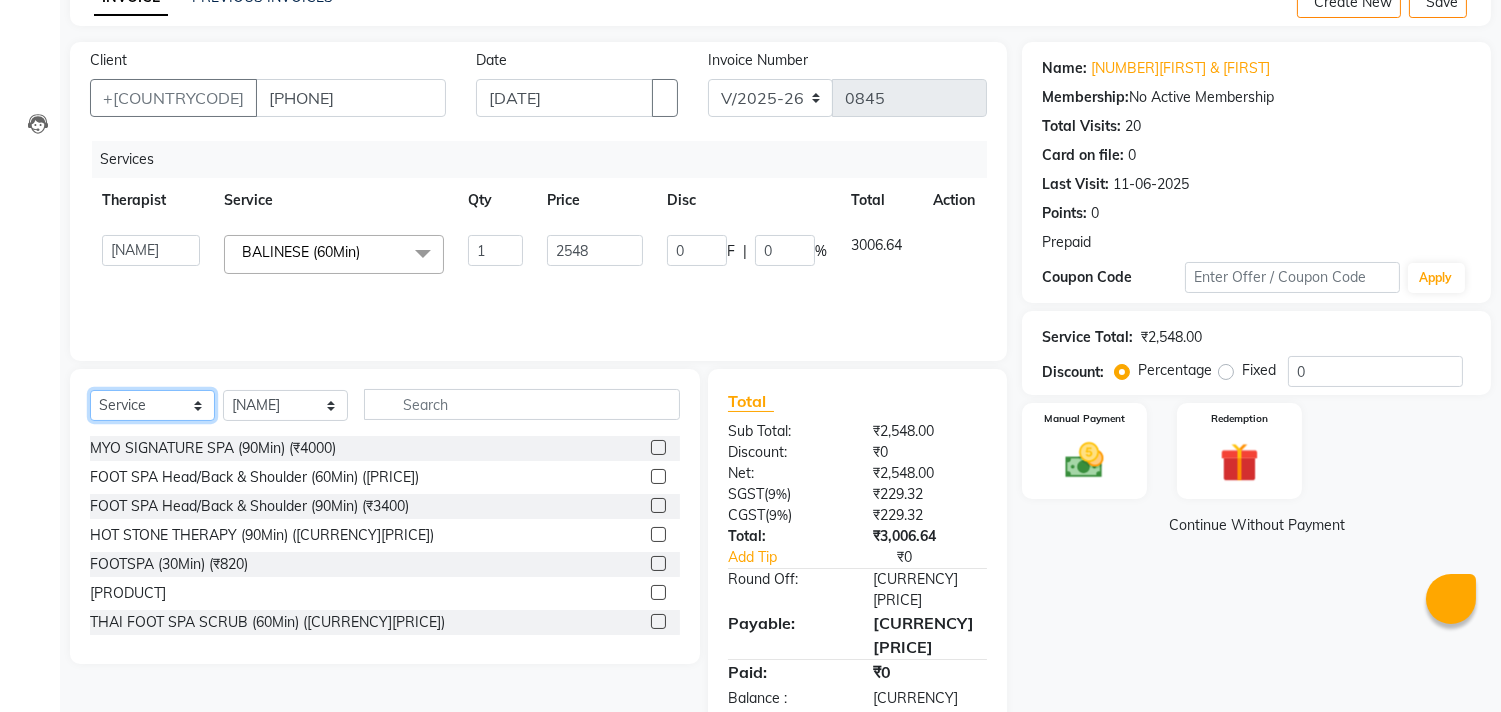 click on "Select  Service  Product  Membership  Package Voucher Prepaid Gift Card" at bounding box center (152, 405) 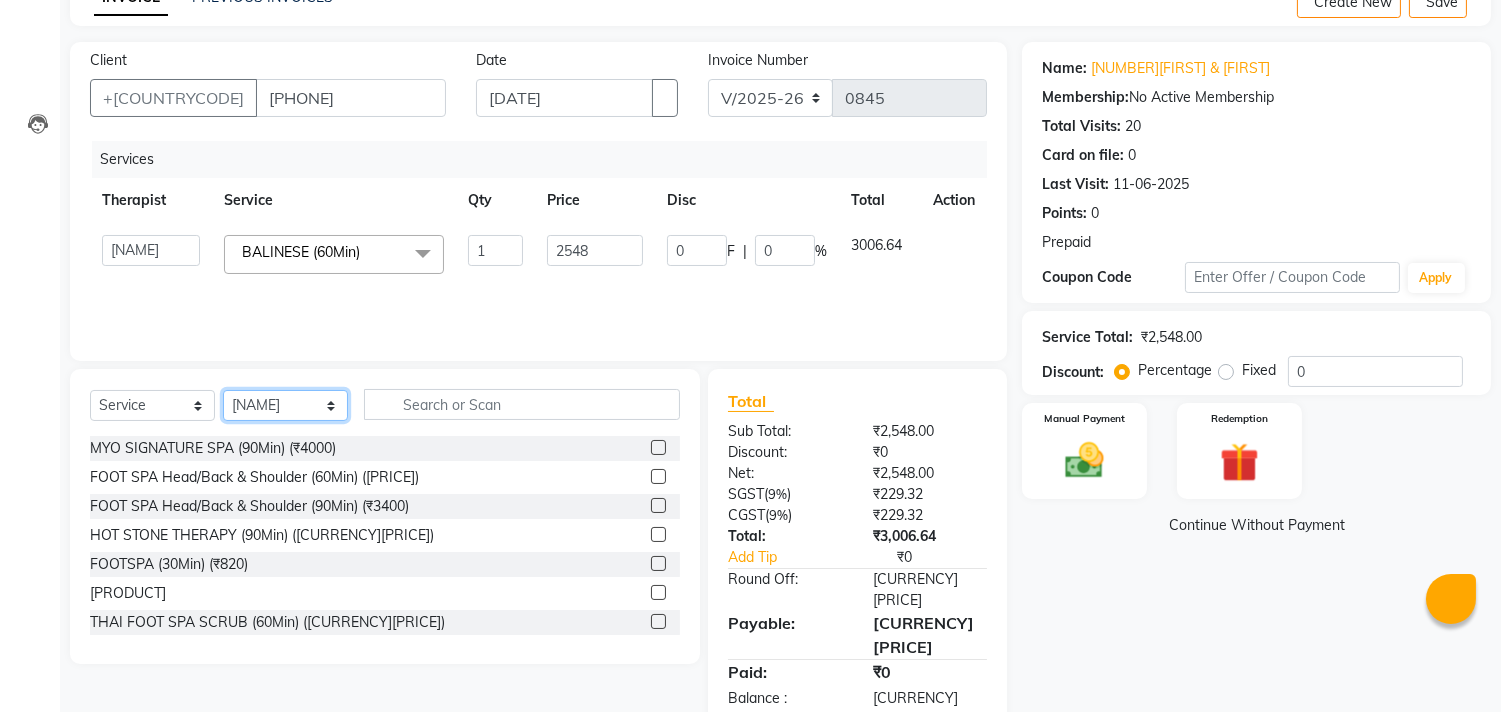 click on "Select Therapist FELI LUMI MAMI Manager [LAST] Manager Yesha MOI PIYANTI TETE ZAMI" at bounding box center (285, 405) 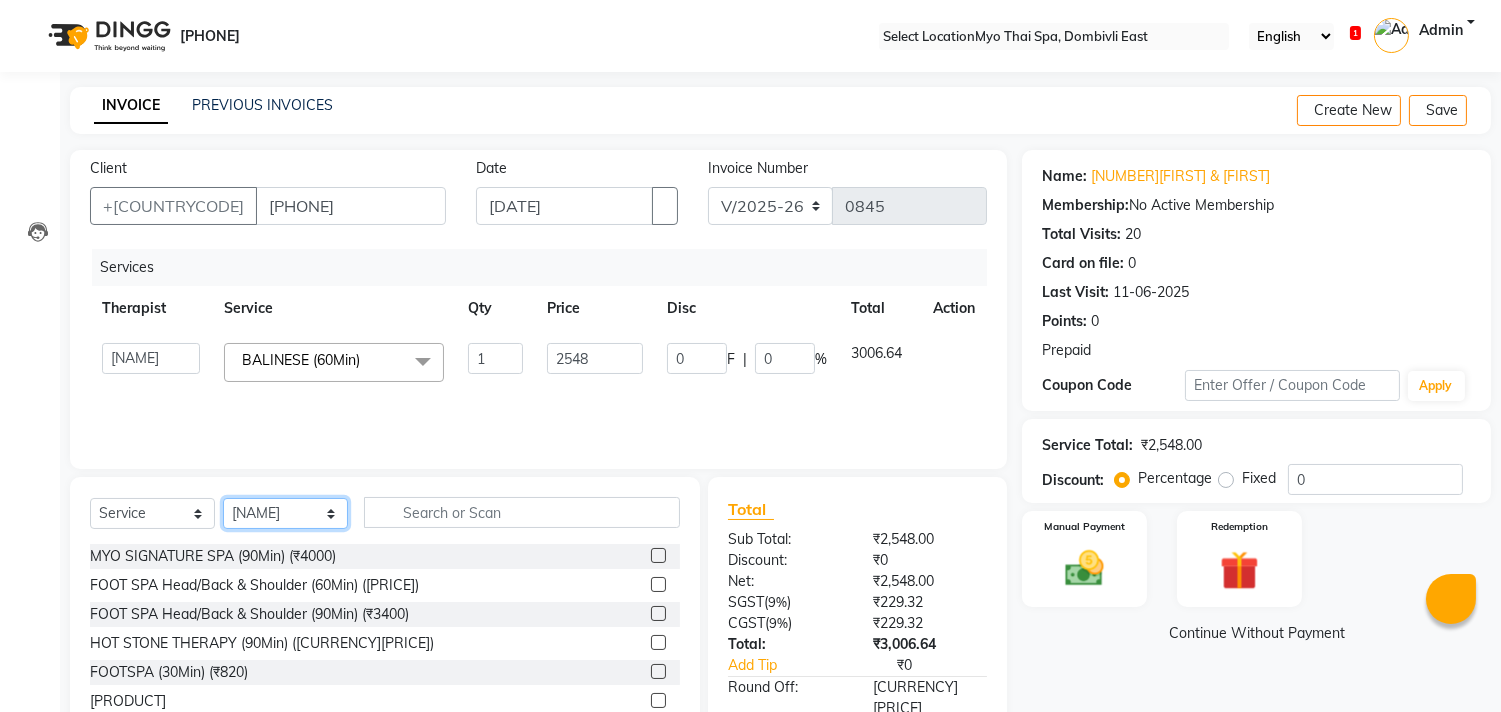 scroll, scrollTop: 108, scrollLeft: 0, axis: vertical 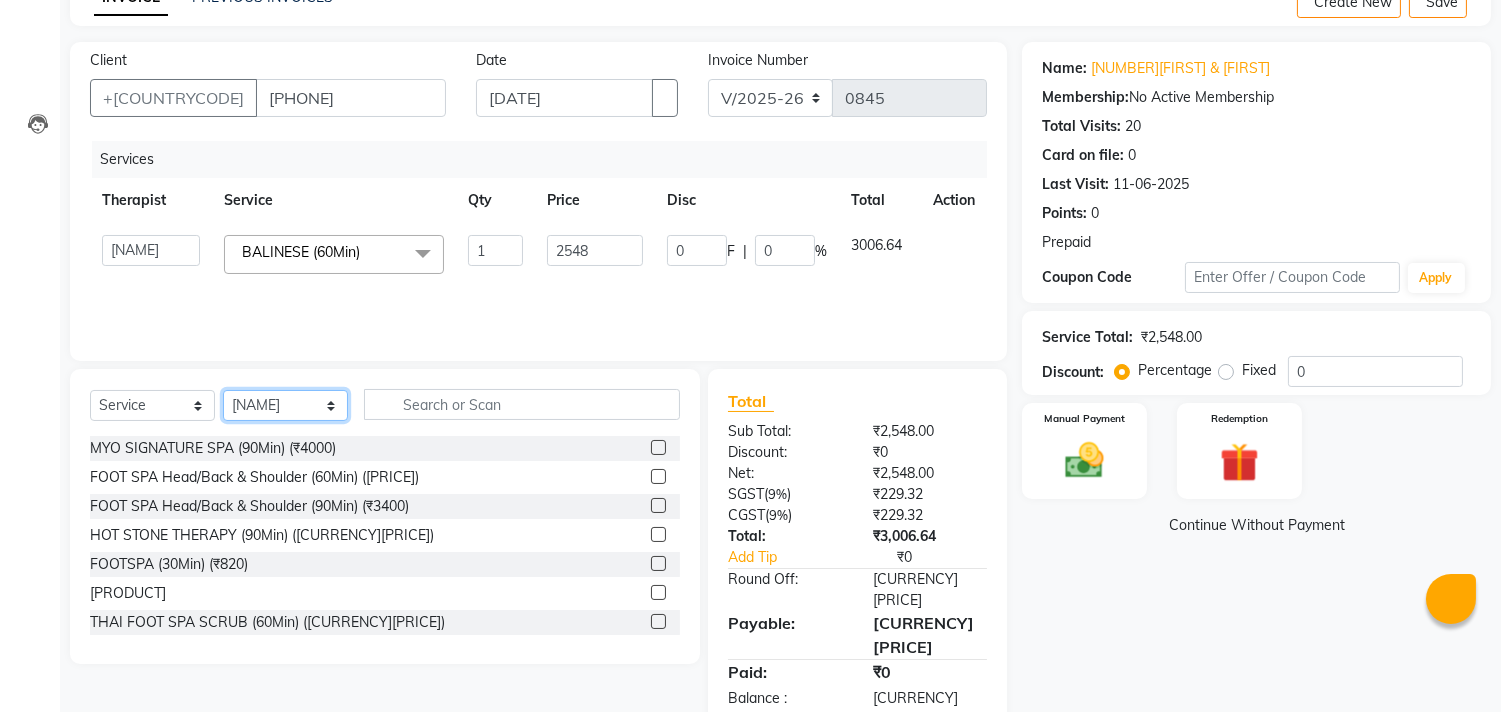click on "Select Therapist FELI LUMI MAMI Manager [LAST] Manager Yesha MOI PIYANTI TETE ZAMI" at bounding box center [285, 405] 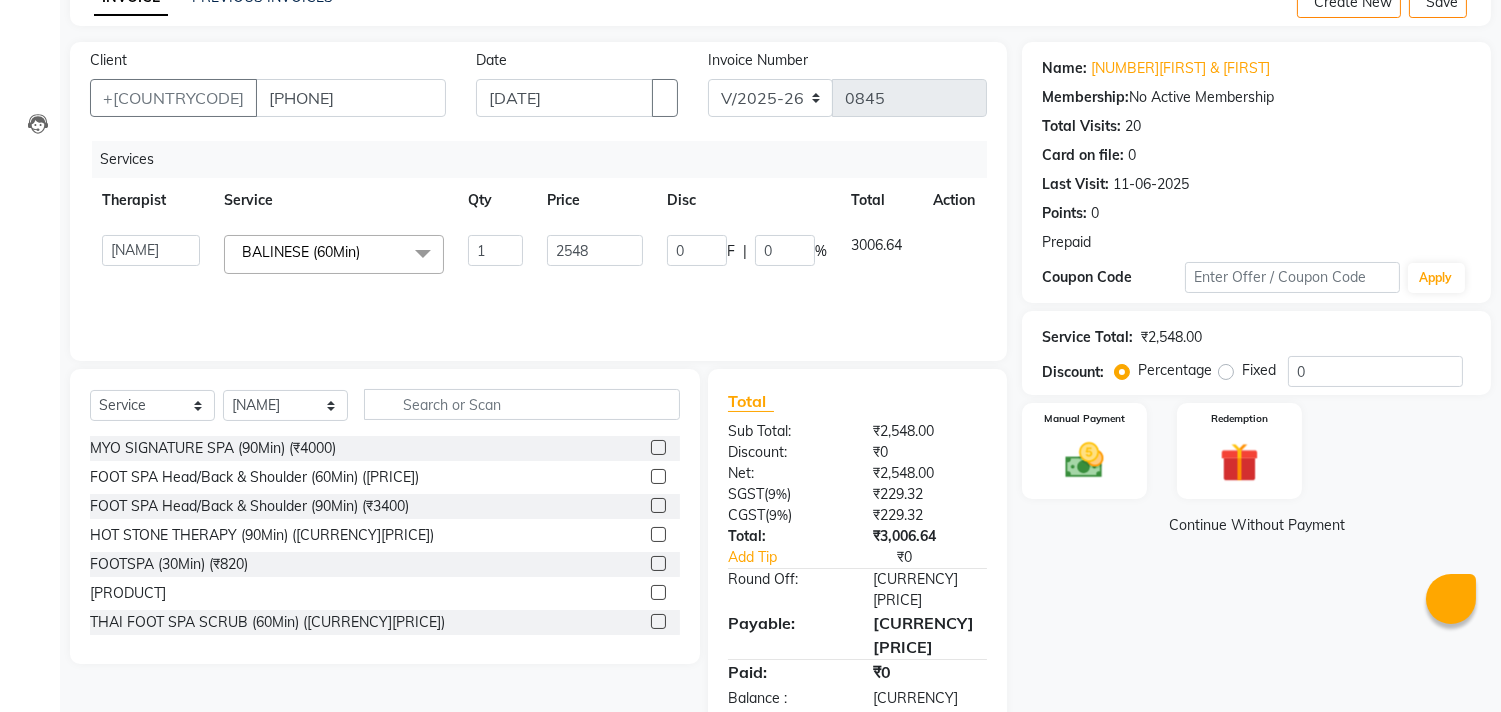 click on "Select  Service  Product  Membership  Package Voucher Prepaid Gift Card  Select Therapist [FIRST] [LAST] Manager [FIRST] [LAST] Manager [FIRST] [LAST] [FIRST] [LAST] [FIRST] [LAST]" at bounding box center (385, 412) 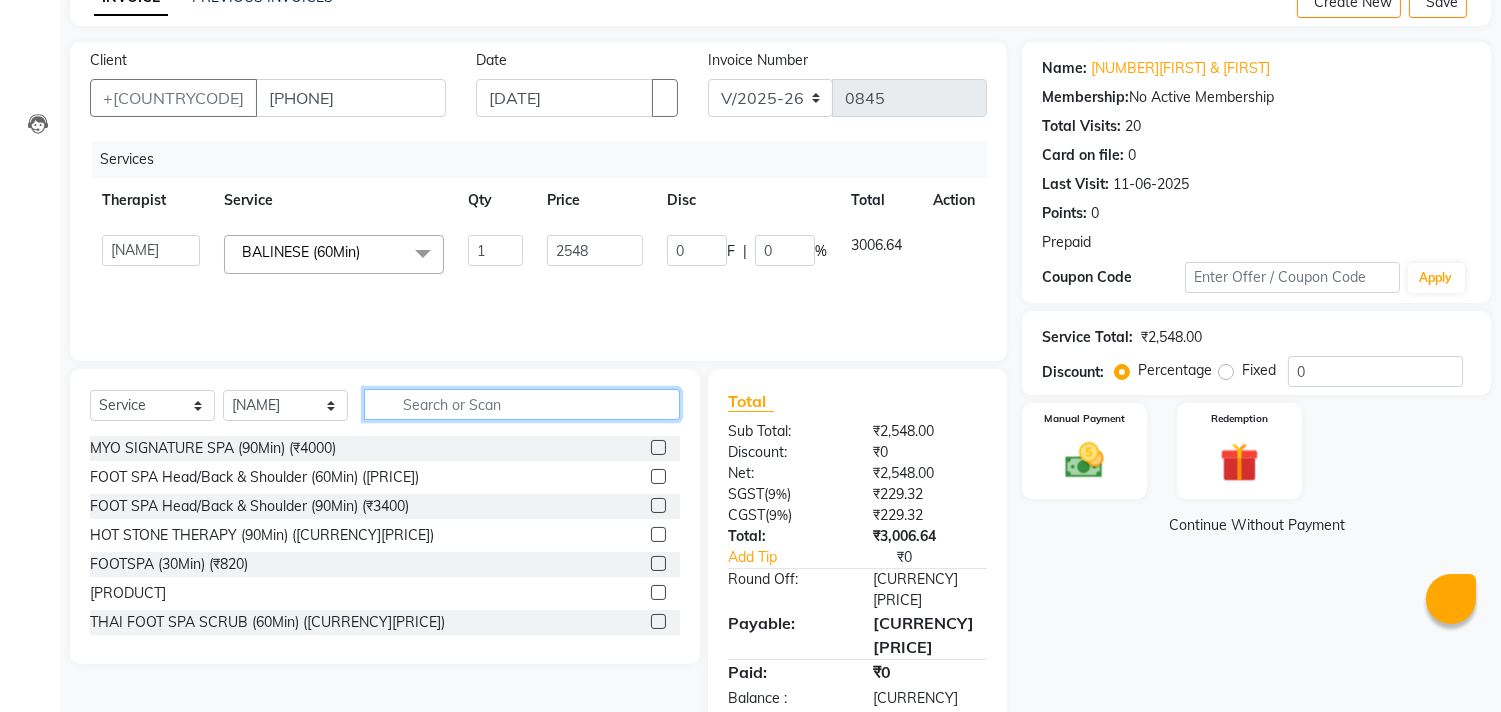 click at bounding box center (522, 404) 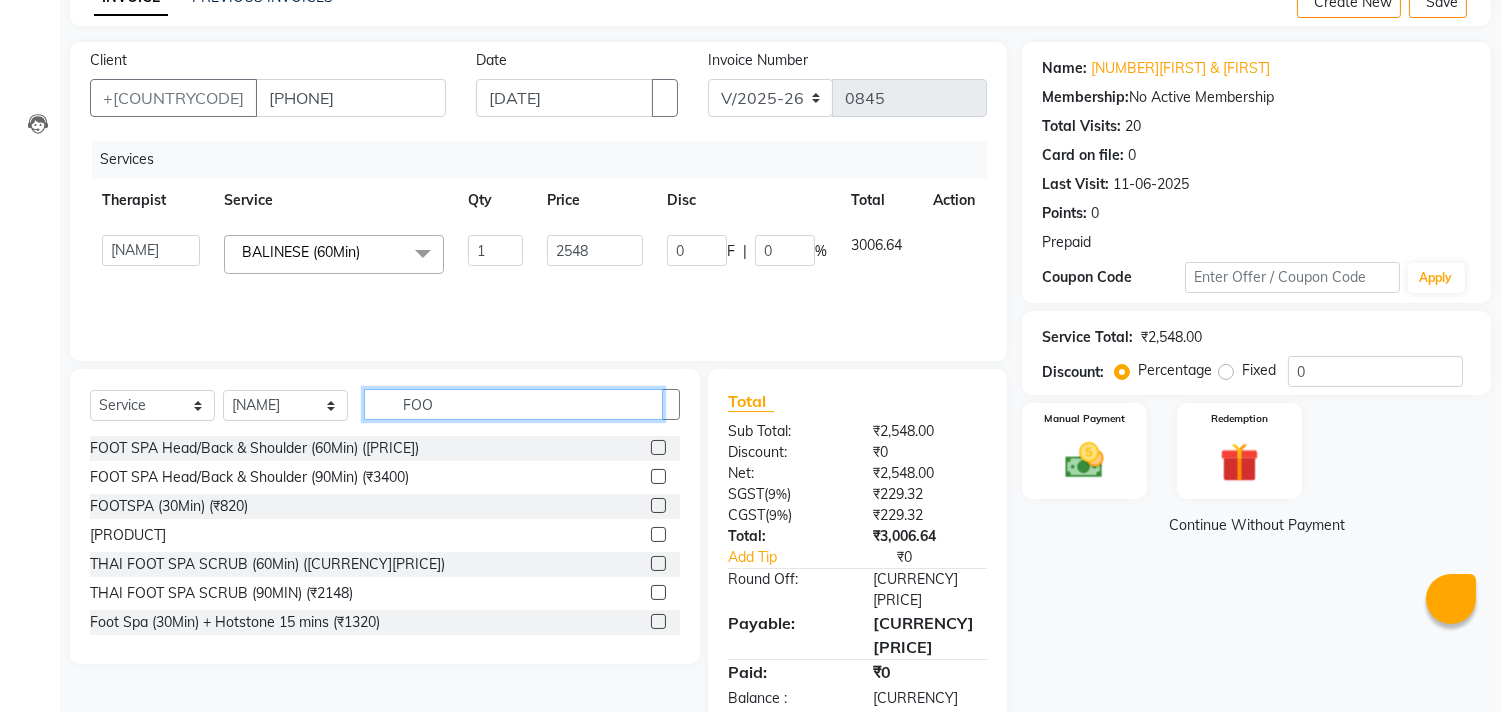 type on "FOO" 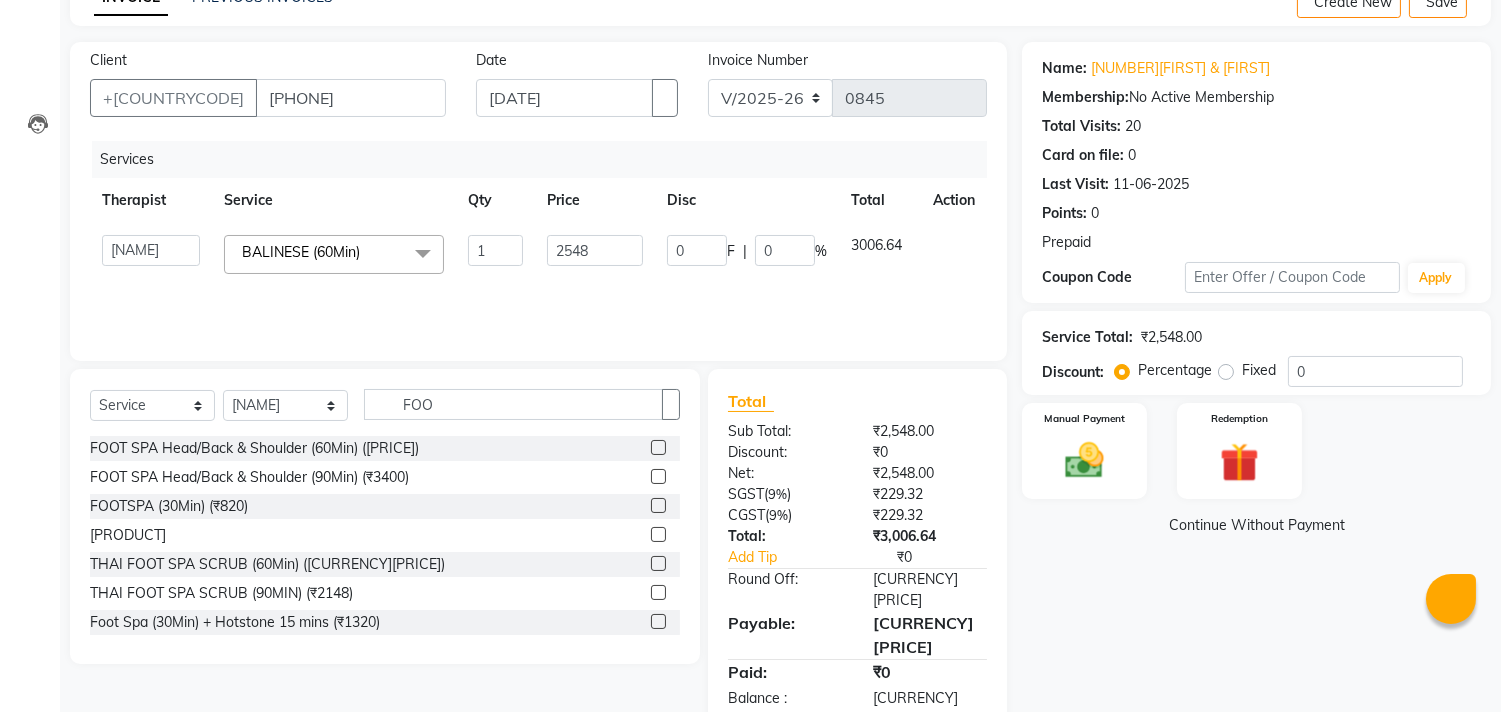 click at bounding box center (658, 447) 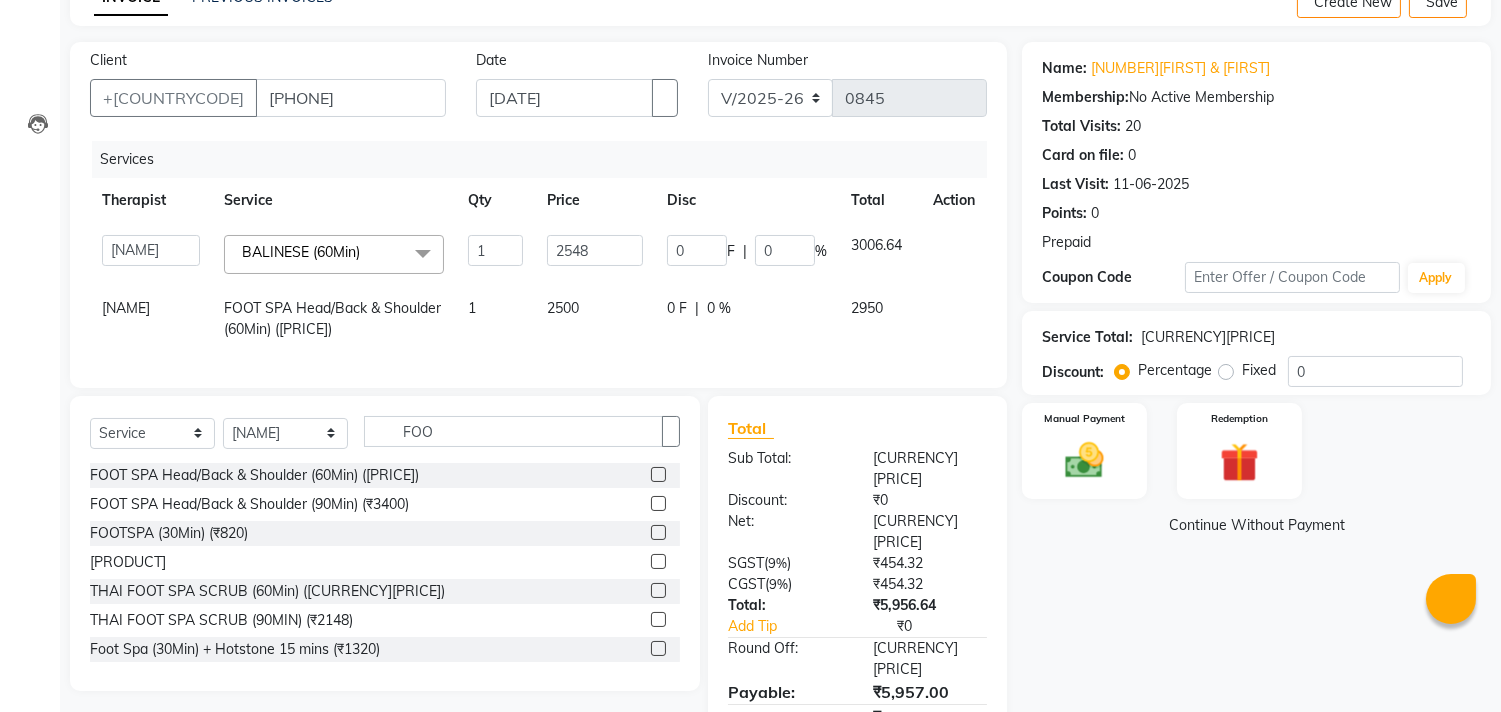 scroll, scrollTop: 165, scrollLeft: 0, axis: vertical 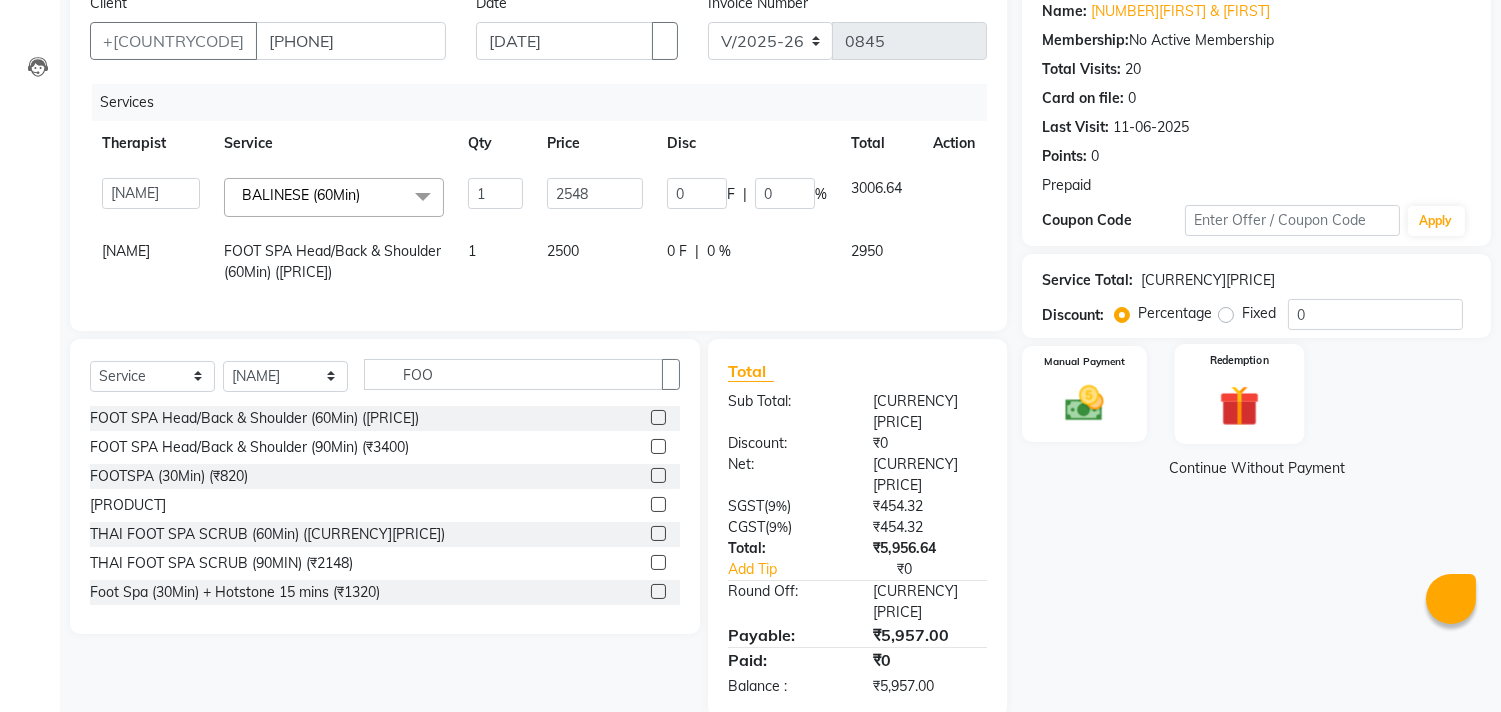 click at bounding box center (1084, 403) 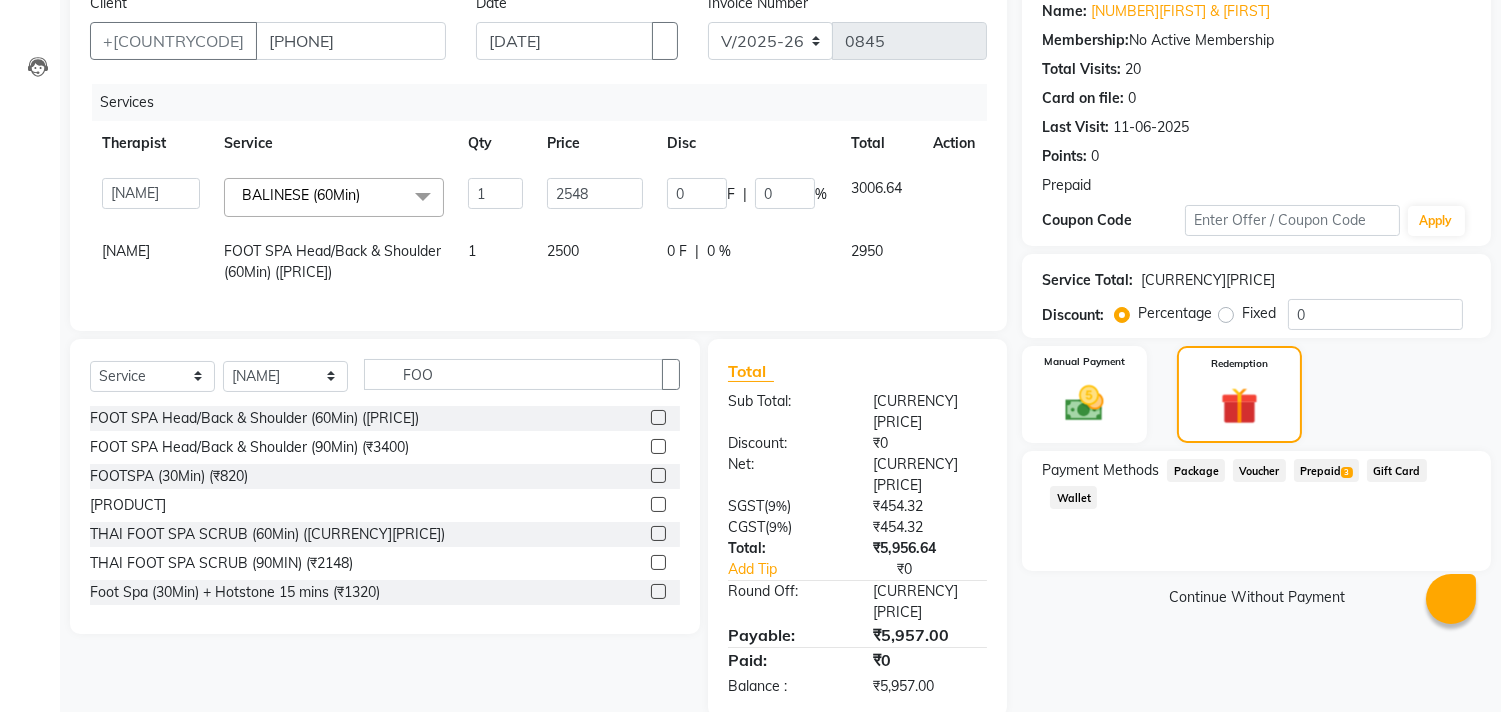 click on "Prepaid 3" at bounding box center [1196, 470] 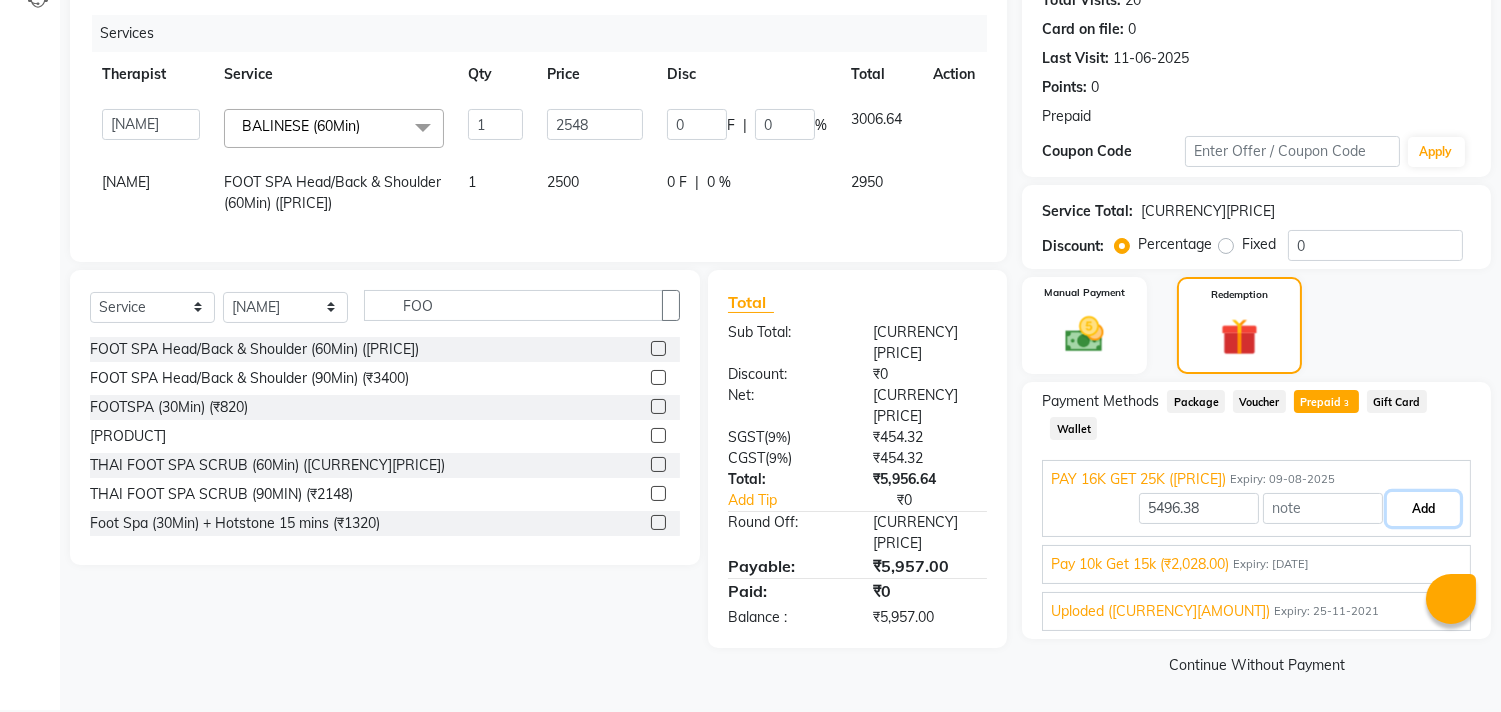 click on "Add" at bounding box center [1423, 509] 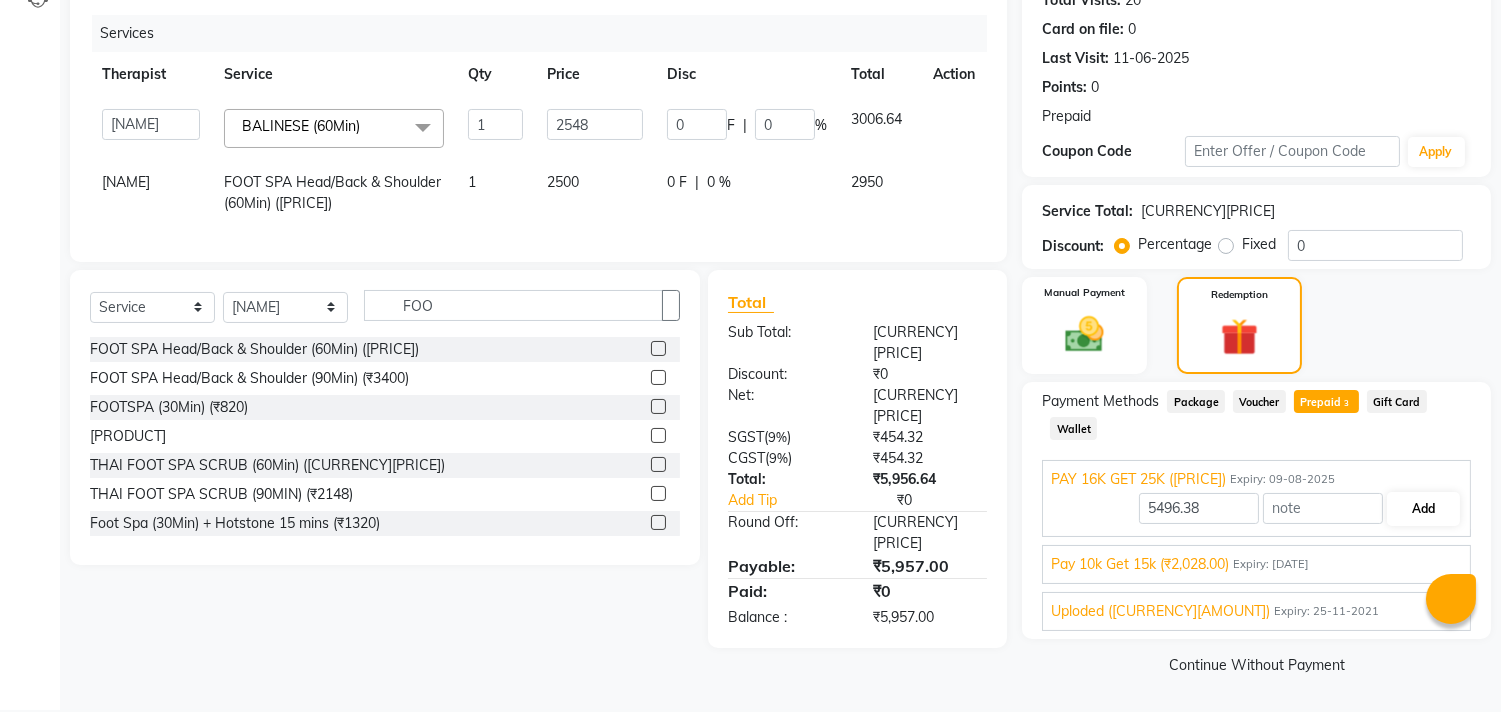 scroll, scrollTop: 210, scrollLeft: 0, axis: vertical 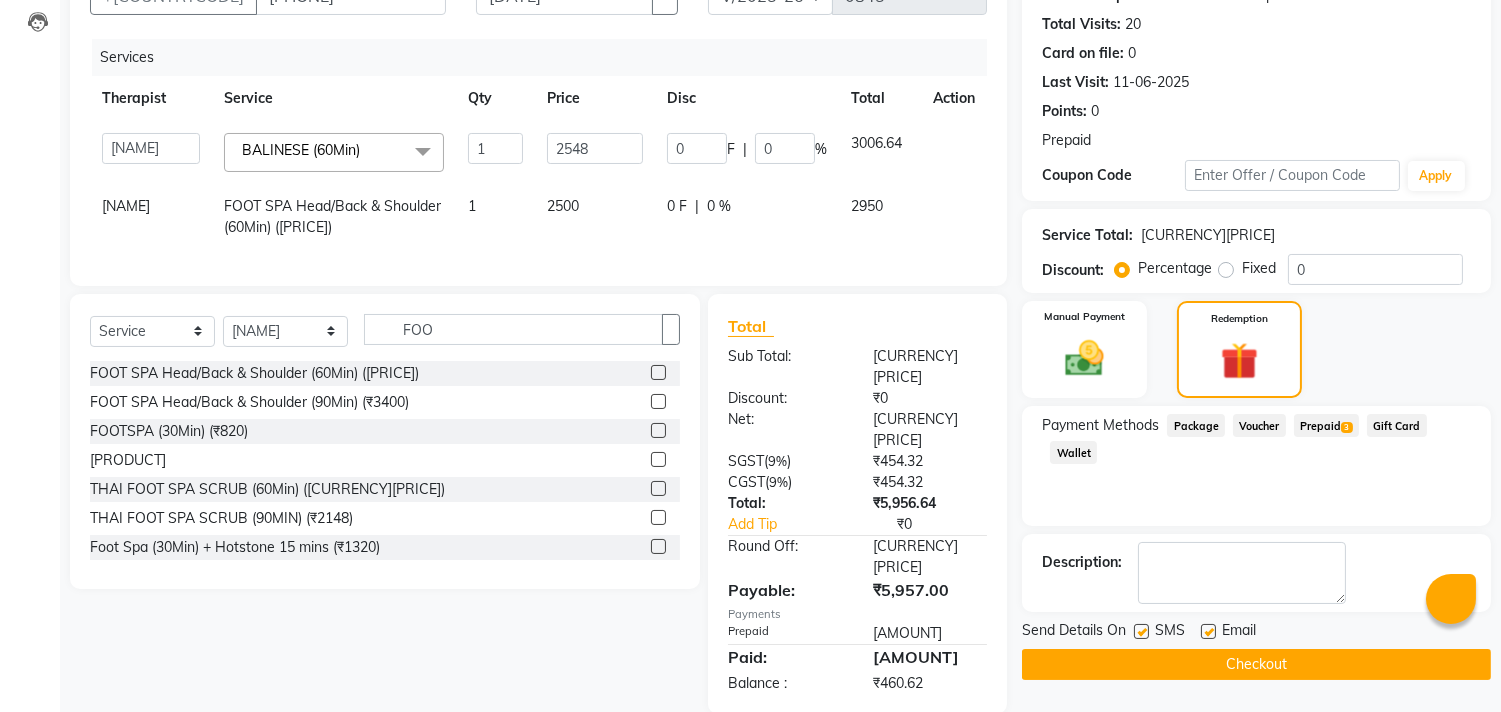 click at bounding box center [1141, 631] 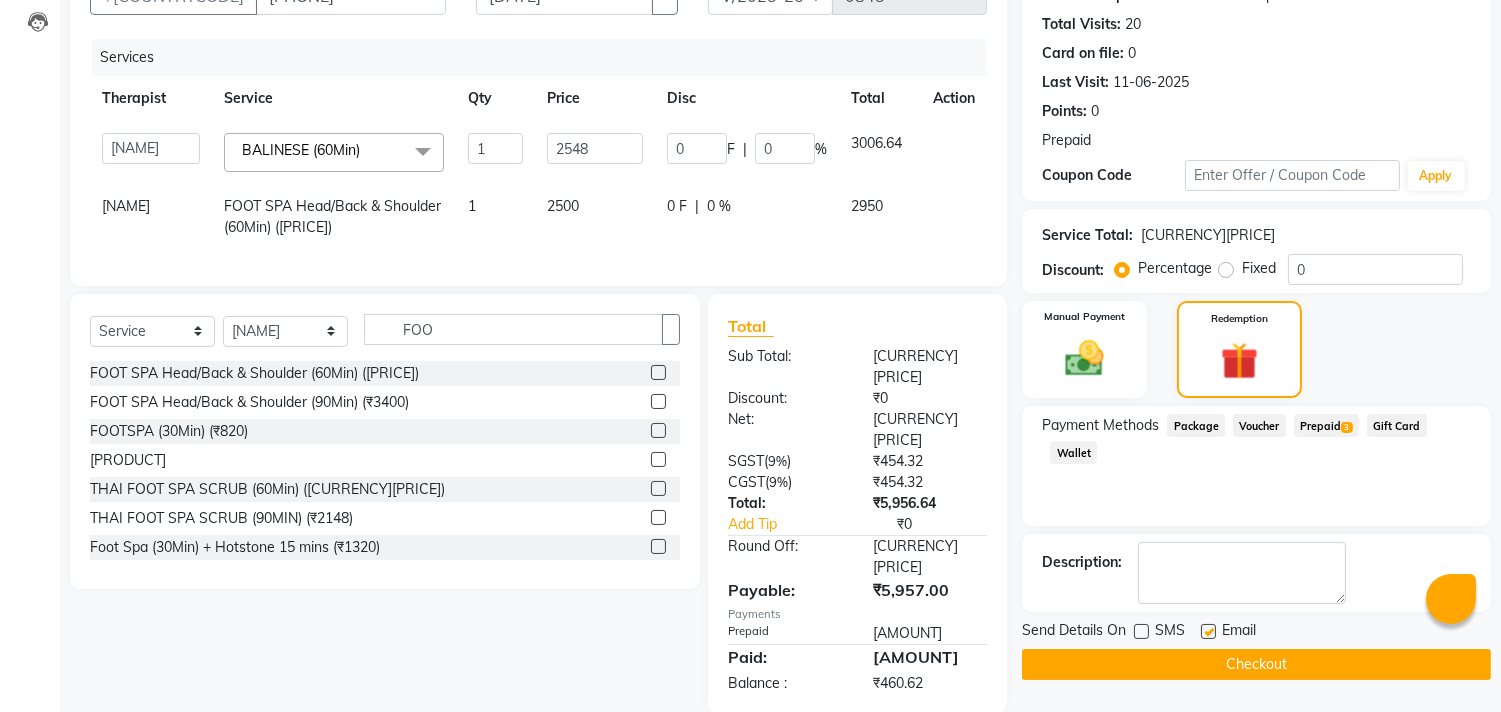 click at bounding box center [1208, 631] 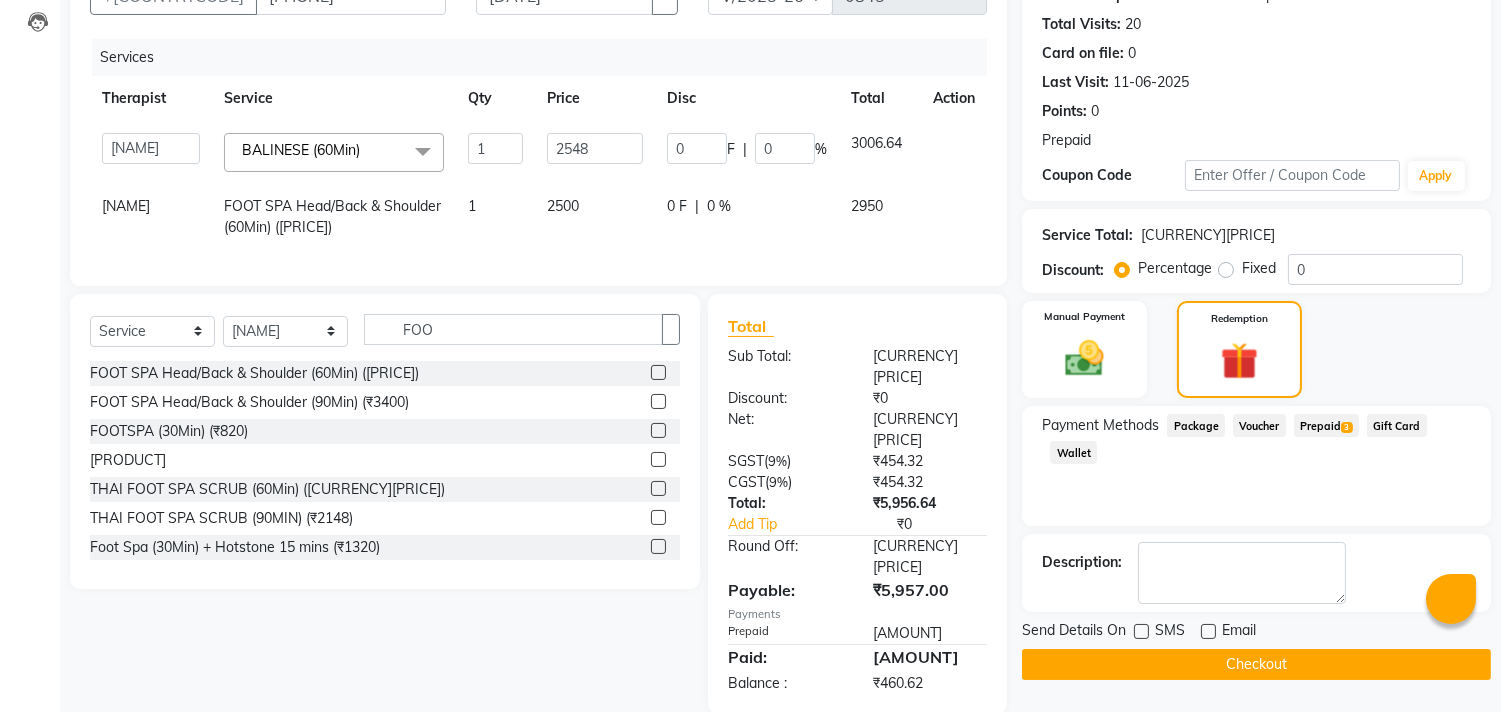 click on "Prepaid 3" at bounding box center (1196, 425) 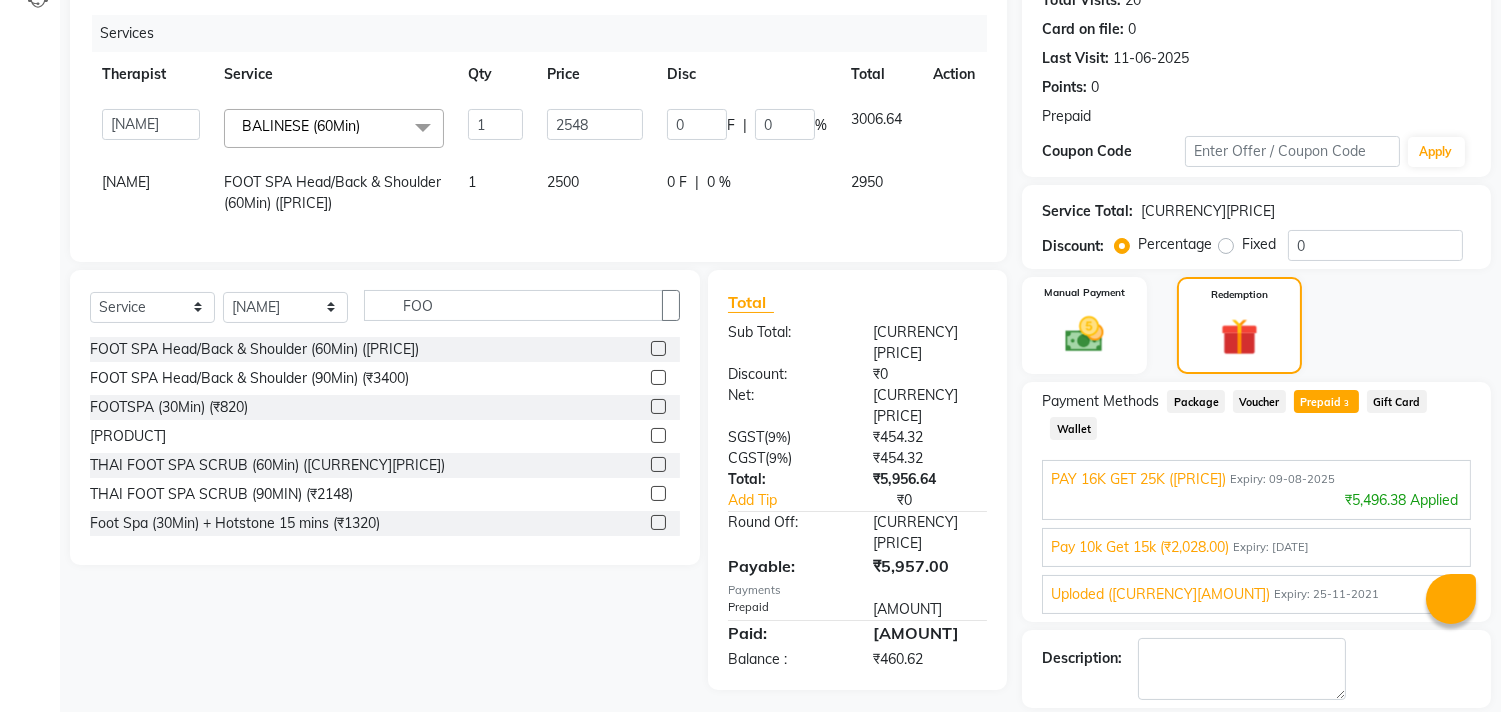 scroll, scrollTop: 331, scrollLeft: 0, axis: vertical 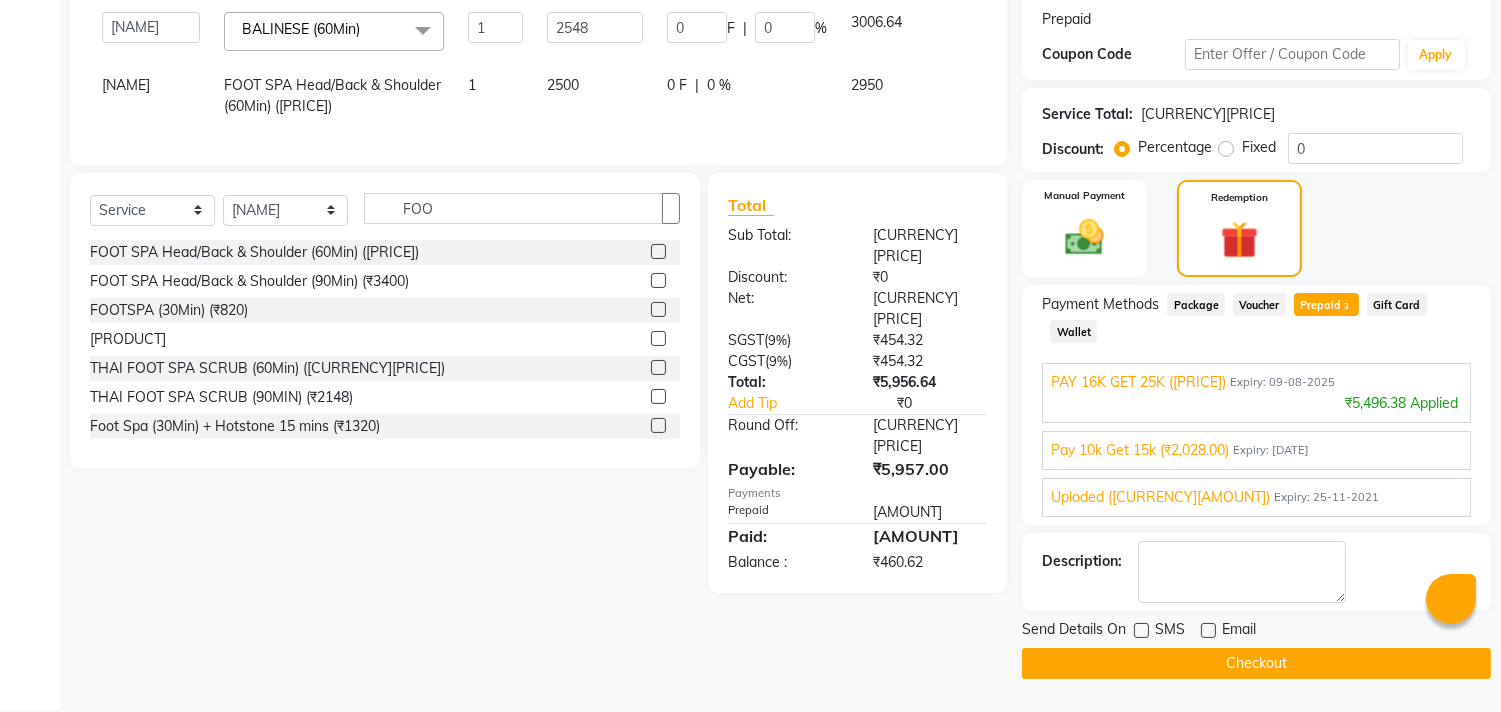 click on "Your prepaid [OFFER] (₹[AMOUNT]) Expiry: [DATE]" at bounding box center (1256, 382) 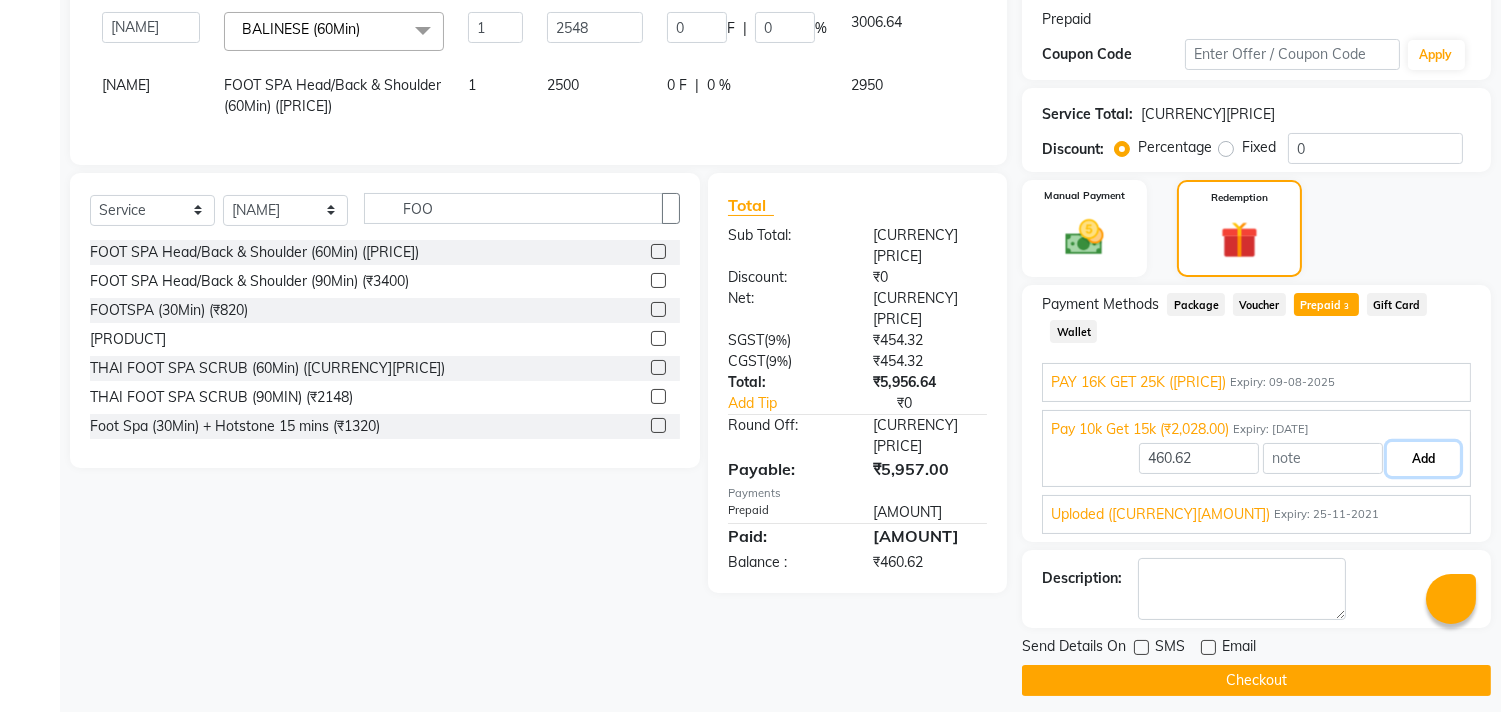 click on "Add" at bounding box center (1423, 459) 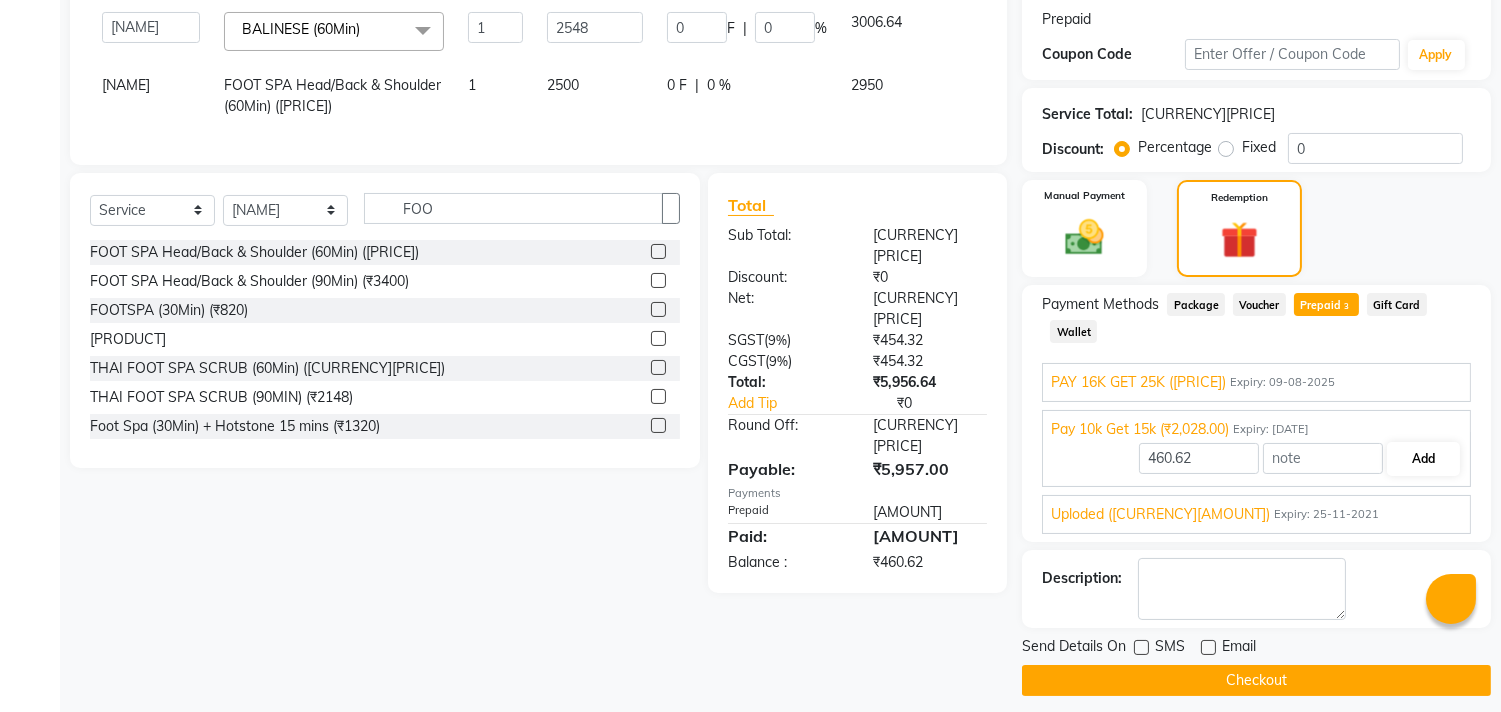scroll, scrollTop: 210, scrollLeft: 0, axis: vertical 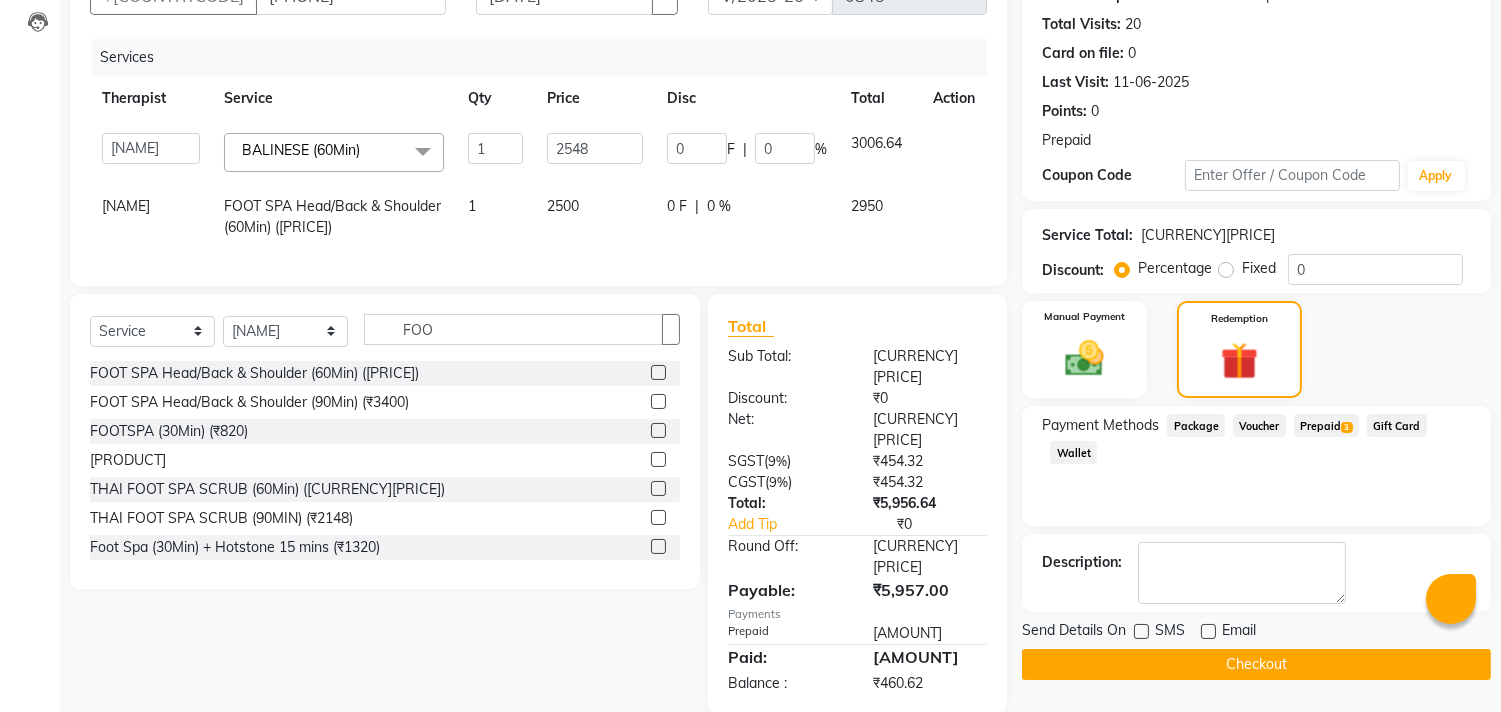 drag, startPoint x: 1215, startPoint y: 40, endPoint x: 1204, endPoint y: 228, distance: 188.32153 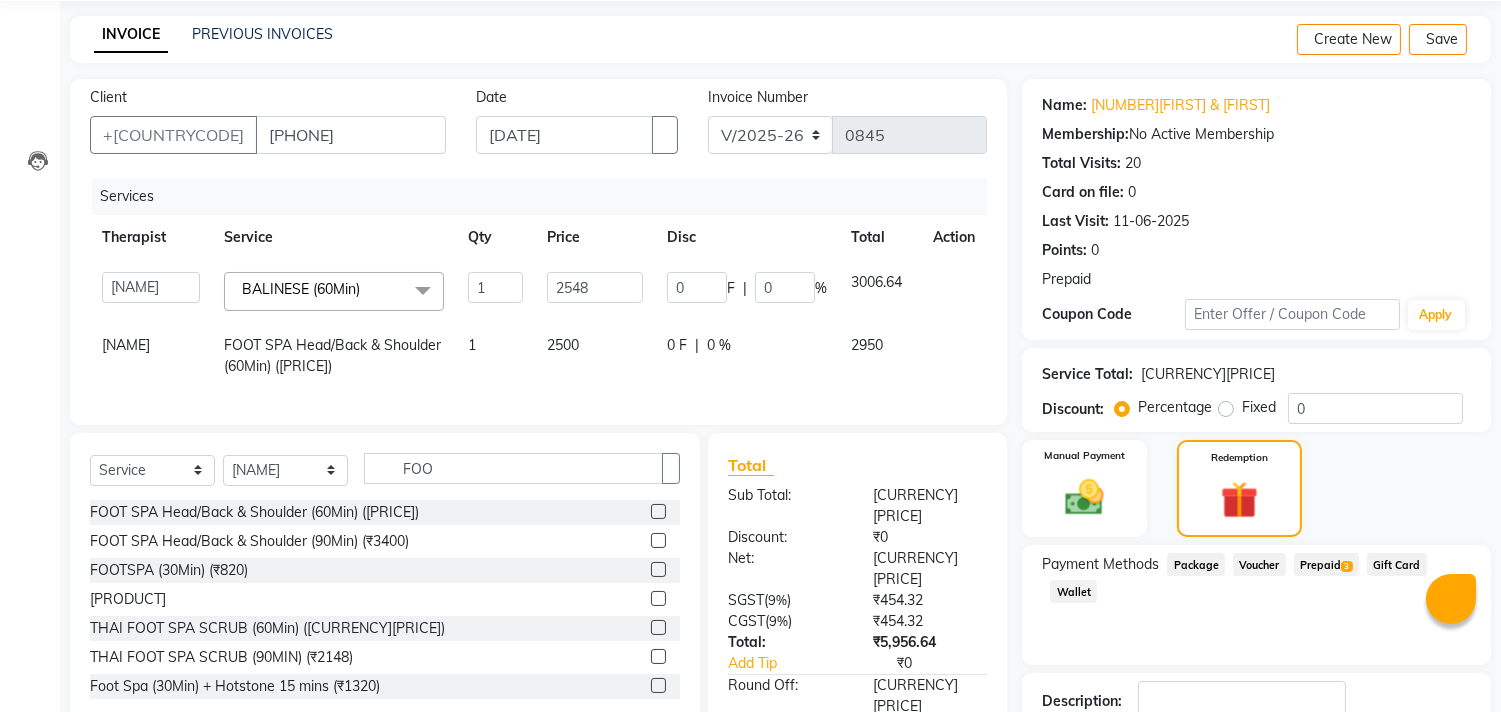scroll, scrollTop: 210, scrollLeft: 0, axis: vertical 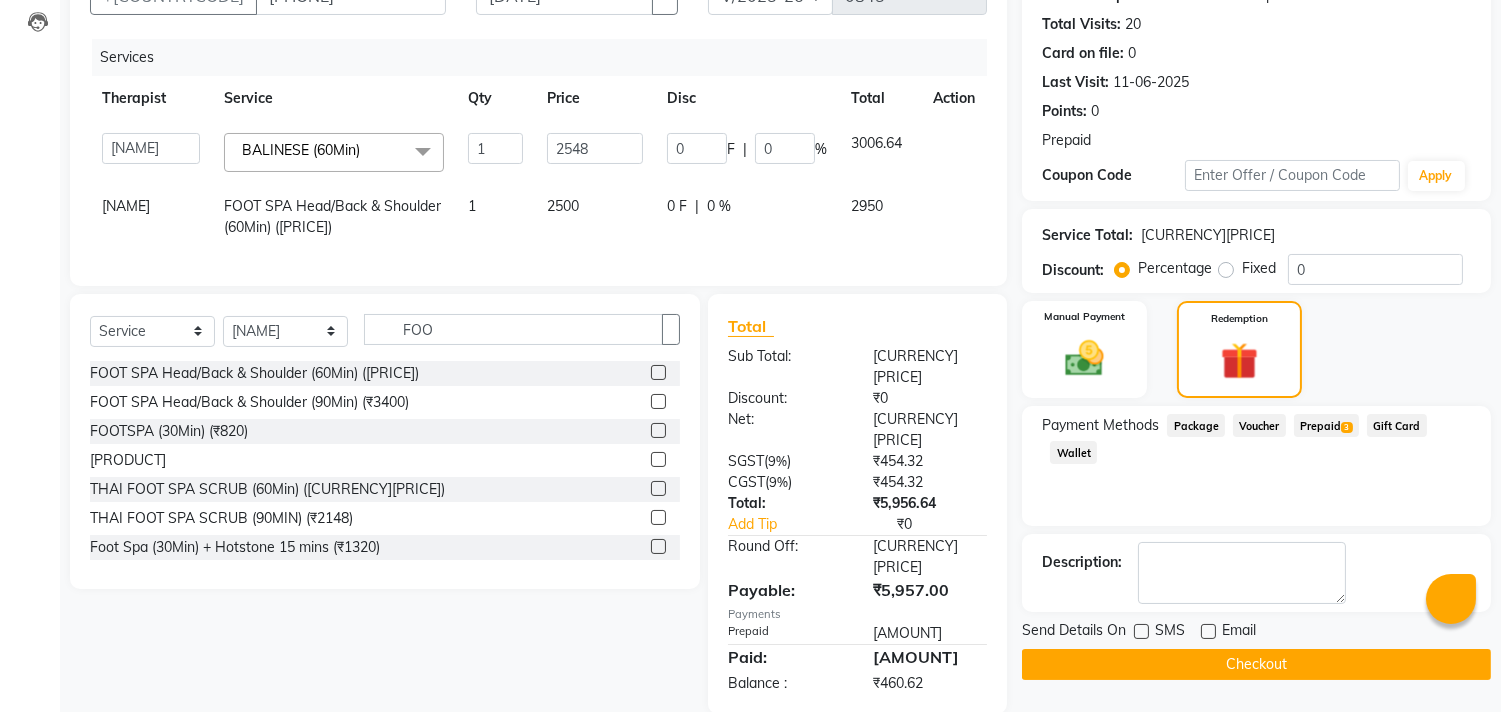 click on "Prepaid 3" at bounding box center [1196, 425] 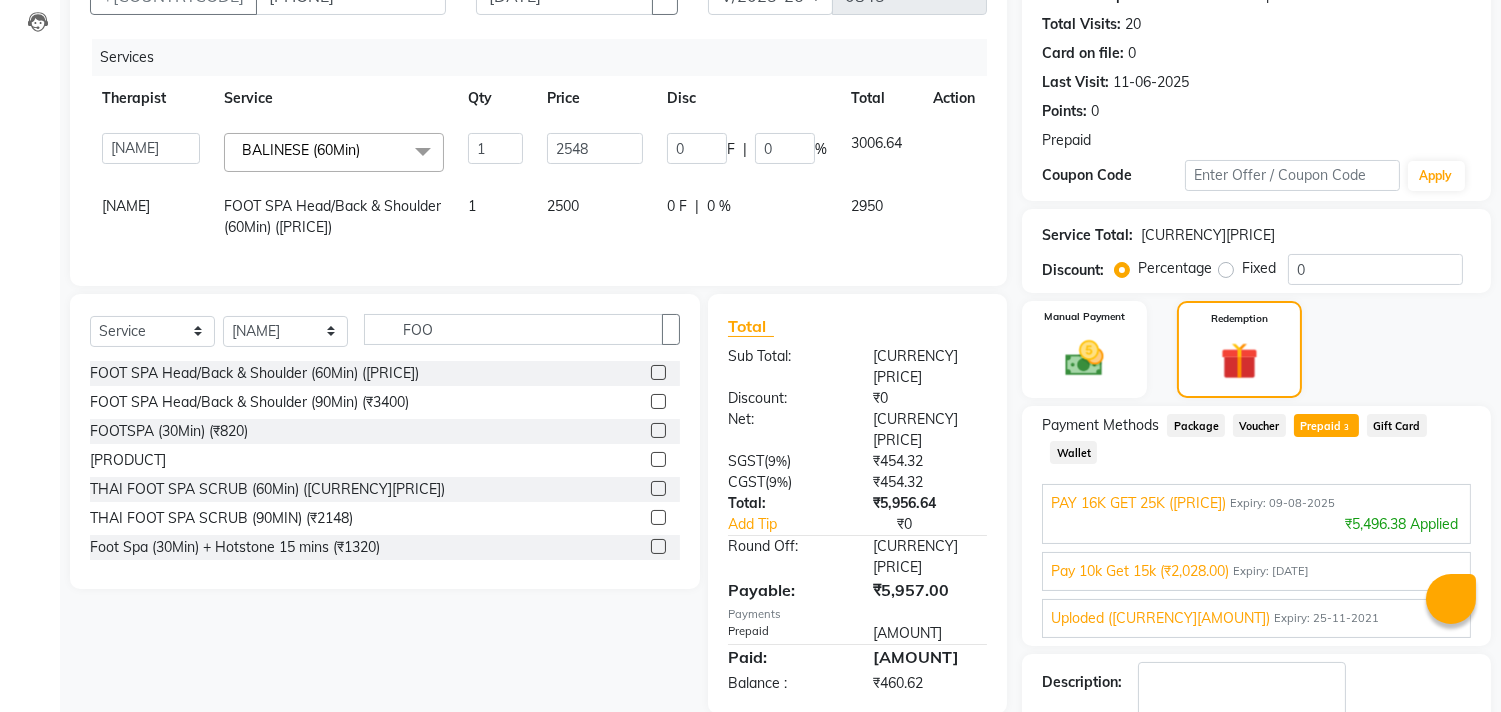 scroll, scrollTop: 331, scrollLeft: 0, axis: vertical 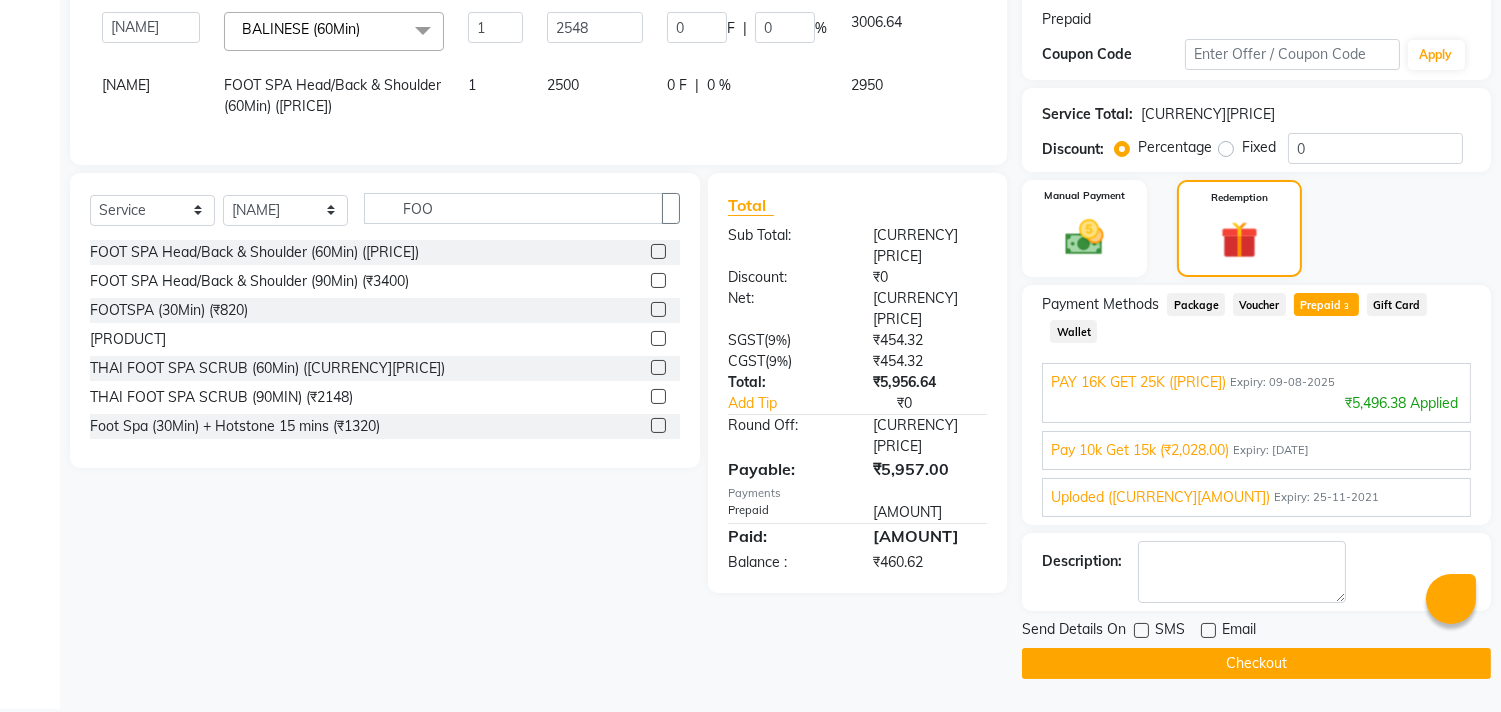 click on "Expiry: 25-11-2021" at bounding box center (1282, 382) 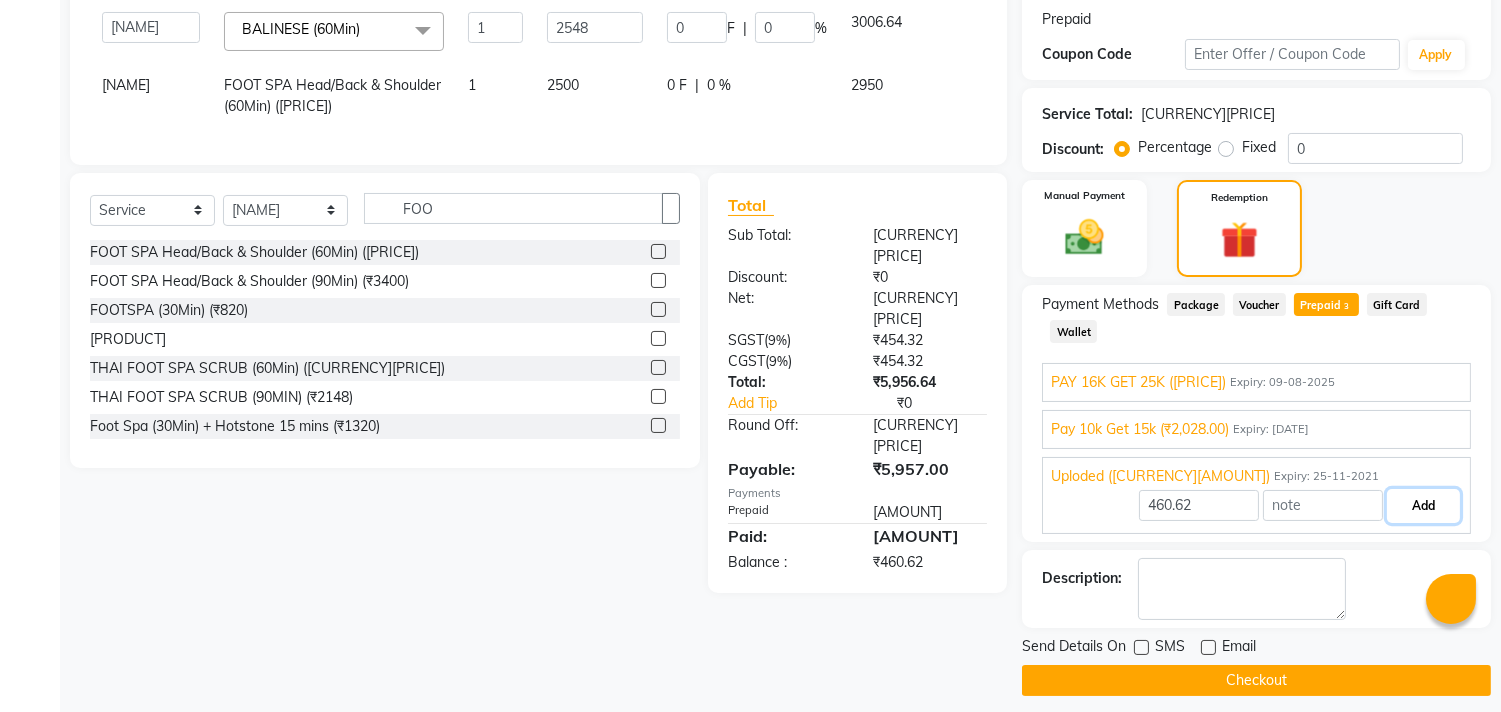 click on "Add" at bounding box center [1423, 506] 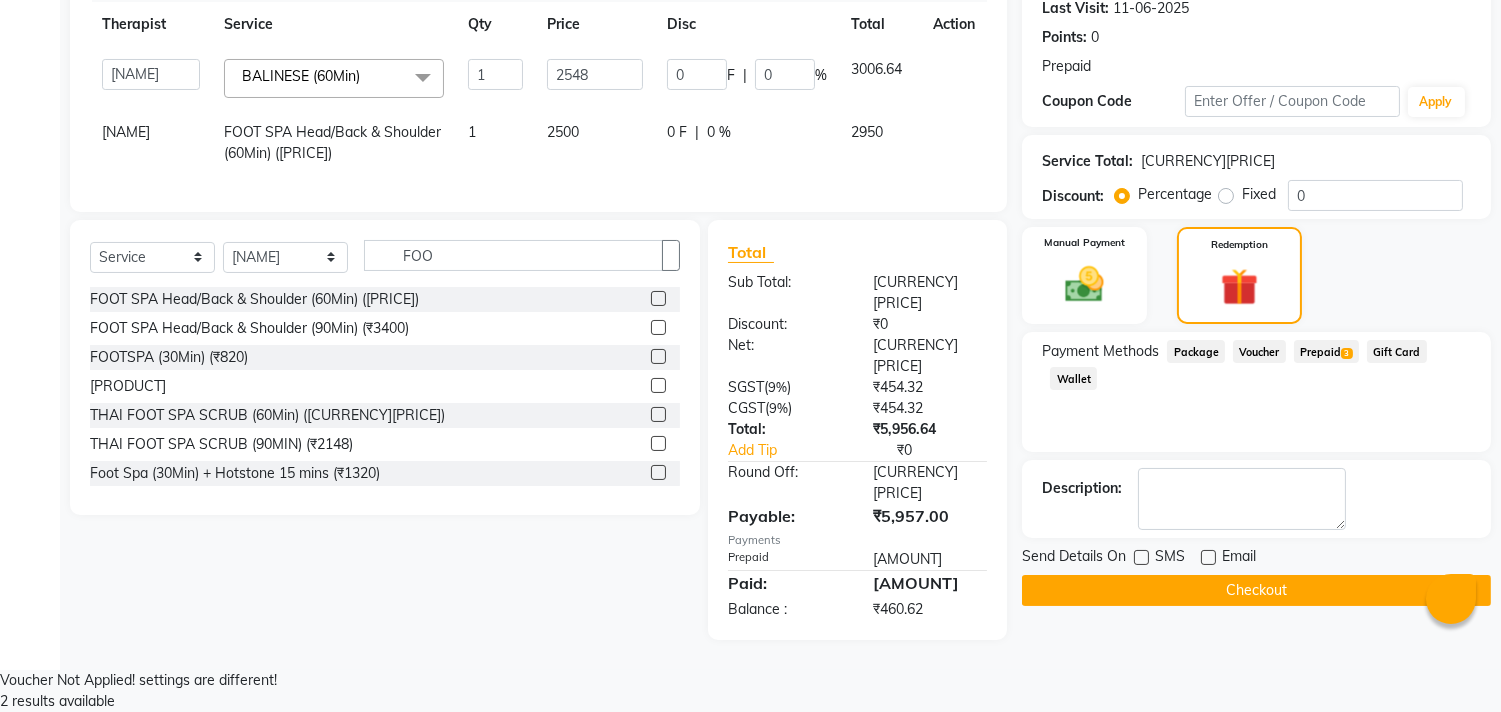 scroll, scrollTop: 210, scrollLeft: 0, axis: vertical 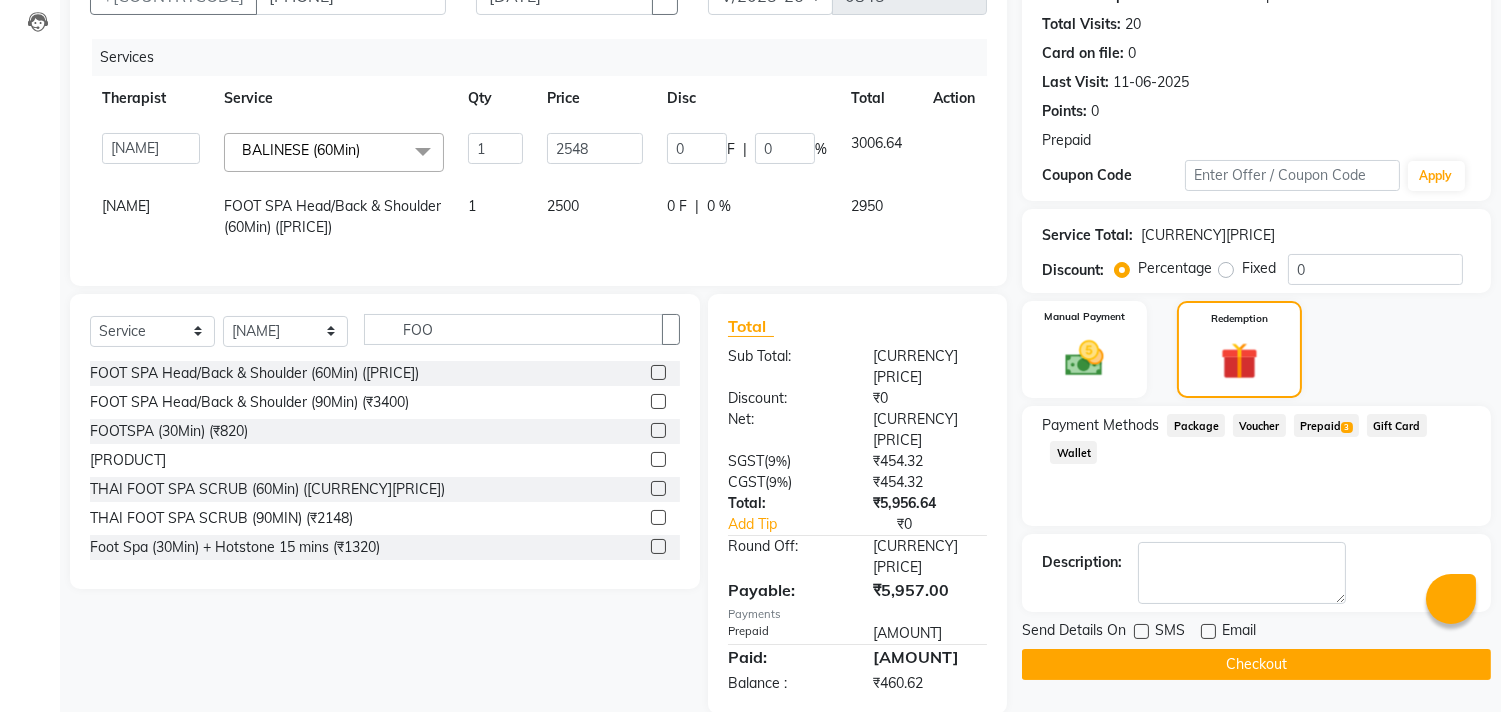 click on "Fixed" at bounding box center (1259, 268) 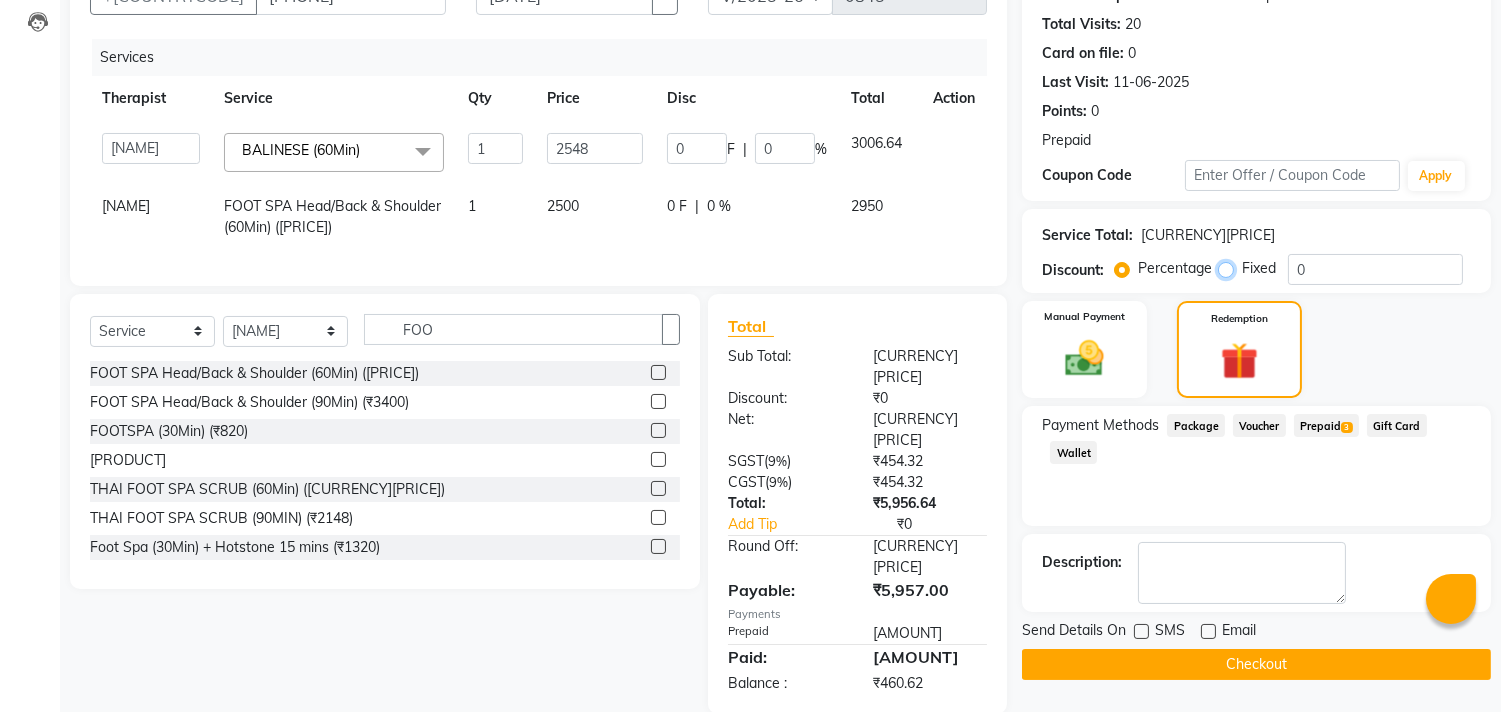 radio on "true" 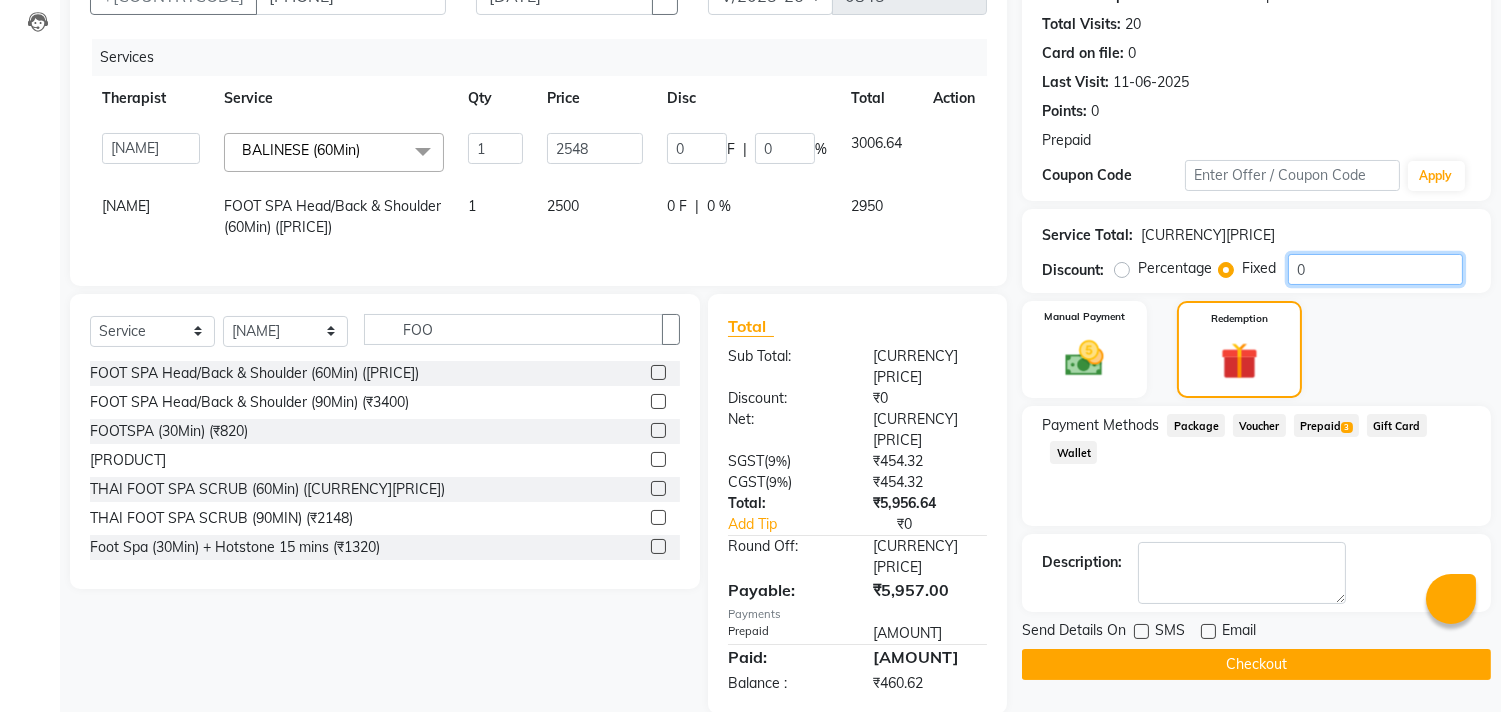 click on "0" at bounding box center (1375, 269) 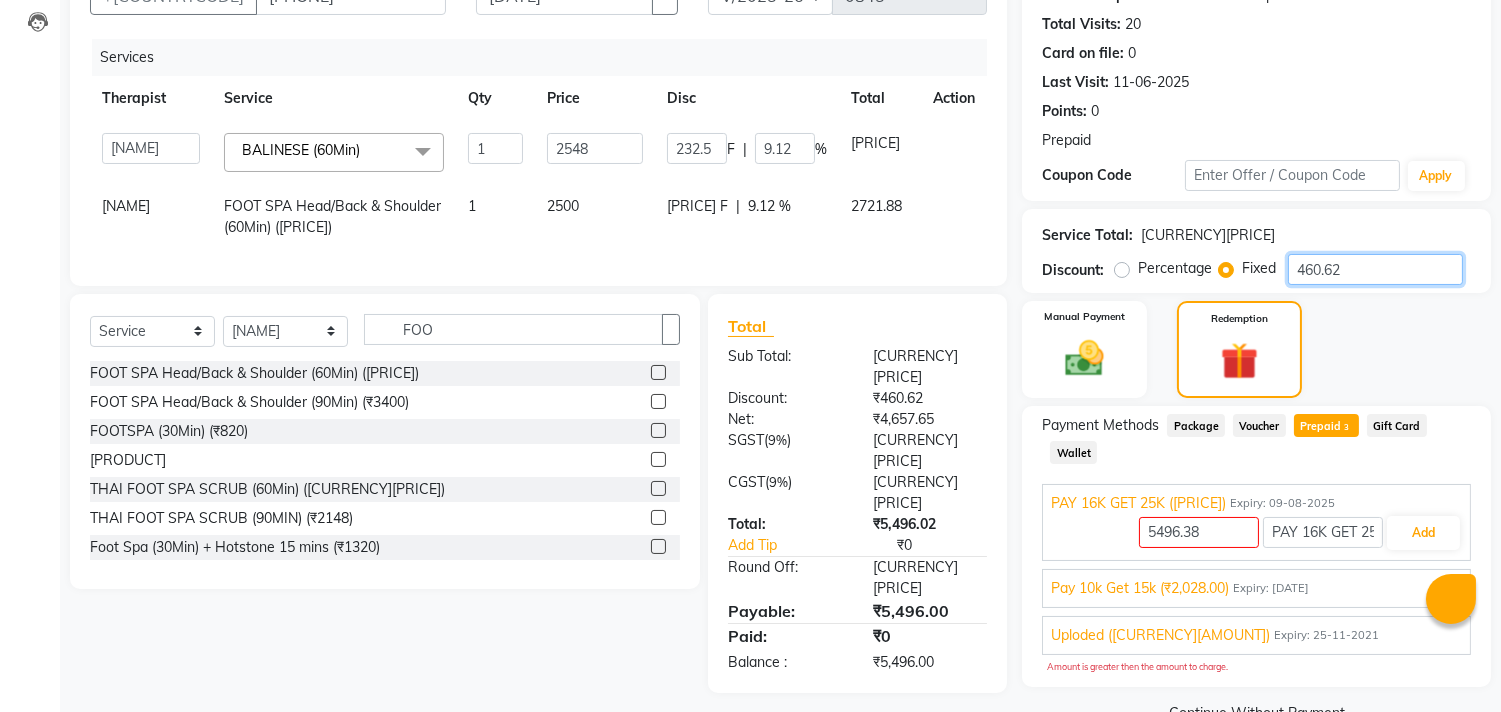 scroll, scrollTop: 258, scrollLeft: 0, axis: vertical 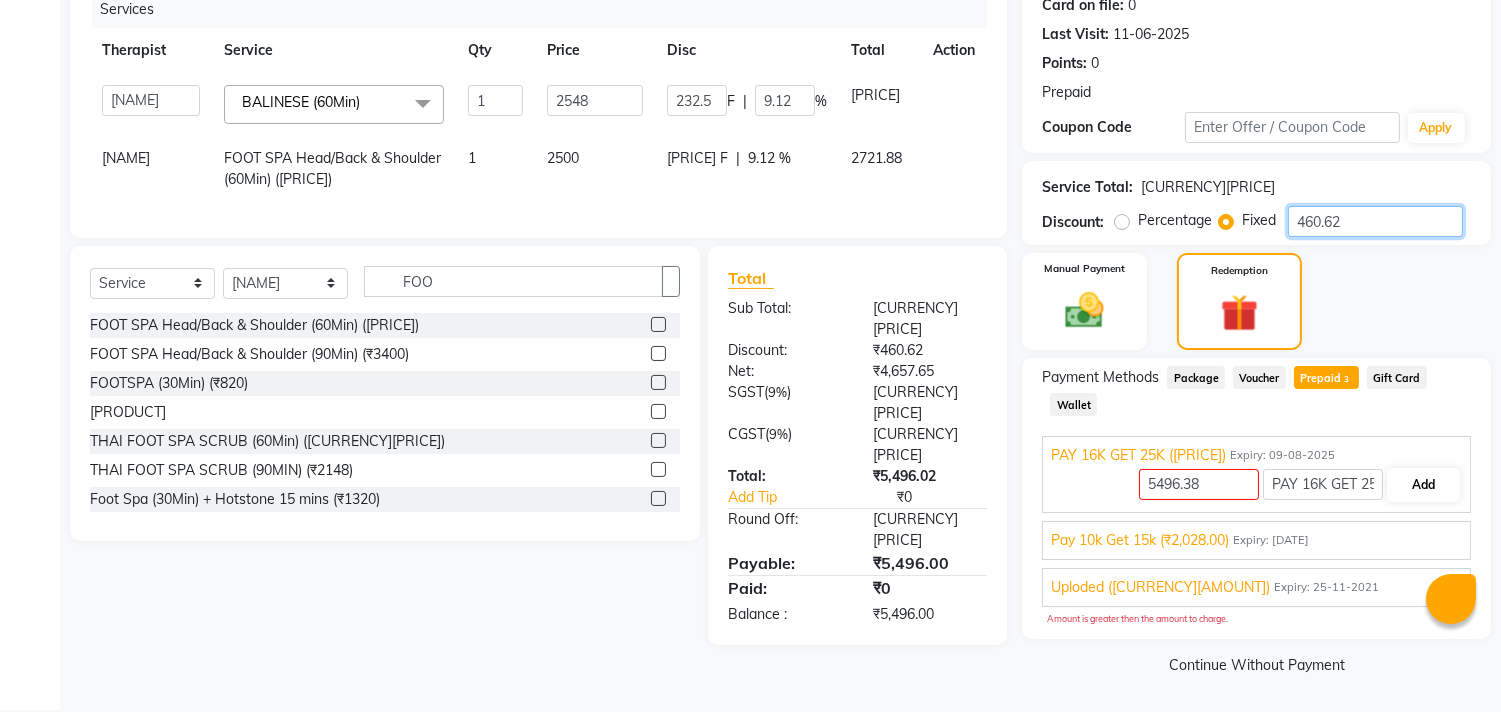 type on "460.62" 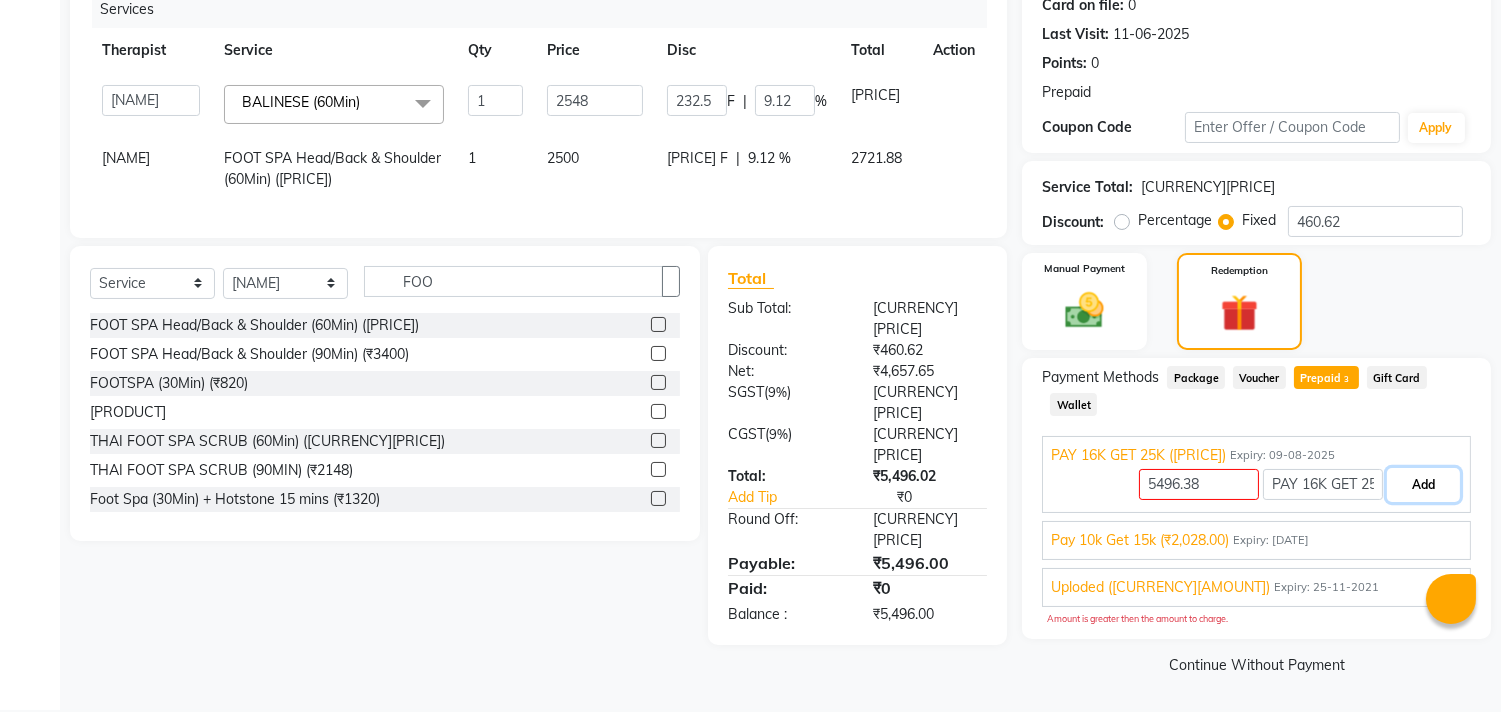 click on "Add" at bounding box center [1423, 485] 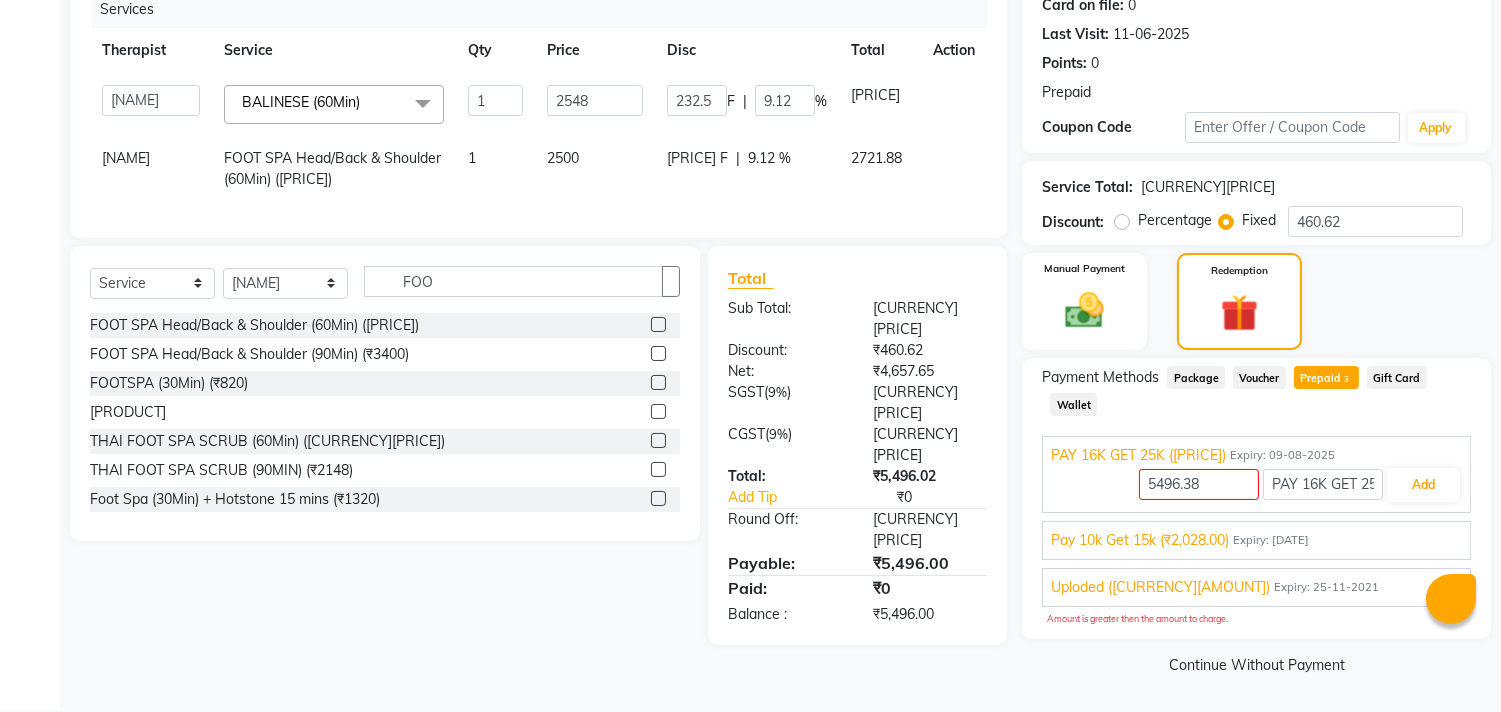click on "₹0" at bounding box center (930, 476) 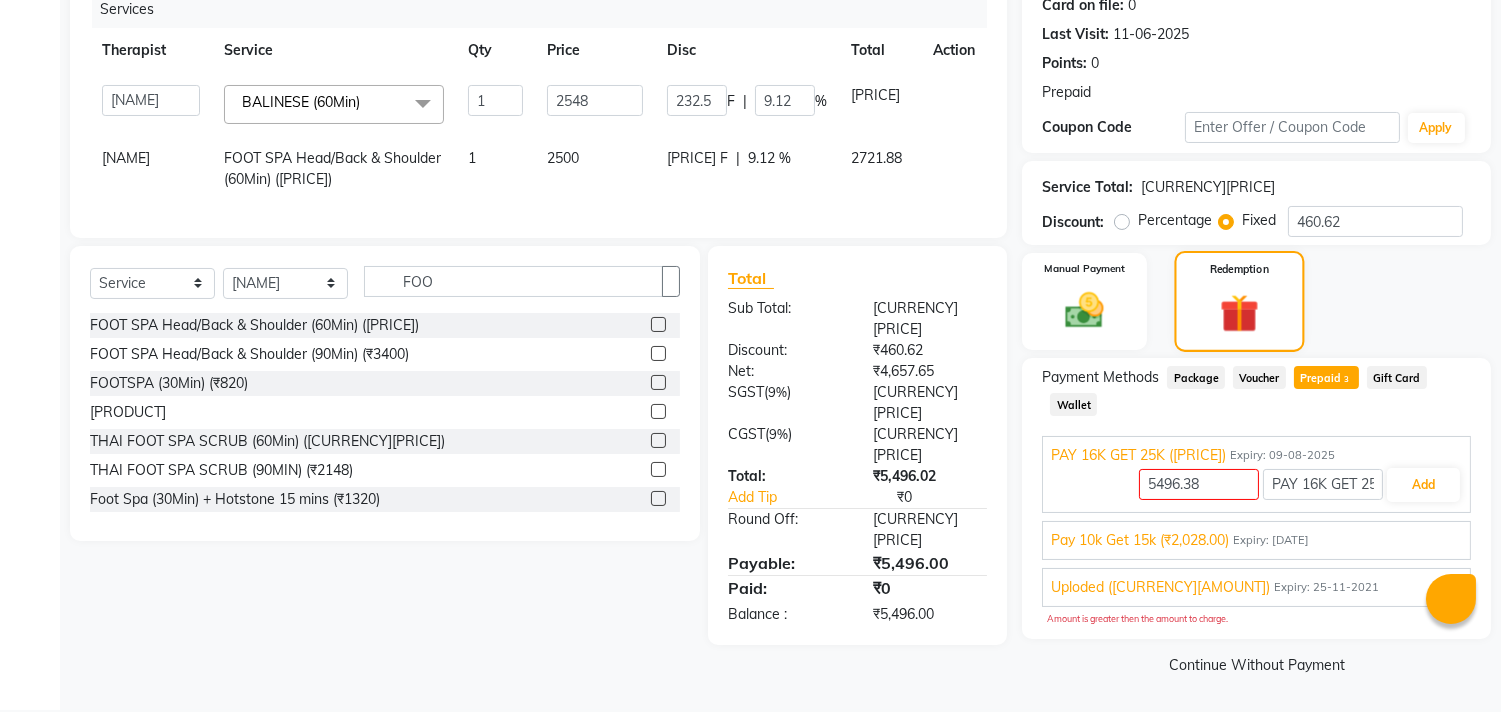 click at bounding box center [1239, 314] 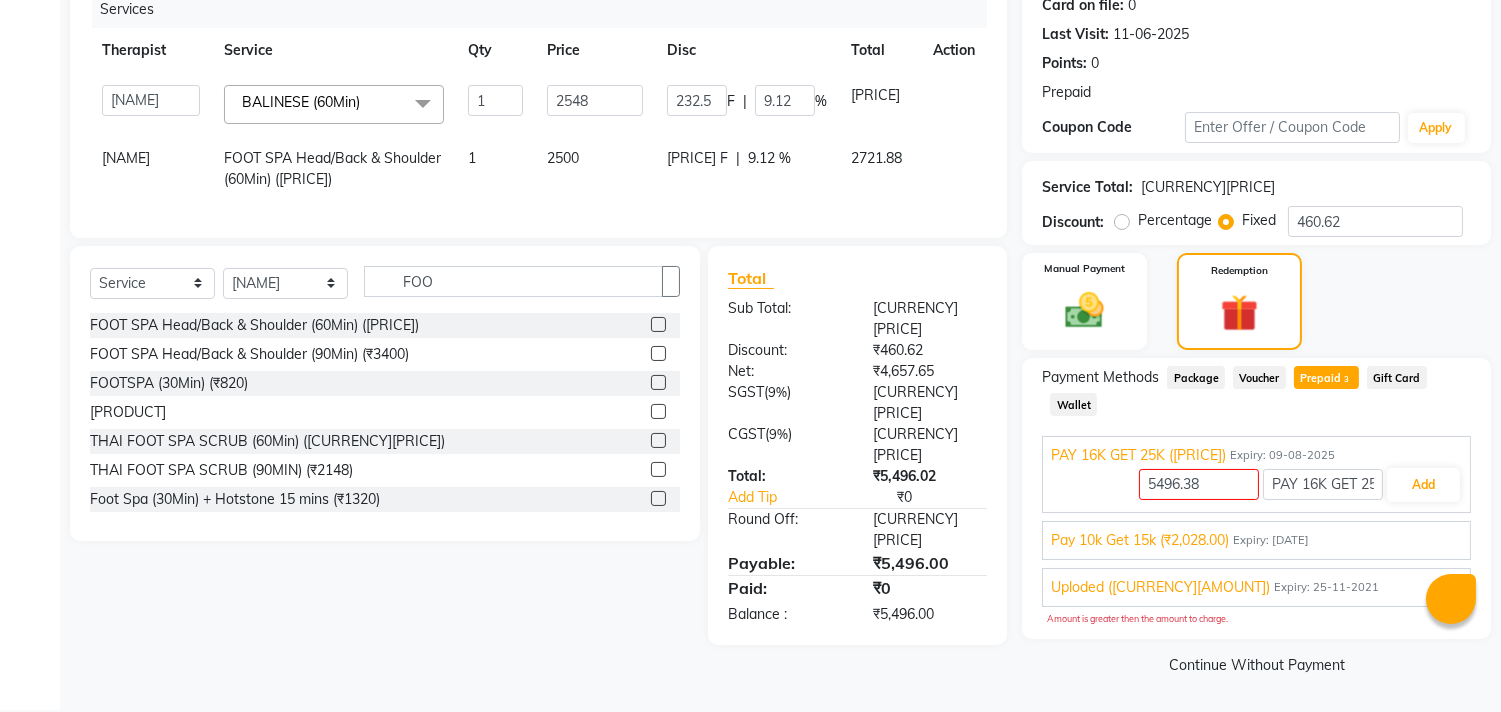 click on "Voucher" at bounding box center (1196, 377) 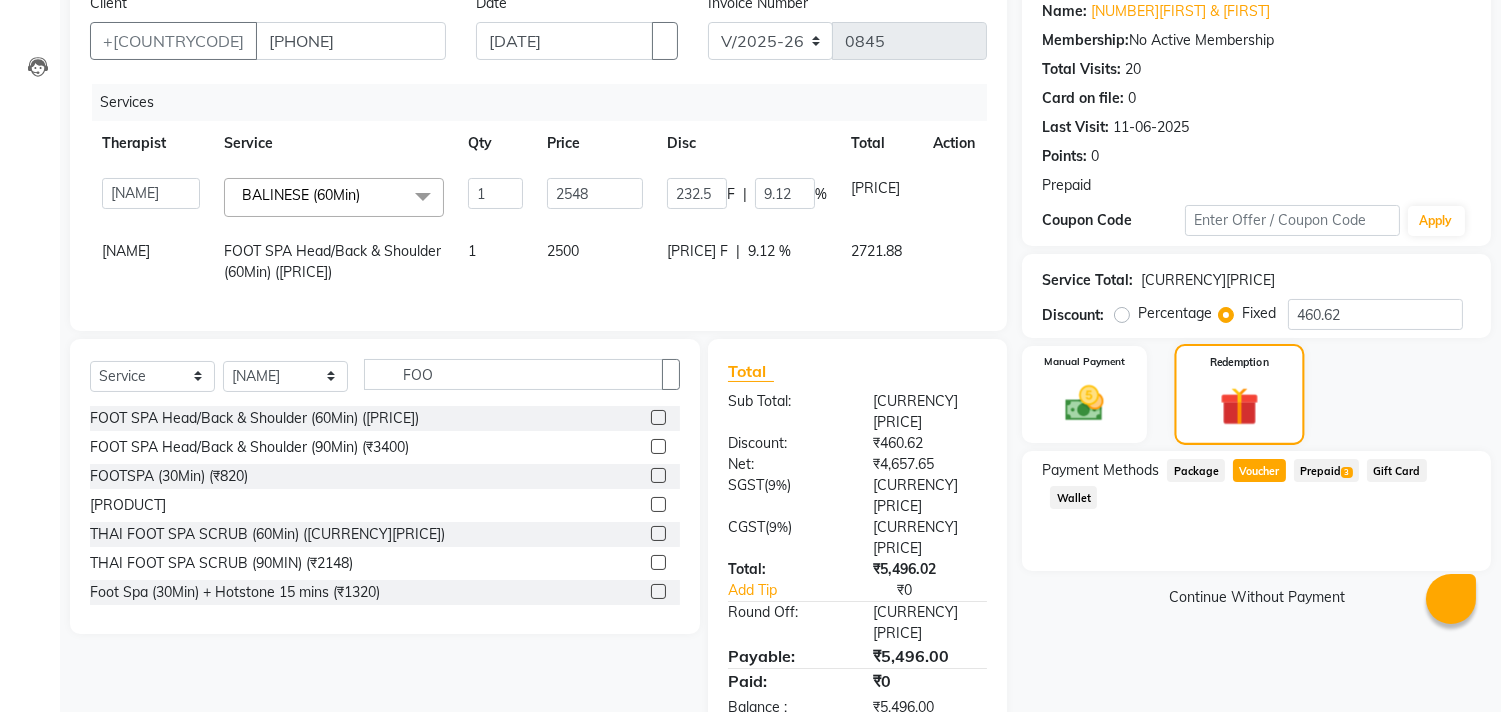 click on "Redemption" at bounding box center [1239, 362] 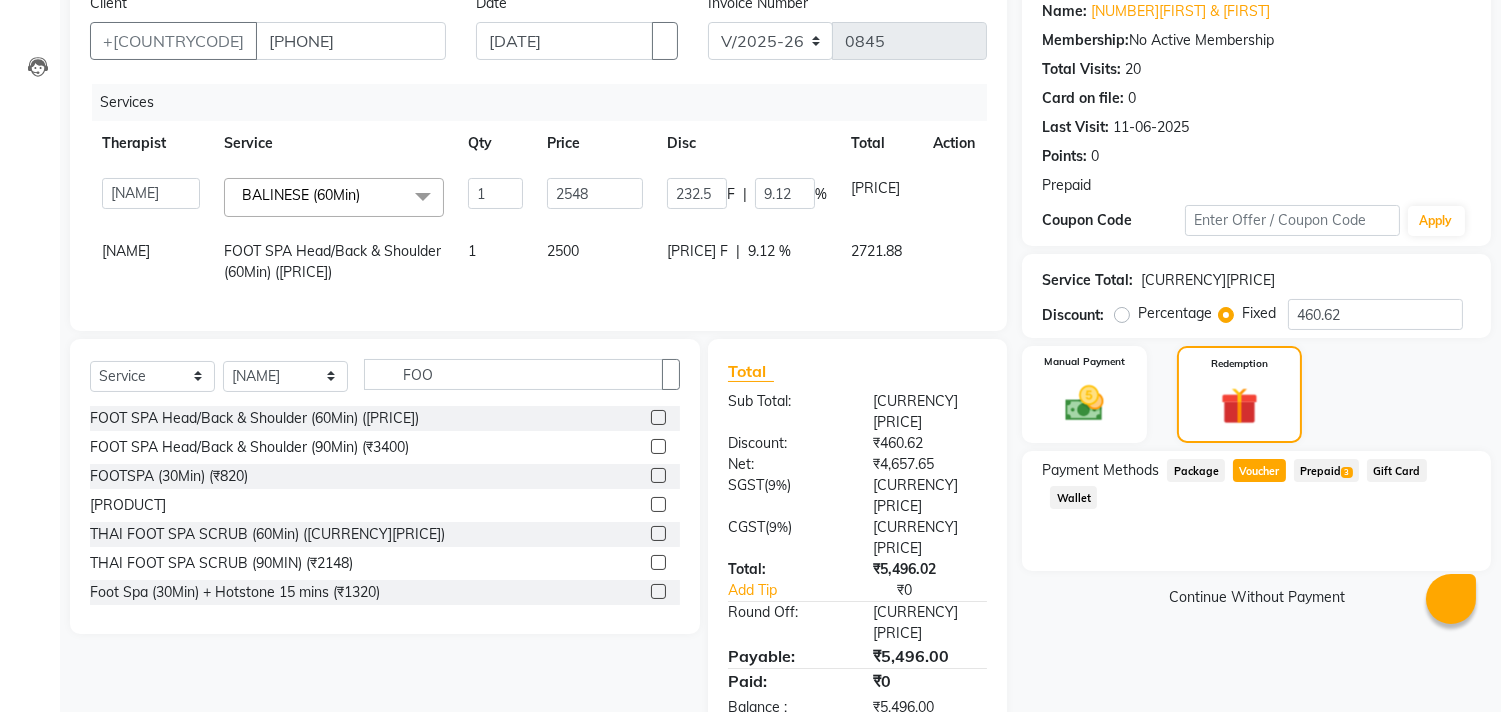 click on "Prepaid 3" at bounding box center [1196, 470] 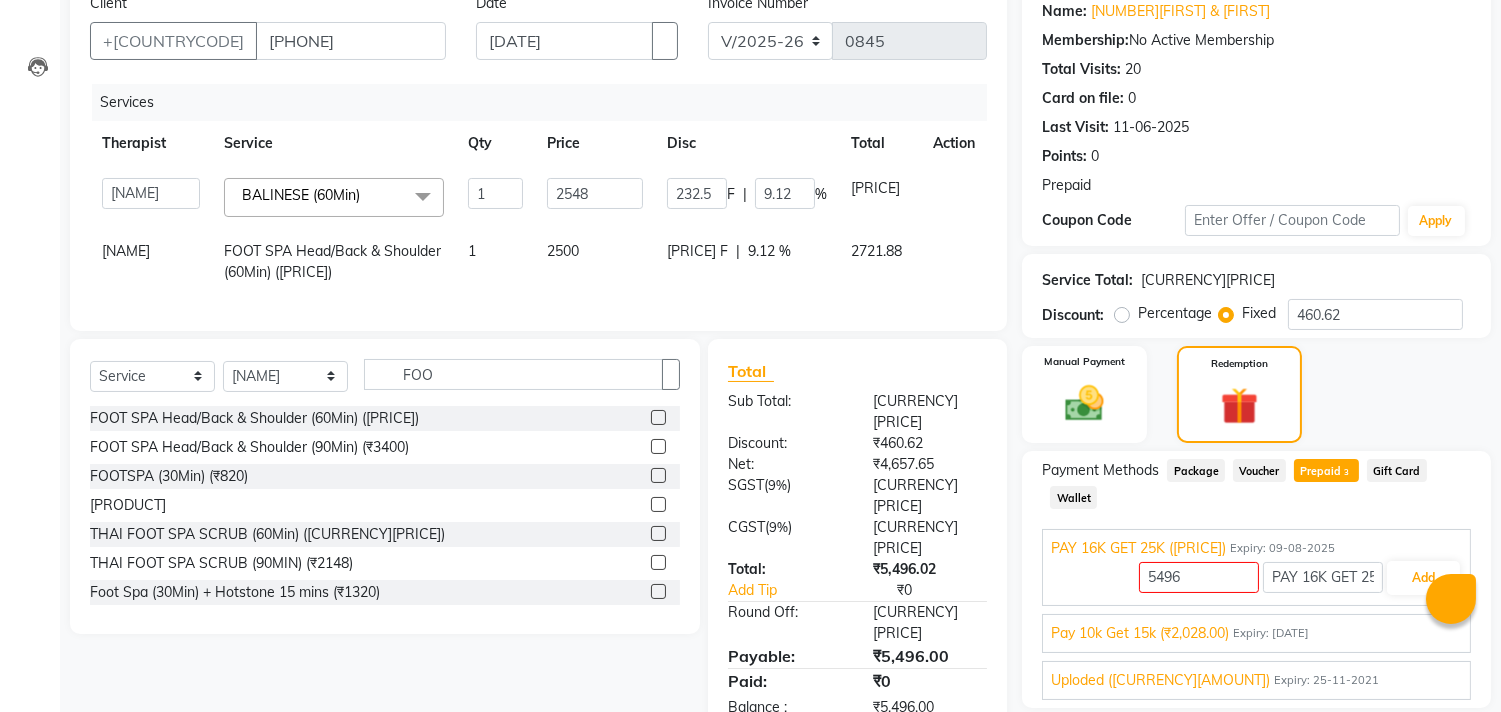 scroll, scrollTop: 234, scrollLeft: 0, axis: vertical 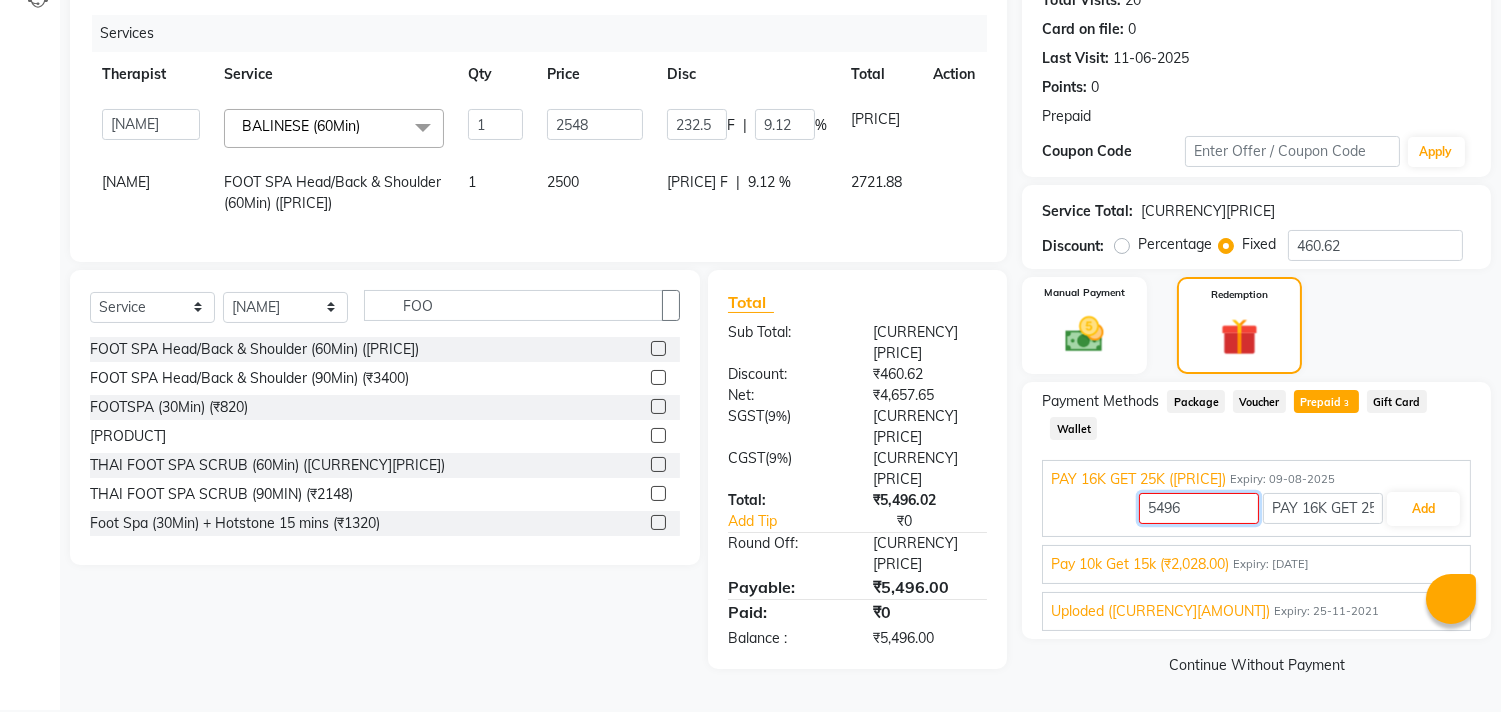 click on "5496" at bounding box center [1199, 508] 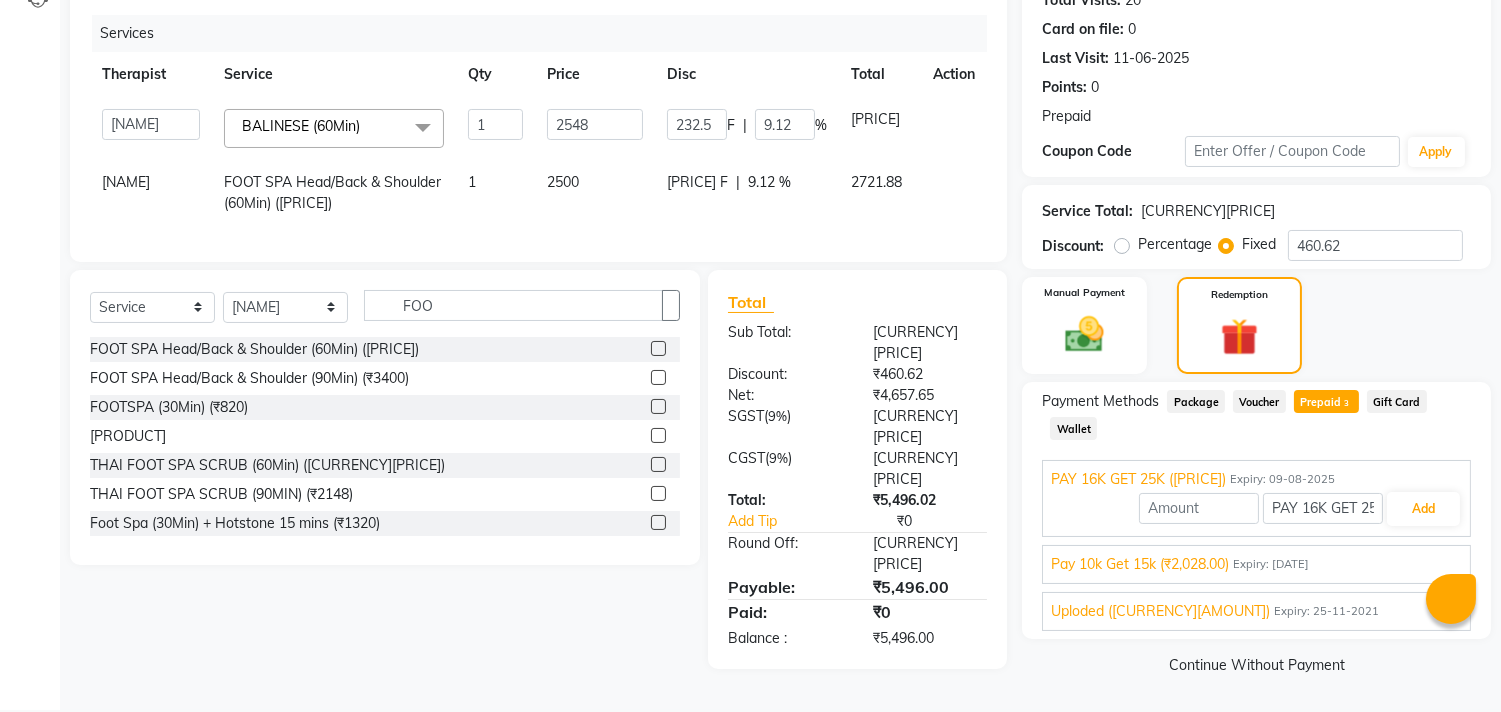 click on "Client +[COUNTRYCODE] [PHONE] Date [DATE] Invoice Number [INV_NUM] [INV_NUM]-[YEAR] [INV_NUM] Services Therapist Service Qty Price Disc Total Action [NAME] [NAME] [NAME] Manager [NAME] Manager [NAME] [NAME] [NAME] [NAME] [NAME] [NAME] (60Min) x [SERVICE] (90Min) [SERVICE] Head/Back & Shoulder (60Min) [SERVICE] Head/Back & Shoulder (90Min) [SERVICE] (90Min) [SERVICE] (30Min) [SERVICE] (60Min) [SERVICE] (60Min) [SERVICE] (90Min) [SERVICE] (30Min) + [SERVICE] 15 mins [SERVICE] (60Min) + [SERVICE] 15 mins [SERVICE] 15 mins [SERVICE] (30Min) [SERVICE] (60Min) [SERVICE] (90Min) [SERVICE] (90Min) [SERVICE] (60Min) [SERVICE] (90Min) [SERVICE] (60Min) [SERVICE] (90Min) [SERVICE] (60Min) [SERVICE] (90Min) [SERVICE] (30Min) [SERVICE] (60Min) NB [SERVICE] 60 NB [SERVICE] 60 NB [SERVICE] 60 NB [SERVICE] 60 spa of the month 90 mins stress [YEAR]" at bounding box center [538, 298] 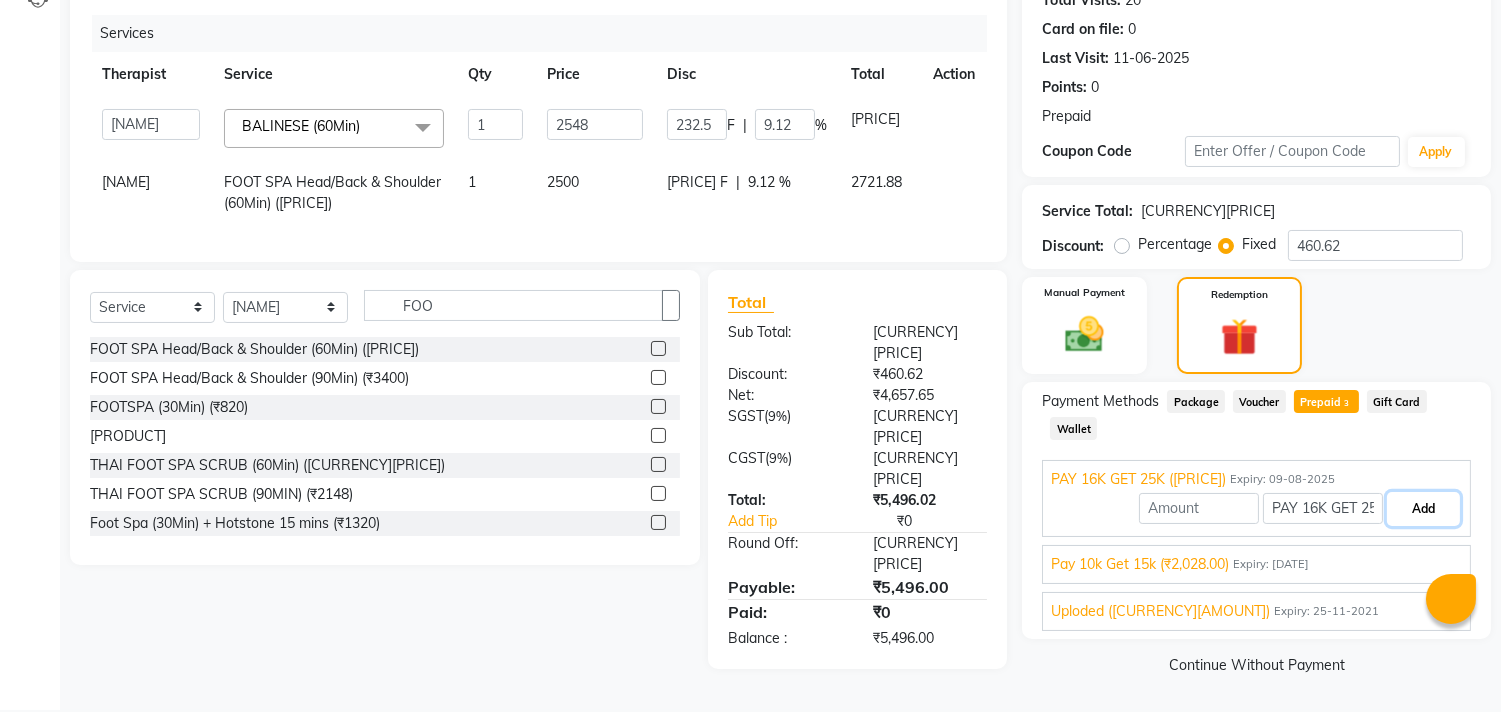 click on "Add" at bounding box center (1423, 509) 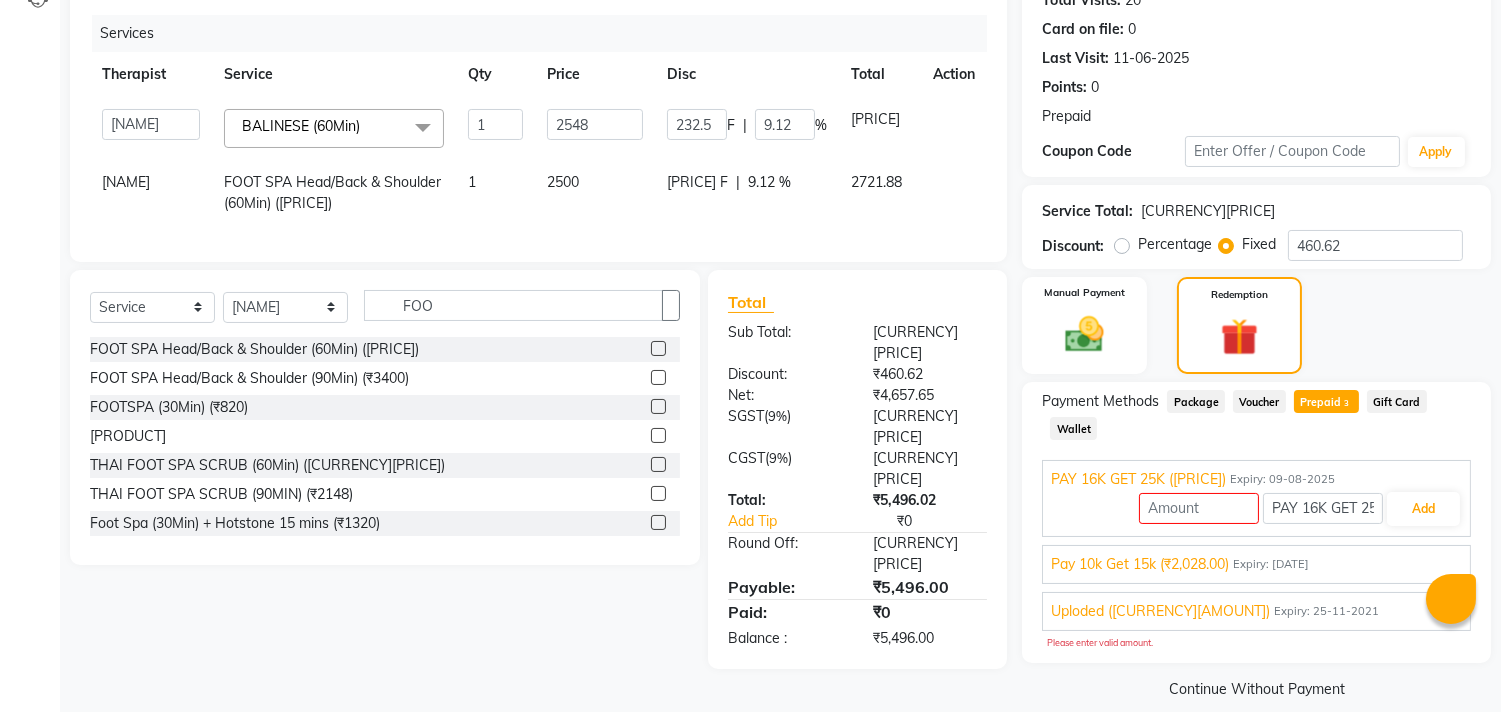 click on "PAY 16K GET 25K ([CURRENCY][PRICE]) Expiry: [DATE]" at bounding box center [1256, 479] 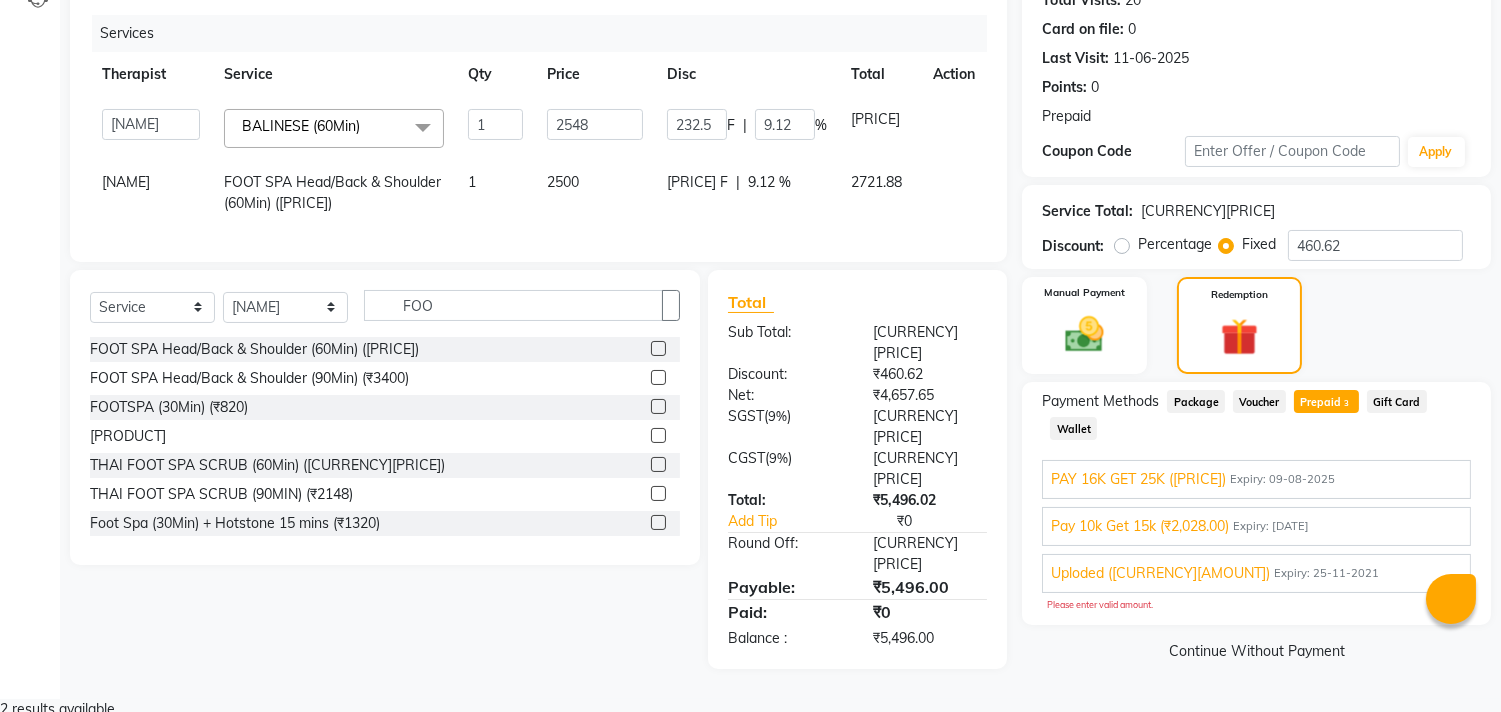 scroll, scrollTop: 220, scrollLeft: 0, axis: vertical 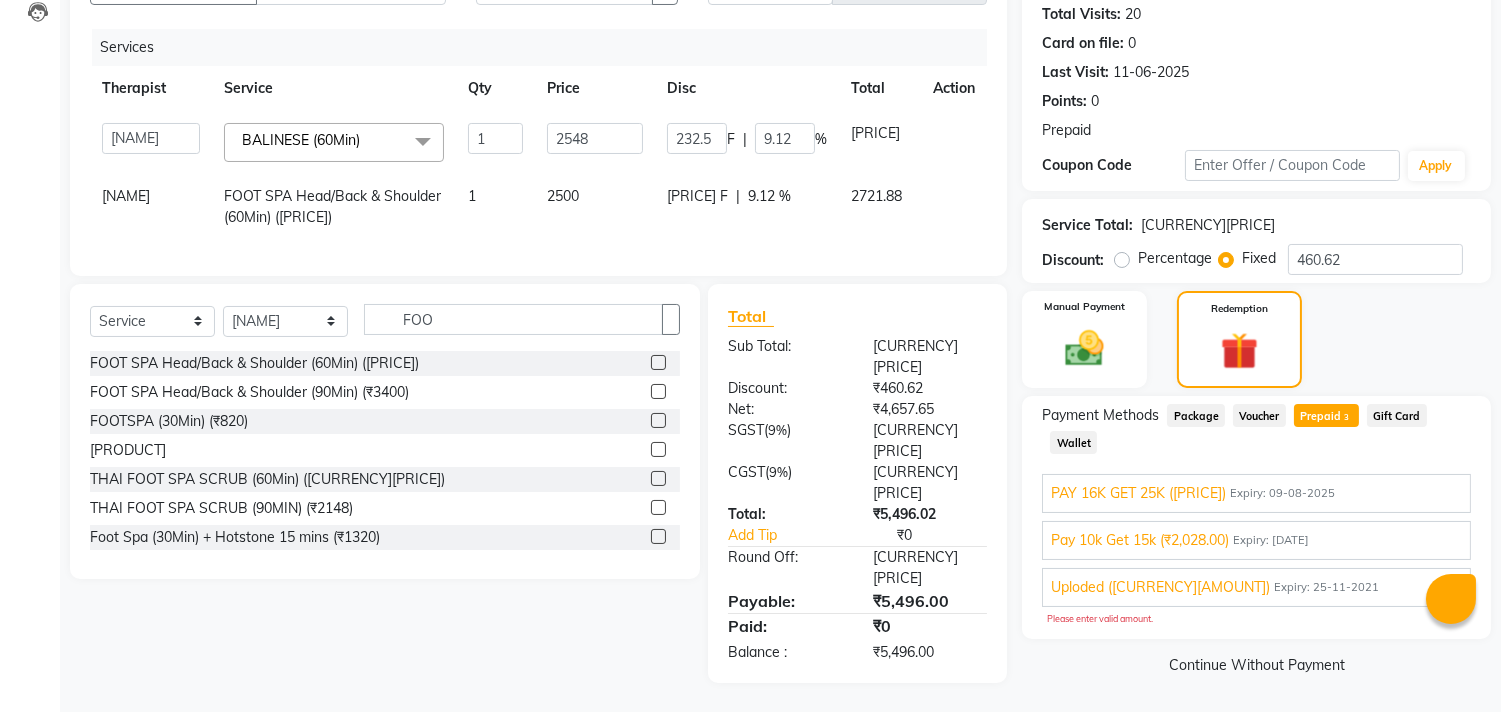 click on "PAY 16k Get 25k (₹5,496.38) Expiry: 09-08-2025 PAY 16k Get 25k Add" at bounding box center (1256, 493) 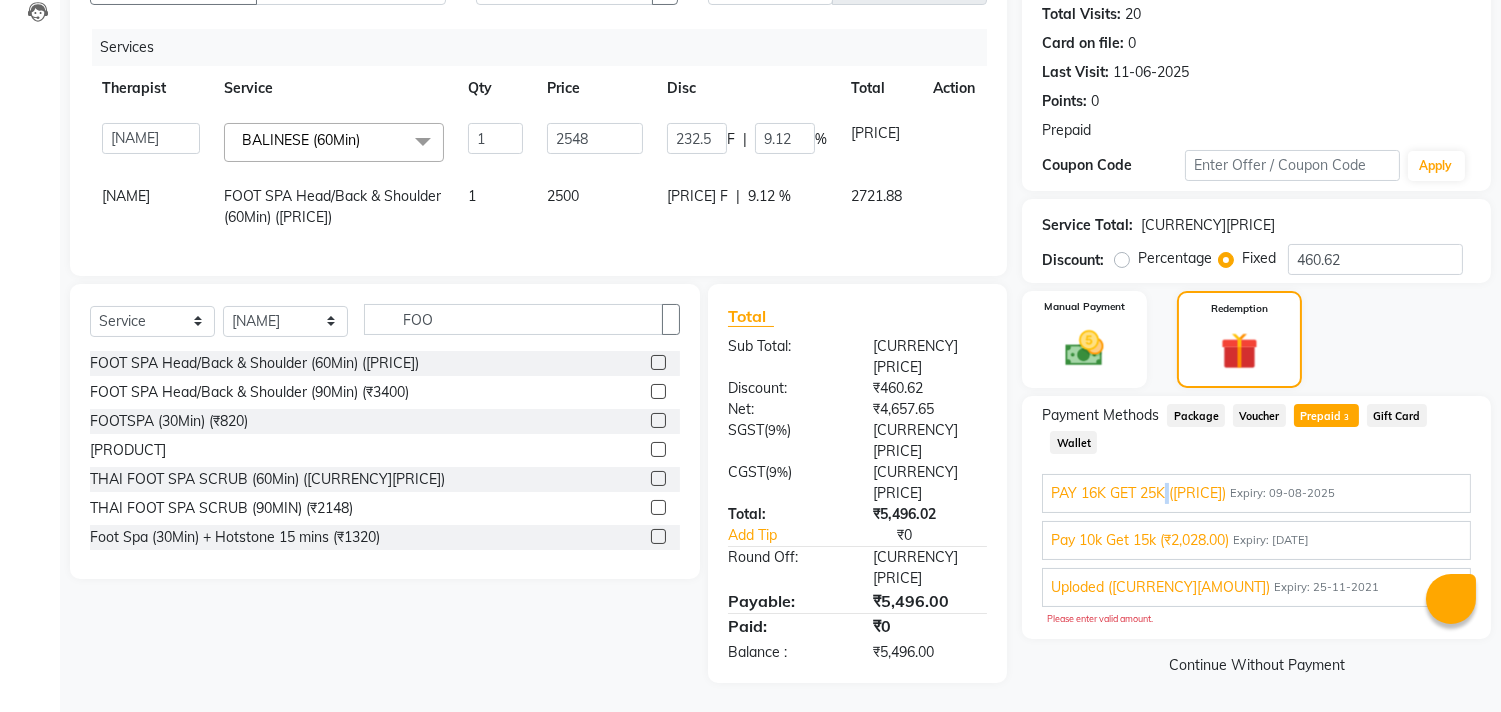 click on "PAY 16K GET 25K ([PRICE])" at bounding box center (1138, 493) 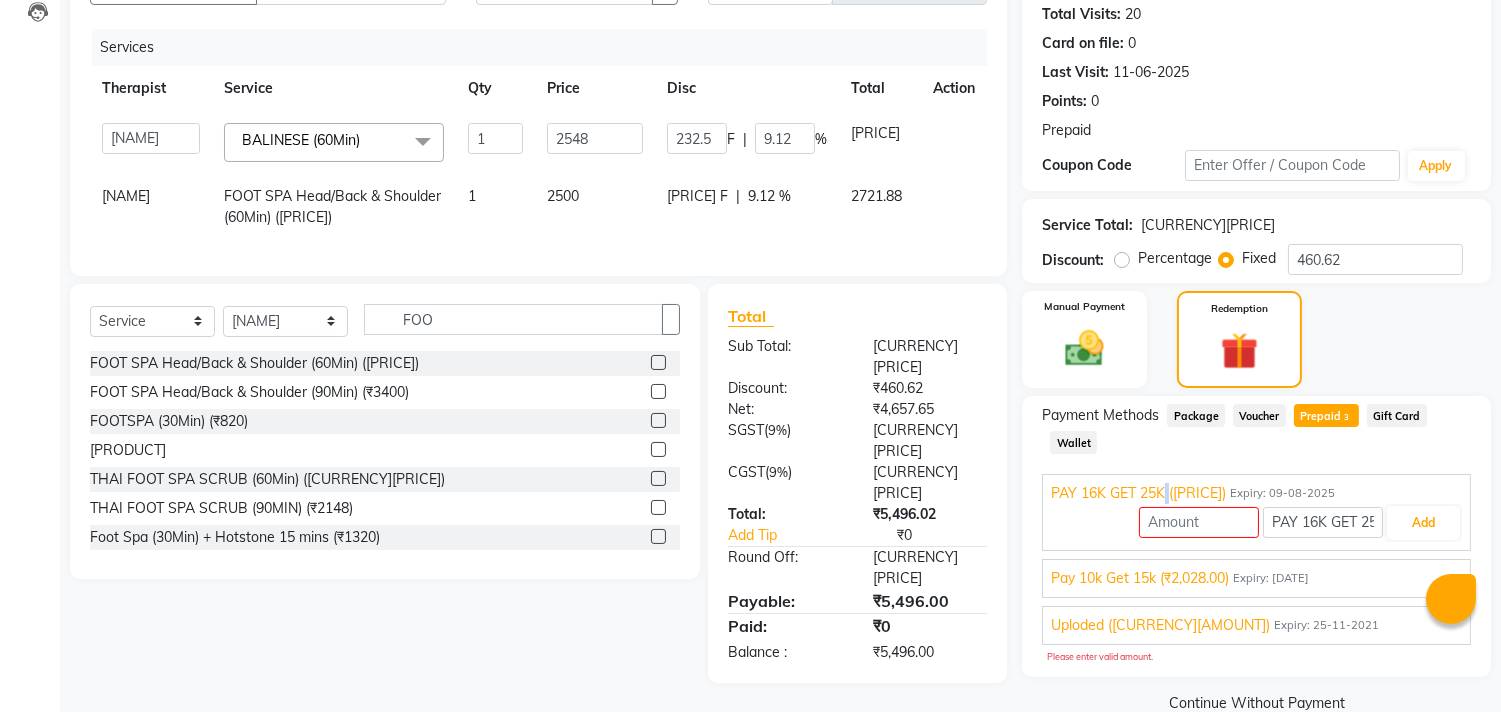 scroll, scrollTop: 234, scrollLeft: 0, axis: vertical 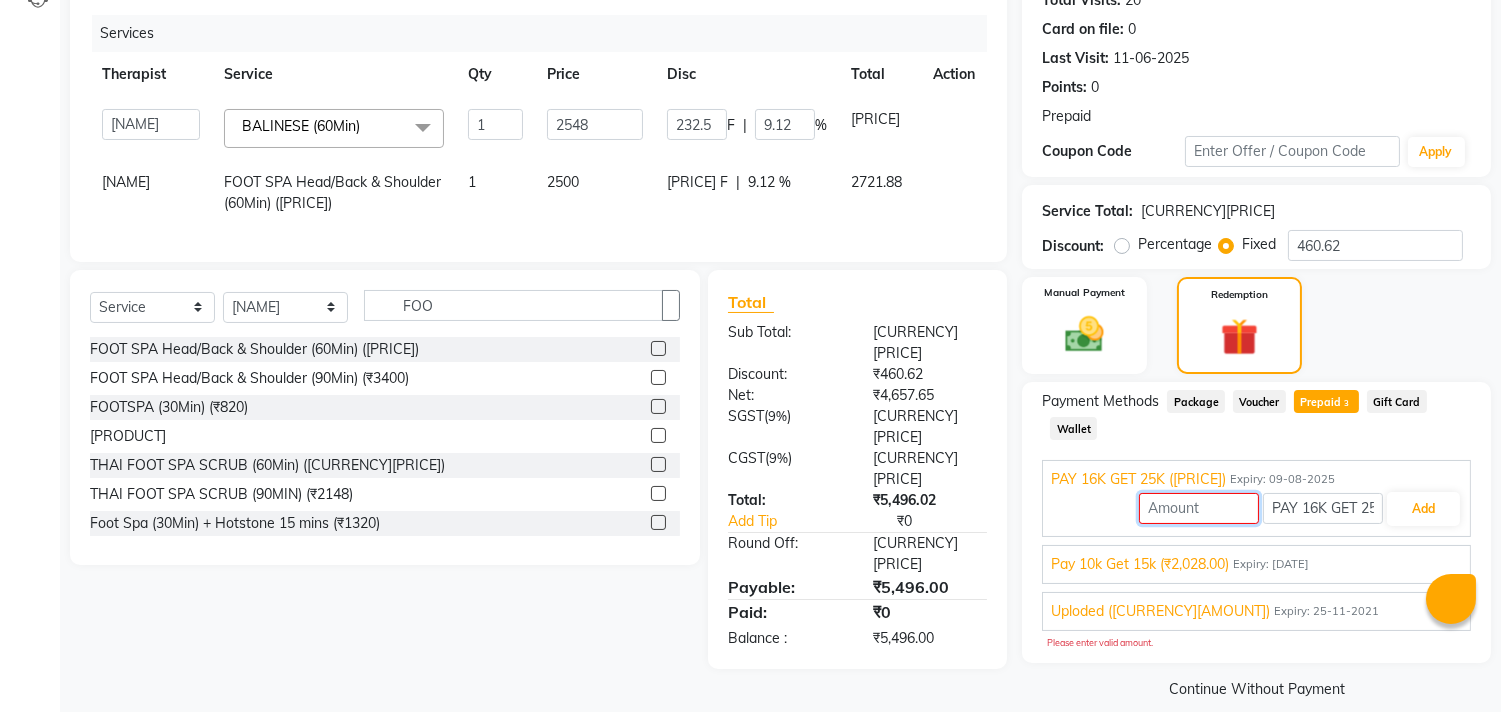 click at bounding box center [1199, 508] 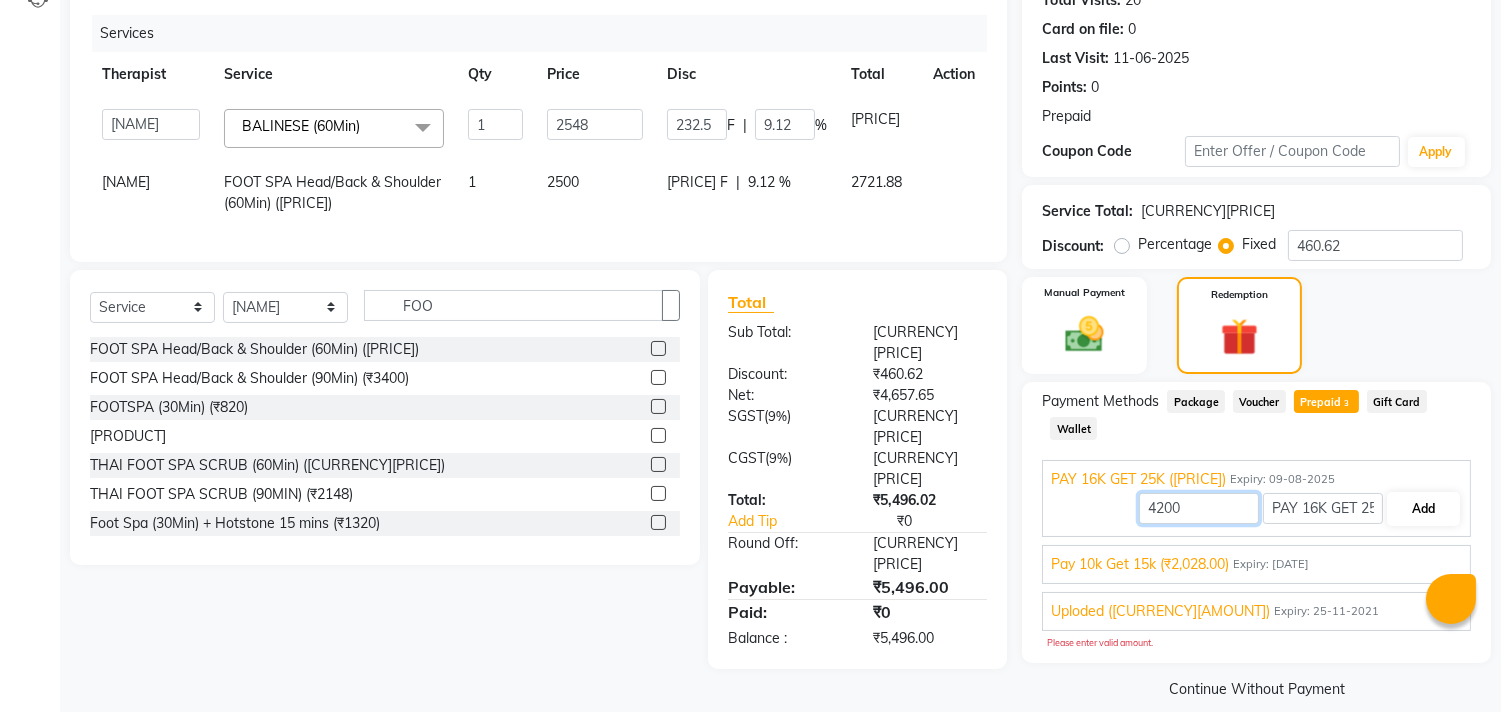 type on "4200" 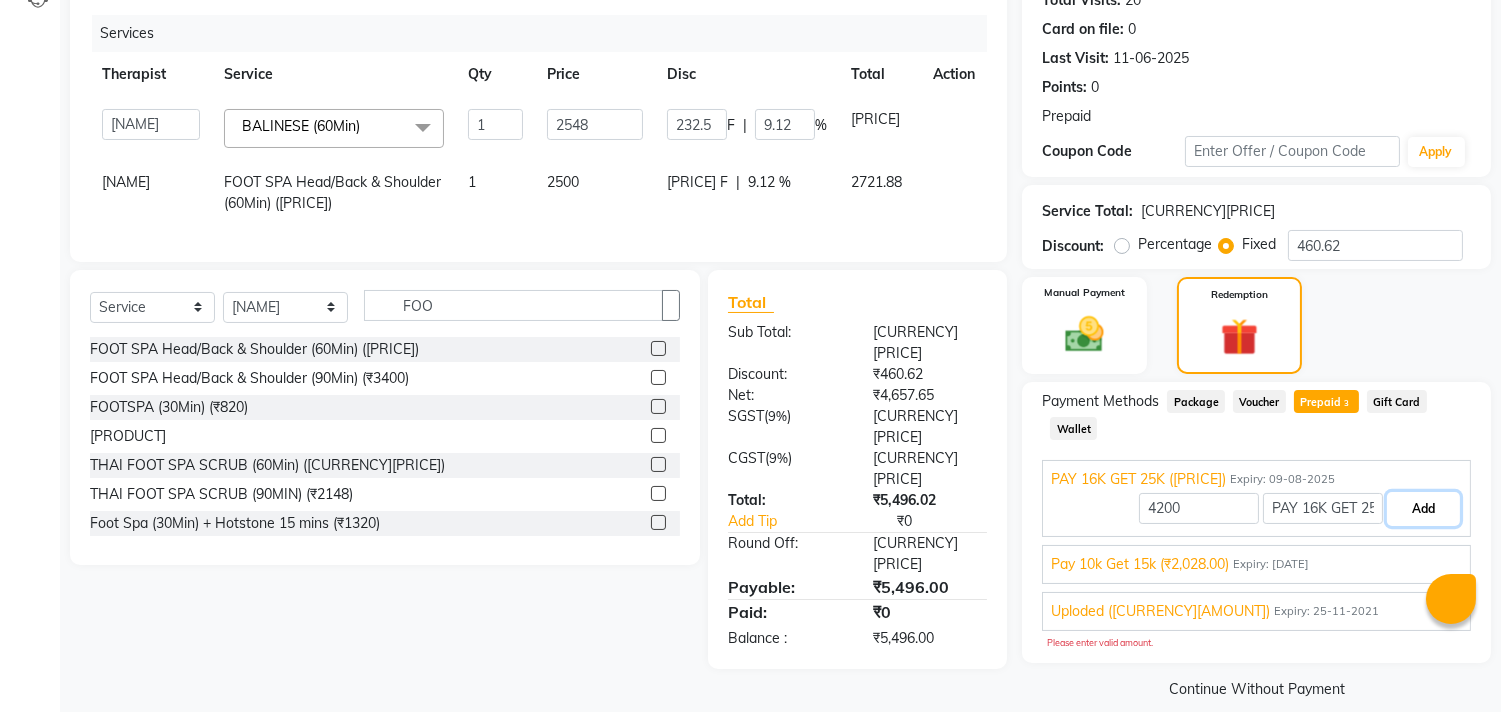 click on "Add" at bounding box center (1423, 509) 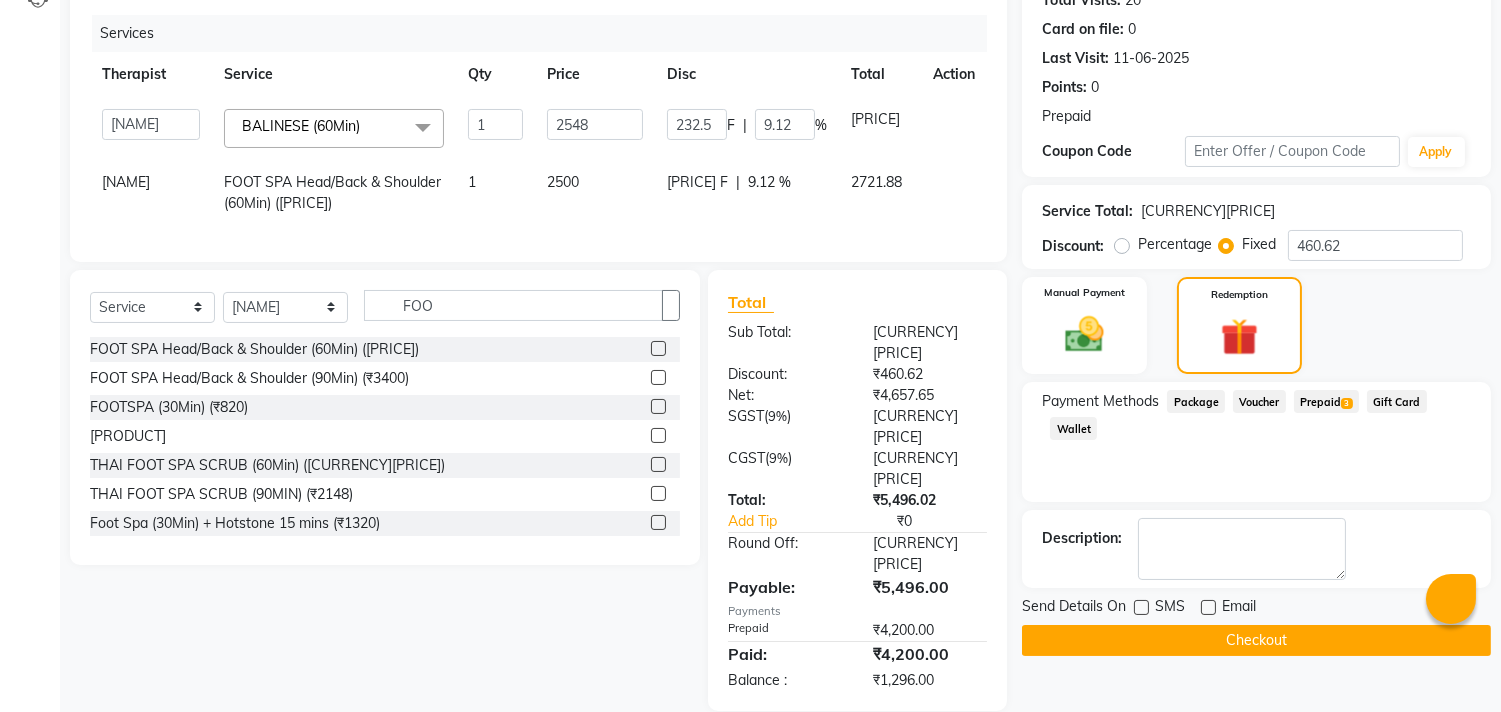 scroll, scrollTop: 210, scrollLeft: 0, axis: vertical 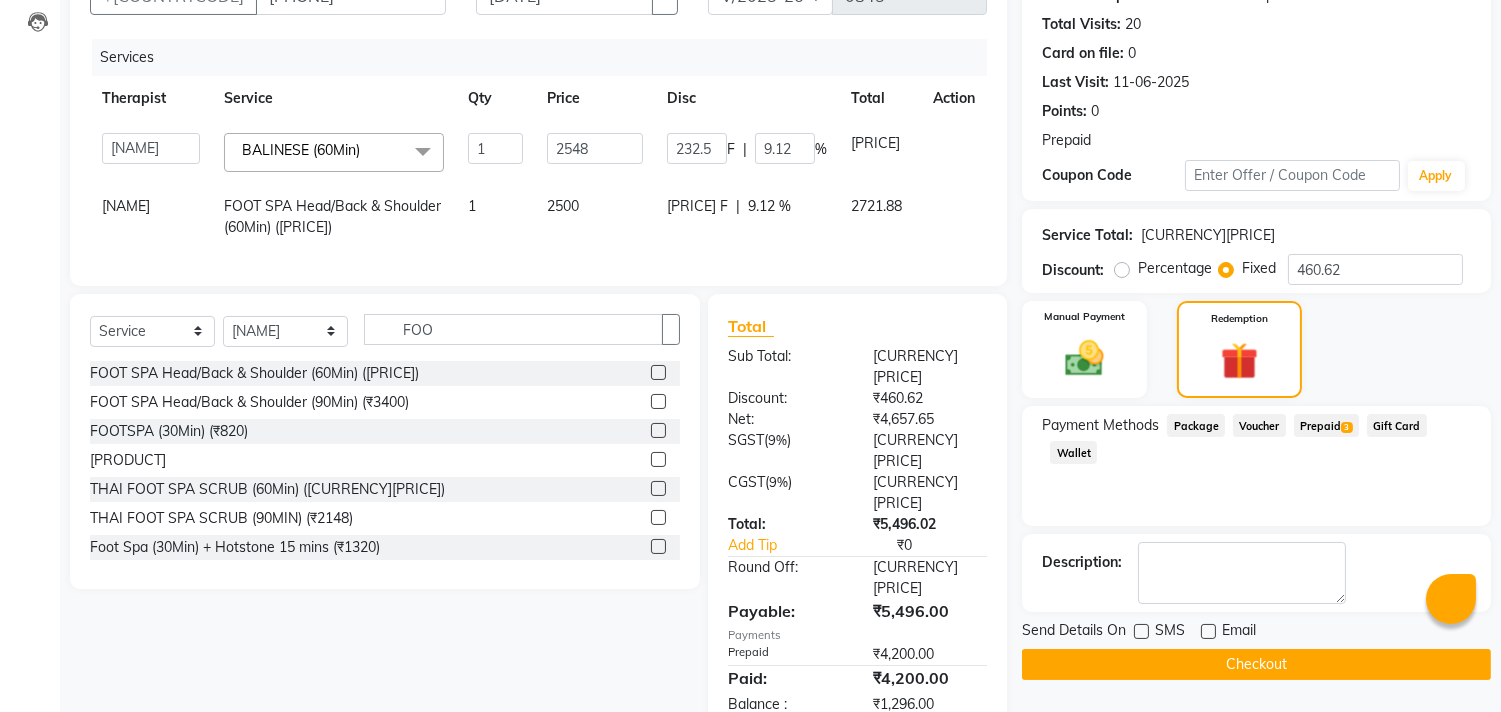 click on "Prepaid 3" at bounding box center (1196, 425) 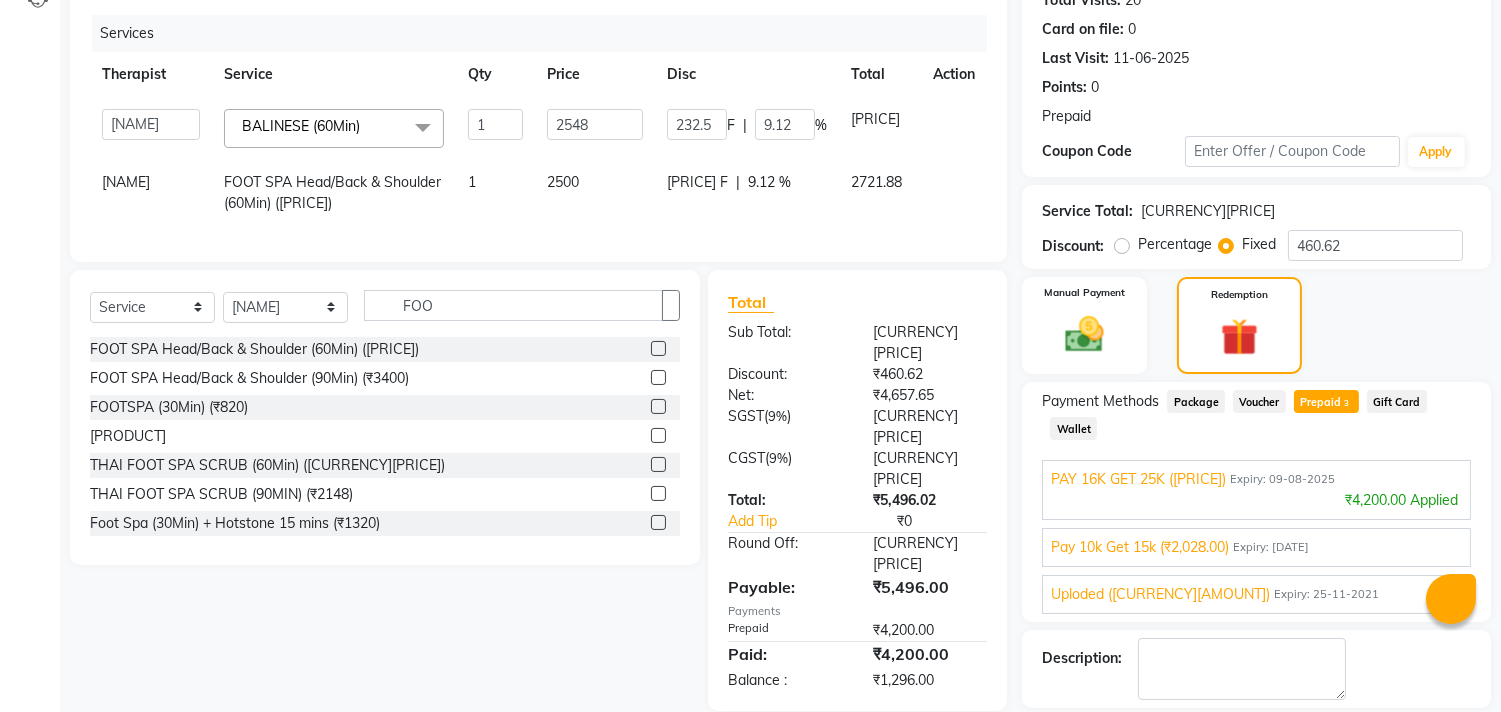click on "PAY 16K GET 25K ([PRICE])" at bounding box center [1138, 479] 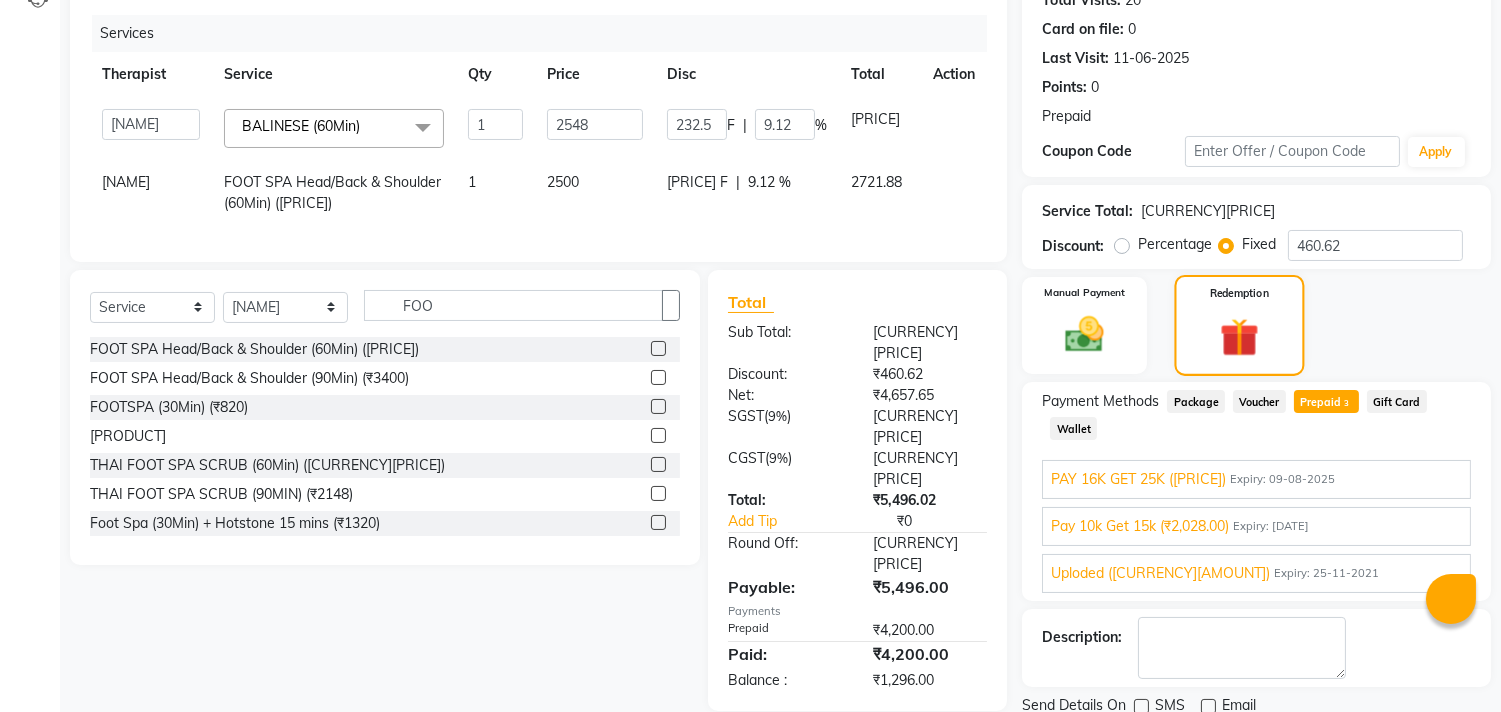 click at bounding box center (1239, 338) 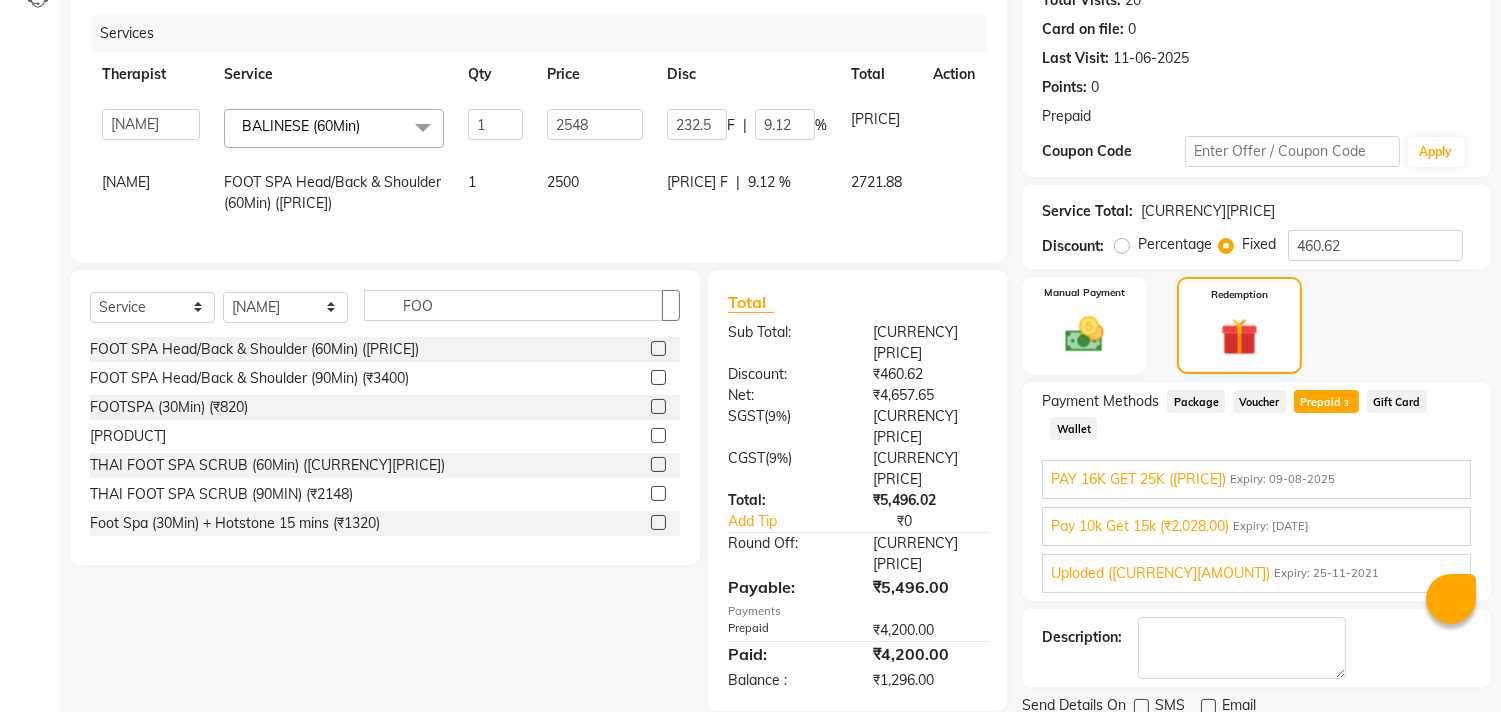 click on "Fixed" at bounding box center (1259, 244) 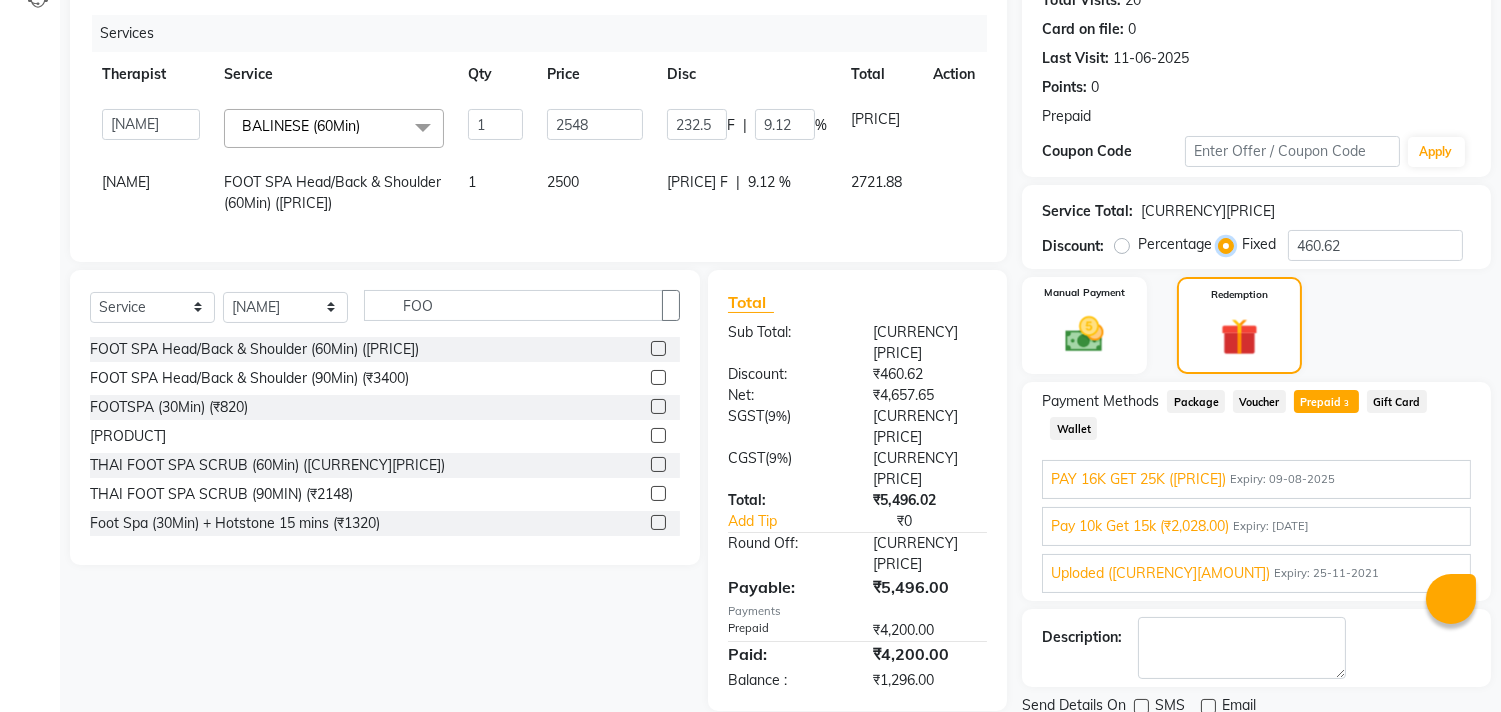 click on "Fixed" at bounding box center [1230, 244] 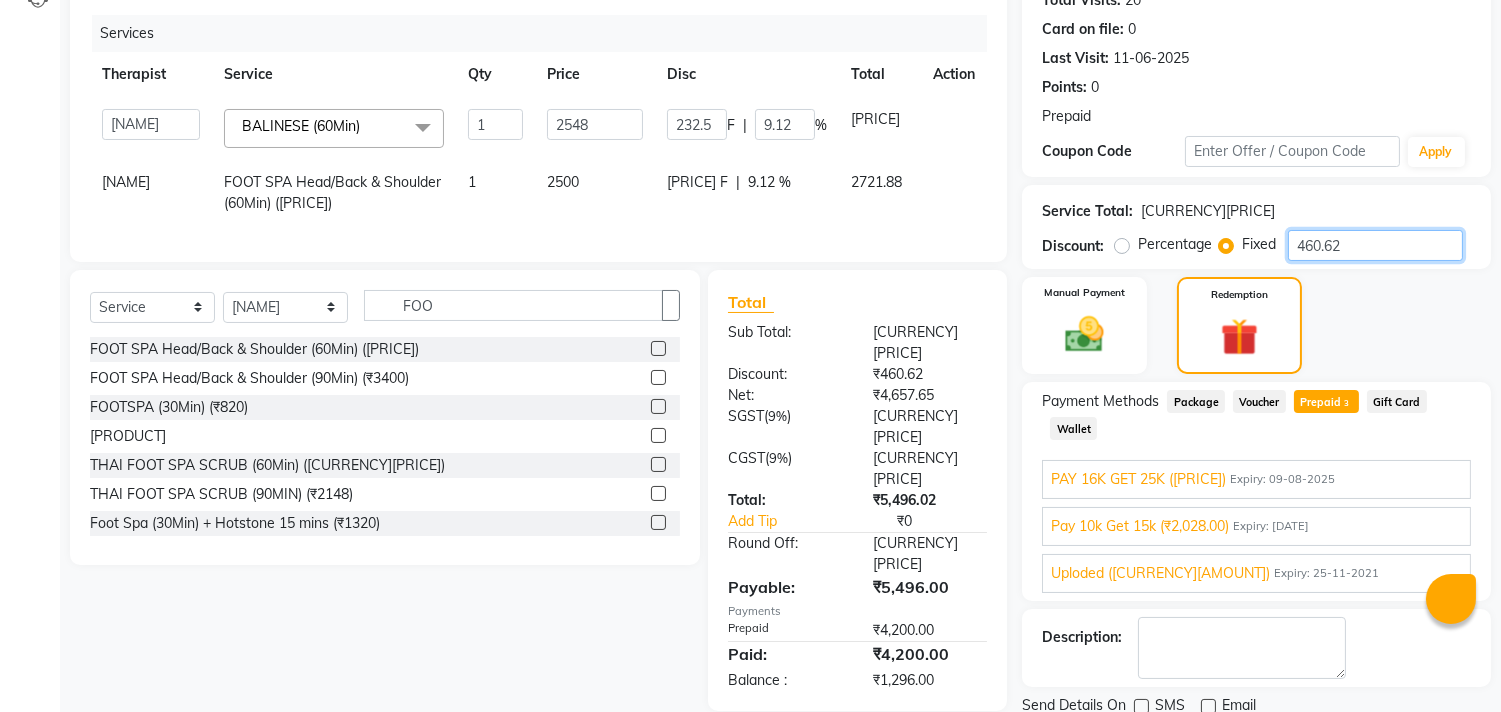 click on "460.62" at bounding box center (1375, 245) 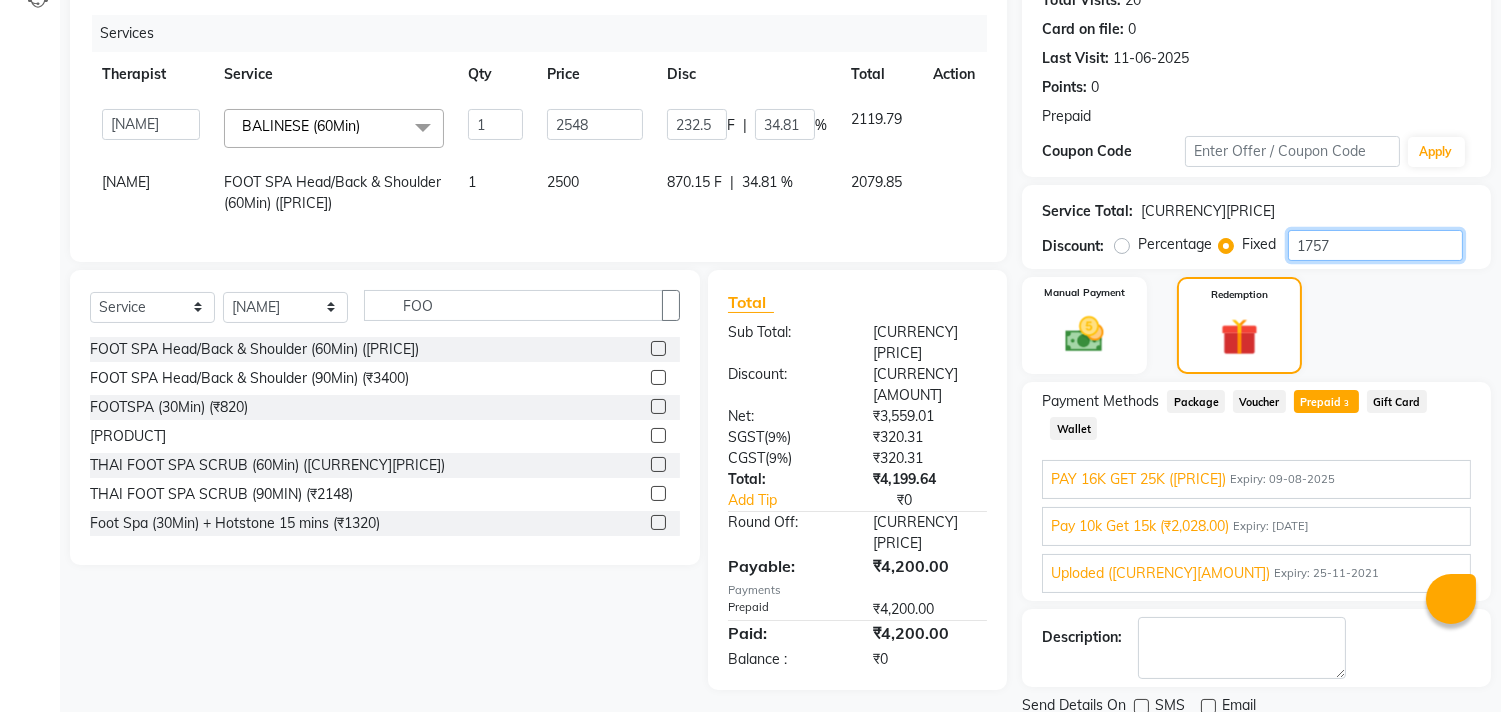 scroll, scrollTop: 310, scrollLeft: 0, axis: vertical 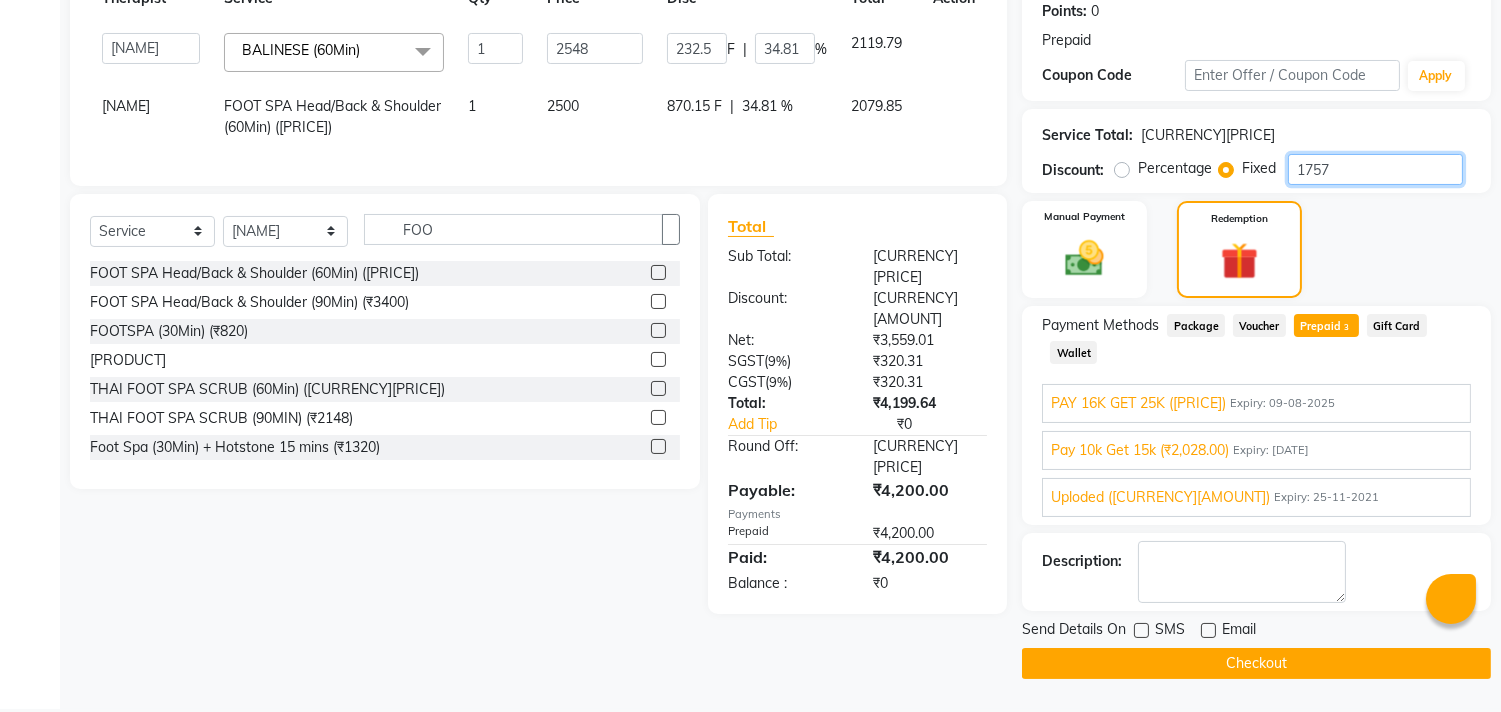 type on "1757" 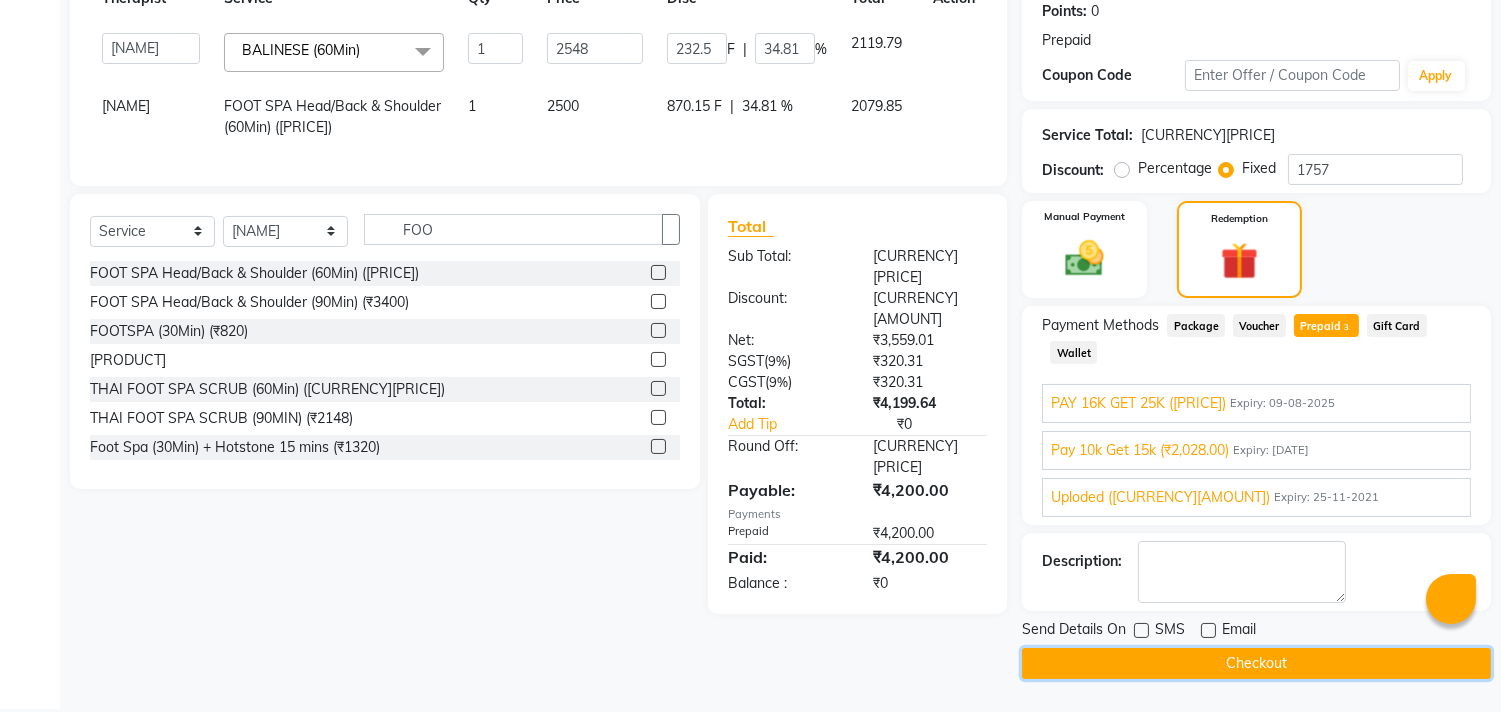 click on "Checkout" at bounding box center (1256, 663) 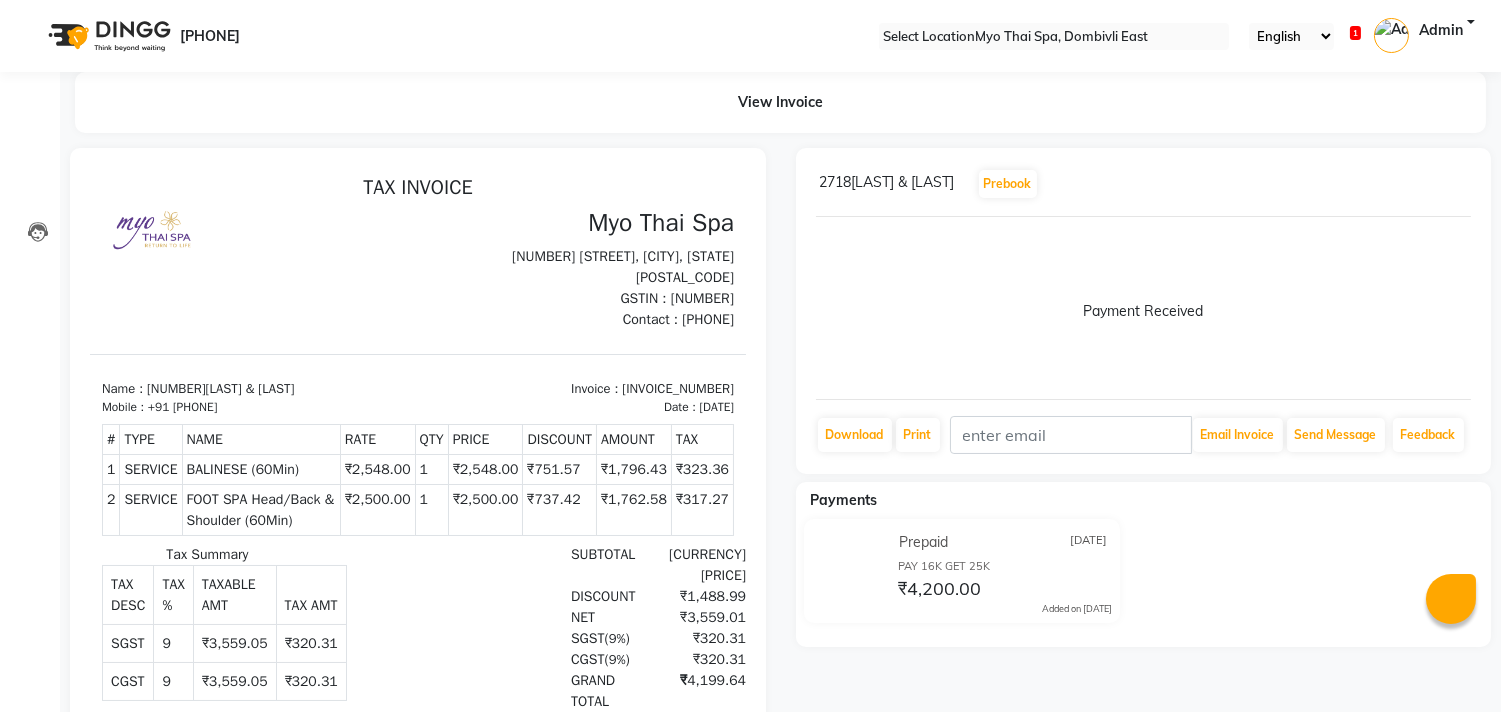 scroll, scrollTop: 0, scrollLeft: 0, axis: both 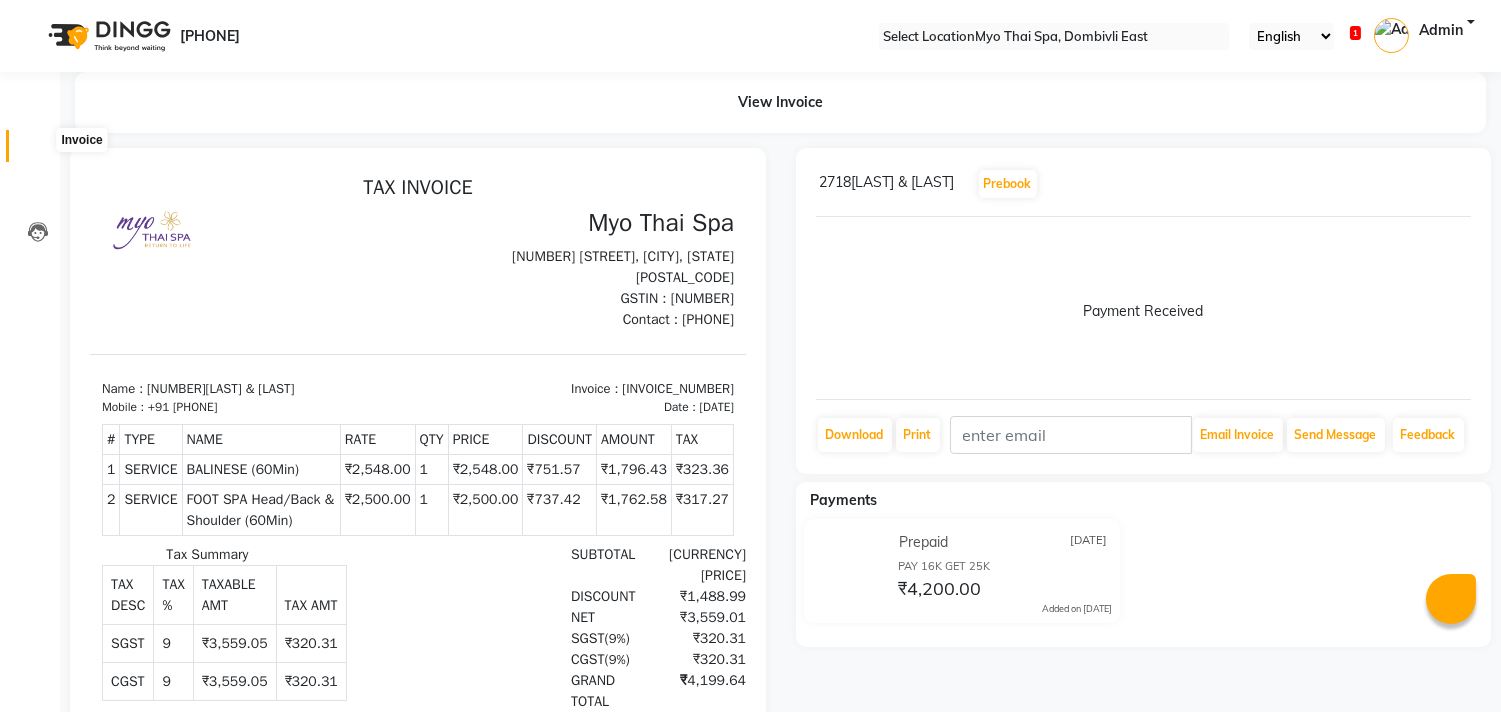 click at bounding box center [37, 151] 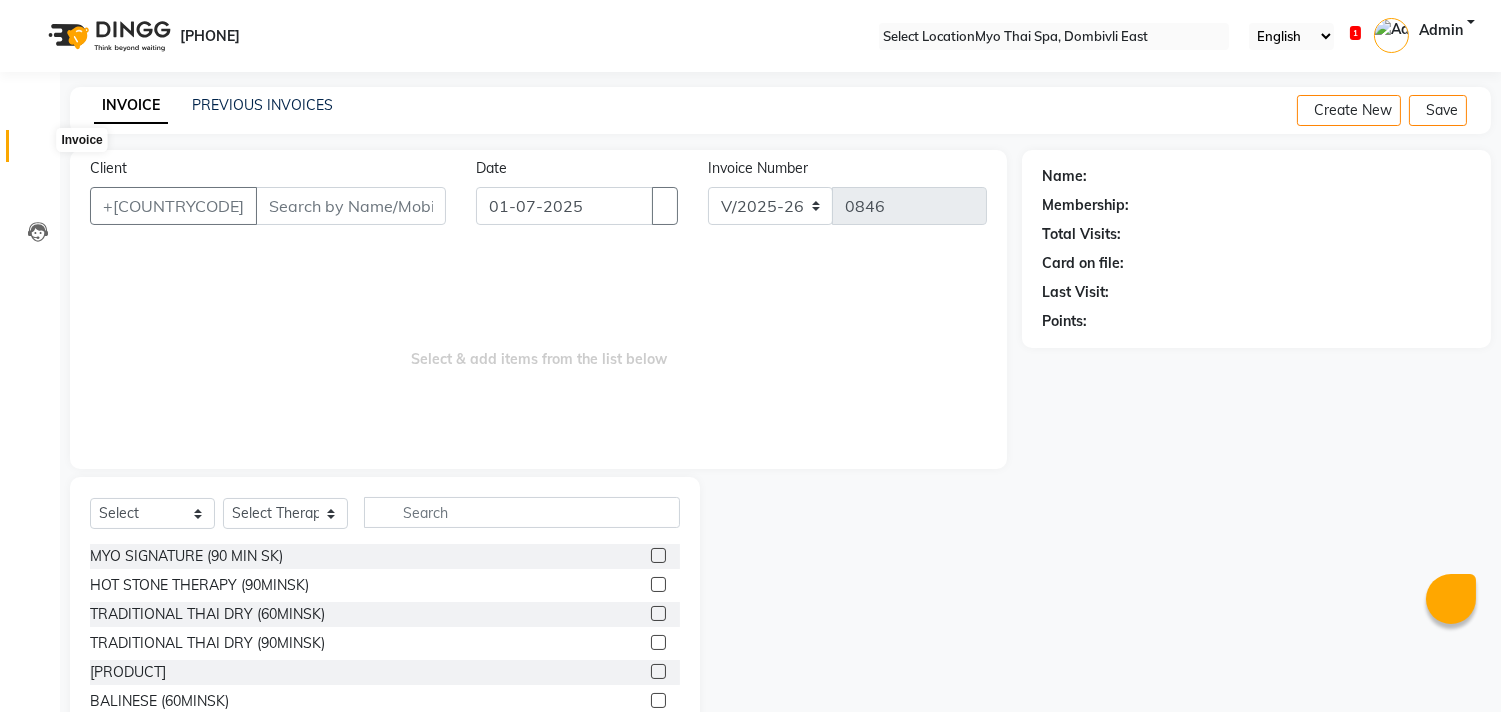 click at bounding box center (37, 151) 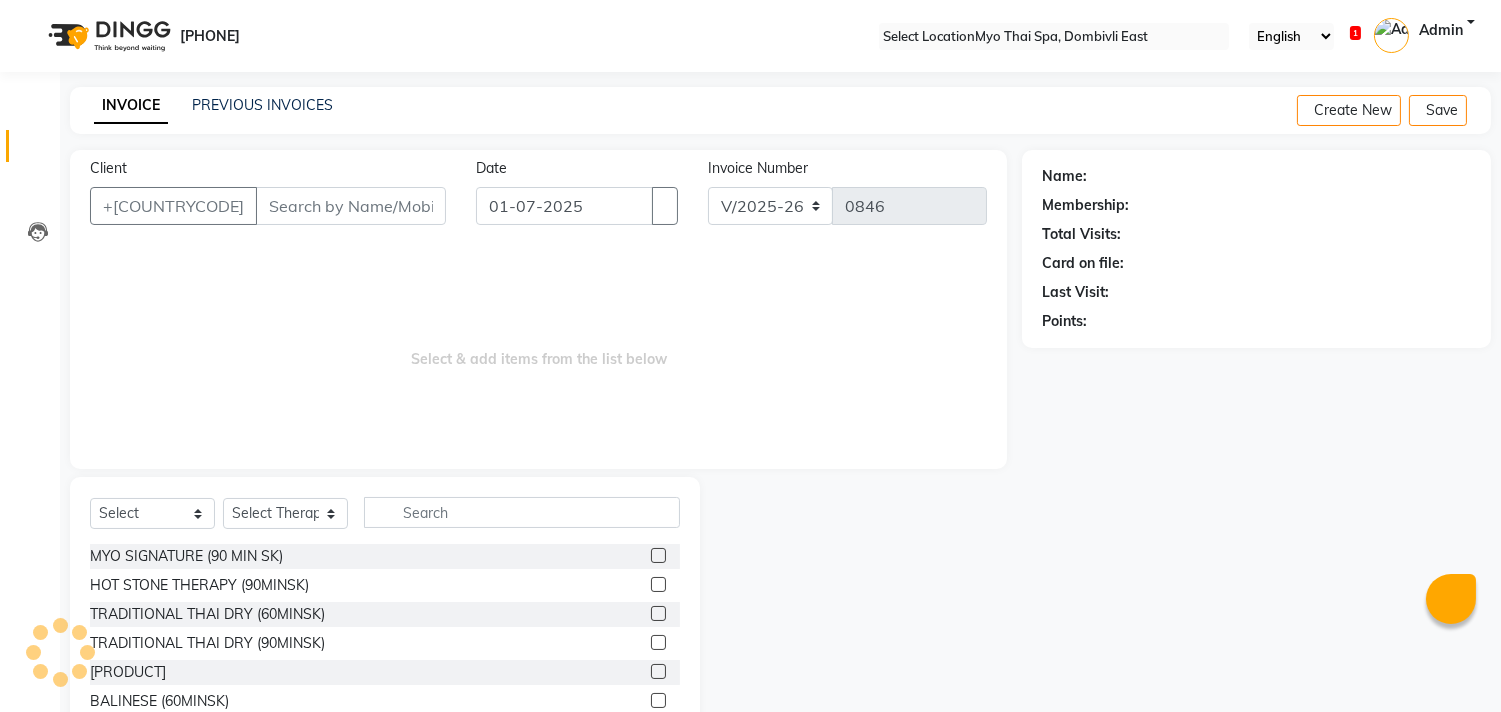 click on "Calendar" at bounding box center (30, 103) 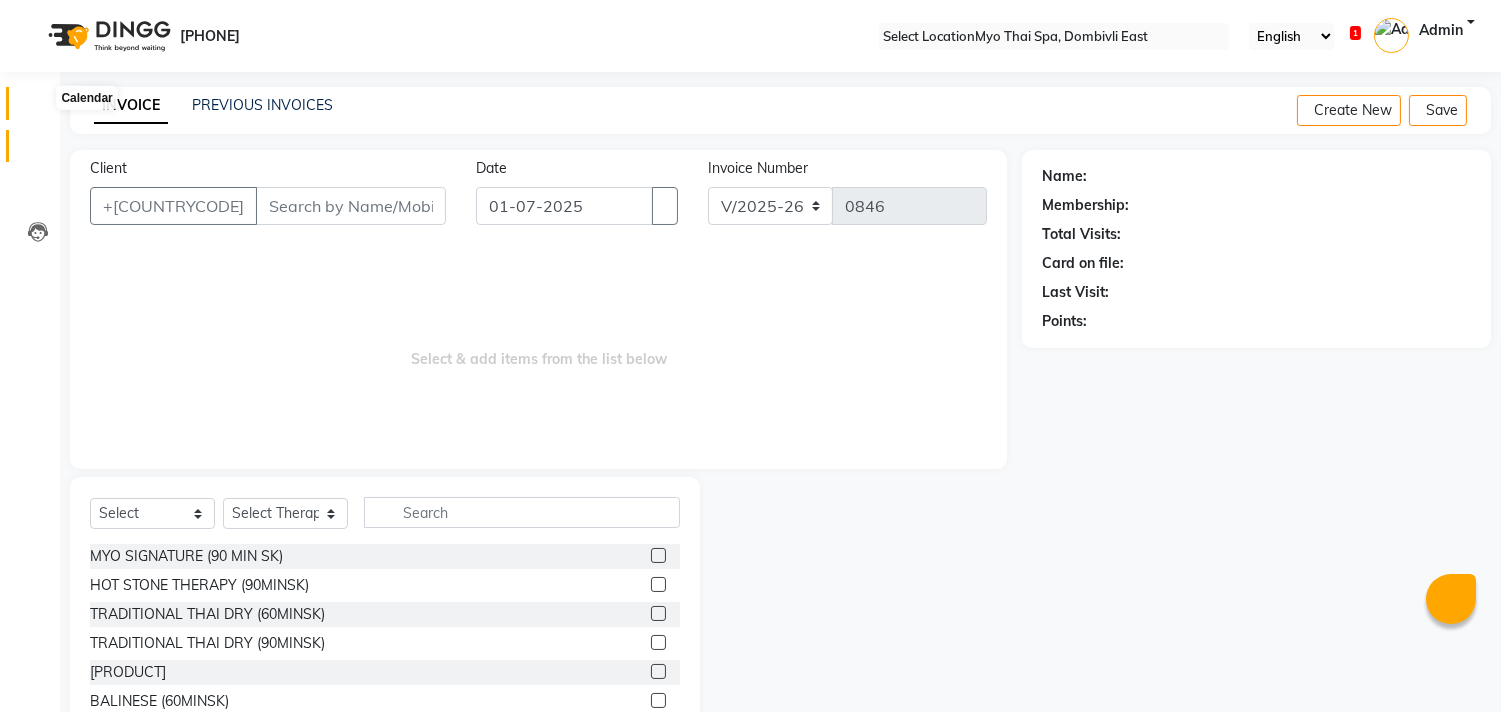 click at bounding box center (37, 108) 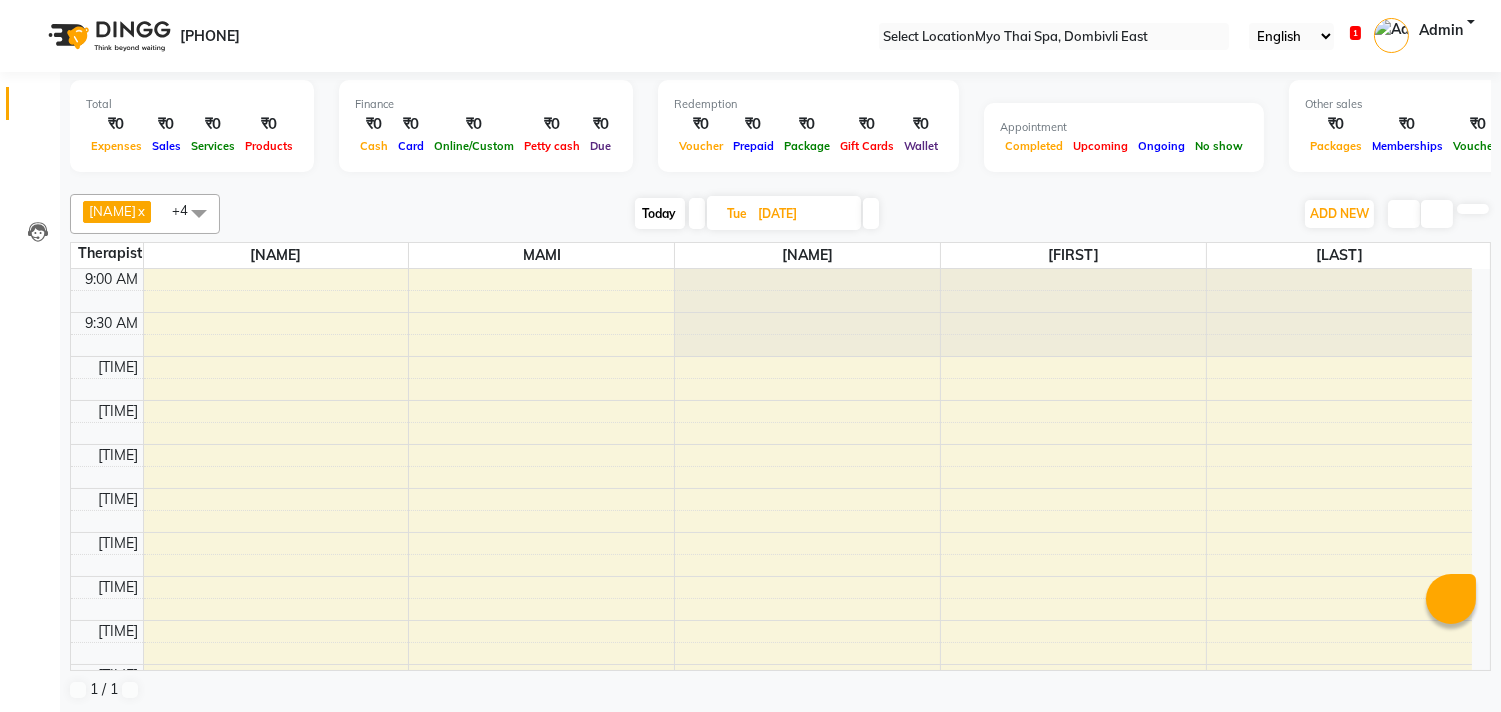 scroll, scrollTop: 0, scrollLeft: 0, axis: both 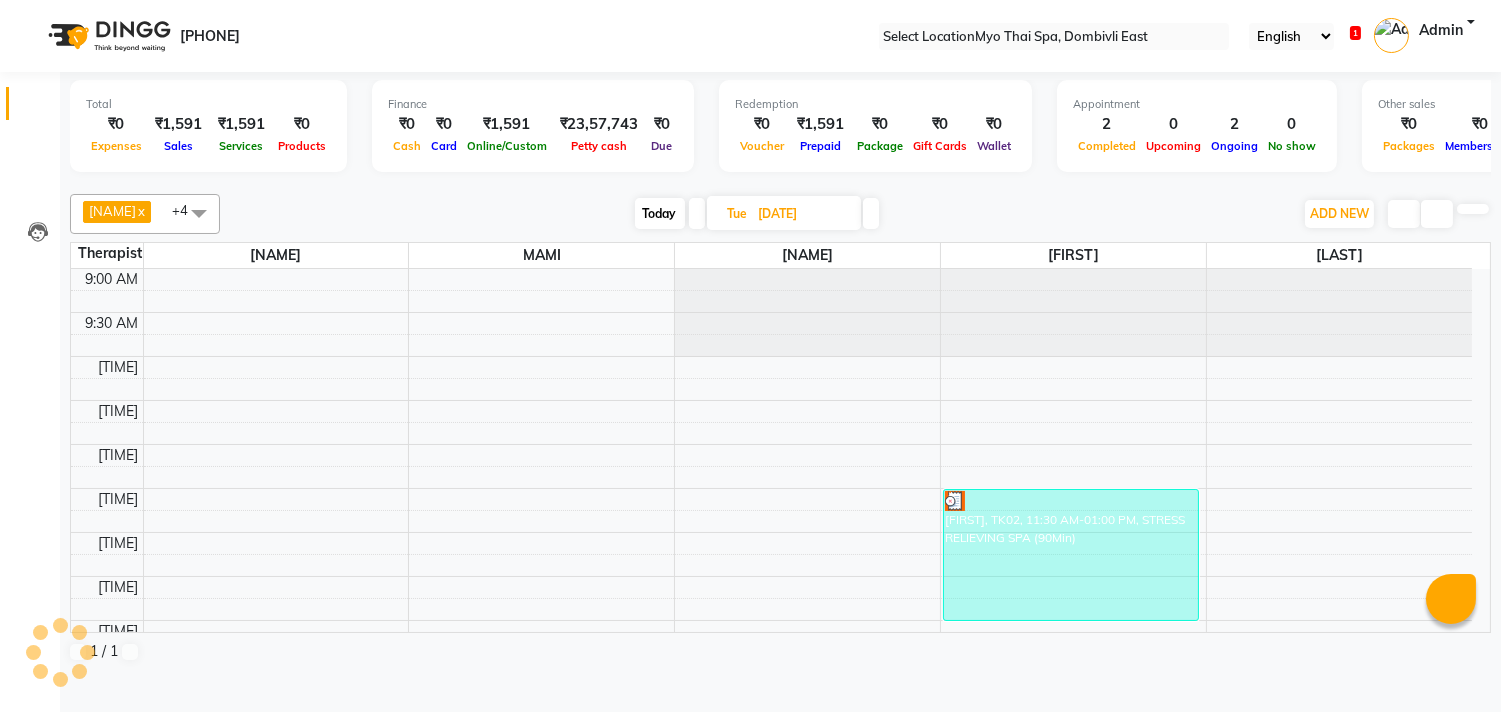 click on "Tue" at bounding box center (738, 213) 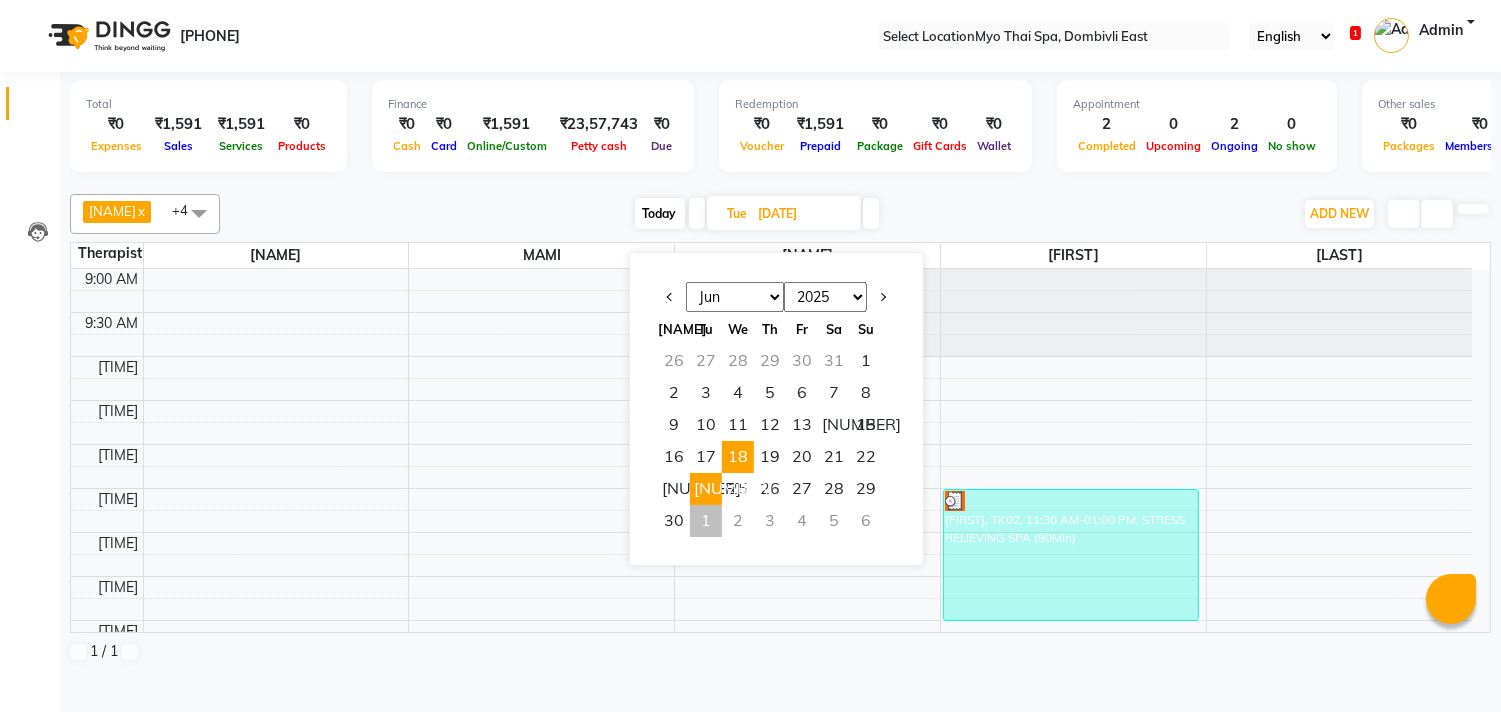 click on "18" at bounding box center (738, 457) 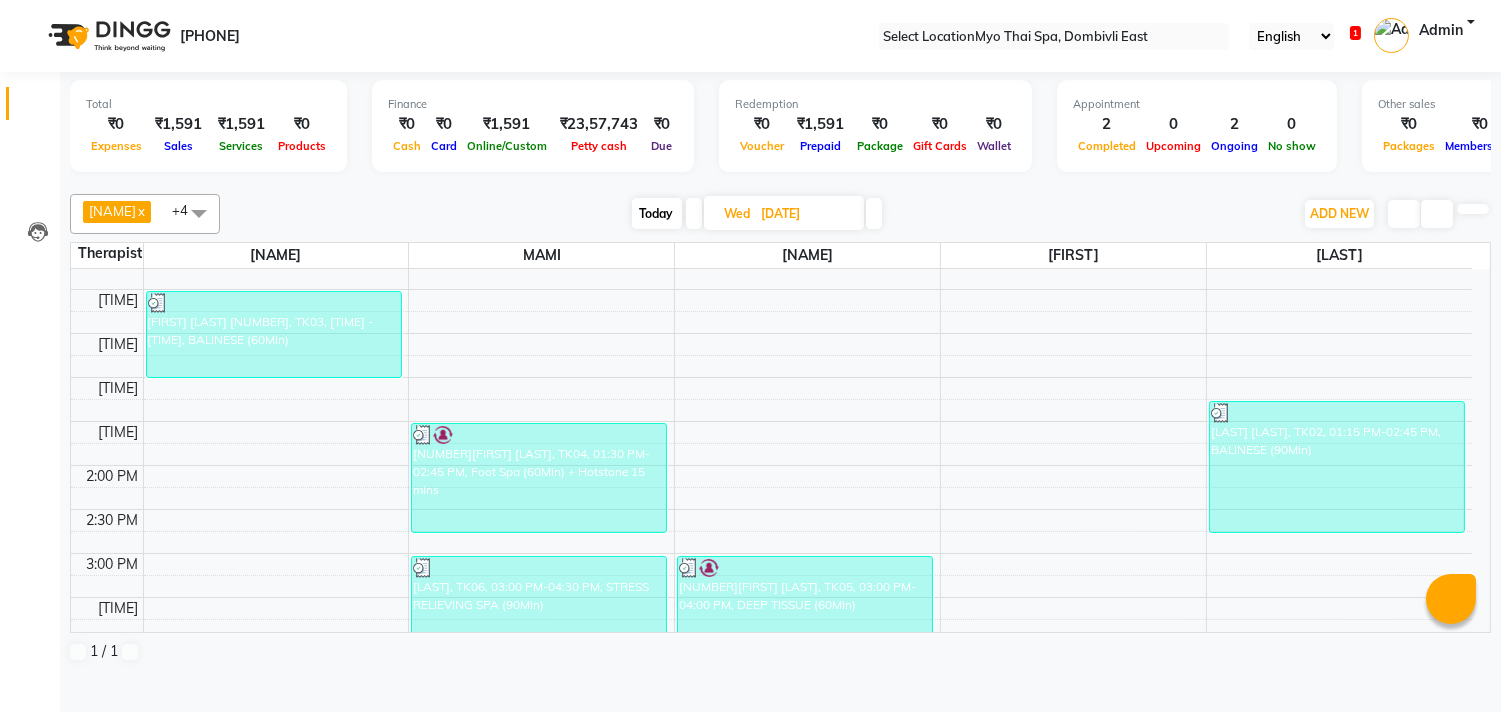 scroll, scrollTop: 221, scrollLeft: 0, axis: vertical 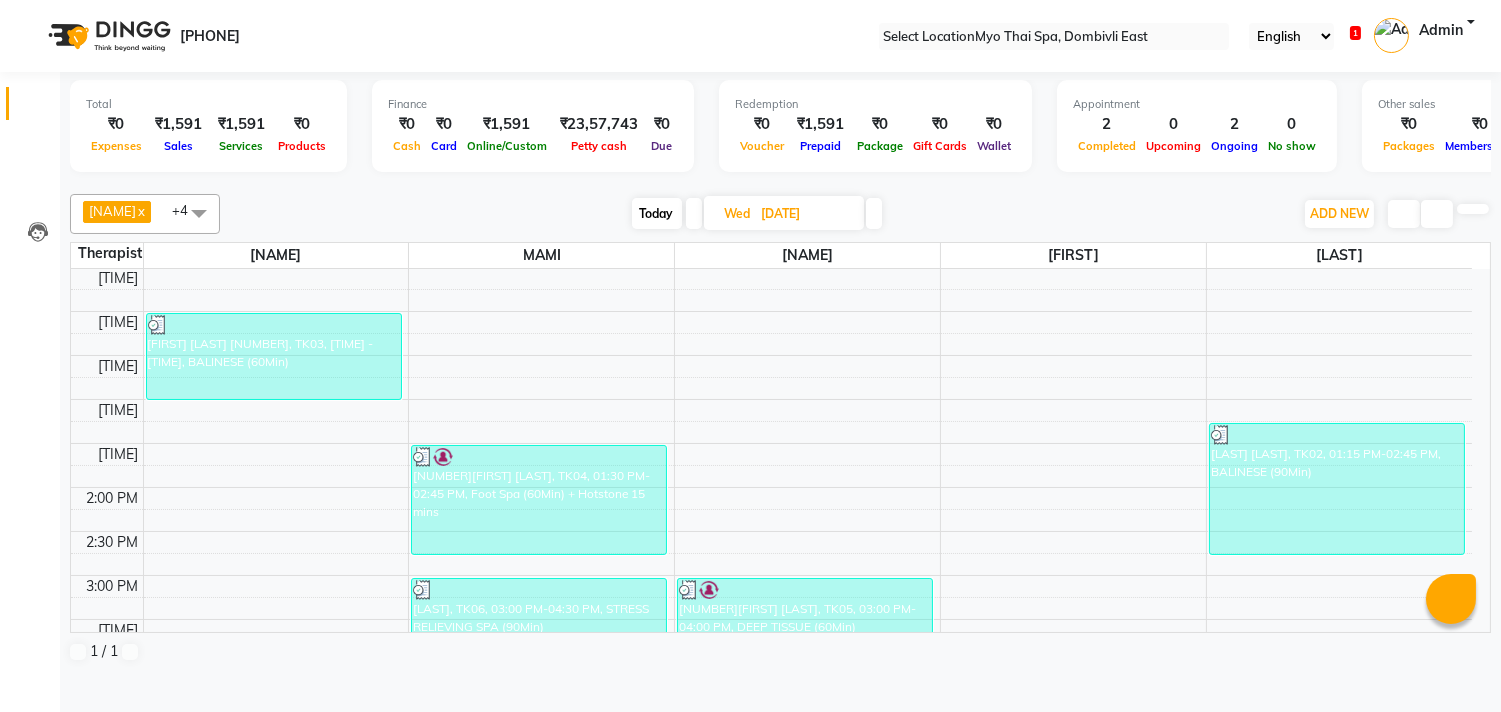 click on "View Invoice" at bounding box center [52, 746] 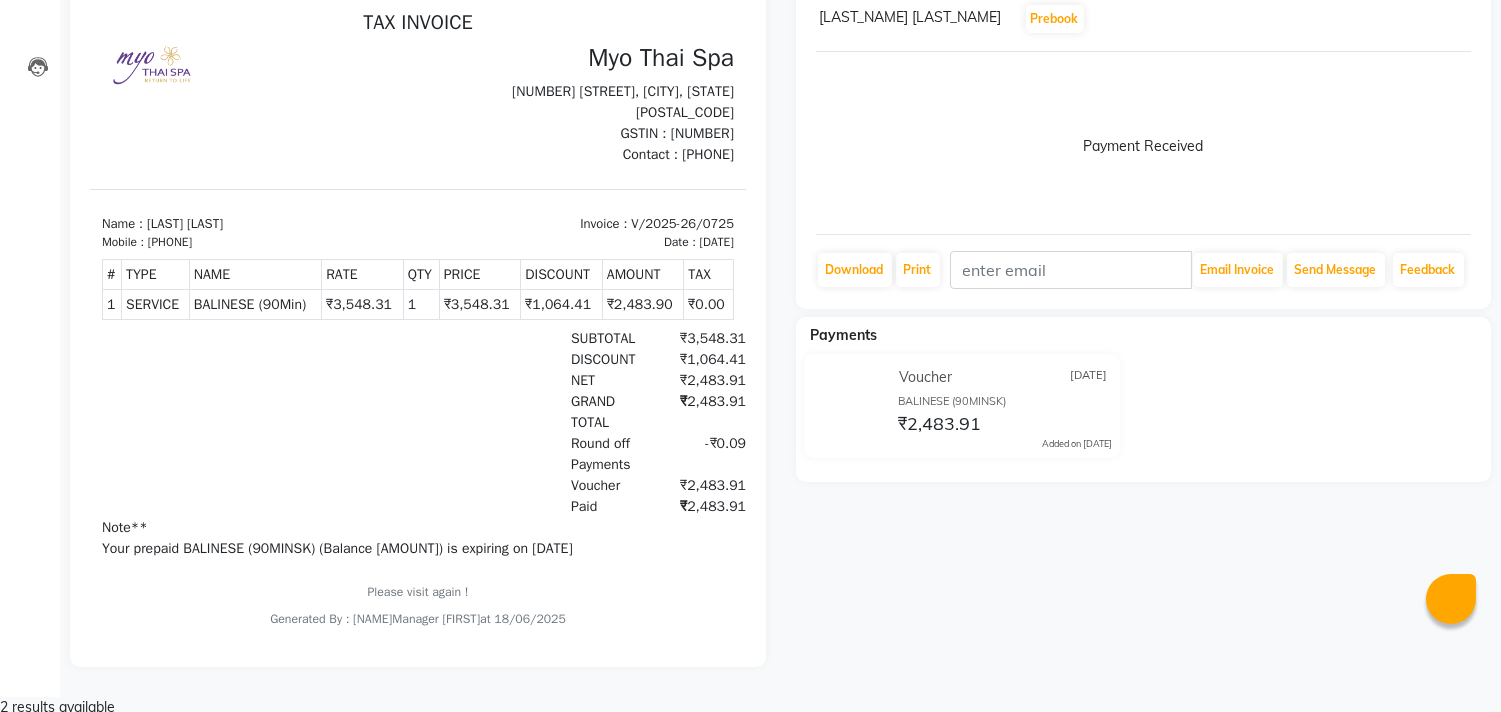 scroll, scrollTop: 54, scrollLeft: 0, axis: vertical 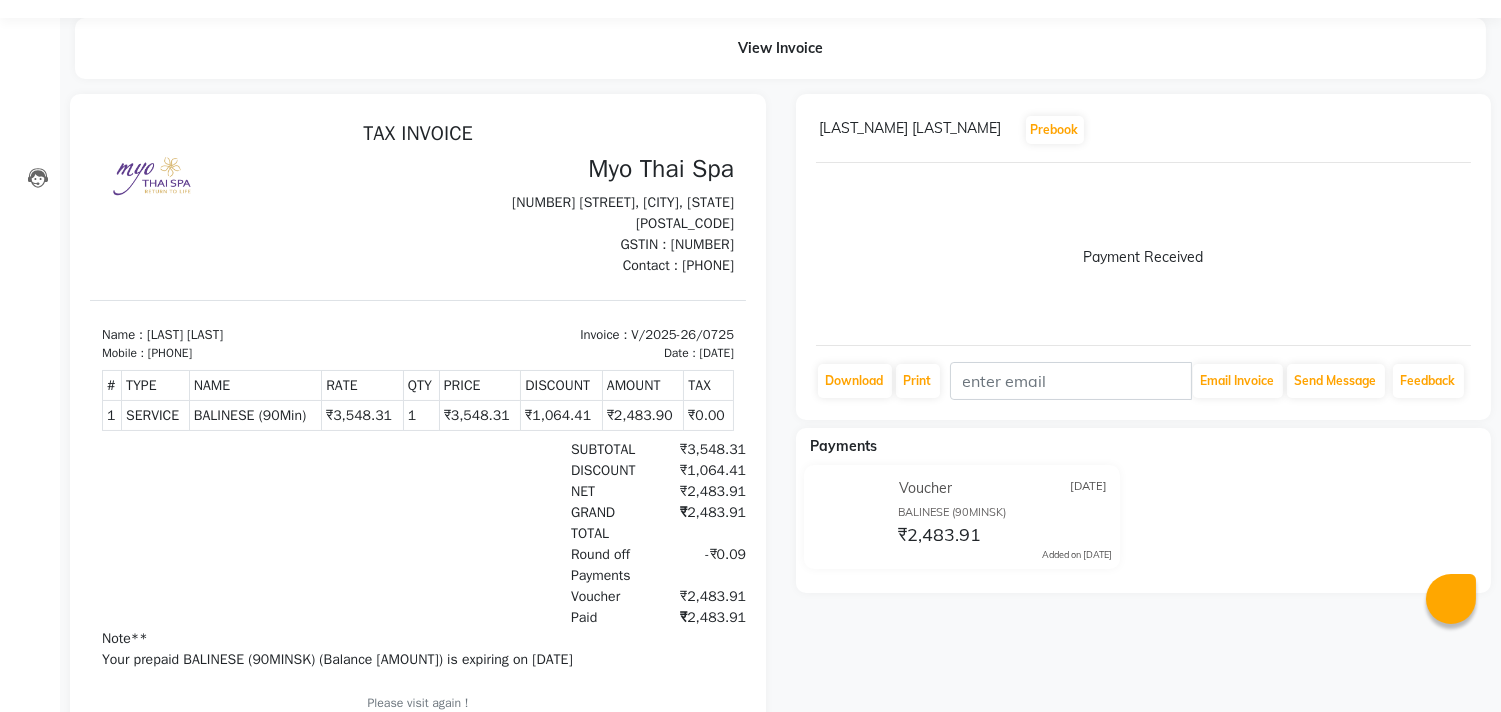 click at bounding box center (1467, 130) 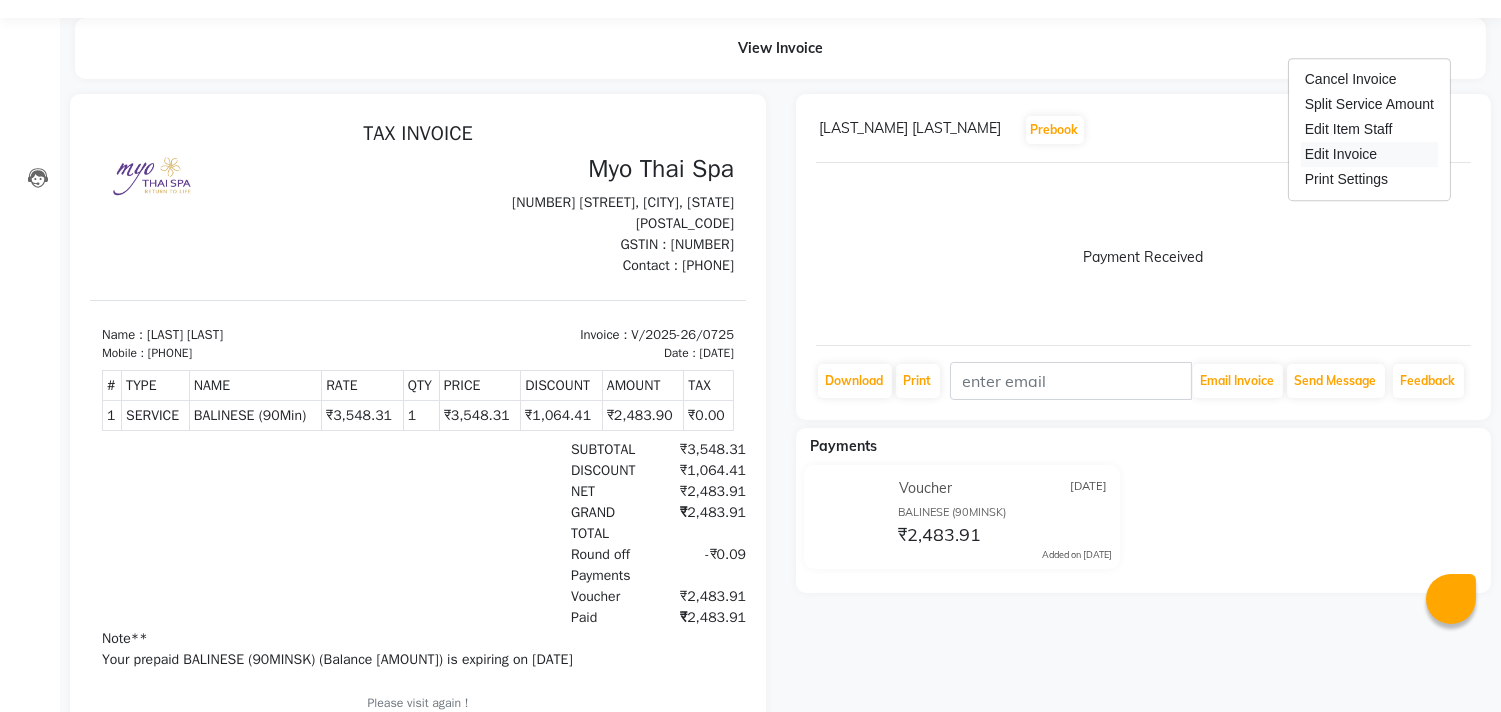 click on "Edit Invoice" at bounding box center [1369, 154] 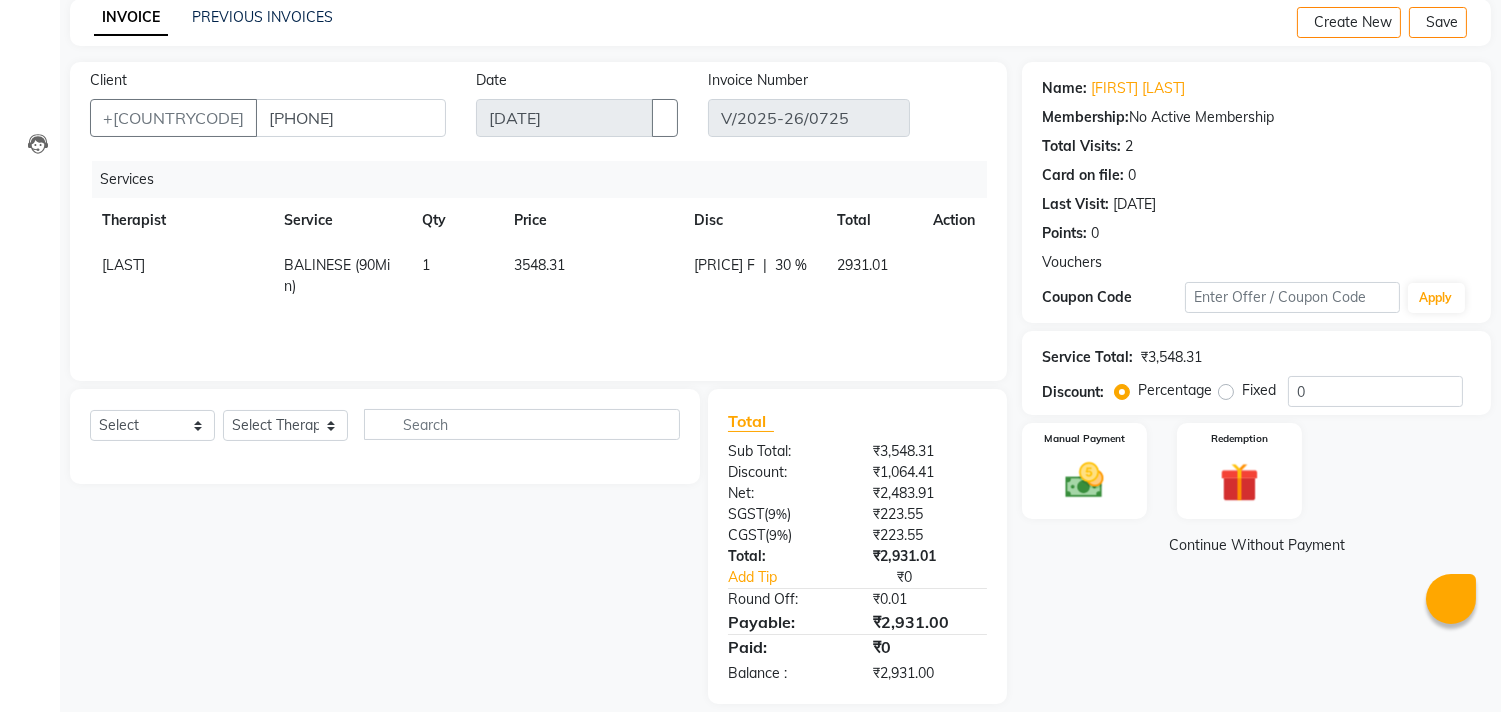 scroll, scrollTop: 108, scrollLeft: 0, axis: vertical 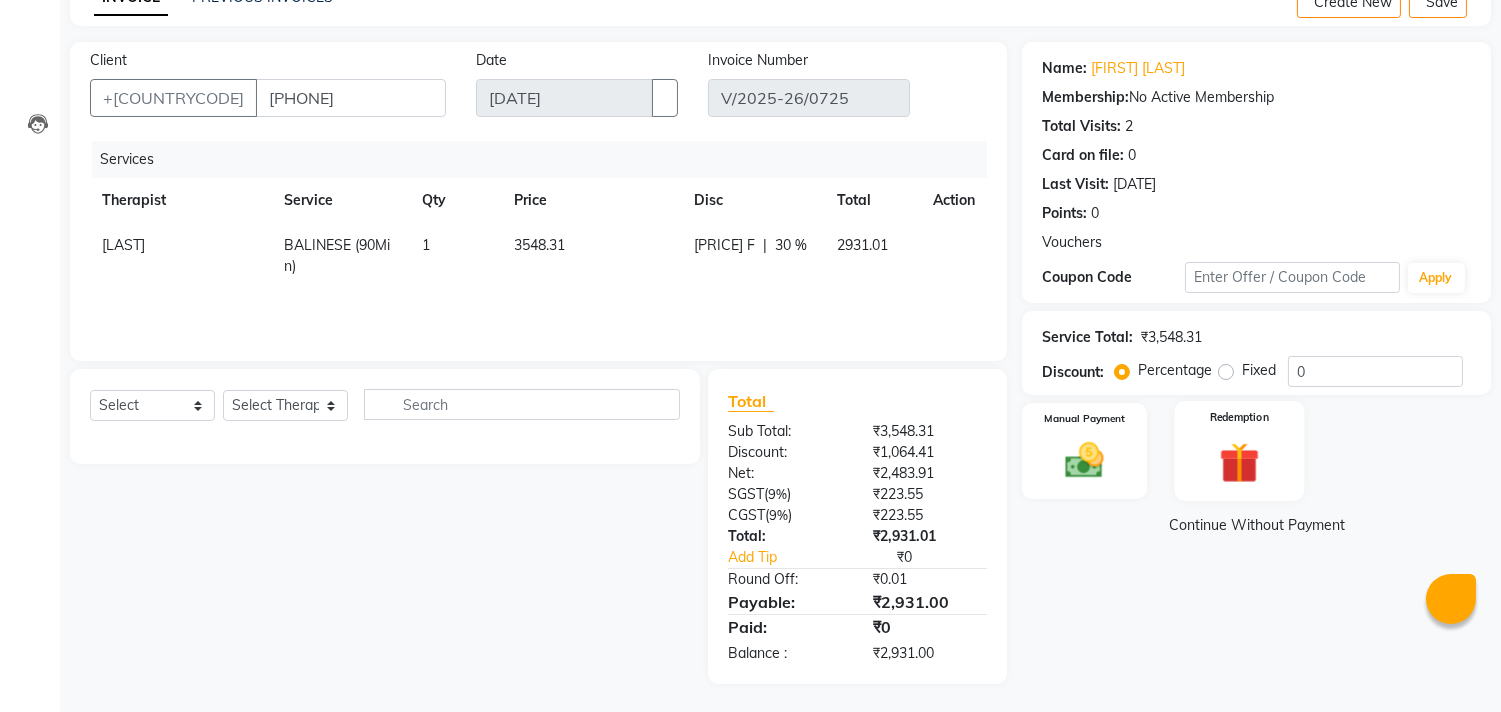 click on "Redemption" at bounding box center (1239, 450) 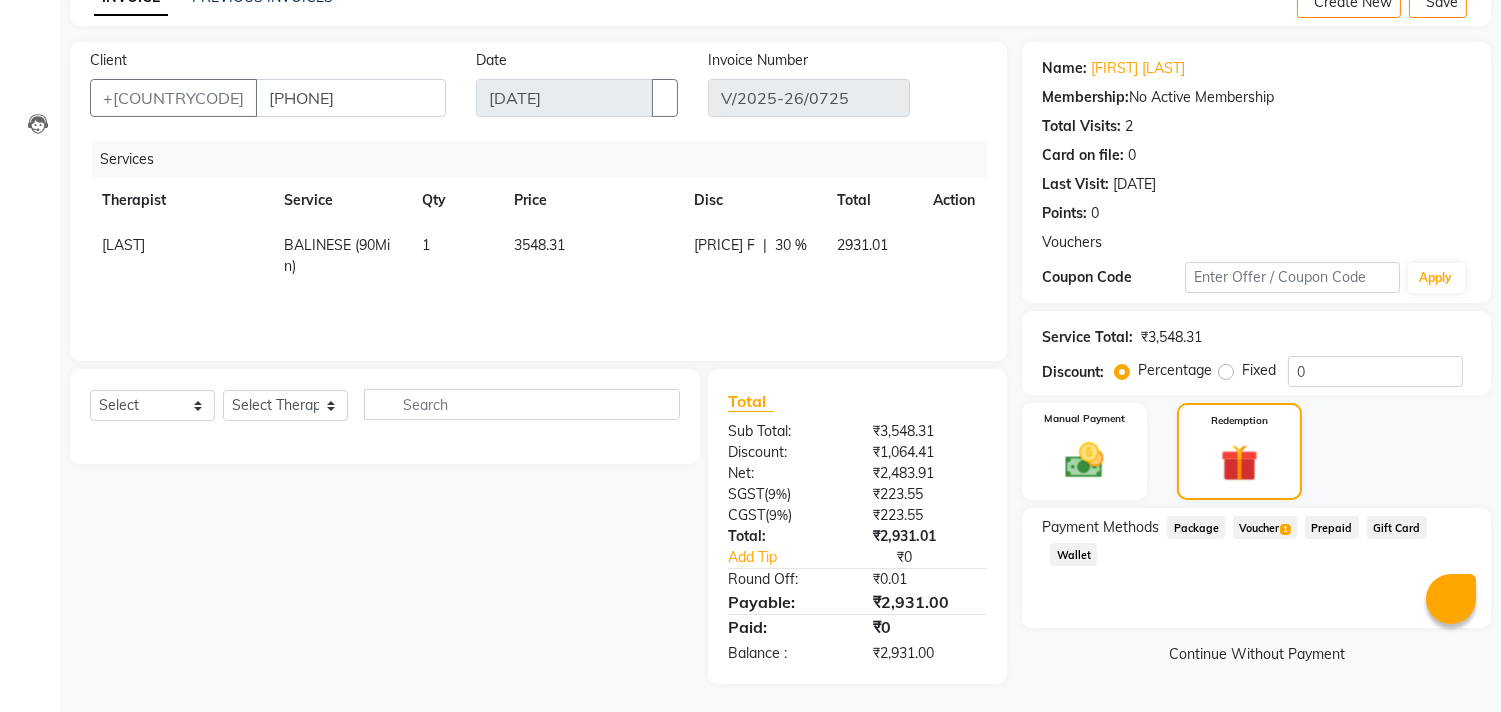 click on "Voucher  1" at bounding box center (1196, 527) 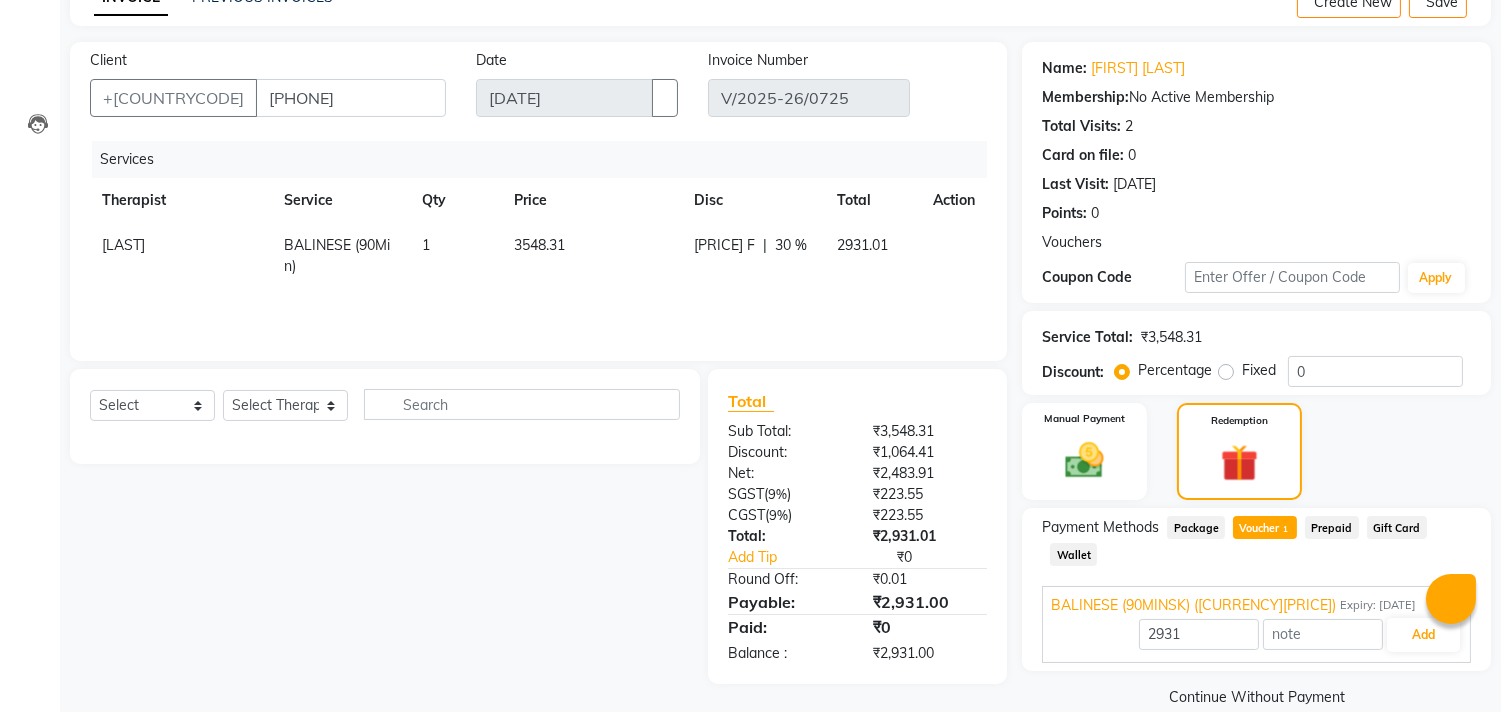 scroll, scrollTop: 140, scrollLeft: 0, axis: vertical 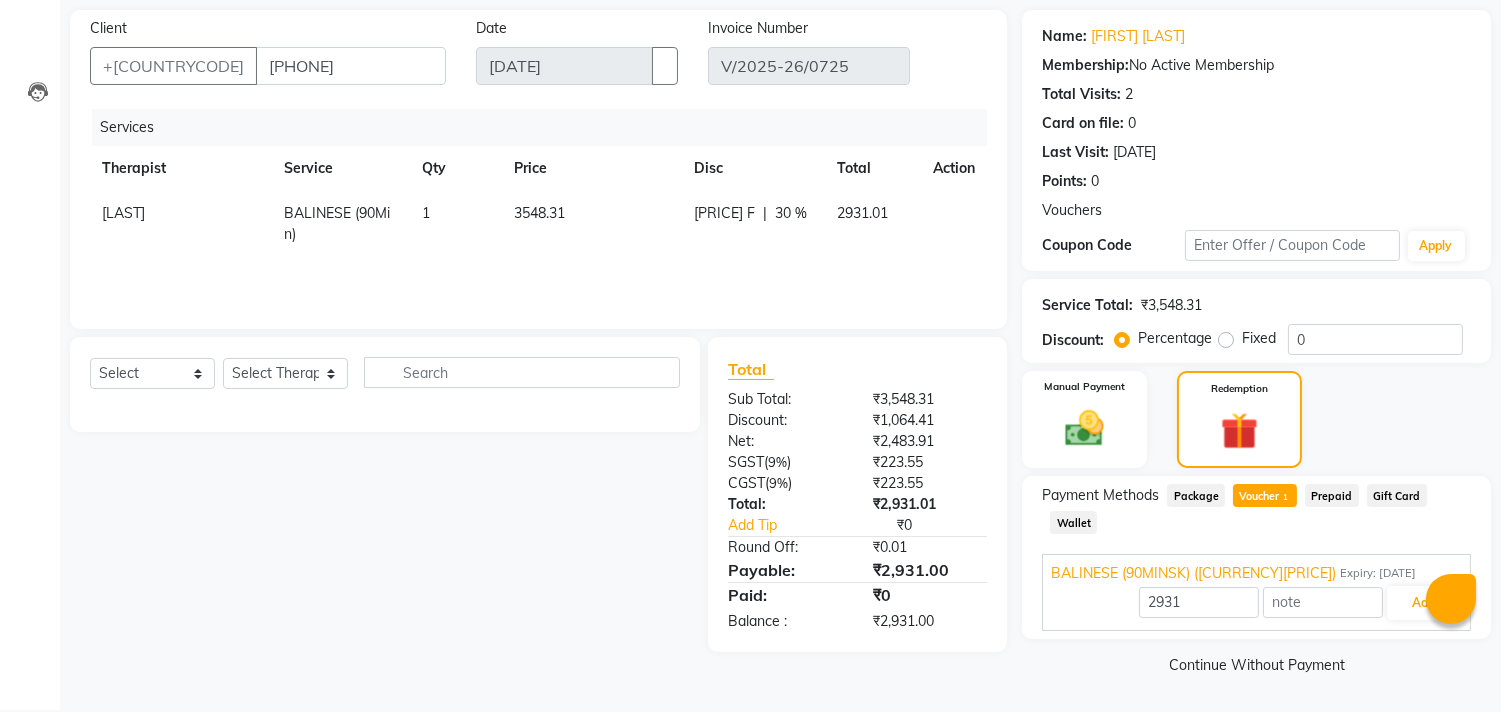 click at bounding box center (1451, 599) 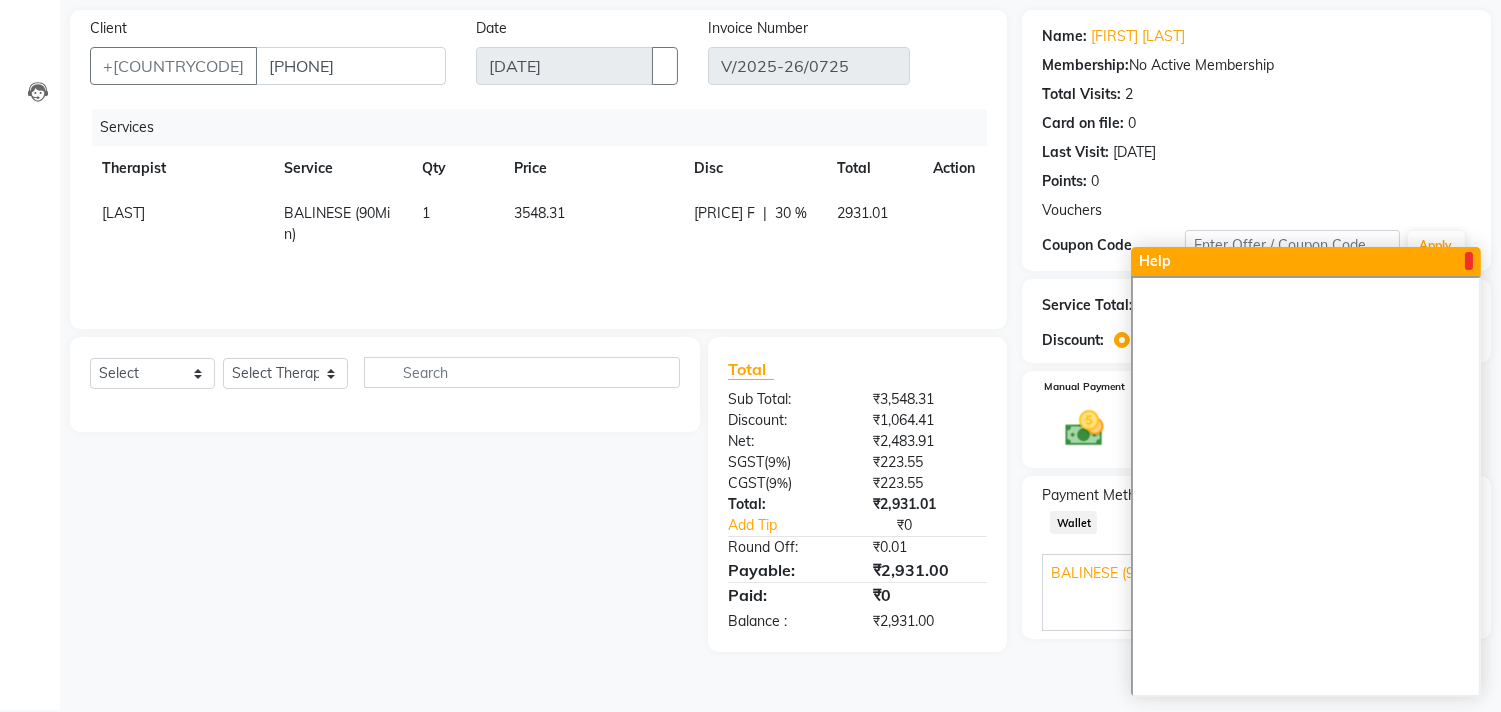 click at bounding box center [1469, 261] 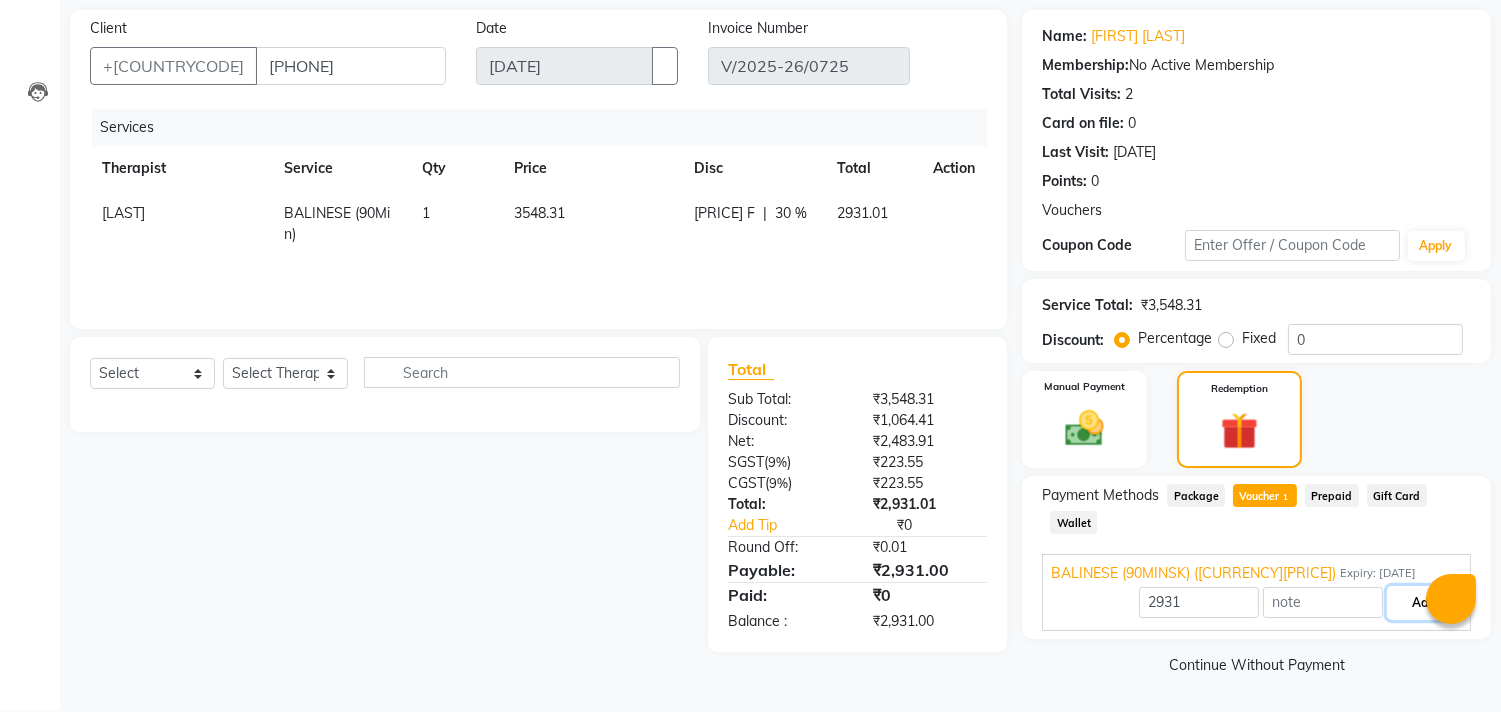 click on "Add" at bounding box center [1423, 603] 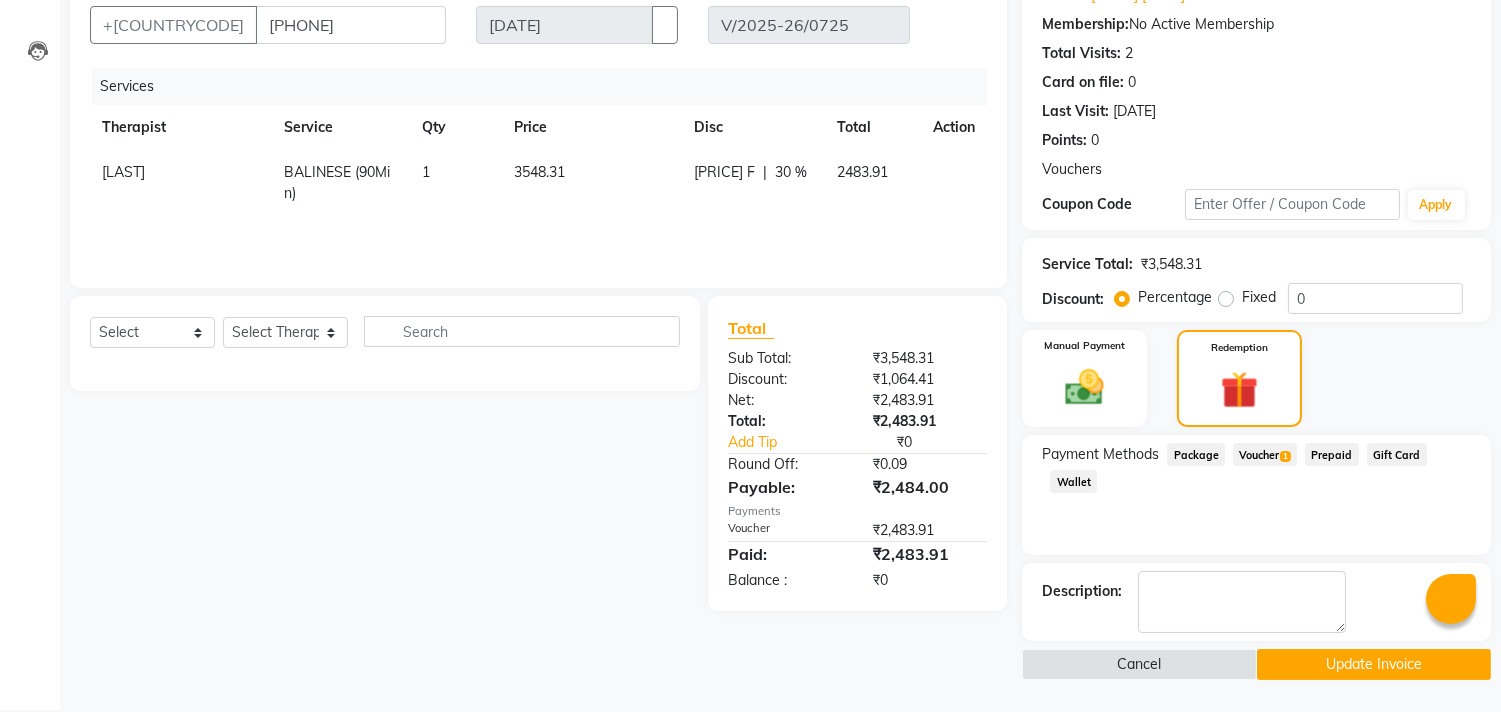 scroll, scrollTop: 0, scrollLeft: 0, axis: both 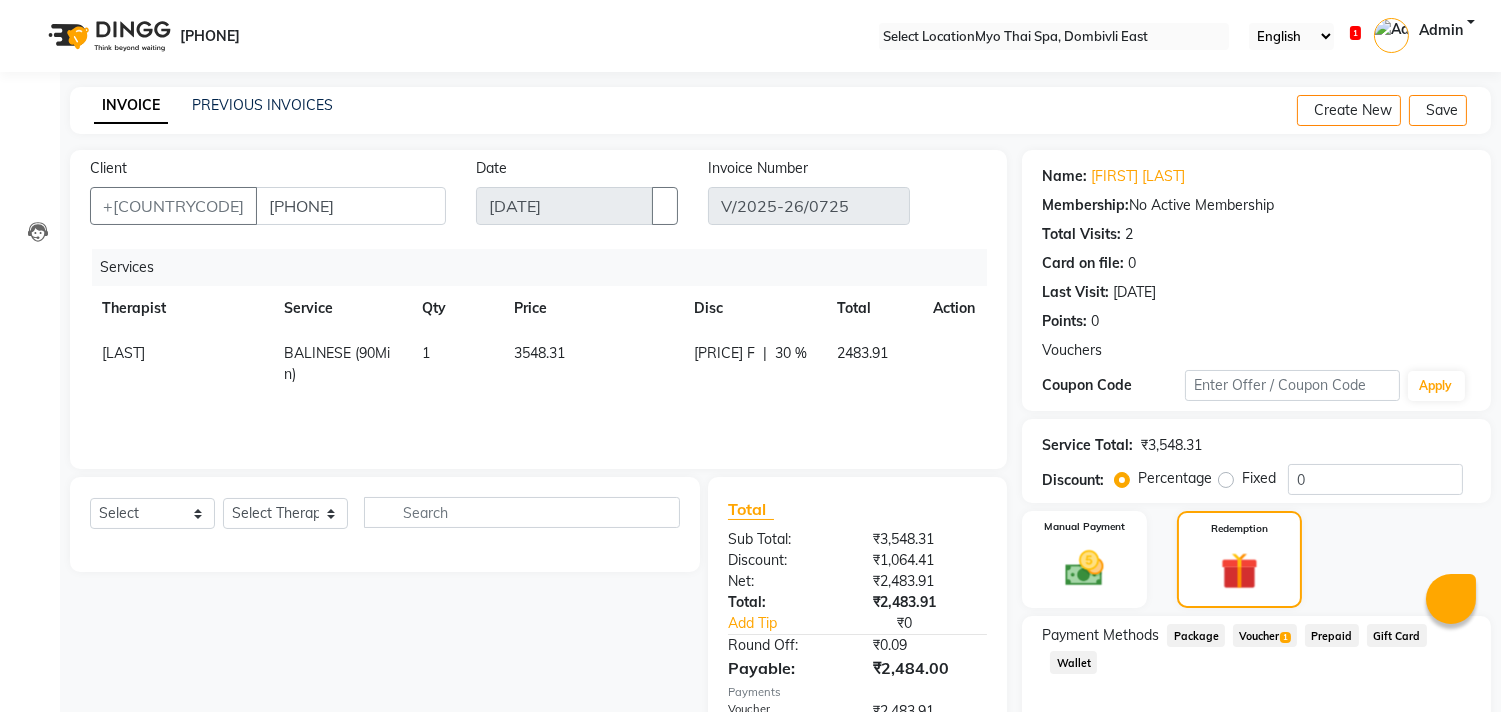 click at bounding box center [1475, 110] 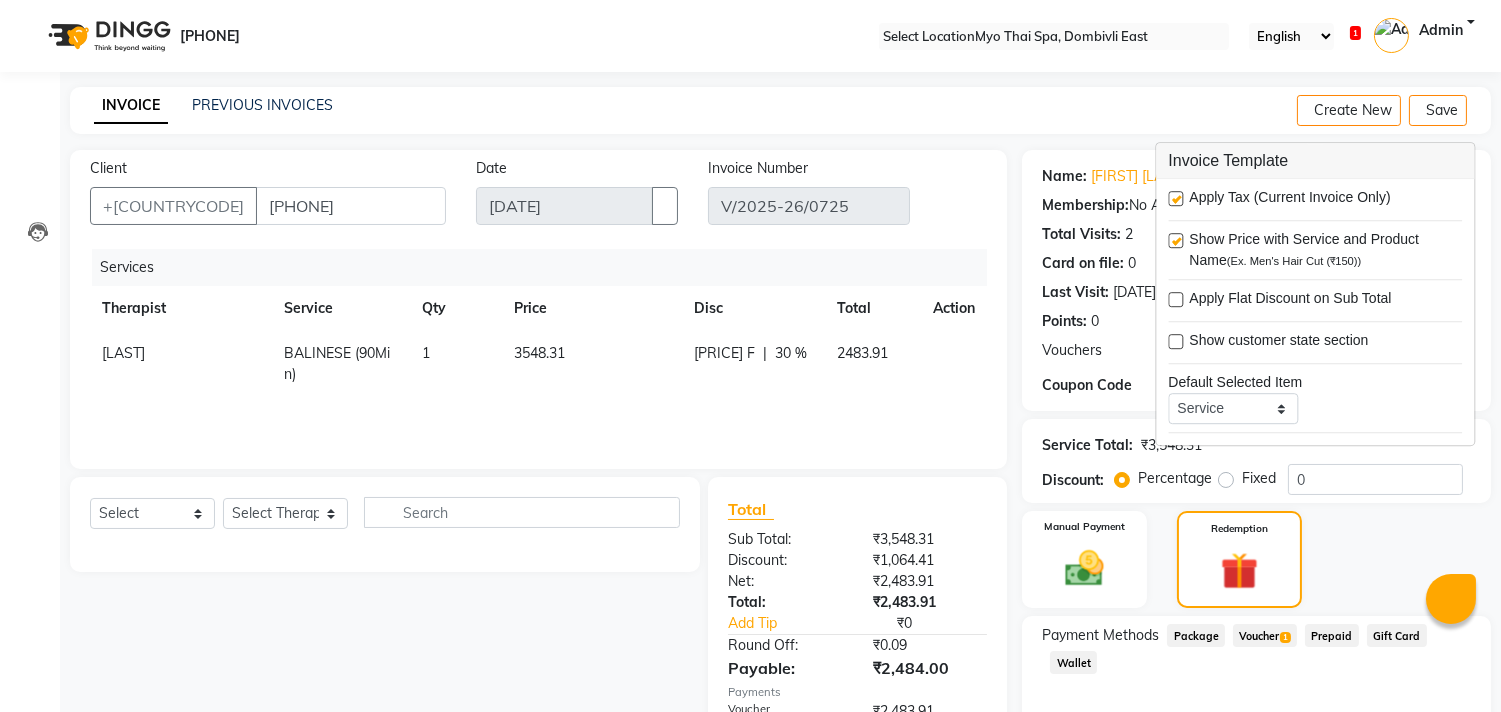 click at bounding box center (1175, 240) 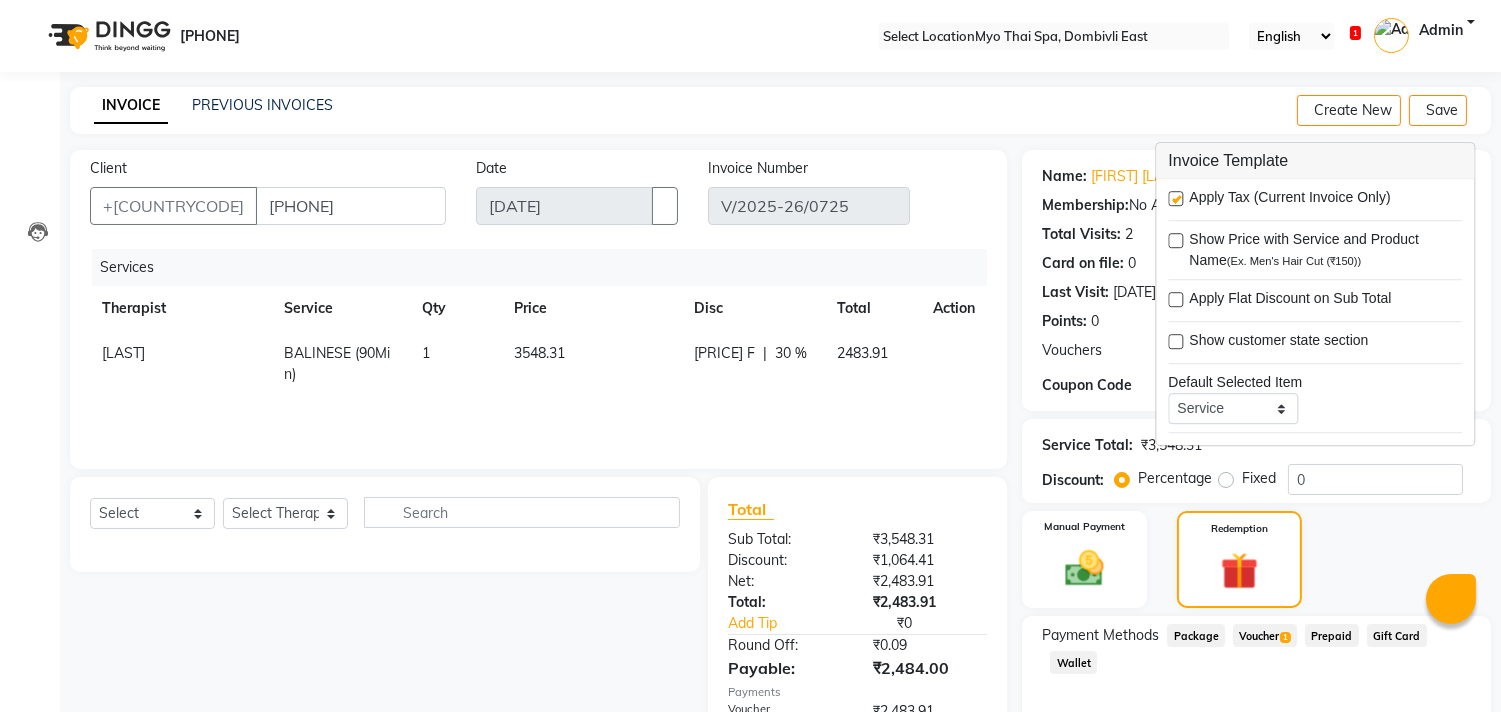 click on "Client +91 [PHONE] Date [DATE] Invoice Number V/2025-26/0725 Services Therapist Service Qty Price Disc Total Action [LAST] BALINESE (90Min) 1 3548.31 1064.41 F | 30 % 2483.91" at bounding box center (538, 309) 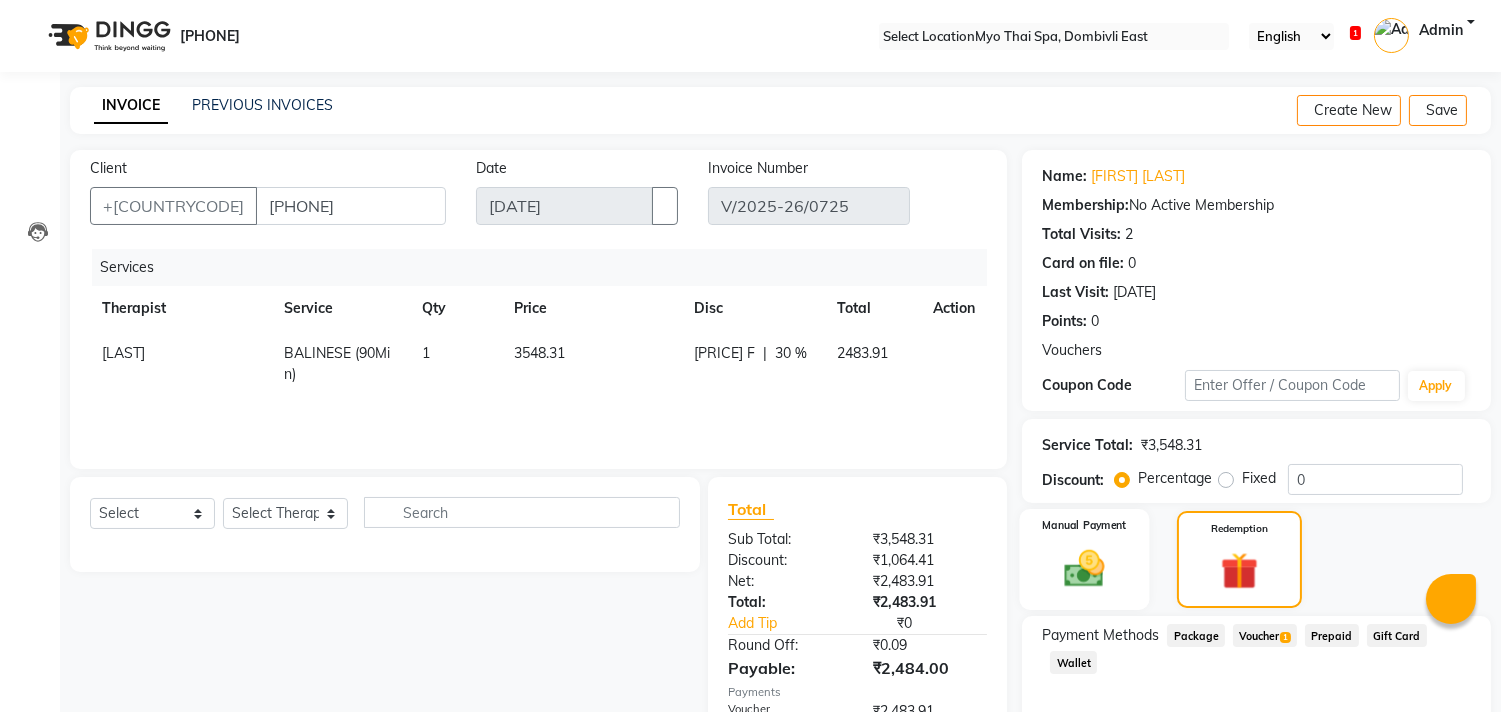 scroll, scrollTop: 181, scrollLeft: 0, axis: vertical 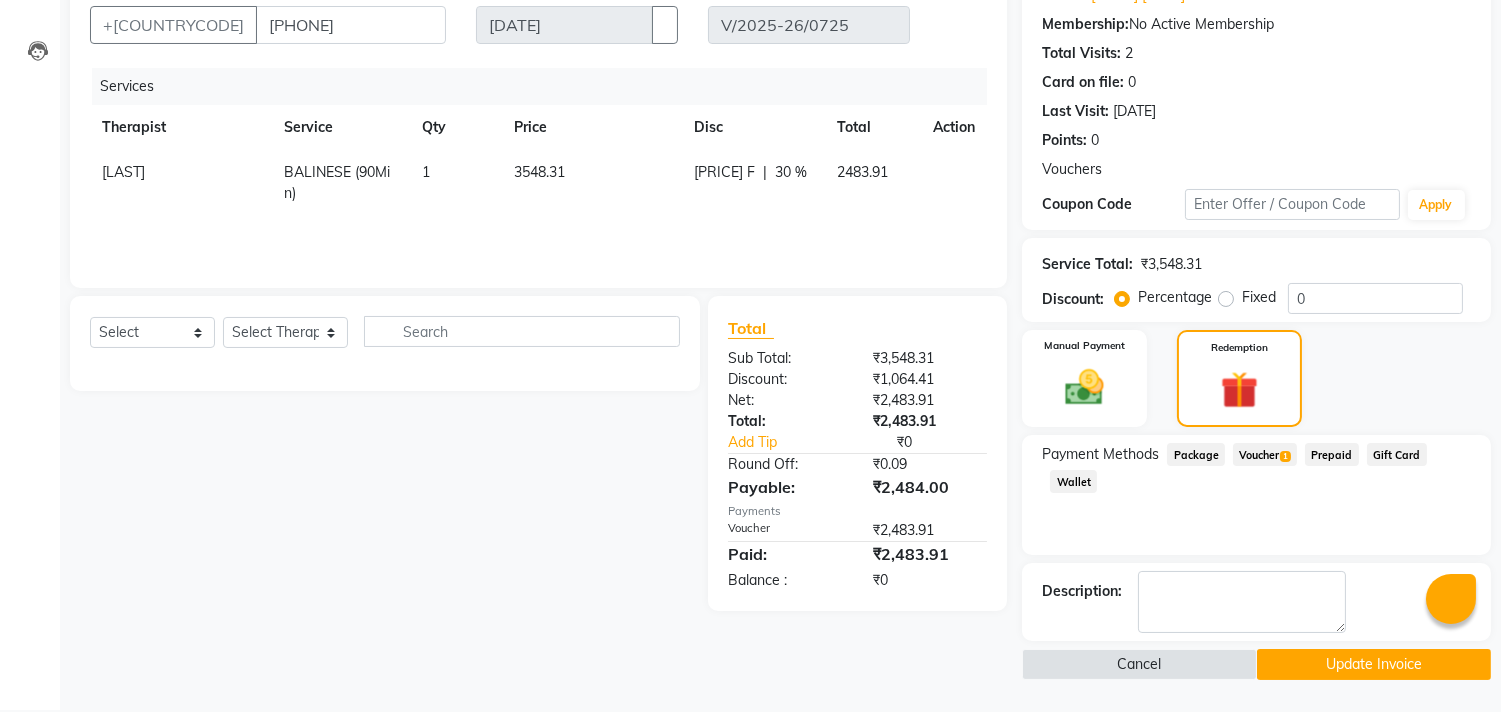 click at bounding box center [938, 530] 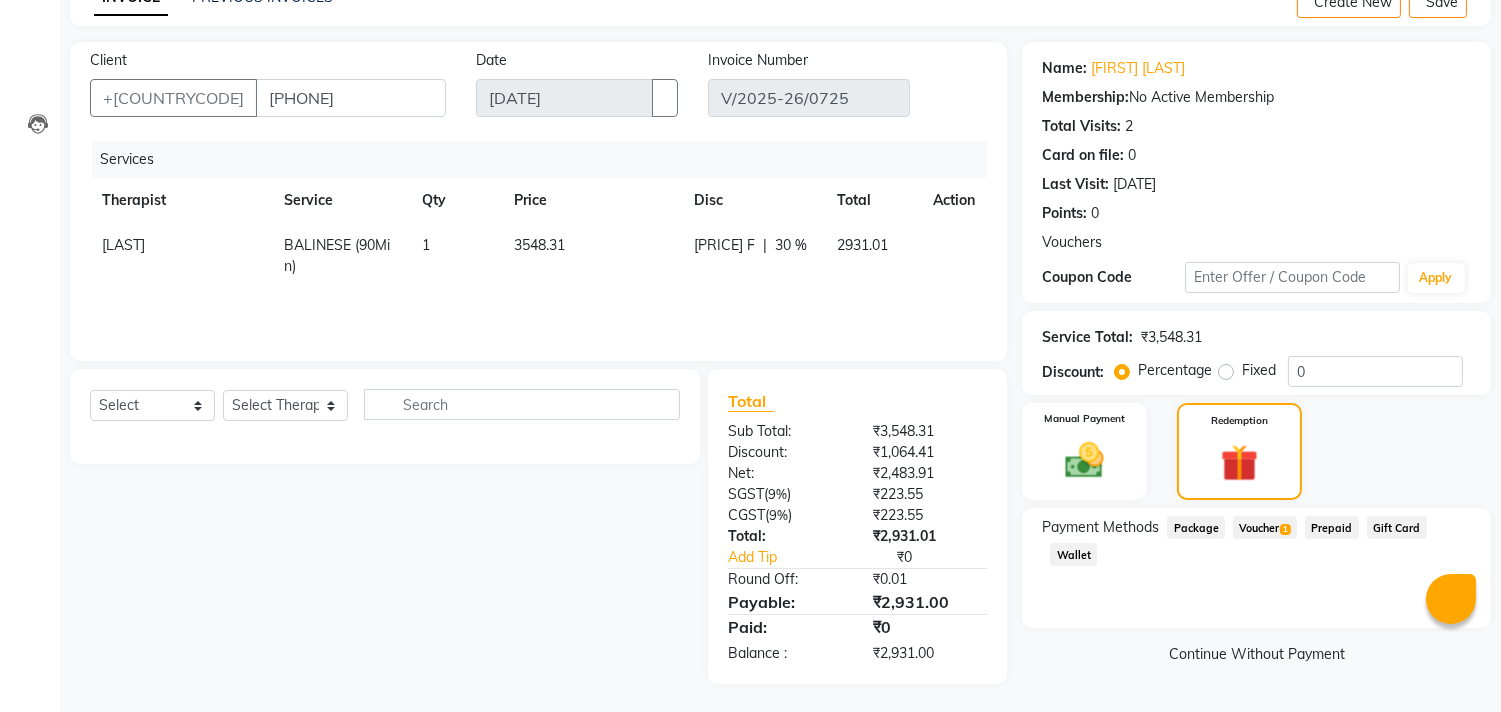click on "Voucher  1" at bounding box center (1196, 527) 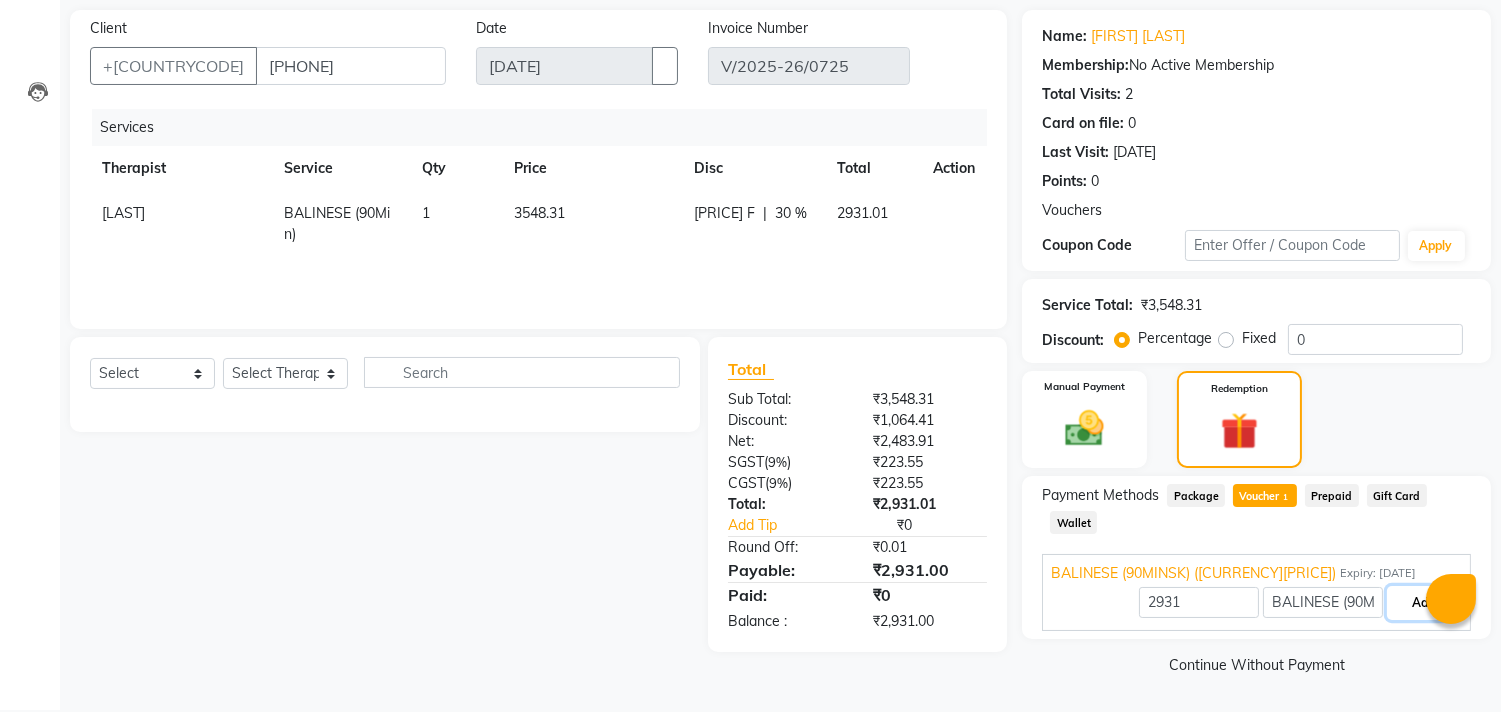 click on "Add" at bounding box center (1423, 603) 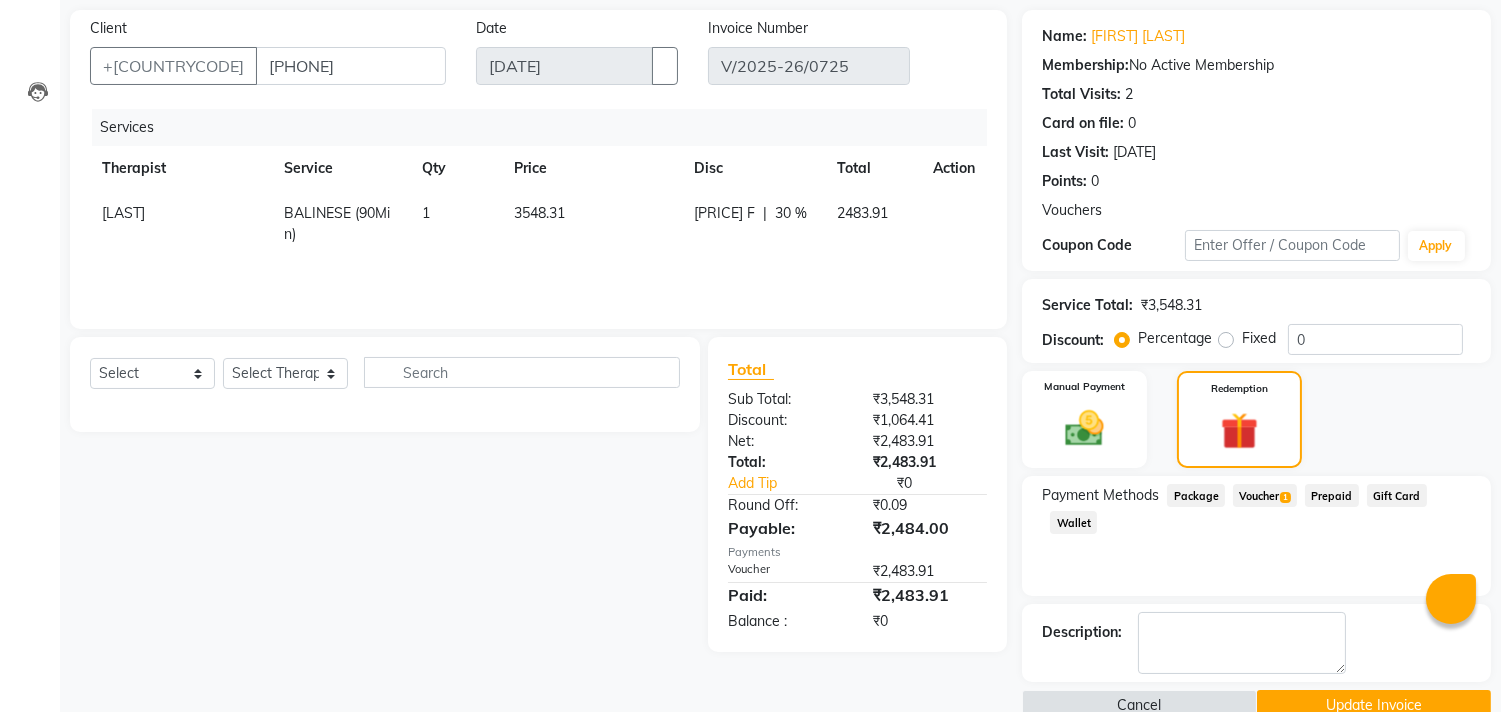 scroll, scrollTop: 0, scrollLeft: 0, axis: both 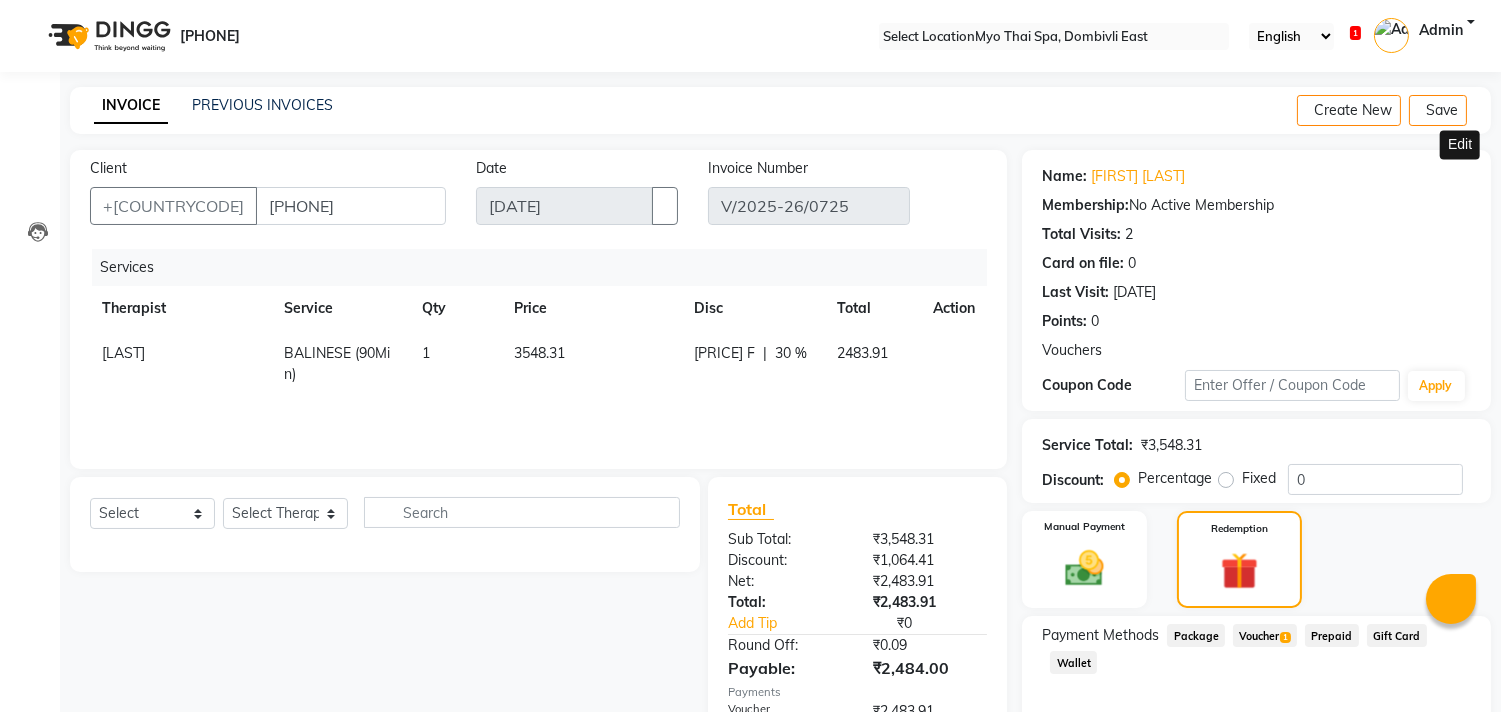 click at bounding box center [1463, 176] 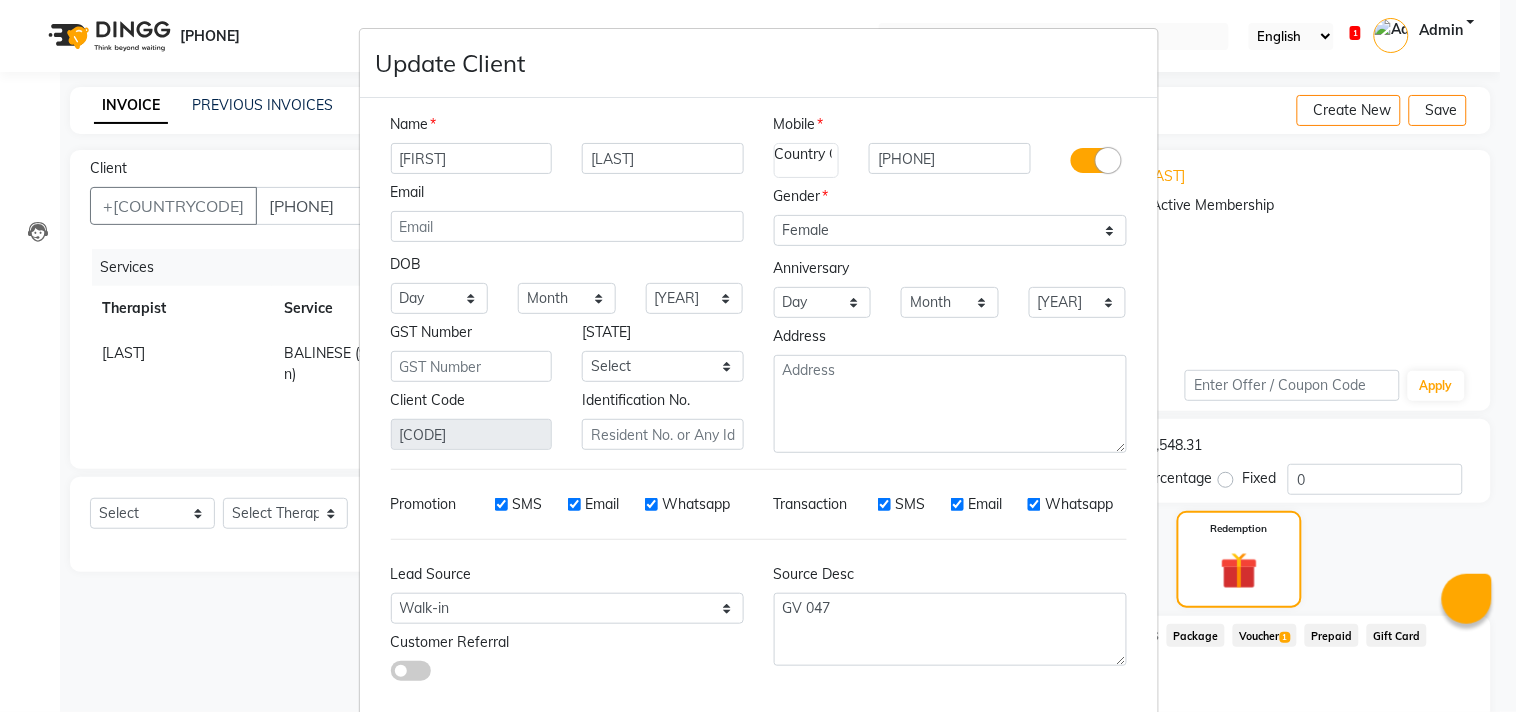 click on "Update Client Name [FIRST] [LAST] Email DOB Day 01 02 03 04 05 06 07 08 09 10 11 12 13 14 15 16 17 18 19 20 21 22 23 24 25 26 27 28 29 30 31 Month January February March April May June July August September October November December 1940 1941 1942 1943 1944 1945 1946 1947 1948 1949 1950 1951 1952 1953 1954 1955 1956 1957 1958 1959 1960 1961 1962 1963 1964 1965 1966 1967 1968 1969 1970 1971 1972 1973 1974 1975 1976 1977 1978 1979 1980 1981 1982 1983 1984 1985 1986 1987 1988 1989 1990 1991 1992 1993 1994 1995 1996 1997 1998 1999 2000 2001 2002 2003 2004 2005 2006 2007 2008 2009 2010 2011 2012 2013 2014 2015 2016 2017 2018 2019 2020 2021 2022 2023 2024 GST Number State Select Andaman and Nicobar Islands Andhra Pradesh Arunachal Pradesh Assam Bihar Chandigarh Chhattisgarh Dadra and Nagar Haveli Daman and Diu Delhi Goa Gujarat Haryana Himachal Pradesh Jammu and Kashmir Jharkhand Karnataka Kerala Lakshadweep Madhya Pradesh Maharashtra Manipur Meghalaya Mizoram Nagaland Odisha Pondicherry Punjab Rajasthan Sikkim ×" at bounding box center (758, 356) 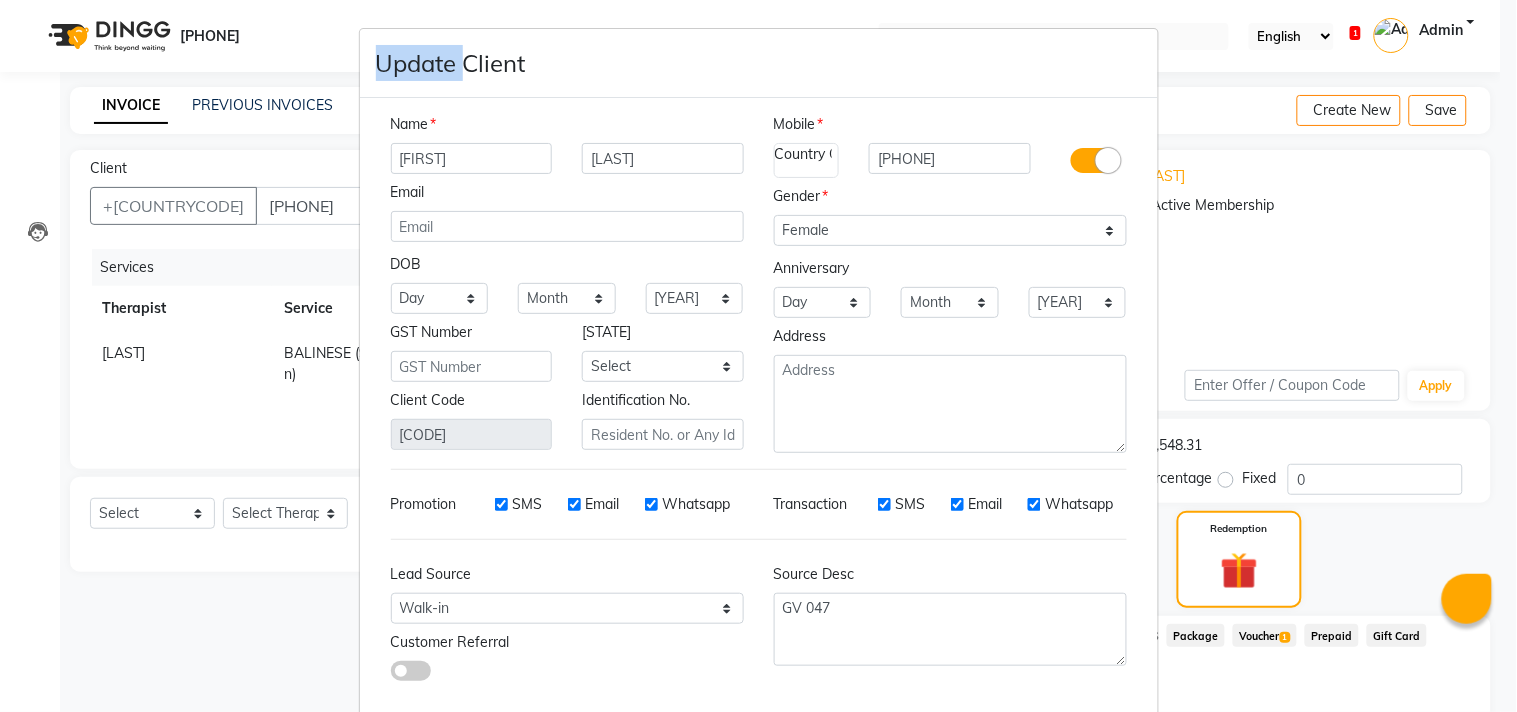 click on "Update Client Name [FIRST] [LAST] Email DOB Day 01 02 03 04 05 06 07 08 09 10 11 12 13 14 15 16 17 18 19 20 21 22 23 24 25 26 27 28 29 30 31 Month January February March April May June July August September October November December 1940 1941 1942 1943 1944 1945 1946 1947 1948 1949 1950 1951 1952 1953 1954 1955 1956 1957 1958 1959 1960 1961 1962 1963 1964 1965 1966 1967 1968 1969 1970 1971 1972 1973 1974 1975 1976 1977 1978 1979 1980 1981 1982 1983 1984 1985 1986 1987 1988 1989 1990 1991 1992 1993 1994 1995 1996 1997 1998 1999 2000 2001 2002 2003 2004 2005 2006 2007 2008 2009 2010 2011 2012 2013 2014 2015 2016 2017 2018 2019 2020 2021 2022 2023 2024 GST Number State Select Andaman and Nicobar Islands Andhra Pradesh Arunachal Pradesh Assam Bihar Chandigarh Chhattisgarh Dadra and Nagar Haveli Daman and Diu Delhi Goa Gujarat Haryana Himachal Pradesh Jammu and Kashmir Jharkhand Karnataka Kerala Lakshadweep Madhya Pradesh Maharashtra Manipur Meghalaya Mizoram Nagaland Odisha Pondicherry Punjab Rajasthan Sikkim ×" at bounding box center [758, 356] 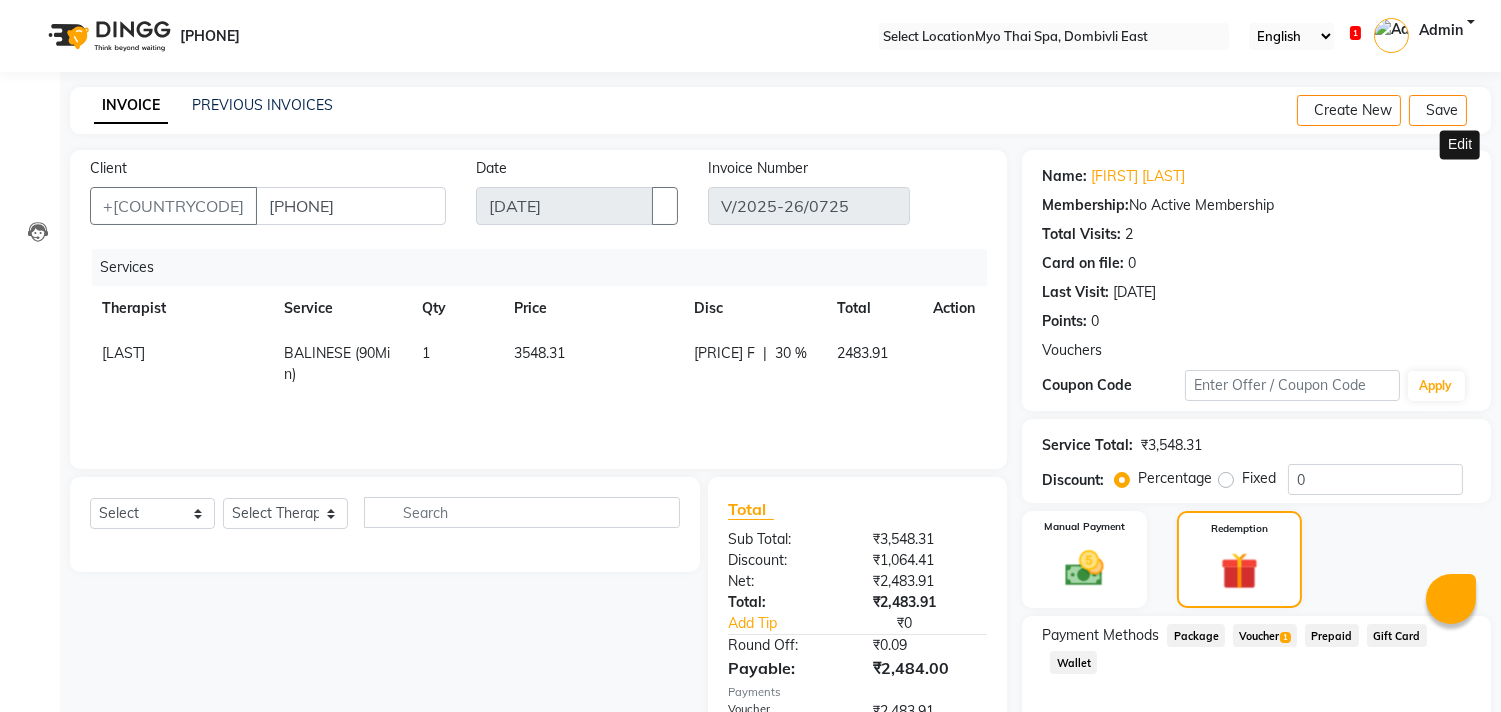 click at bounding box center [1463, 176] 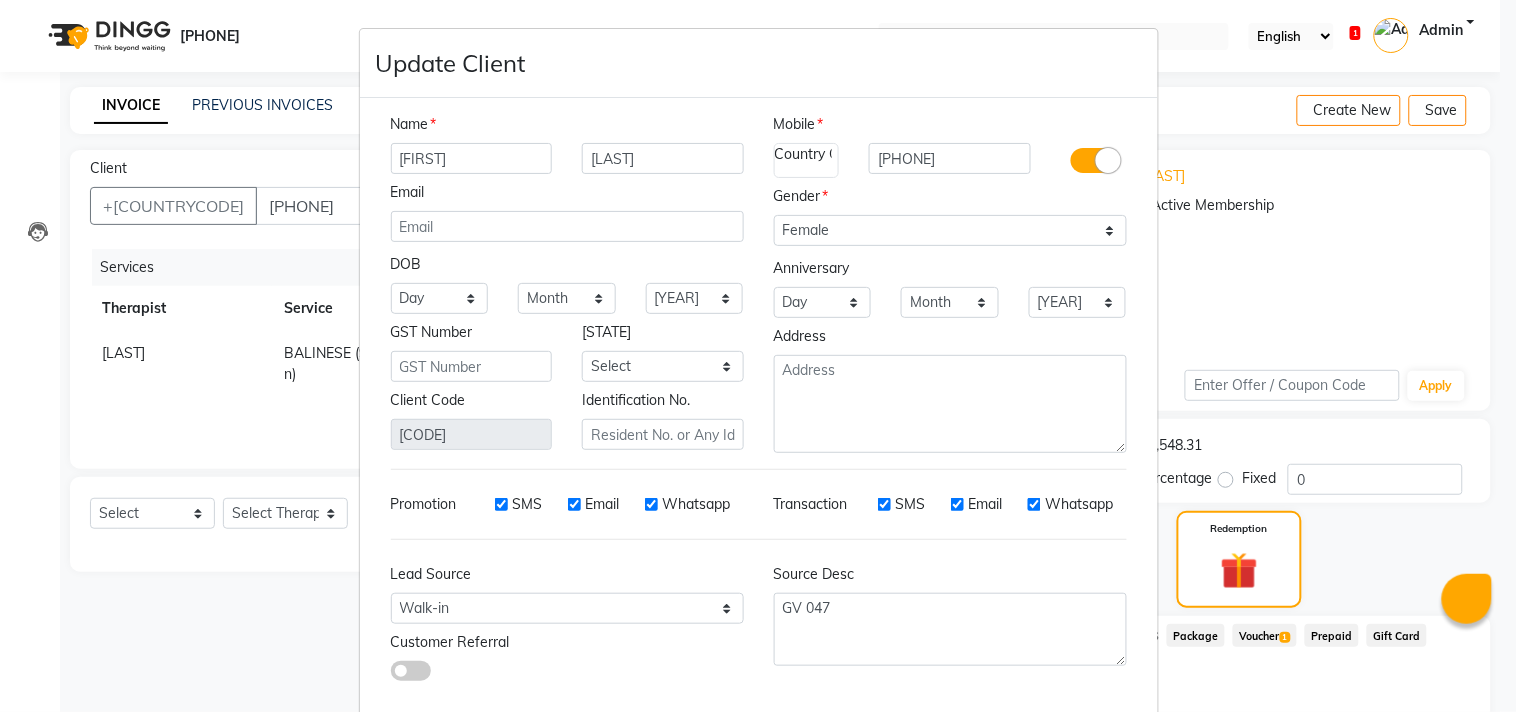 click on "Update Client Name [FIRST] [LAST] Email DOB Day 01 02 03 04 05 06 07 08 09 10 11 12 13 14 15 16 17 18 19 20 21 22 23 24 25 26 27 28 29 30 31 Month January February March April May June July August September October November December 1940 1941 1942 1943 1944 1945 1946 1947 1948 1949 1950 1951 1952 1953 1954 1955 1956 1957 1958 1959 1960 1961 1962 1963 1964 1965 1966 1967 1968 1969 1970 1971 1972 1973 1974 1975 1976 1977 1978 1979 1980 1981 1982 1983 1984 1985 1986 1987 1988 1989 1990 1991 1992 1993 1994 1995 1996 1997 1998 1999 2000 2001 2002 2003 2004 2005 2006 2007 2008 2009 2010 2011 2012 2013 2014 2015 2016 2017 2018 2019 2020 2021 2022 2023 2024 GST Number State Select Andaman and Nicobar Islands Andhra Pradesh Arunachal Pradesh Assam Bihar Chandigarh Chhattisgarh Dadra and Nagar Haveli Daman and Diu Delhi Goa Gujarat Haryana Himachal Pradesh Jammu and Kashmir Jharkhand Karnataka Kerala Lakshadweep Madhya Pradesh Maharashtra Manipur Meghalaya Mizoram Nagaland Odisha Pondicherry Punjab Rajasthan Sikkim ×" at bounding box center [758, 356] 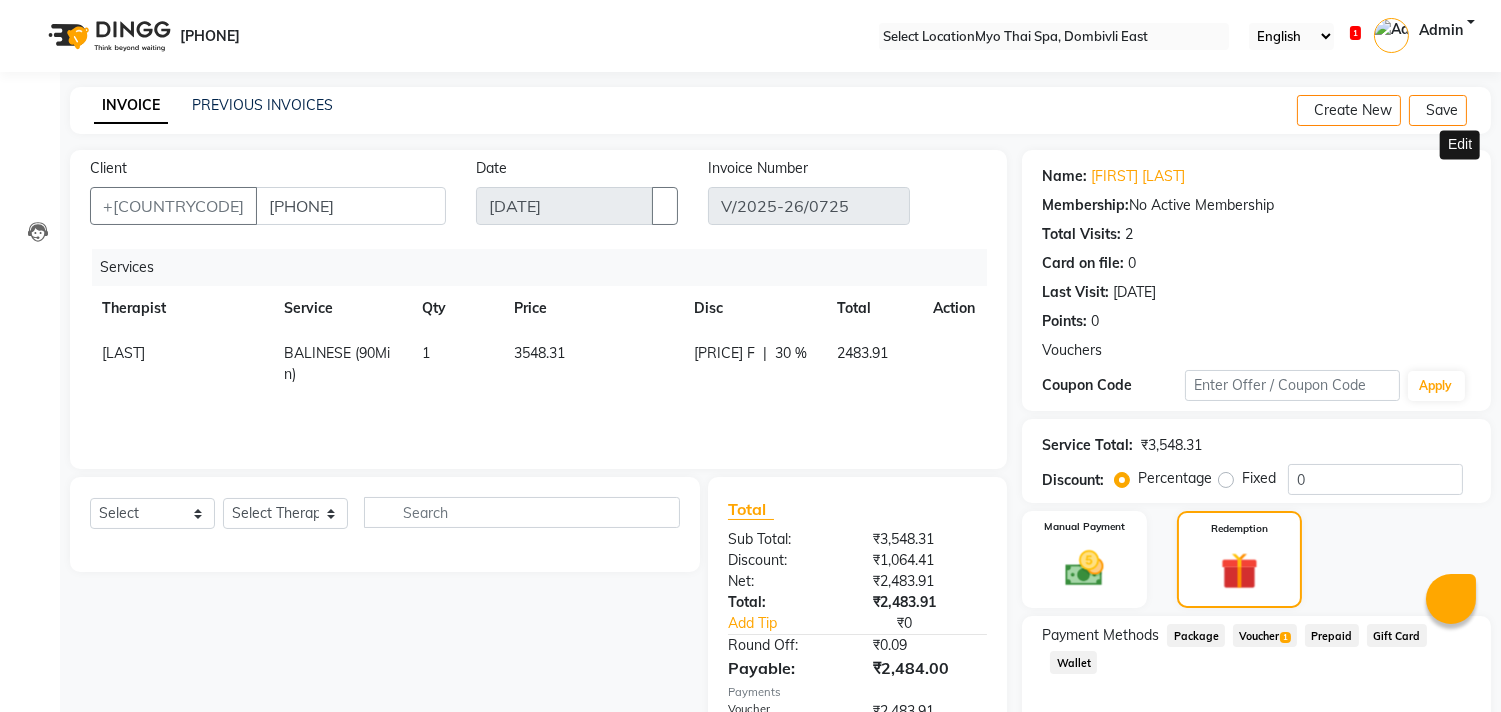 click at bounding box center (1463, 176) 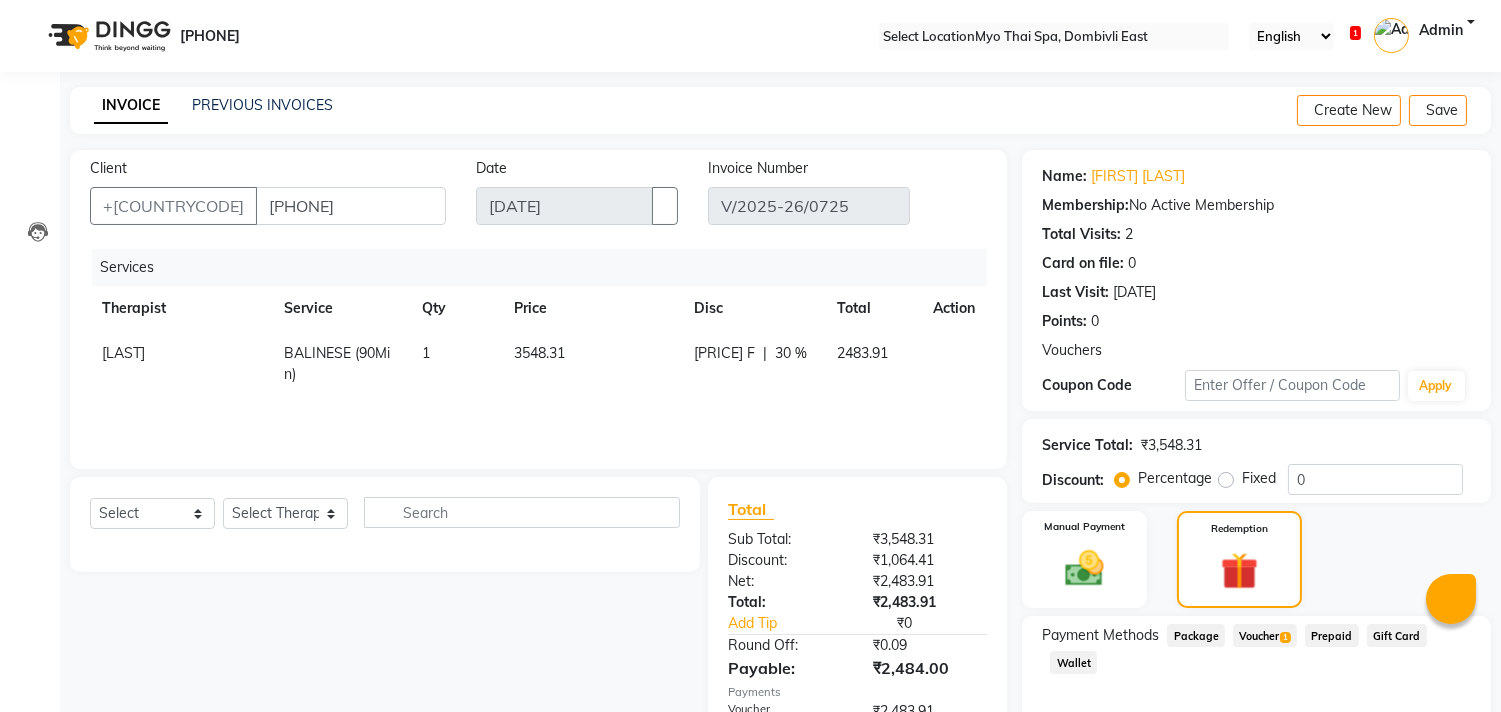 click at bounding box center [1475, 110] 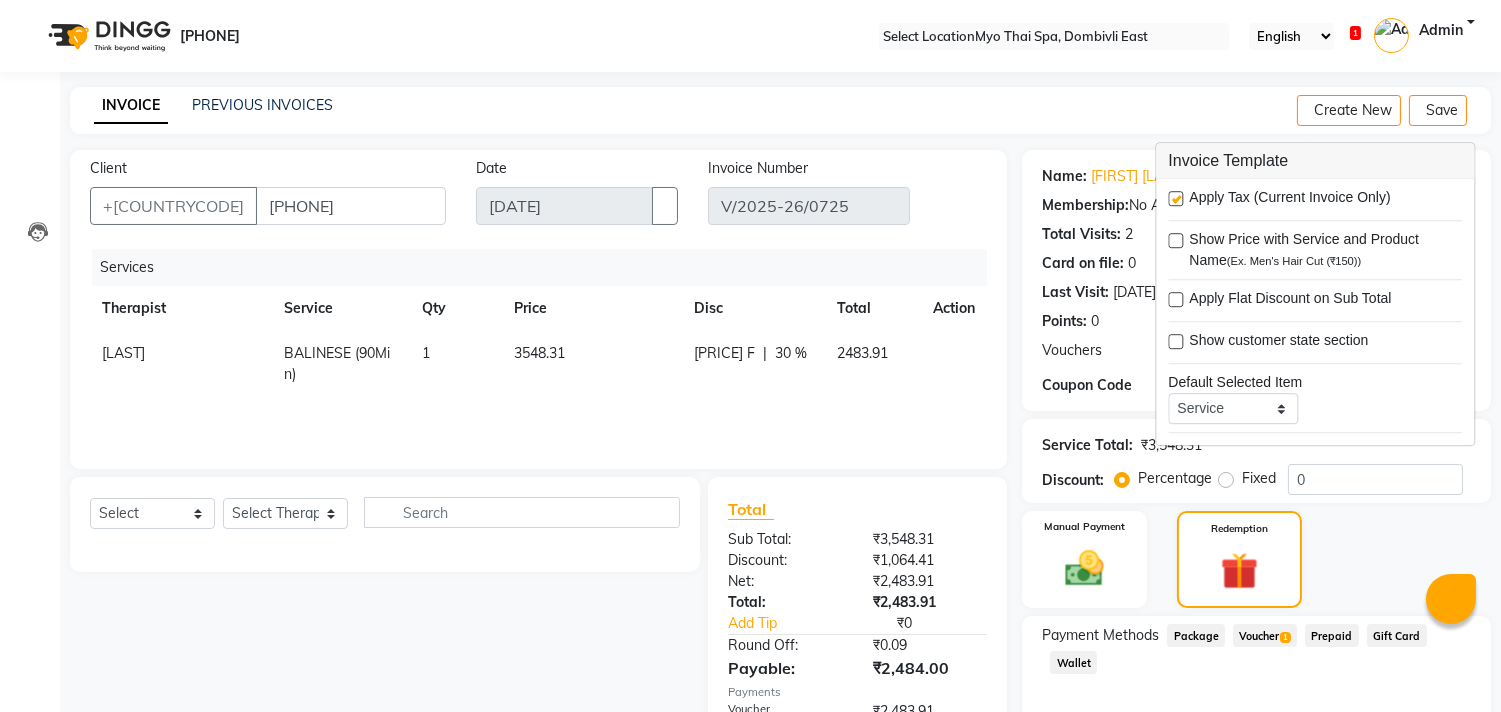 click at bounding box center (1175, 198) 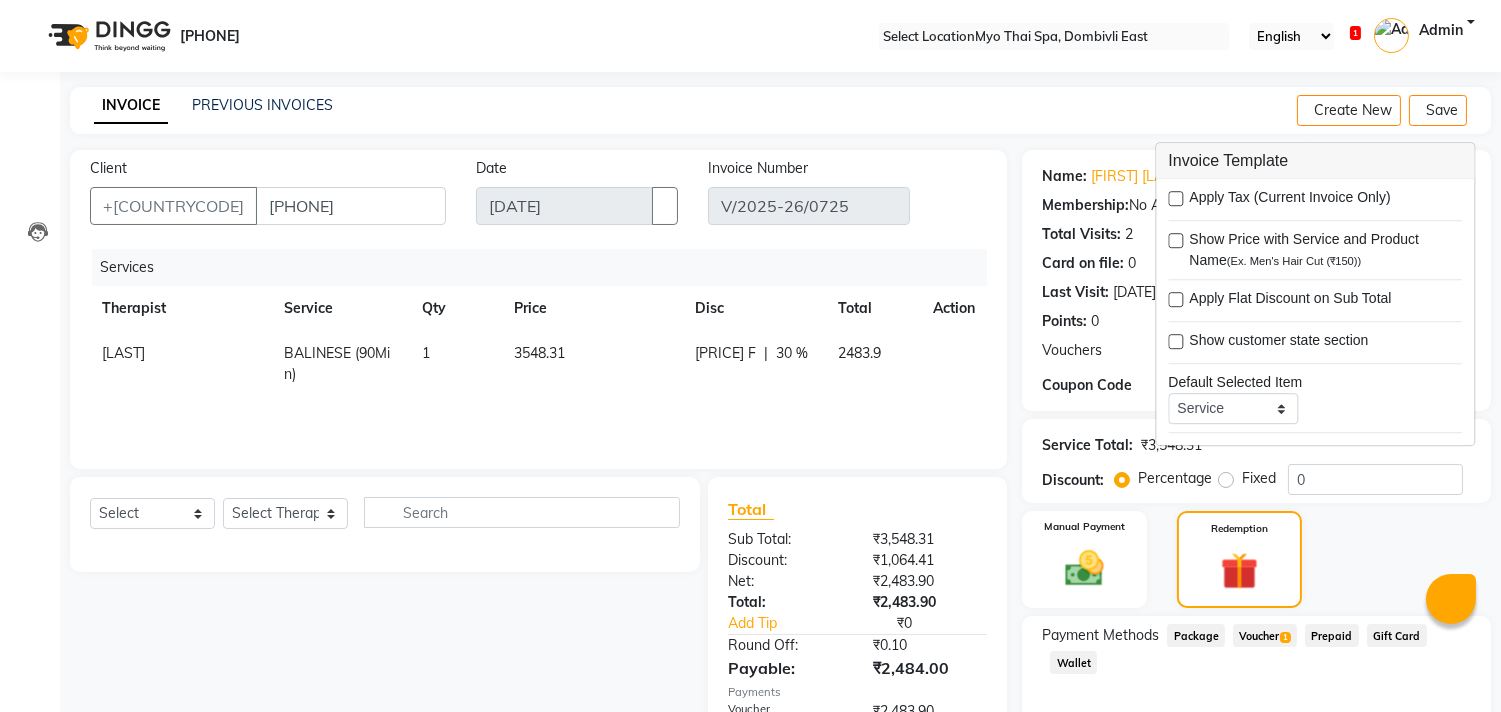 click on "Client +[COUNTRYCODE] [PHONE] Date [DATE] Invoice Number [INV_NUM]" at bounding box center [538, 199] 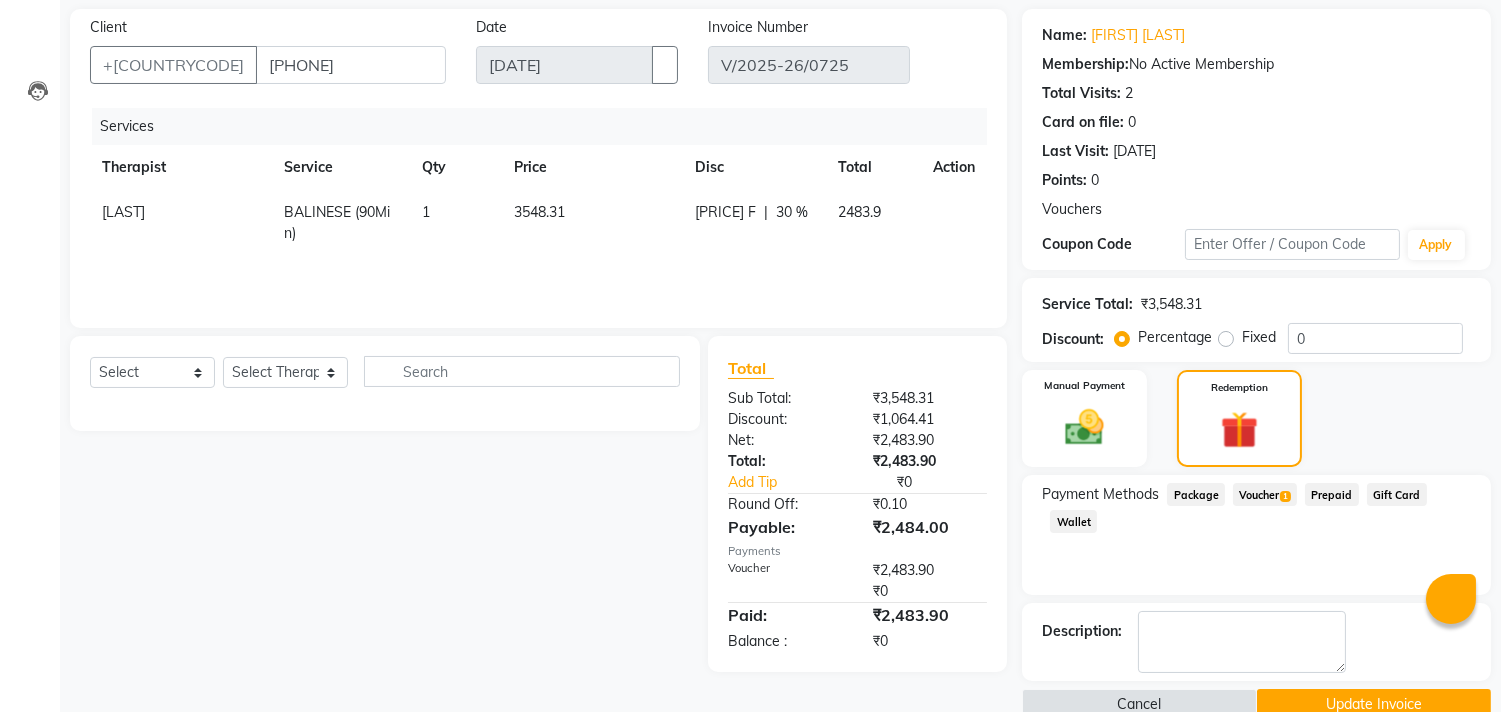 scroll, scrollTop: 181, scrollLeft: 0, axis: vertical 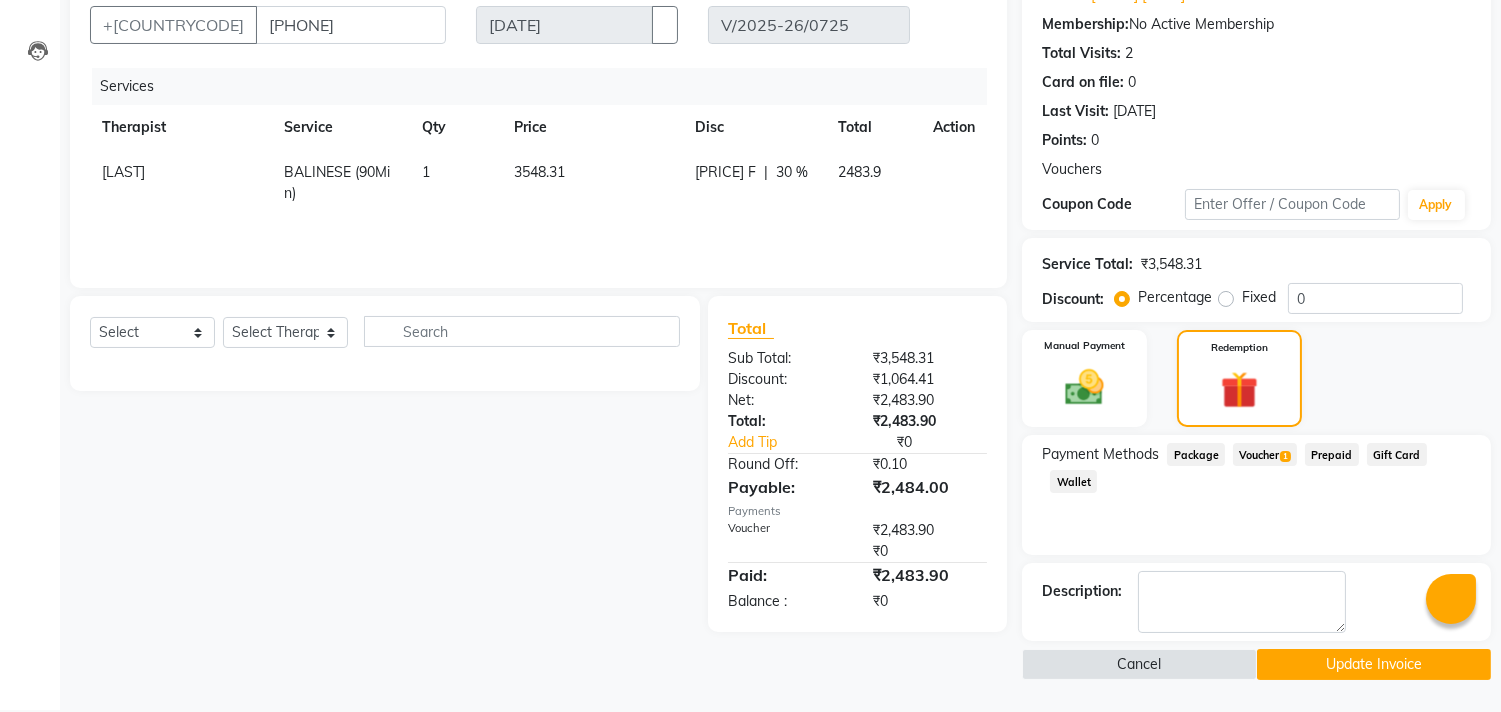 click at bounding box center [938, 530] 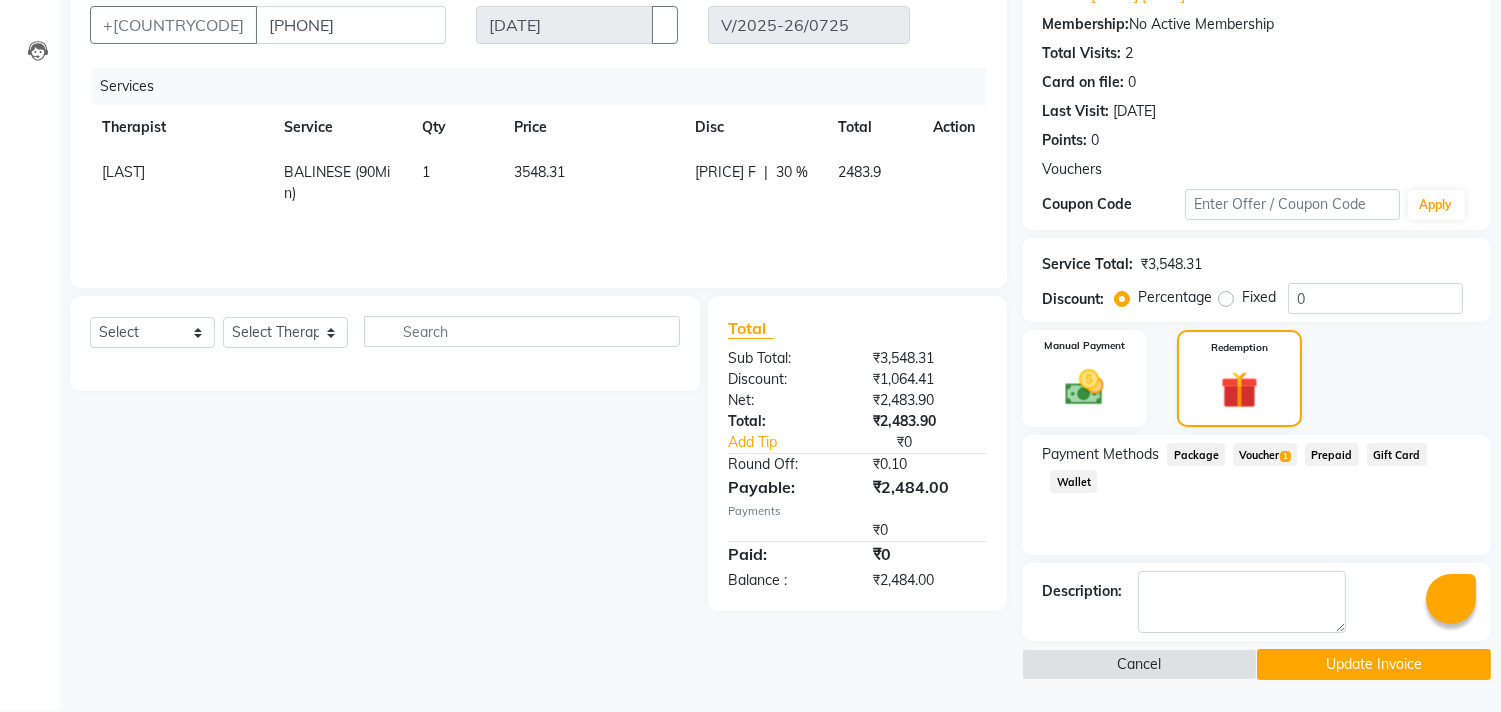 click on "Voucher  1" at bounding box center (1196, 454) 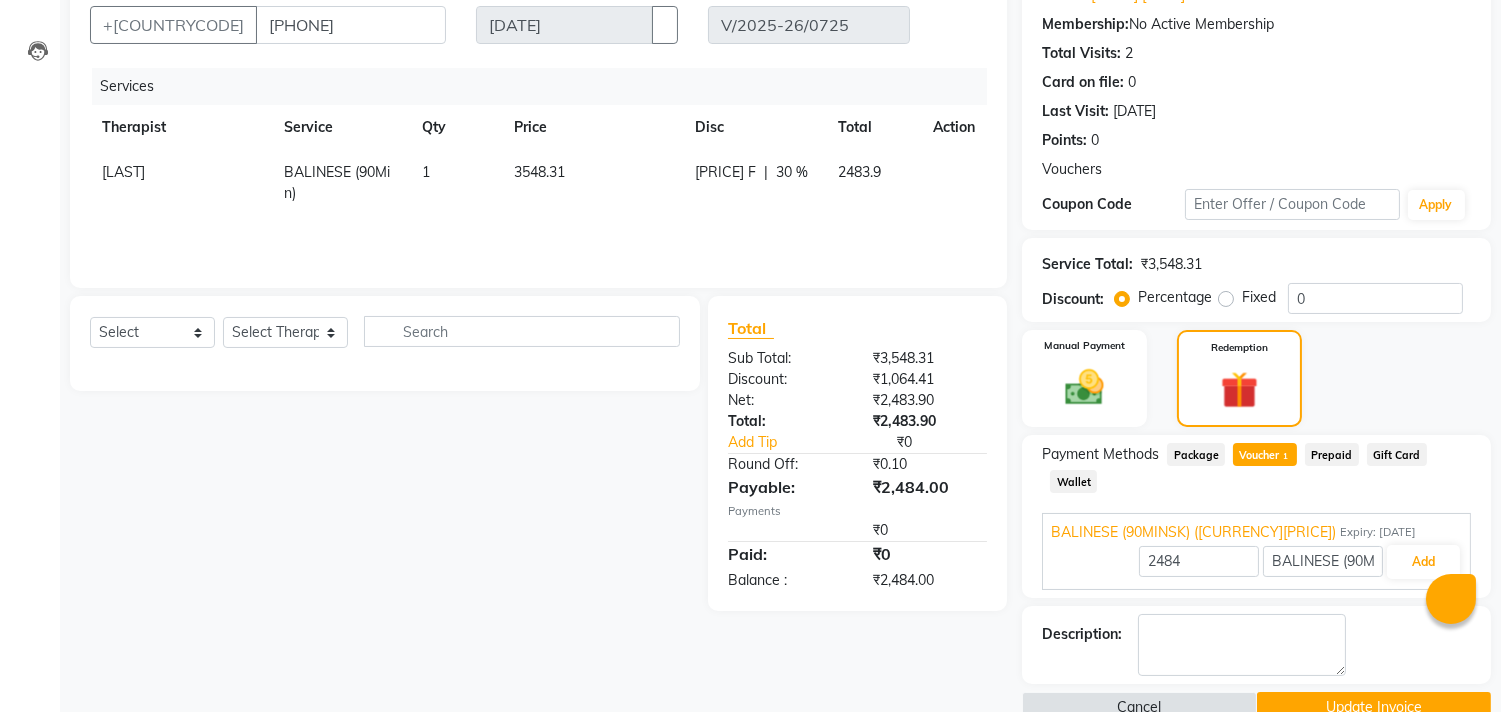 click at bounding box center (892, 530) 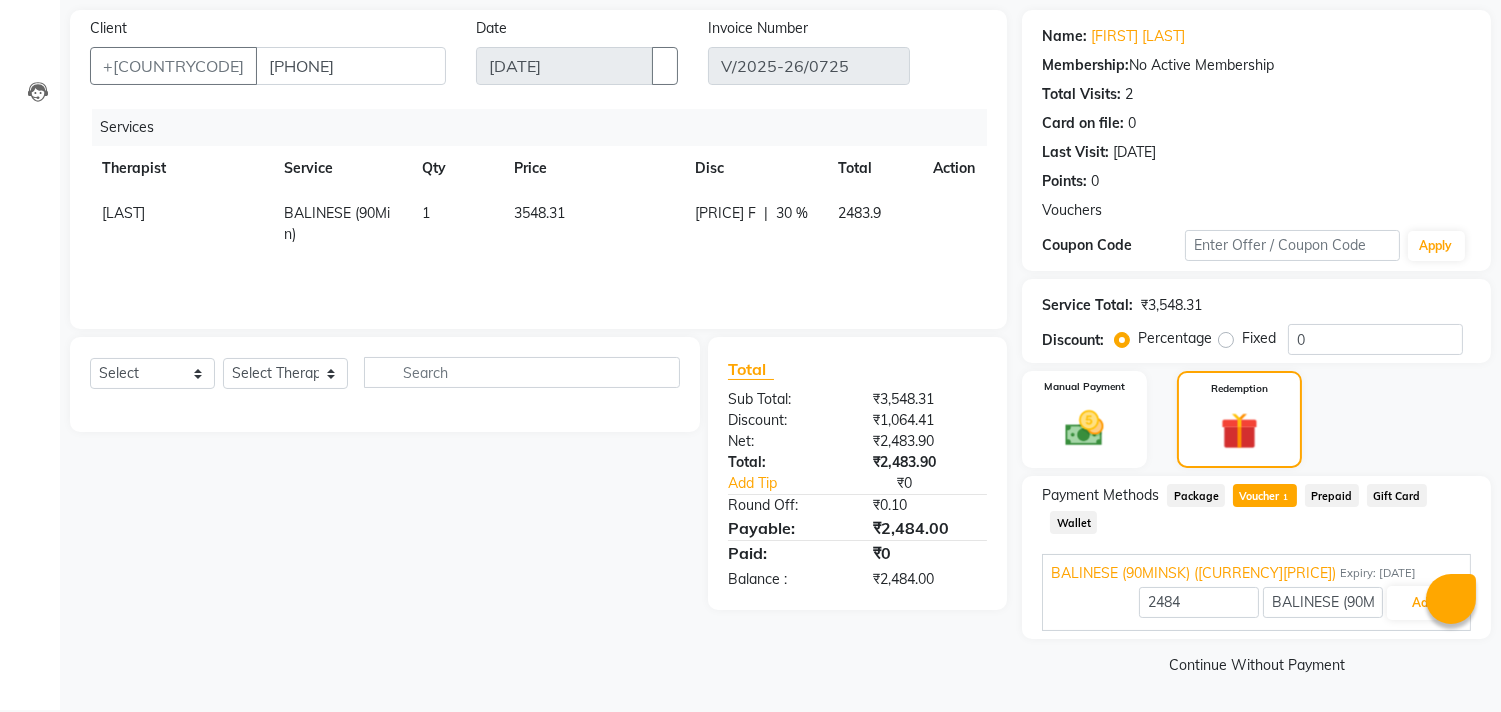 click on "Voucher  1" at bounding box center (1265, 495) 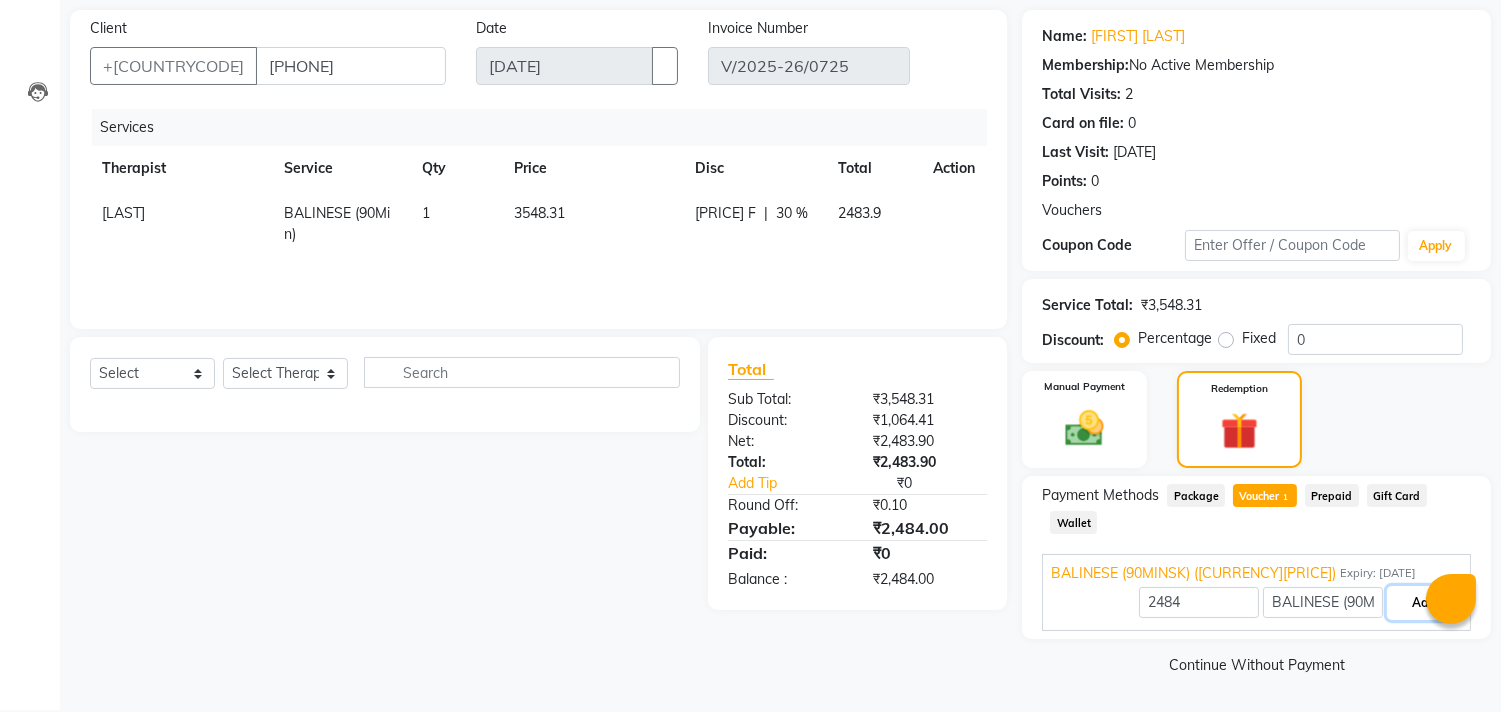 click on "Add" at bounding box center (1423, 603) 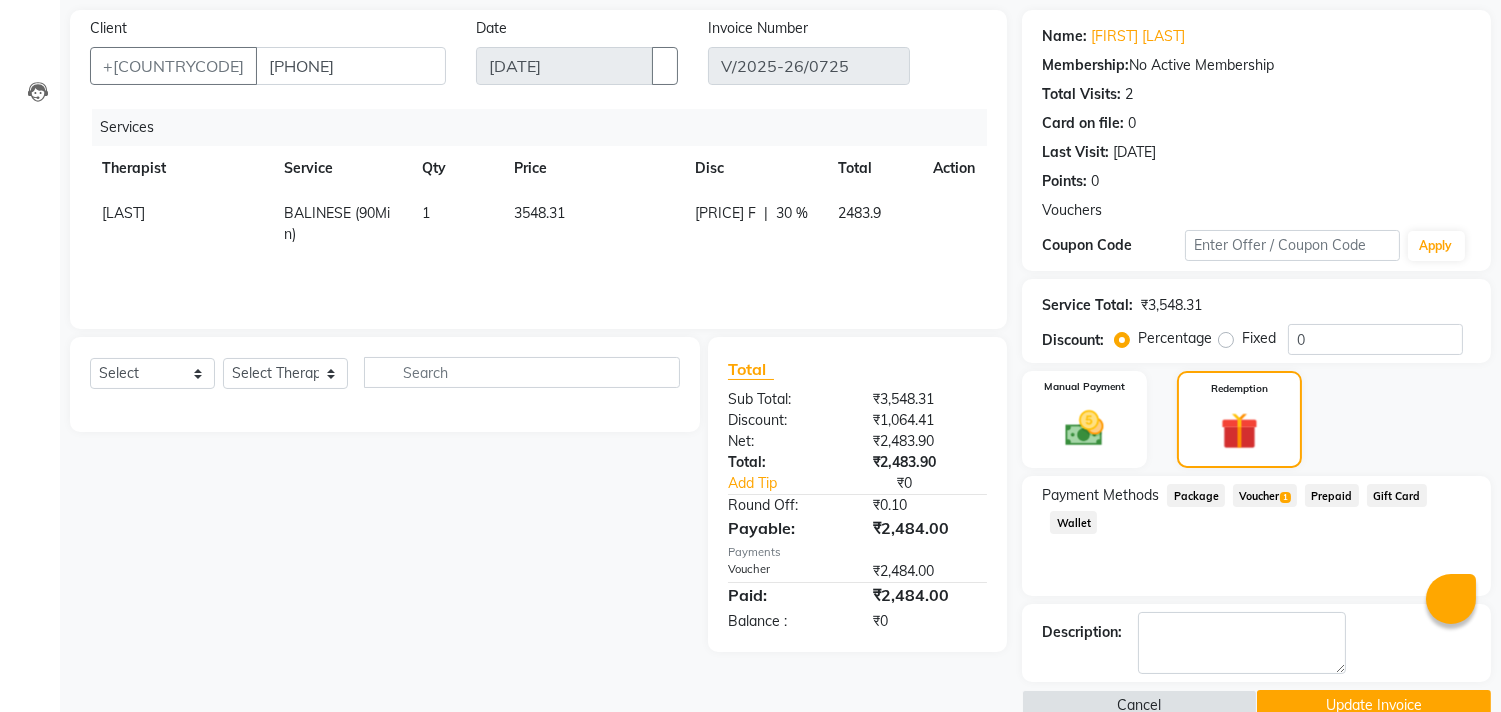 scroll, scrollTop: 181, scrollLeft: 0, axis: vertical 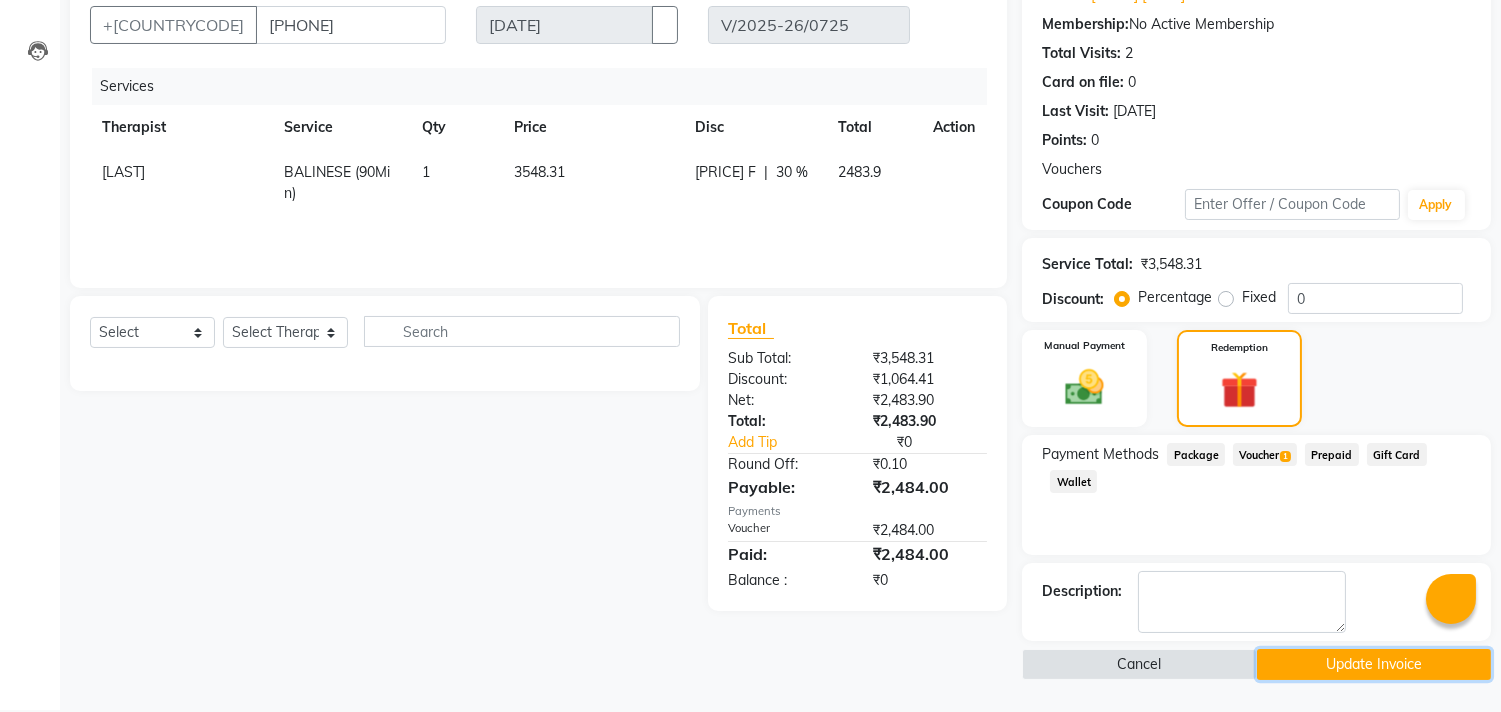 click on "Update Invoice" at bounding box center (1374, 664) 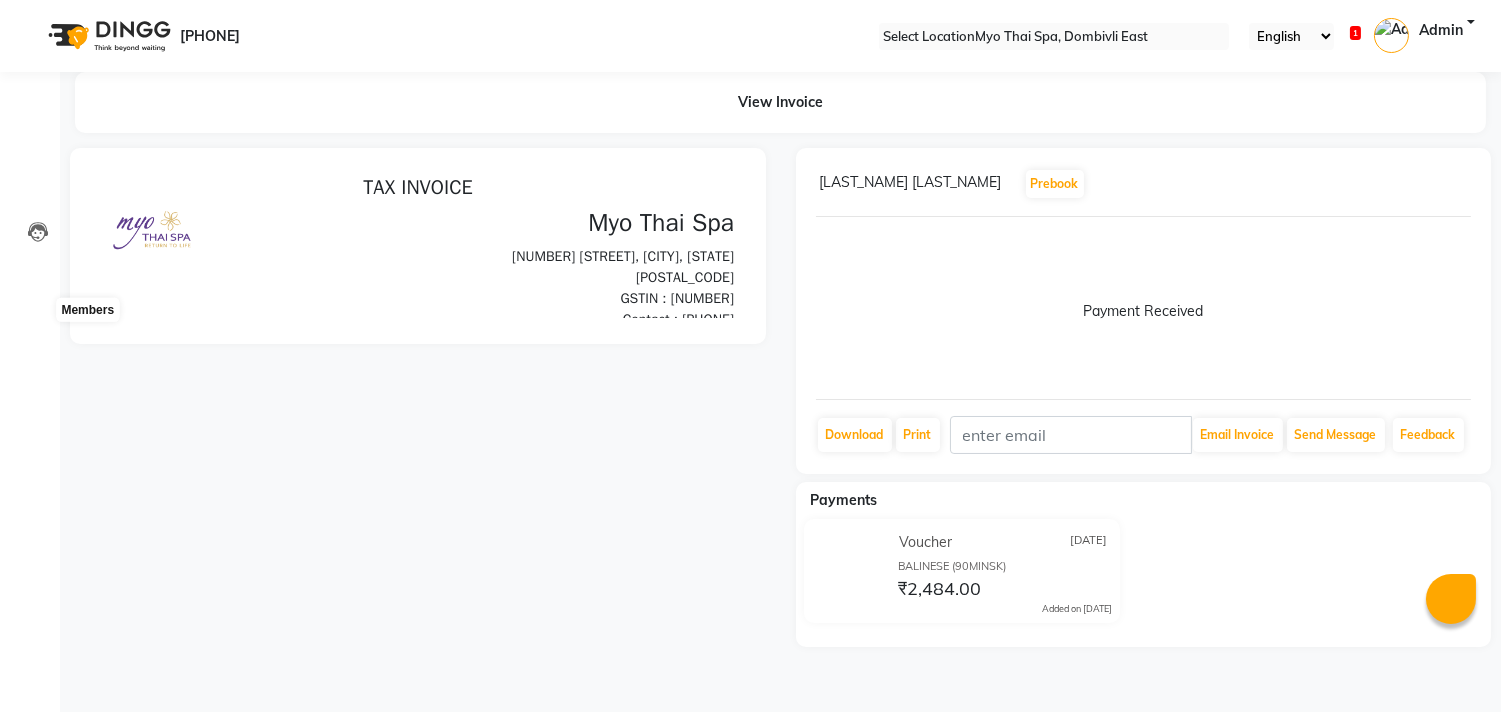 scroll, scrollTop: 0, scrollLeft: 0, axis: both 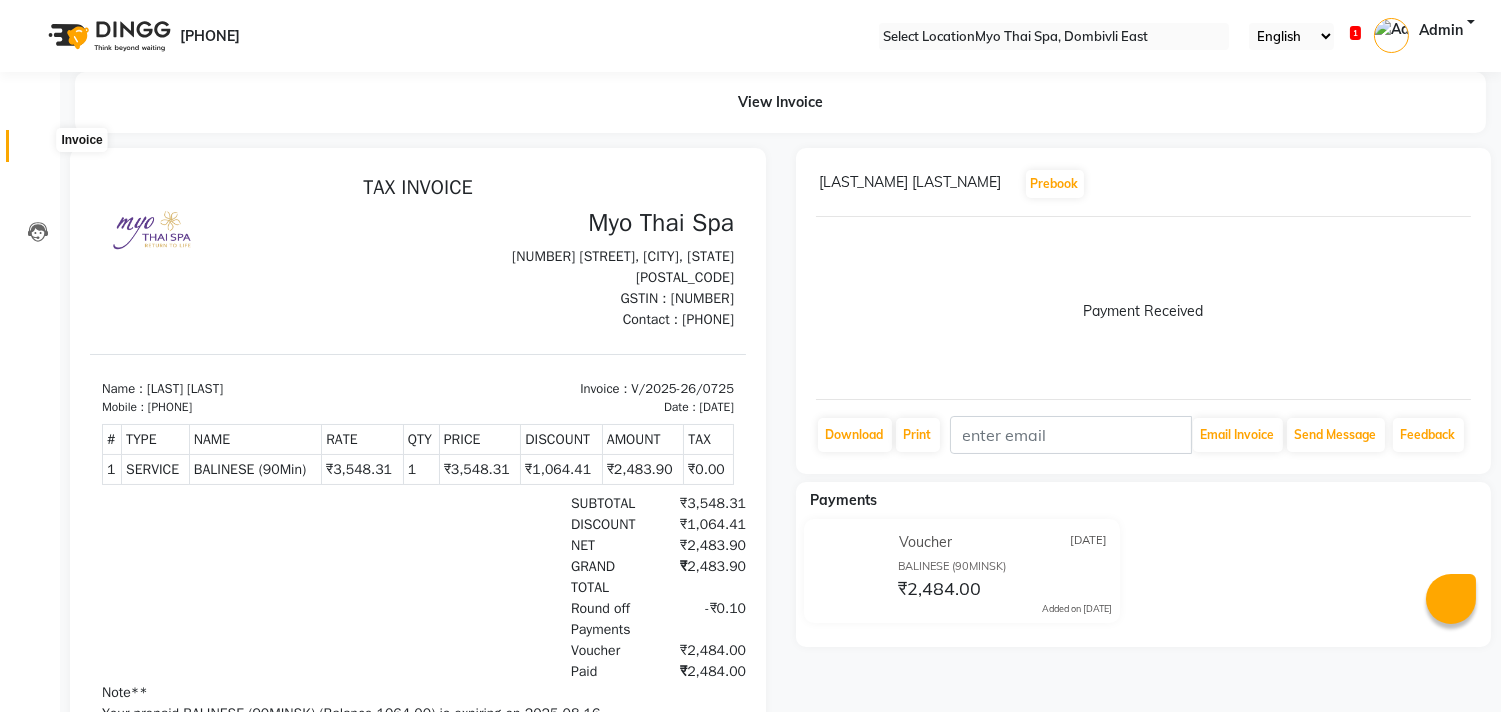 click at bounding box center (38, 151) 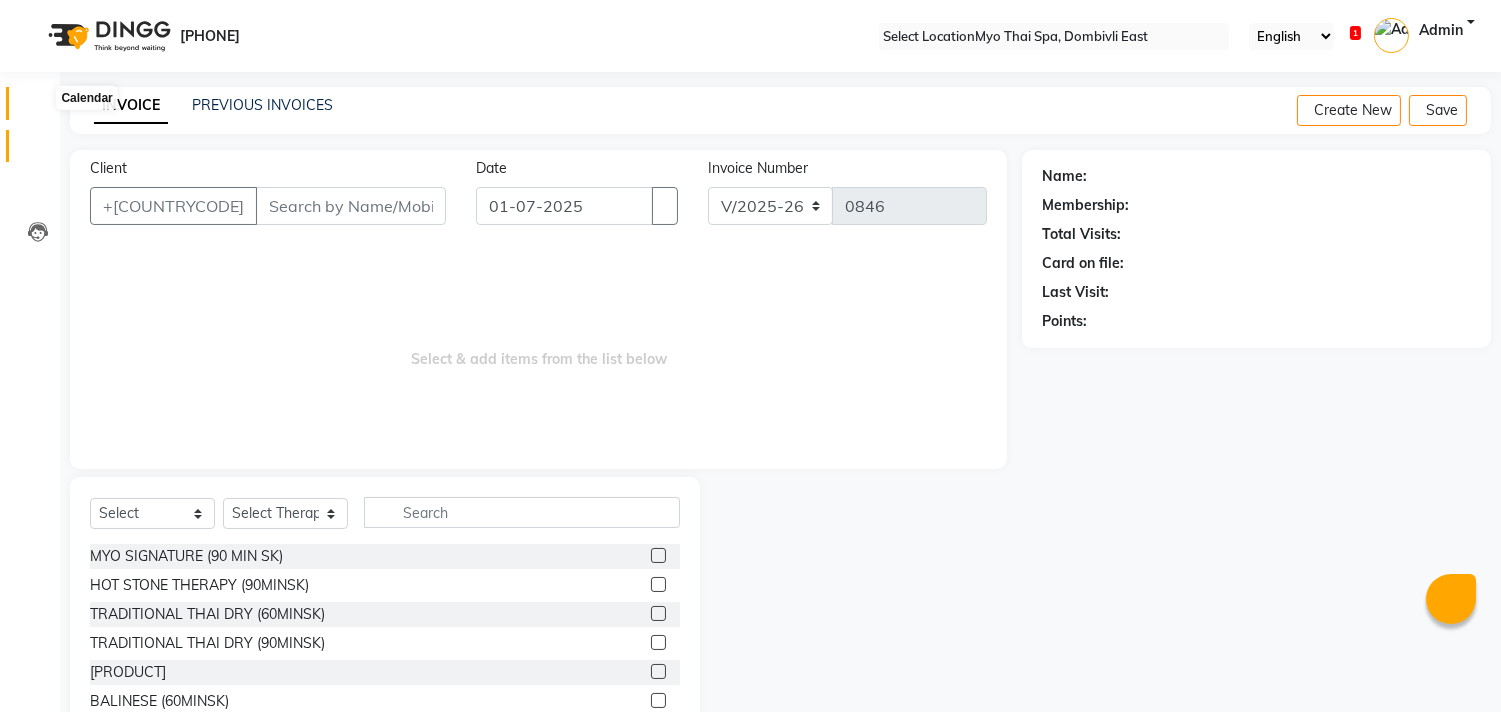 click at bounding box center [37, 108] 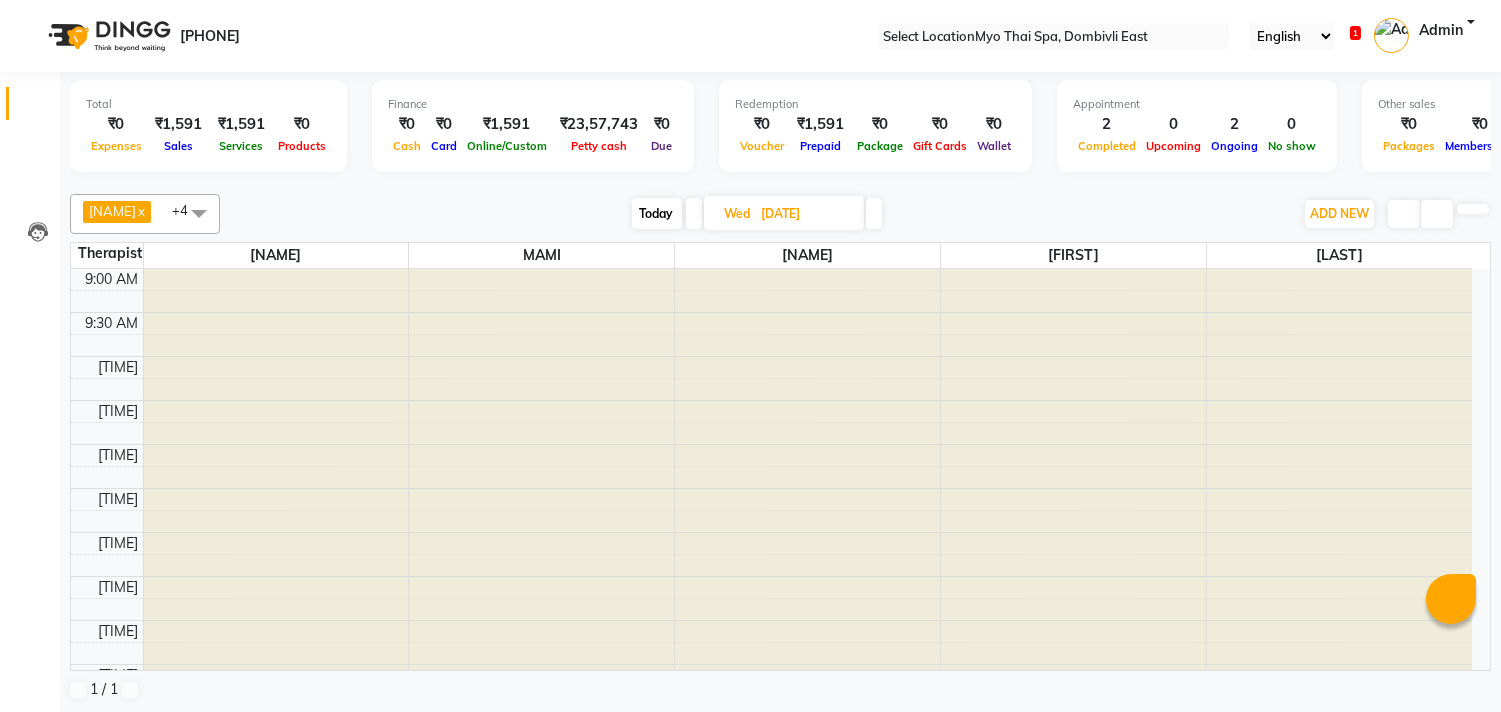 scroll, scrollTop: 0, scrollLeft: 0, axis: both 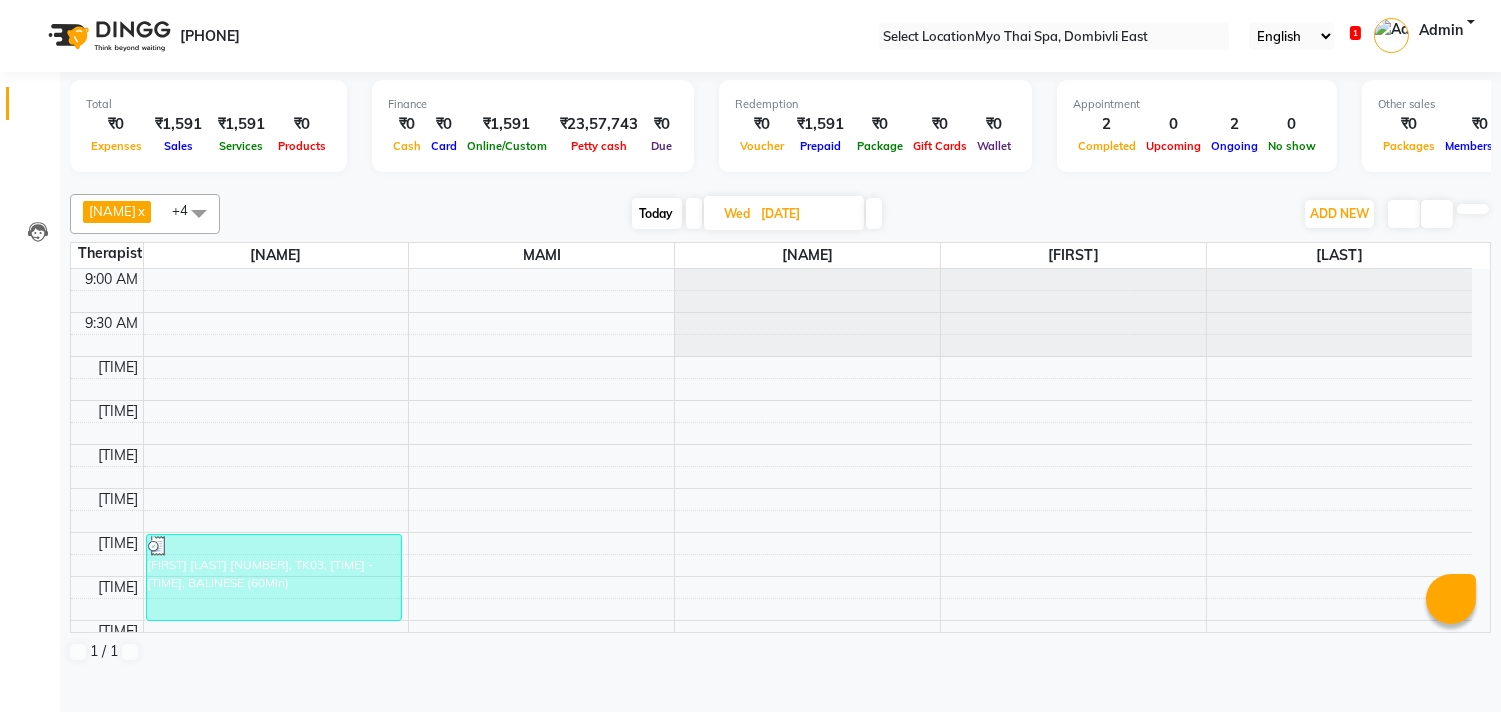 click on "[DATE]" at bounding box center (806, 214) 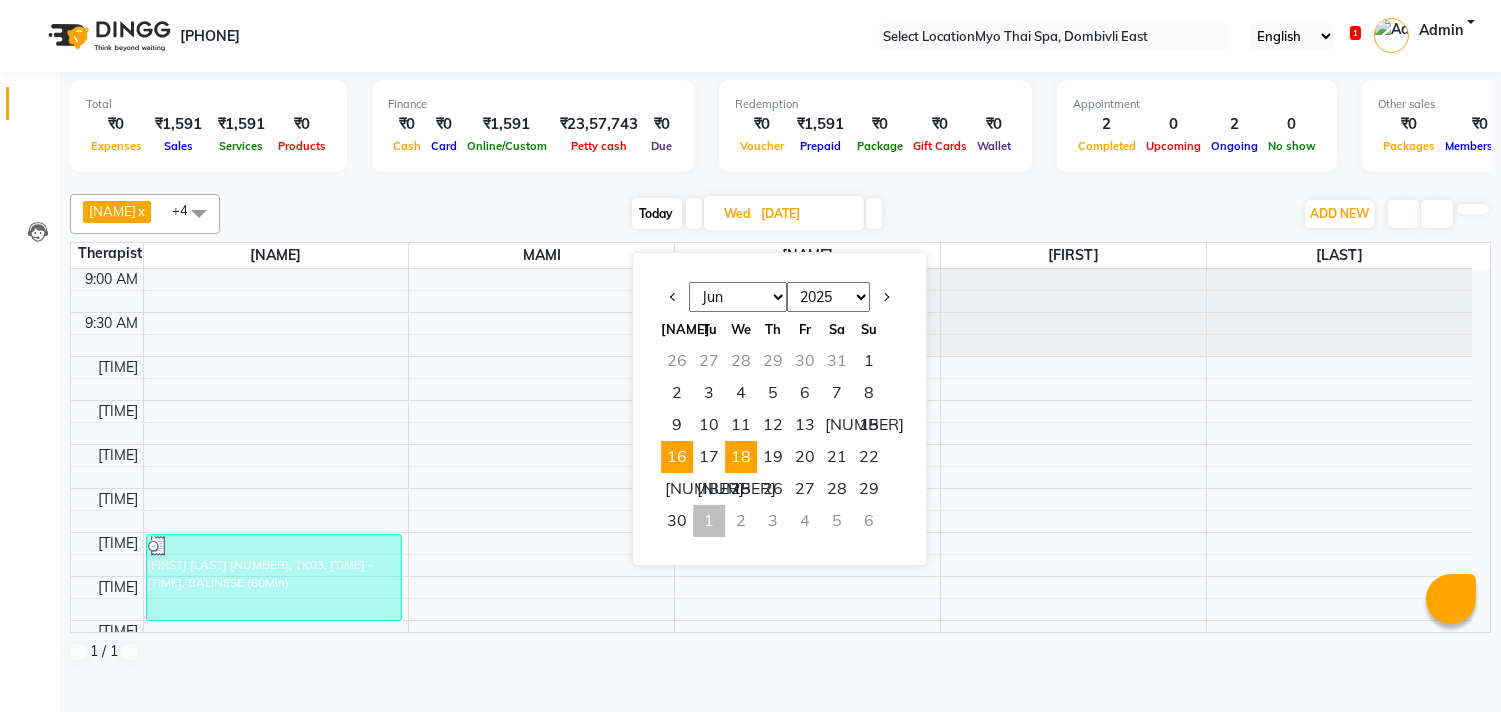 click on "16" at bounding box center (677, 457) 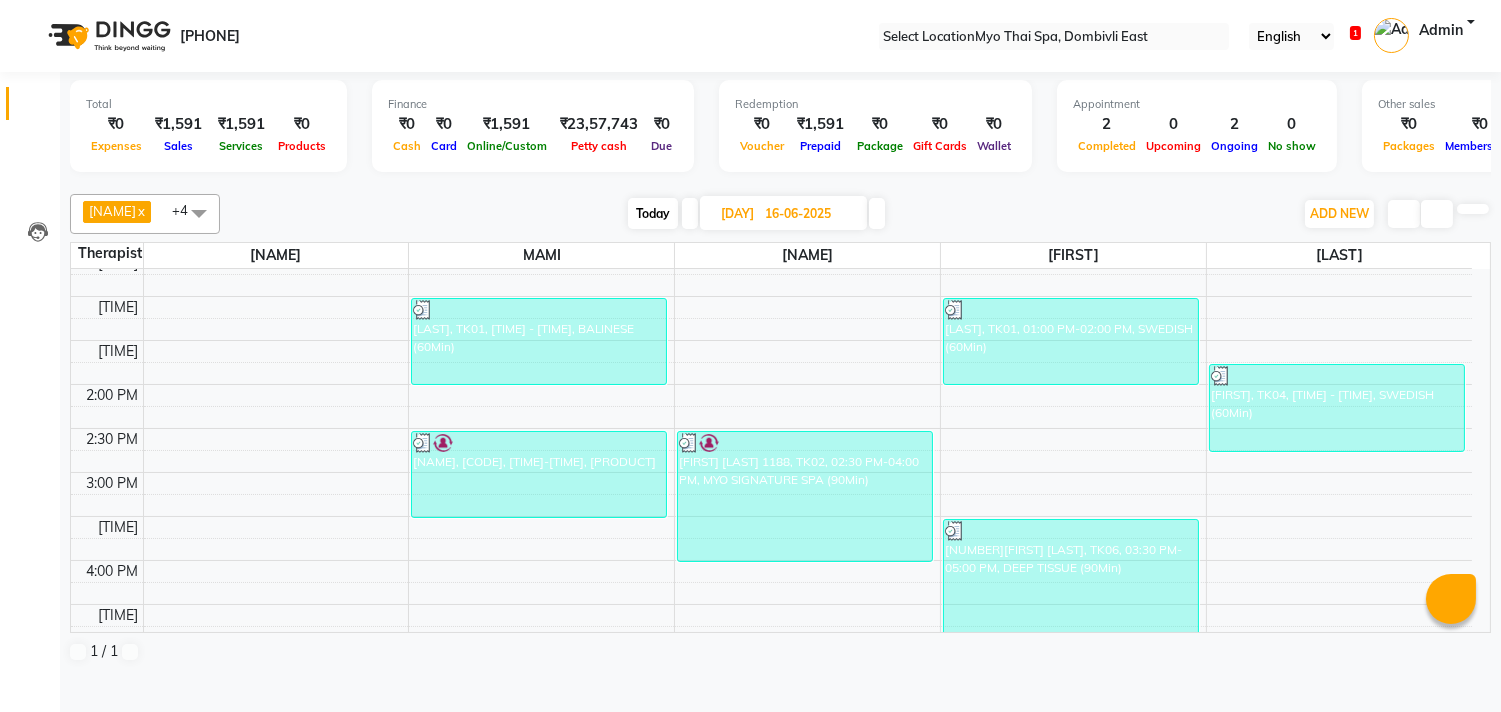 scroll, scrollTop: 333, scrollLeft: 0, axis: vertical 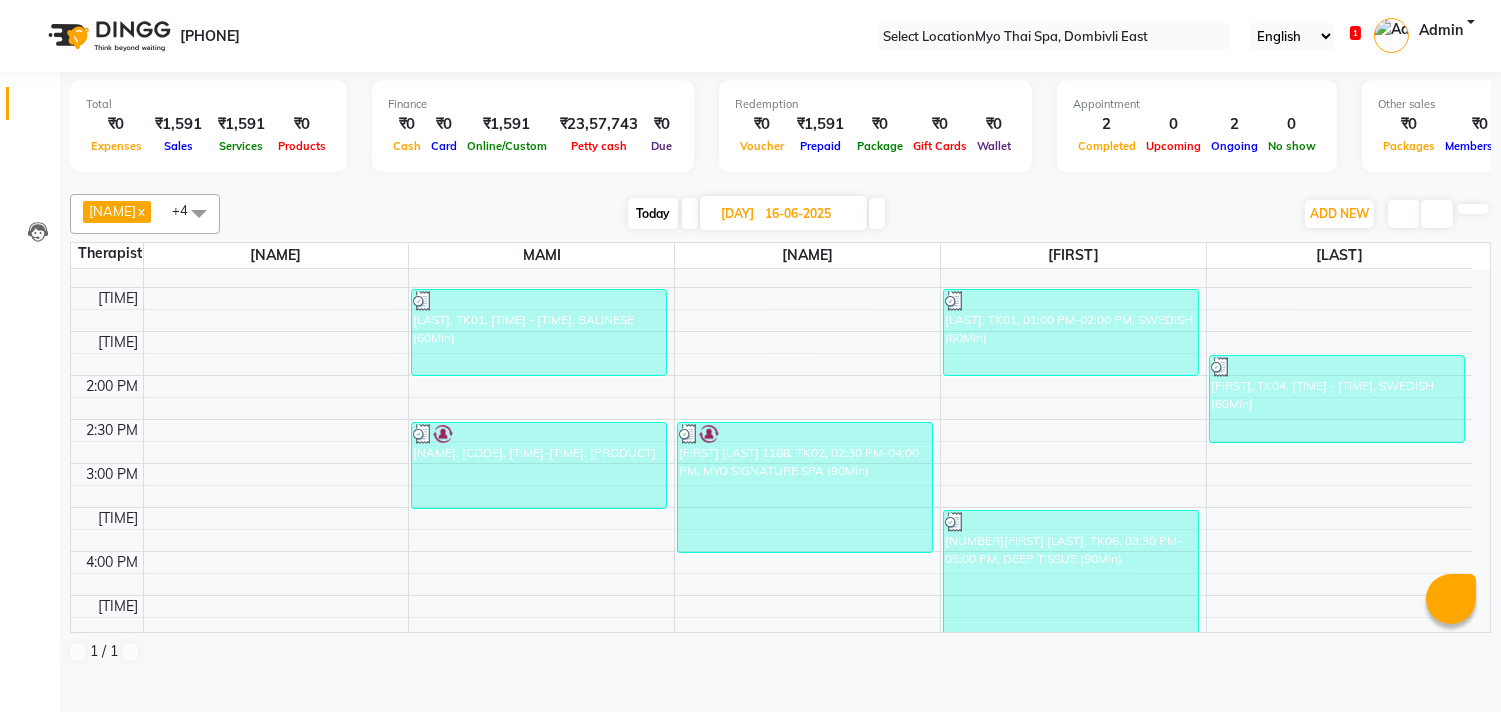 click on "View Invoice" at bounding box center (52, 746) 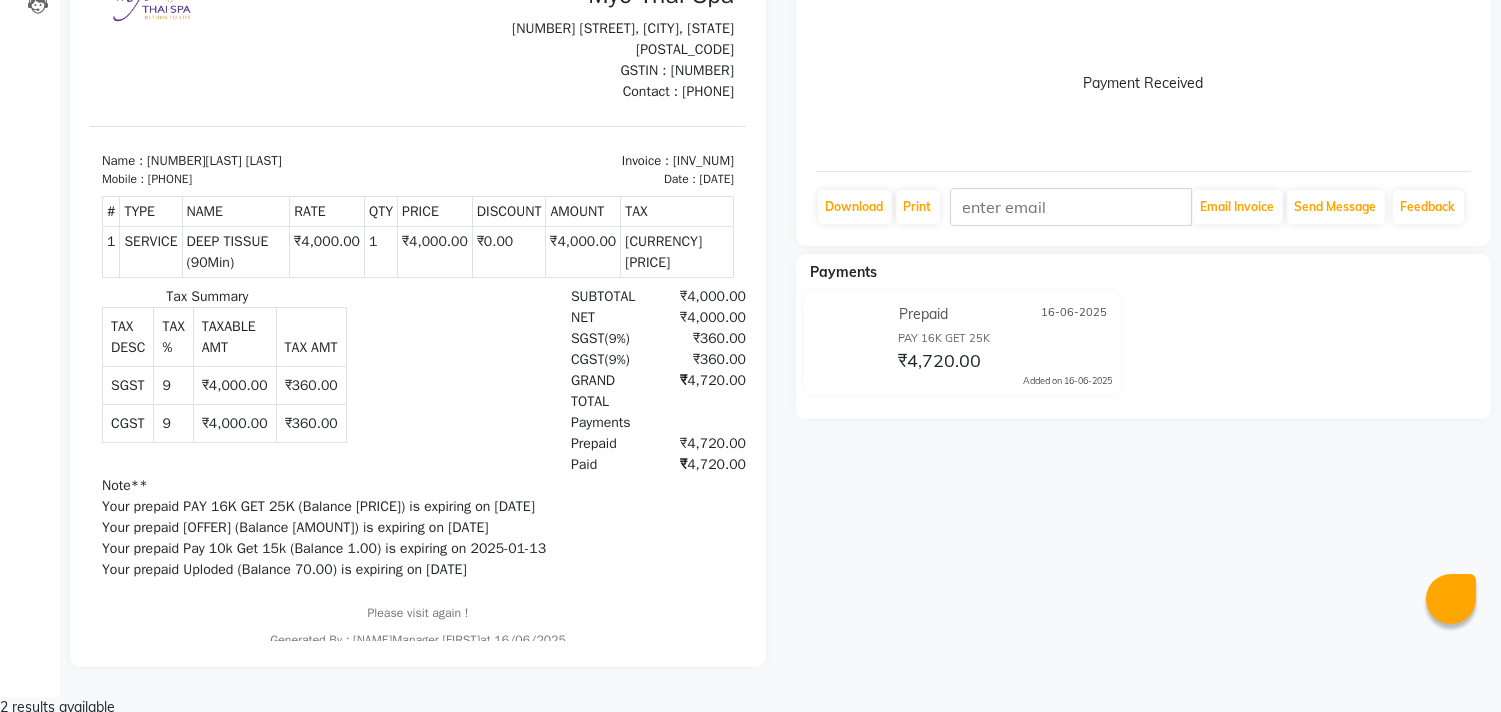scroll, scrollTop: 0, scrollLeft: 0, axis: both 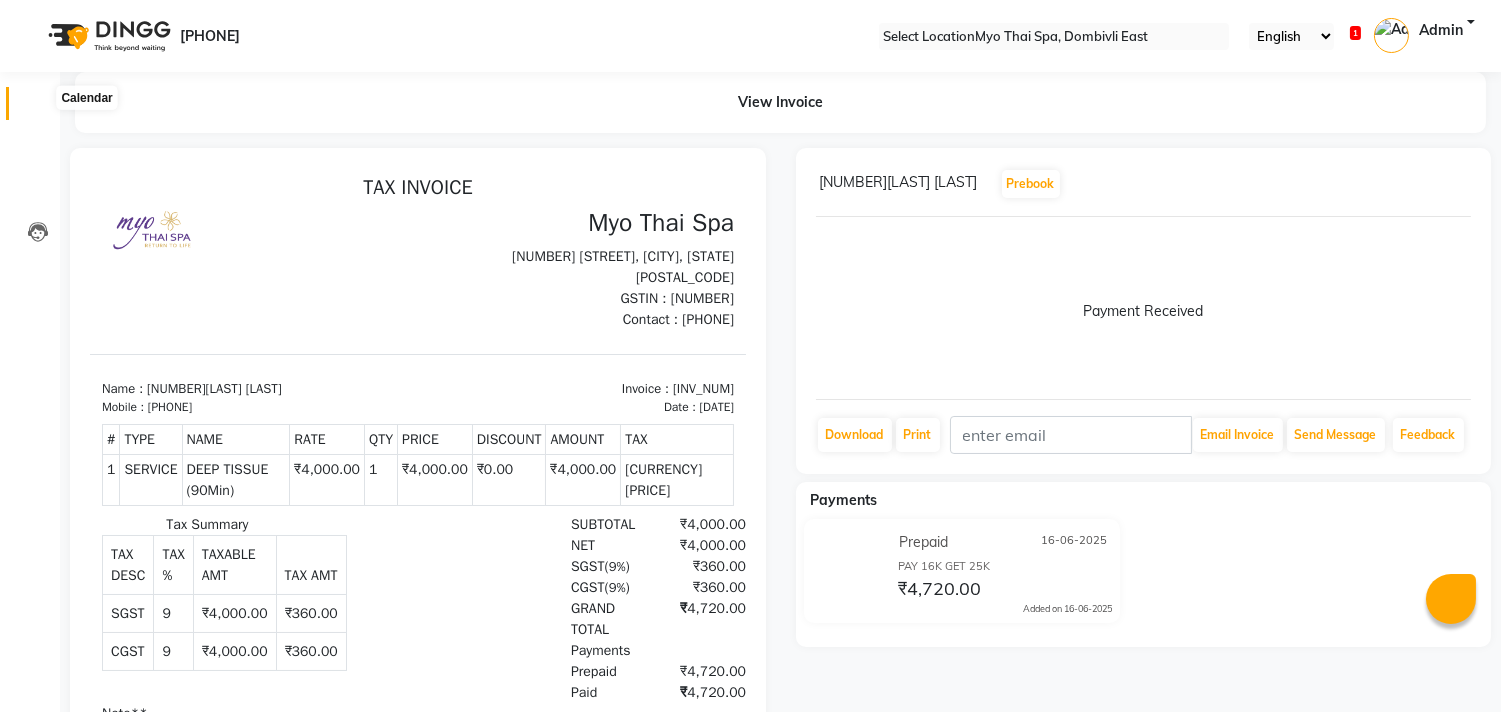 click at bounding box center [38, 108] 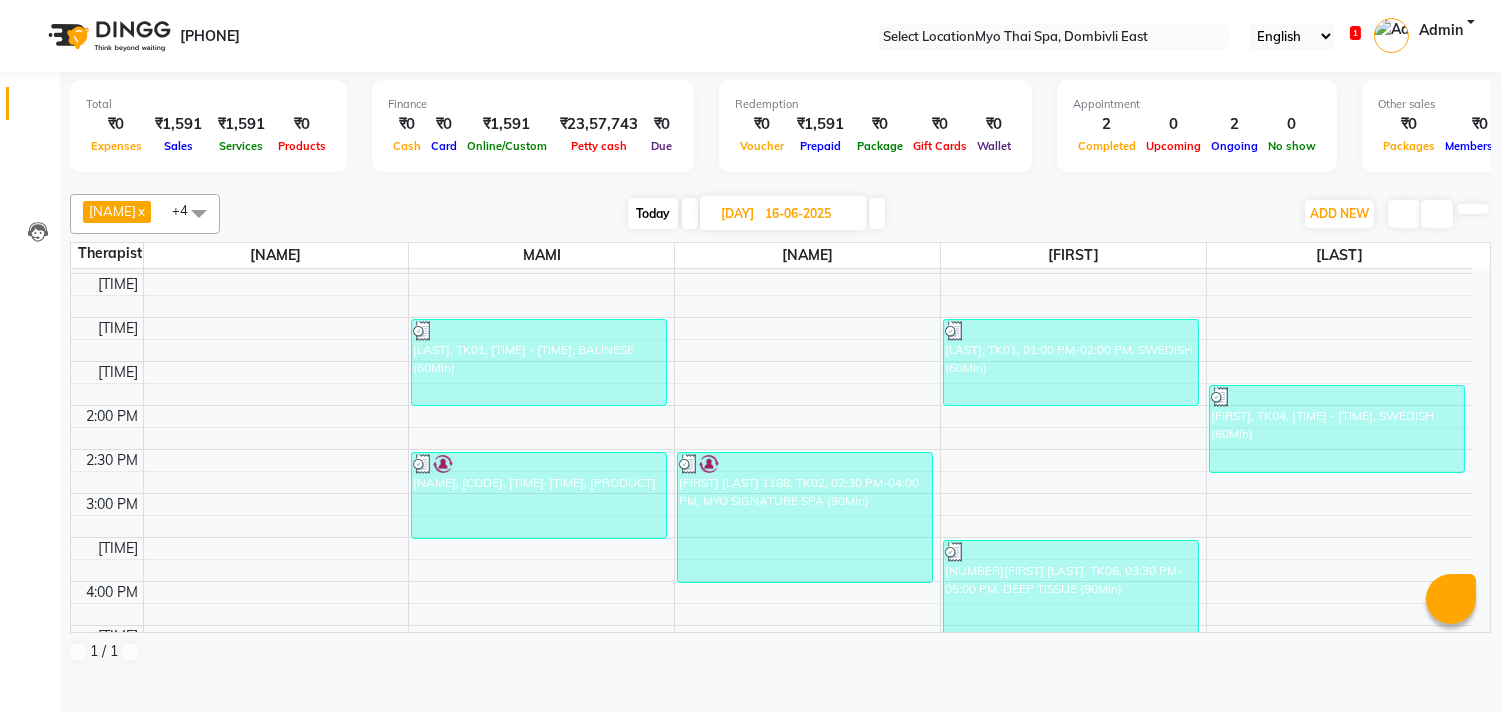 scroll, scrollTop: 333, scrollLeft: 0, axis: vertical 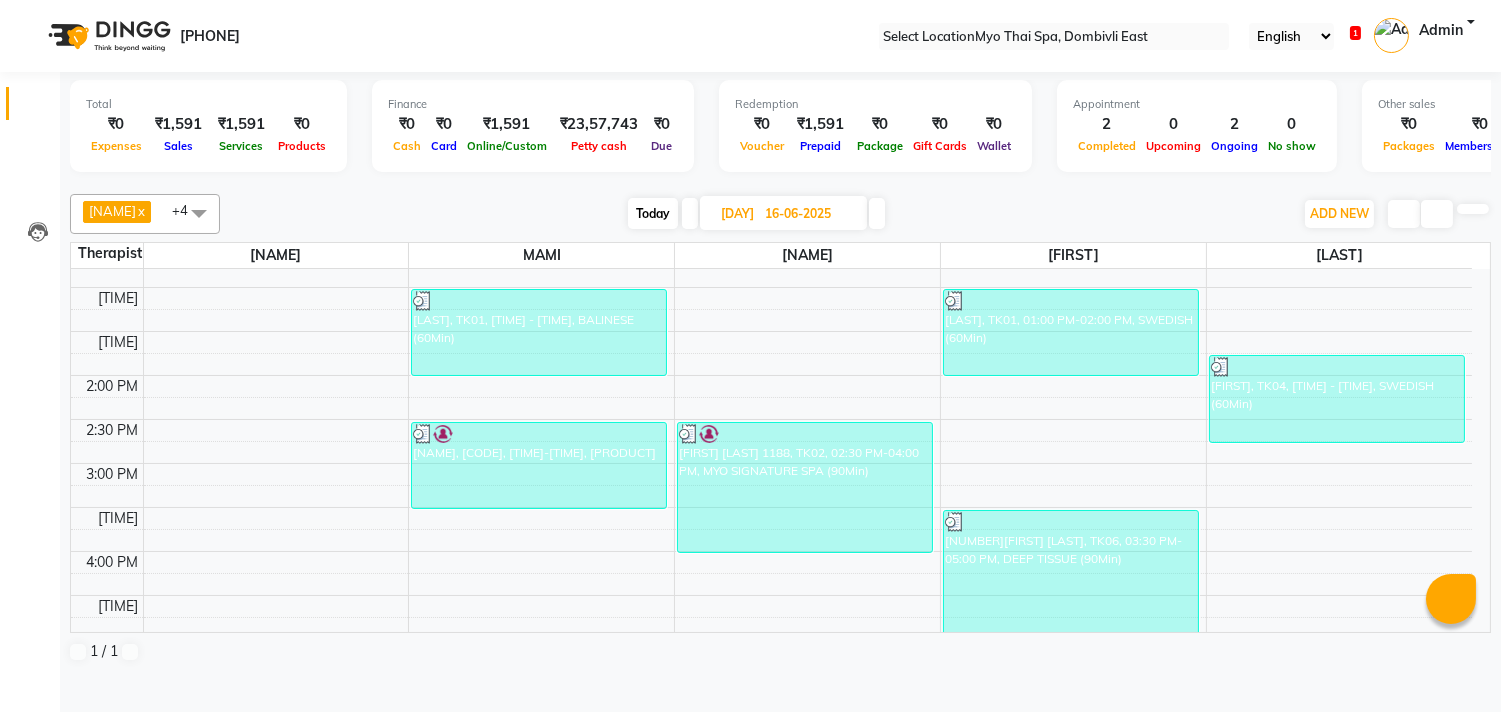click on "View Invoice" at bounding box center (52, 746) 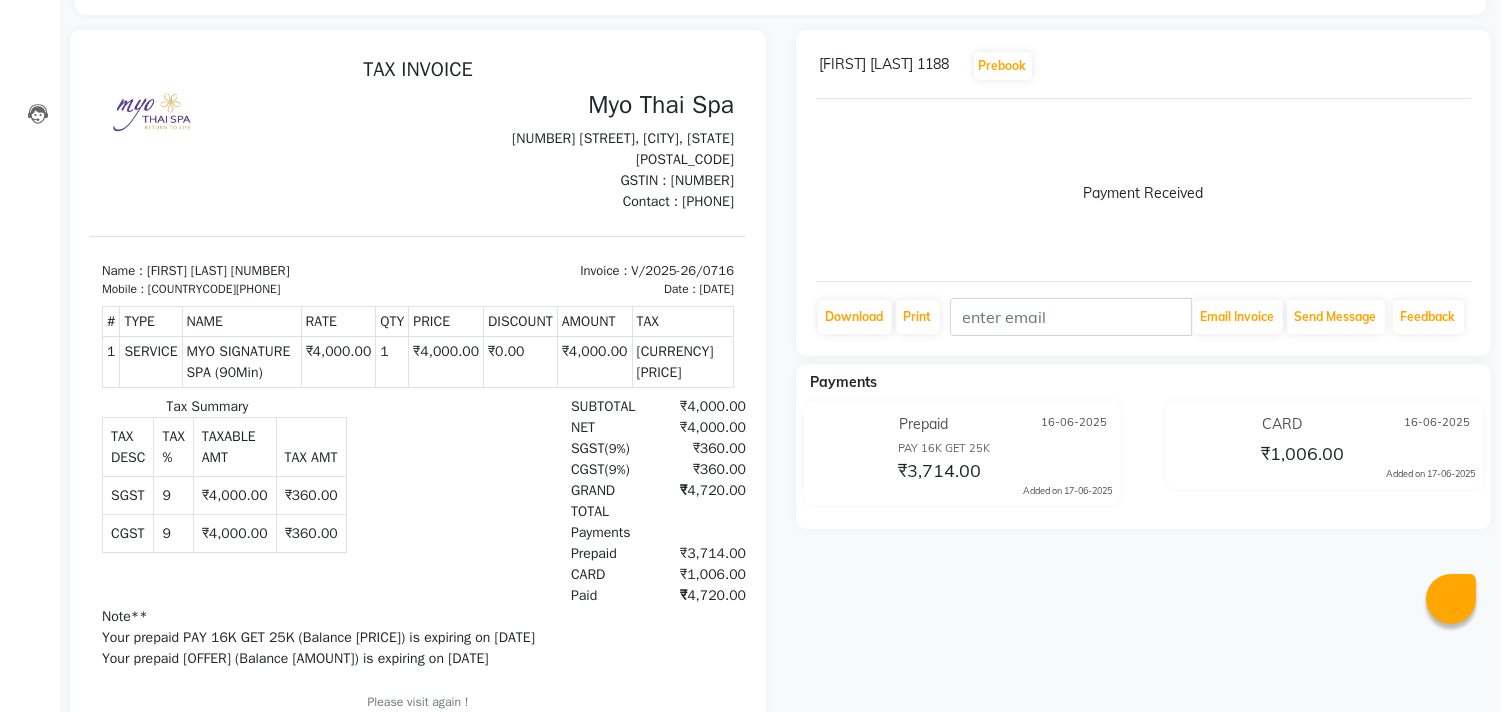 scroll, scrollTop: 117, scrollLeft: 0, axis: vertical 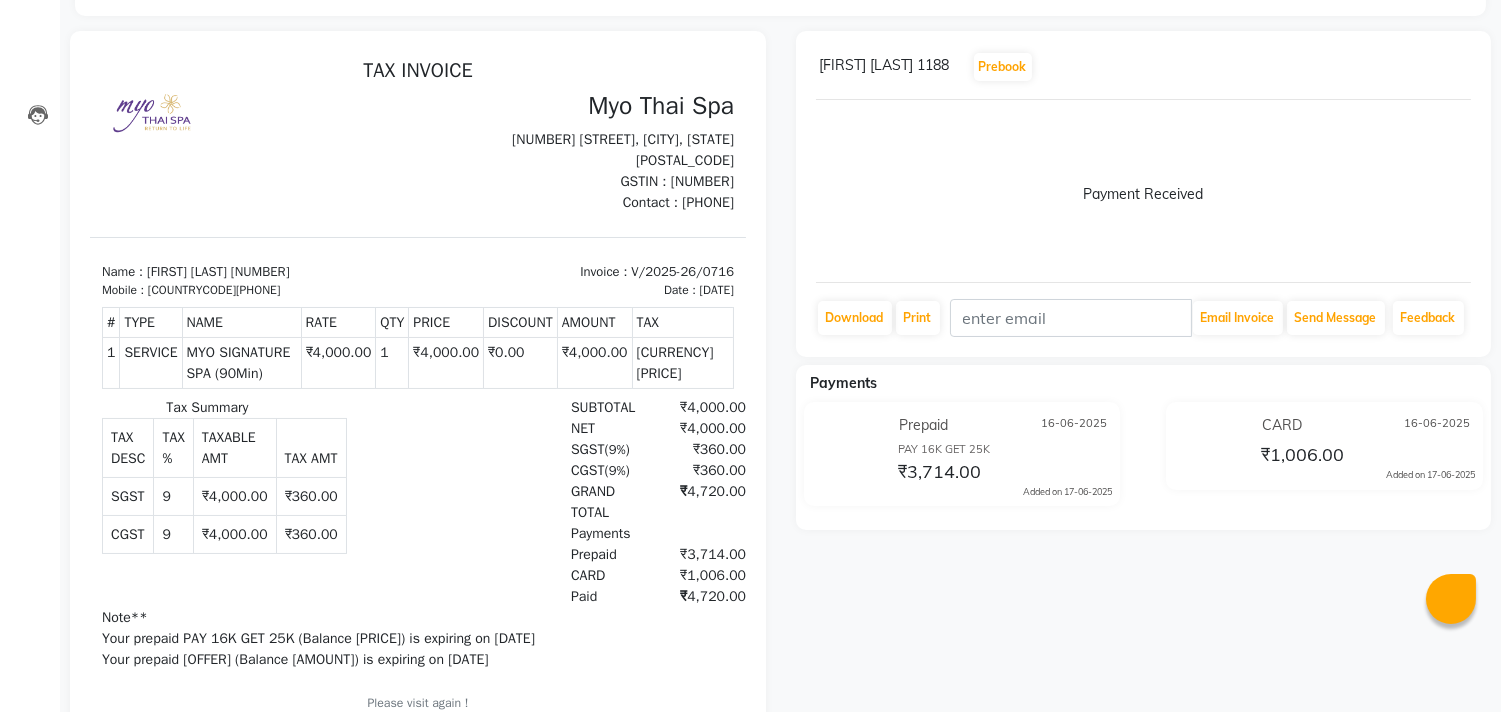 click at bounding box center [1471, 67] 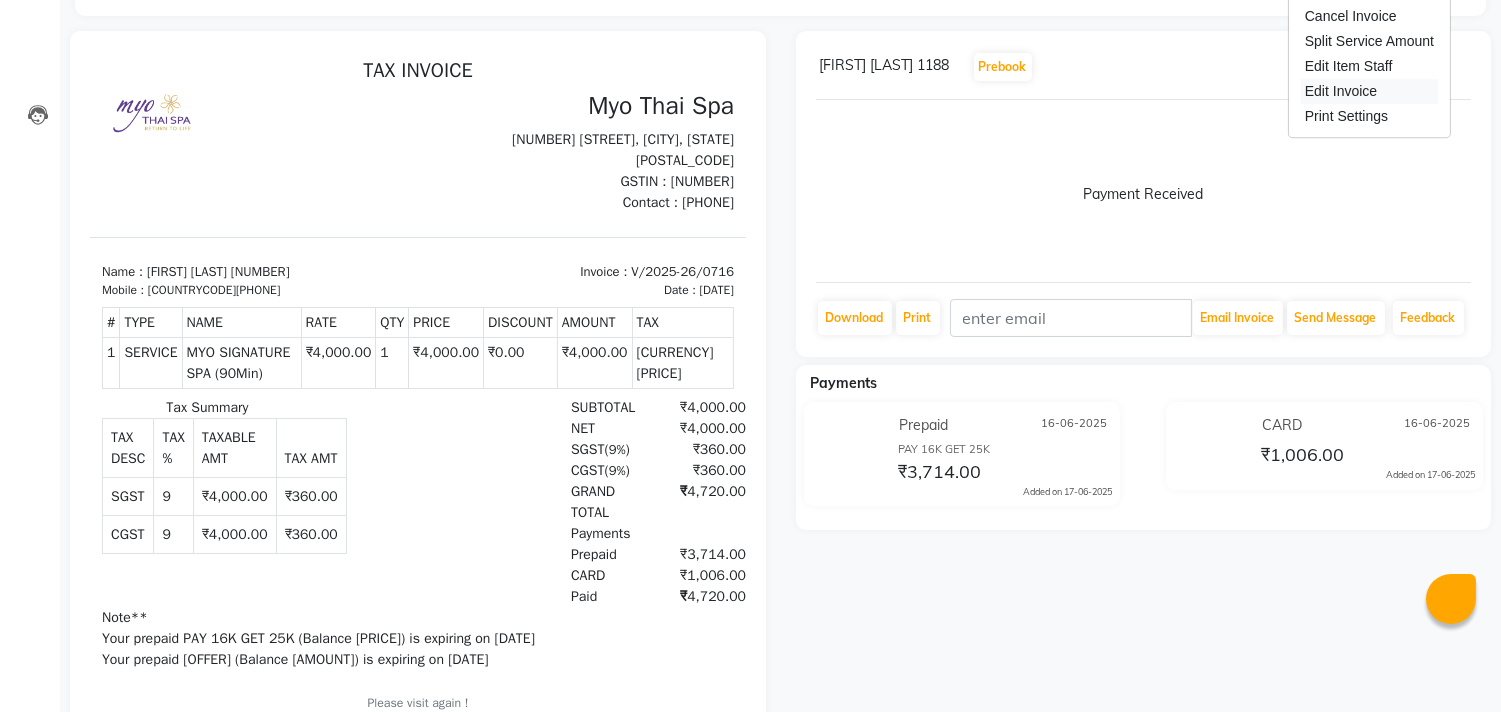 click on "Edit Invoice" at bounding box center (1369, 91) 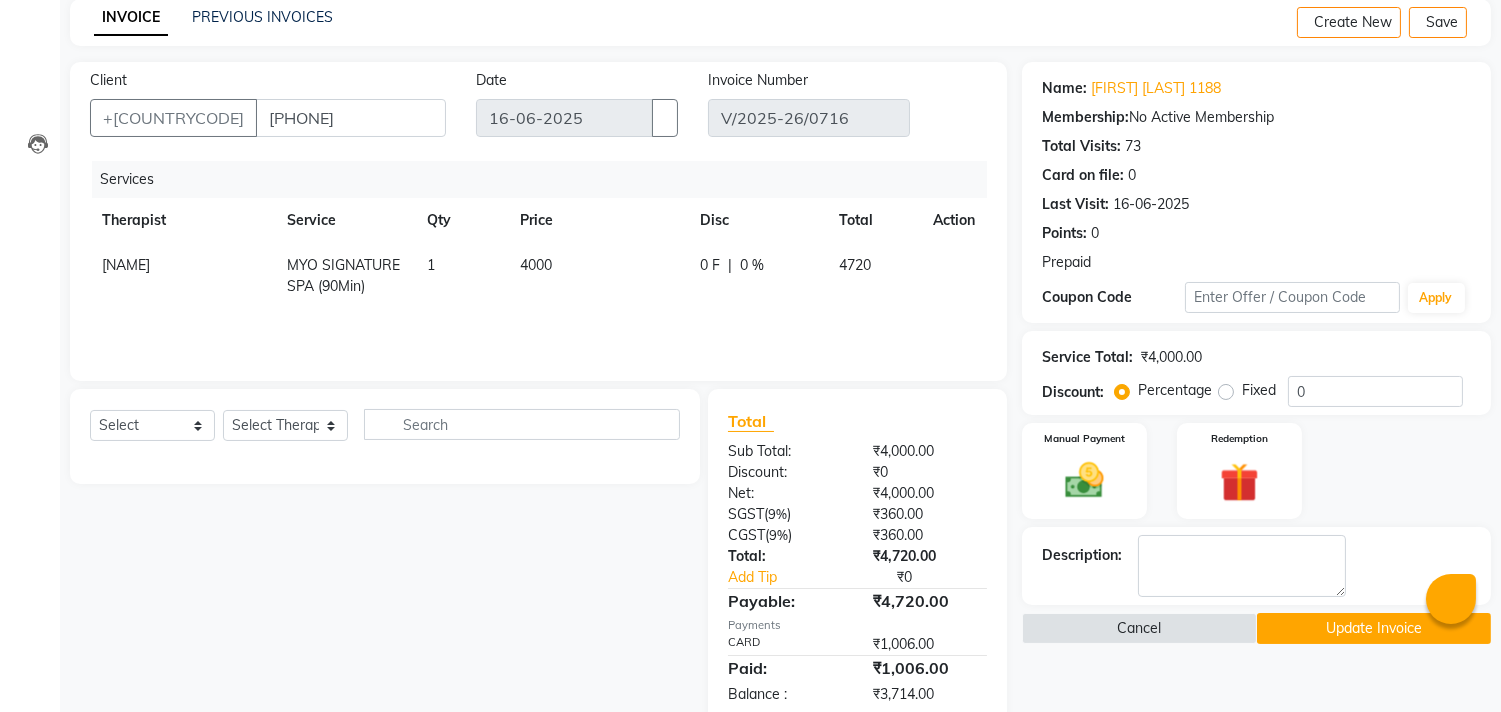 scroll, scrollTop: 130, scrollLeft: 0, axis: vertical 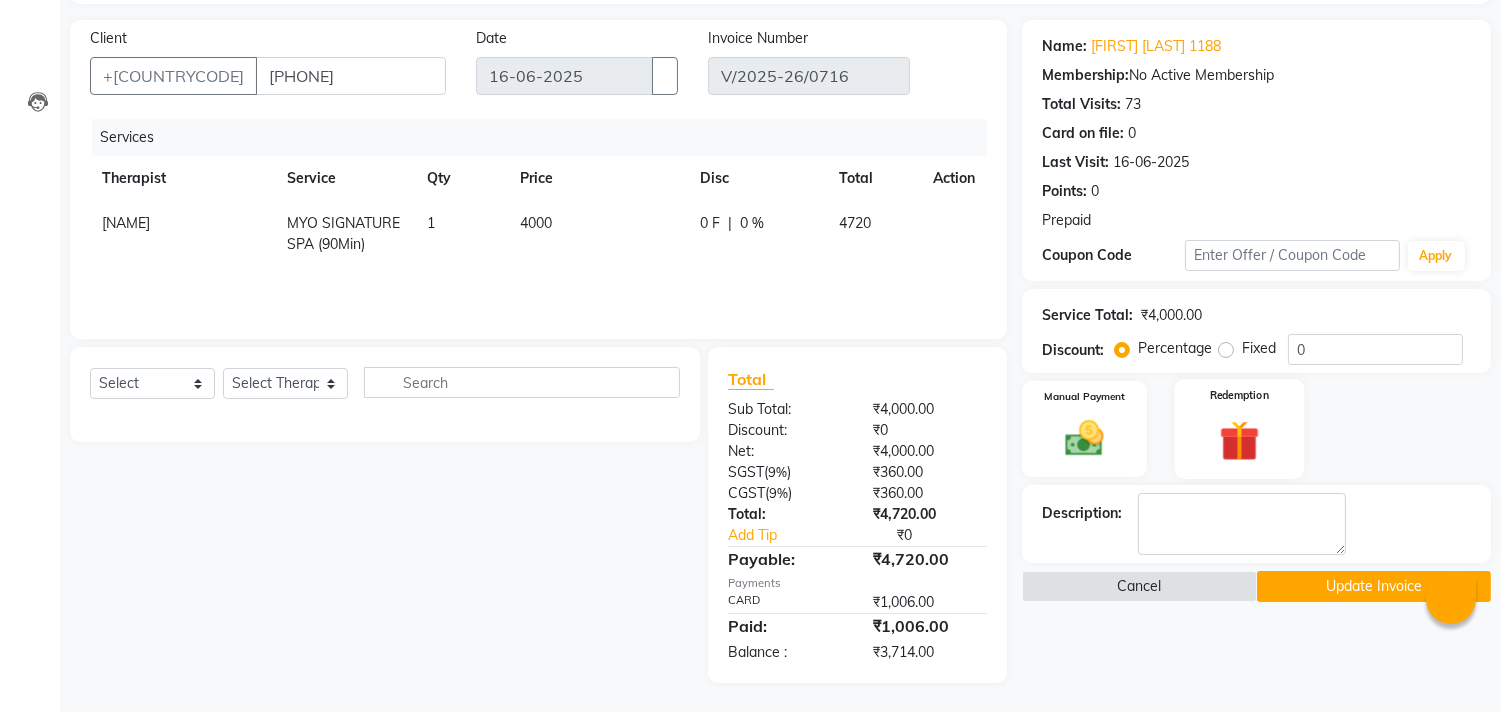 click at bounding box center [1084, 438] 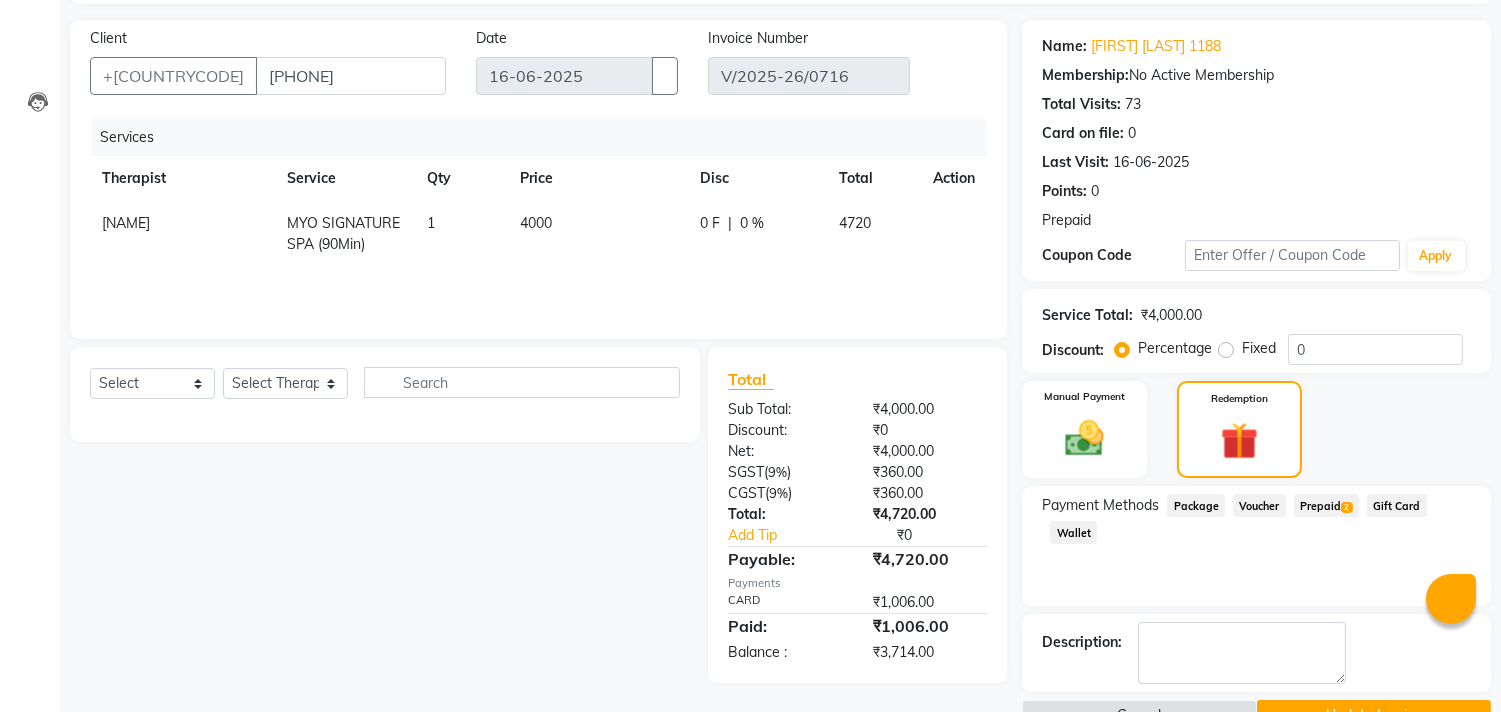 click on "Prepaid  2" at bounding box center [1196, 505] 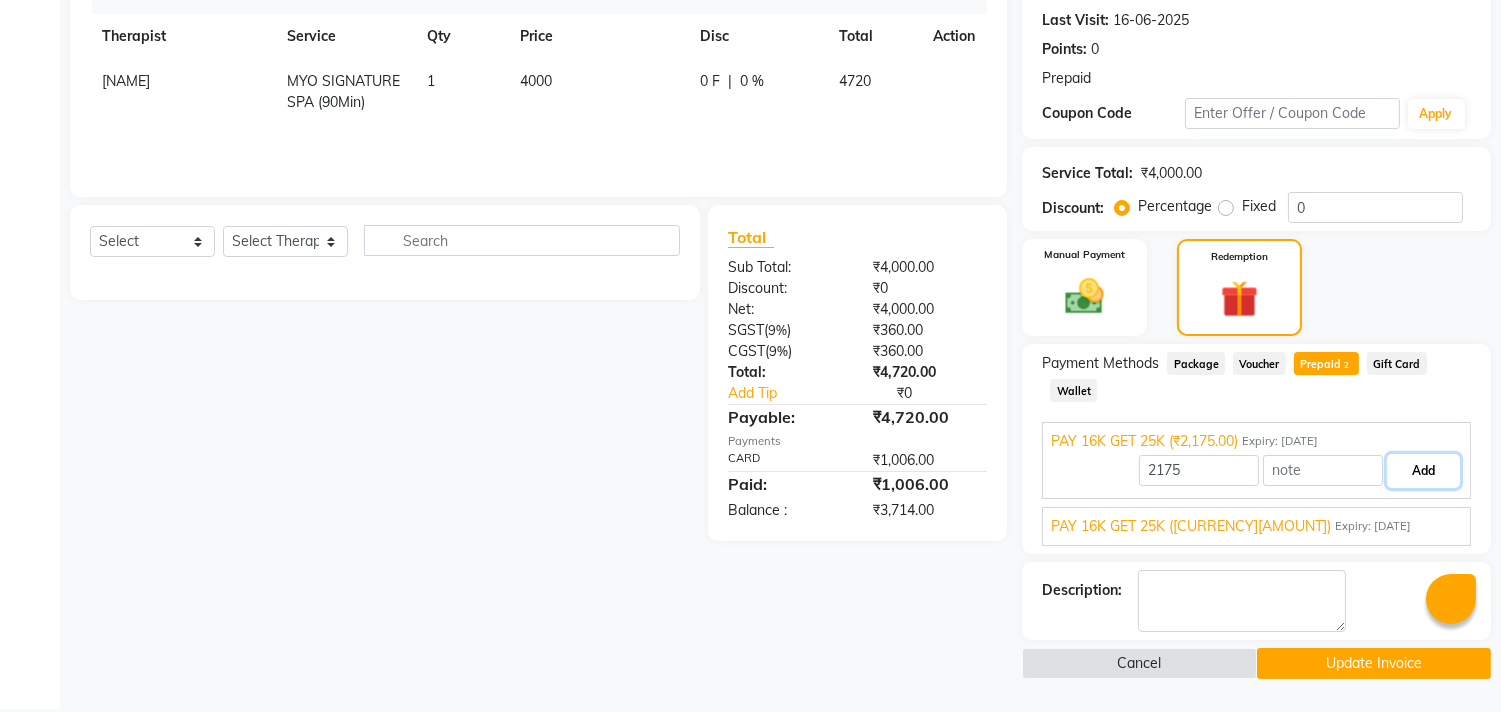 click on "Add" at bounding box center (1423, 471) 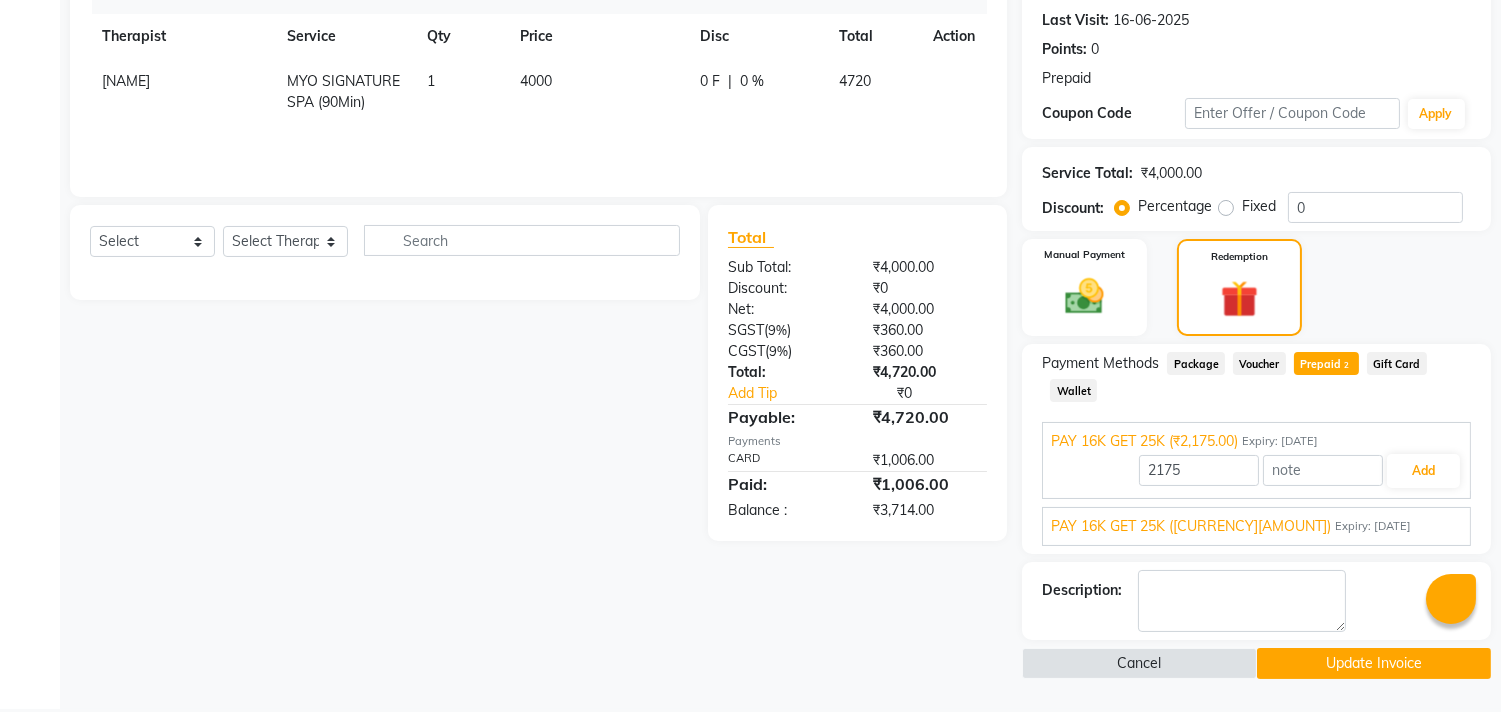 scroll, scrollTop: 181, scrollLeft: 0, axis: vertical 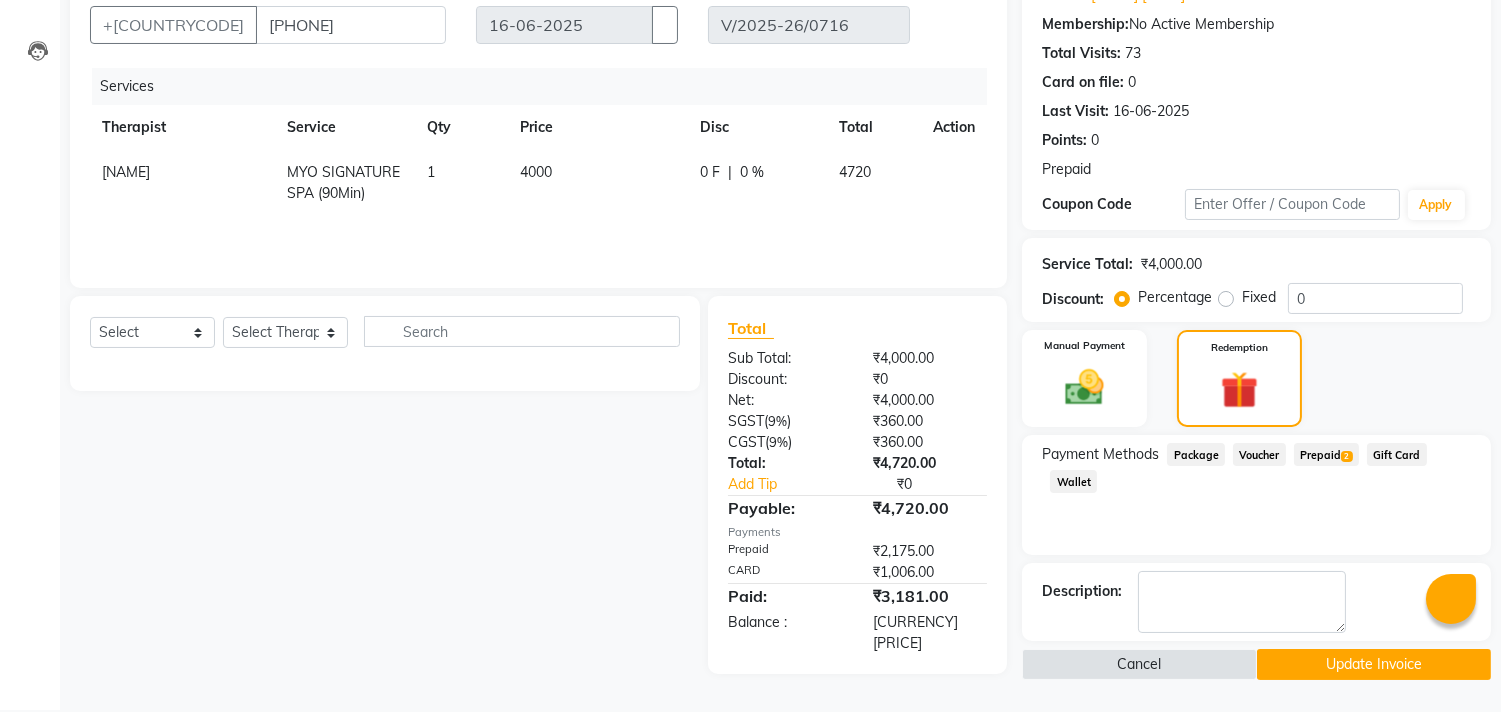 click on "₹1,006.00" at bounding box center (930, 421) 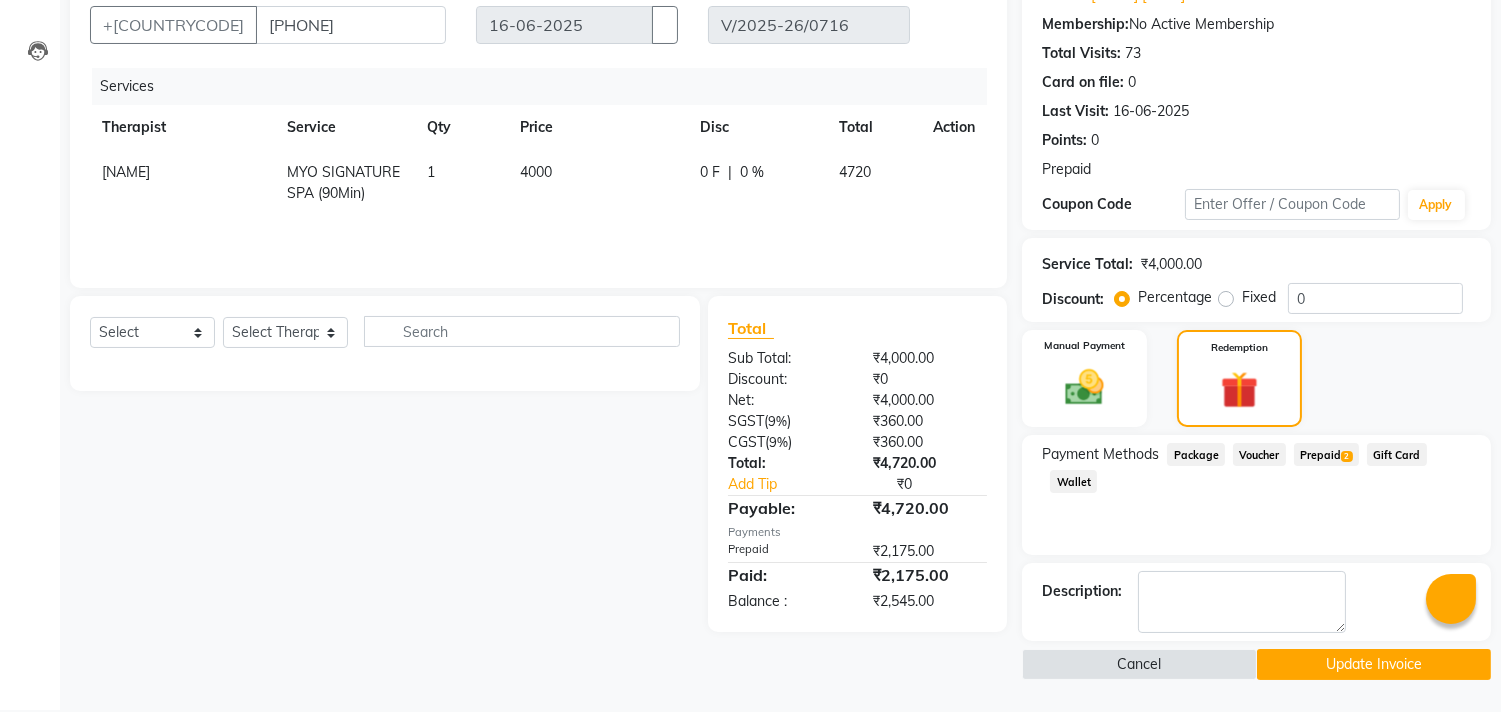 click at bounding box center [938, 551] 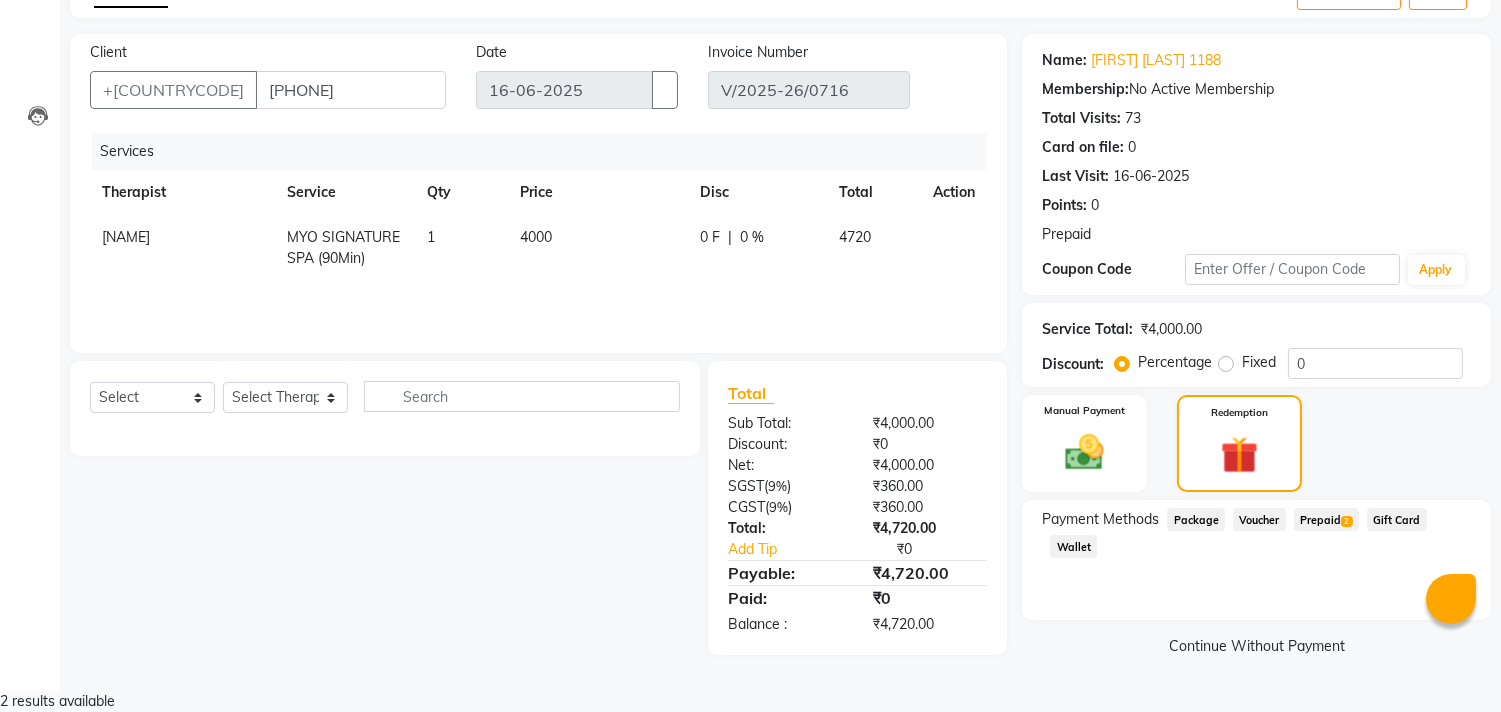 scroll, scrollTop: 96, scrollLeft: 0, axis: vertical 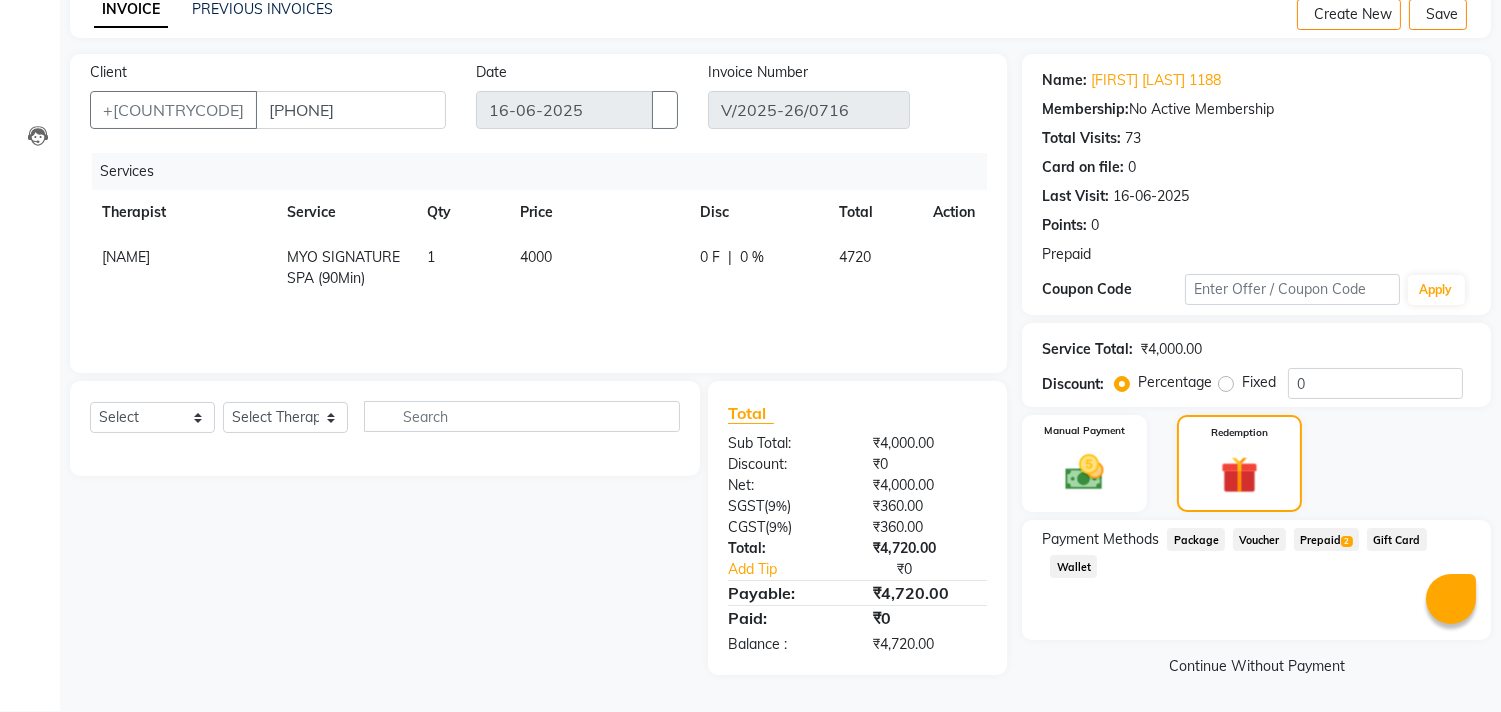 click on "Prepaid  2" at bounding box center (1196, 539) 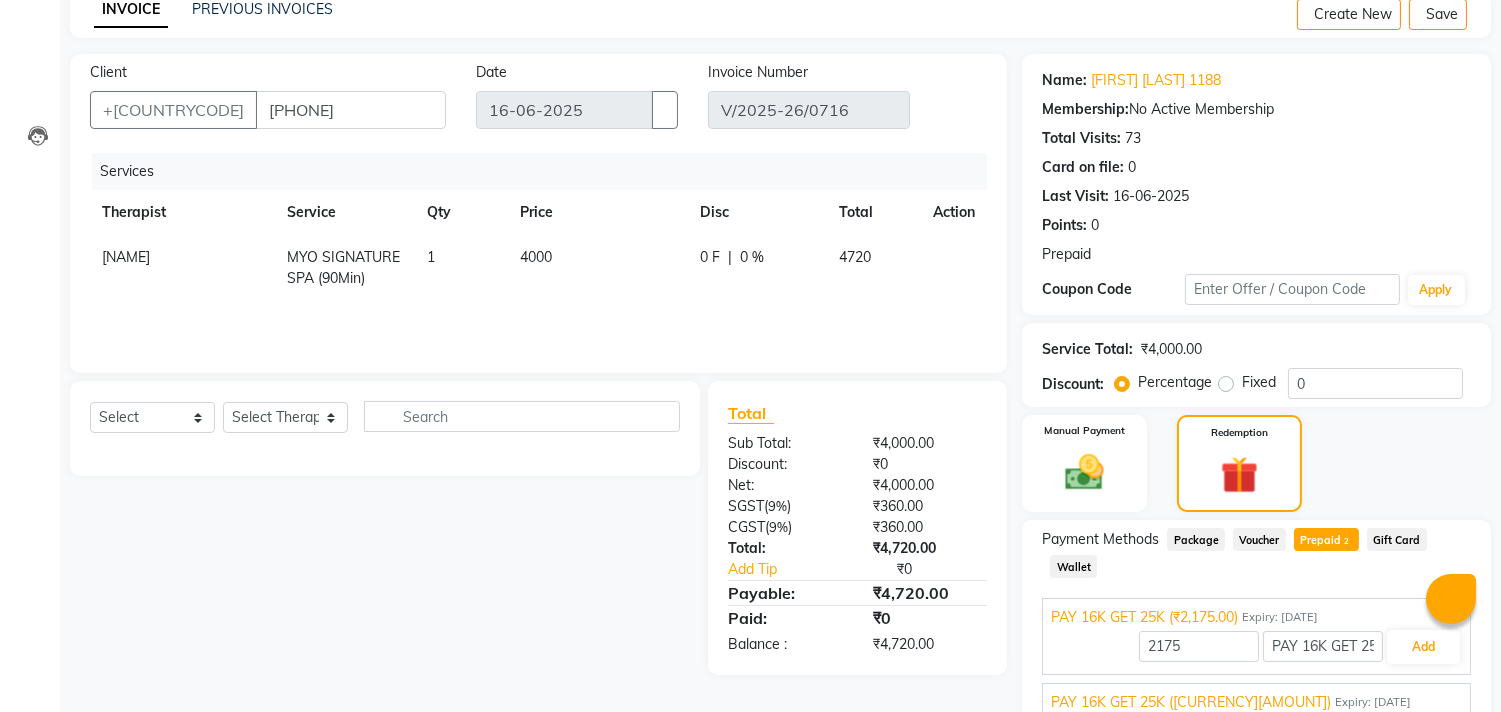 scroll, scrollTop: 187, scrollLeft: 0, axis: vertical 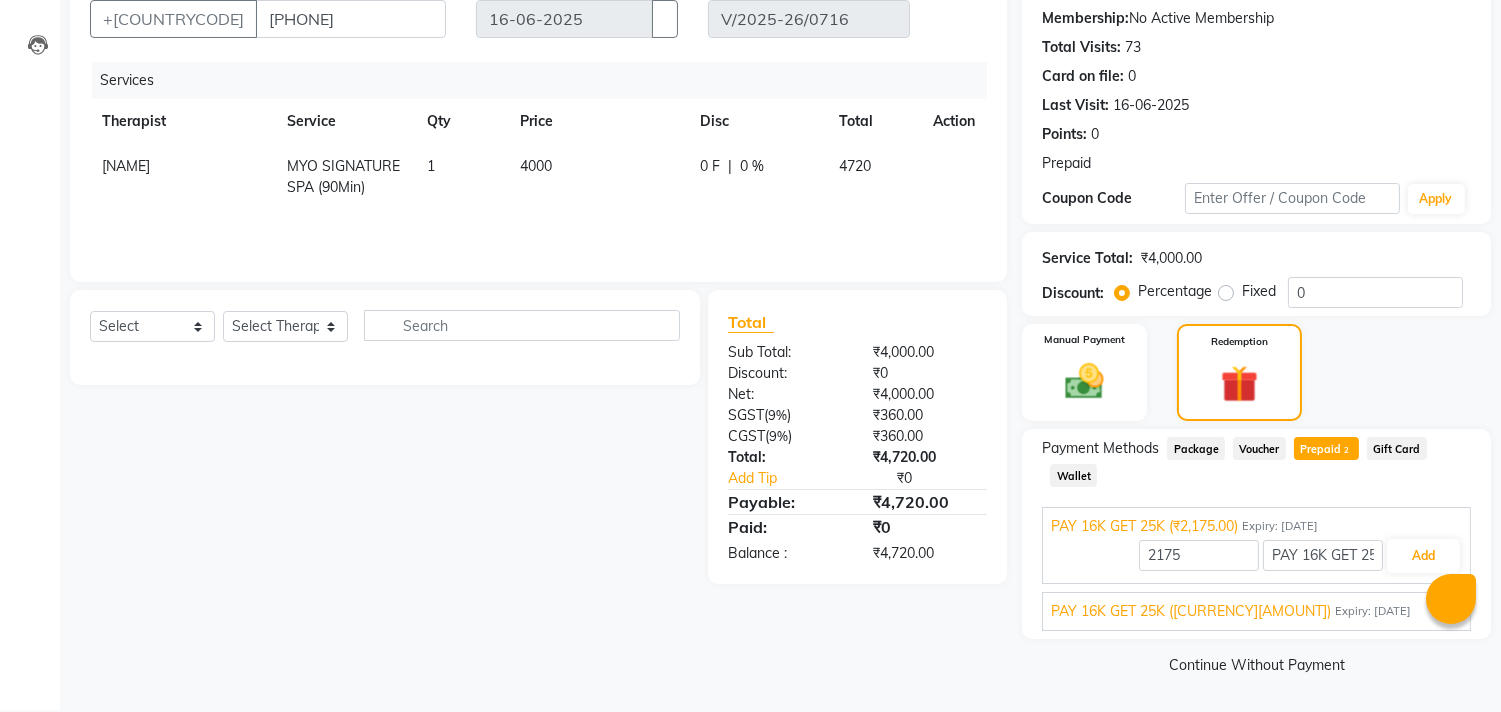 click on "PAY 16K GET 25K ([CURRENCY][AMOUNT])" at bounding box center [1144, 526] 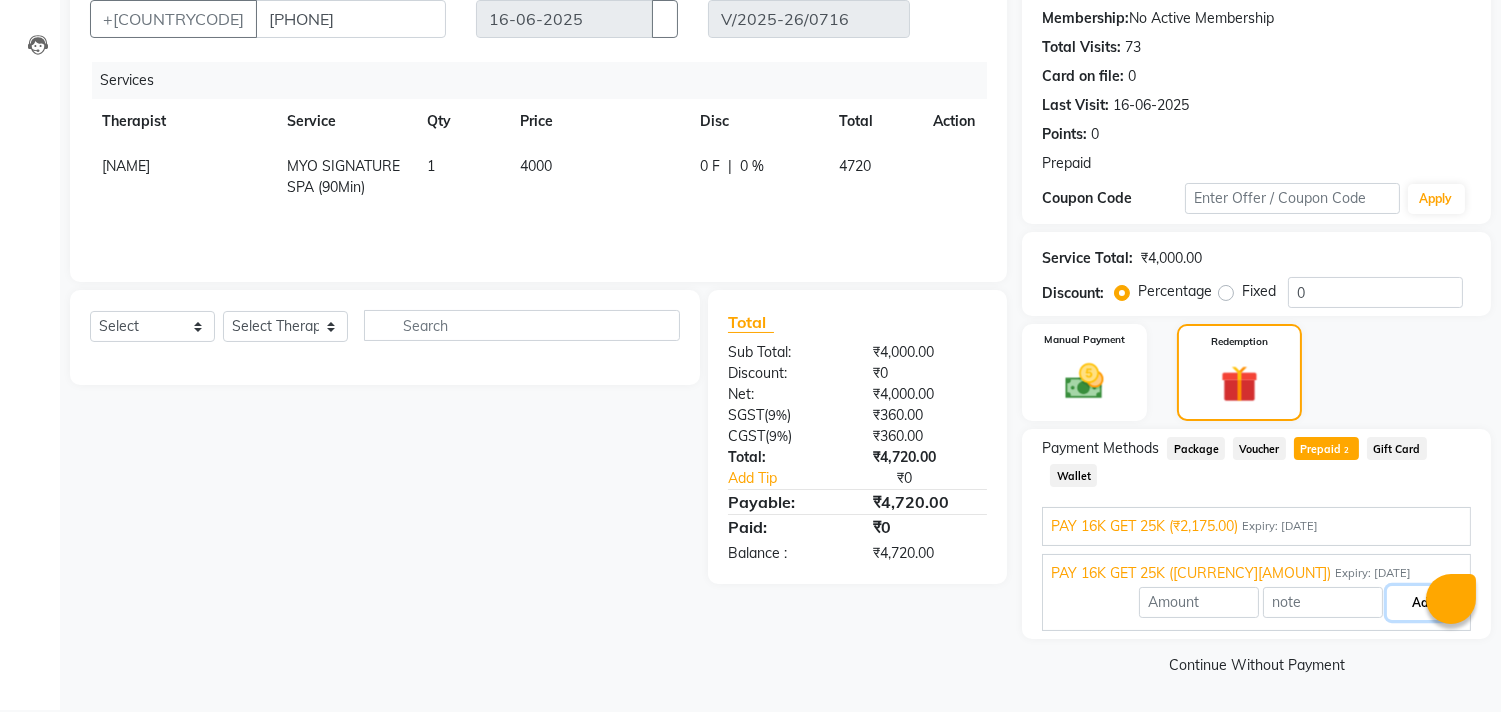 click on "Add" at bounding box center [1423, 603] 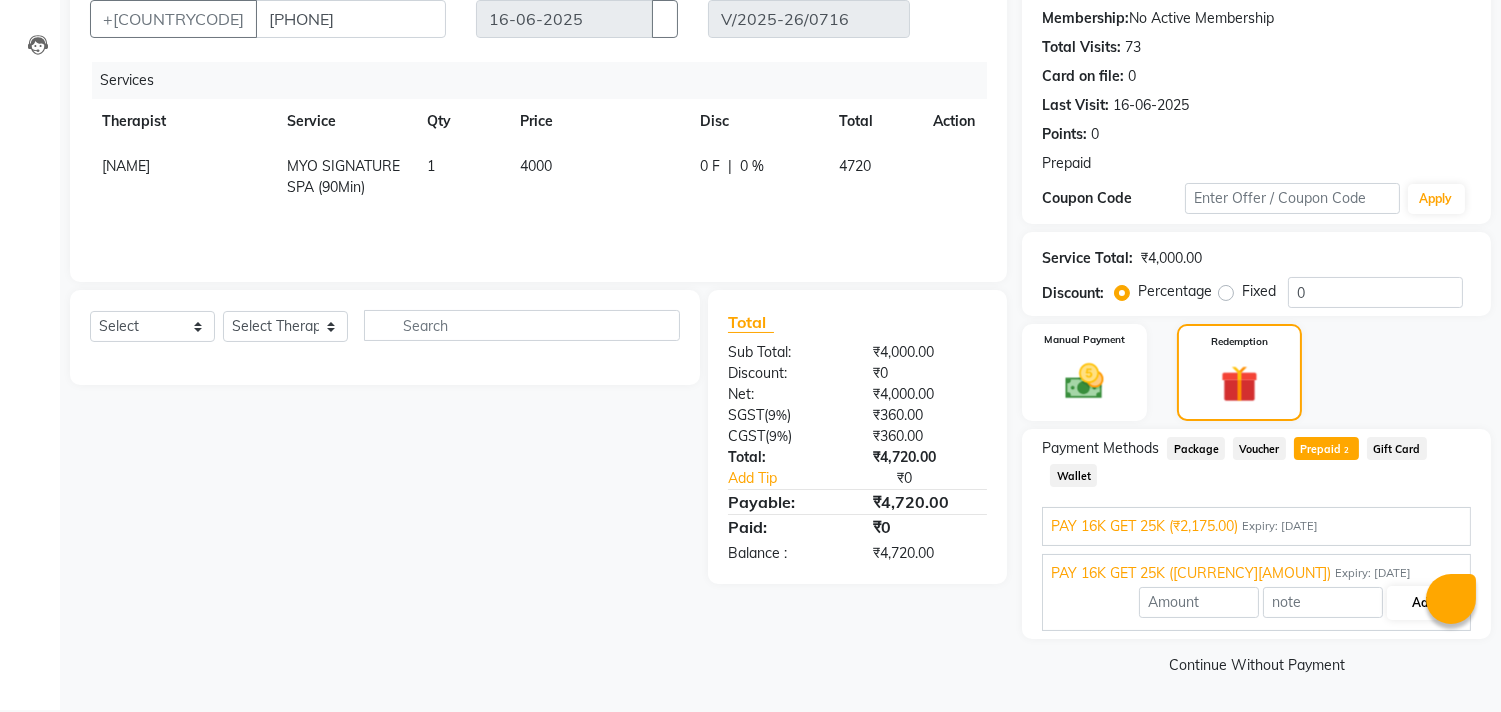 scroll, scrollTop: 181, scrollLeft: 0, axis: vertical 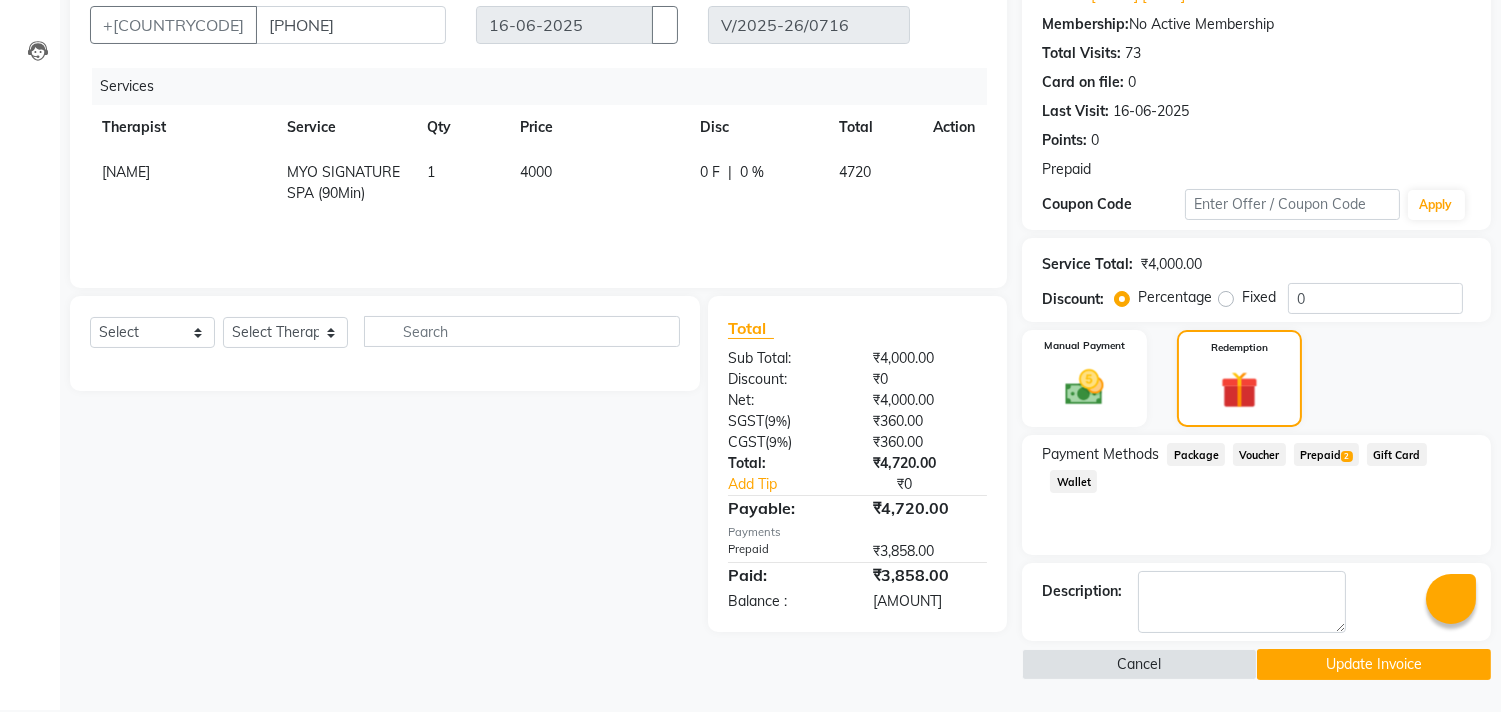 click on "Prepaid  2" at bounding box center [1196, 454] 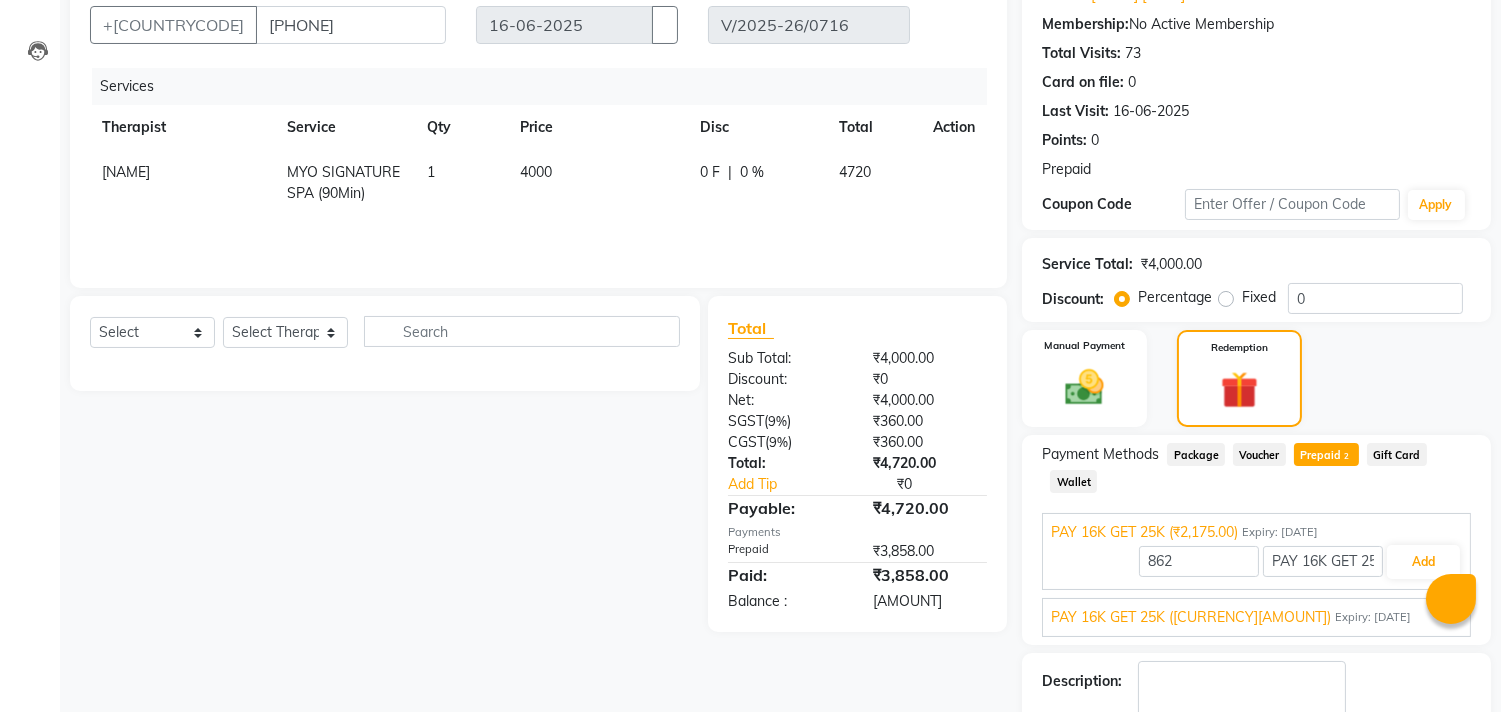 scroll, scrollTop: 187, scrollLeft: 0, axis: vertical 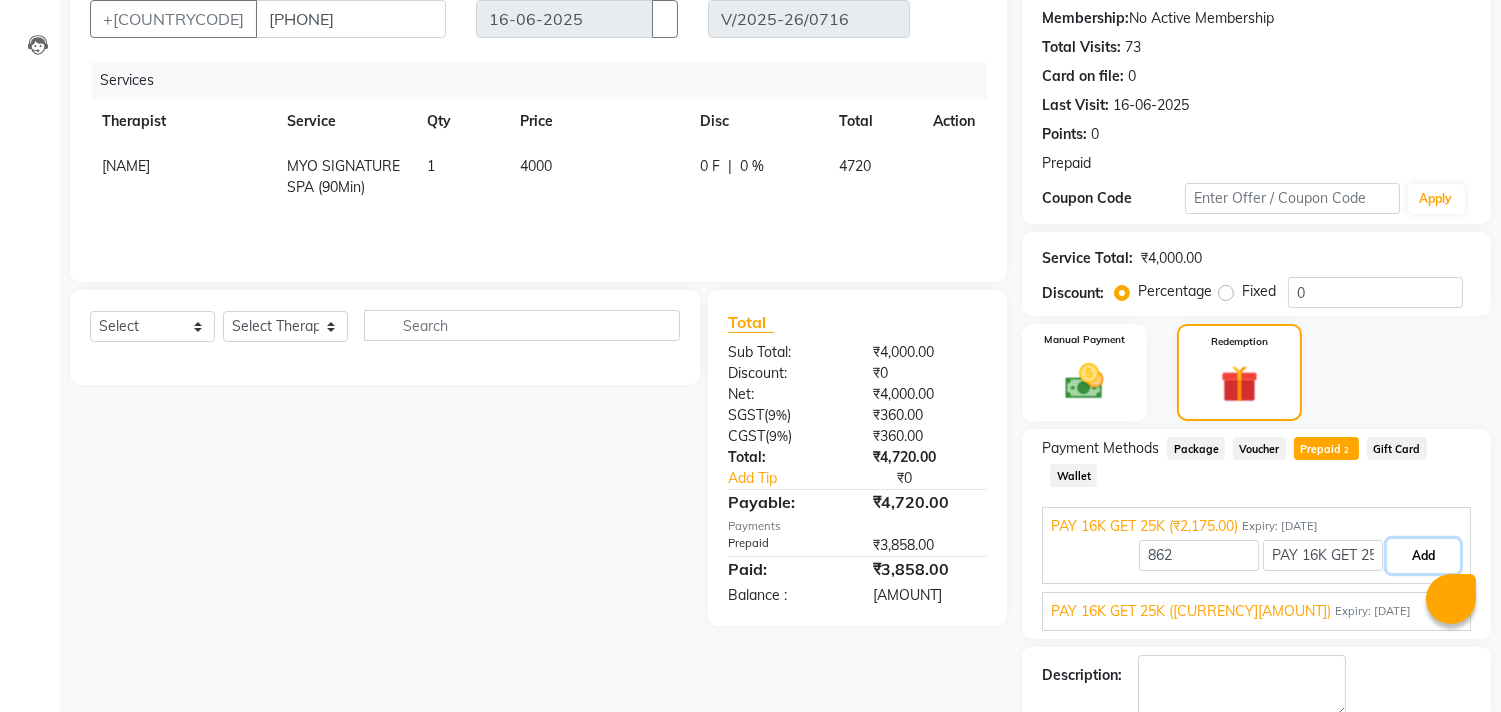 click on "Add" at bounding box center (1423, 556) 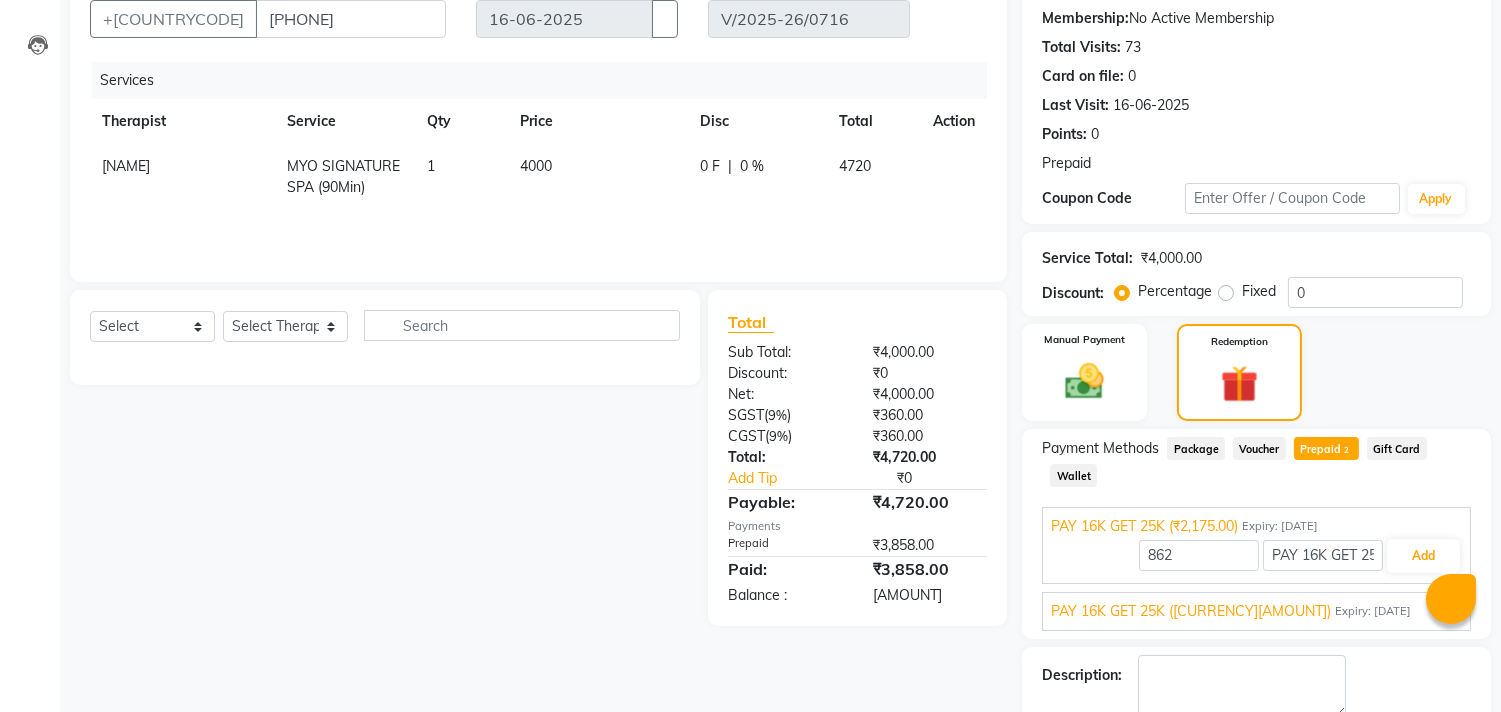 scroll, scrollTop: 181, scrollLeft: 0, axis: vertical 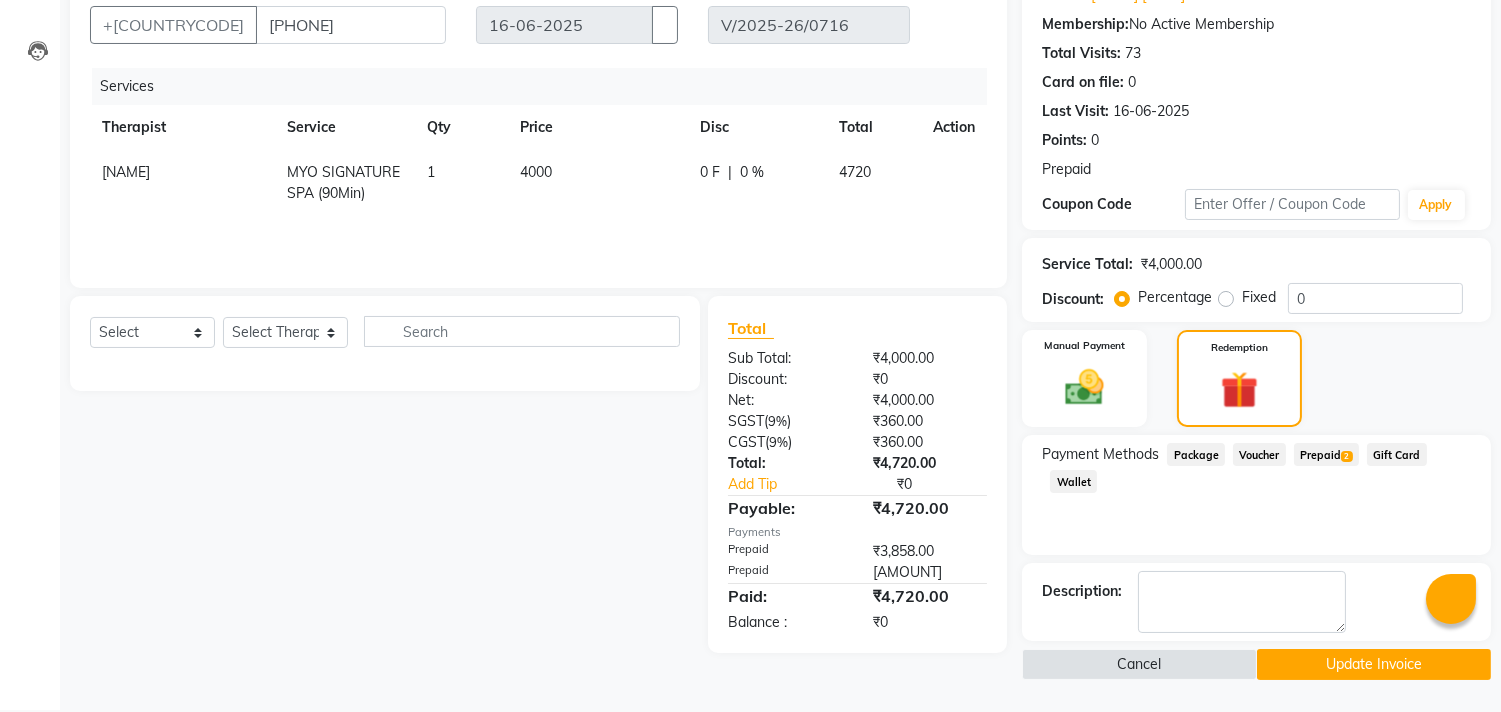 click at bounding box center (938, 551) 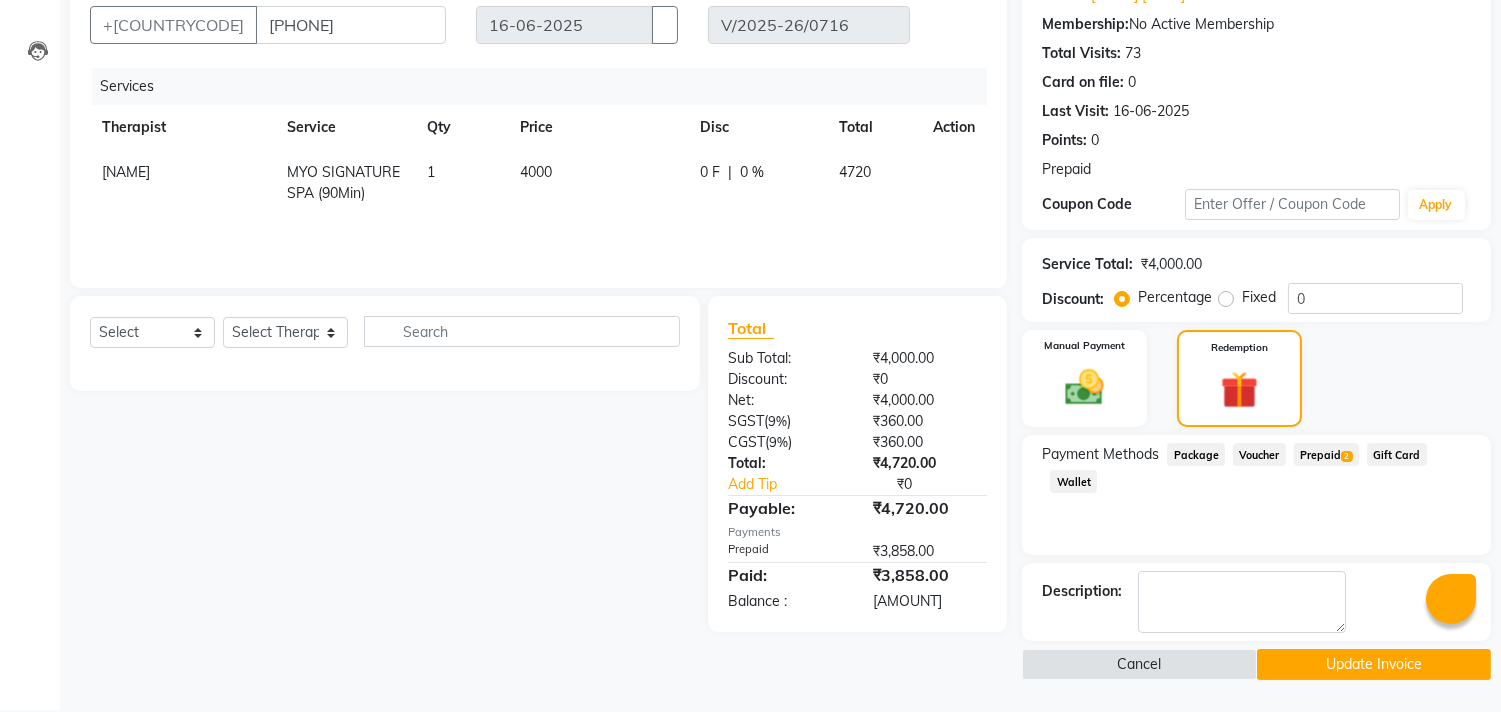 click at bounding box center [938, 551] 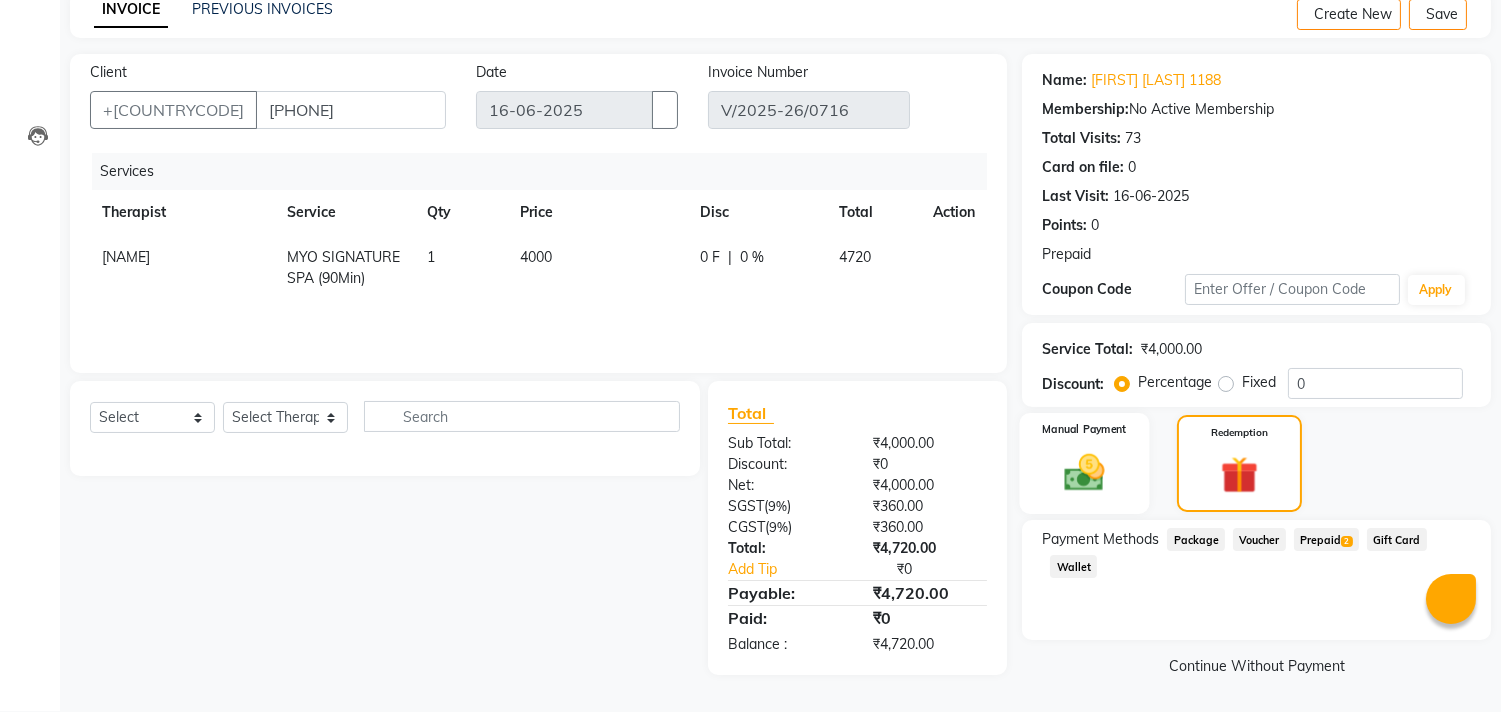 click at bounding box center (1085, 472) 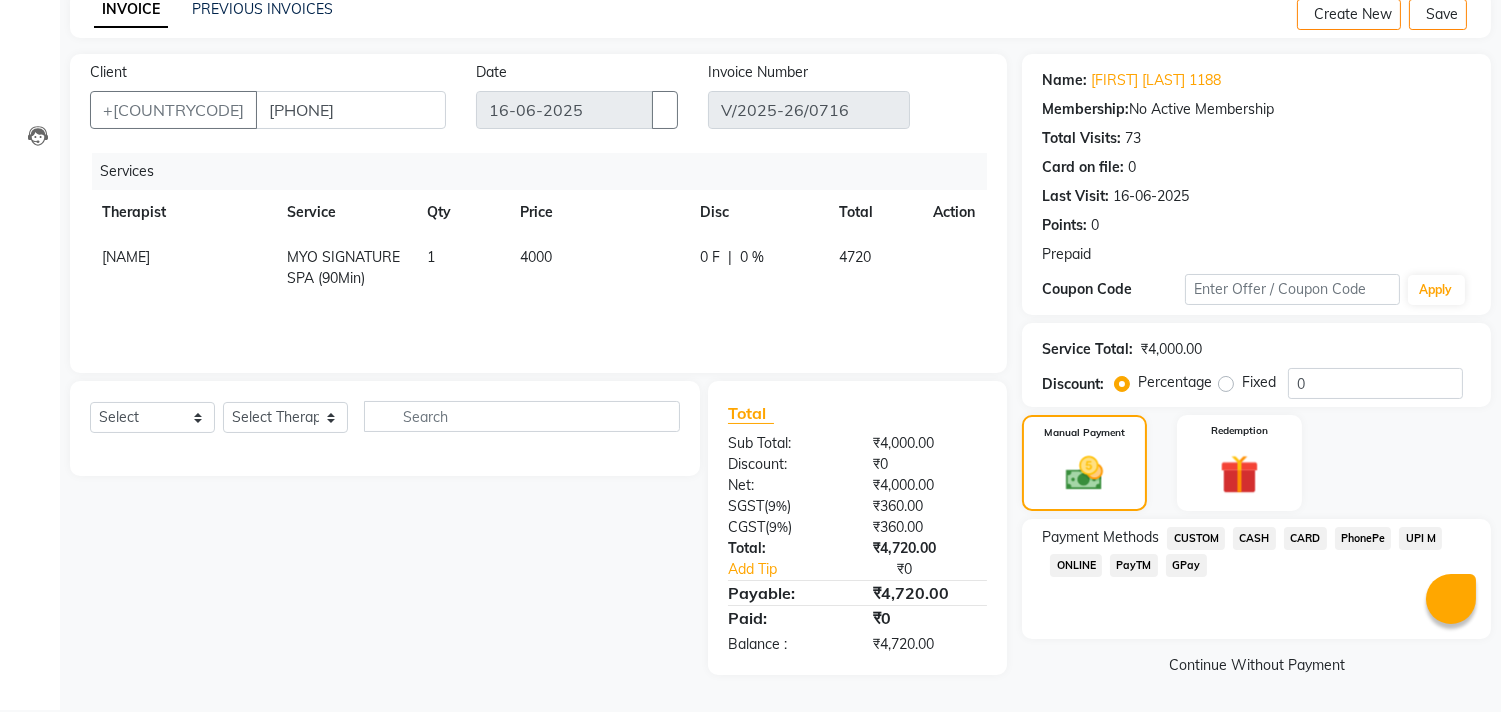 scroll, scrollTop: 95, scrollLeft: 0, axis: vertical 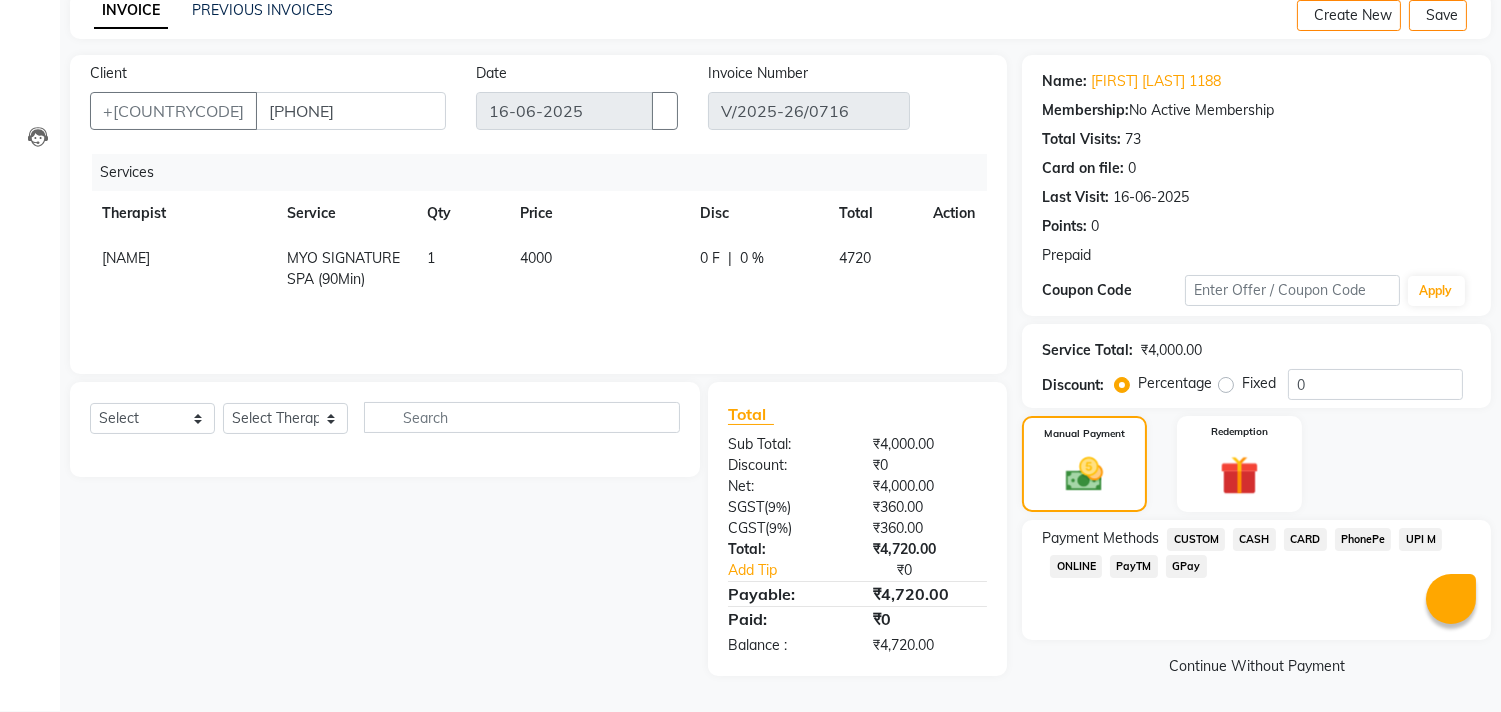 click on "CARD" at bounding box center (1196, 539) 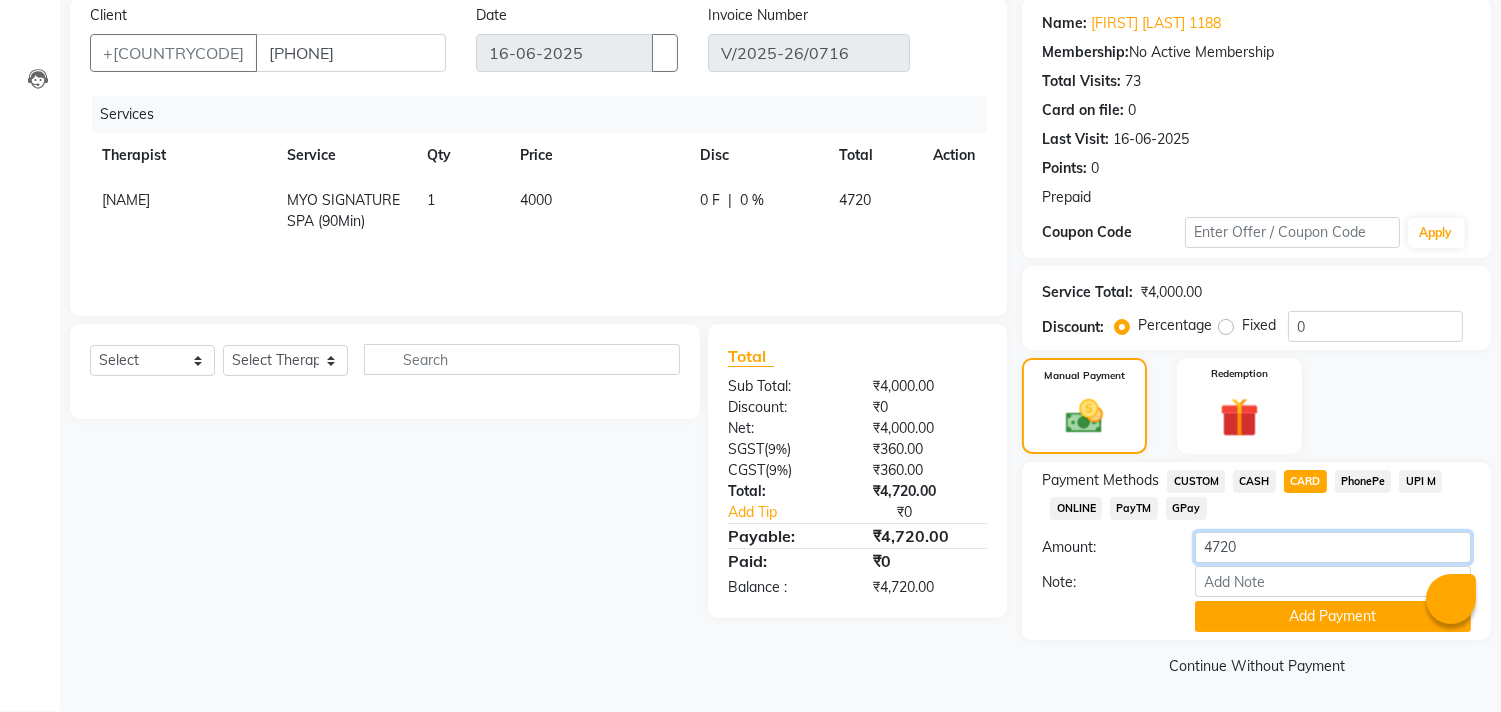 click on "4720" at bounding box center (1333, 547) 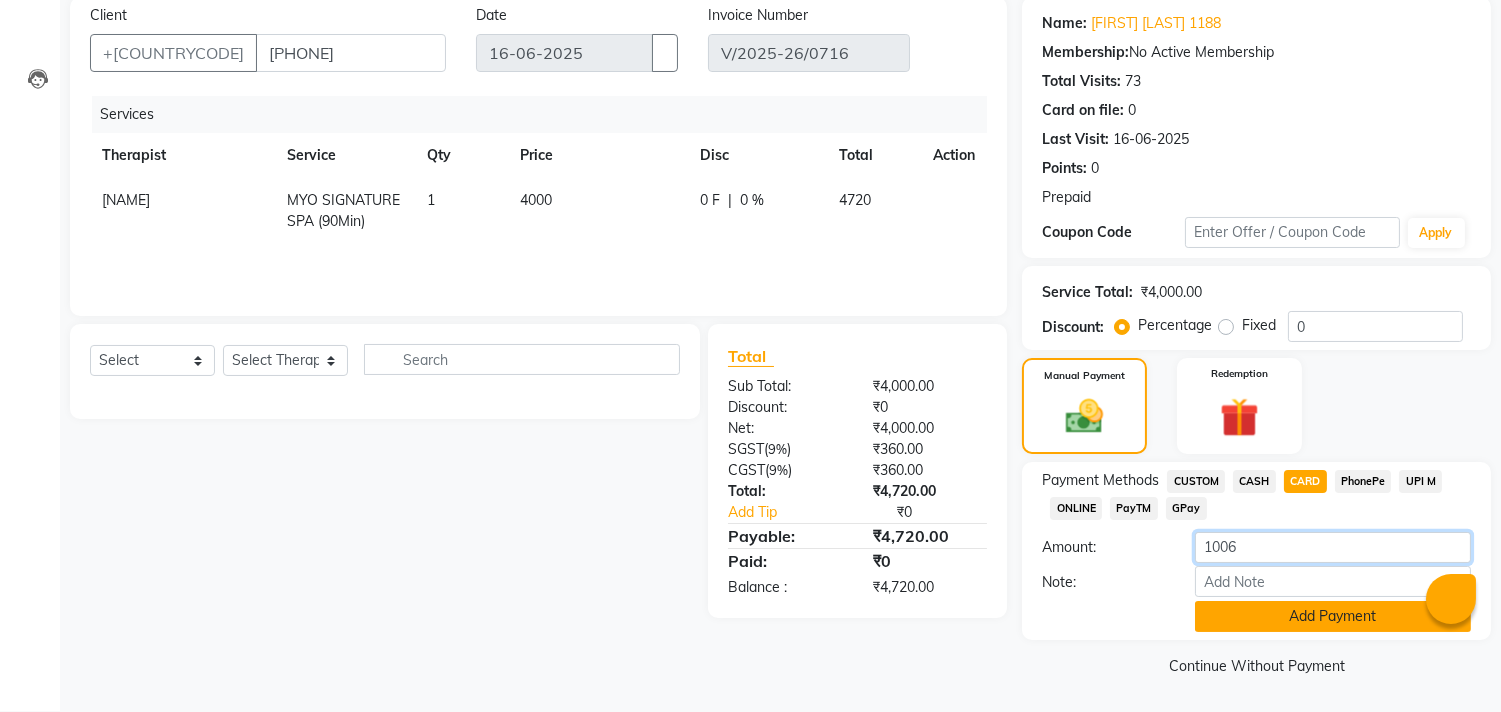 type on "1006" 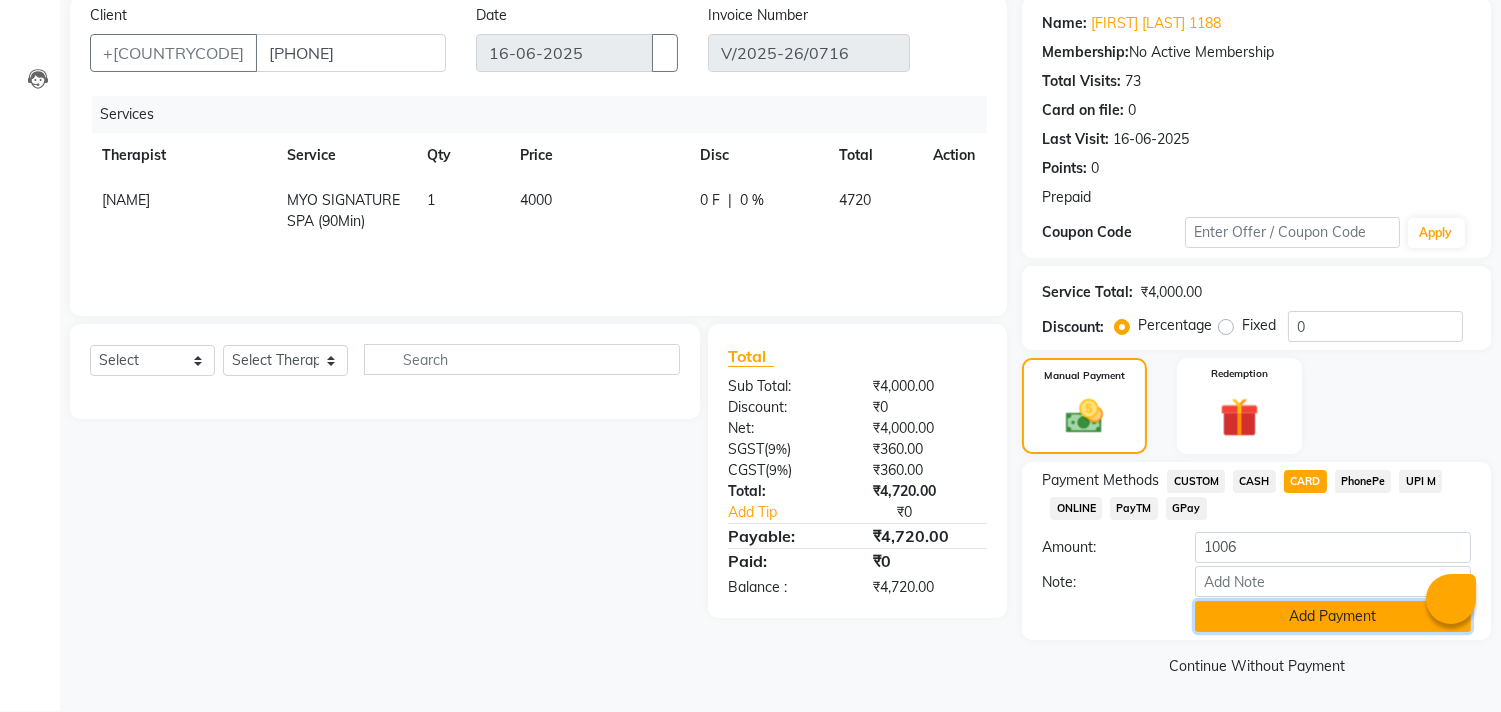 click on "Add Payment" at bounding box center [1333, 616] 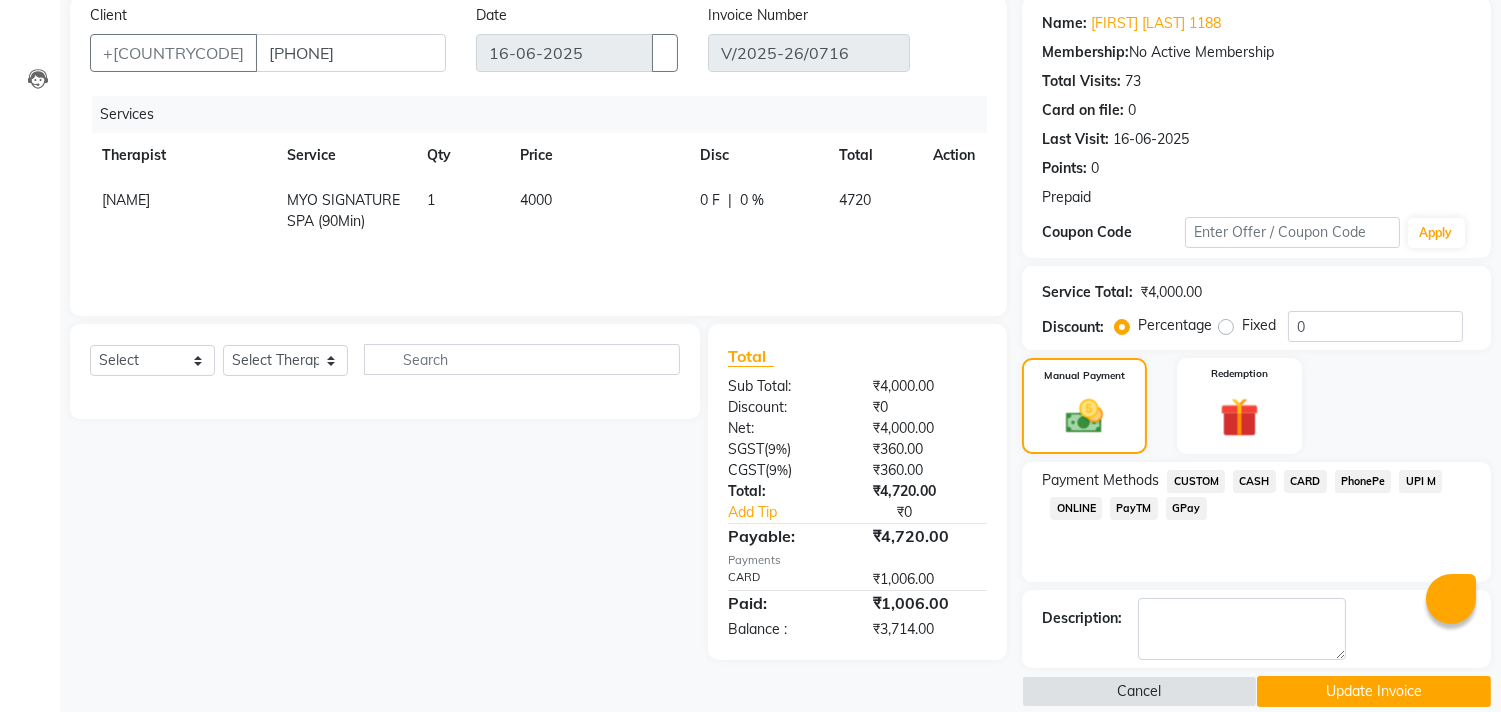 scroll, scrollTop: 180, scrollLeft: 0, axis: vertical 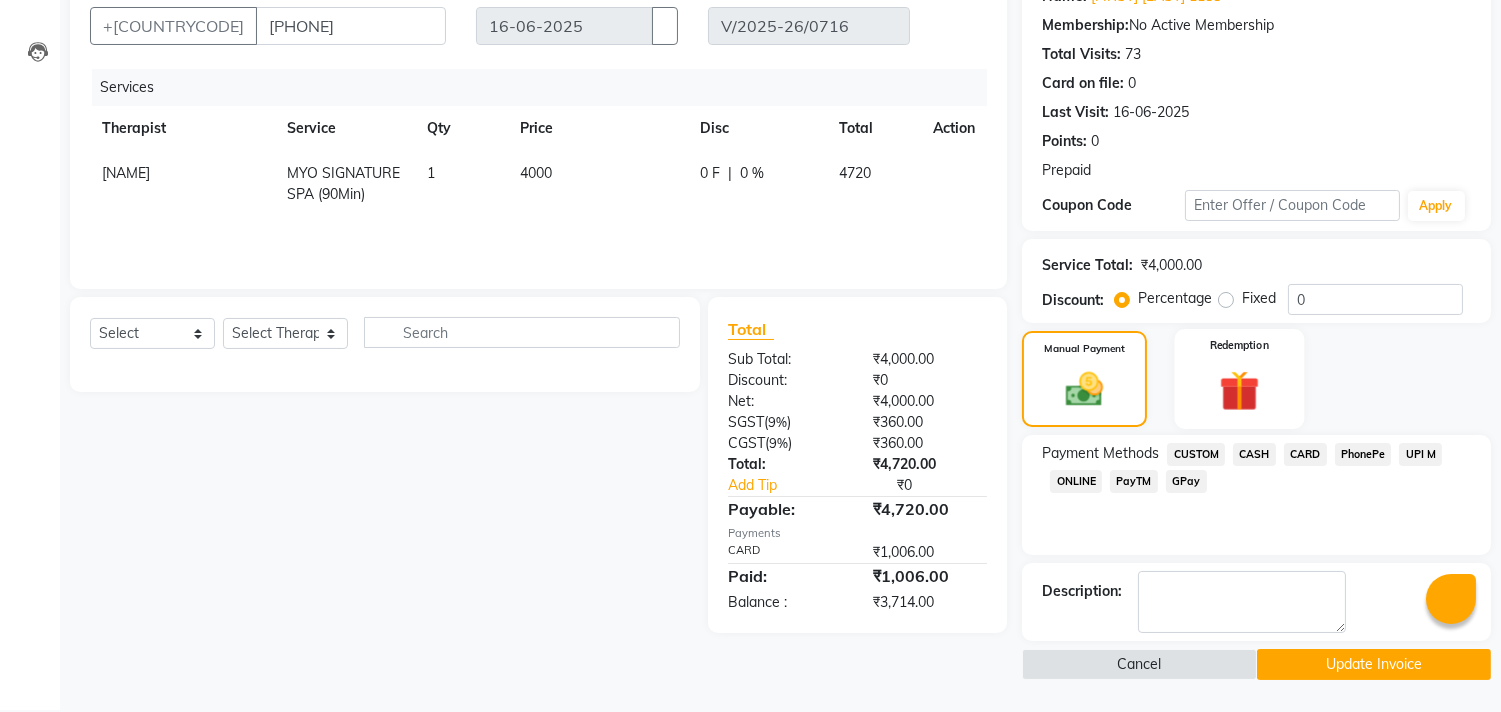 click at bounding box center (1084, 389) 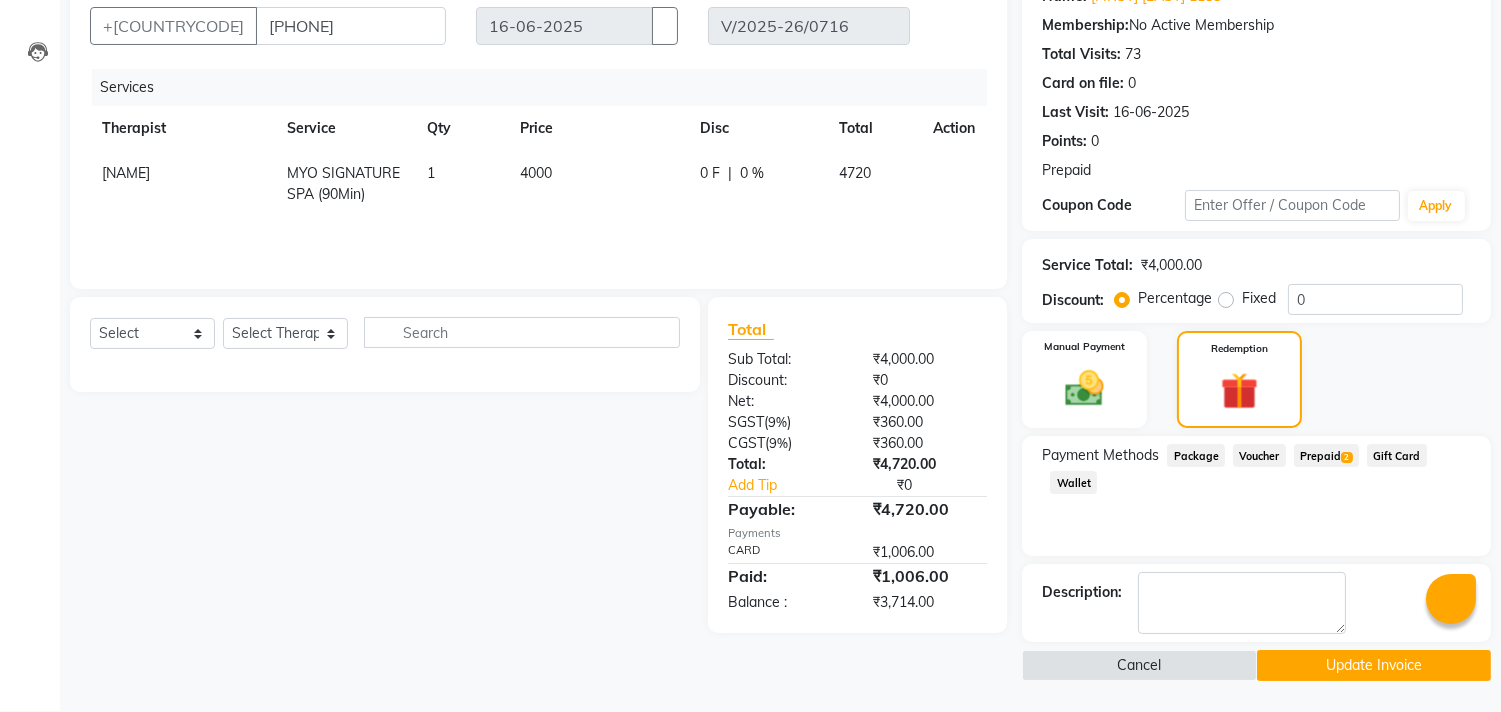 click on "Prepaid  2" at bounding box center (1196, 455) 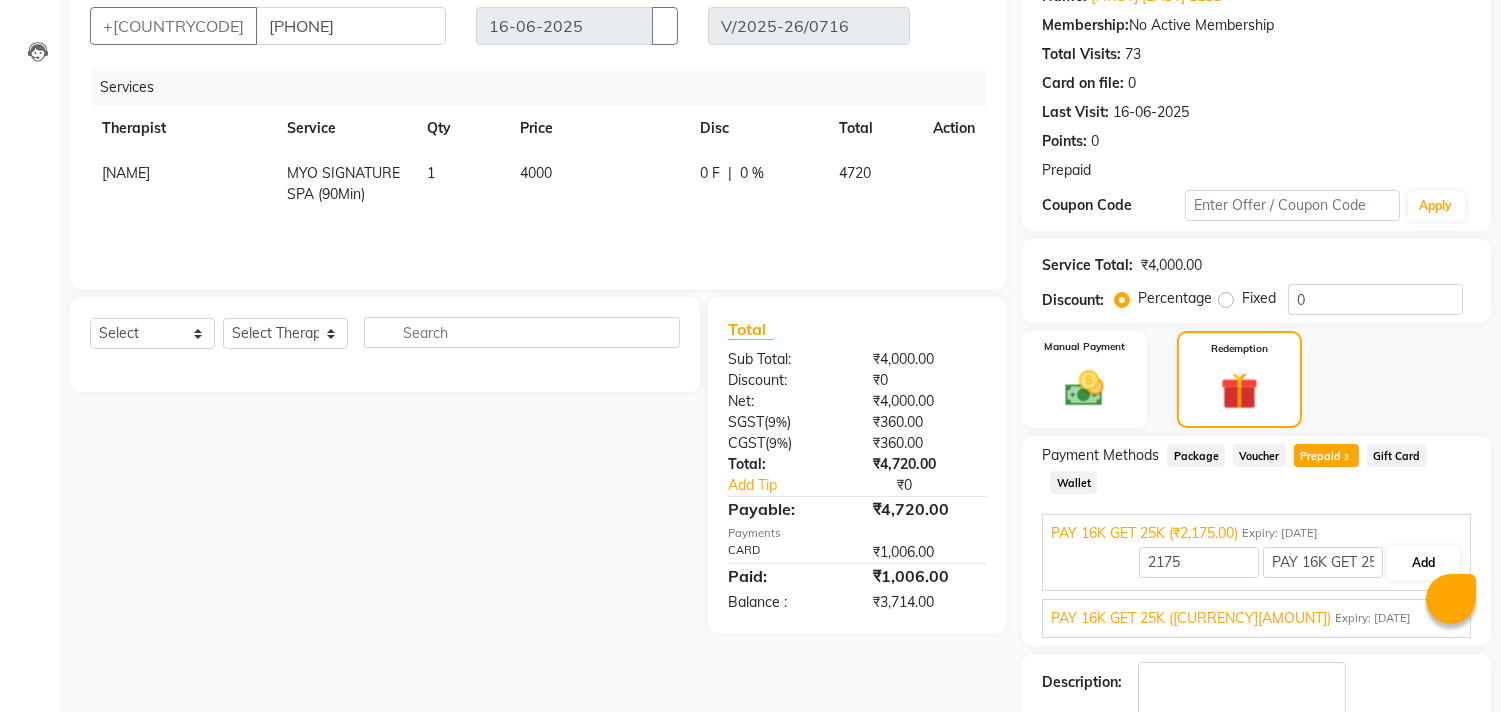 scroll, scrollTop: 272, scrollLeft: 0, axis: vertical 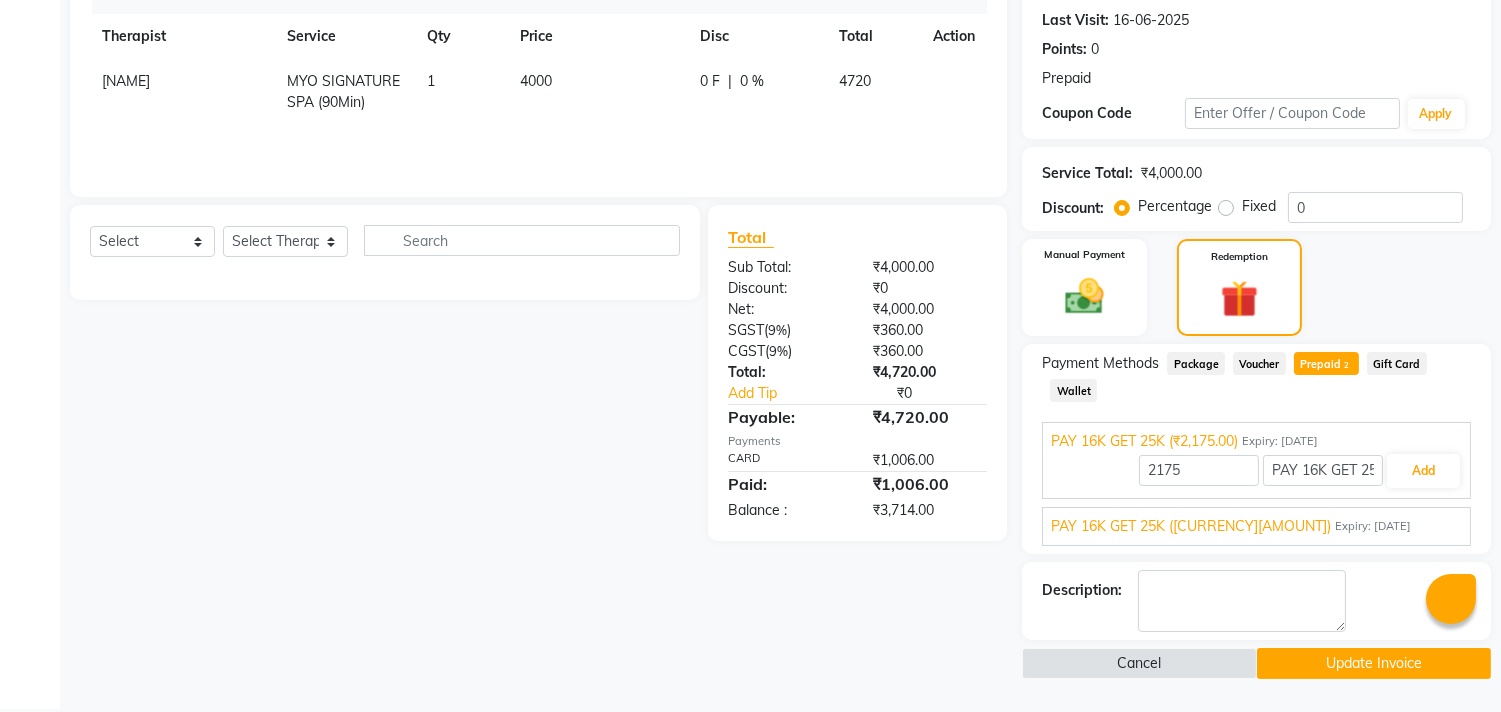 click on "Your prepaid [OFFER] (₹[AMOUNT]) Expiry: [DATE] [CODE] [OFFER] Add" at bounding box center (1256, 526) 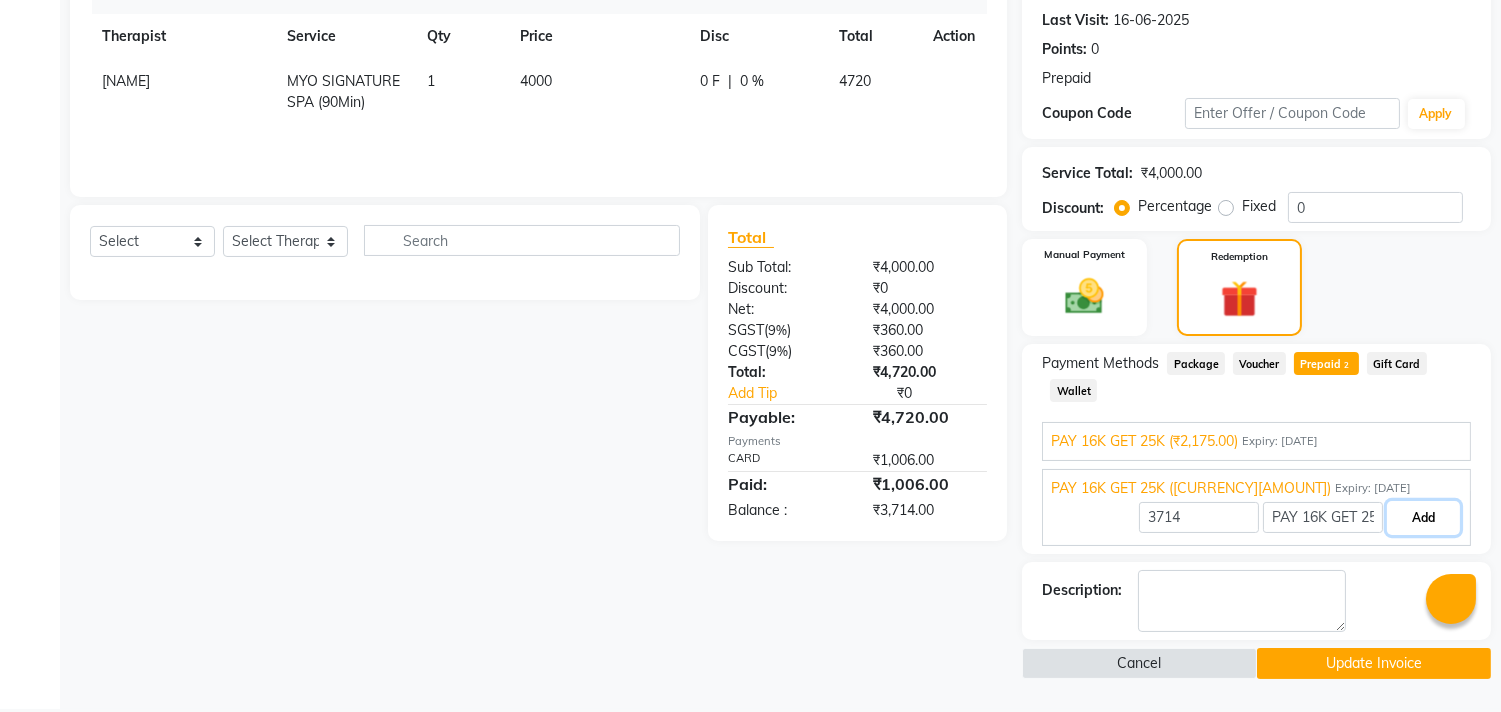 click on "Add" at bounding box center [1423, 518] 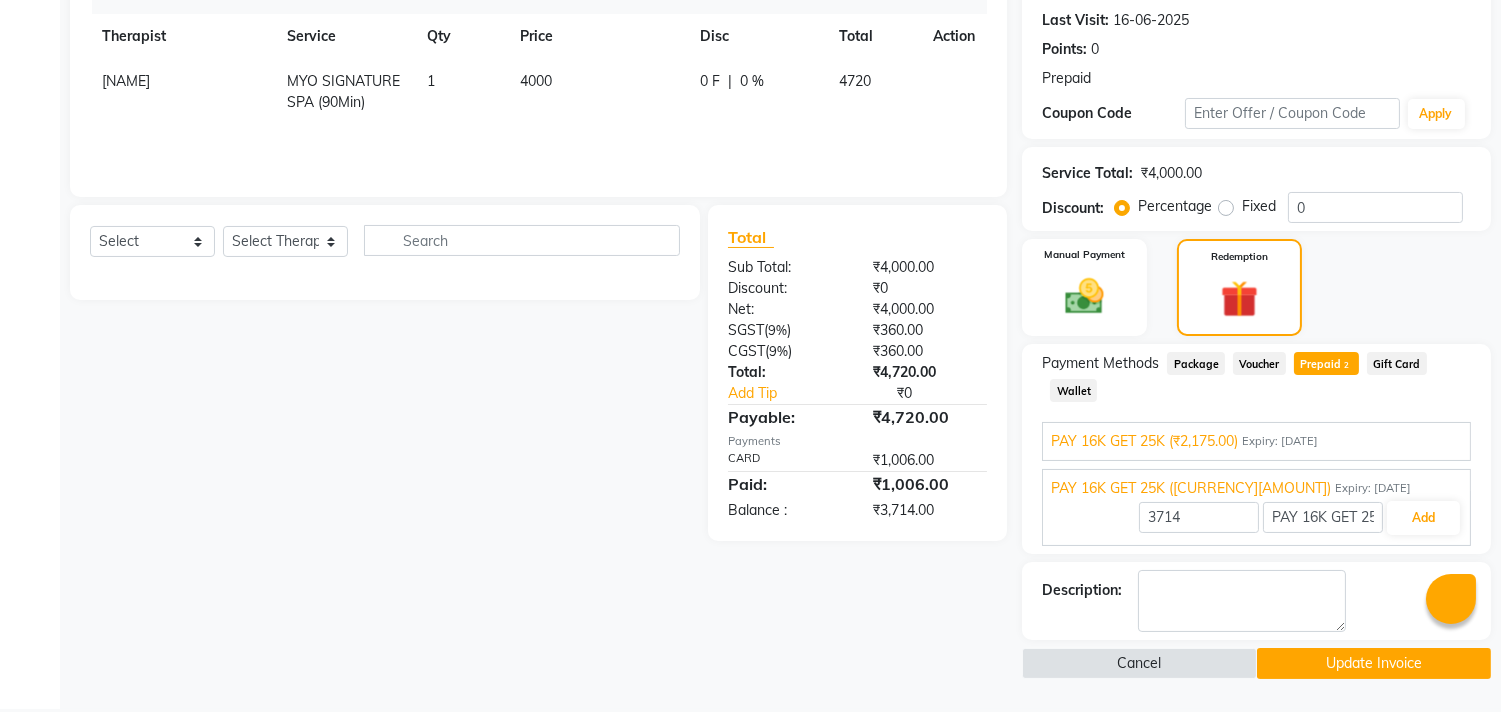 scroll, scrollTop: 181, scrollLeft: 0, axis: vertical 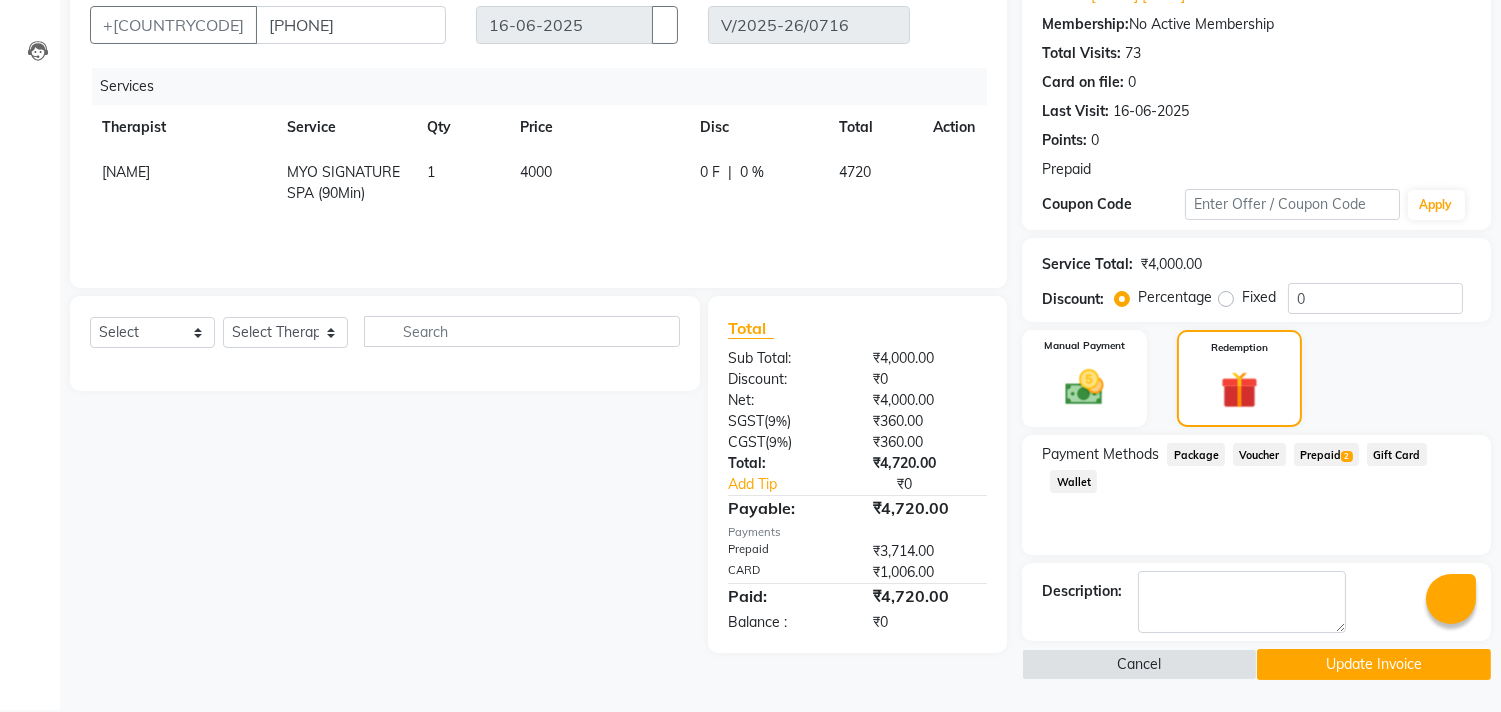 click at bounding box center [938, 551] 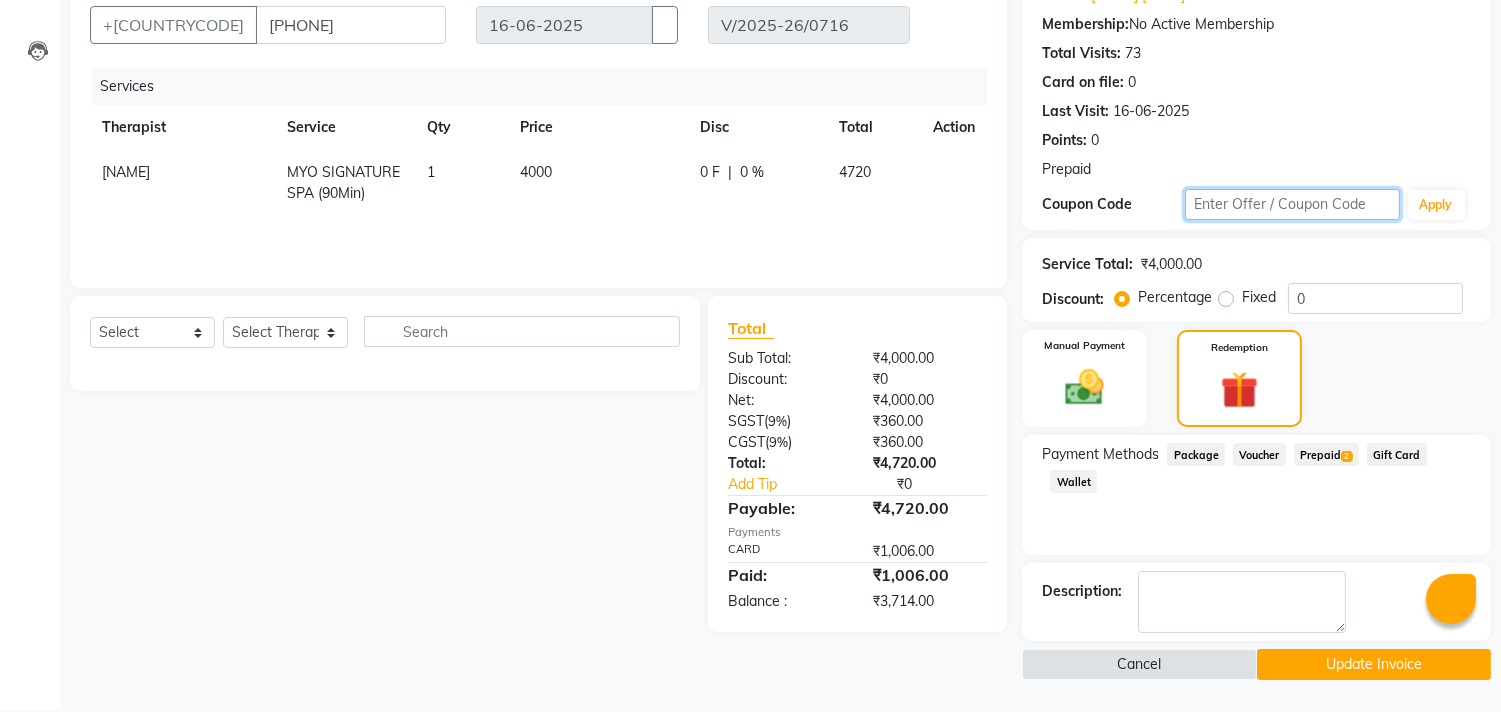 click at bounding box center [1292, 204] 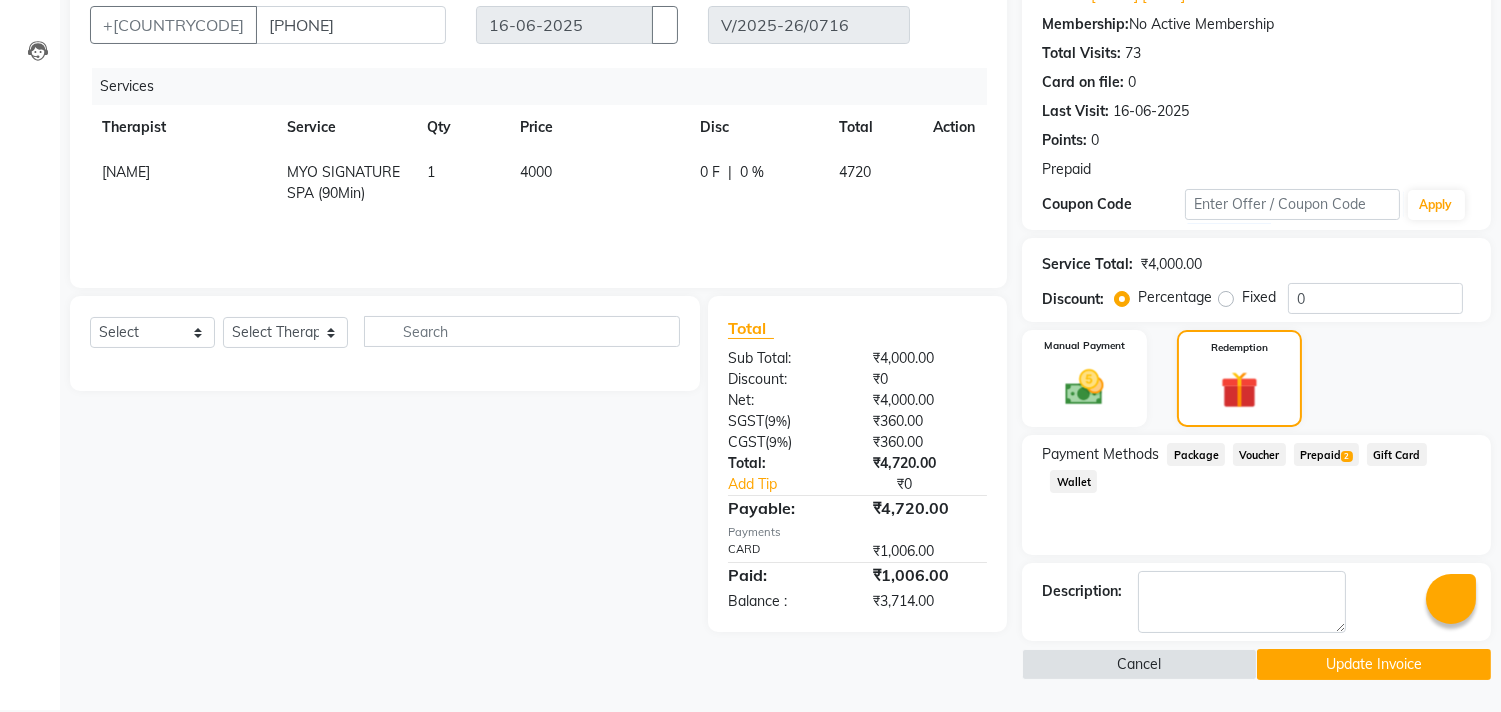 click on "Fixed" at bounding box center (1259, 297) 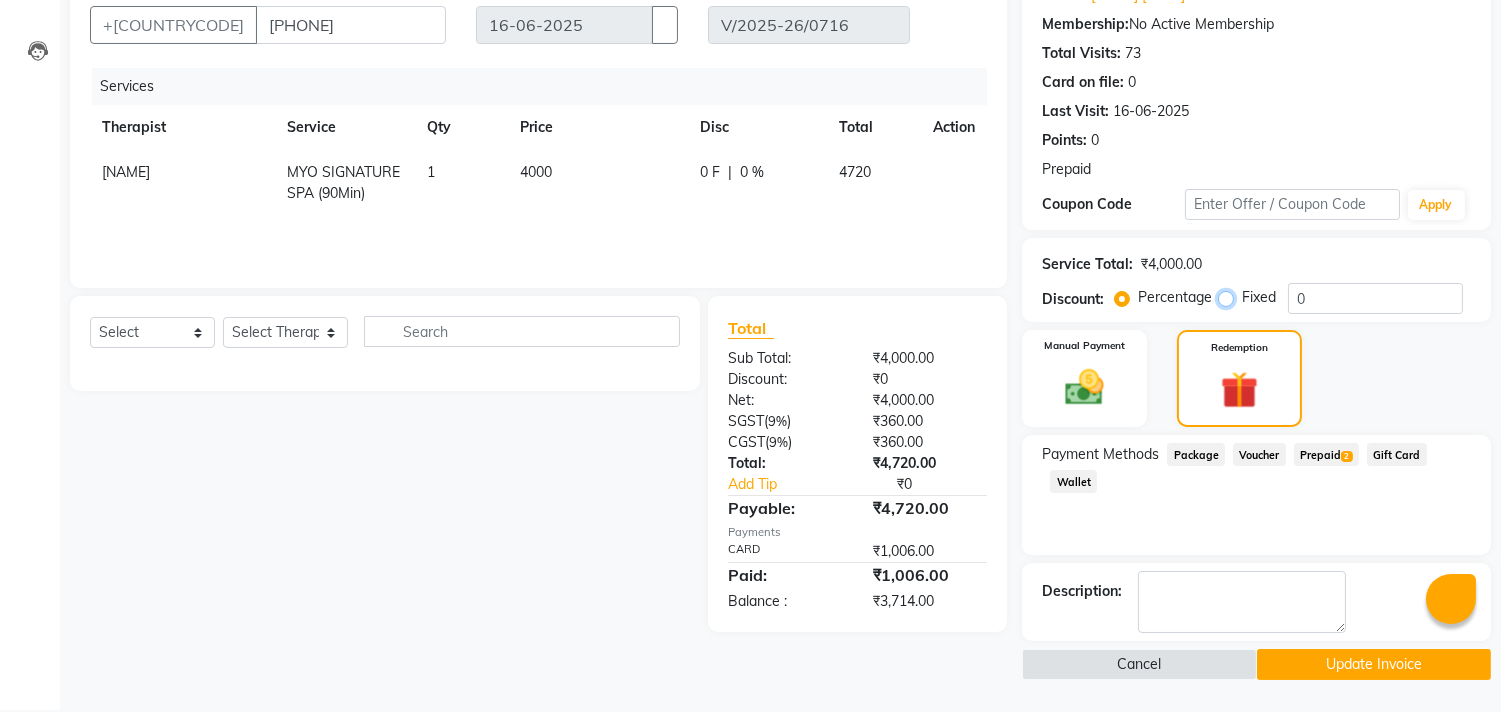 click on "Fixed" at bounding box center [1230, 297] 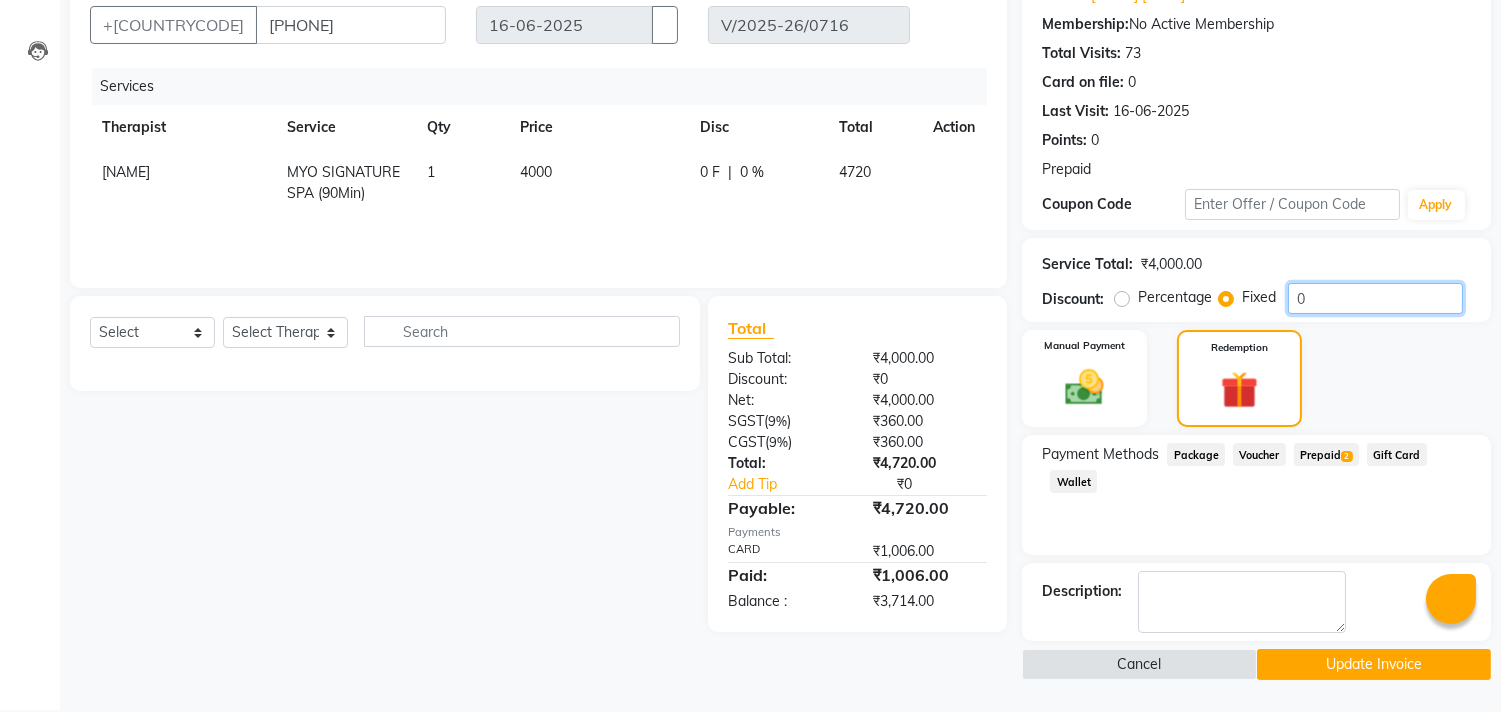 click on "0" at bounding box center (1375, 298) 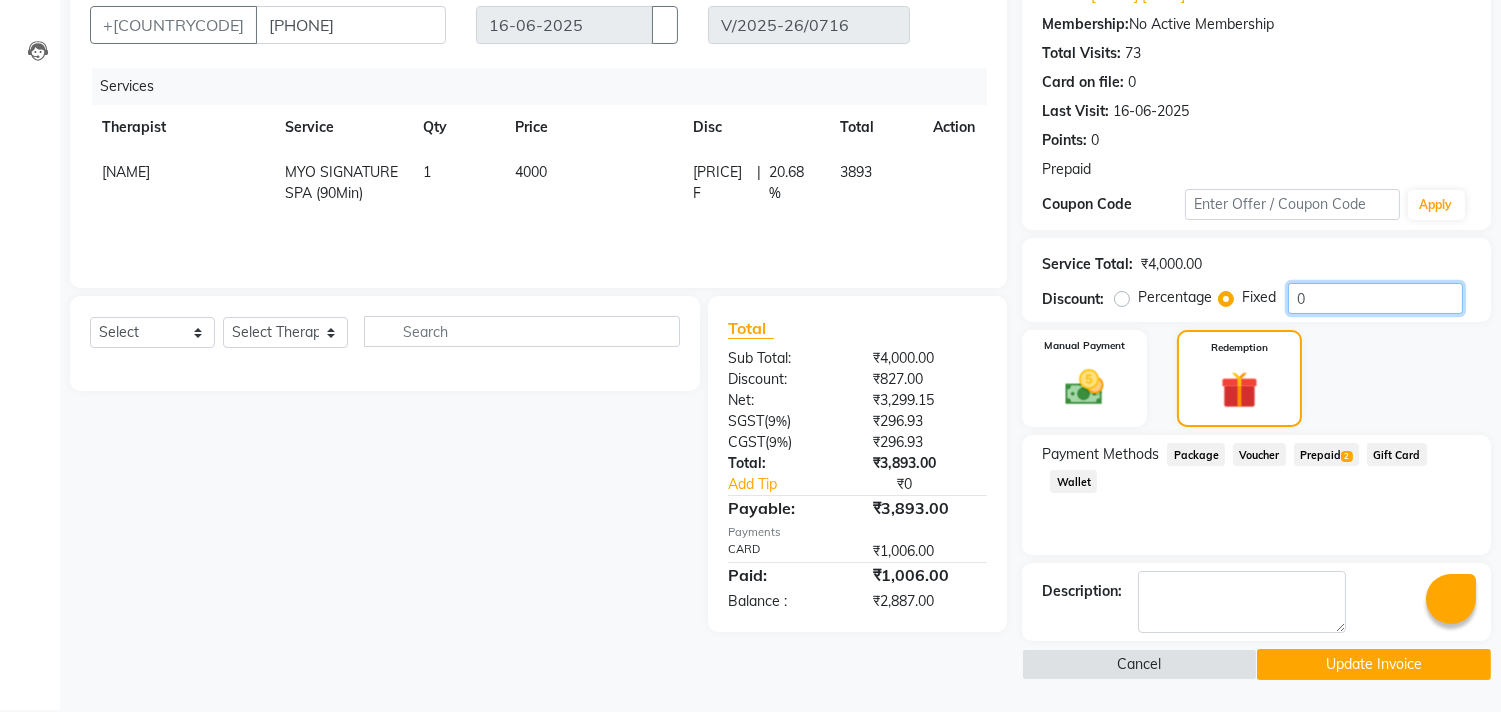 type on "[NUMBER]" 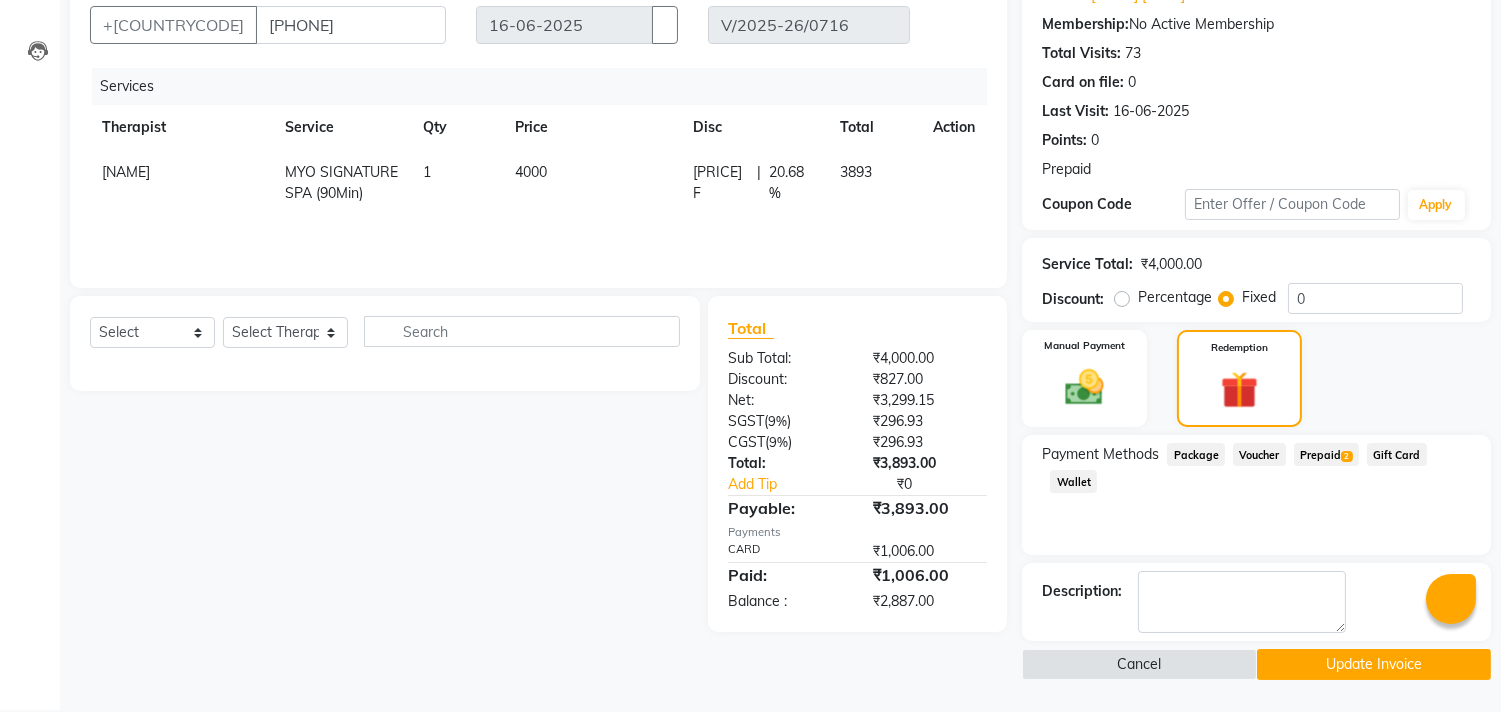 click on "Prepaid  2" at bounding box center [1196, 454] 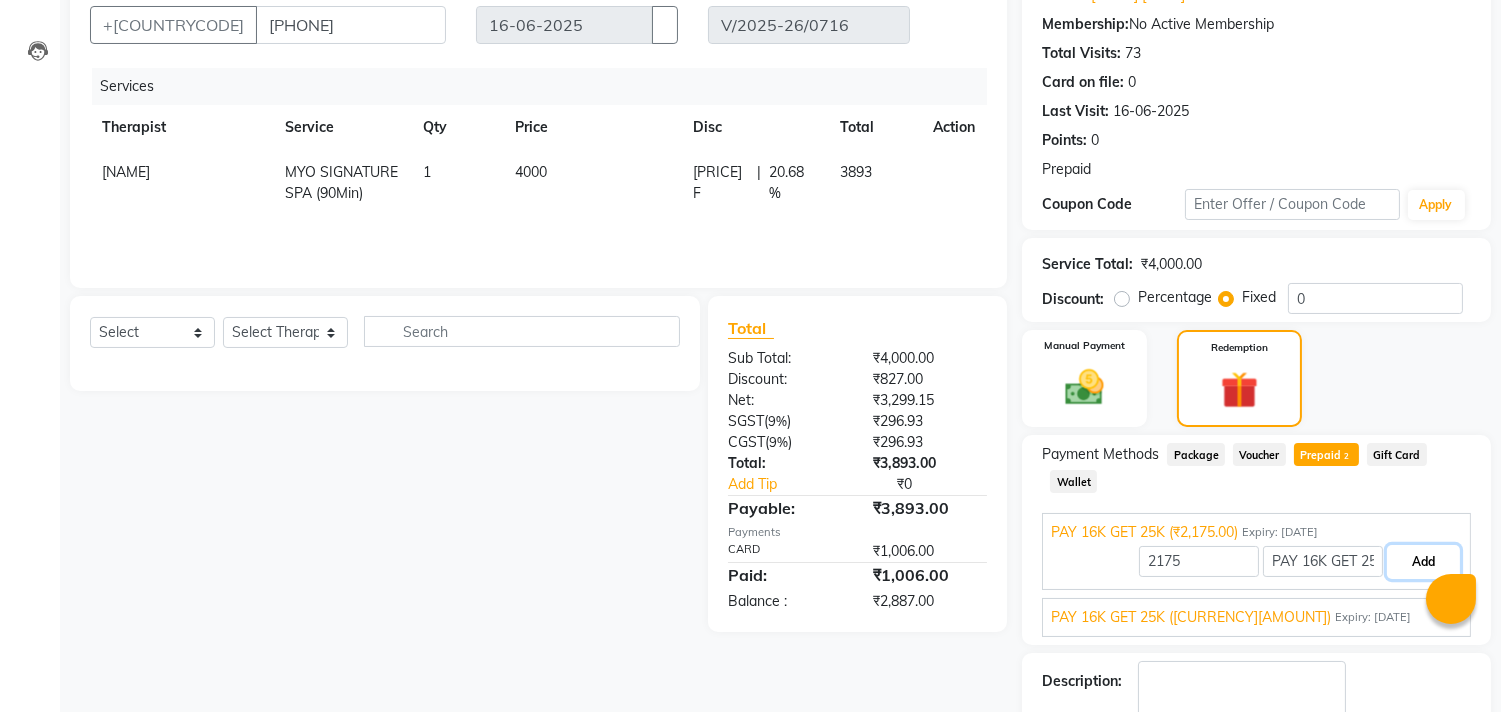 click on "Add" at bounding box center [1423, 562] 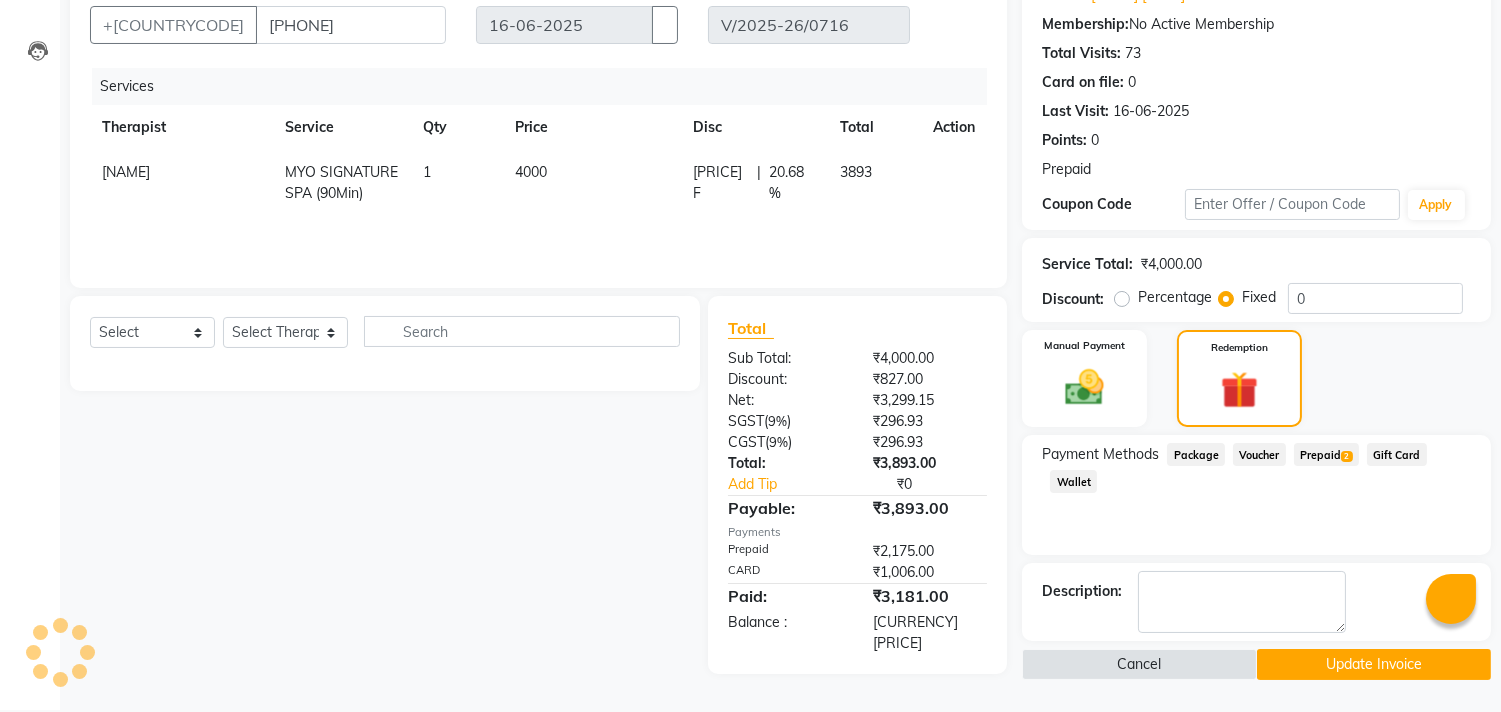 click at bounding box center [938, 551] 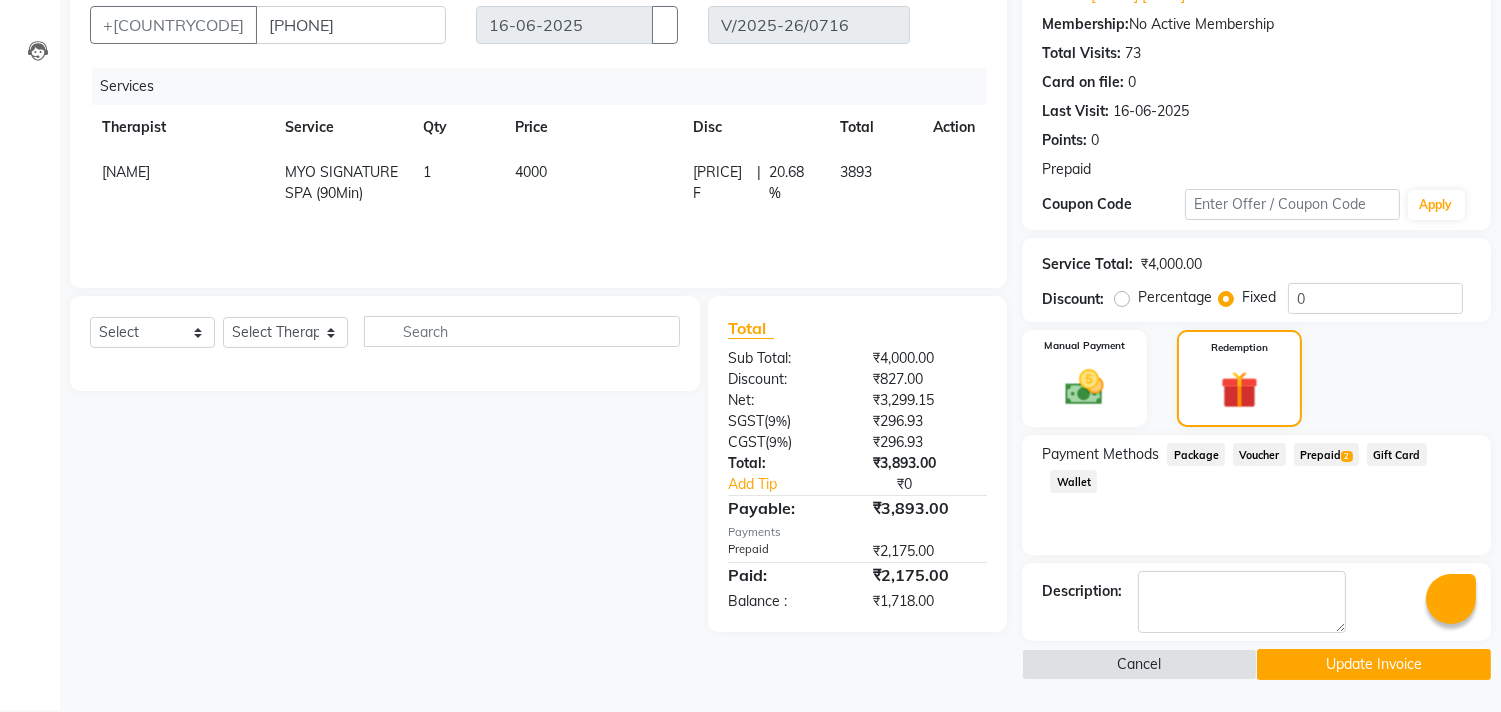 click at bounding box center (938, 551) 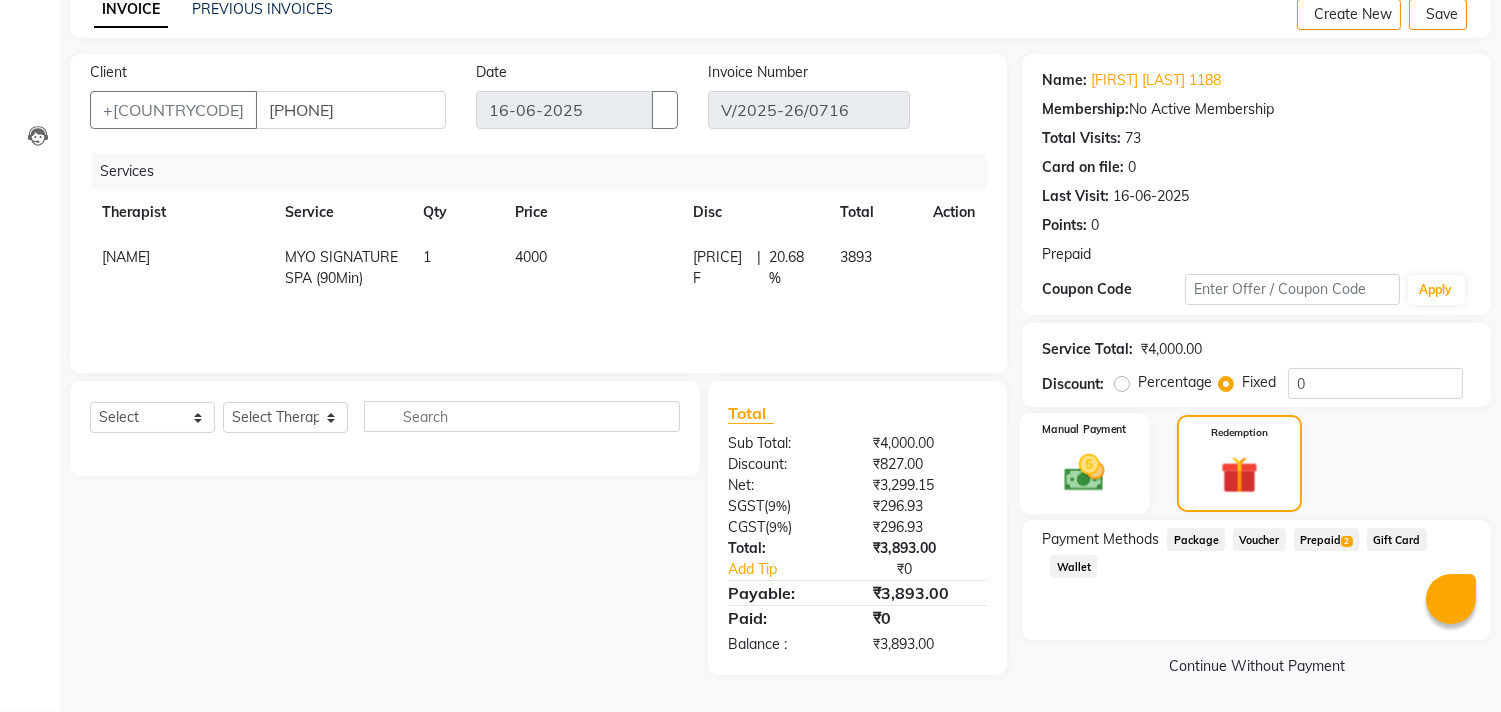 click at bounding box center [1085, 472] 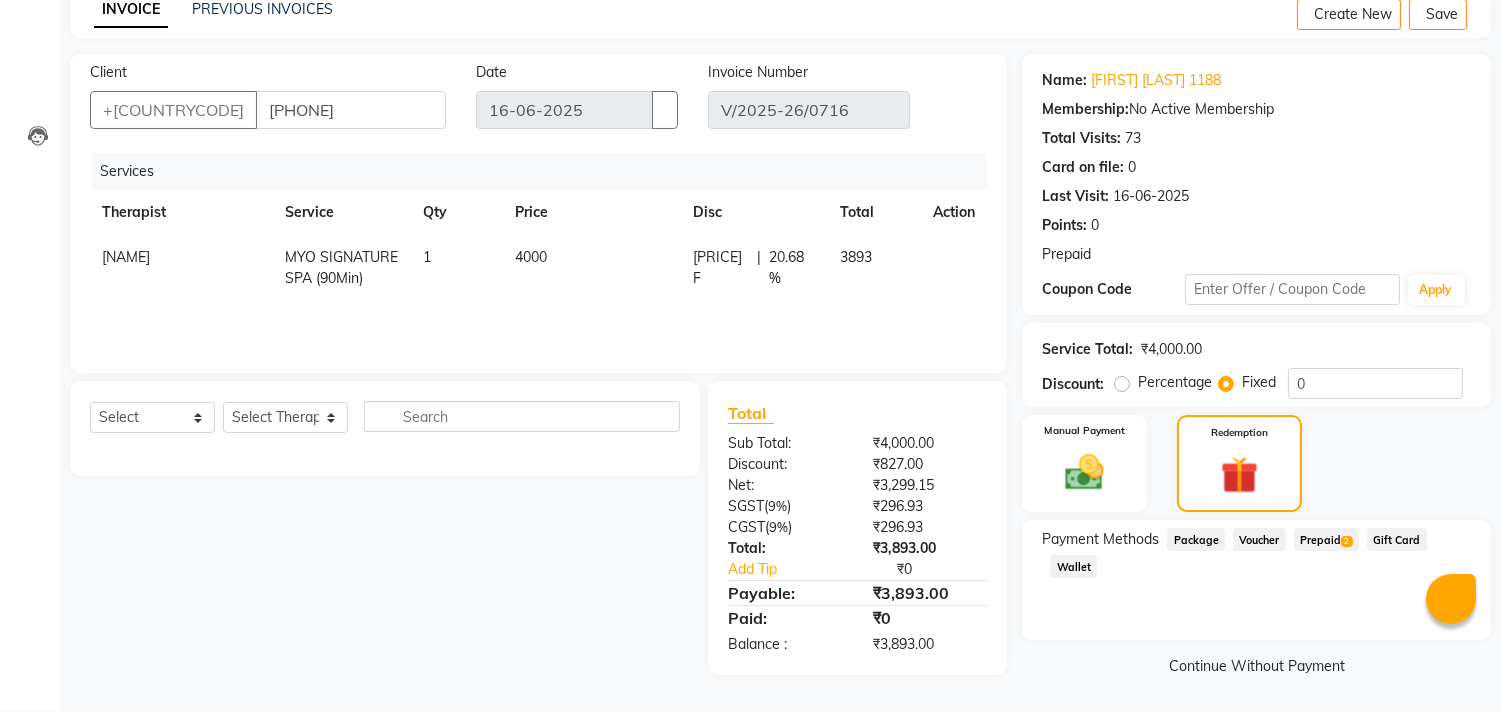 scroll, scrollTop: 95, scrollLeft: 0, axis: vertical 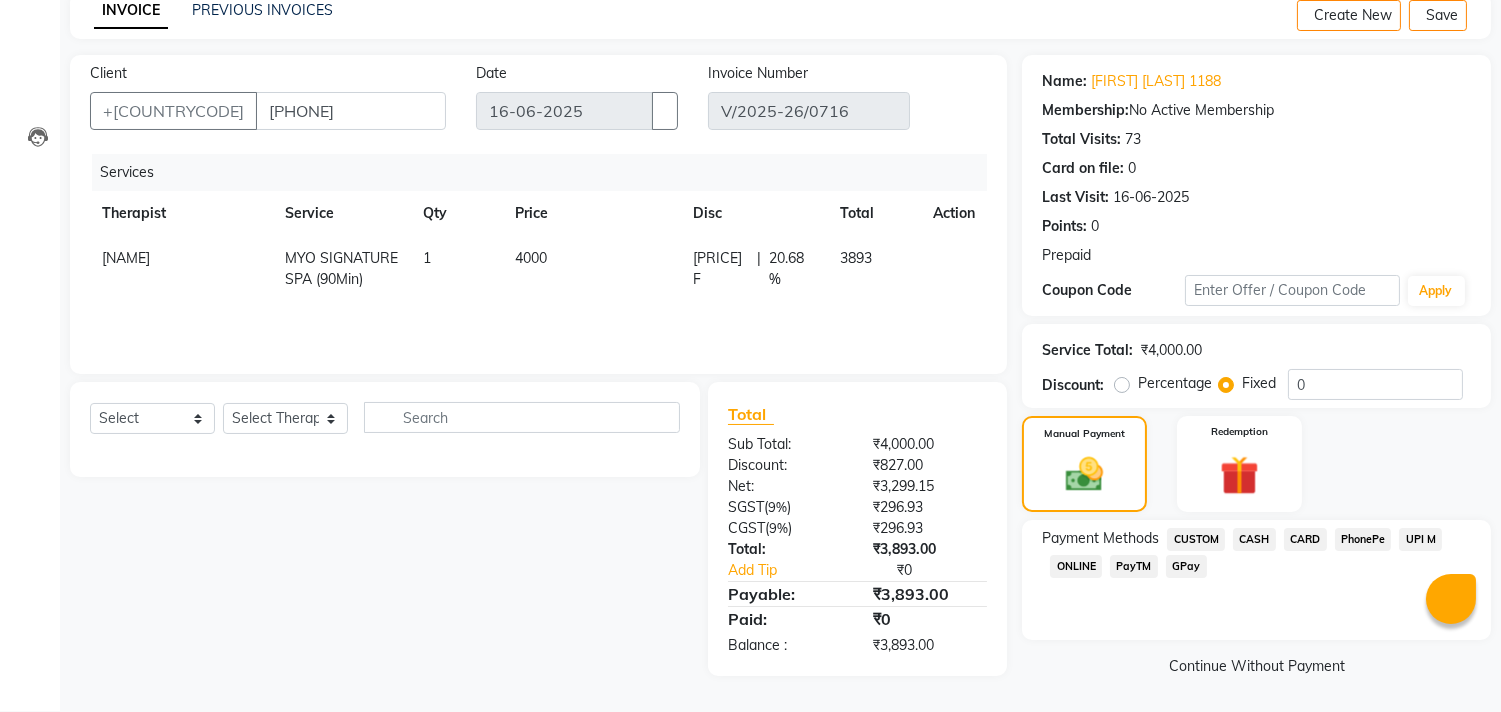 click on "CARD" at bounding box center (1196, 539) 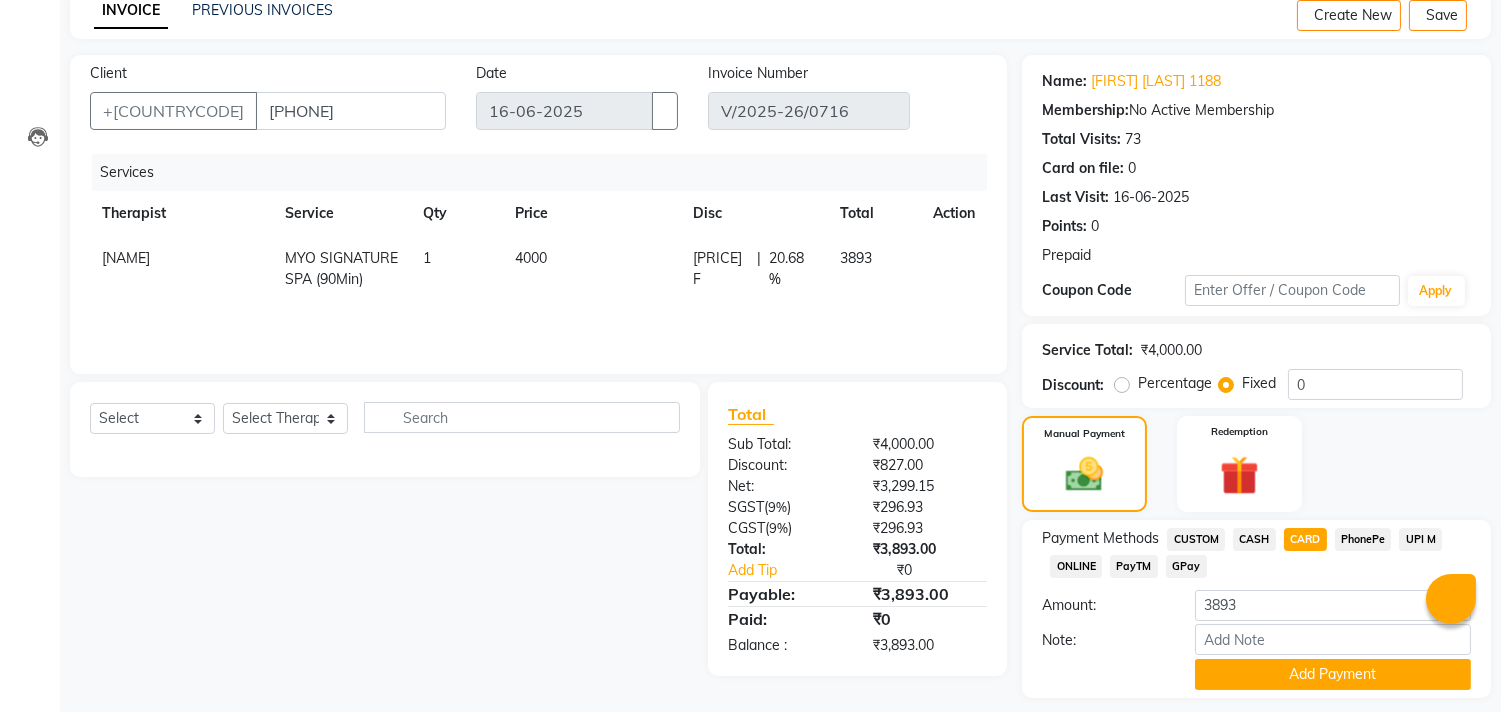 scroll, scrollTop: 153, scrollLeft: 0, axis: vertical 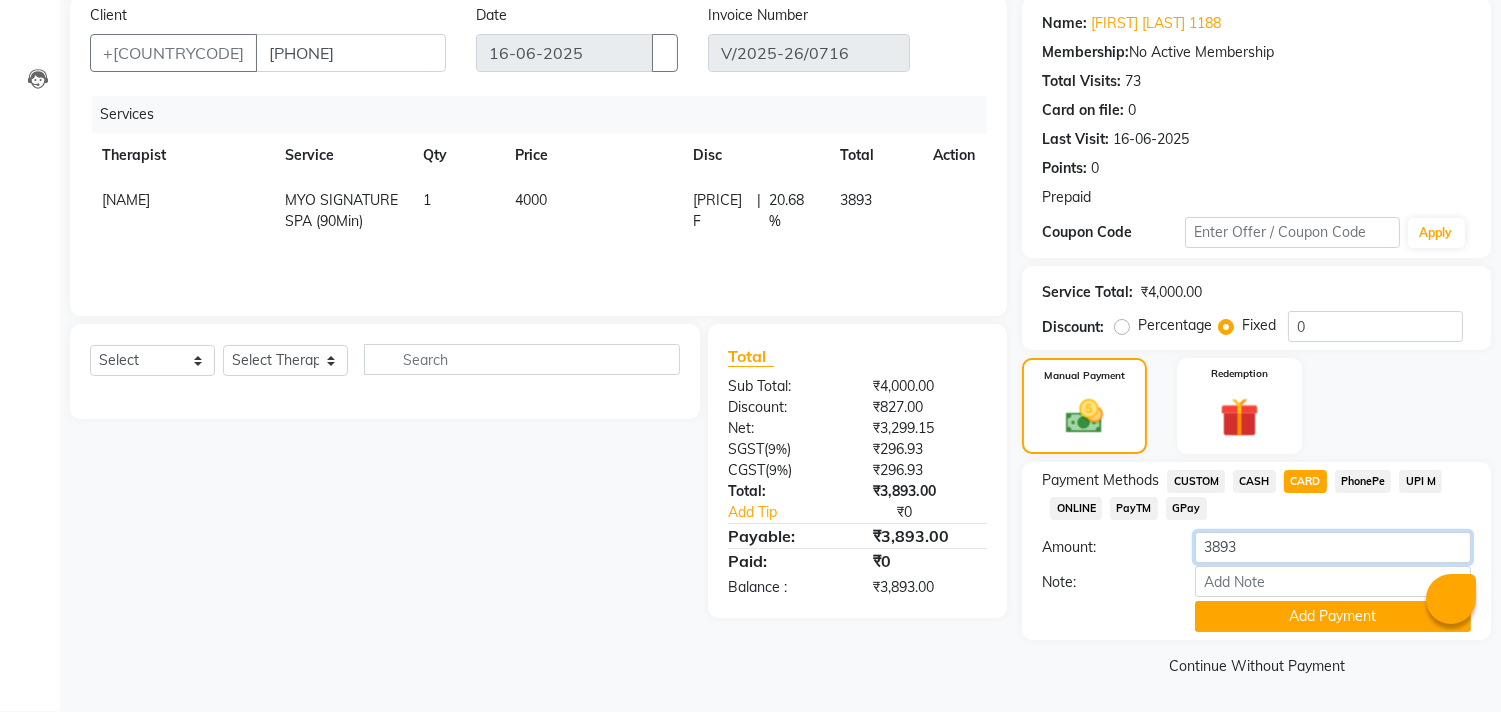 click on "3893" at bounding box center (1333, 547) 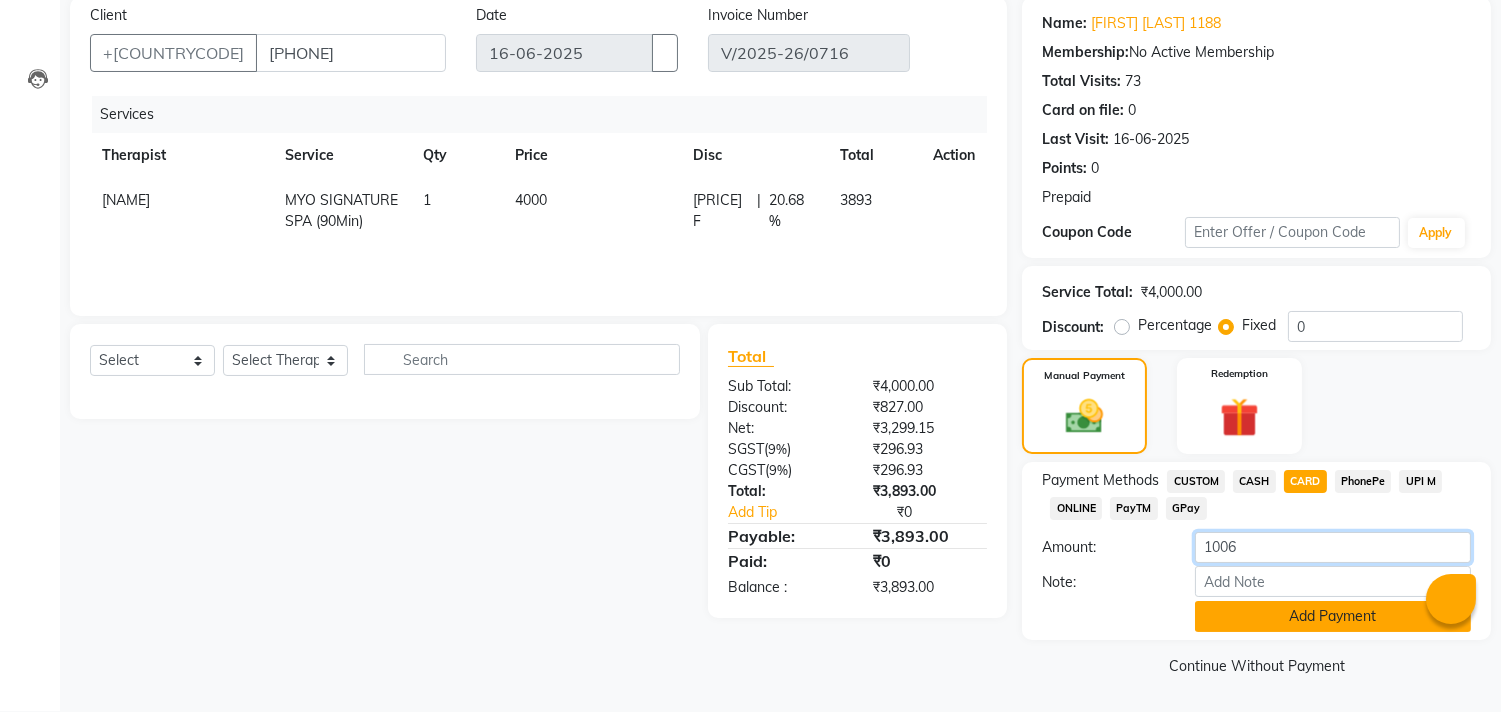 type on "1006" 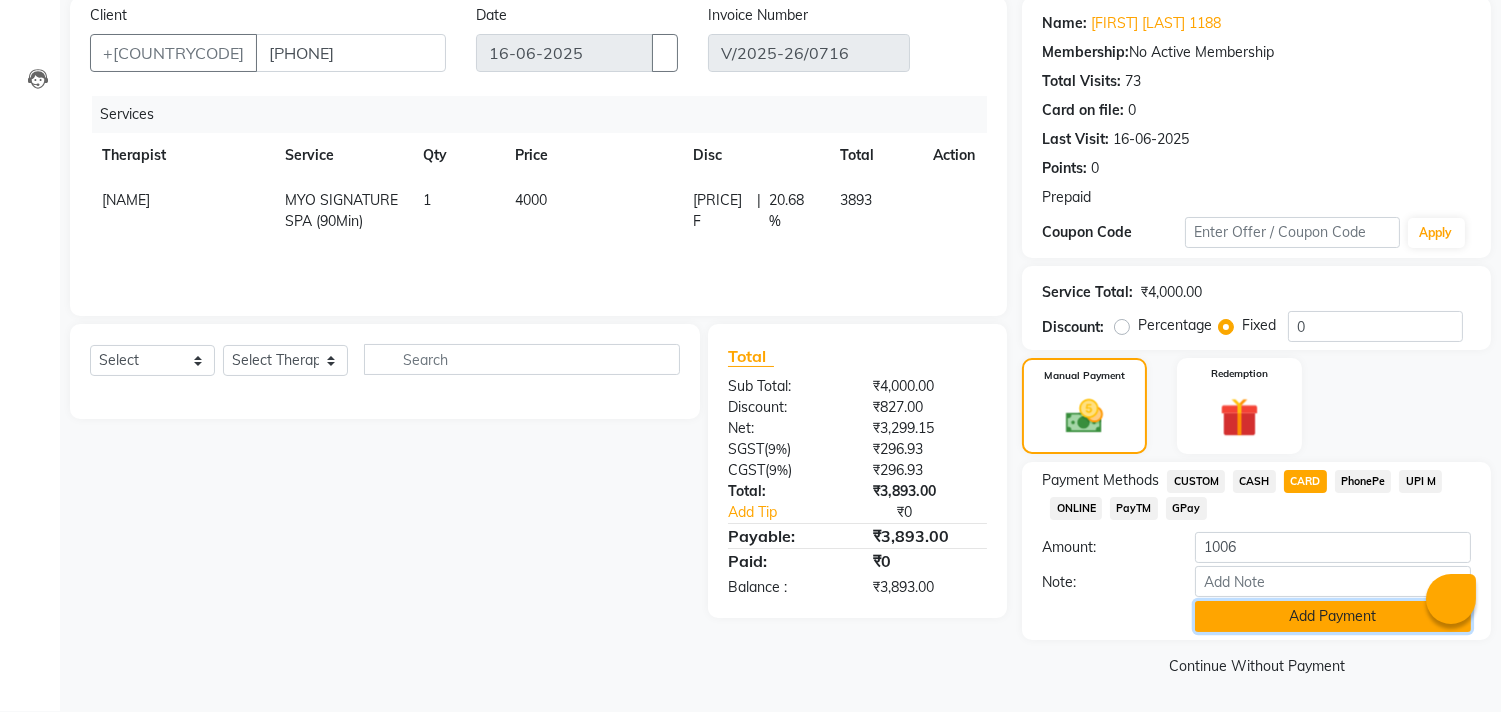 click on "Add Payment" at bounding box center [1333, 616] 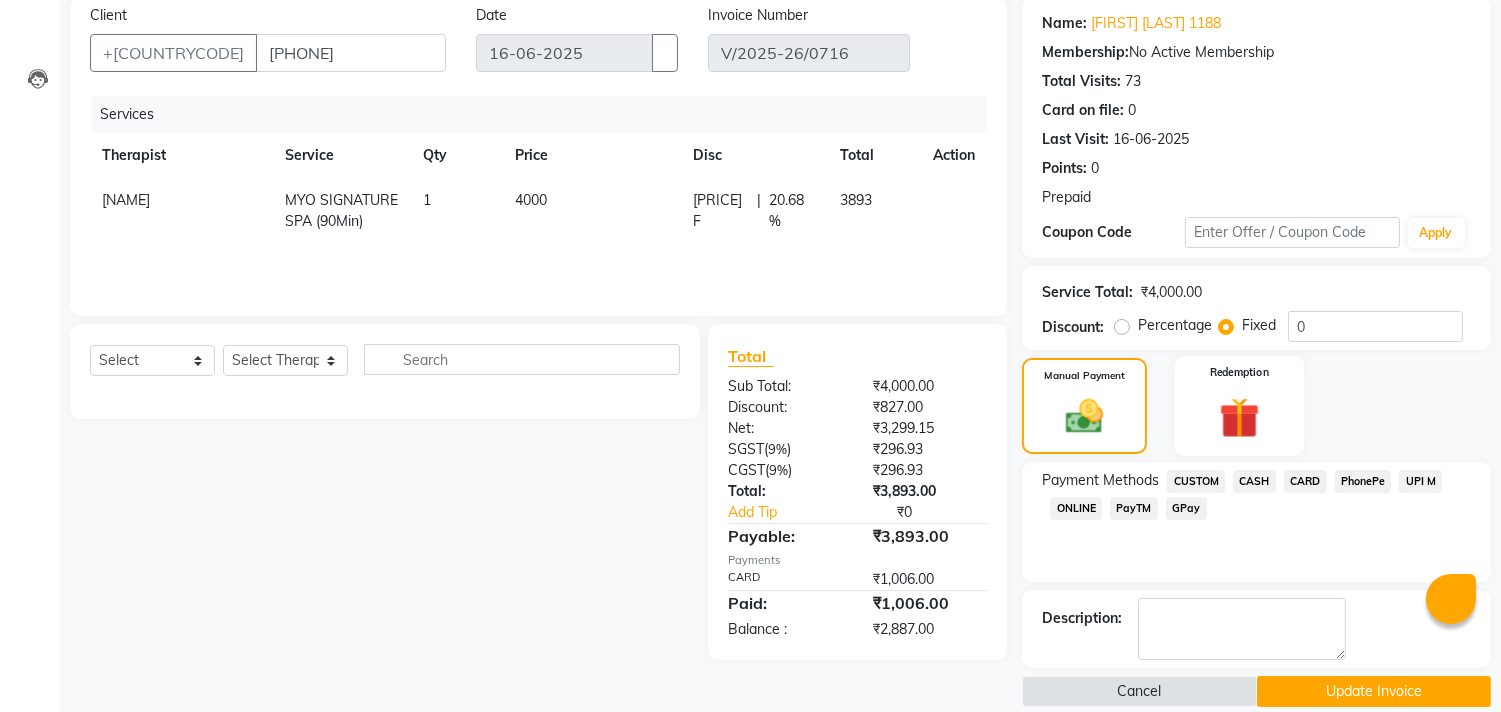click at bounding box center (1084, 416) 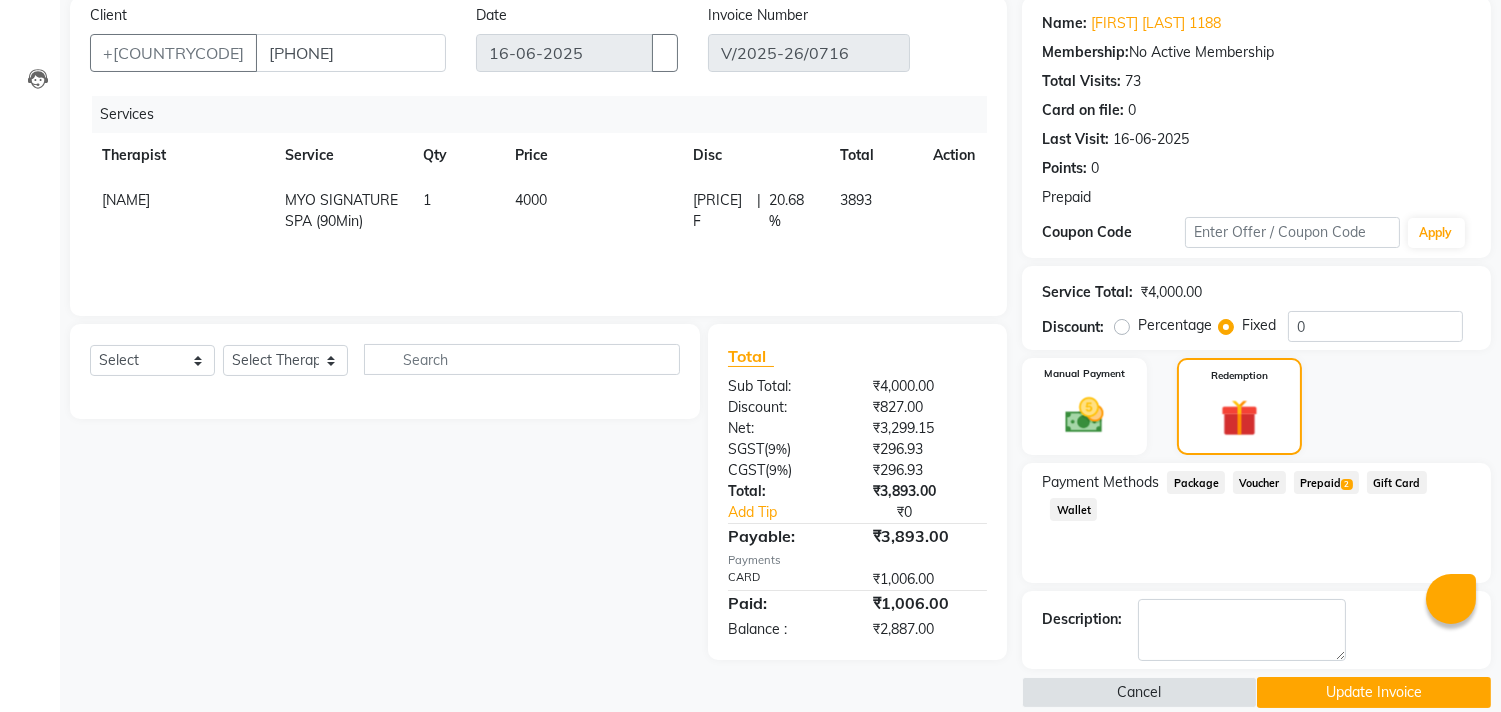 click on "Prepaid  2" at bounding box center [1322, 484] 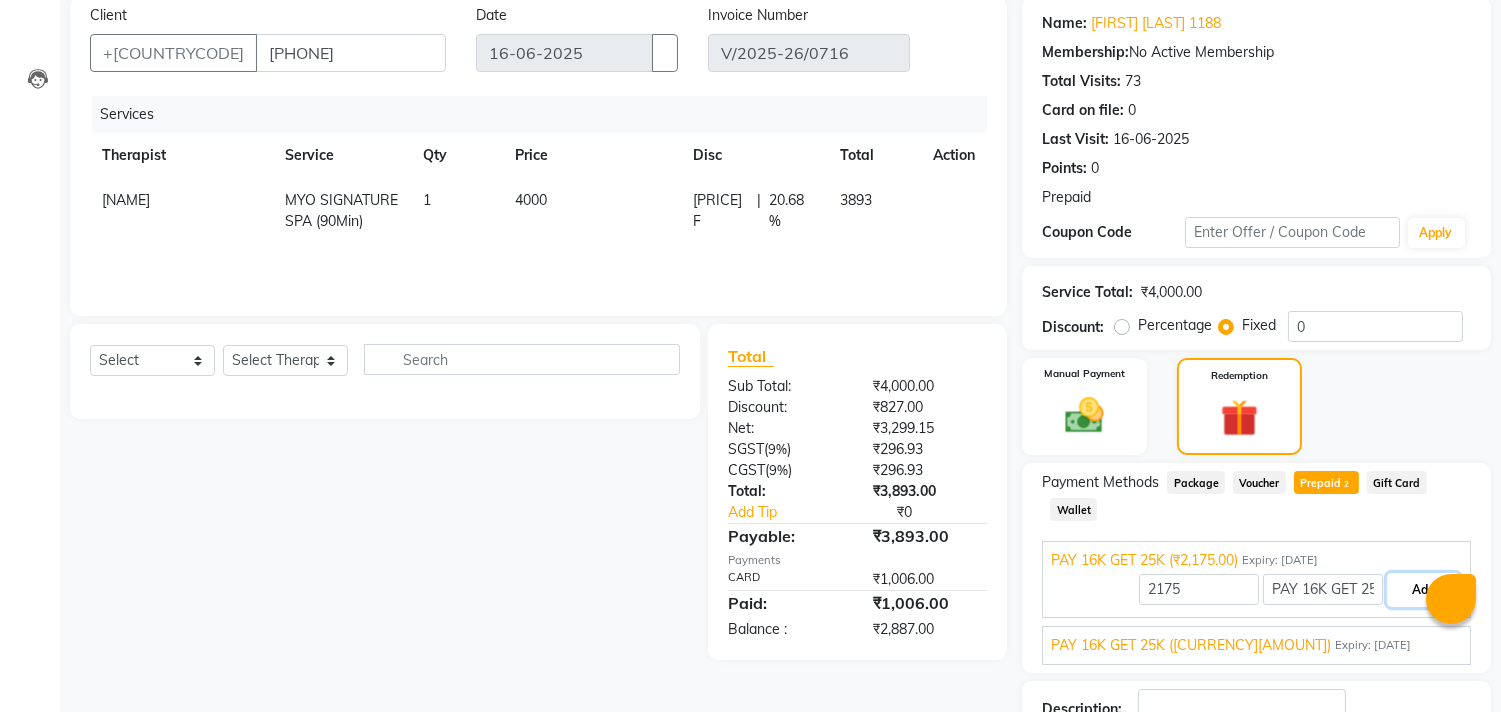 click on "Add" at bounding box center (1423, 590) 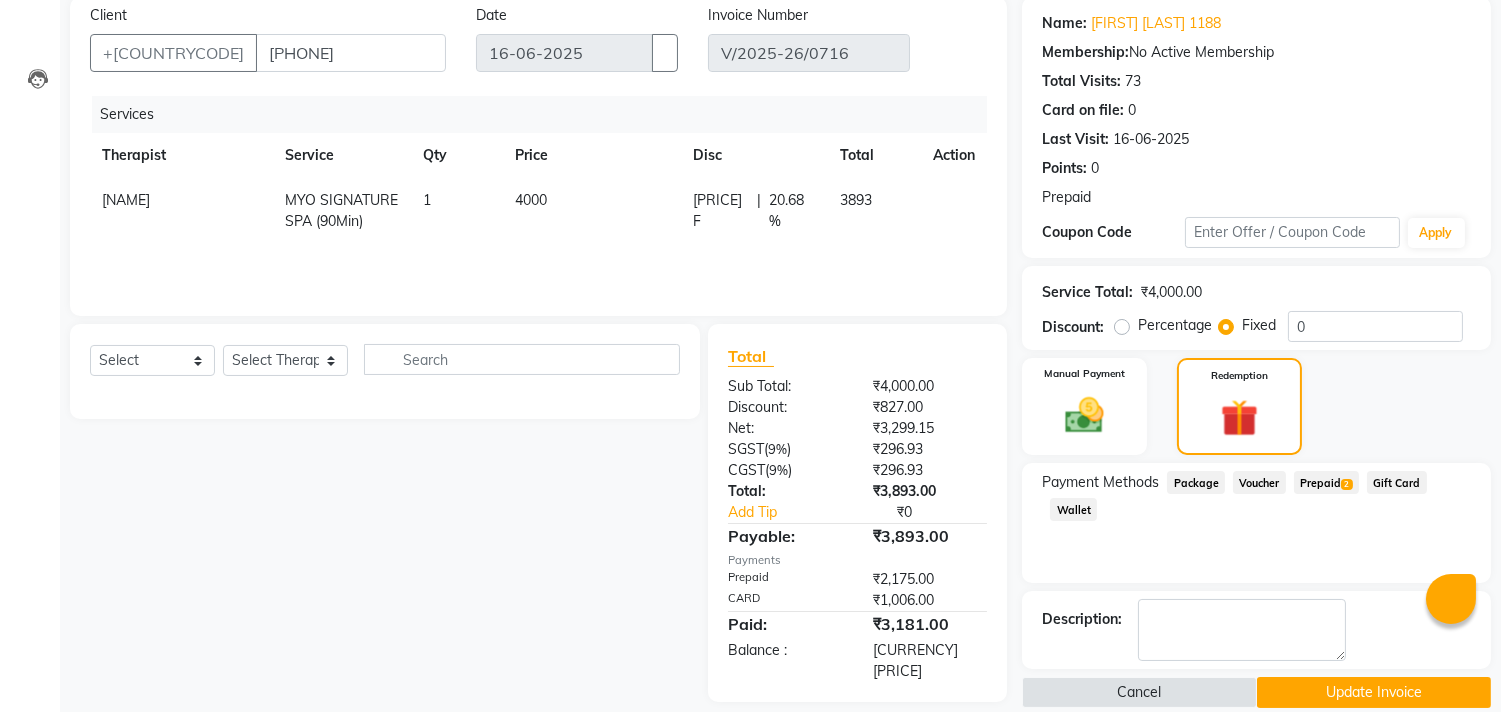 scroll, scrollTop: 181, scrollLeft: 0, axis: vertical 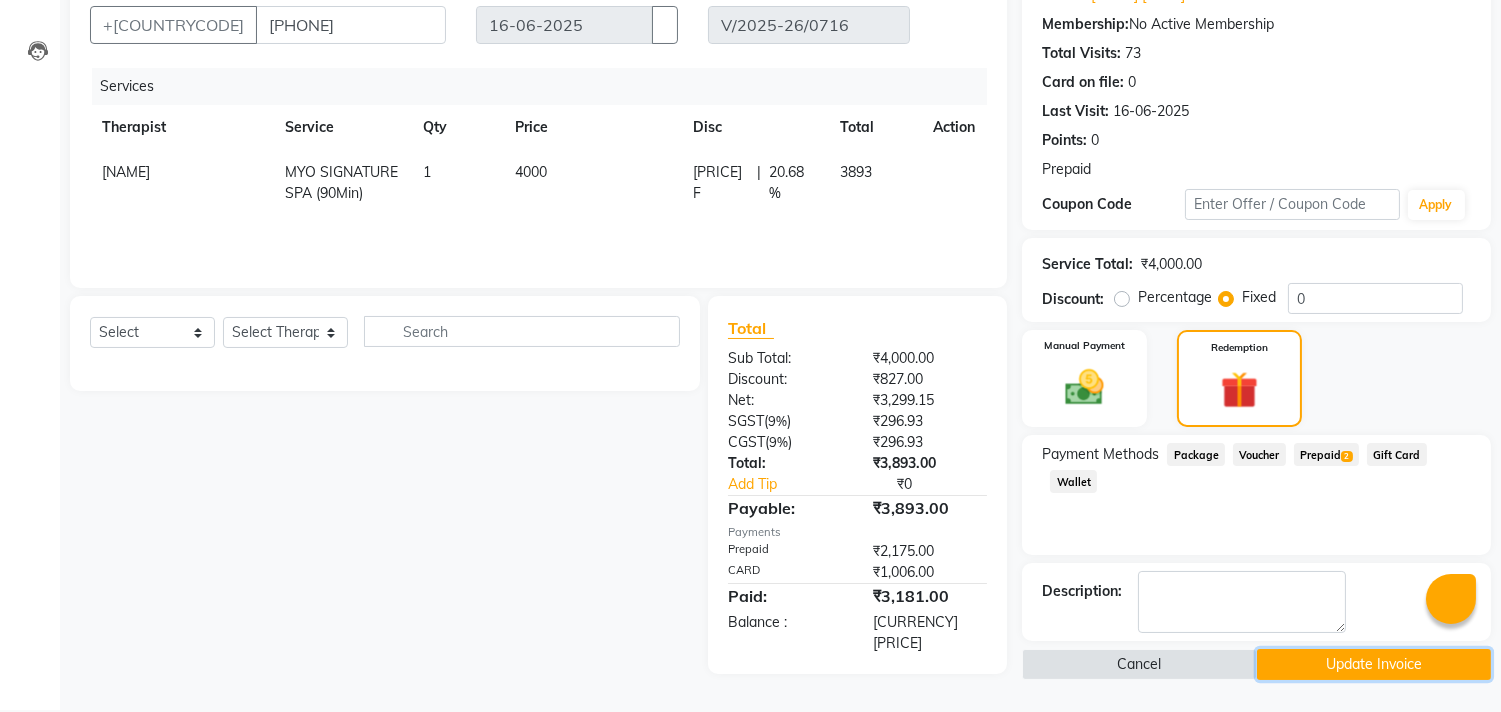 click on "Update Invoice" at bounding box center [1374, 664] 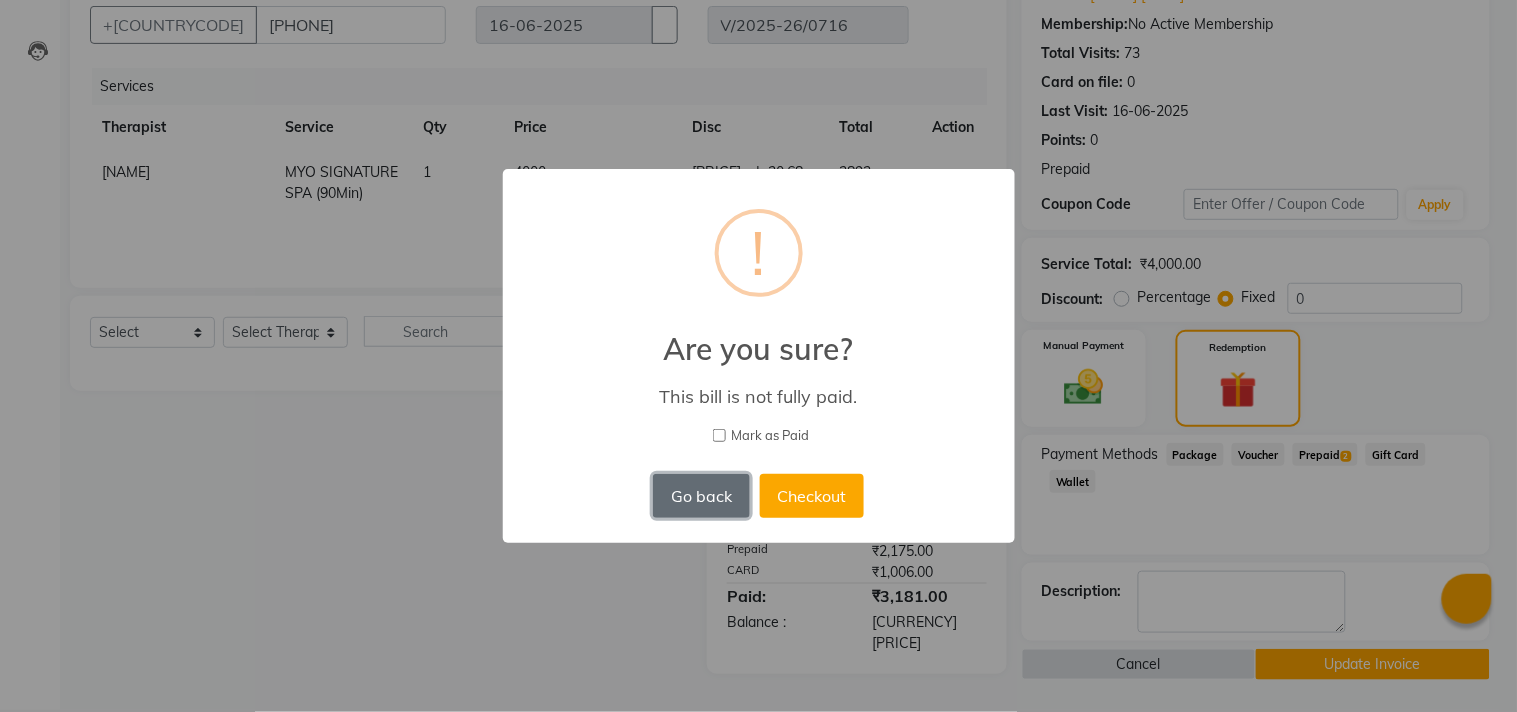 click on "Go back" at bounding box center [701, 496] 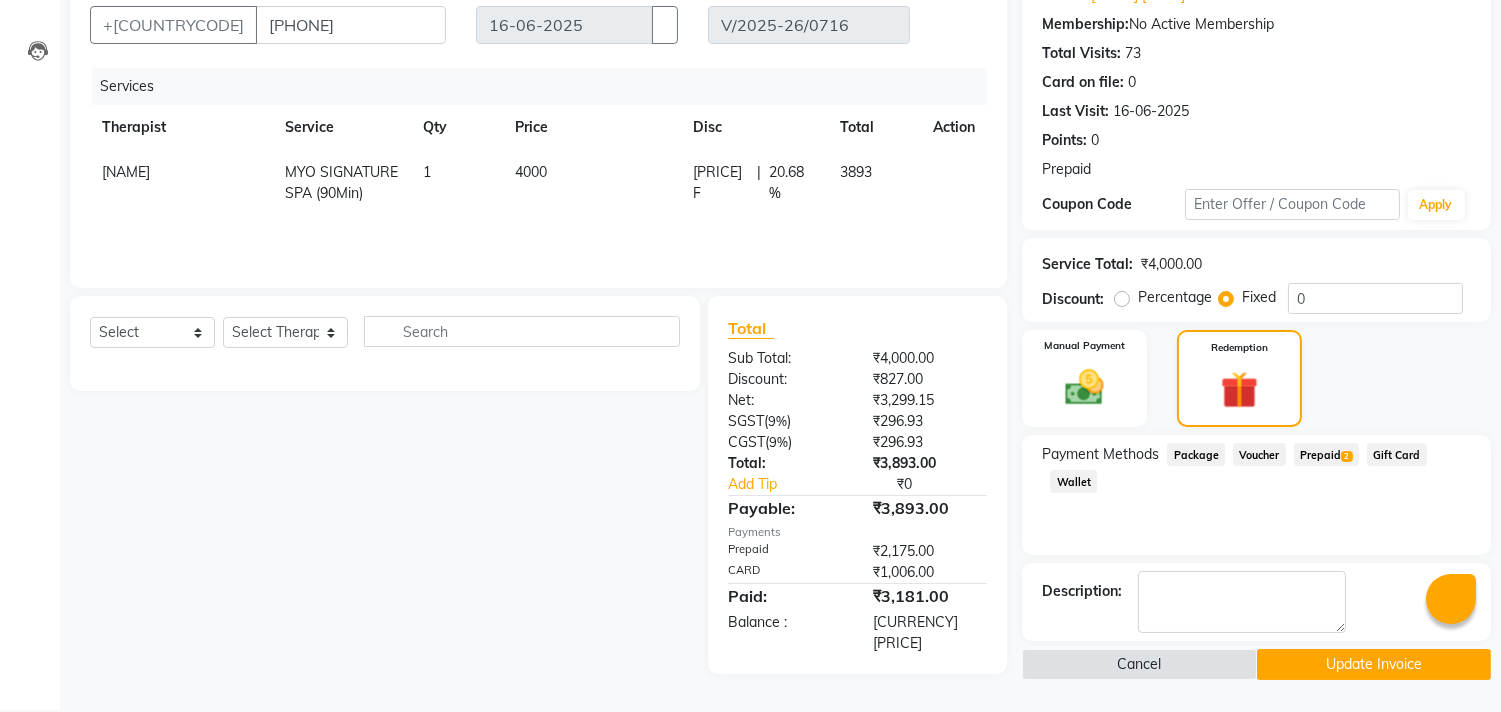 click at bounding box center [938, 551] 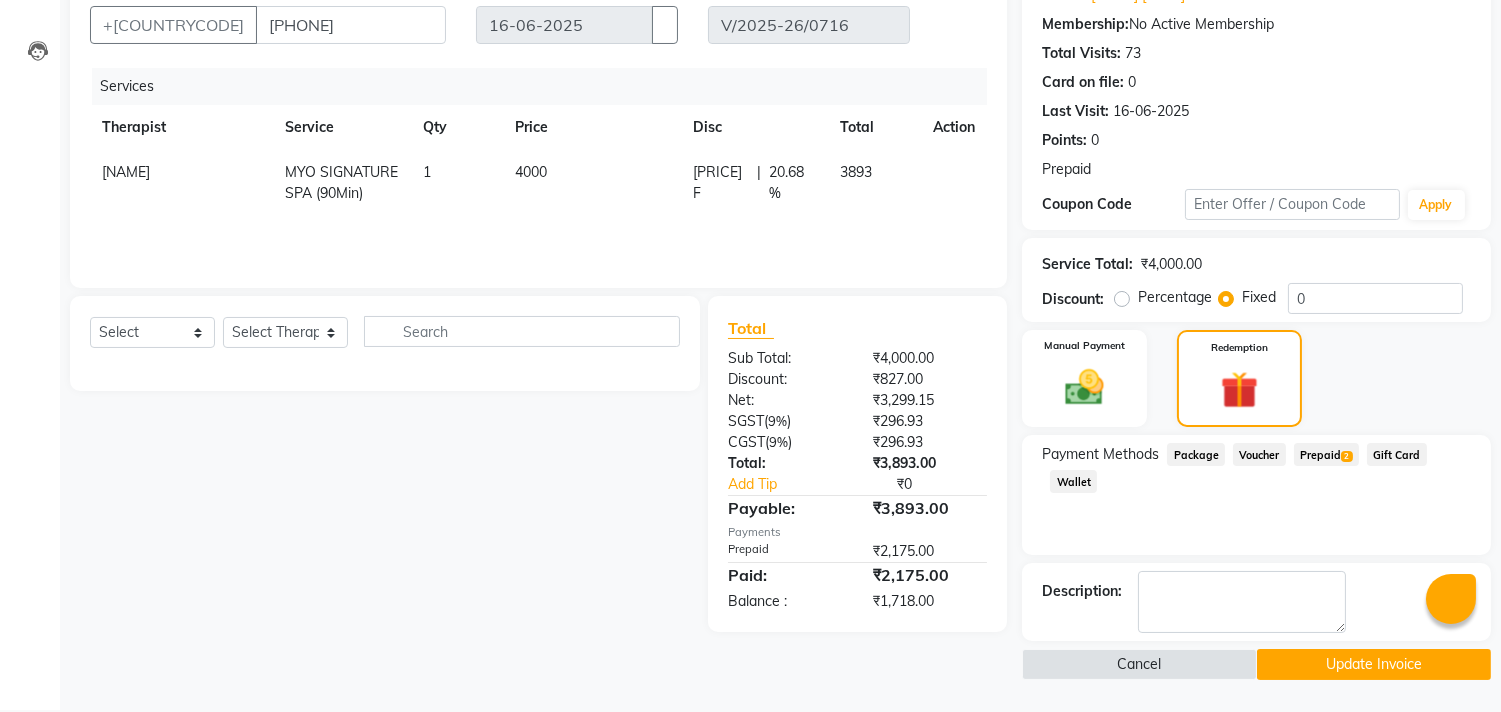 click at bounding box center [938, 551] 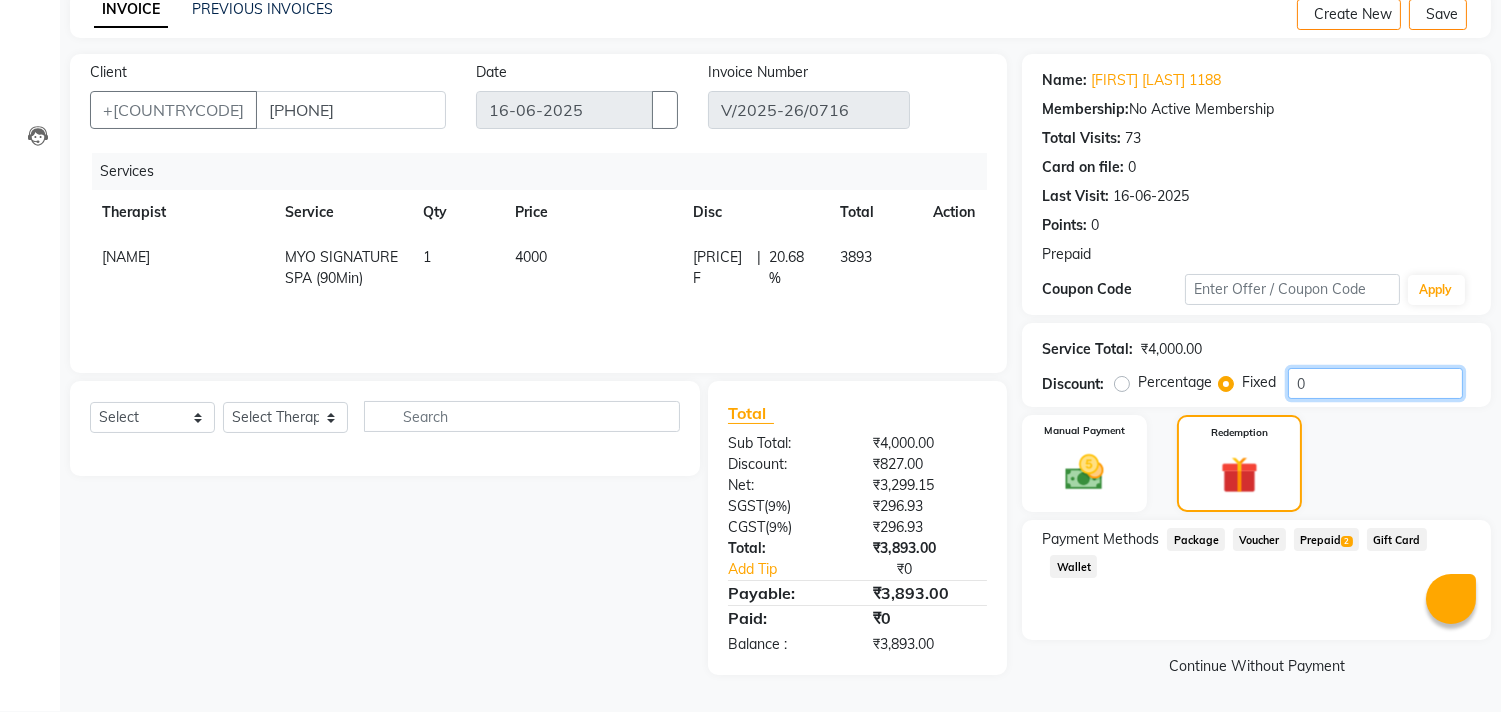 click on "[NUMBER]" at bounding box center (1375, 383) 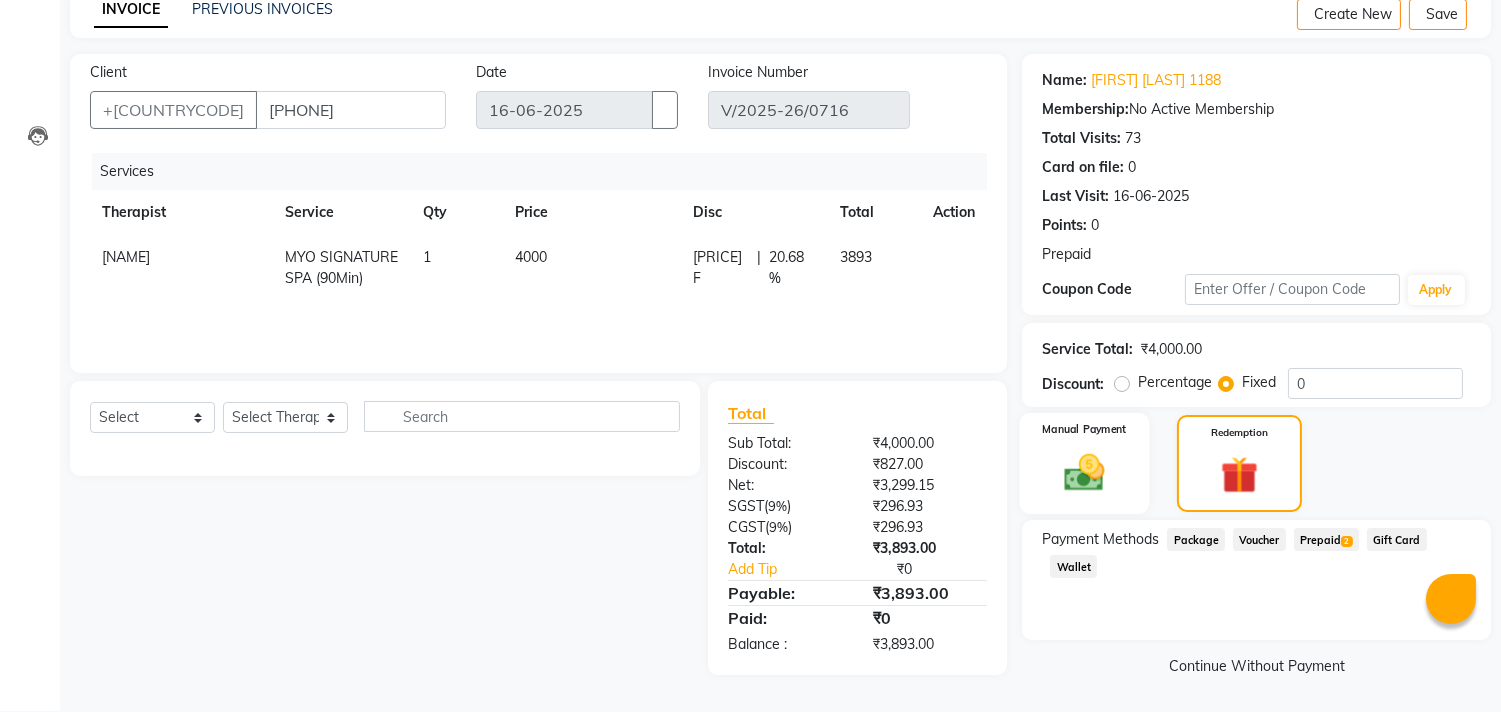 click at bounding box center (1085, 472) 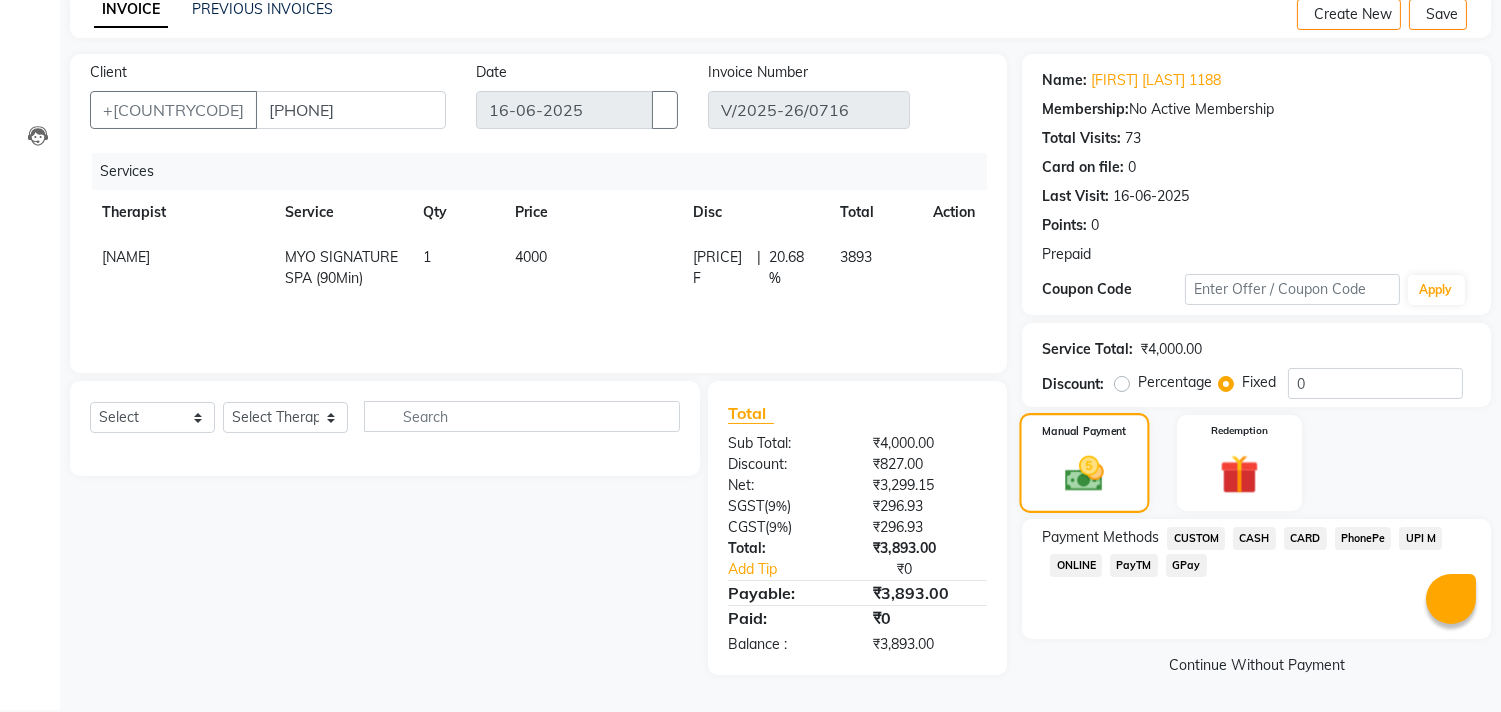 scroll, scrollTop: 95, scrollLeft: 0, axis: vertical 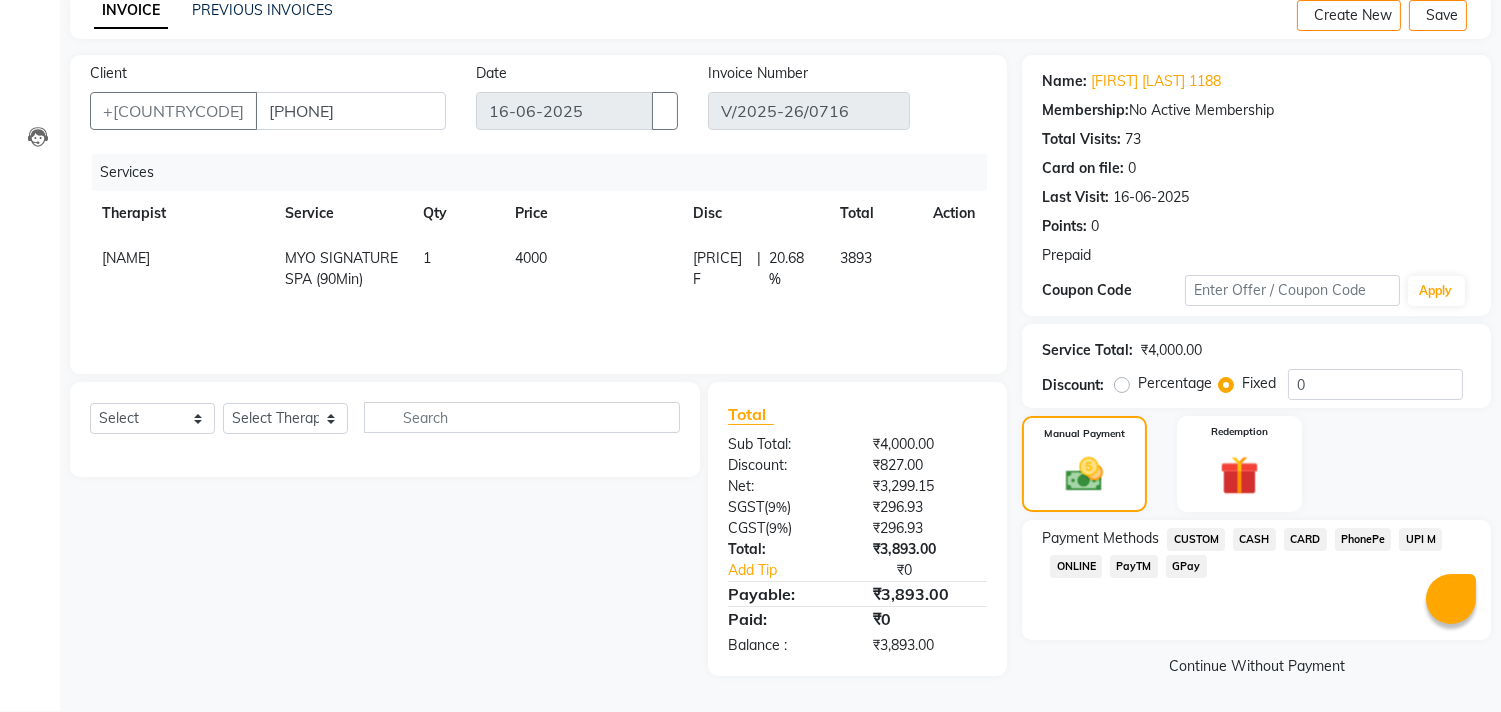 click on "CARD" at bounding box center [1196, 539] 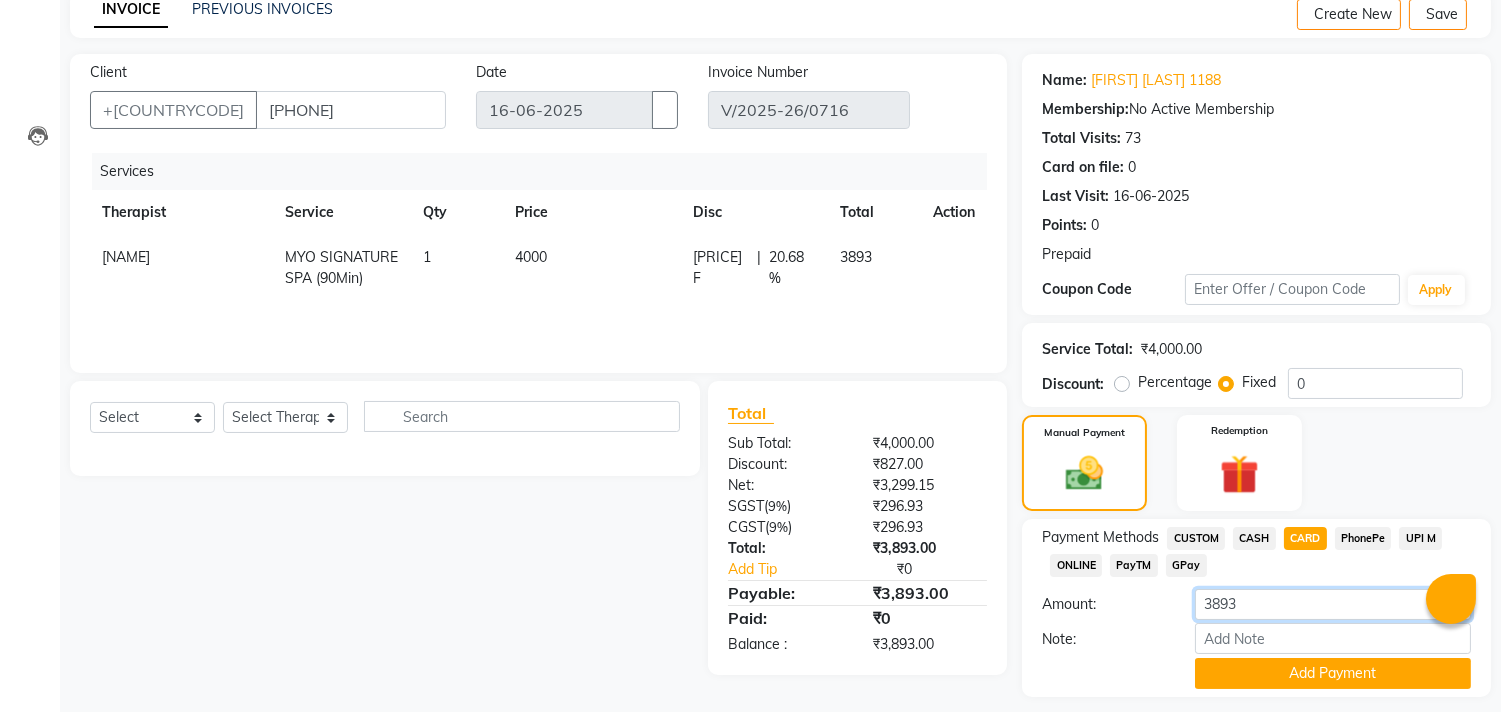 click on "3893" at bounding box center (1333, 604) 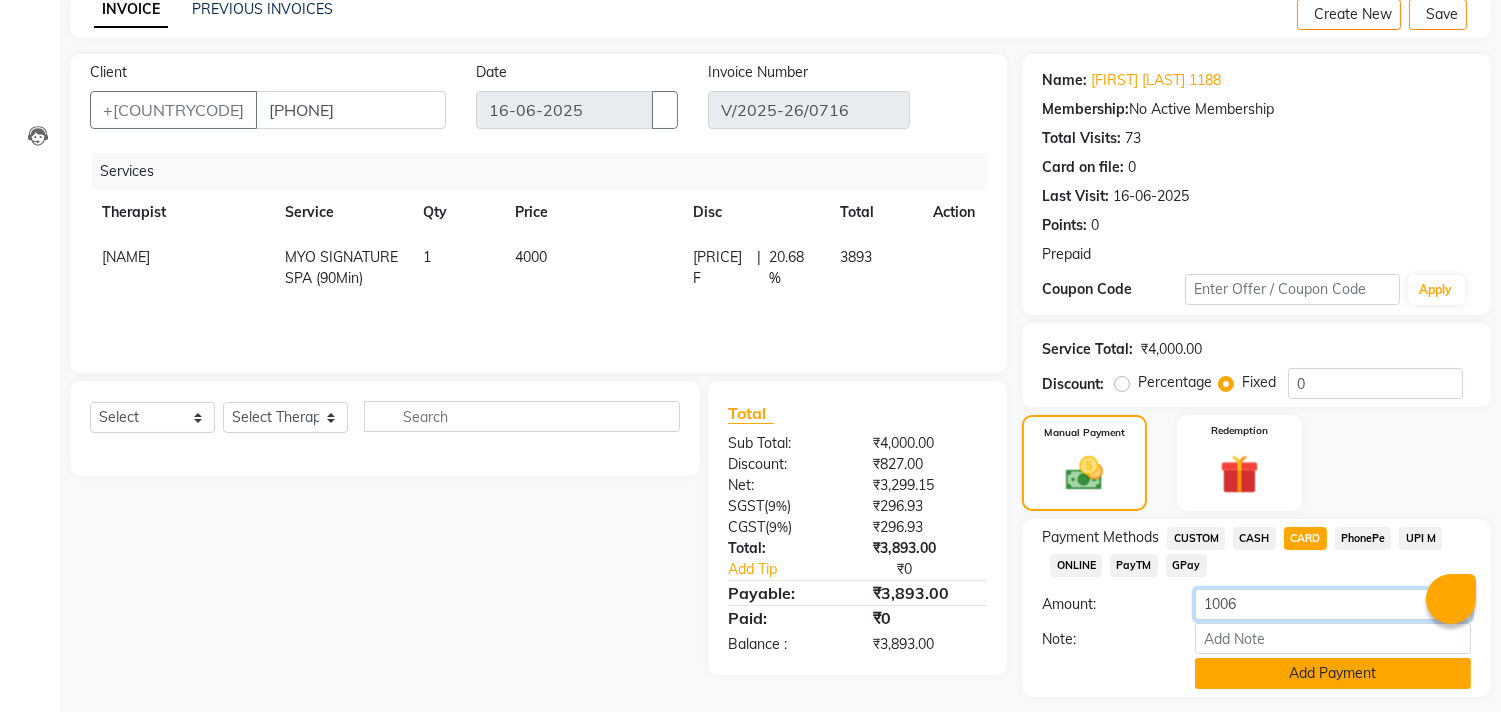 type on "1006" 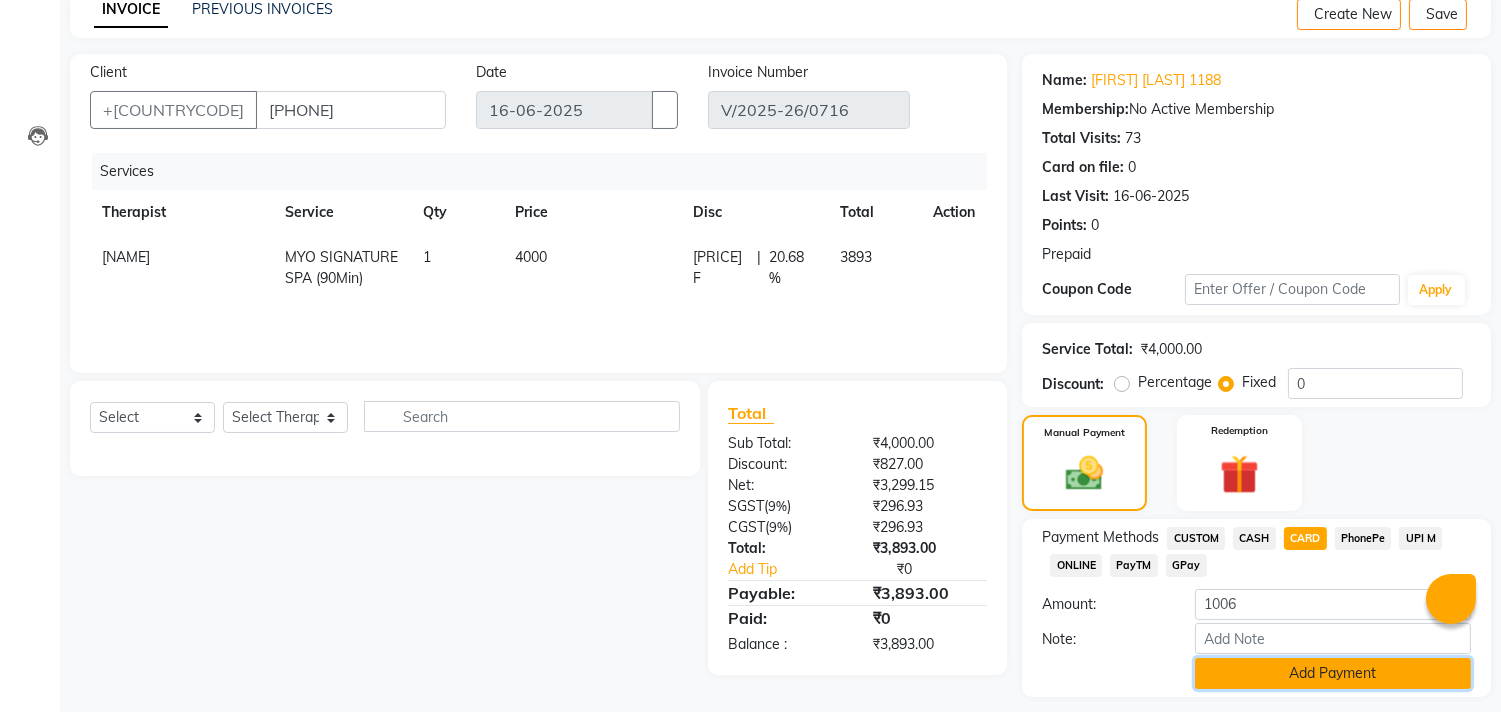 click on "Add Payment" at bounding box center (1333, 673) 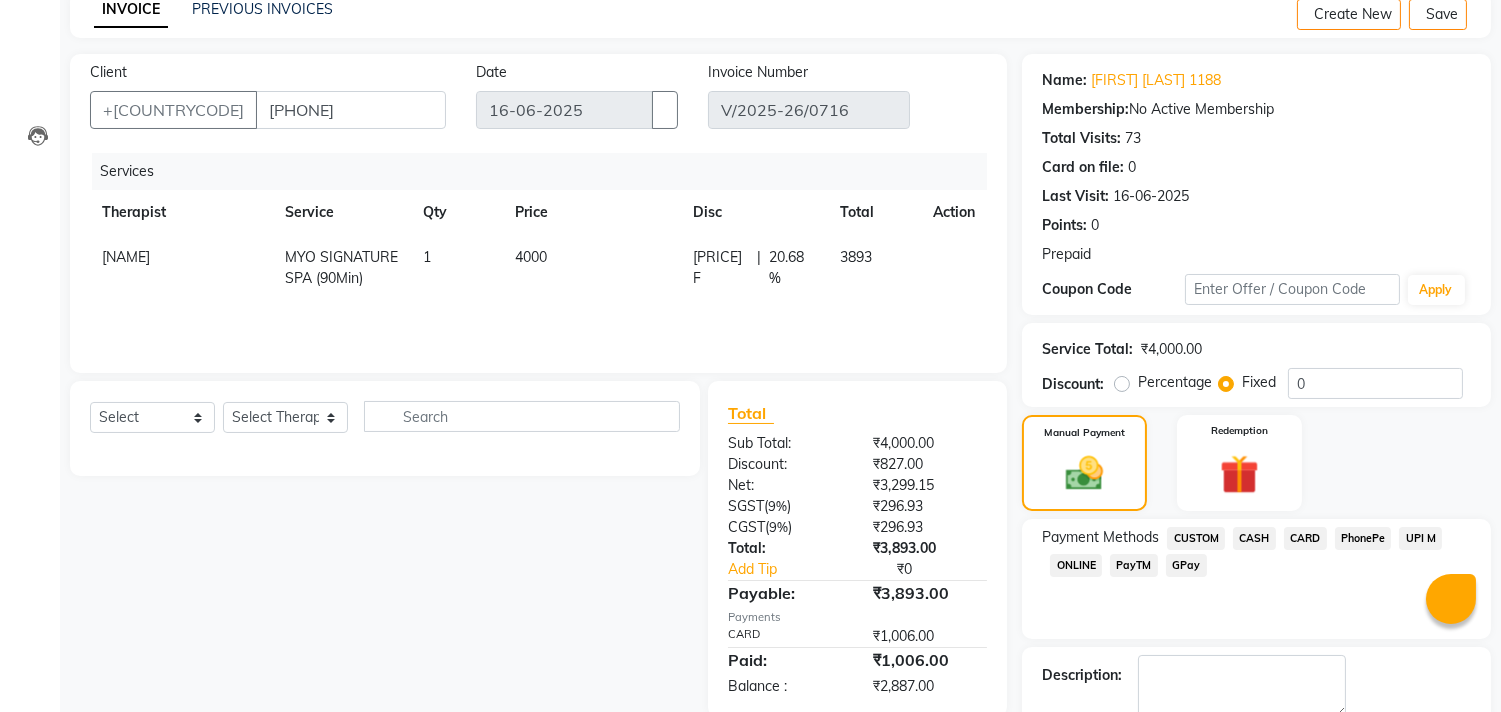 scroll, scrollTop: 180, scrollLeft: 0, axis: vertical 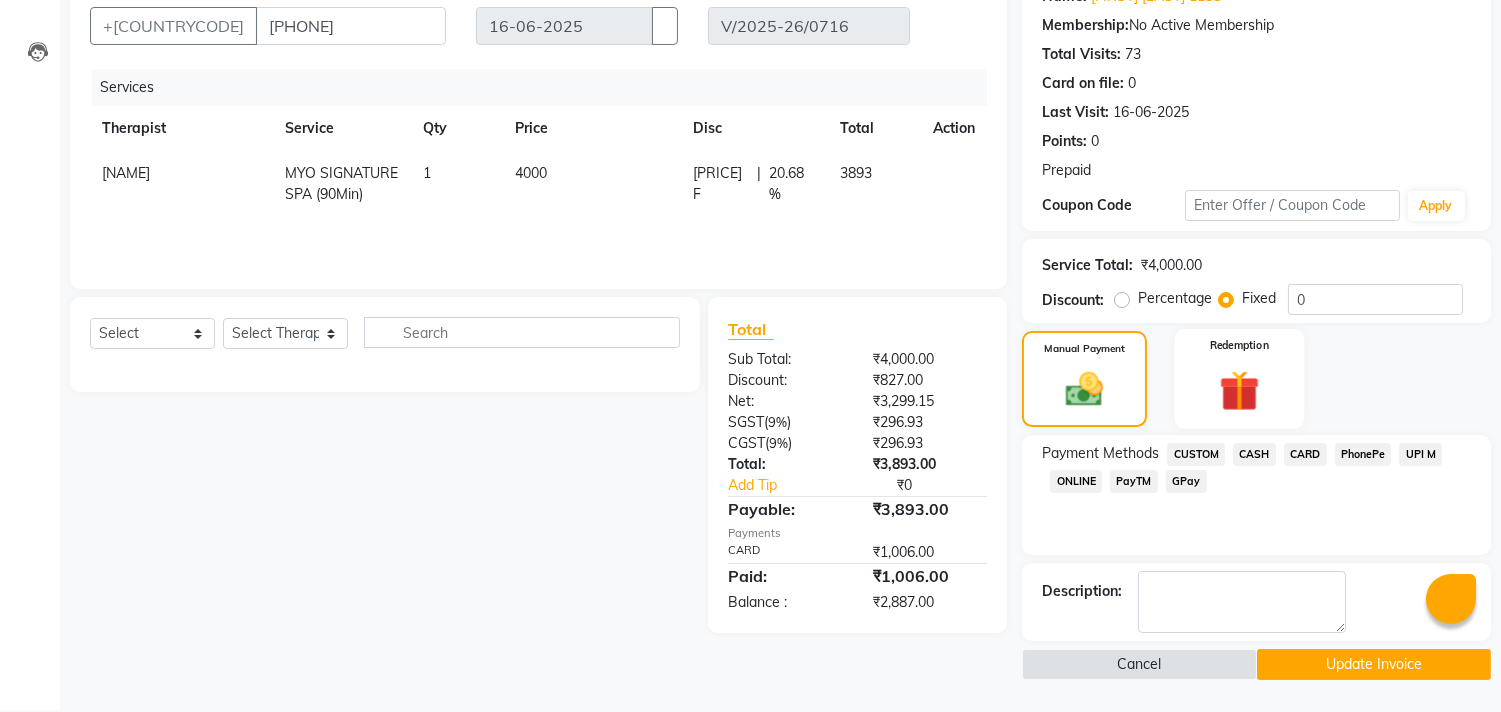 click at bounding box center [1084, 389] 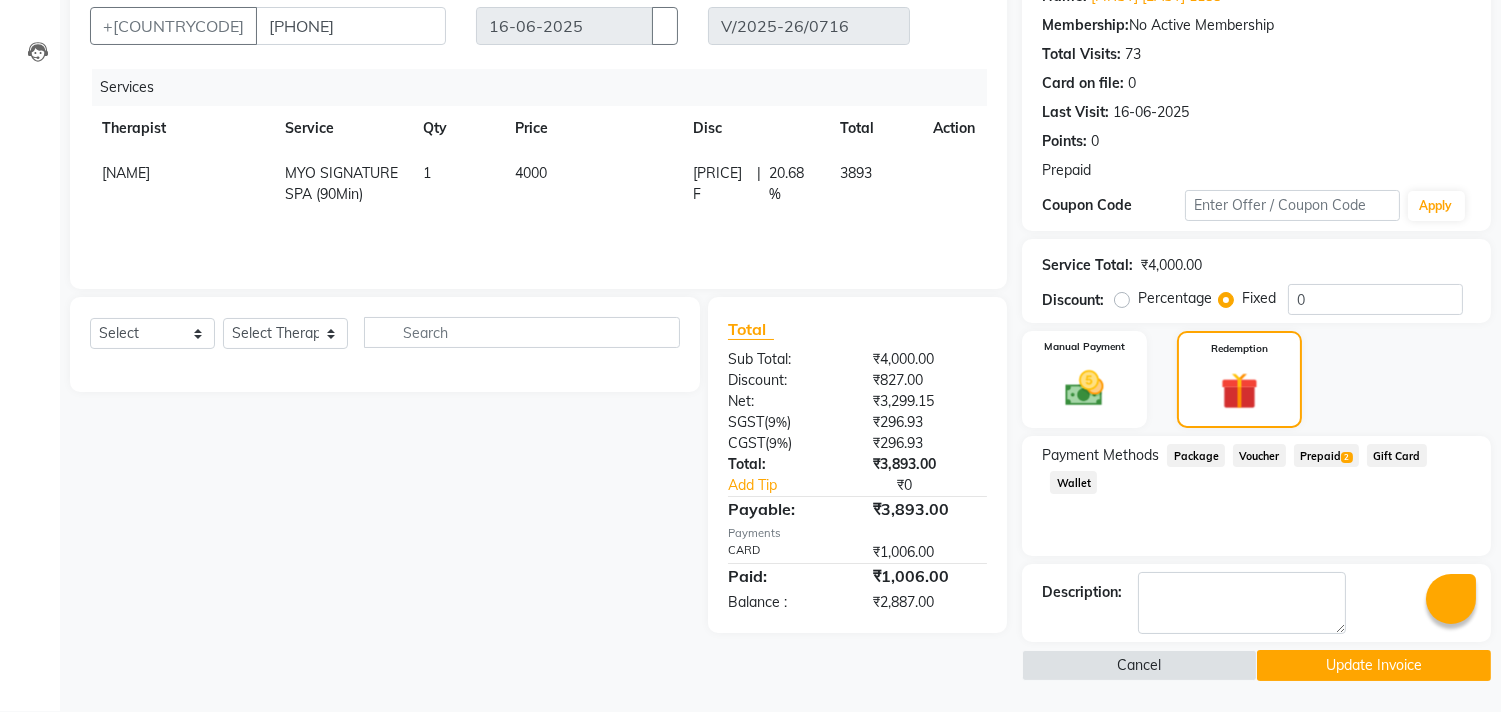 click on "Prepaid  2" at bounding box center (1196, 455) 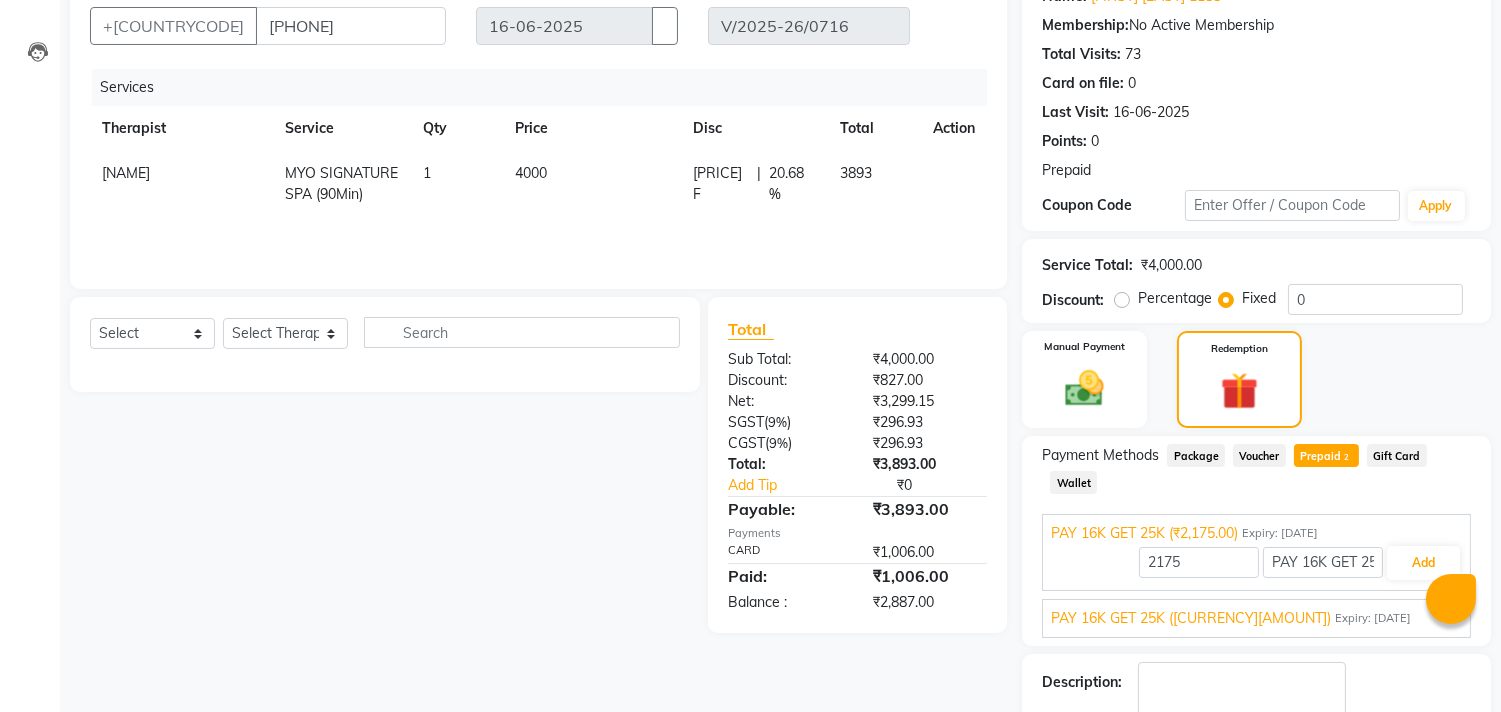 scroll, scrollTop: 272, scrollLeft: 0, axis: vertical 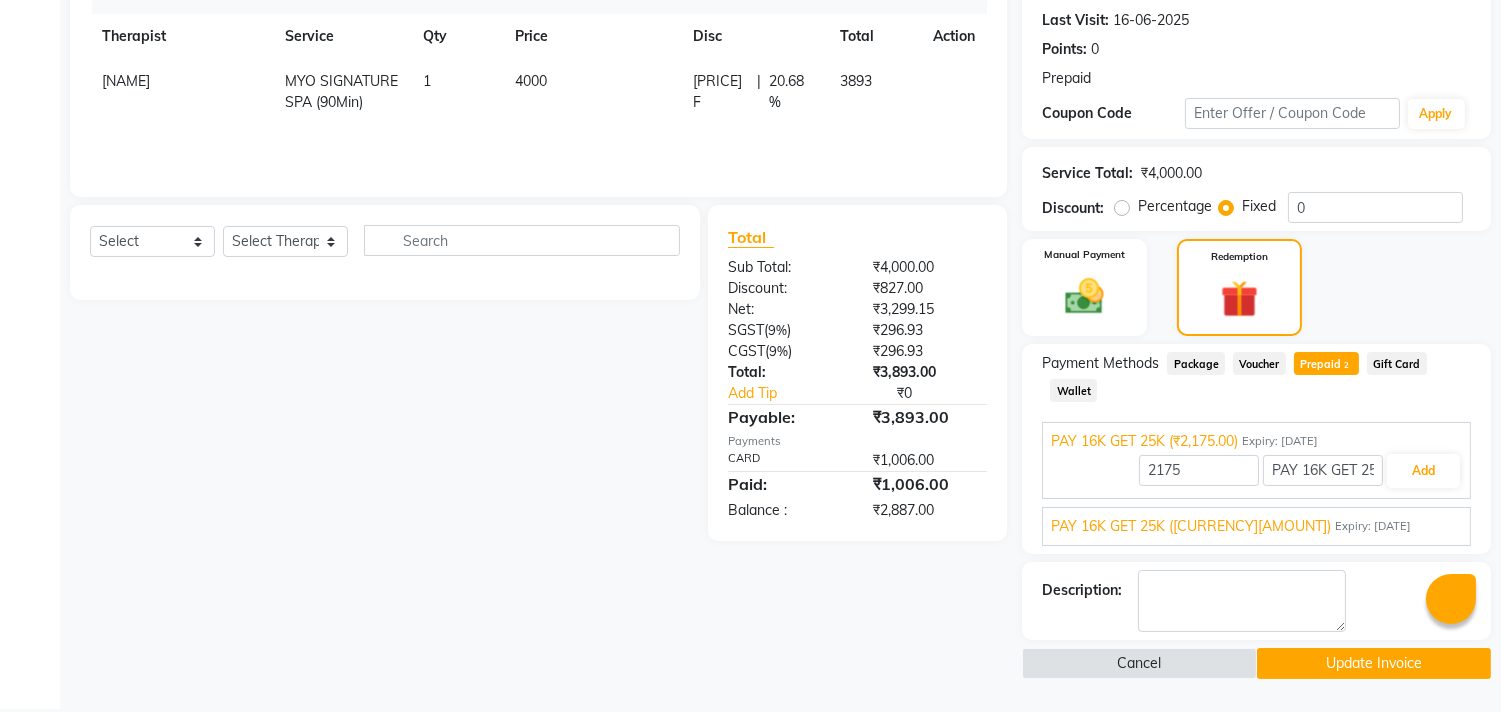 click on "PAY 16K GET 25K ([CURRENCY][AMOUNT])" at bounding box center [1144, 441] 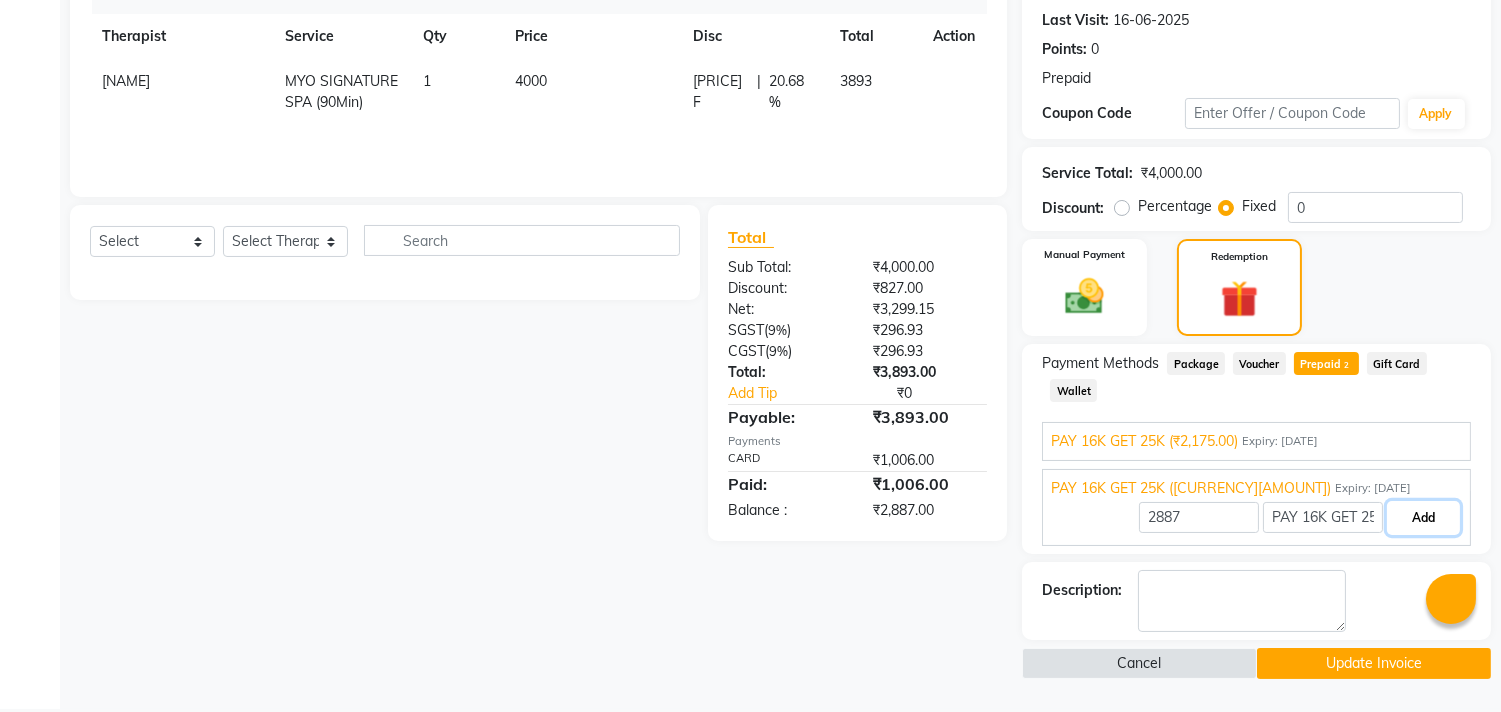 click on "Add" at bounding box center [1423, 518] 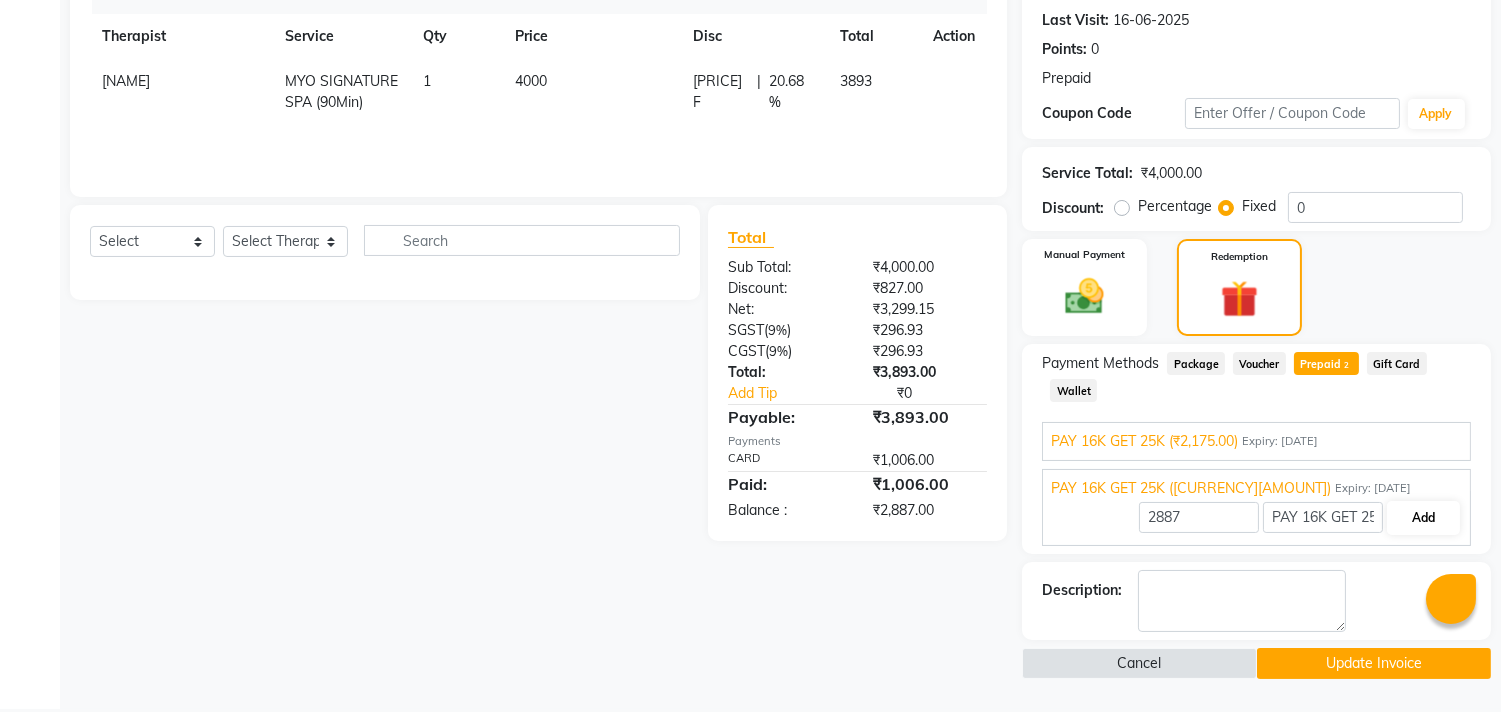 scroll, scrollTop: 181, scrollLeft: 0, axis: vertical 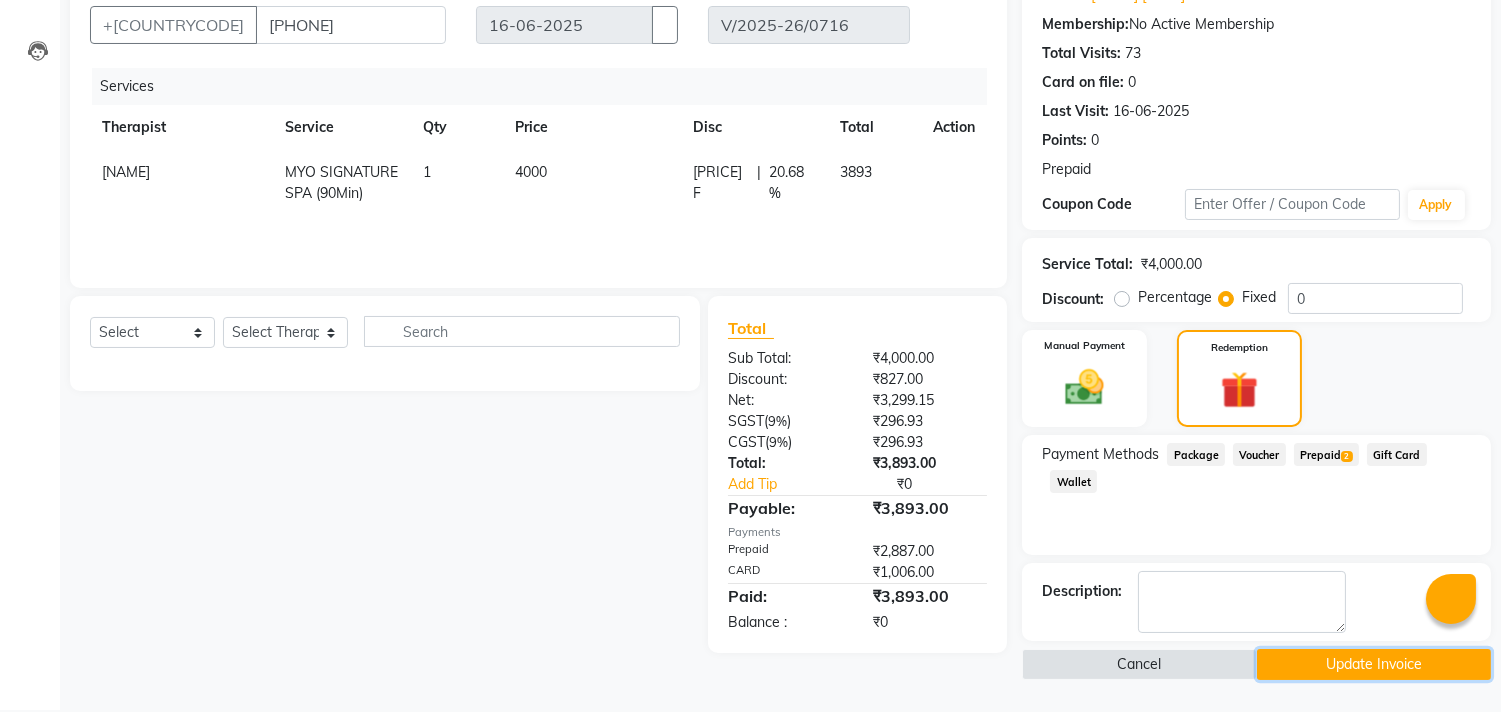click on "Update Invoice" at bounding box center [1374, 664] 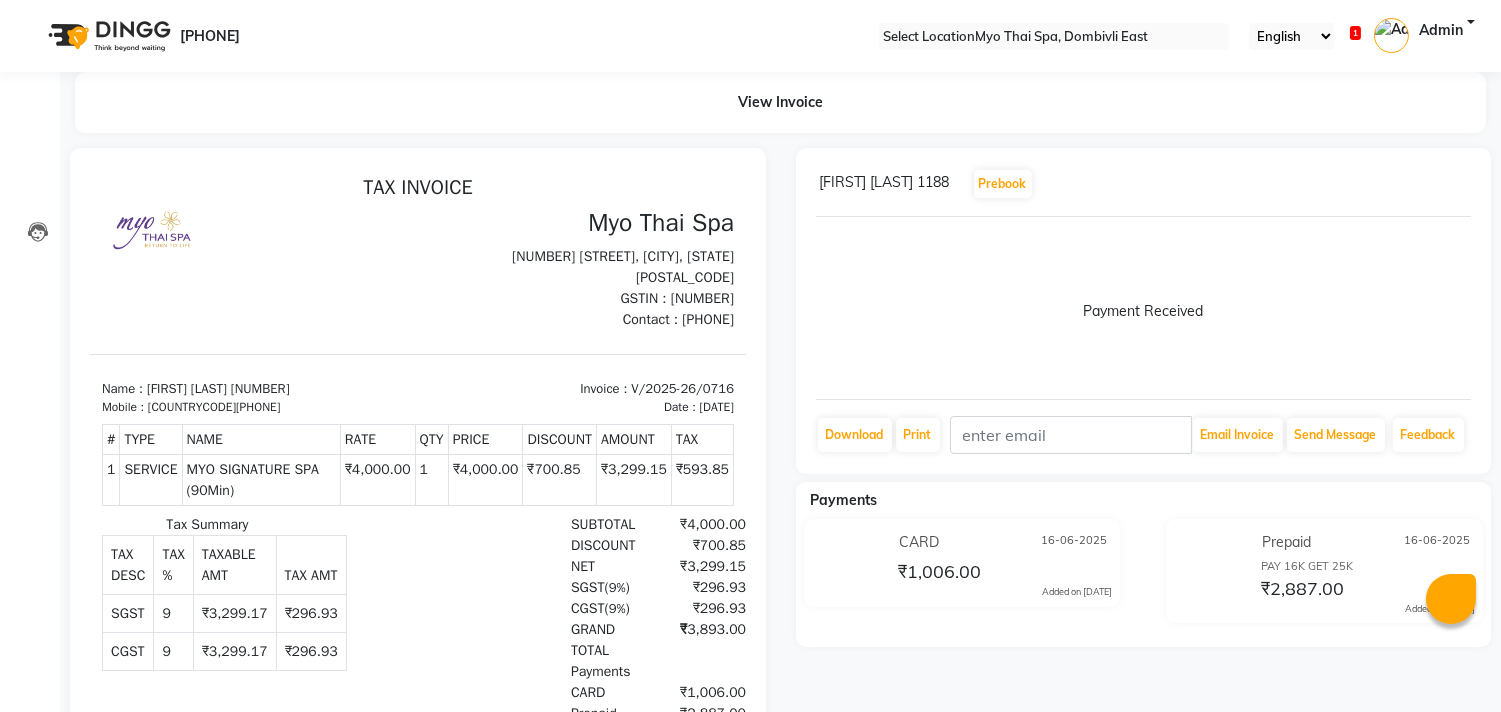 scroll, scrollTop: 0, scrollLeft: 0, axis: both 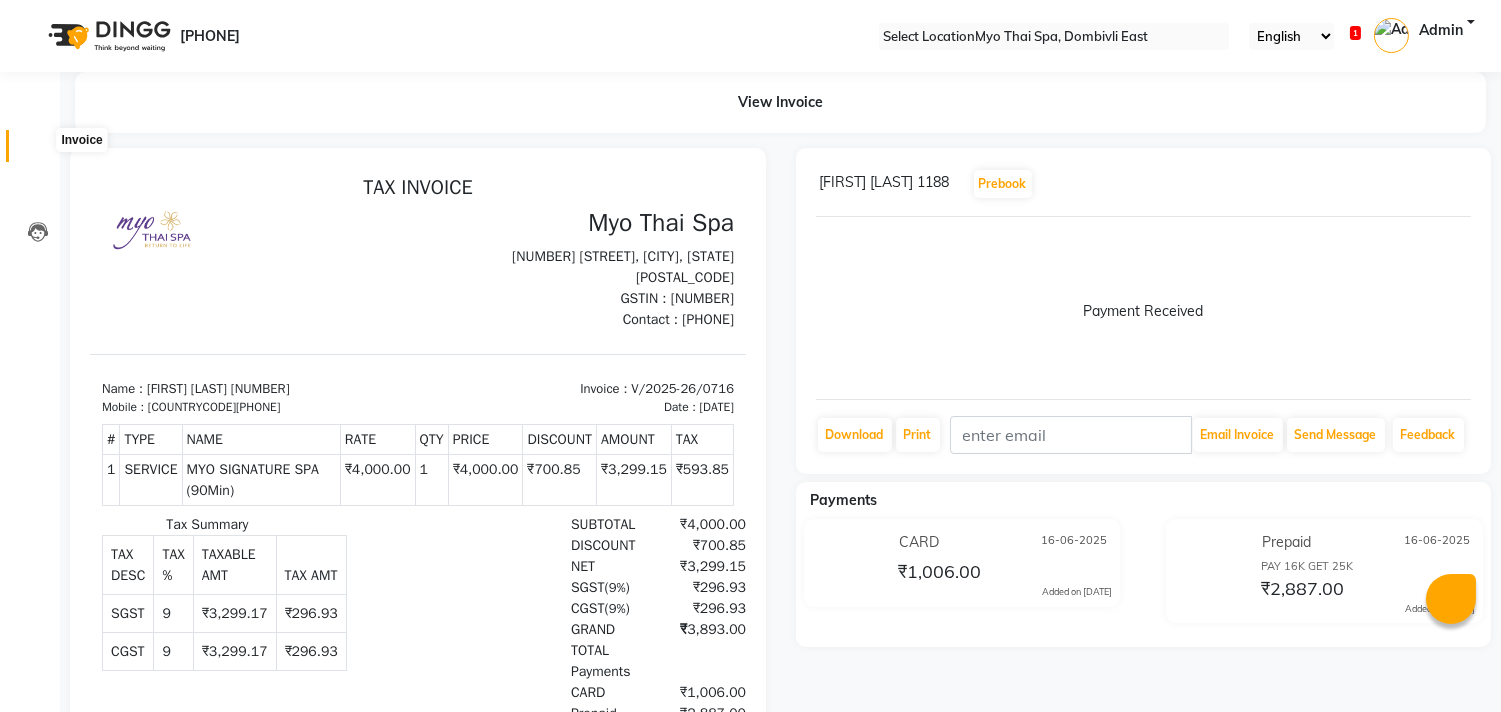 click at bounding box center (38, 151) 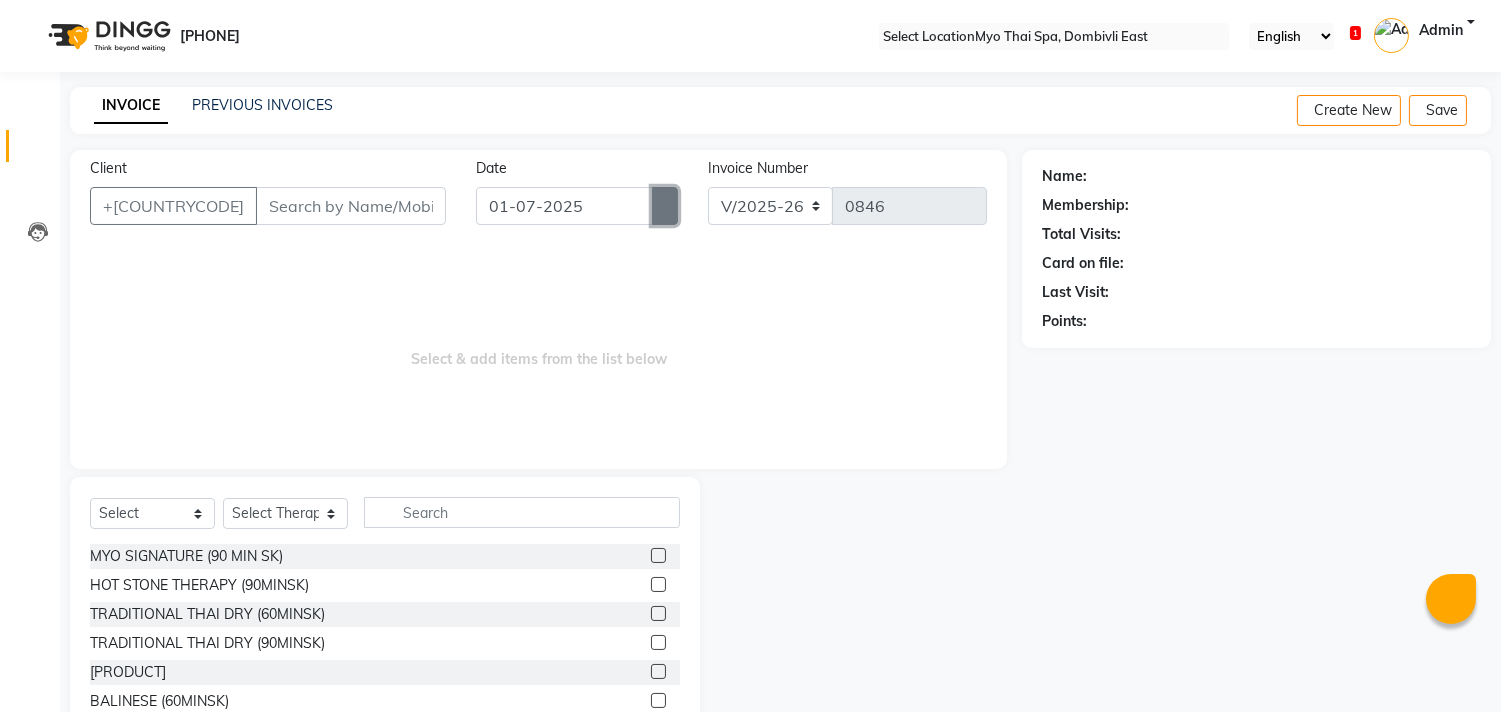 click at bounding box center [665, 206] 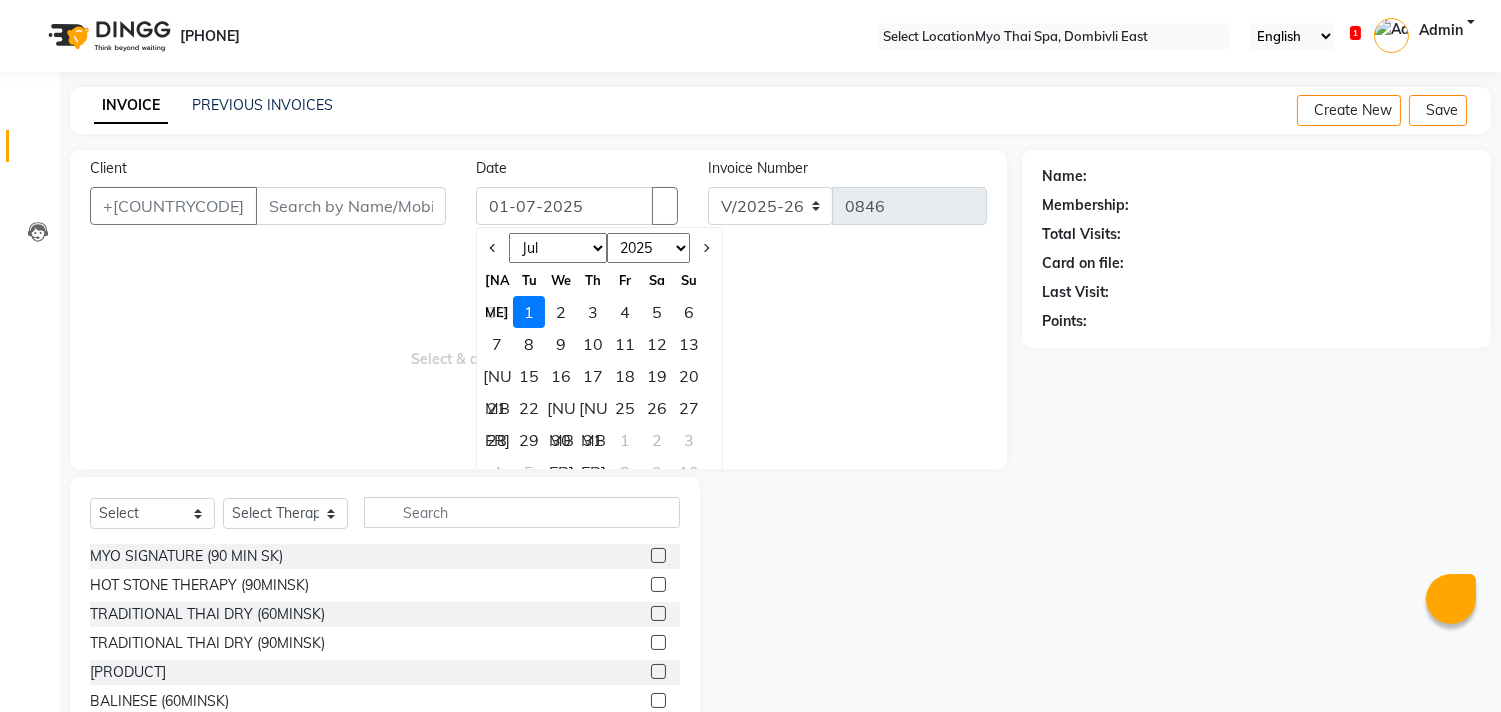 click on "5" at bounding box center (657, 312) 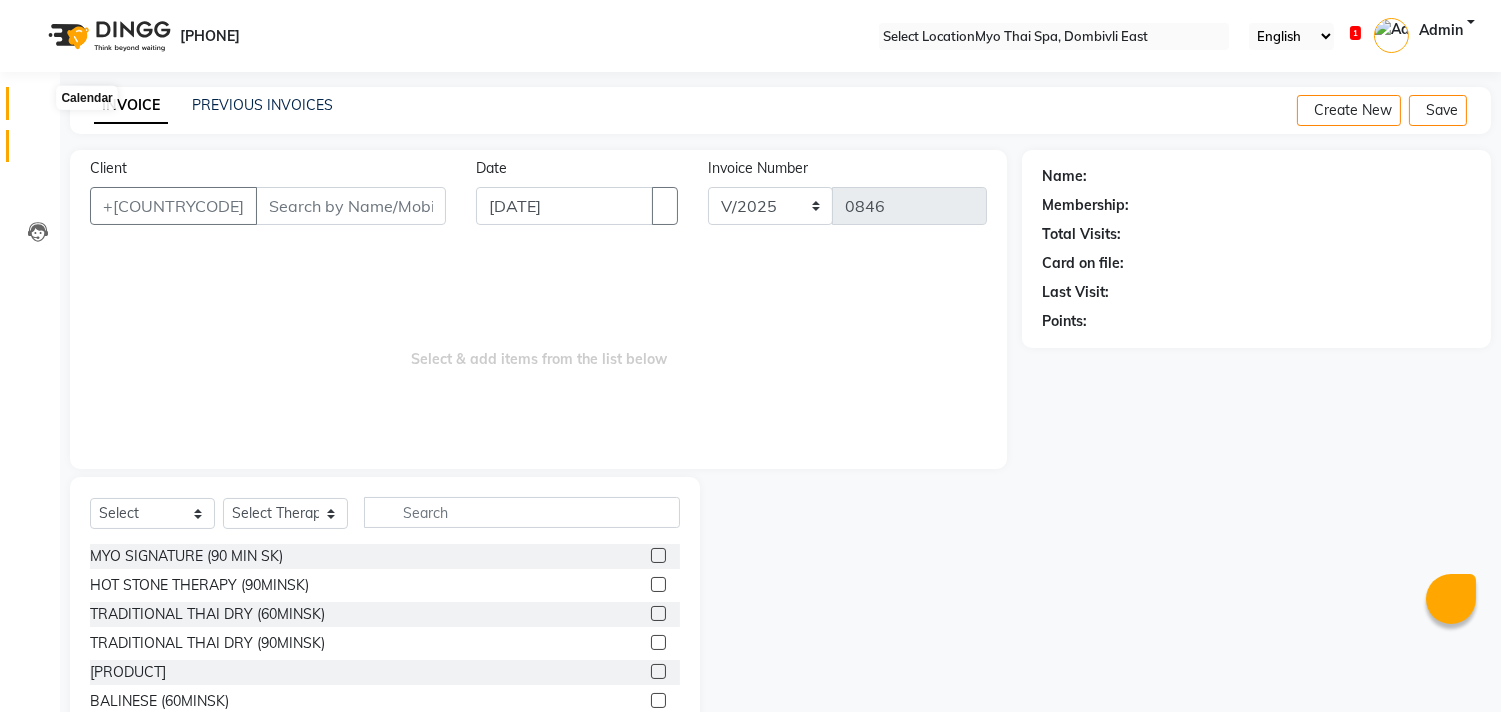 click at bounding box center [37, 108] 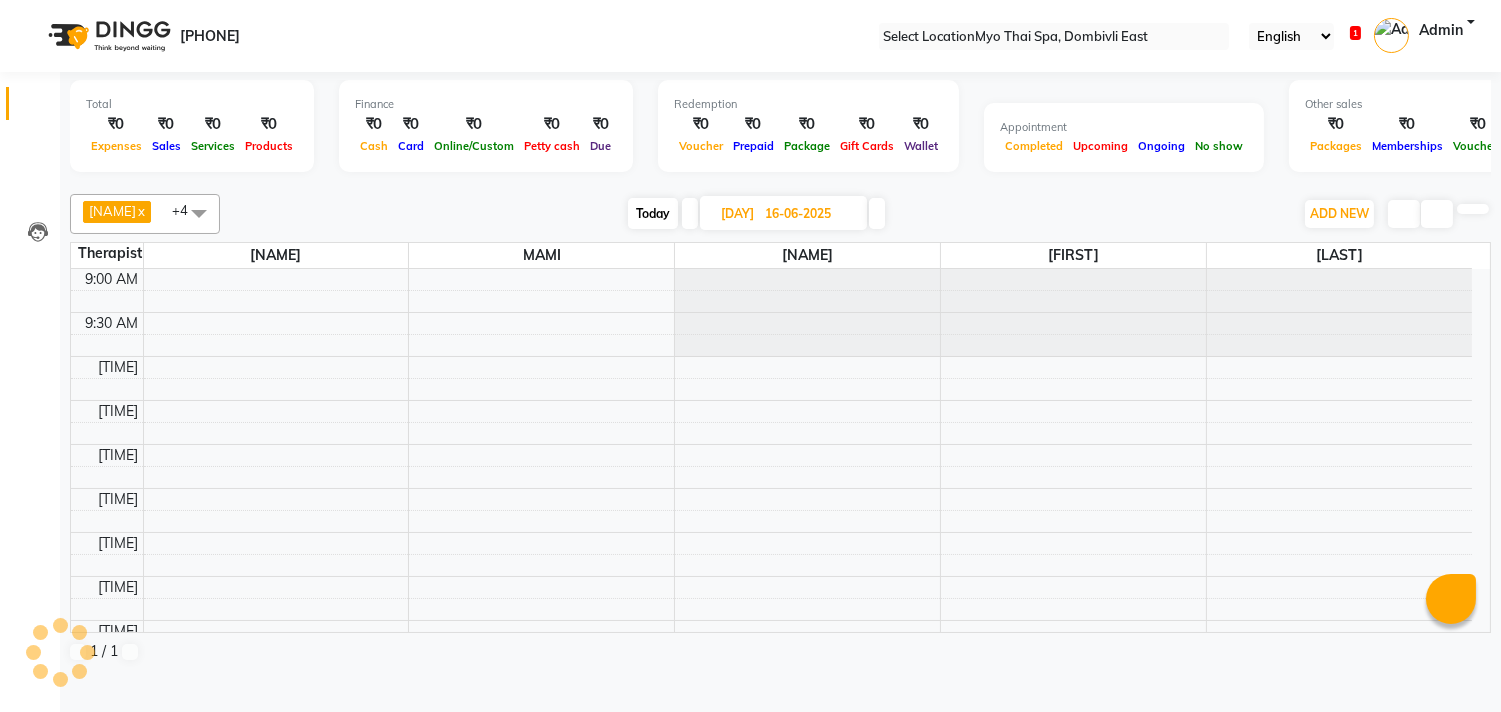 scroll, scrollTop: 0, scrollLeft: 0, axis: both 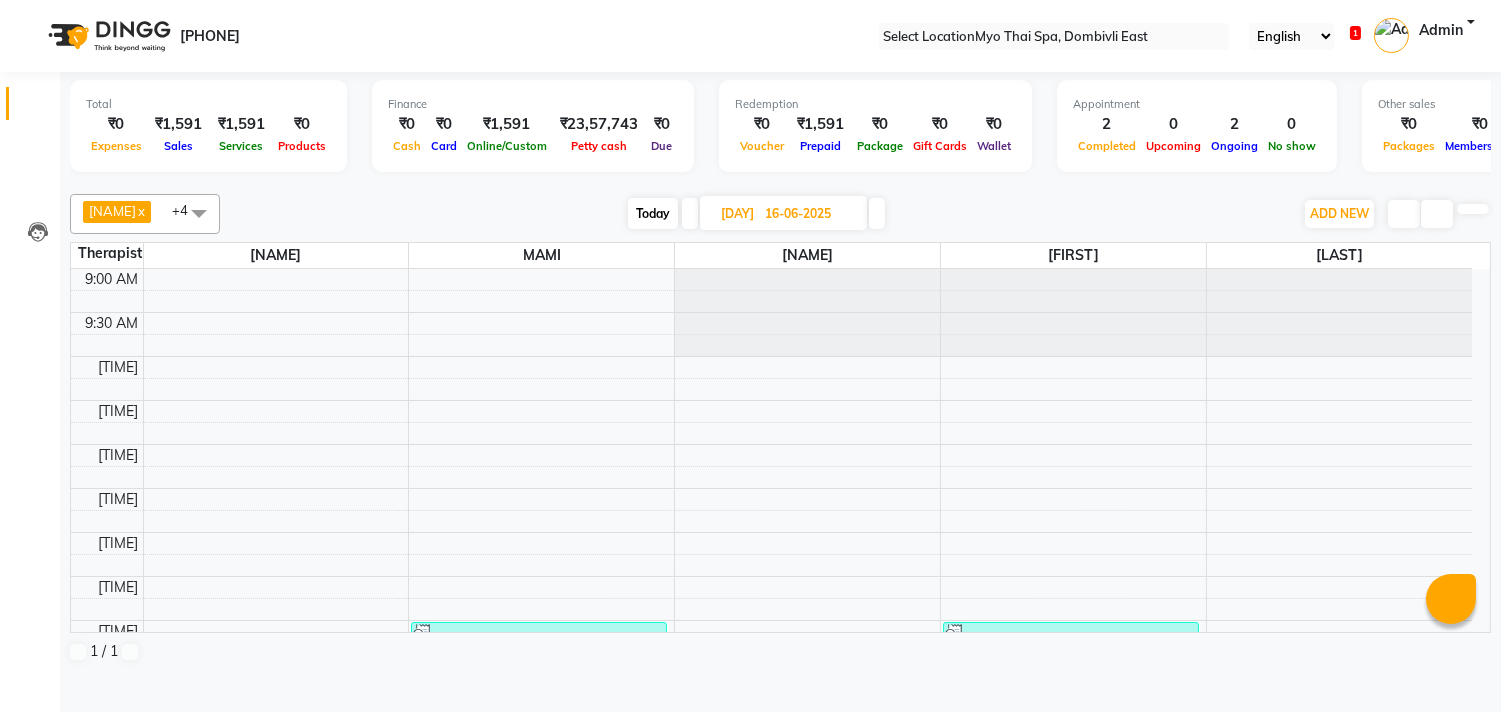 click on "16-06-2025" at bounding box center (809, 214) 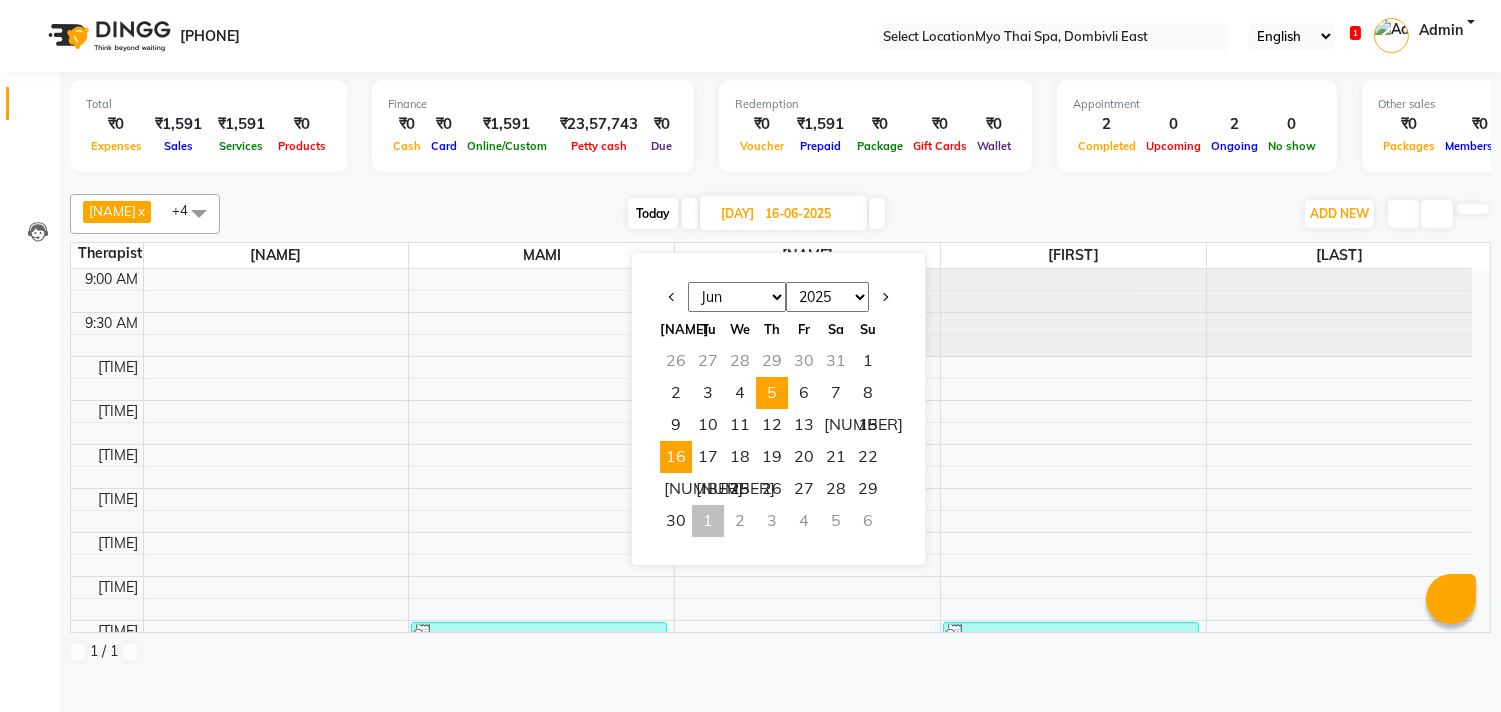 click on "5" at bounding box center (772, 393) 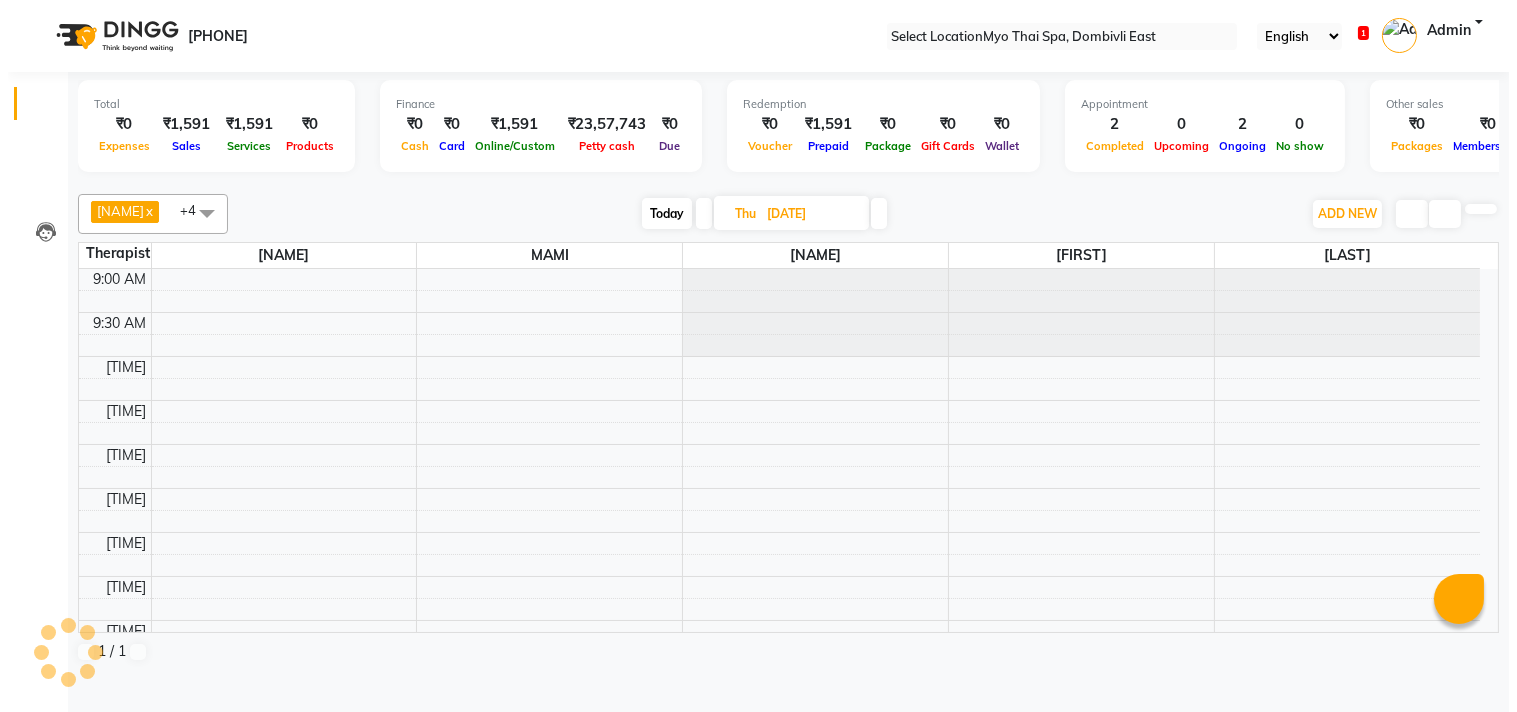 scroll, scrollTop: 443, scrollLeft: 0, axis: vertical 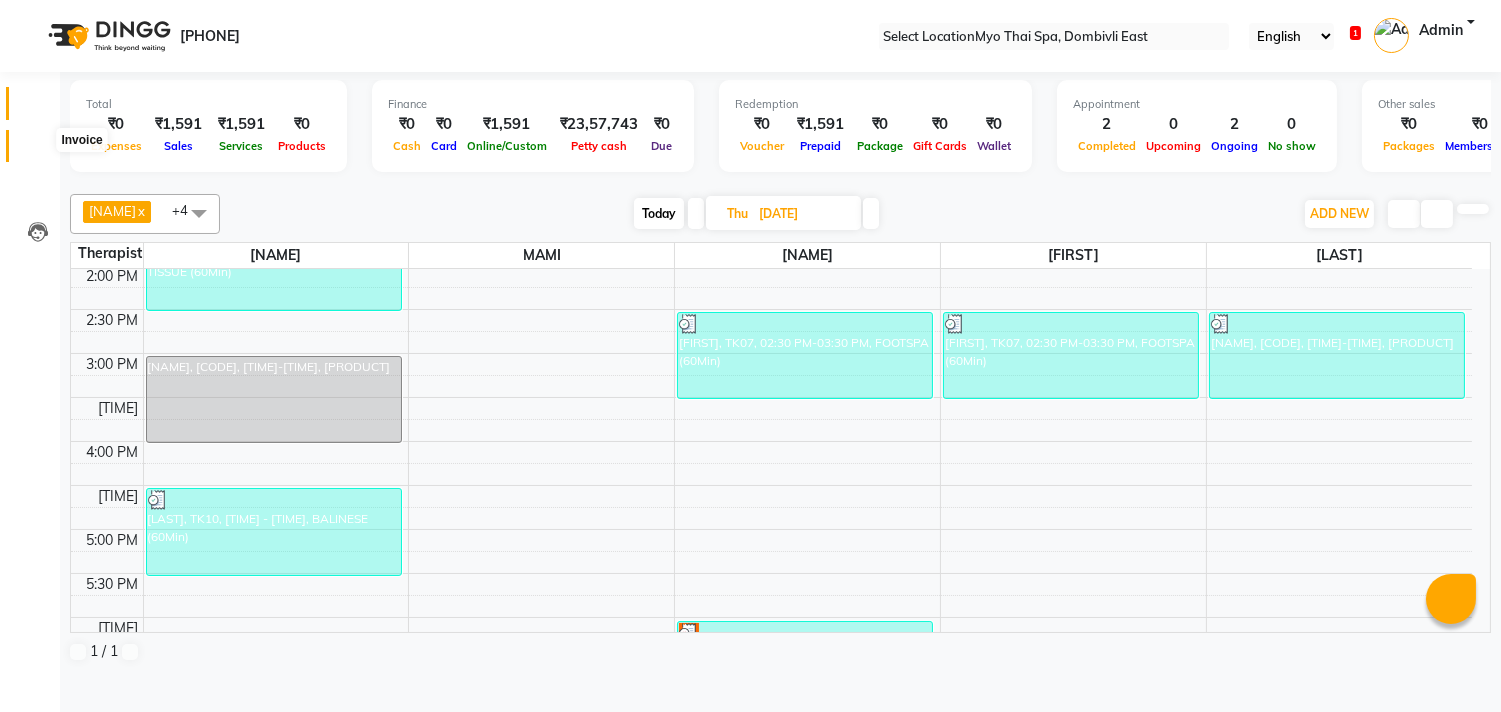 click at bounding box center (37, 151) 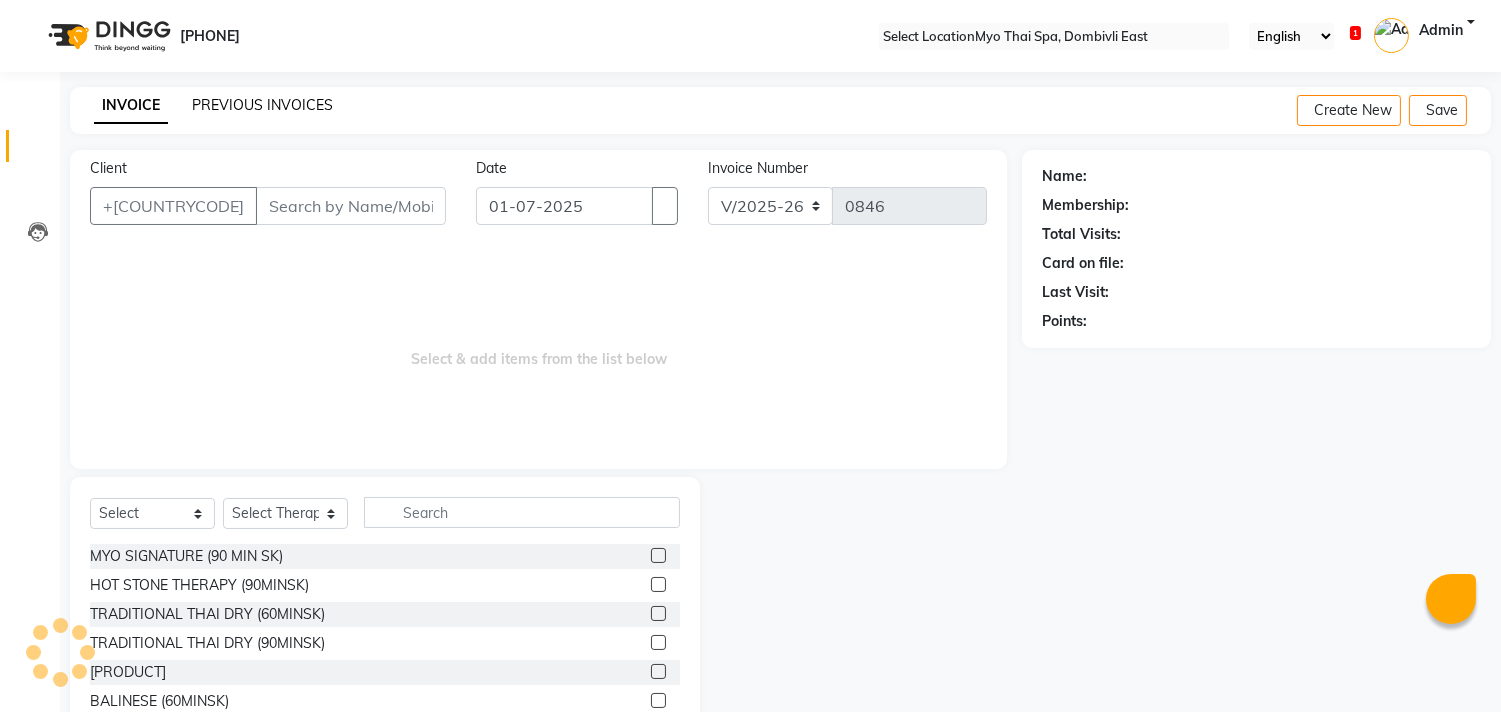 click on "PREVIOUS INVOICES" at bounding box center [262, 105] 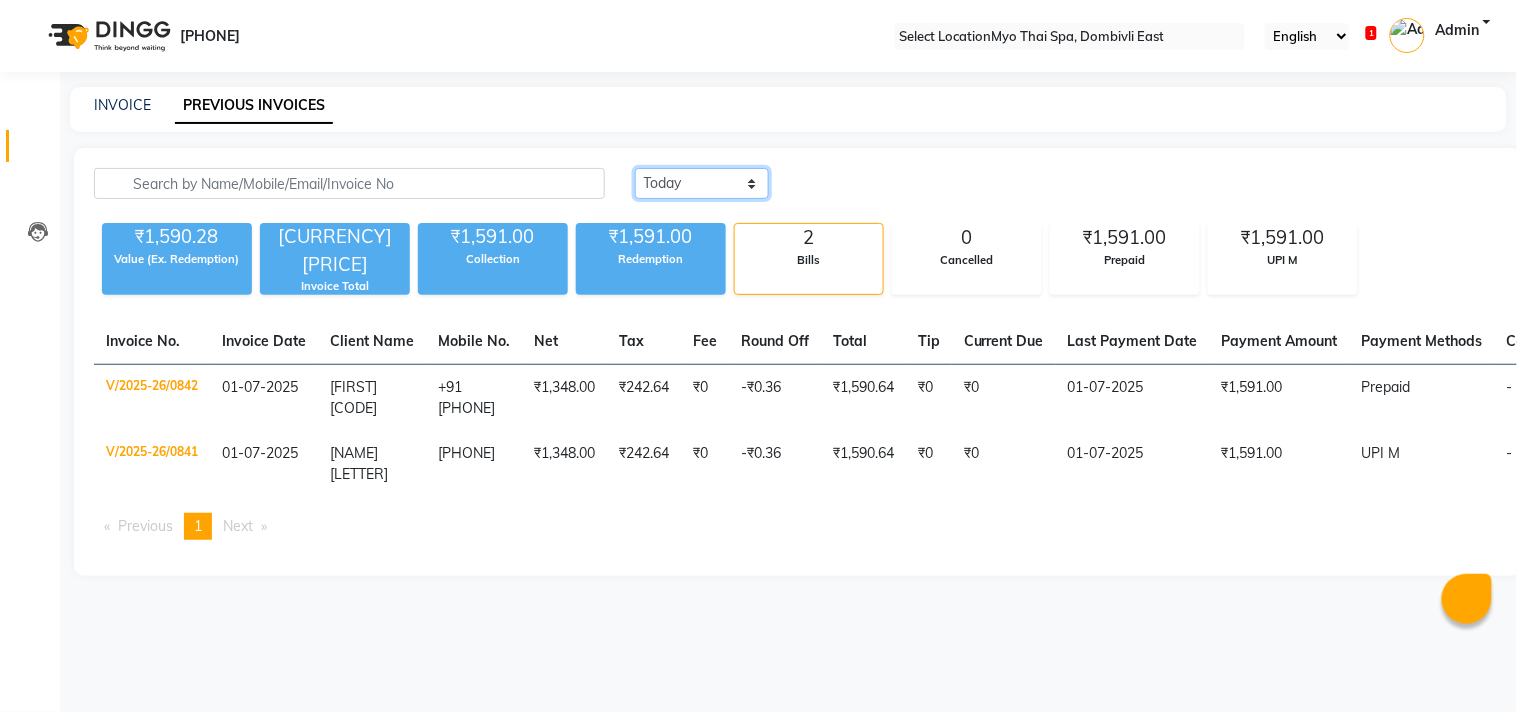 click on "Today Yesterday Custom Range" at bounding box center [702, 183] 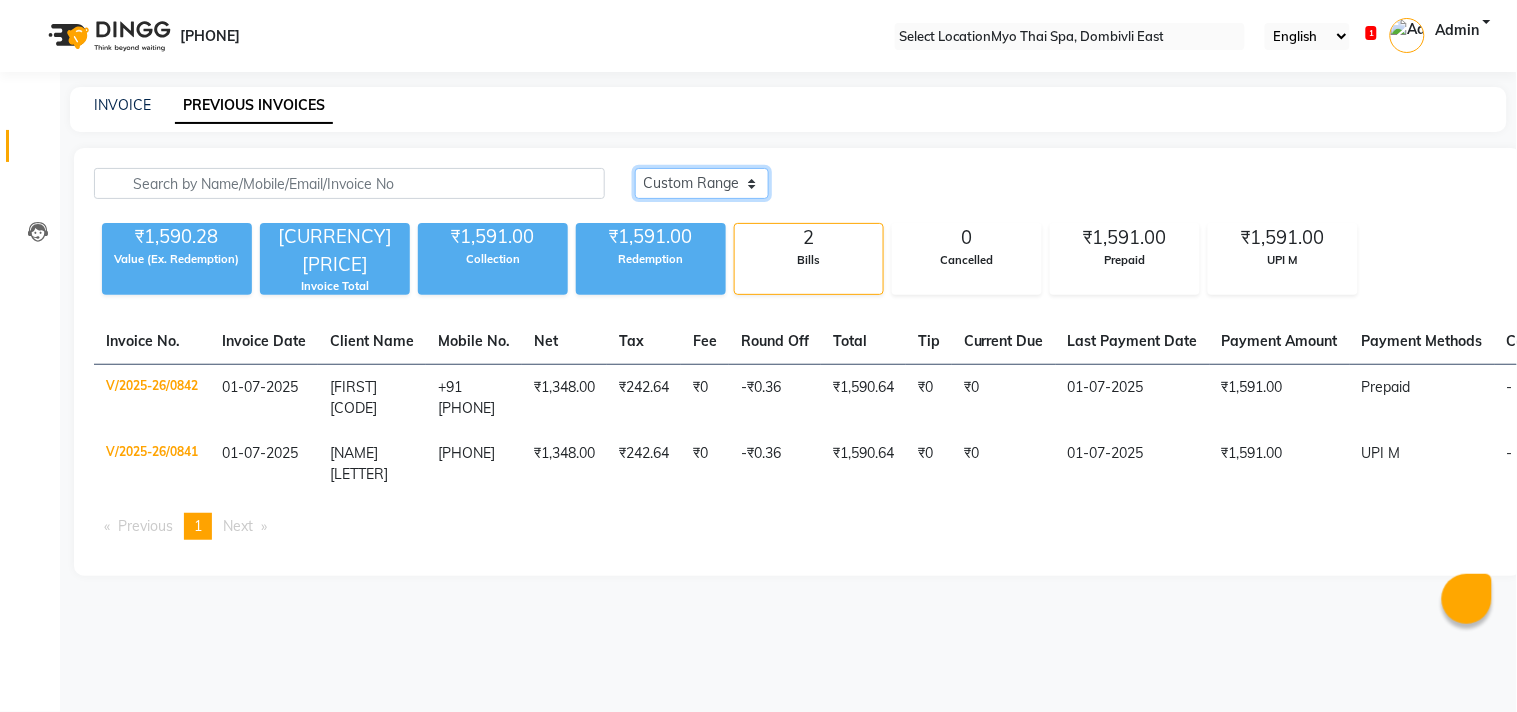 click on "Today Yesterday Custom Range" at bounding box center [702, 183] 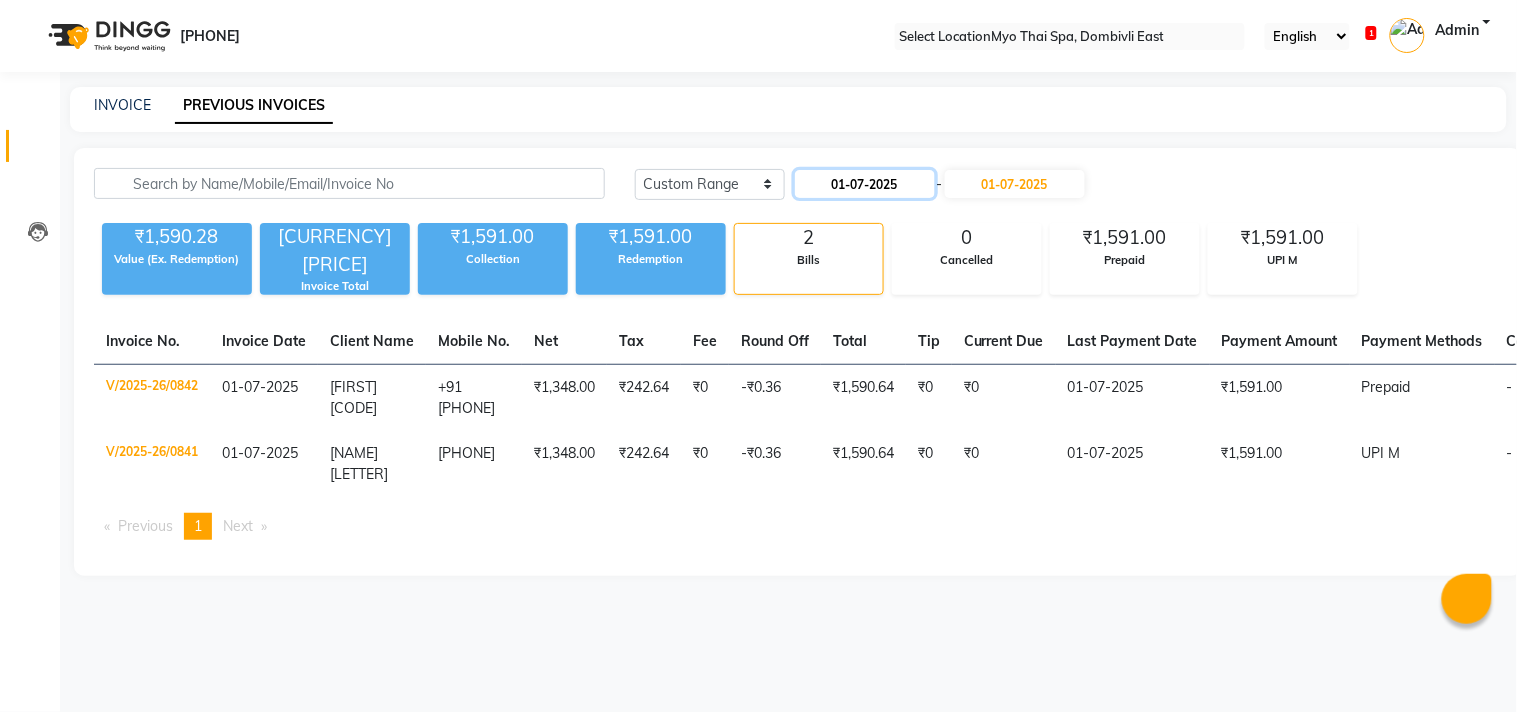 drag, startPoint x: 763, startPoint y: 182, endPoint x: 794, endPoint y: 194, distance: 33.24154 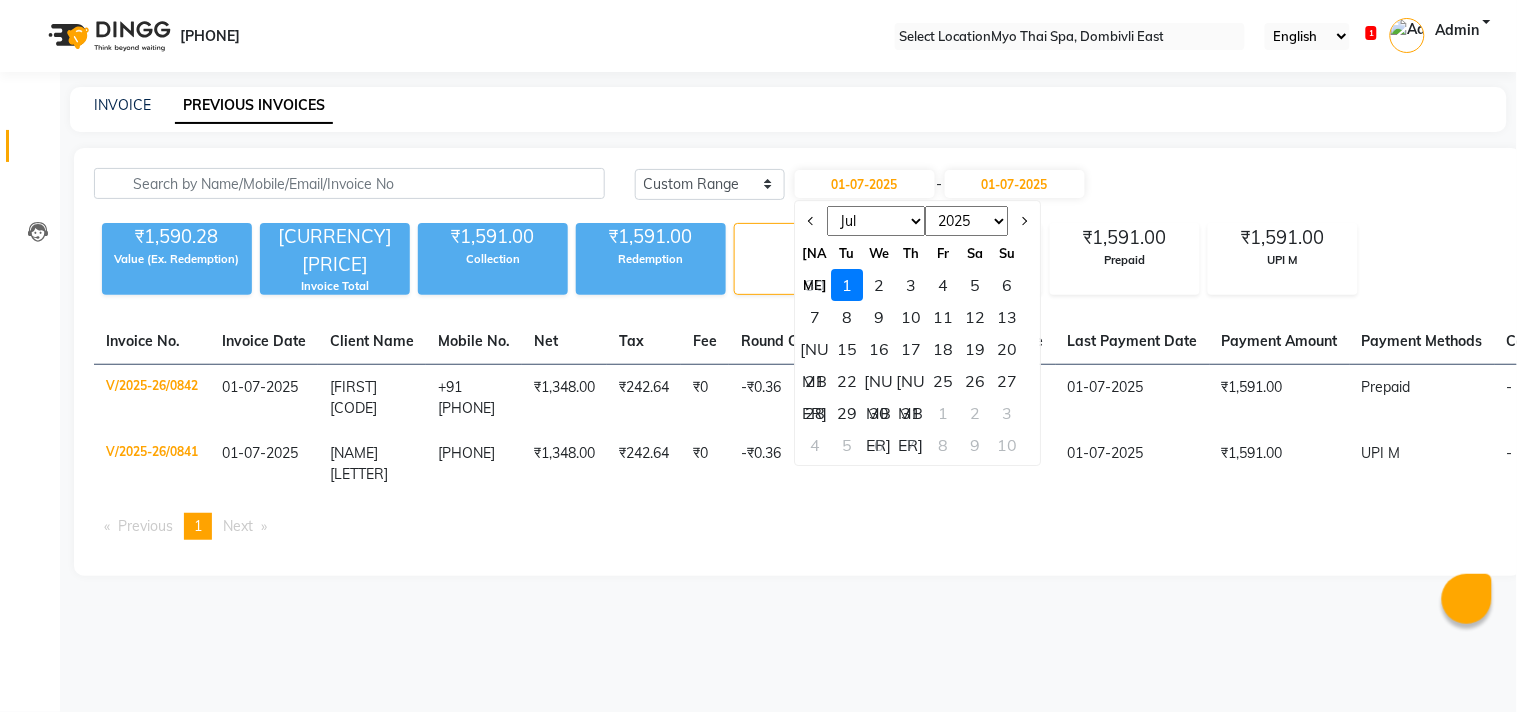 click on "5" at bounding box center [975, 285] 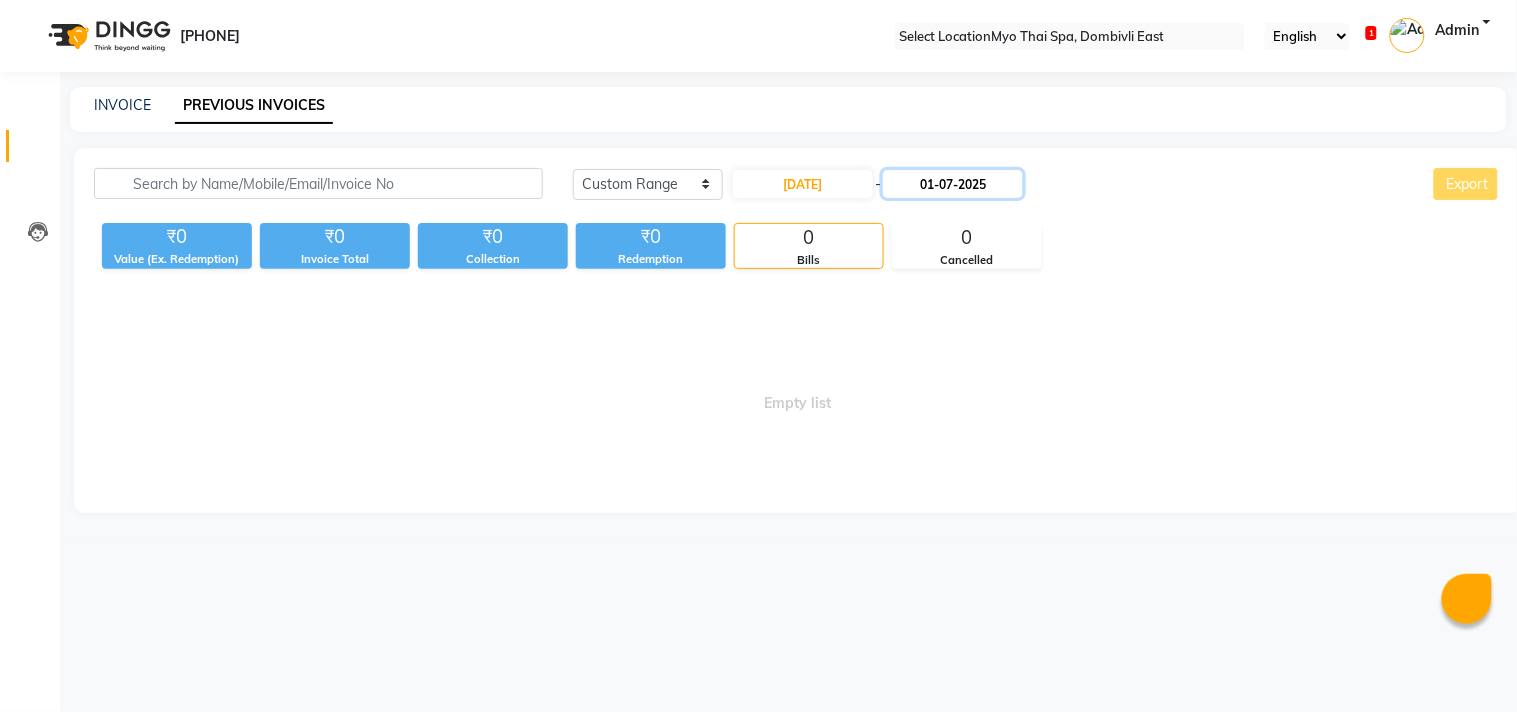 click on "01-07-2025" at bounding box center [953, 184] 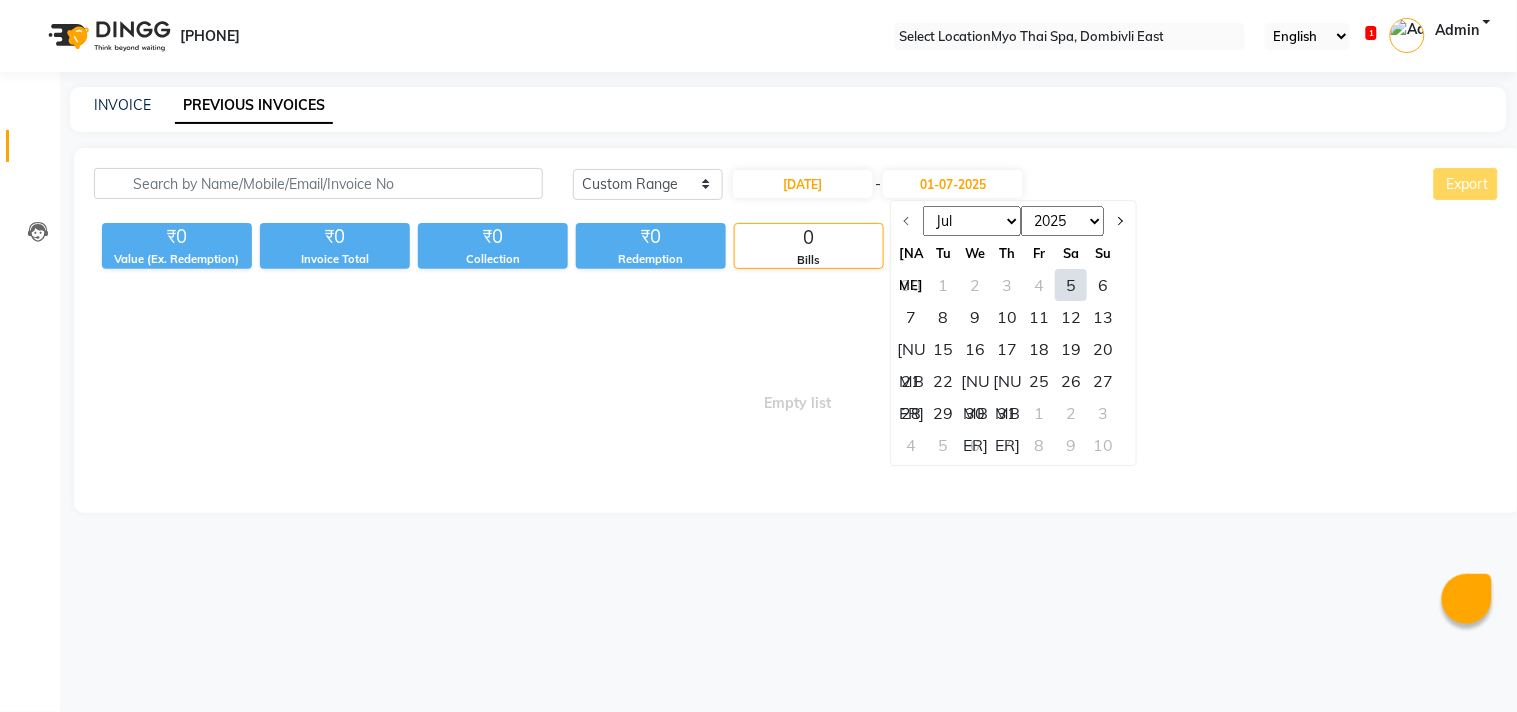 click on "5" at bounding box center [1072, 285] 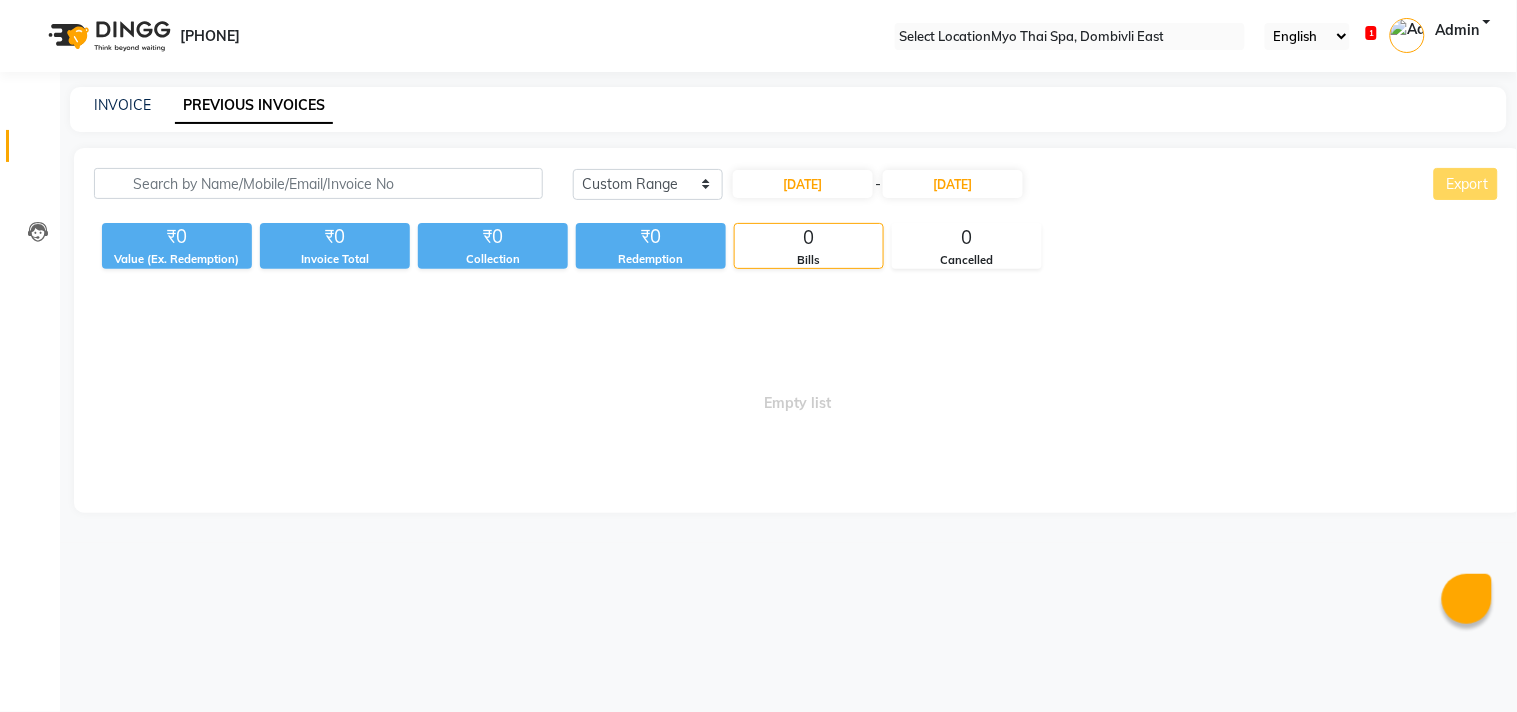 click on "Empty list" at bounding box center (798, 393) 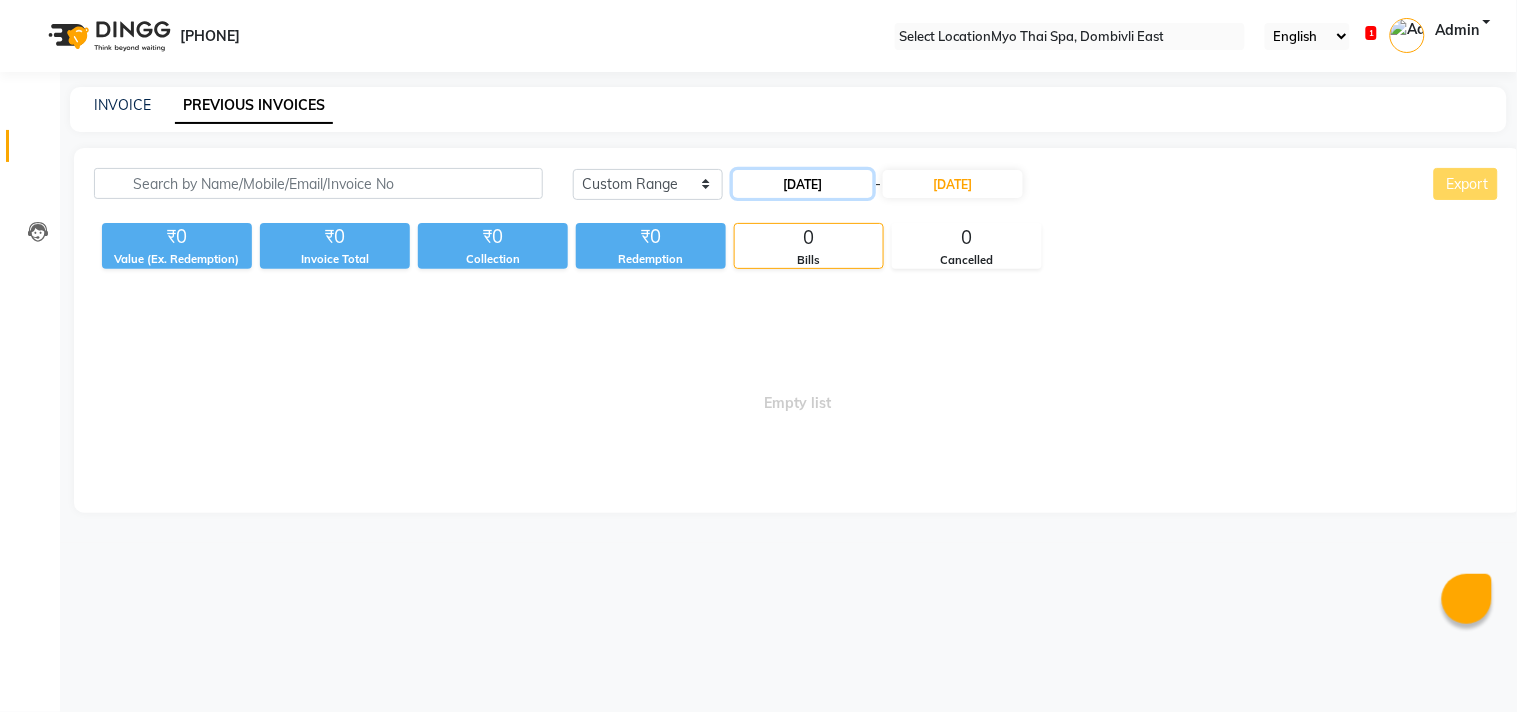 click on "[DATE]" at bounding box center (803, 184) 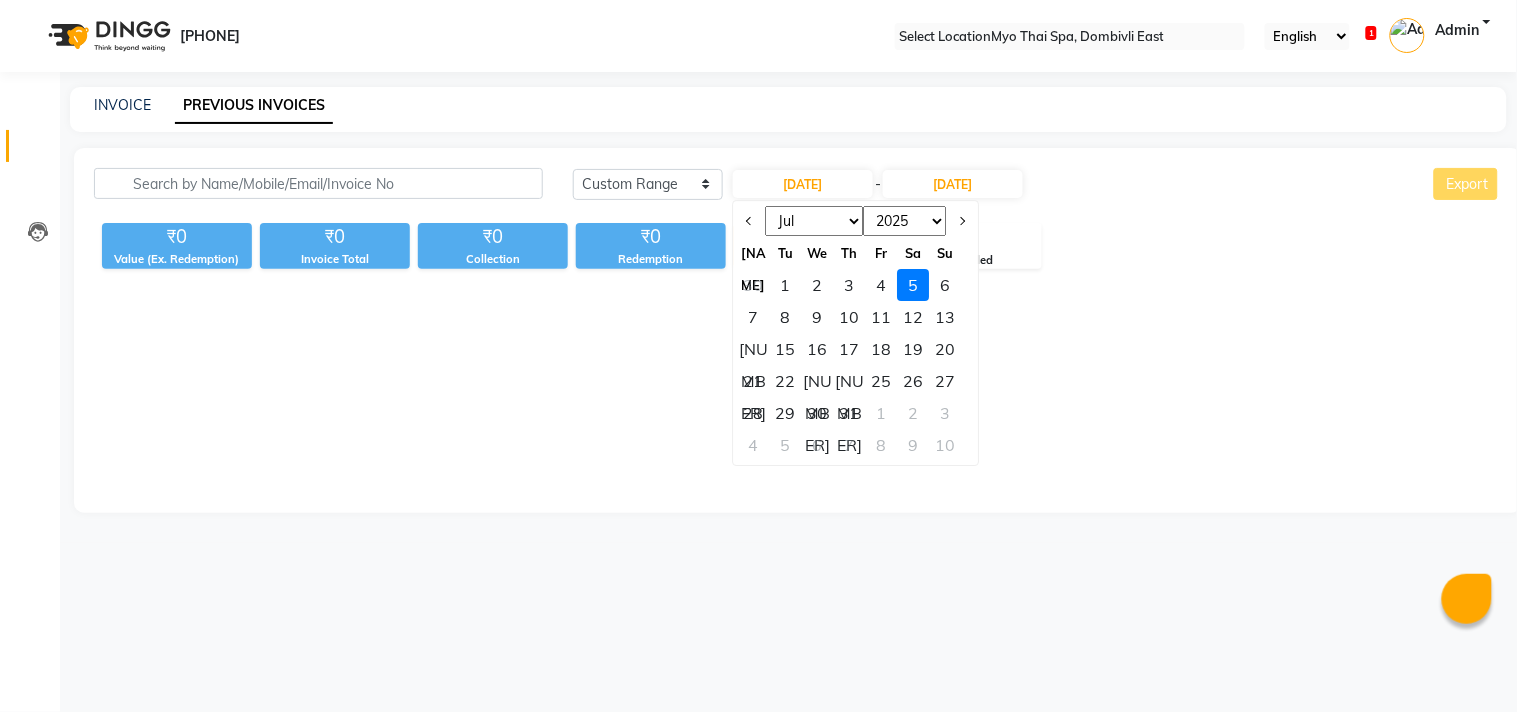 click on "Jan Feb Mar Apr May Jun Jul Aug Sep Oct Nov Dec" at bounding box center (815, 221) 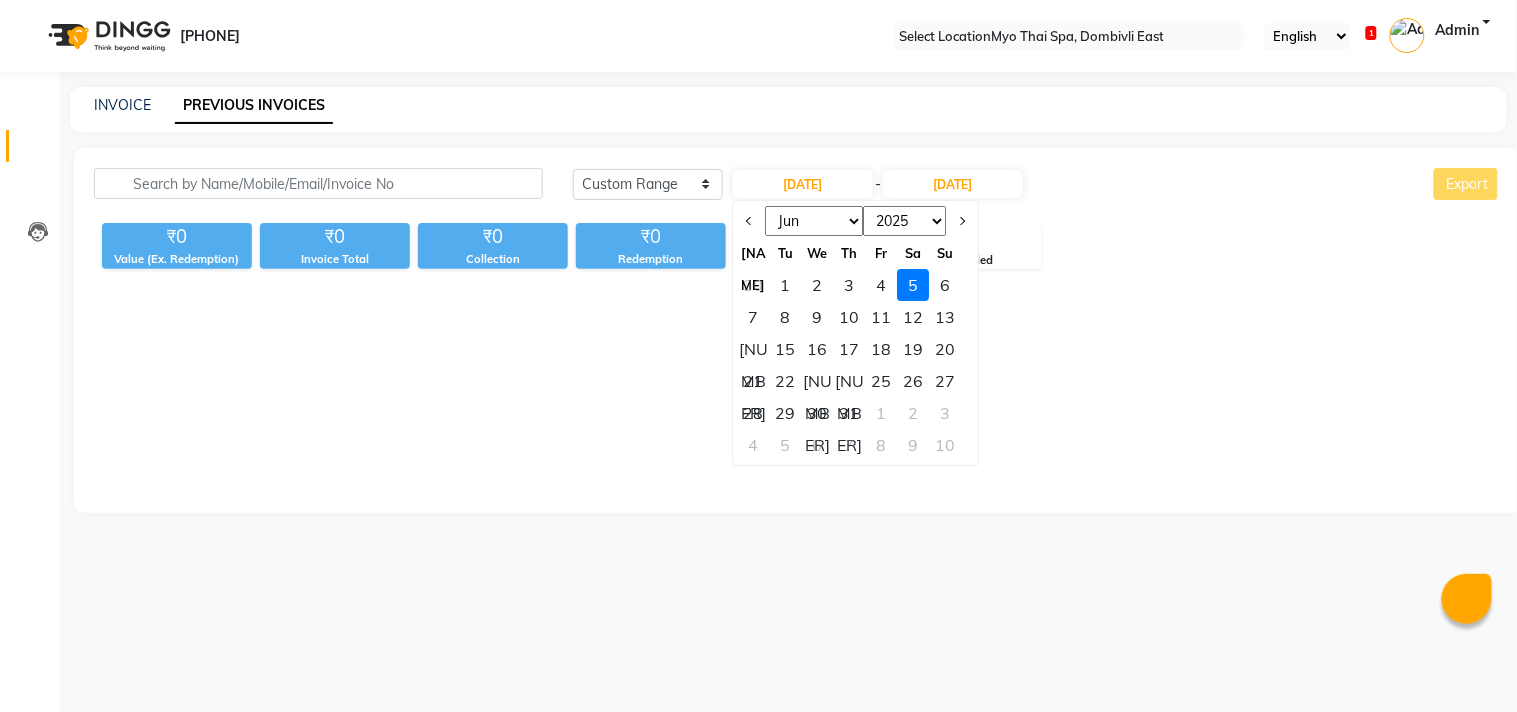 click on "Jan Feb Mar Apr May Jun Jul Aug Sep Oct Nov Dec" at bounding box center [815, 221] 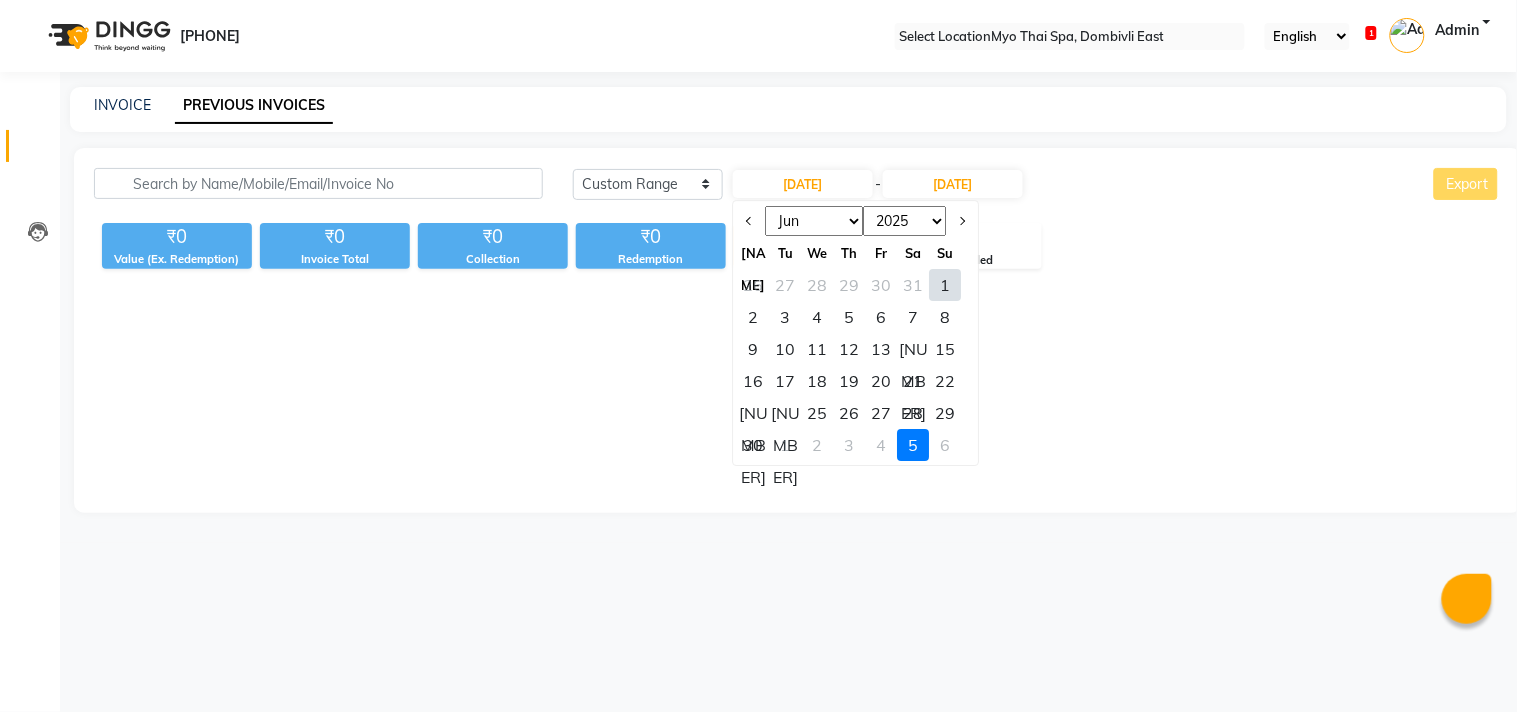 click on "5" at bounding box center (850, 317) 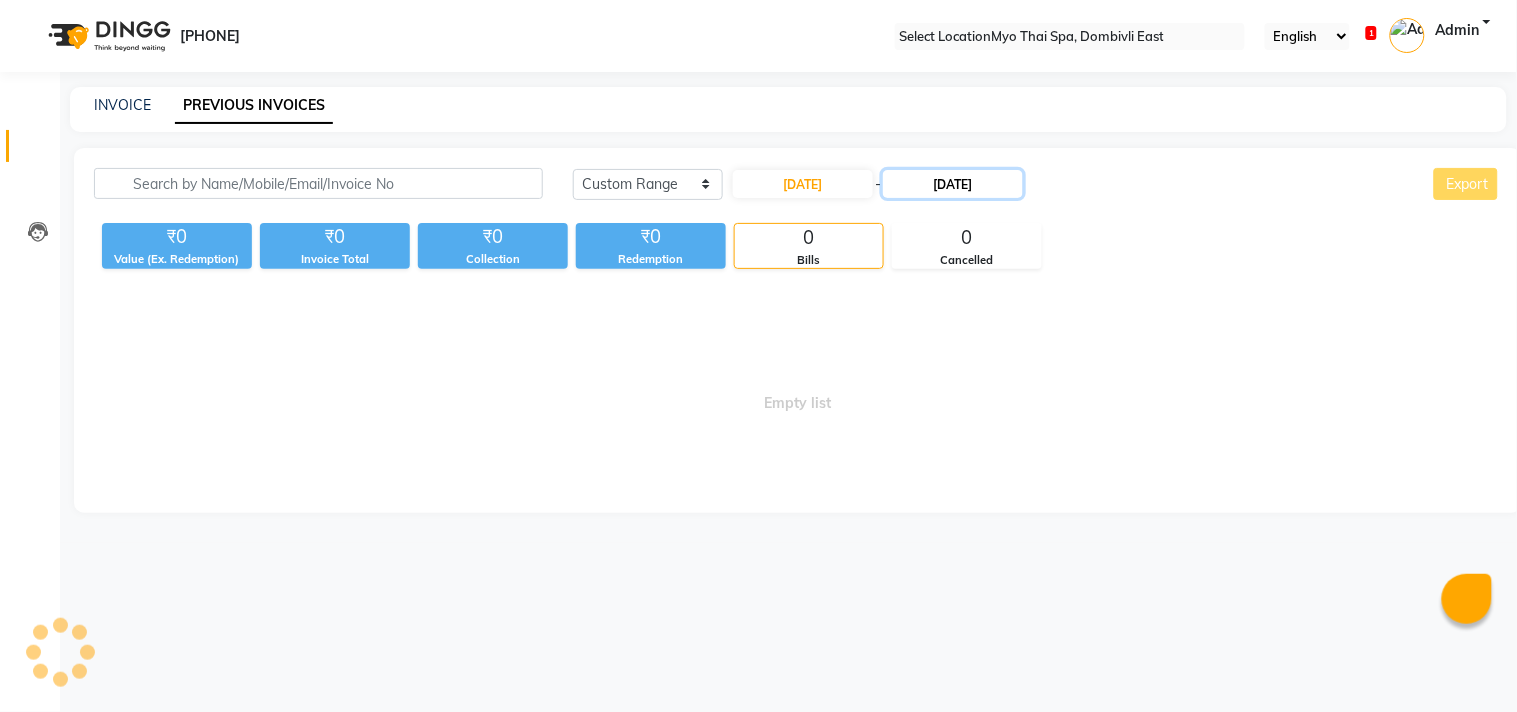 click on "[DATE]" at bounding box center (953, 184) 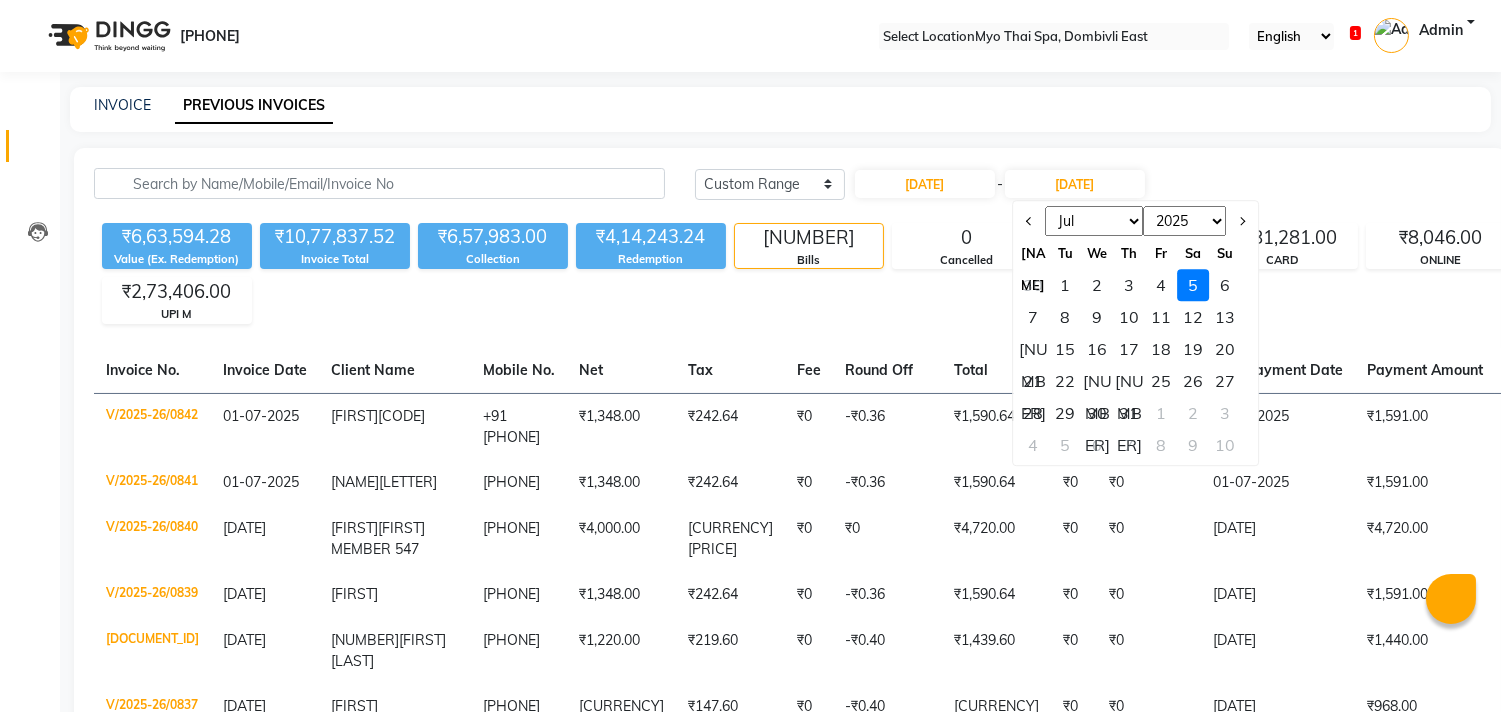 click on "Jun Jul Aug Sep Oct Nov Dec" at bounding box center [1094, 221] 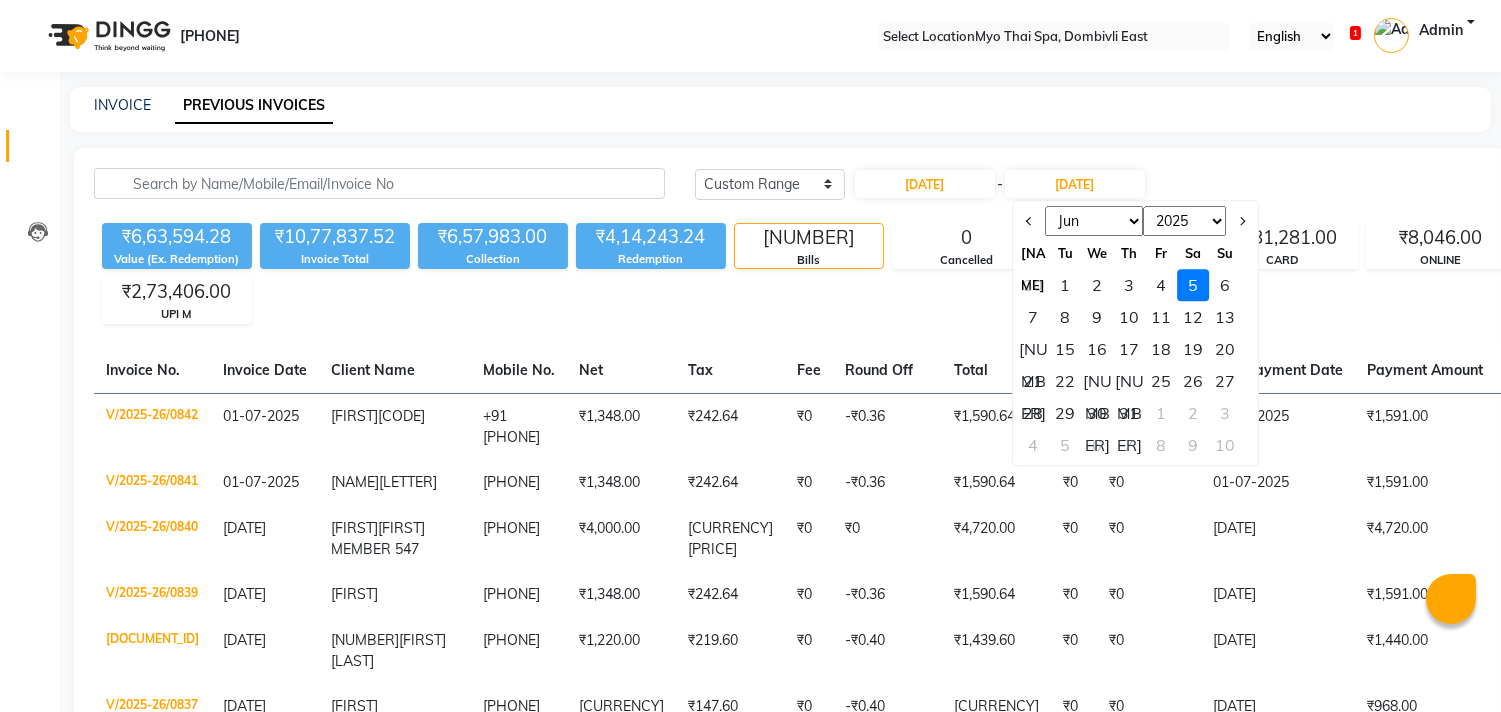 click on "Jun Jul Aug Sep Oct Nov Dec" at bounding box center (1094, 221) 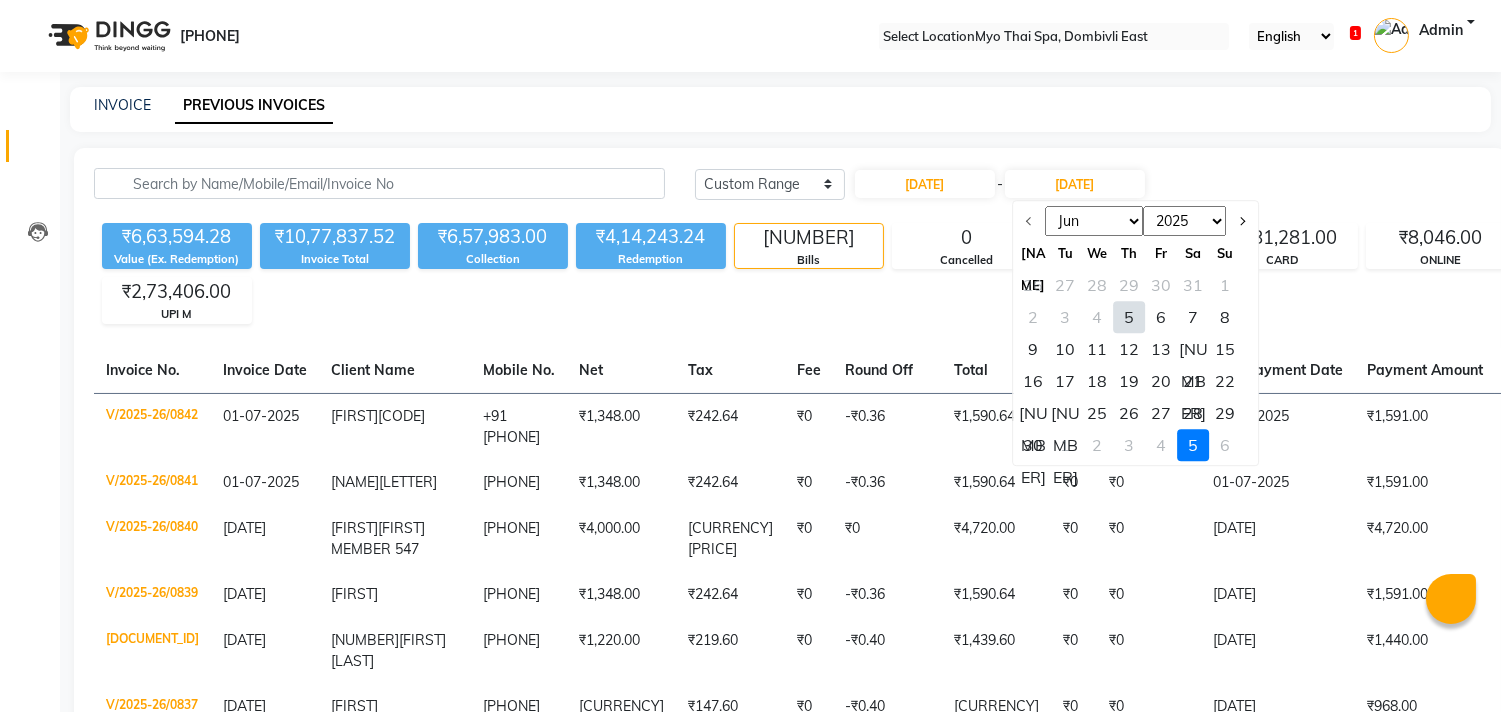 click on "5" at bounding box center (1129, 317) 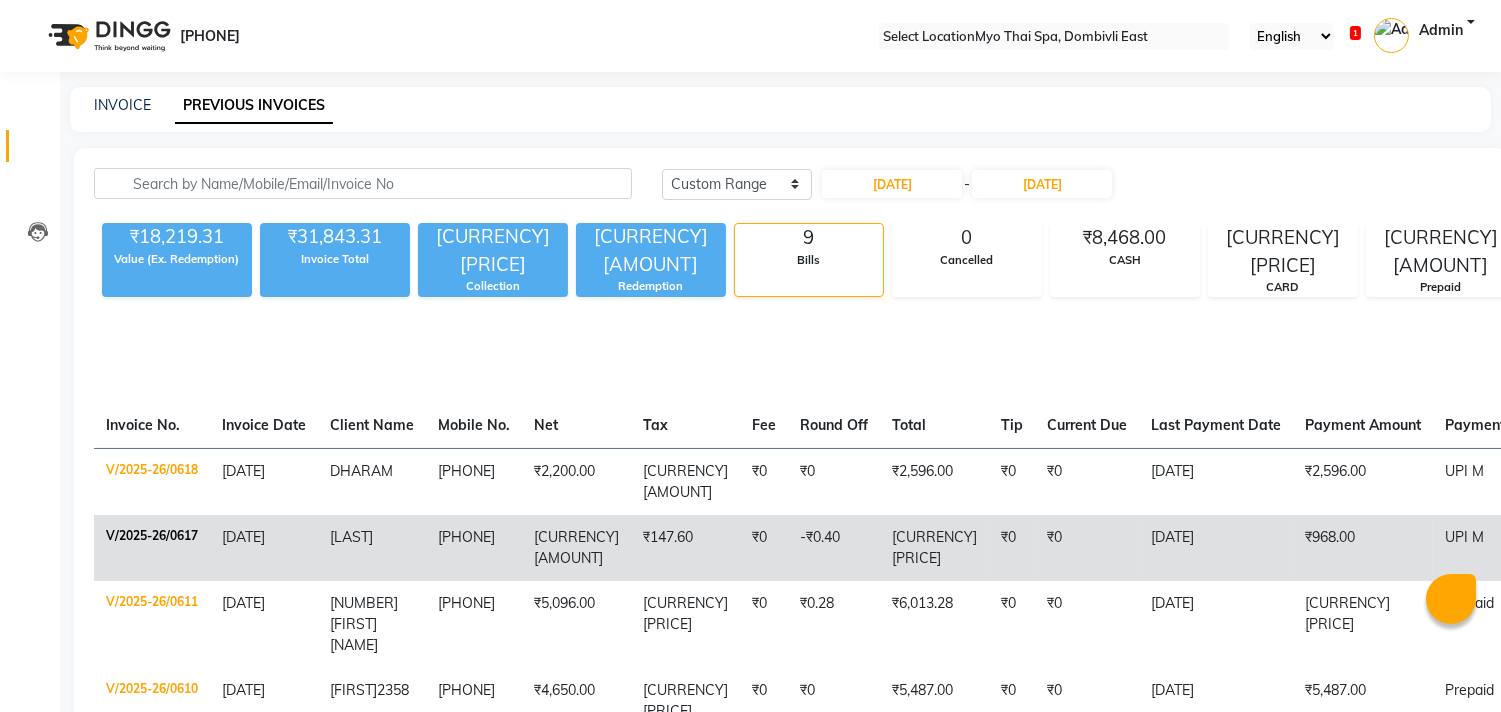 click on "V/2025-26/0617" at bounding box center (152, 482) 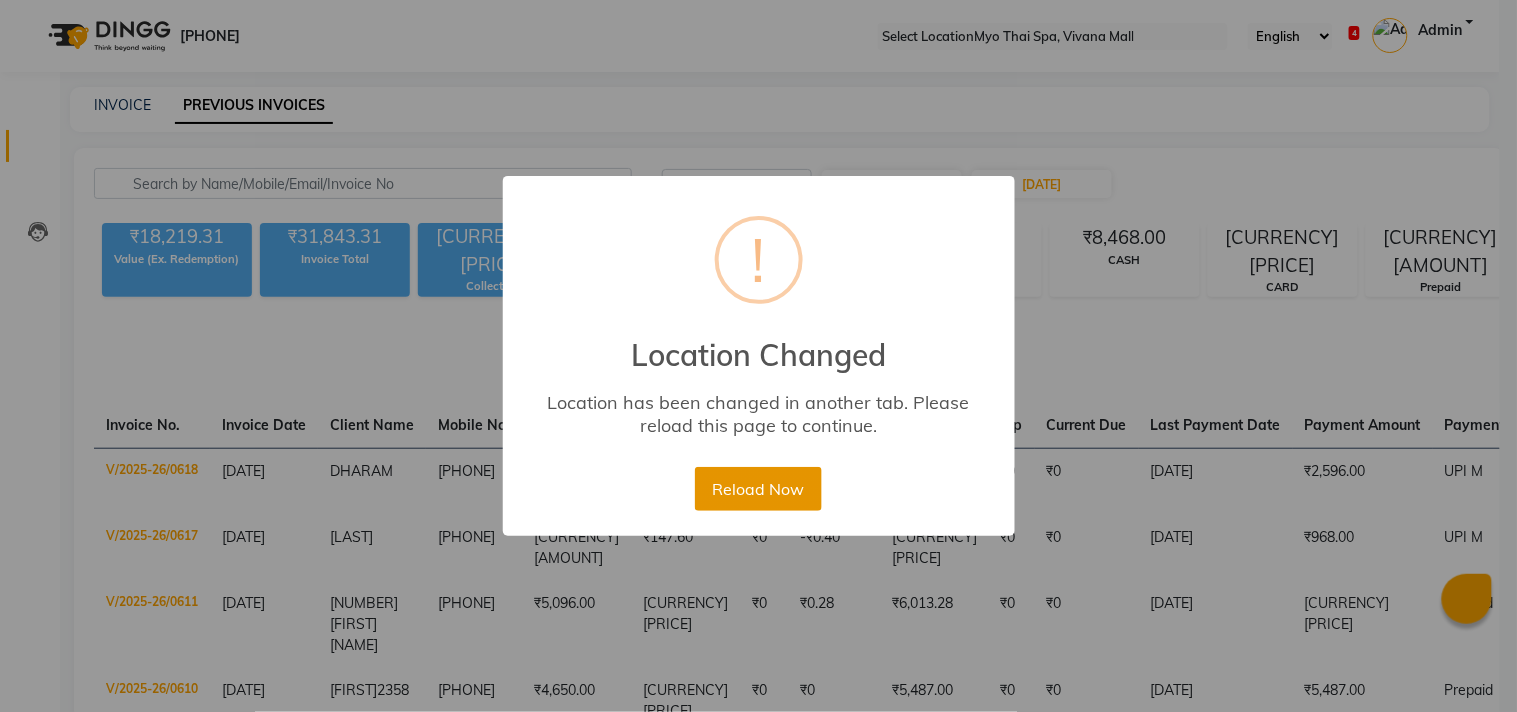 type 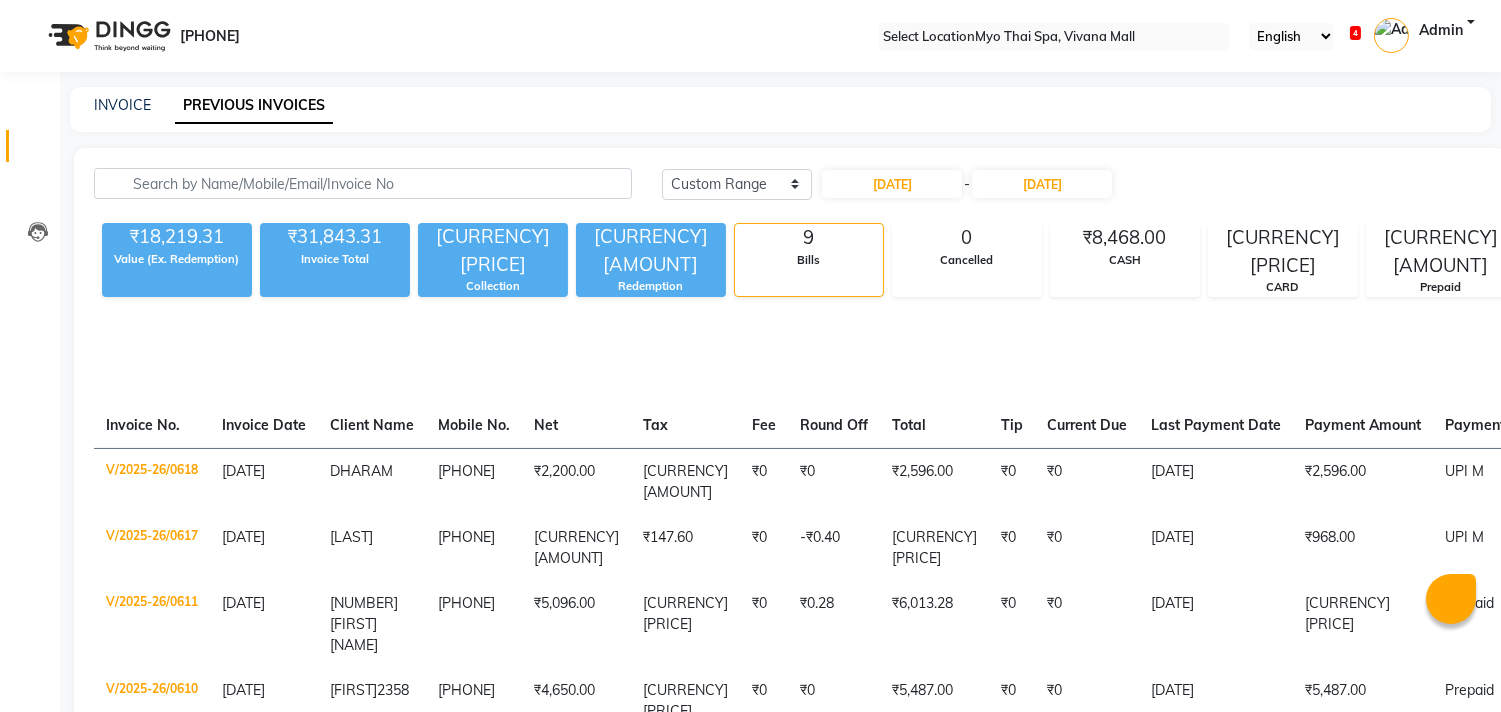 click at bounding box center (35, 36) 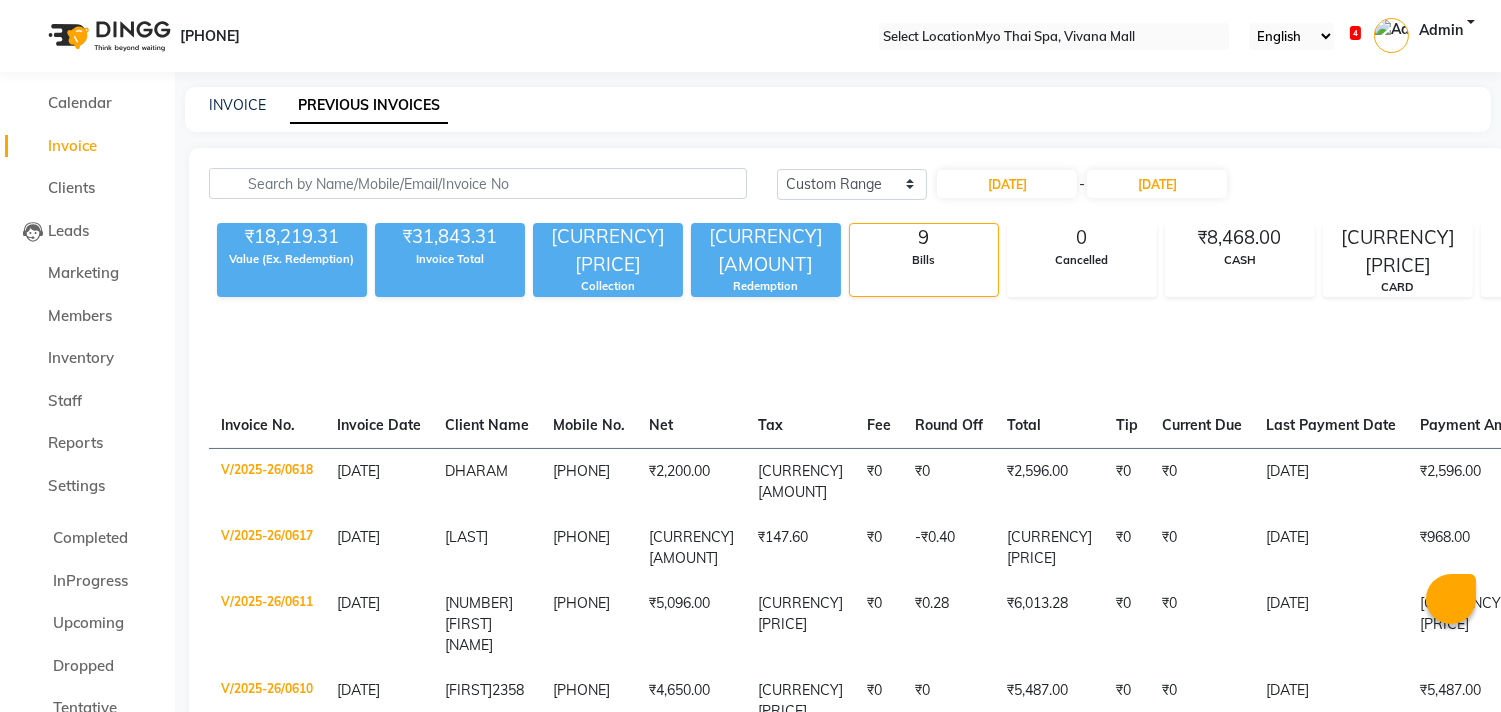 click on "Invoice" at bounding box center [87, 146] 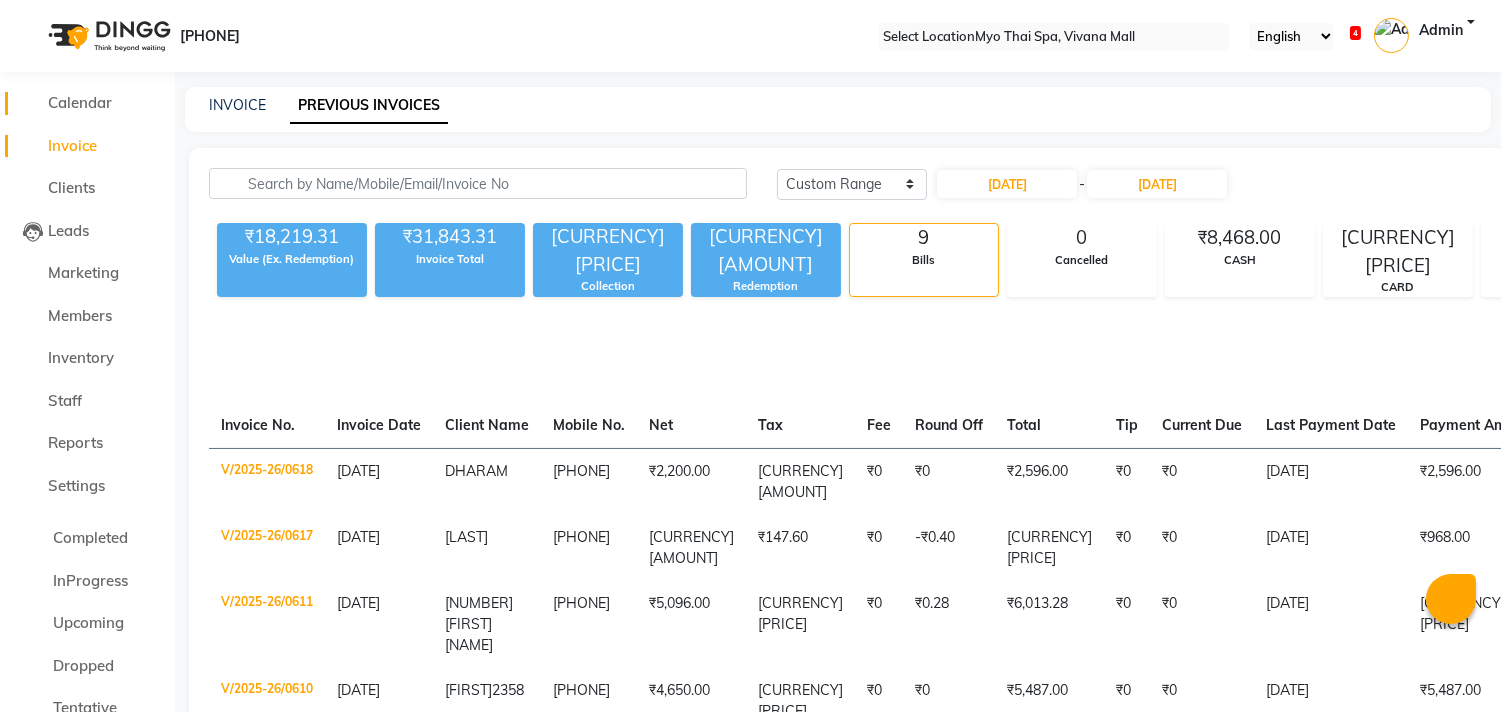 click on "Calendar" at bounding box center (87, 103) 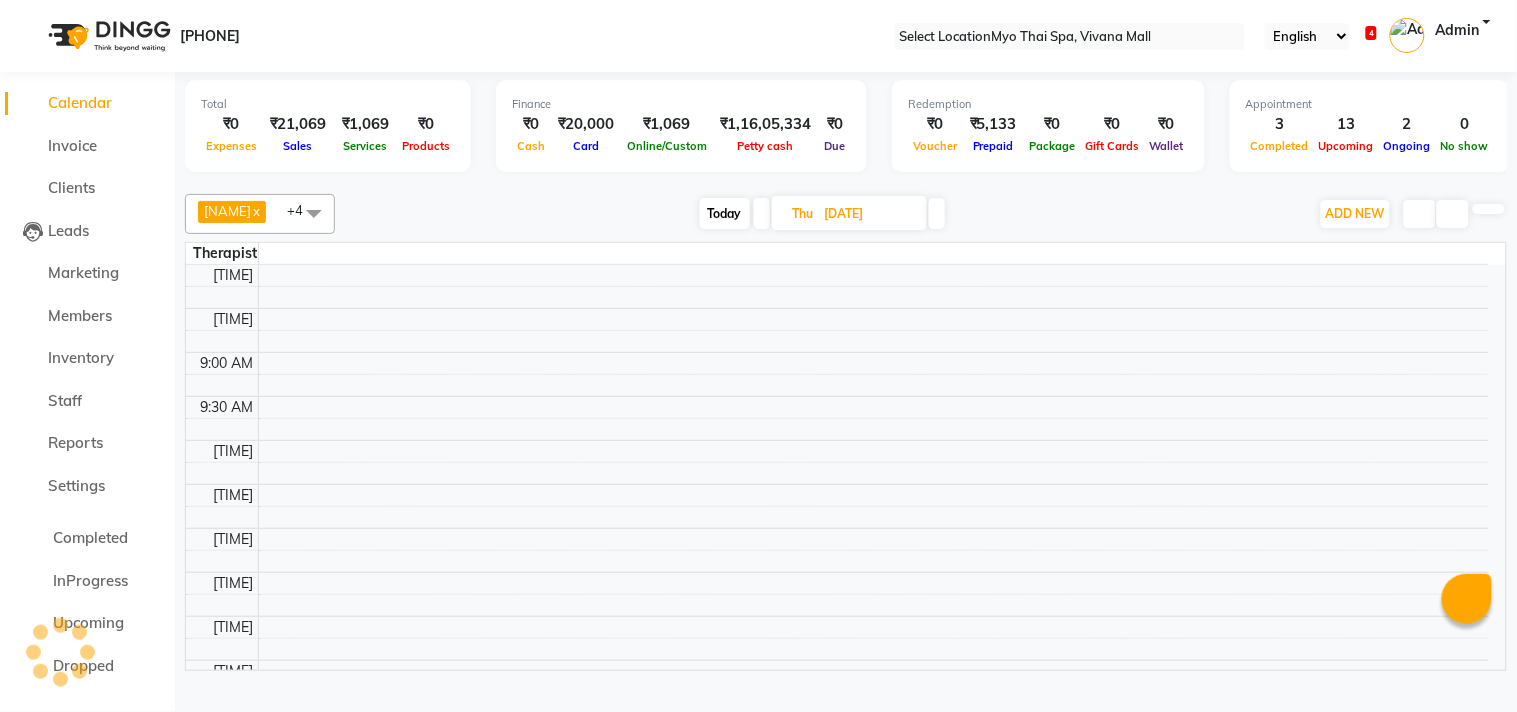 scroll, scrollTop: 0, scrollLeft: 0, axis: both 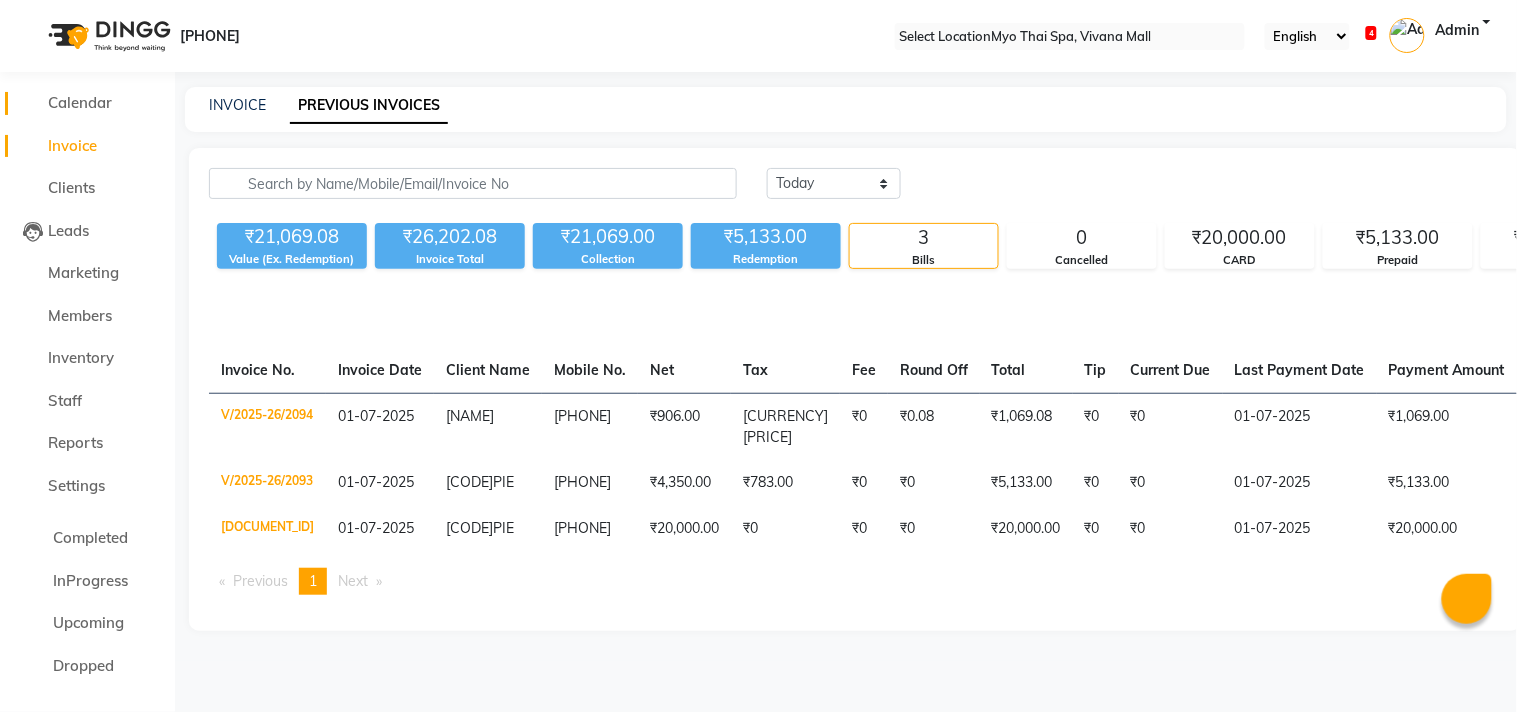 click on "Calendar" at bounding box center (80, 102) 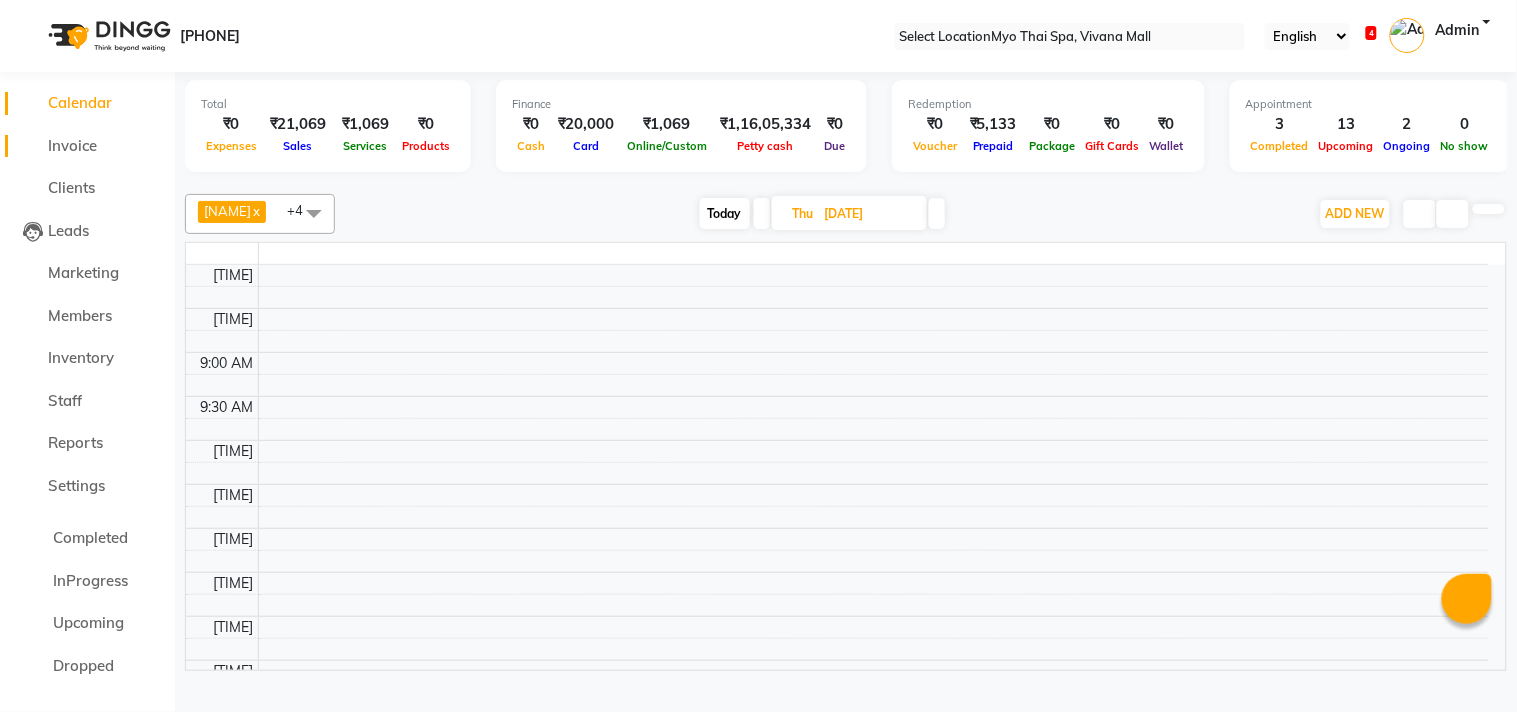 scroll, scrollTop: 0, scrollLeft: 0, axis: both 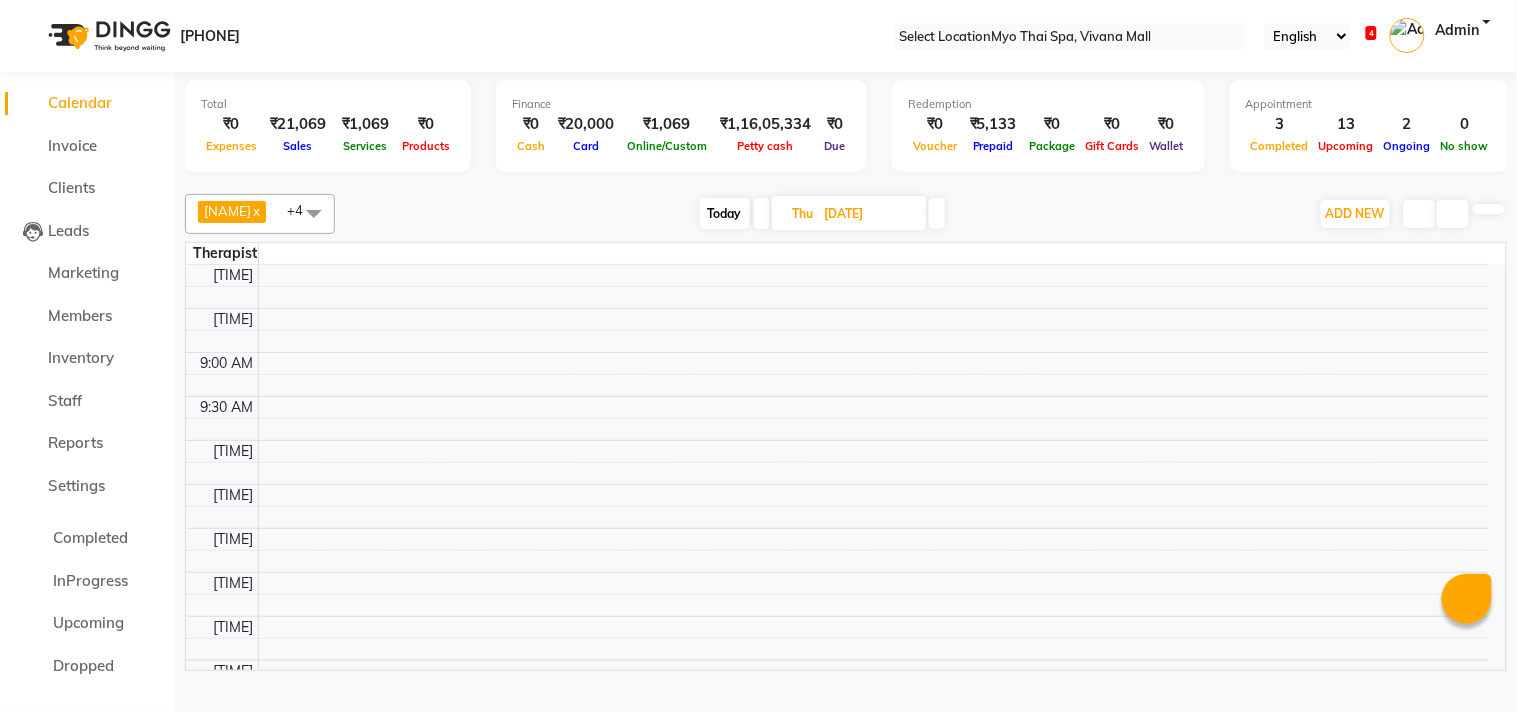 click on "Admin" at bounding box center (1457, 36) 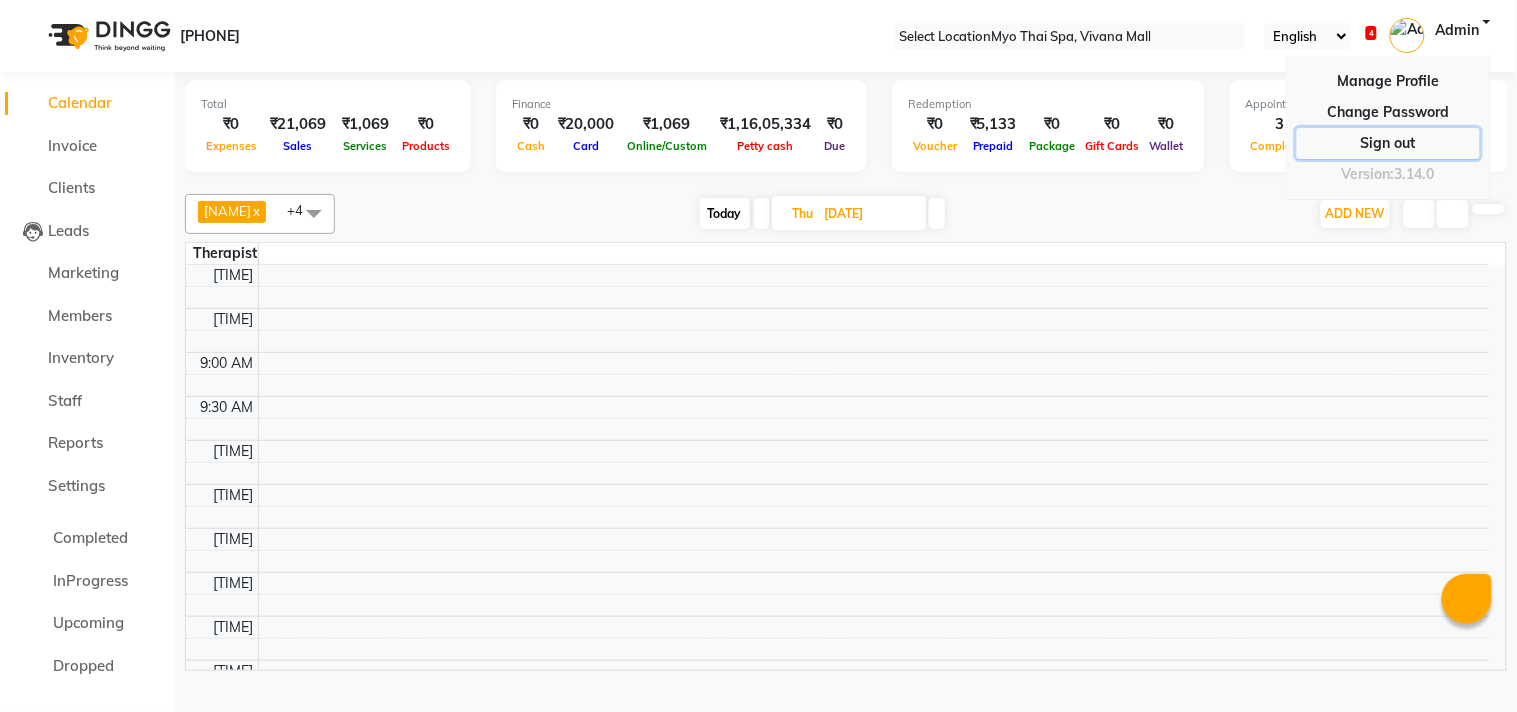 click on "Sign out" at bounding box center [1388, 112] 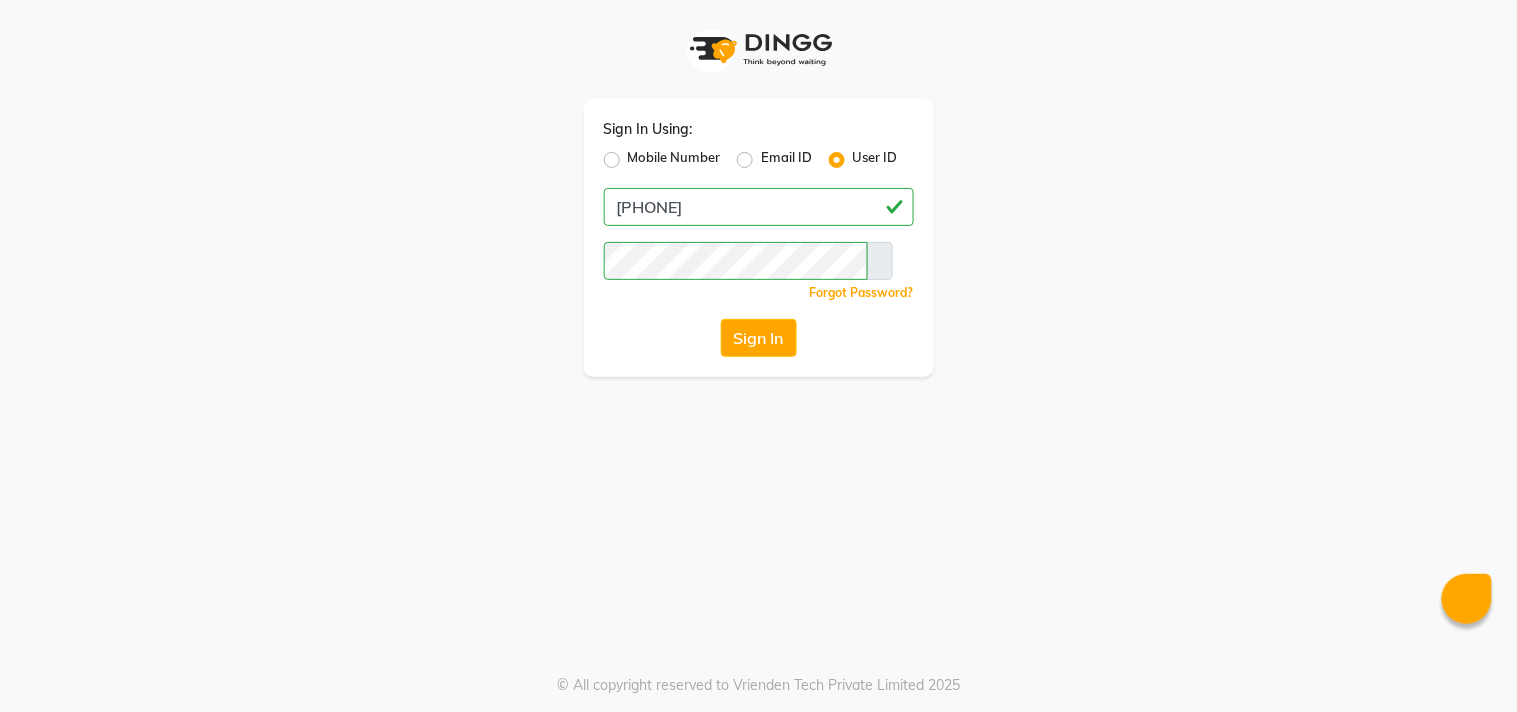 click on "Mobile Number" at bounding box center (674, 160) 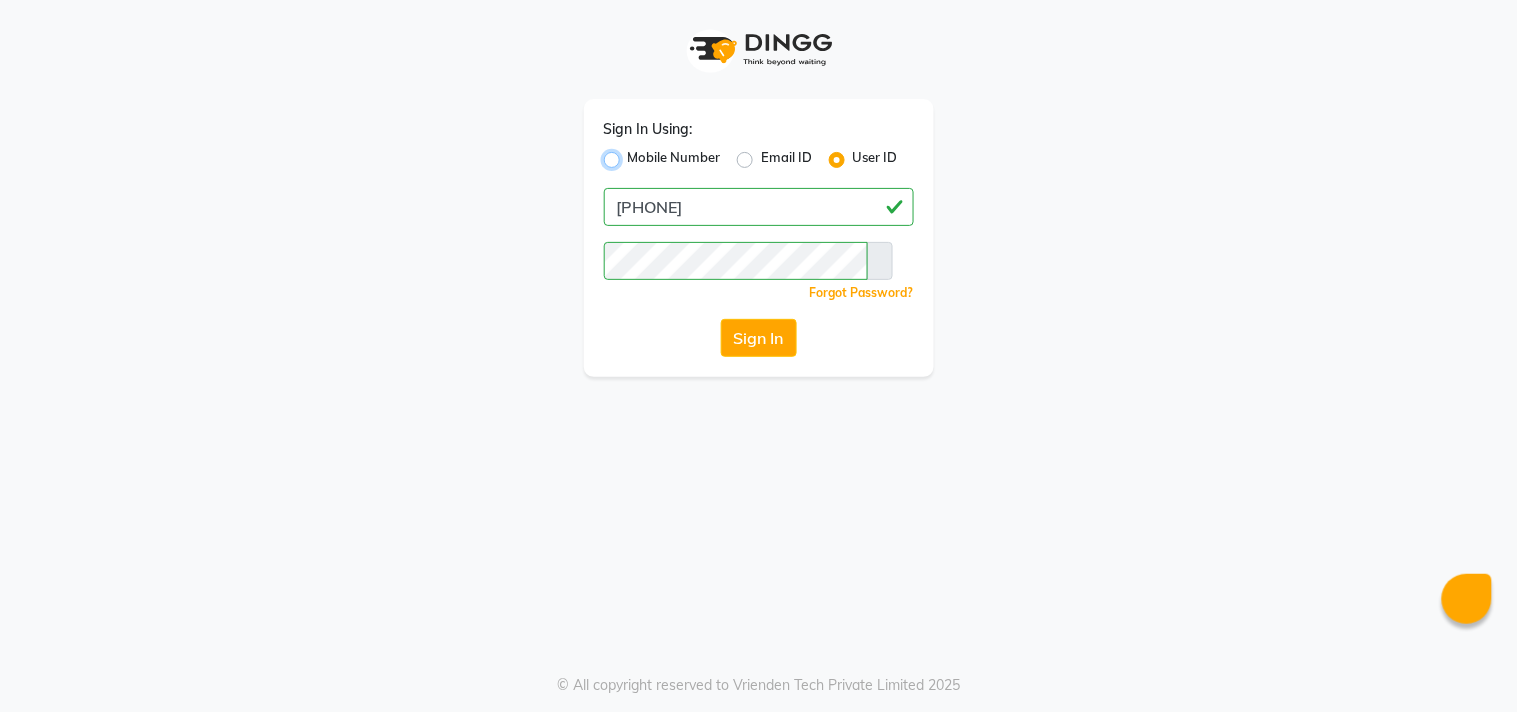 click on "Mobile Number" at bounding box center [634, 154] 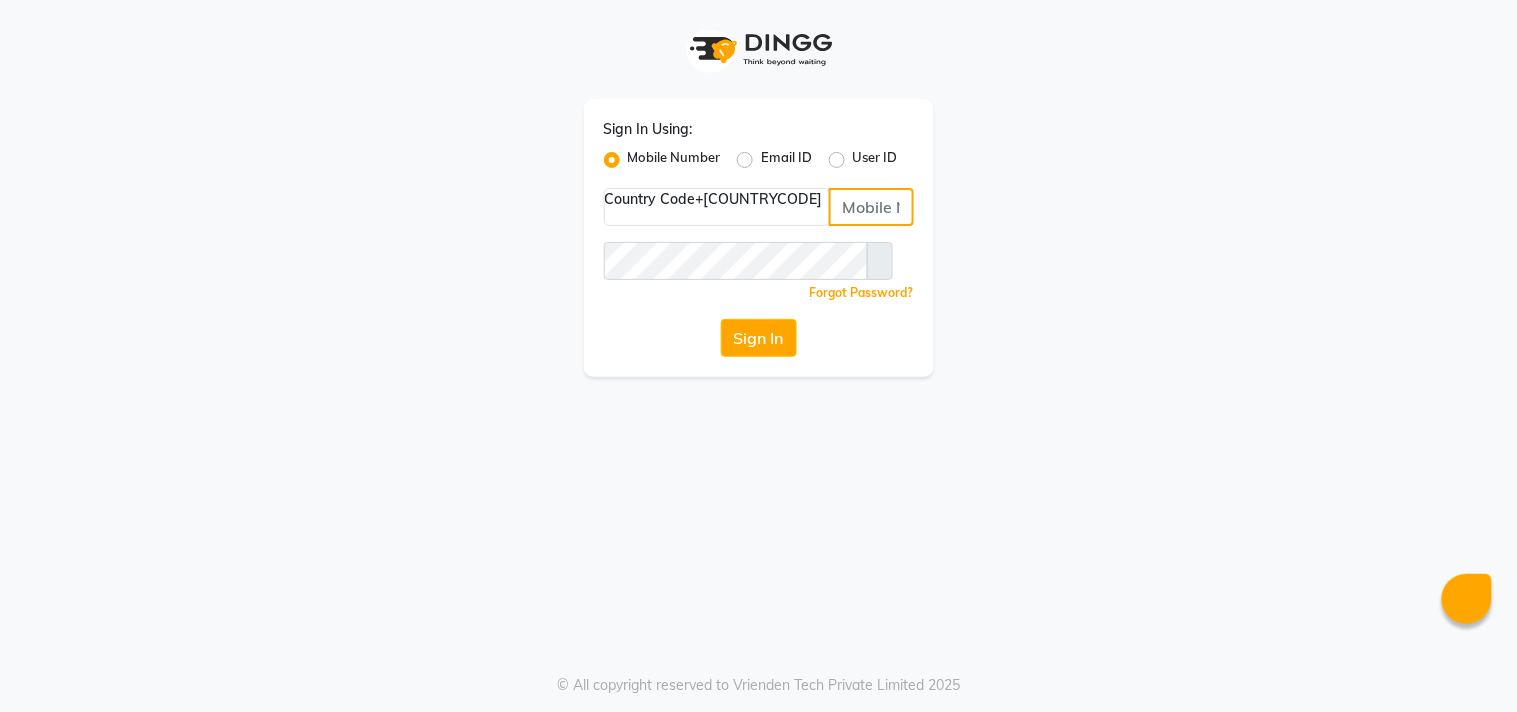 click at bounding box center [871, 207] 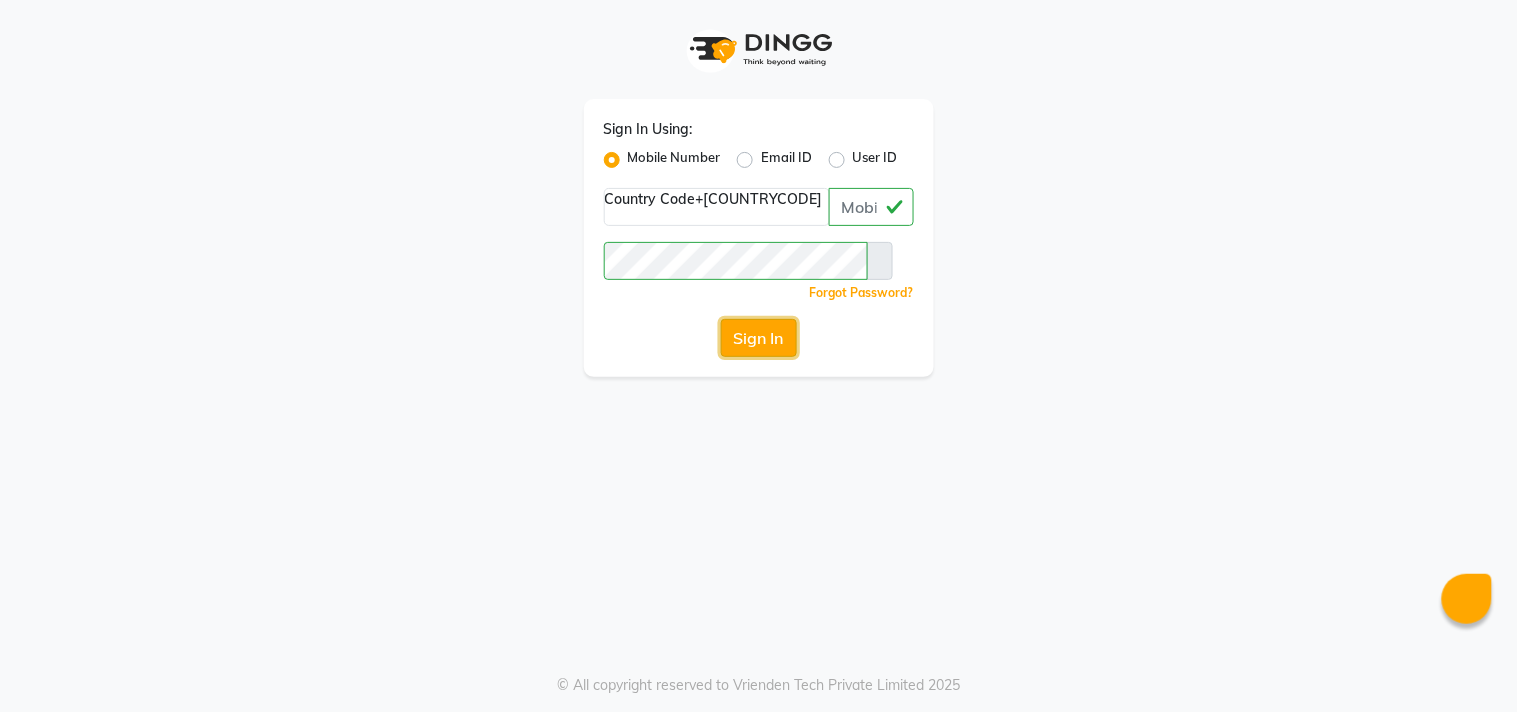 drag, startPoint x: 787, startPoint y: 335, endPoint x: 837, endPoint y: 328, distance: 50.48762 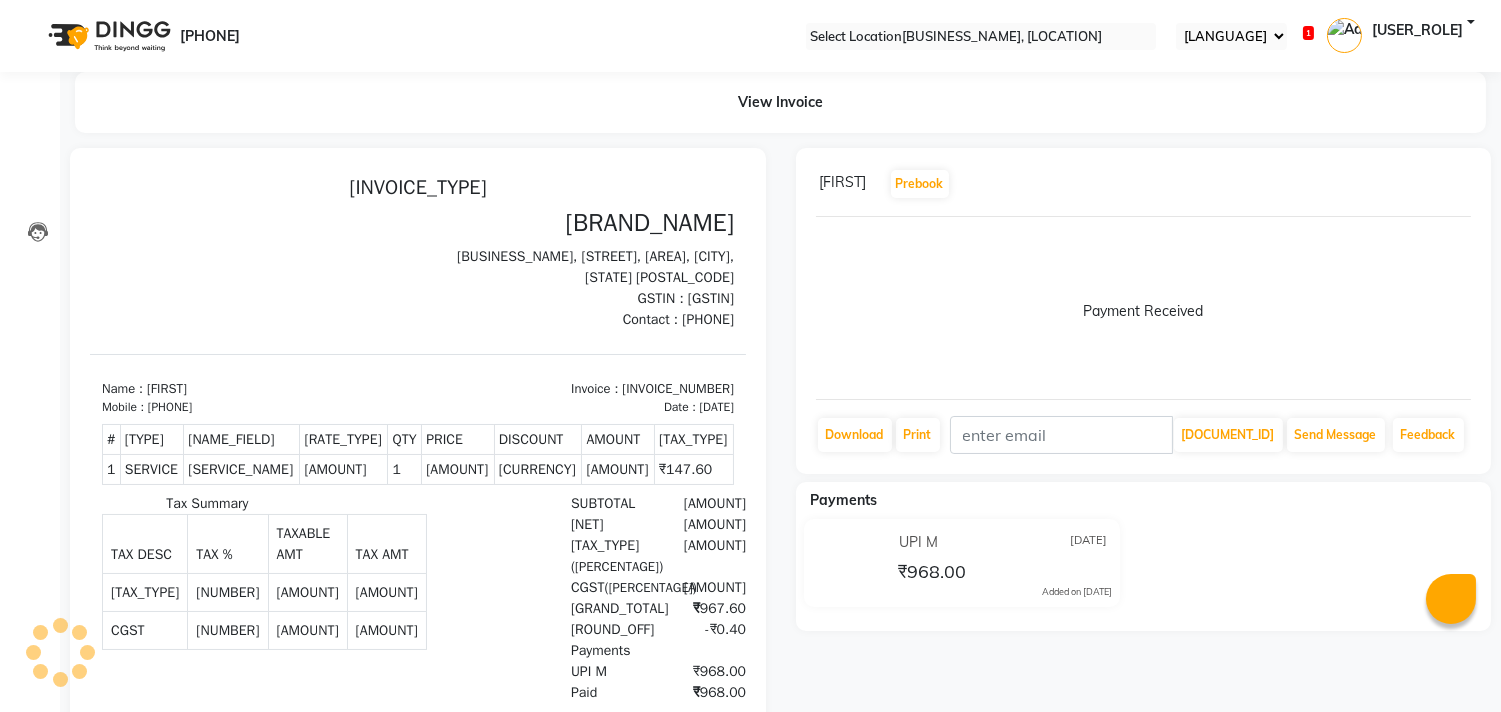 scroll, scrollTop: 0, scrollLeft: 0, axis: both 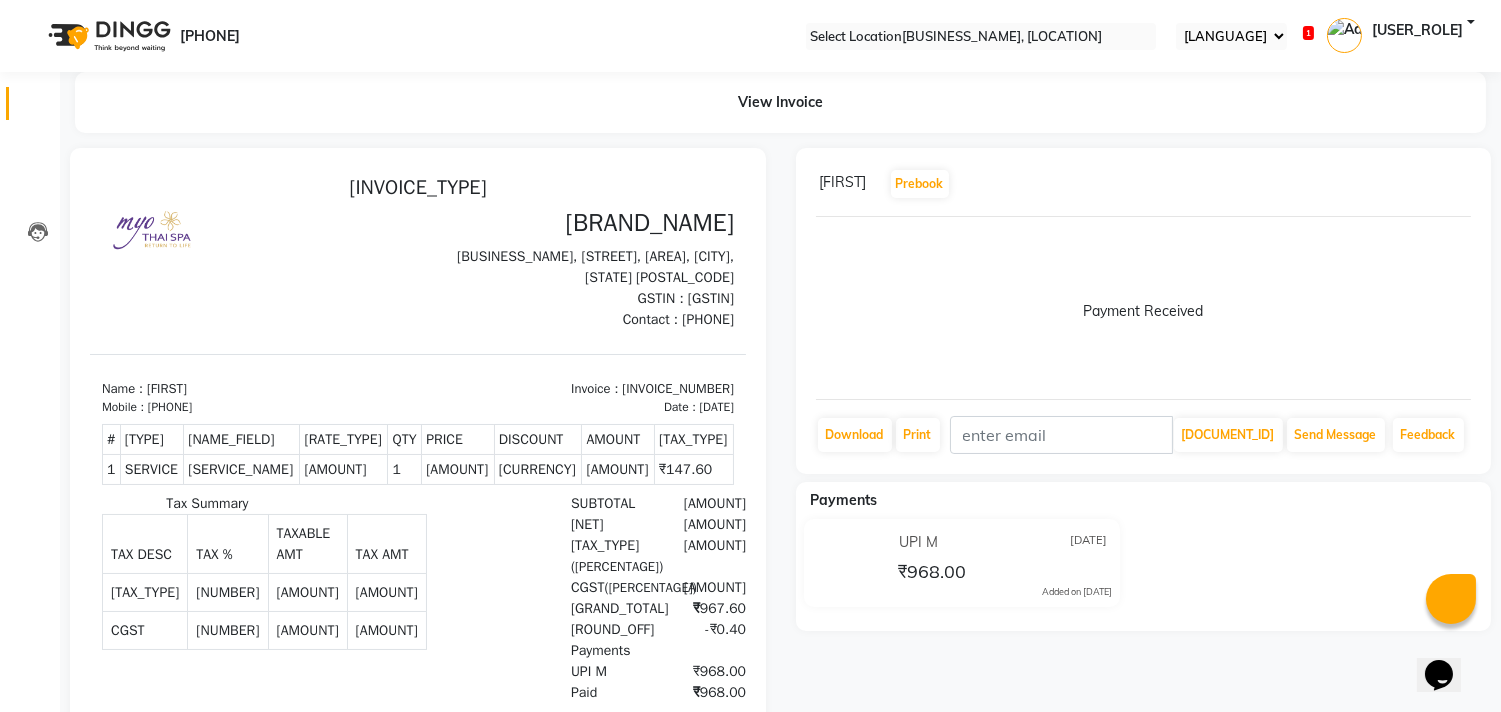 click on "Calendar" at bounding box center [30, 103] 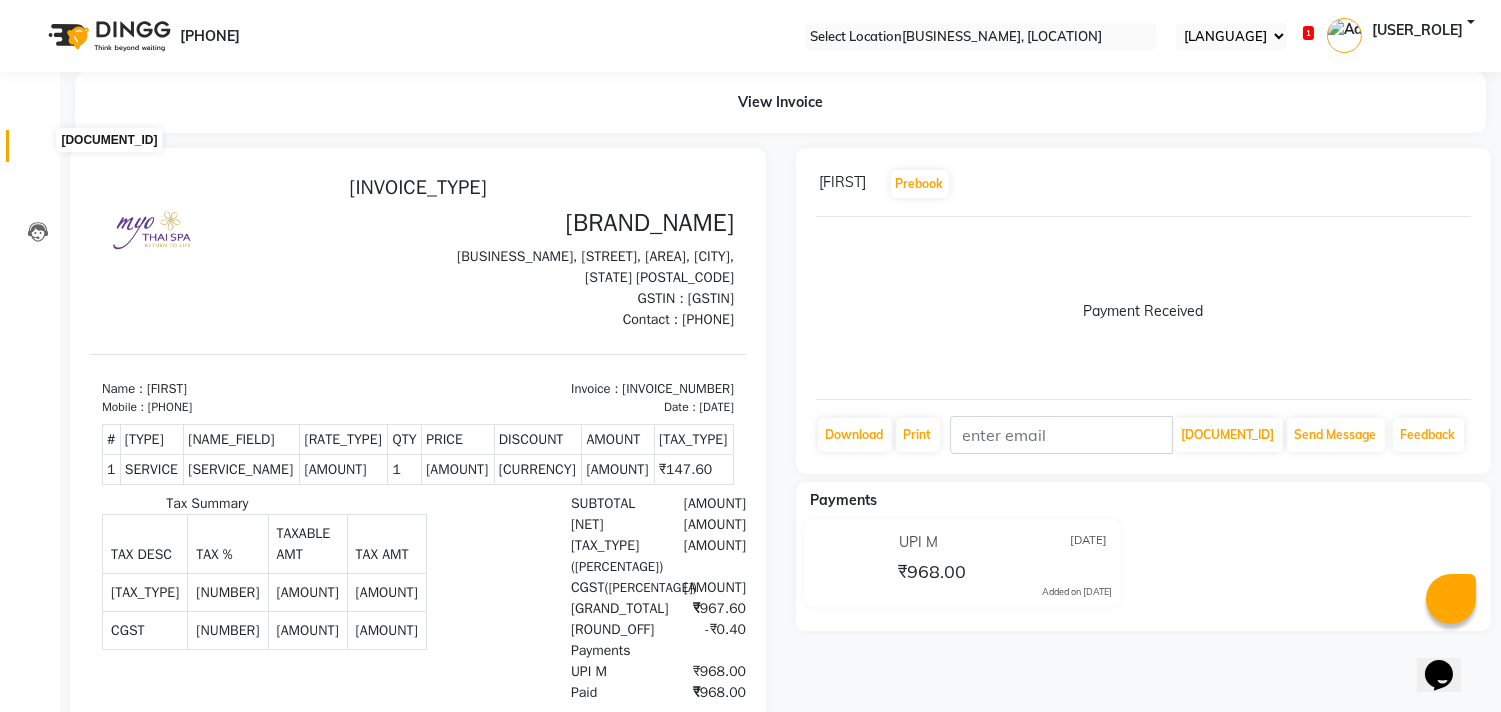 click at bounding box center (38, 151) 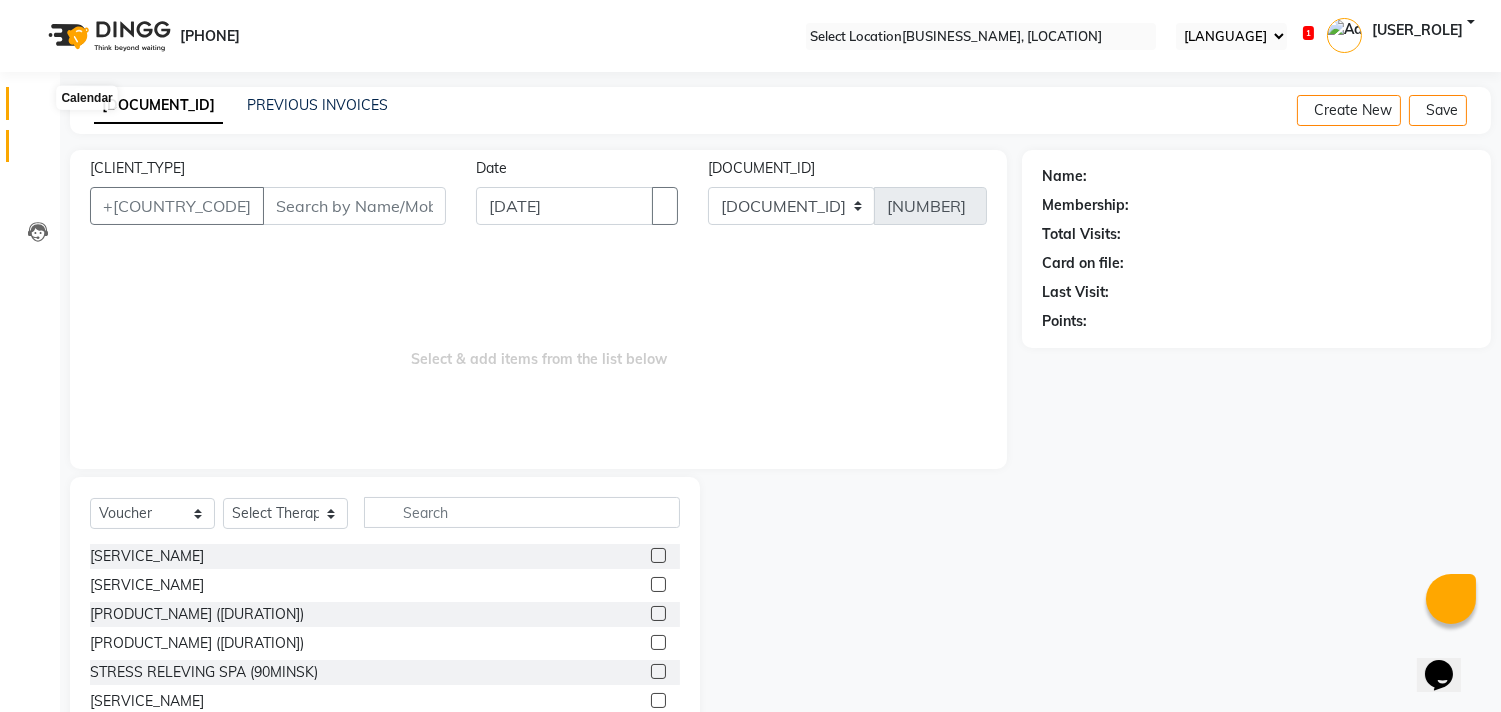 click at bounding box center (37, 108) 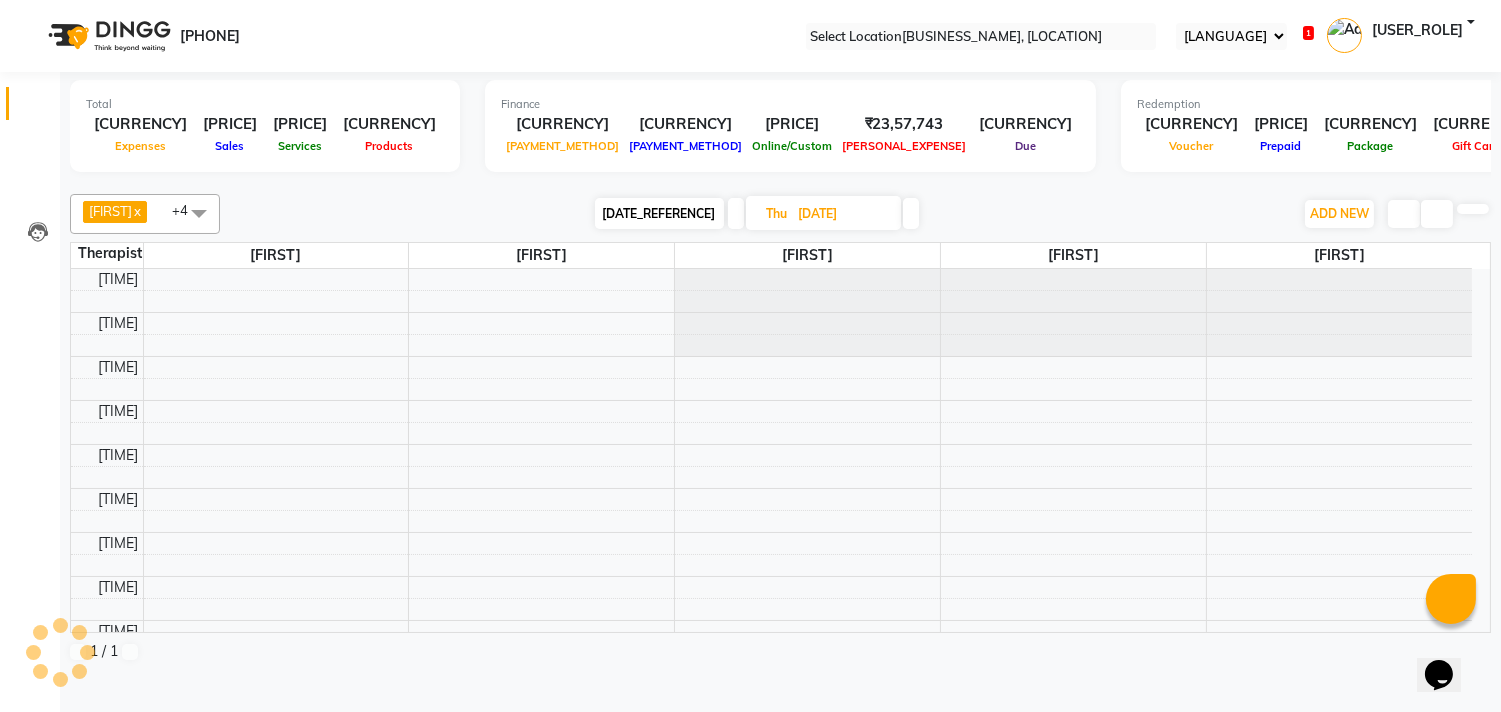 scroll, scrollTop: 0, scrollLeft: 0, axis: both 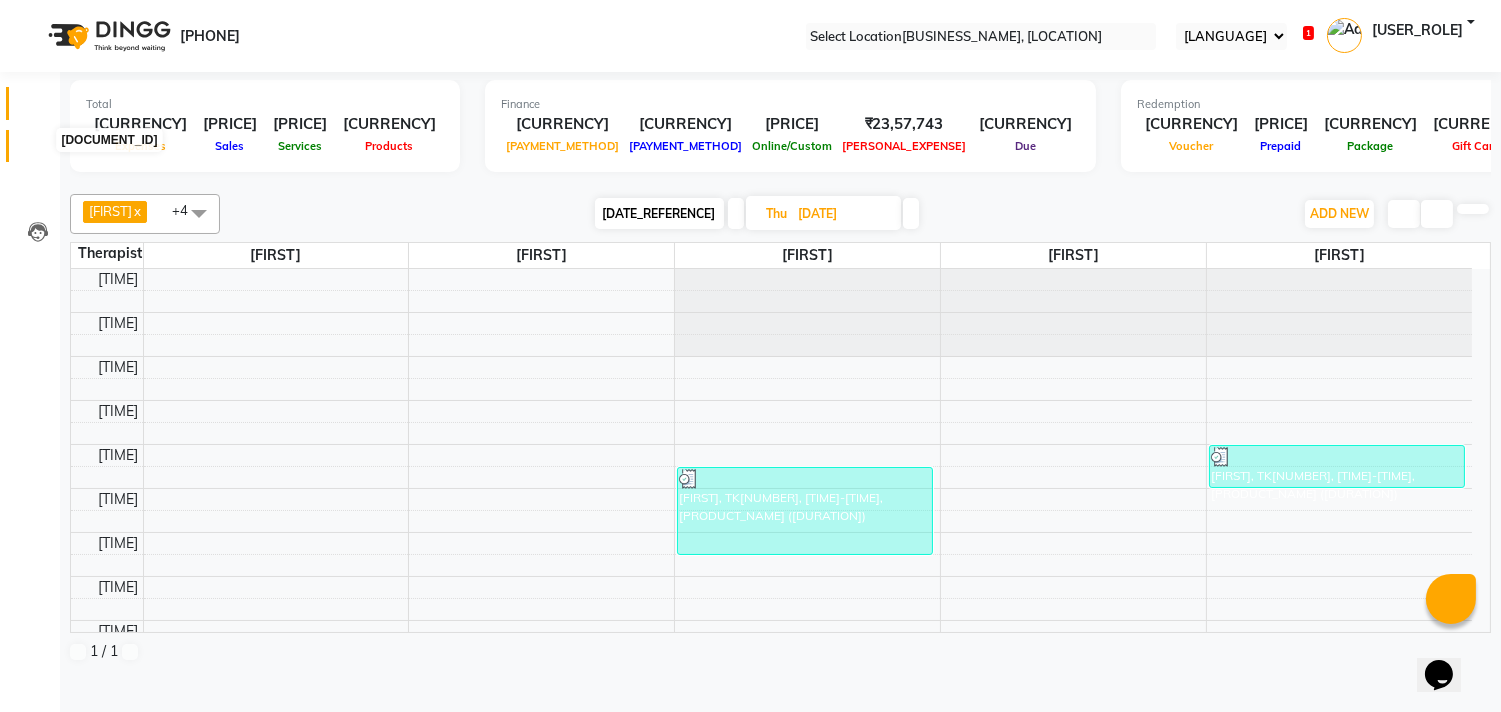 click at bounding box center (38, 151) 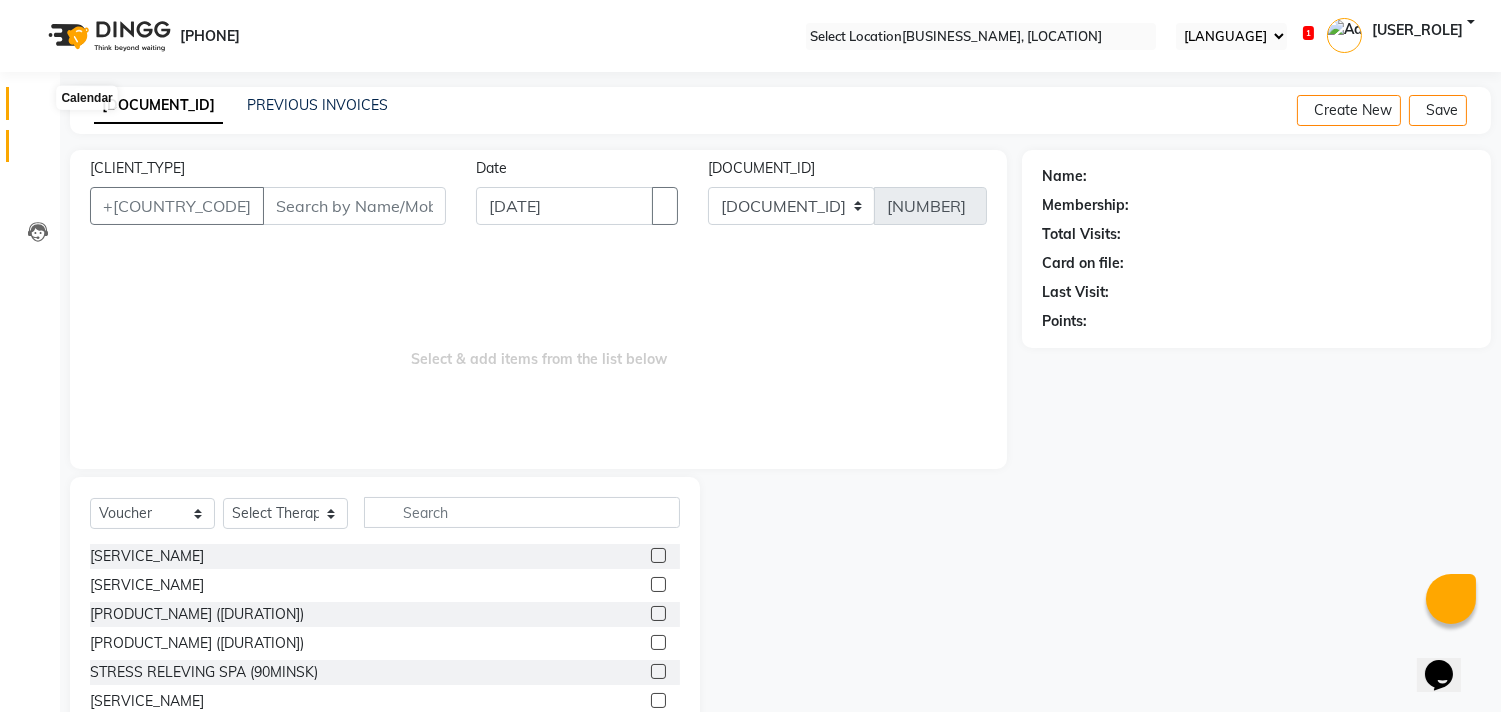 click at bounding box center [38, 108] 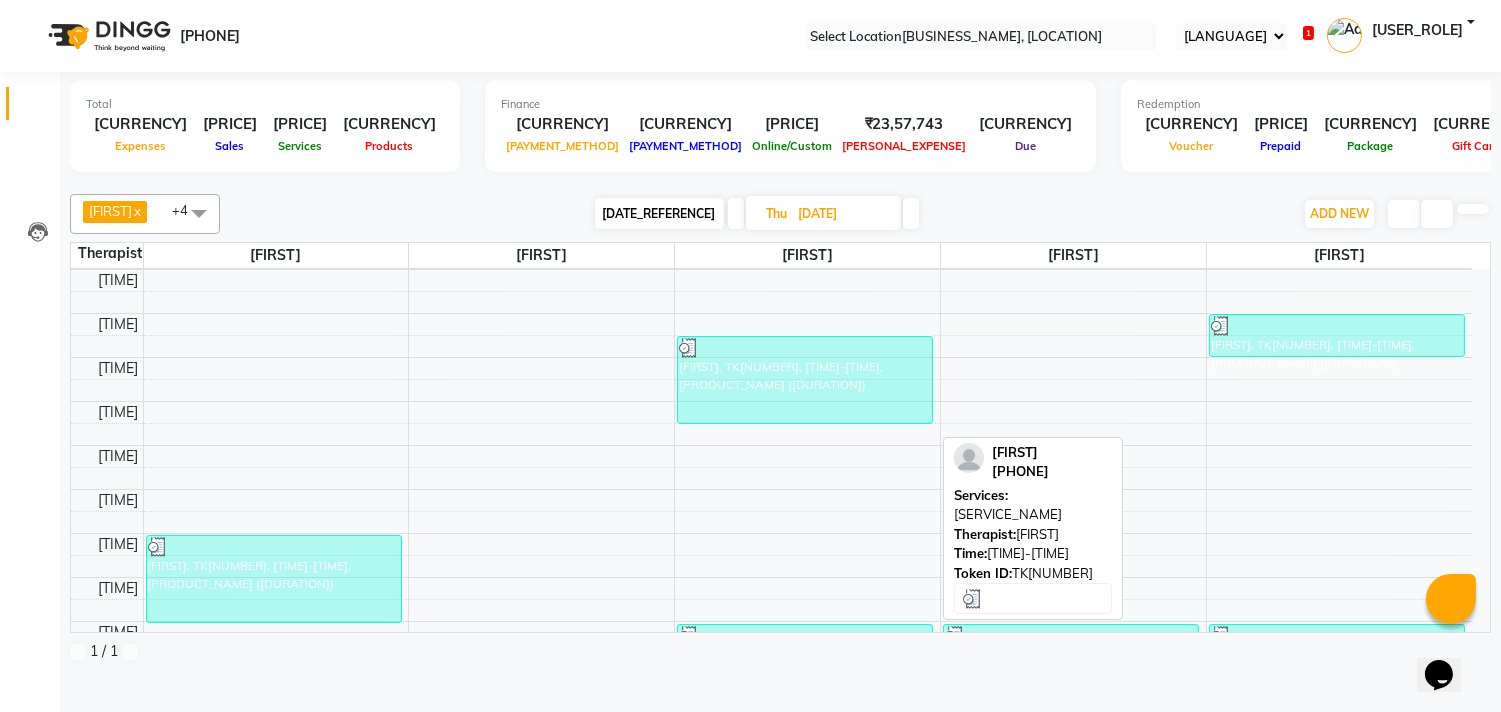 scroll, scrollTop: 111, scrollLeft: 0, axis: vertical 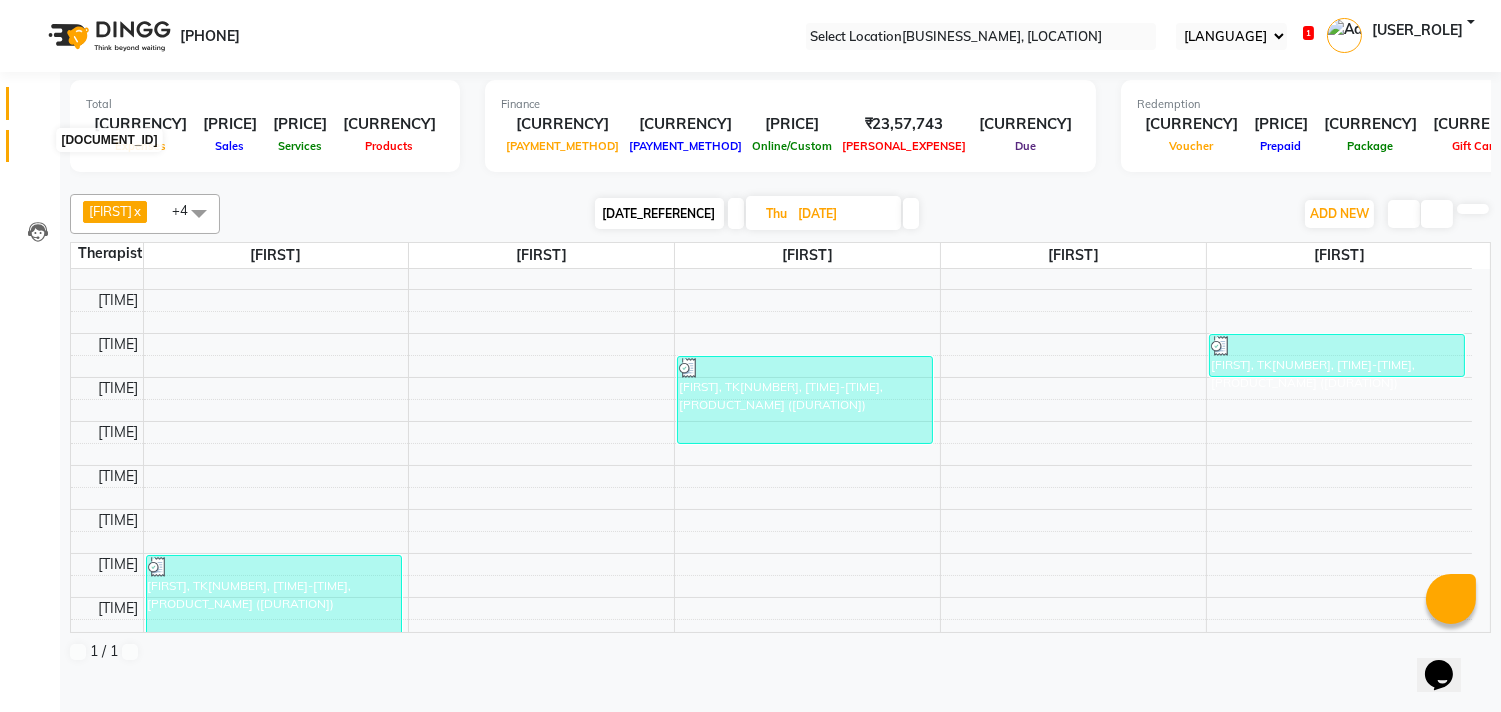 click at bounding box center [37, 151] 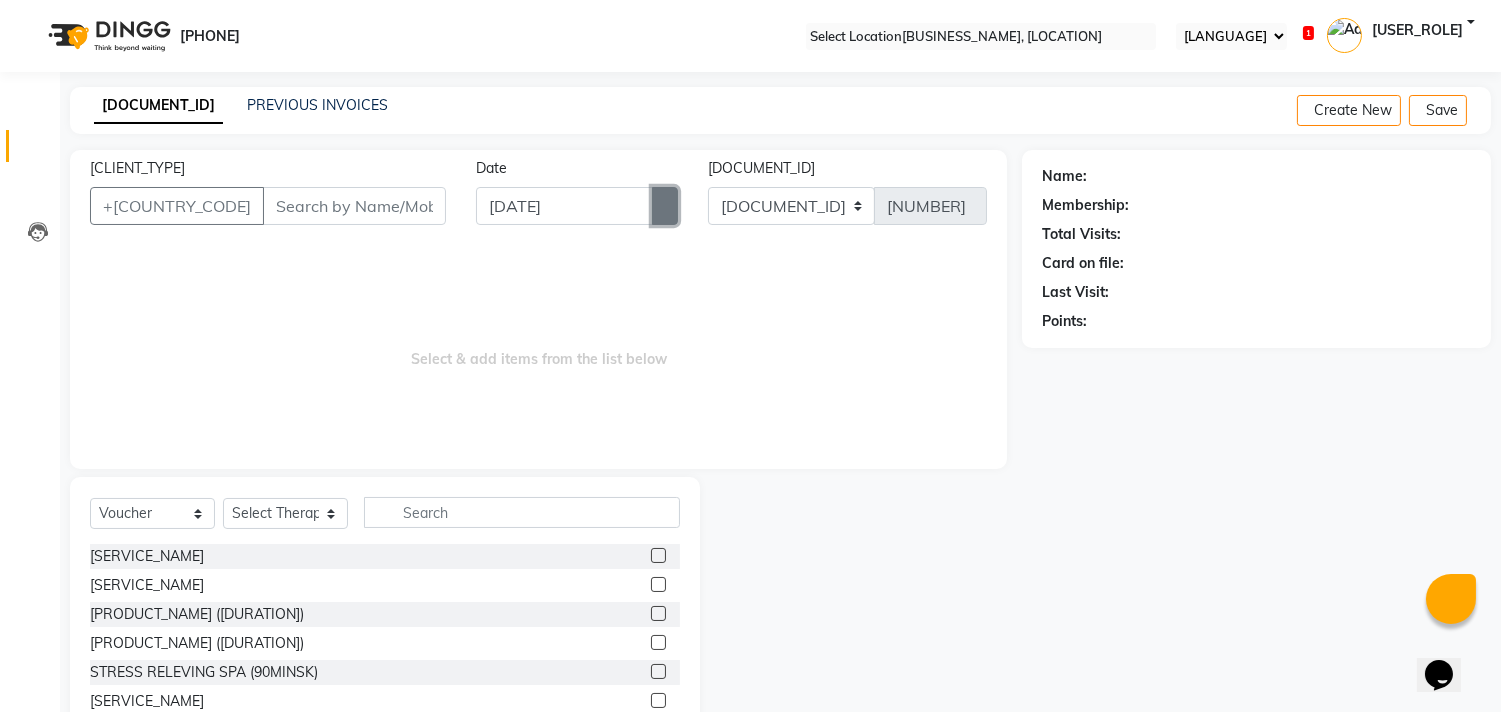 click at bounding box center (665, 206) 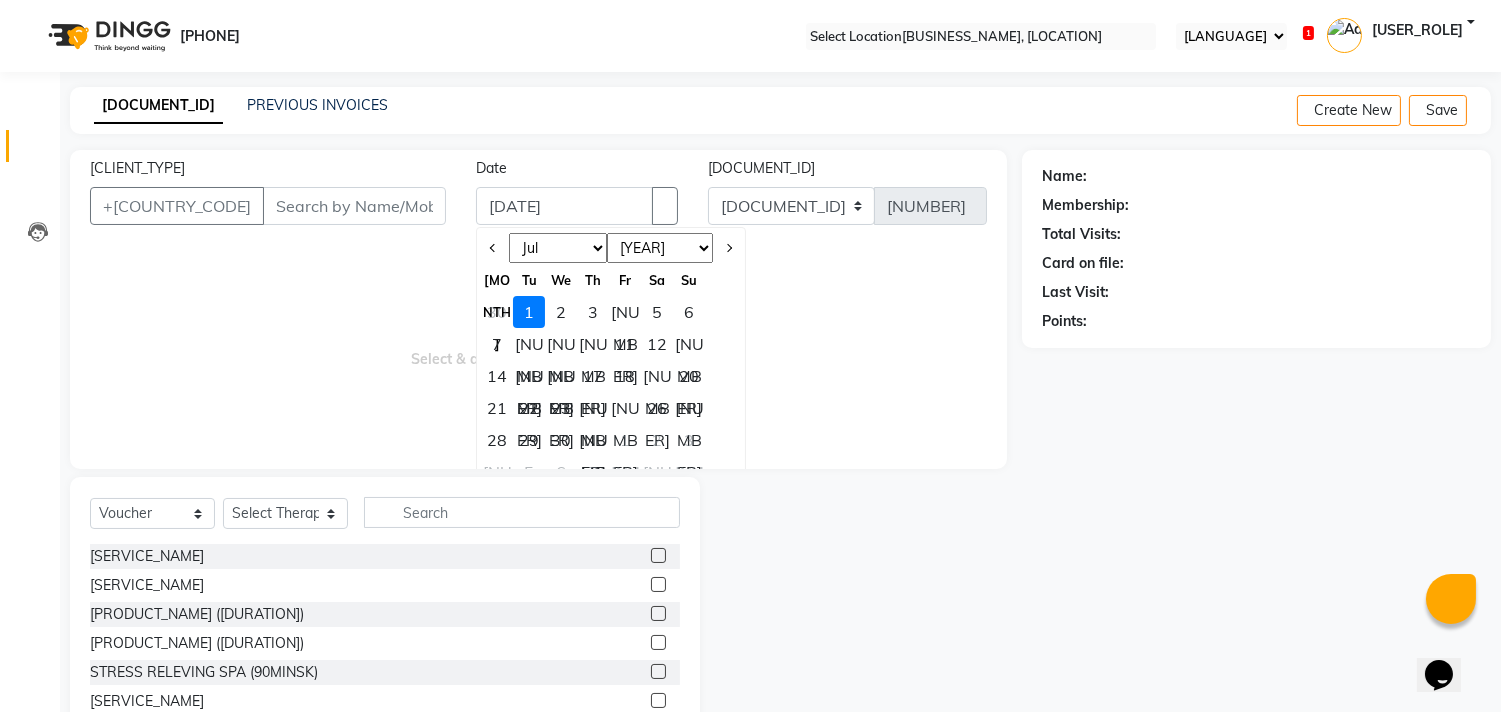 click on "Jan Feb Mar Apr May Jun Jul Aug Sep Oct Nov Dec" at bounding box center (558, 248) 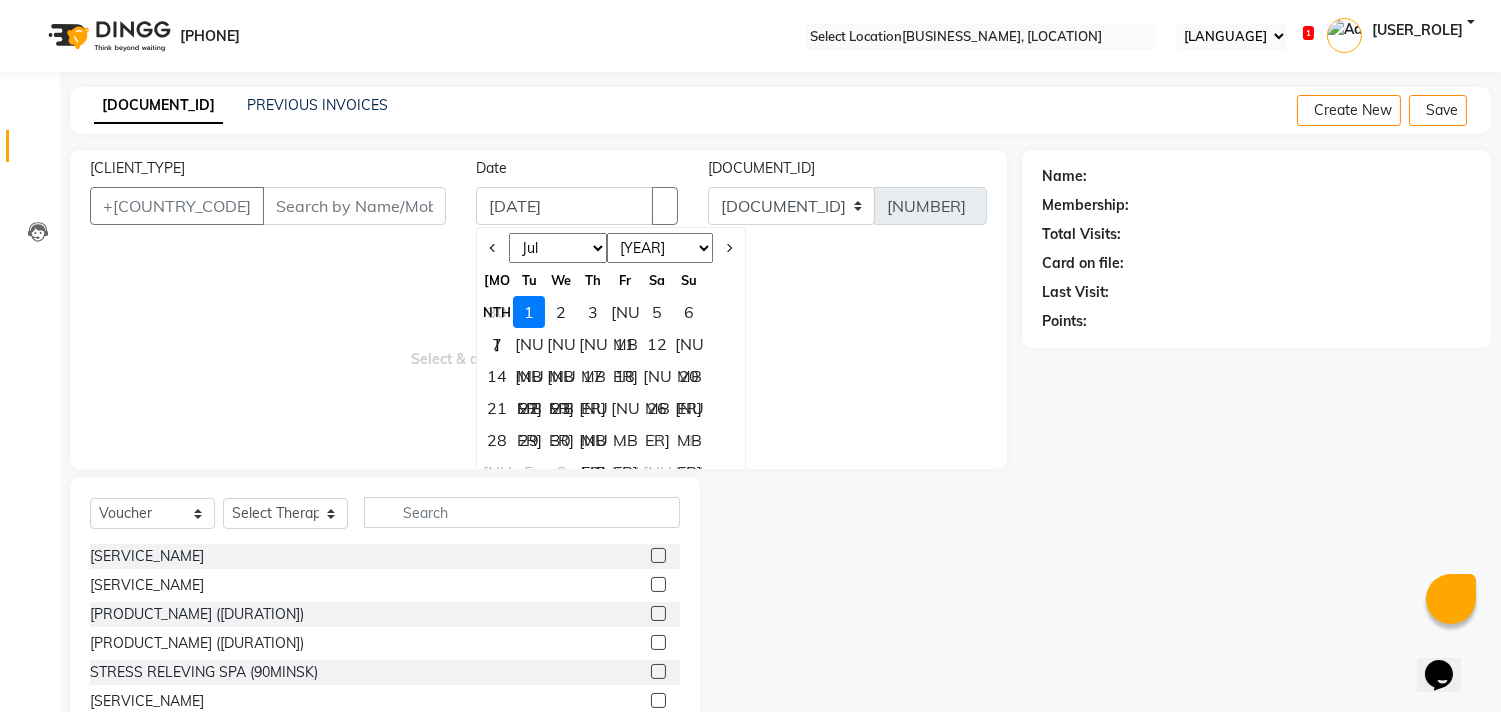 select on "6" 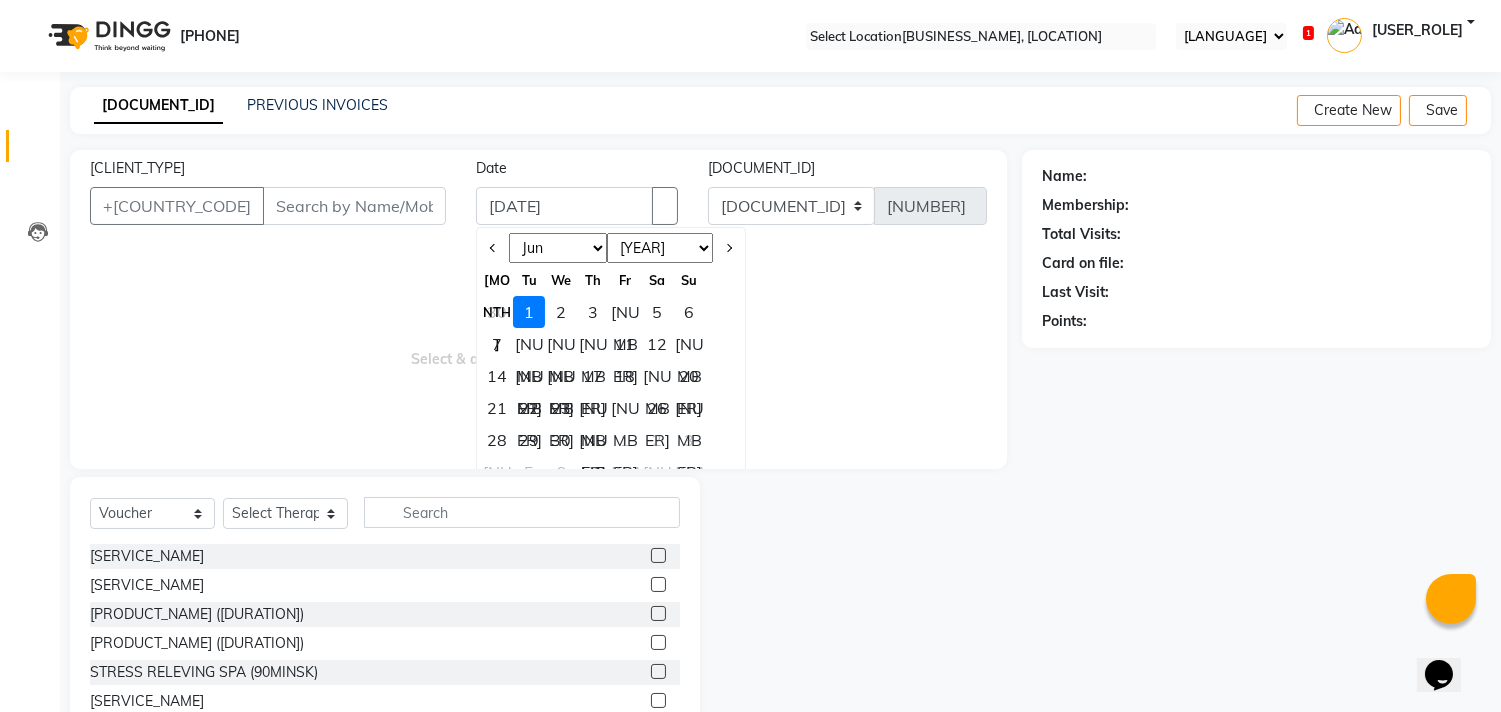 click on "Jan Feb Mar Apr May Jun Jul Aug Sep Oct Nov Dec" at bounding box center [558, 248] 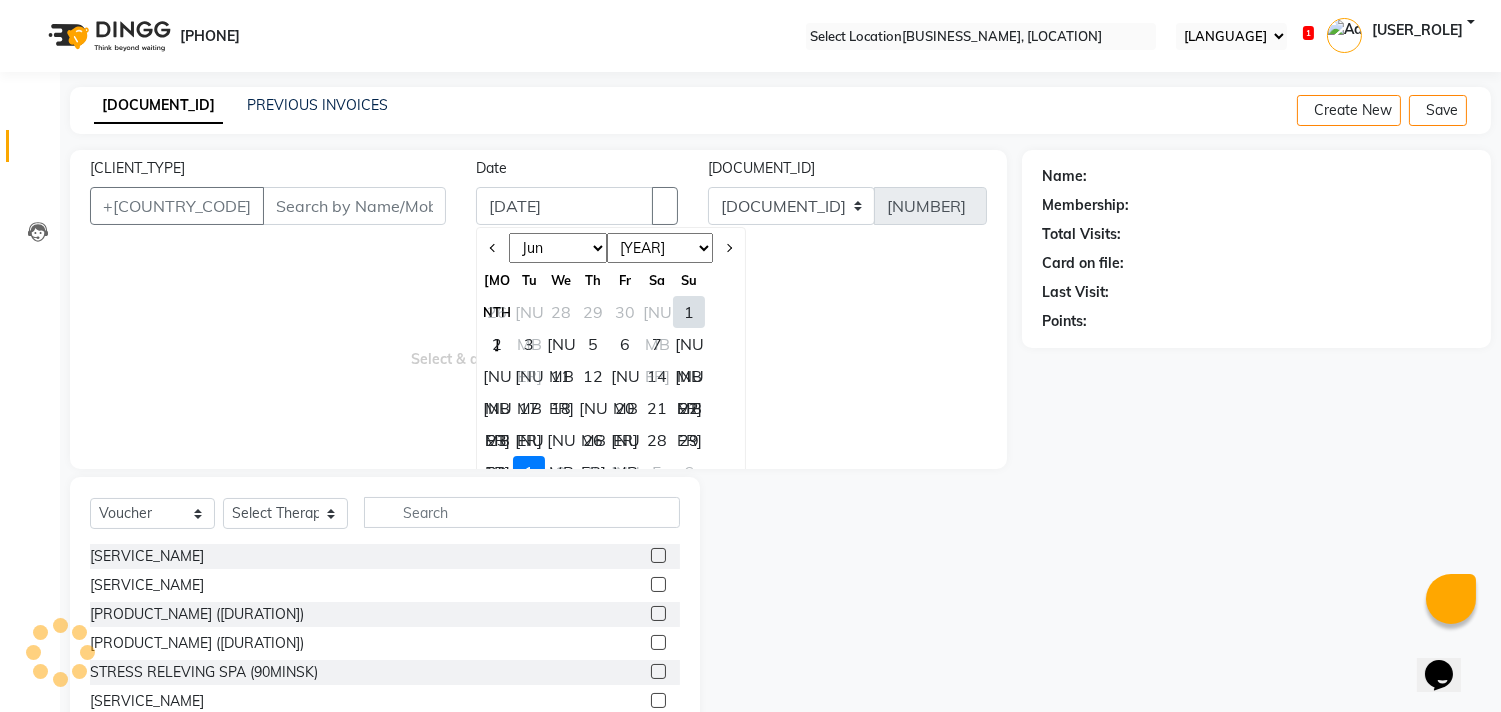 drag, startPoint x: 598, startPoint y: 335, endPoint x: 711, endPoint y: 286, distance: 123.16656 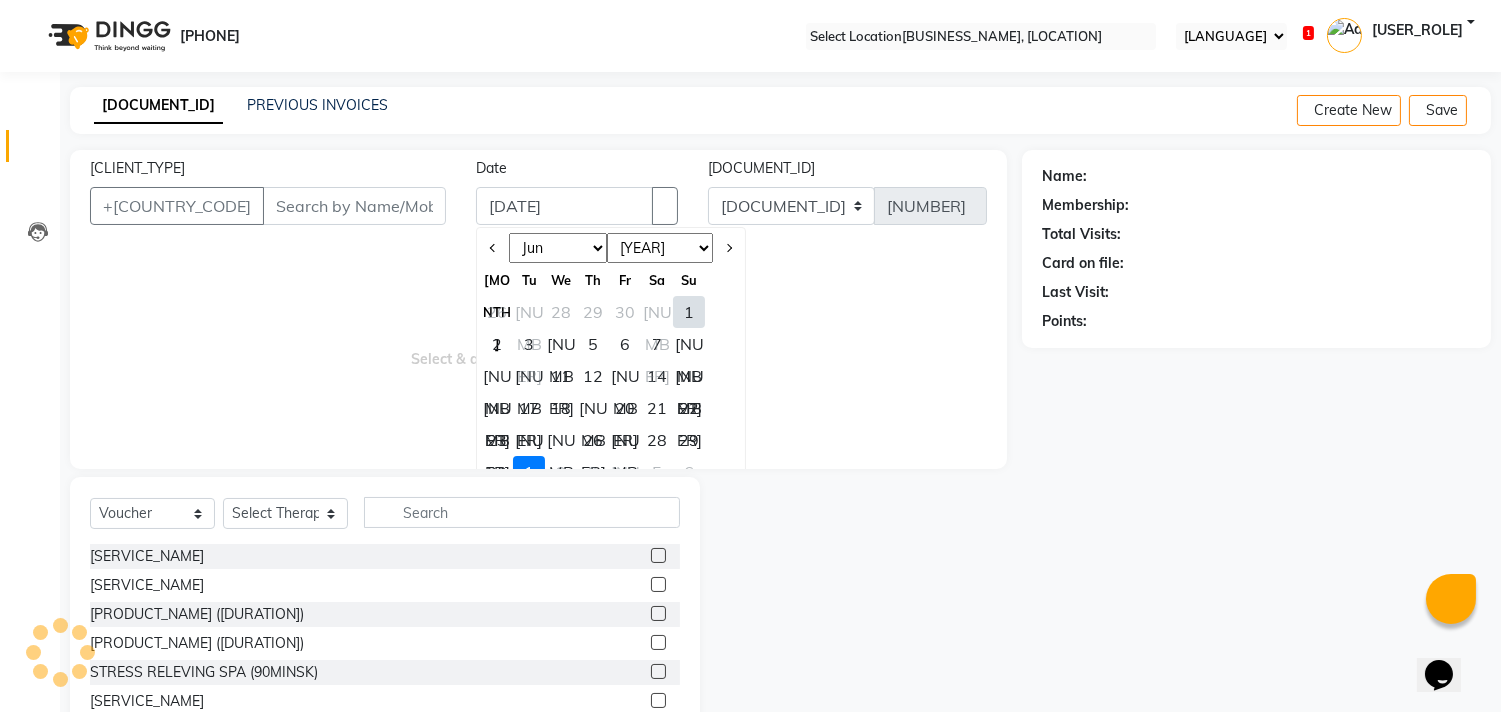 click on "5" at bounding box center (593, 344) 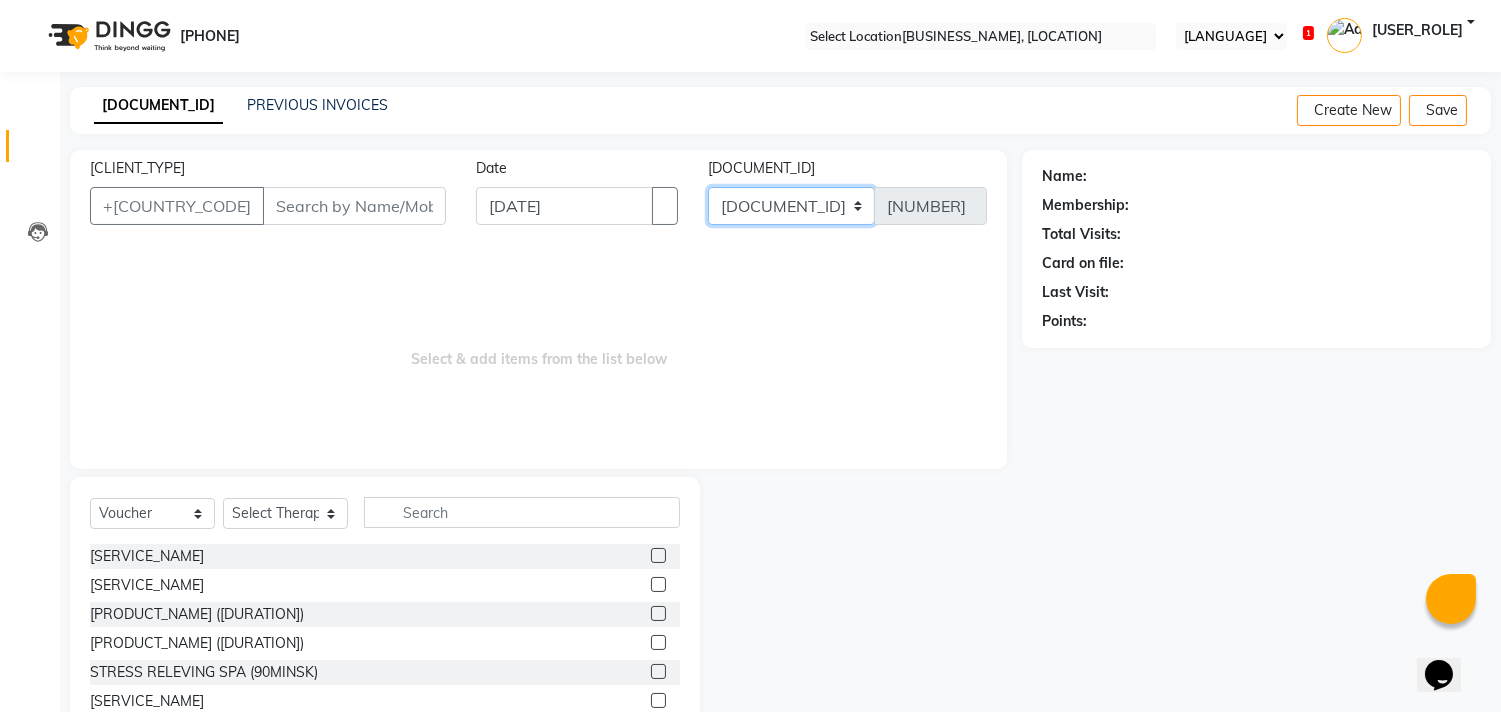 click on "V/2025 V/2025-26" at bounding box center [791, 206] 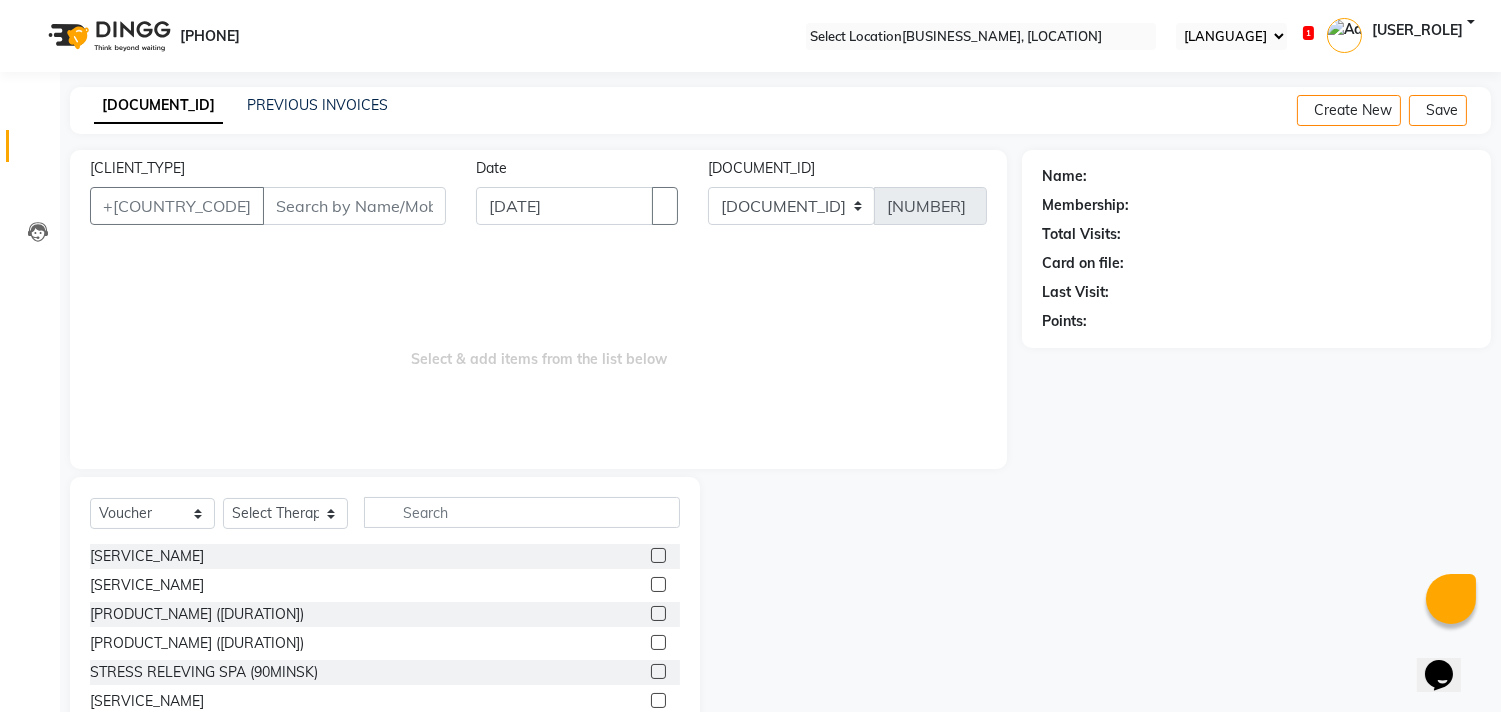 click on "Select & add items from the list below" at bounding box center [538, 349] 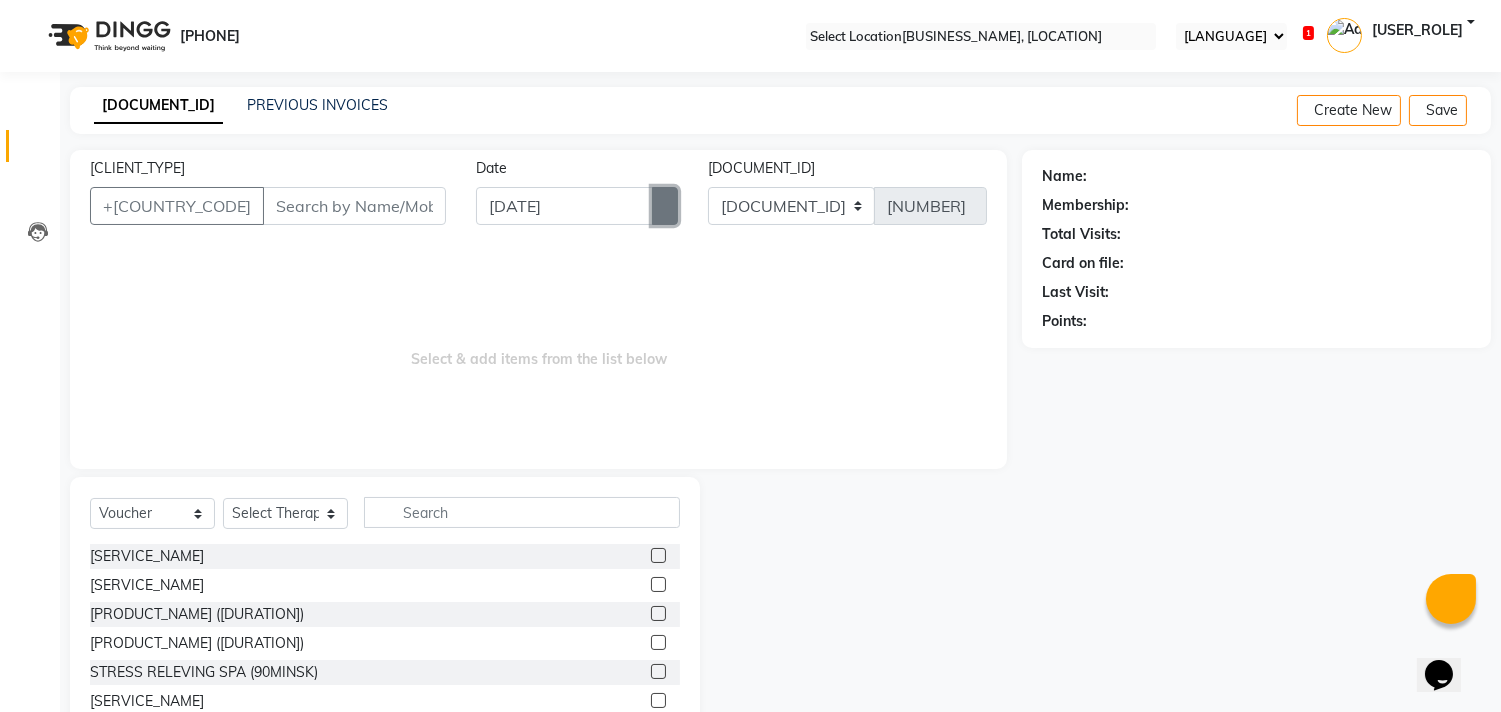click at bounding box center (665, 206) 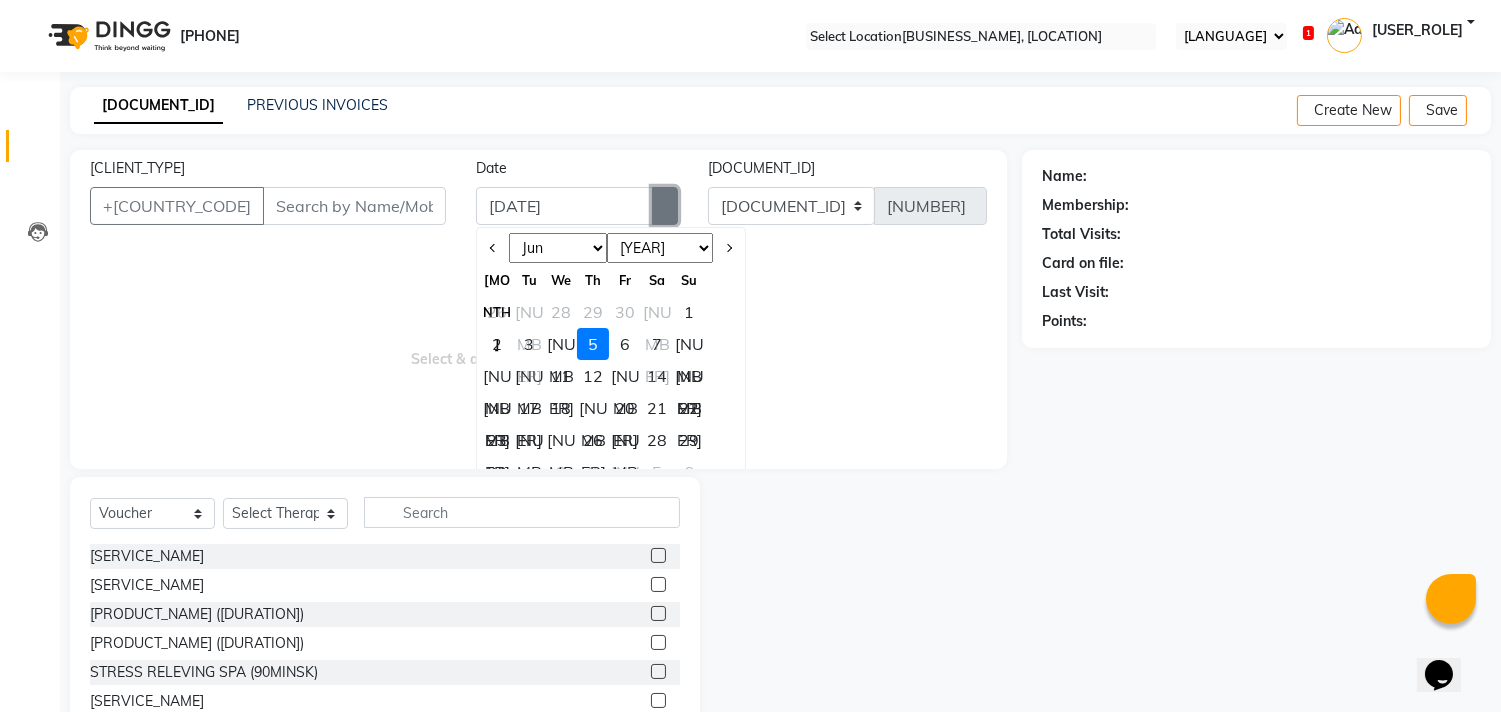 click at bounding box center (665, 206) 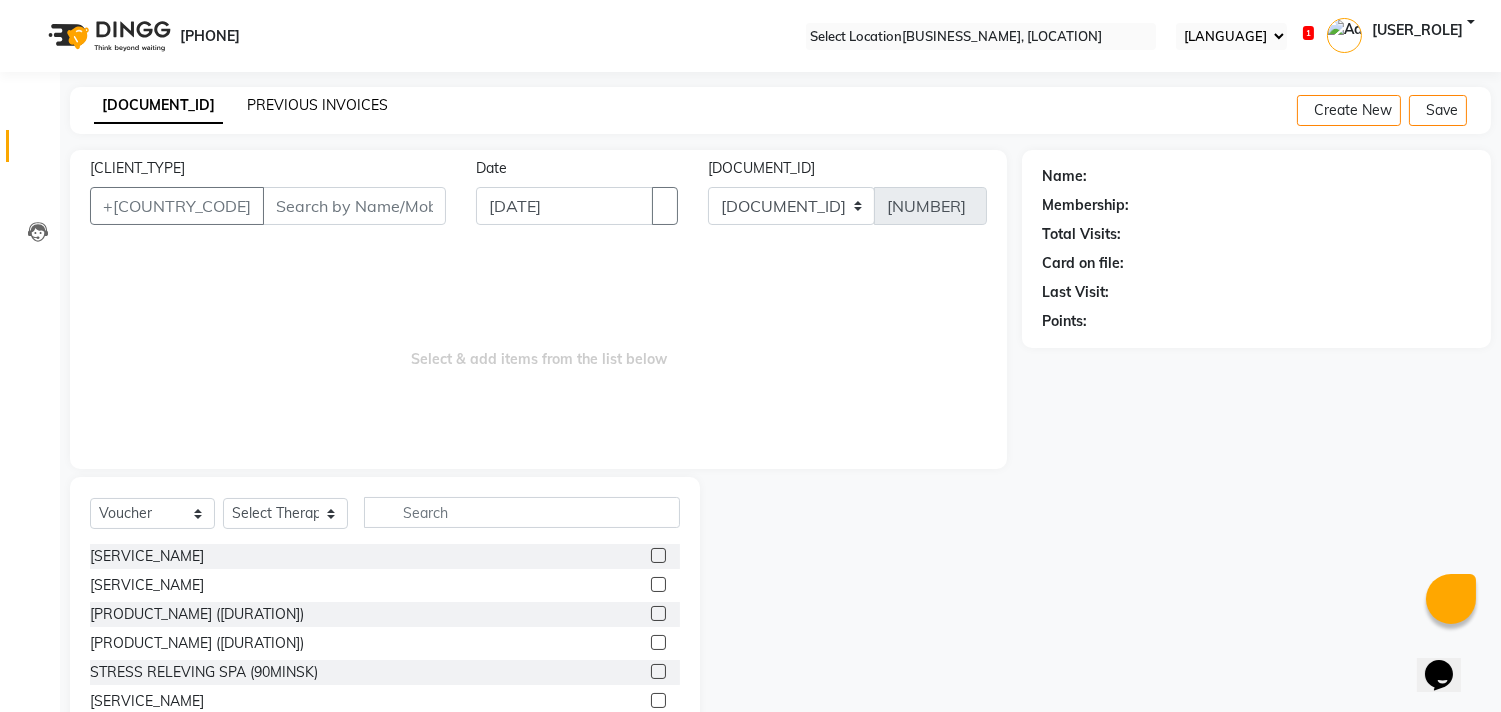 click on "PREVIOUS INVOICES" at bounding box center [317, 105] 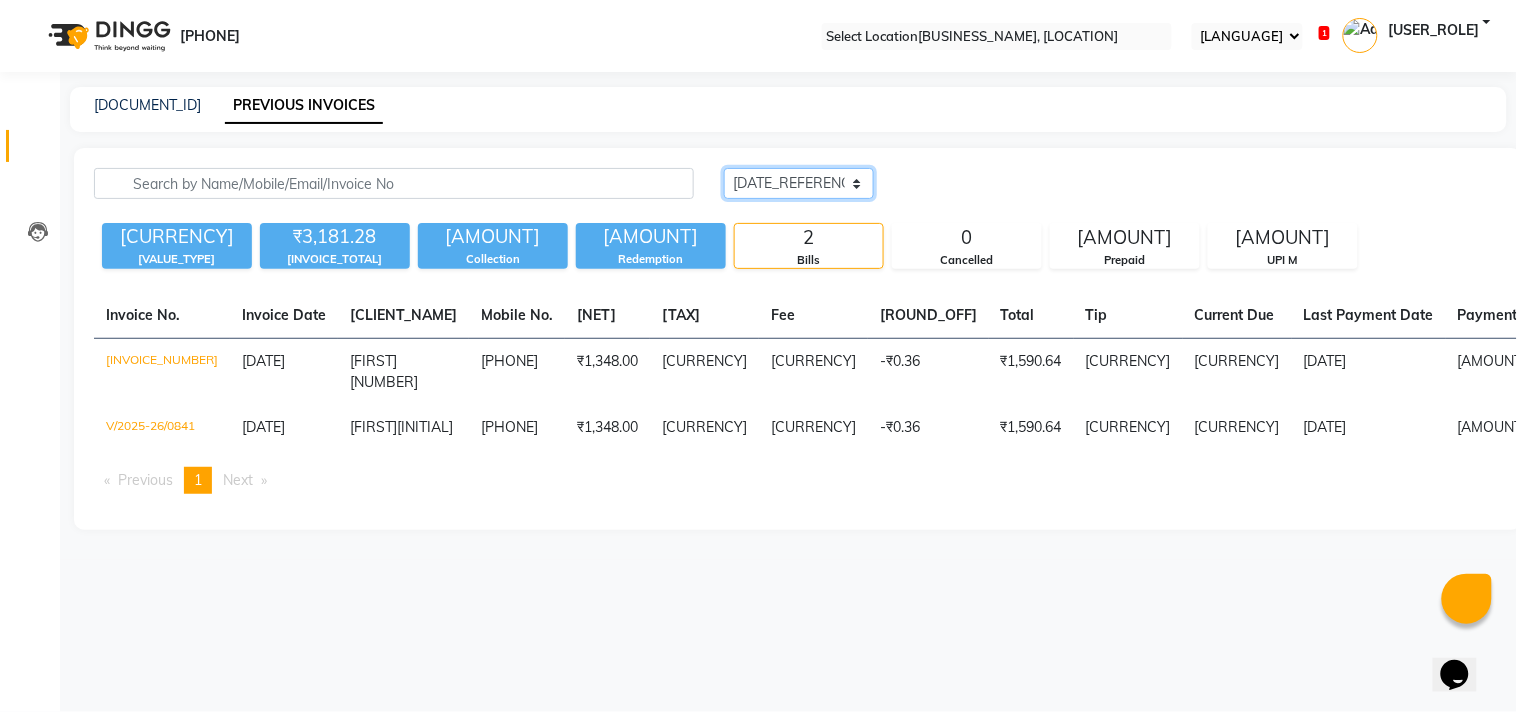 click on "Today Yesterday Custom Range" at bounding box center [799, 183] 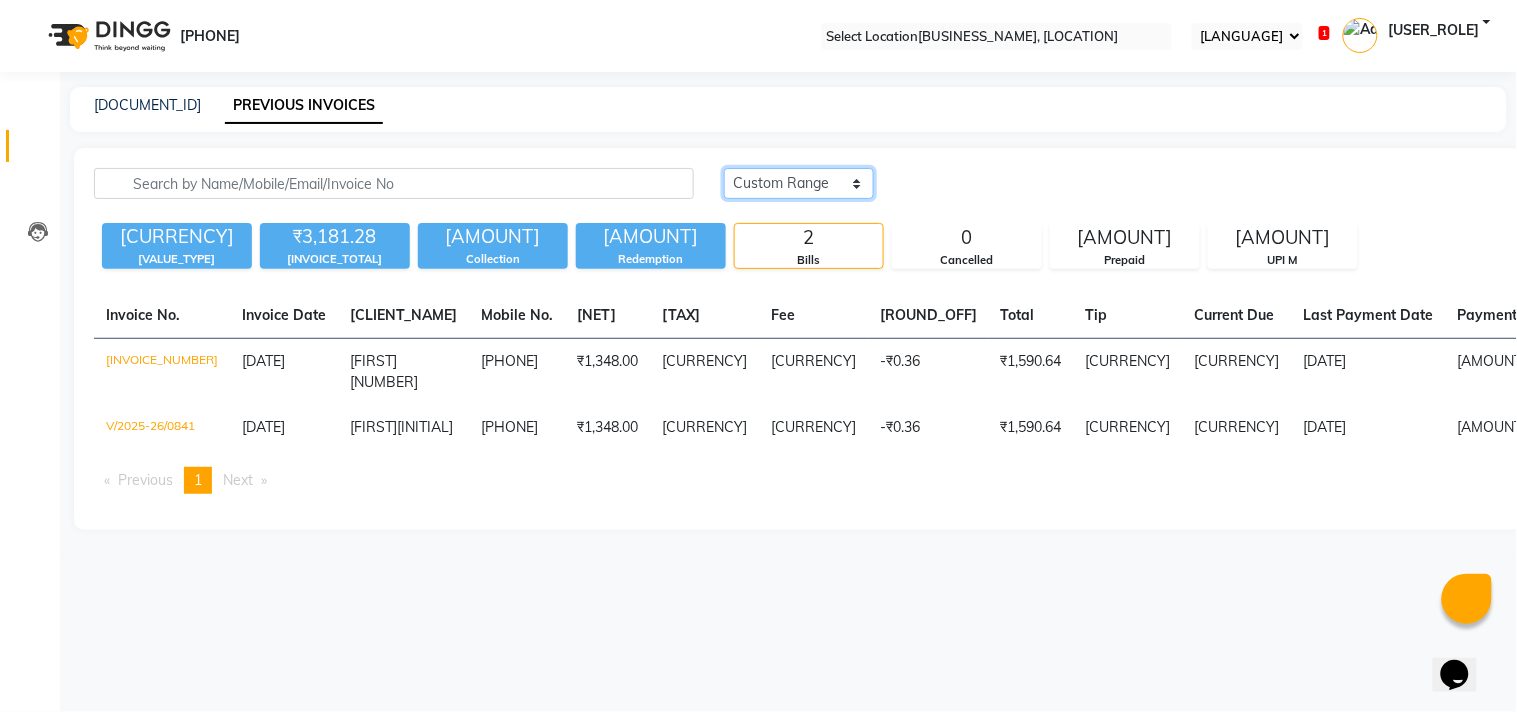 click on "Today Yesterday Custom Range" at bounding box center (799, 183) 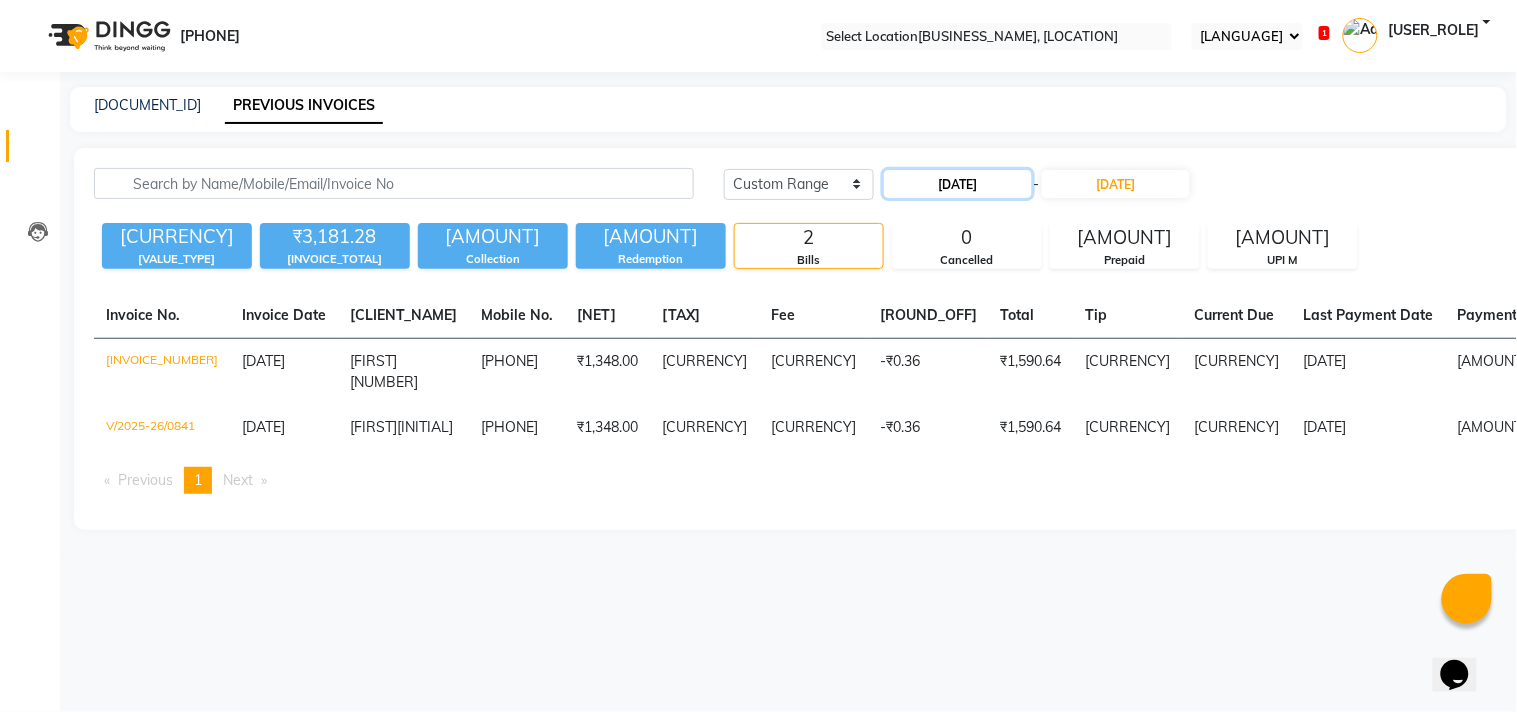 click on "01-07-2025" at bounding box center [958, 184] 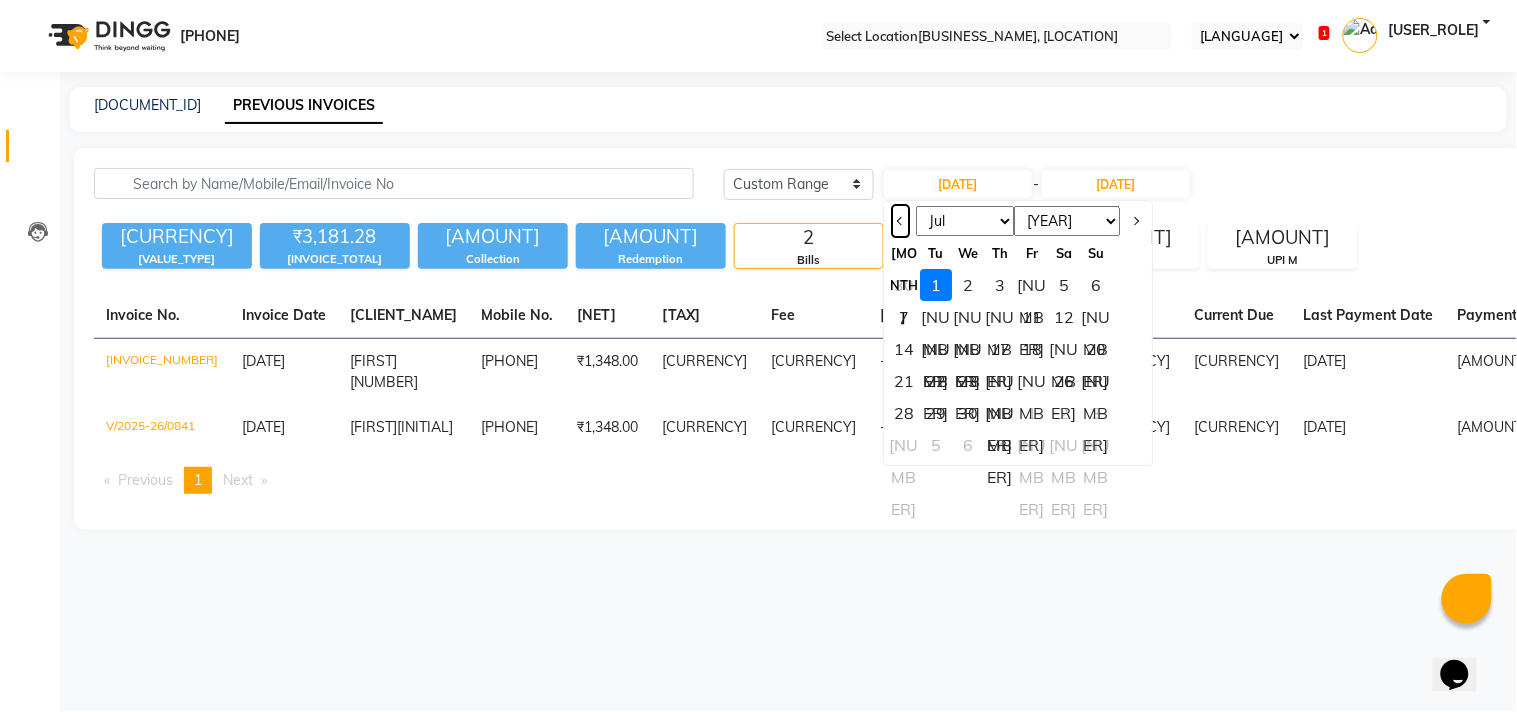 click at bounding box center [900, 221] 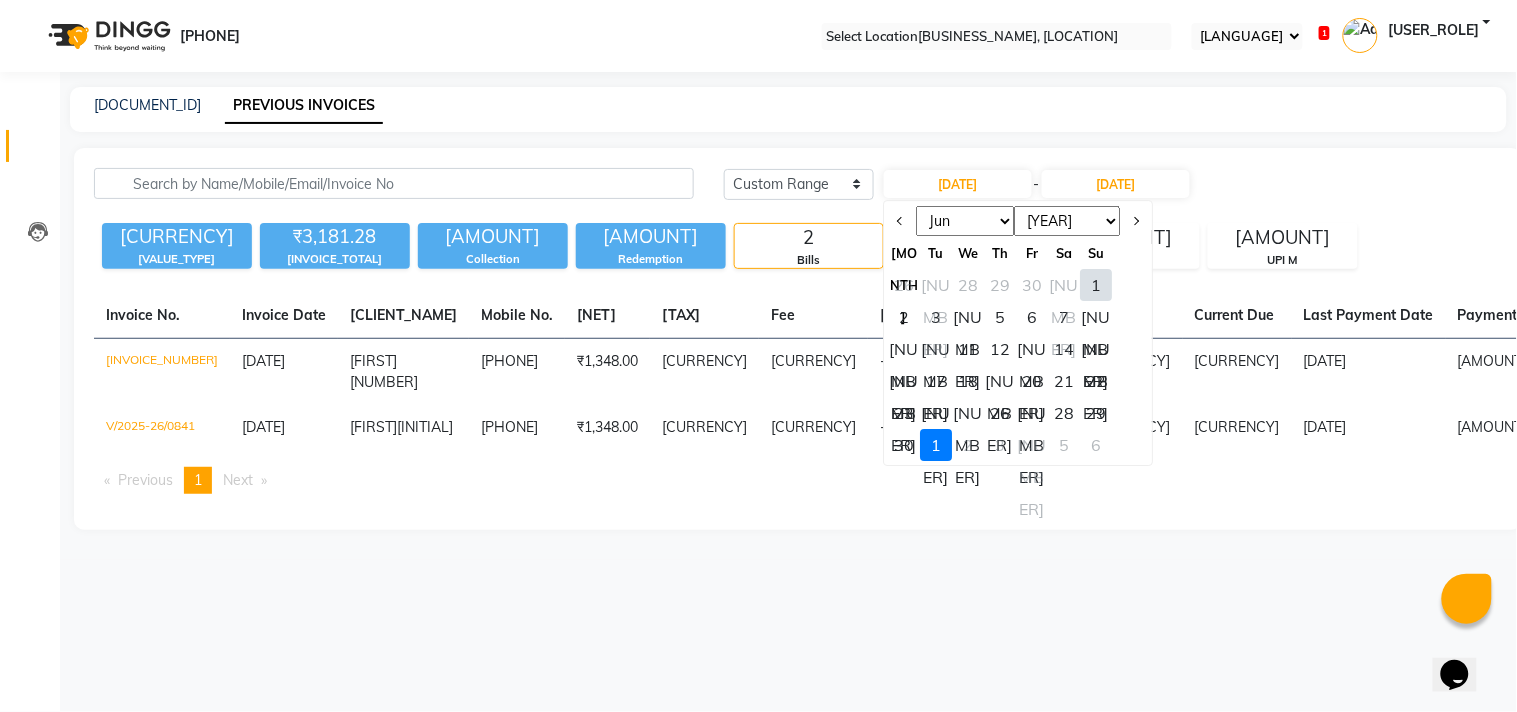 click on "5" at bounding box center [1000, 317] 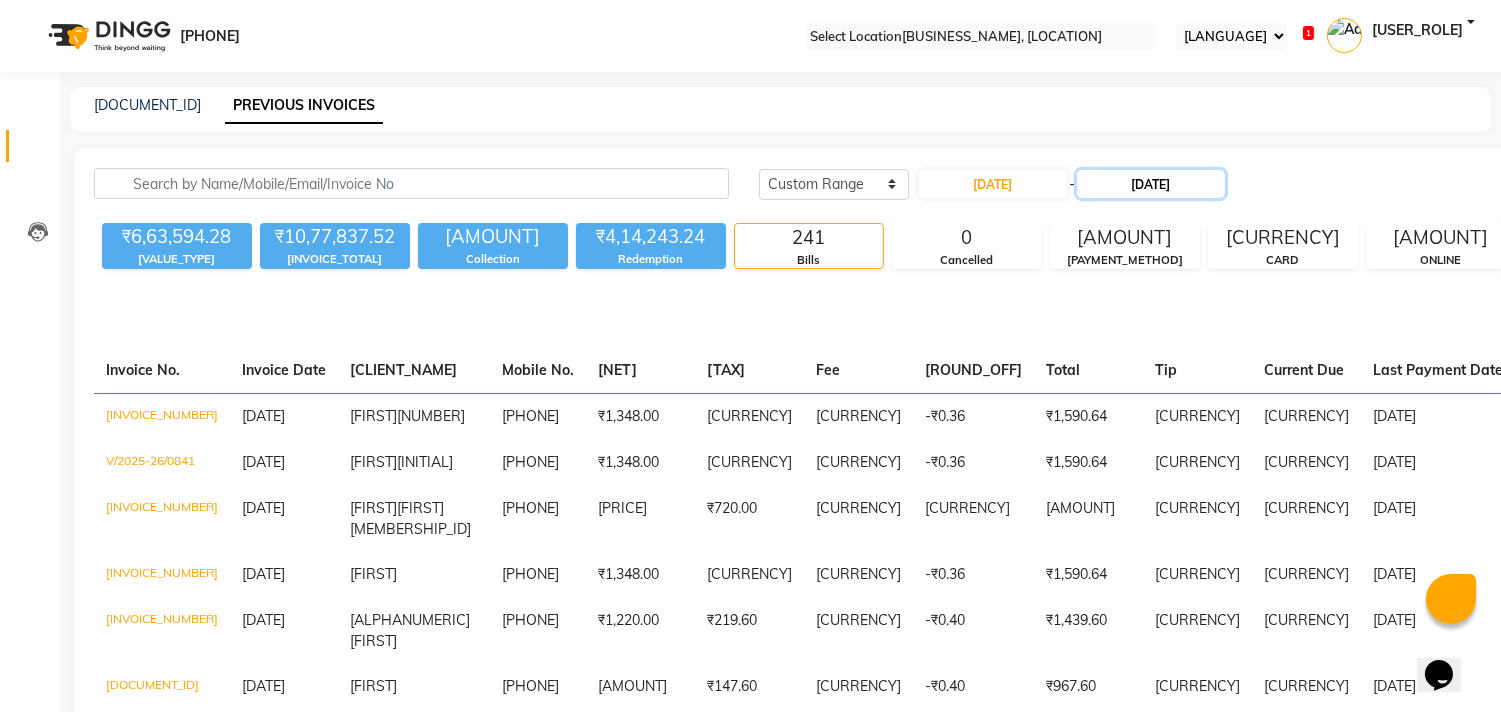 click on "01-07-2025" at bounding box center (1151, 184) 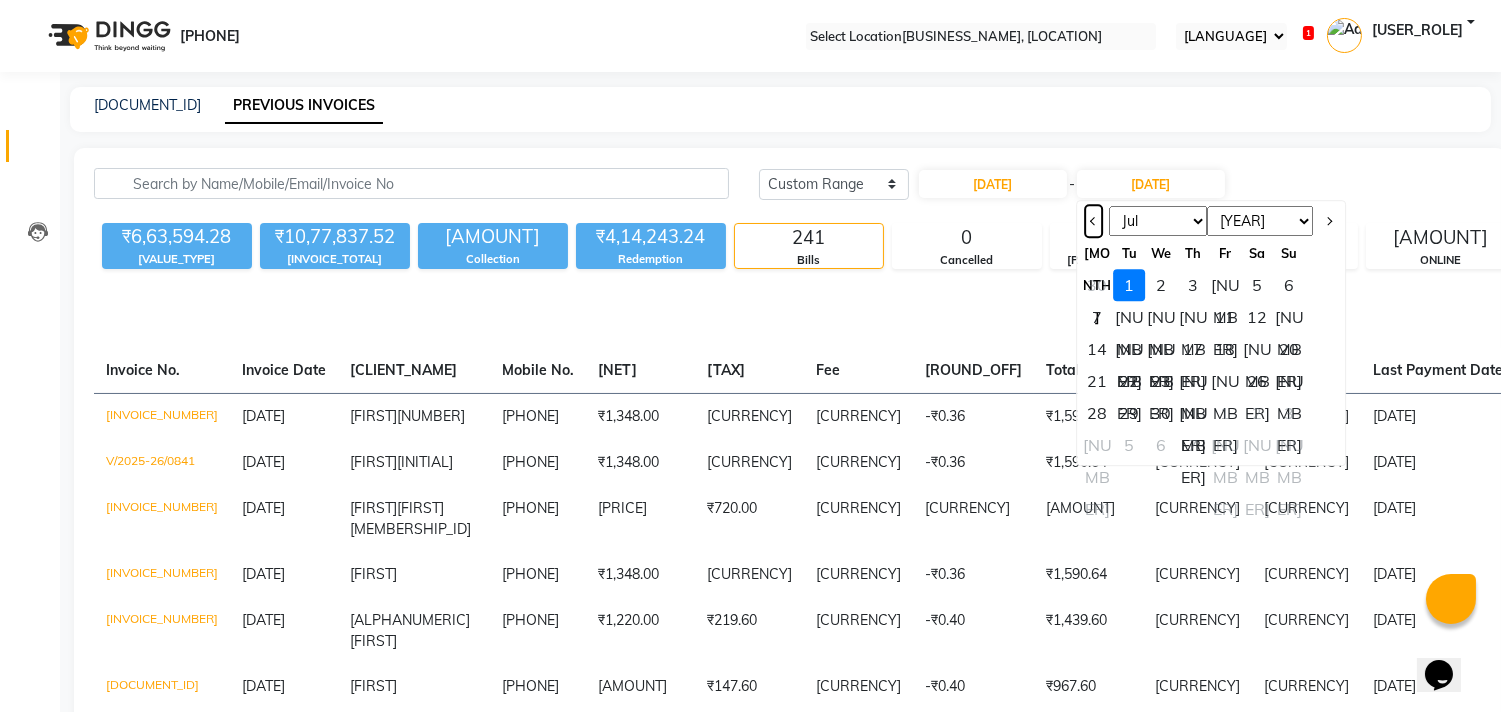 click at bounding box center [1093, 221] 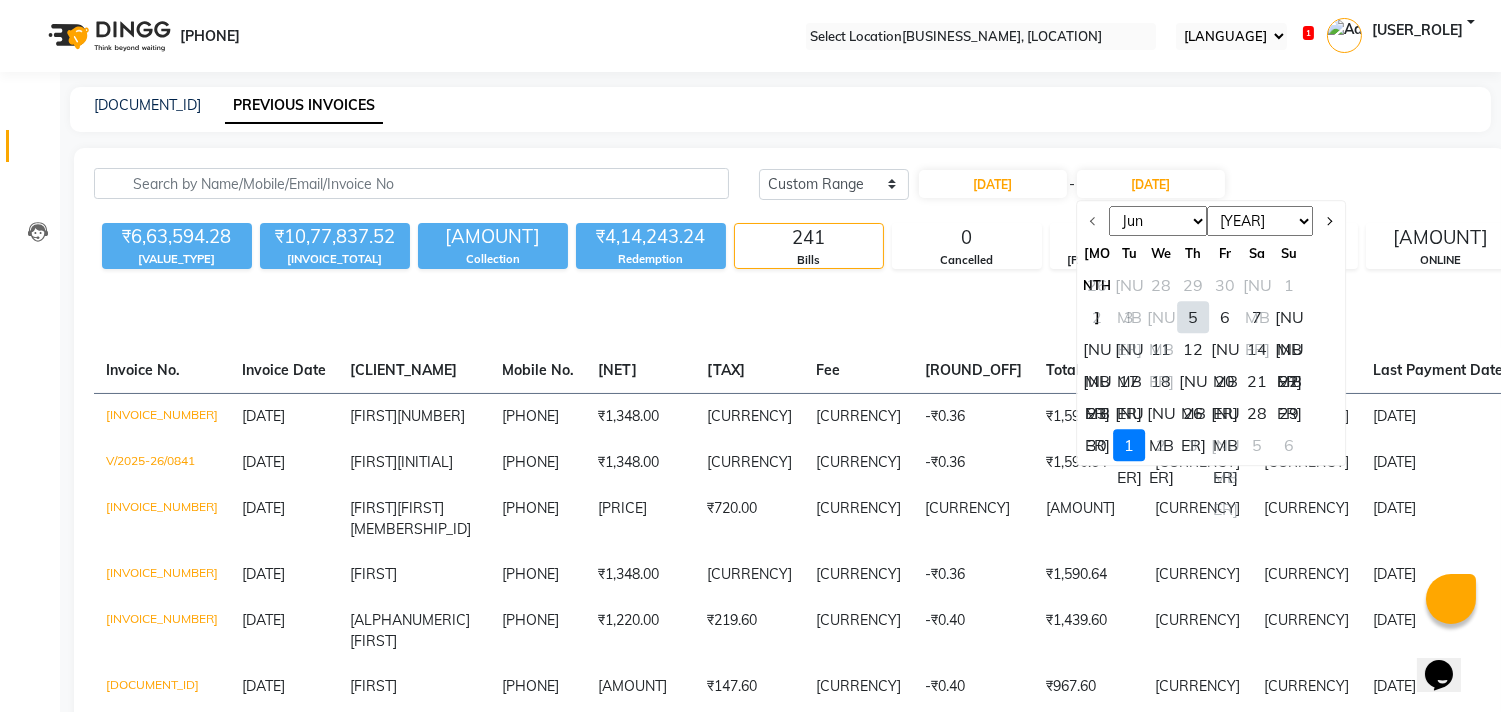 click on "5" at bounding box center [1193, 317] 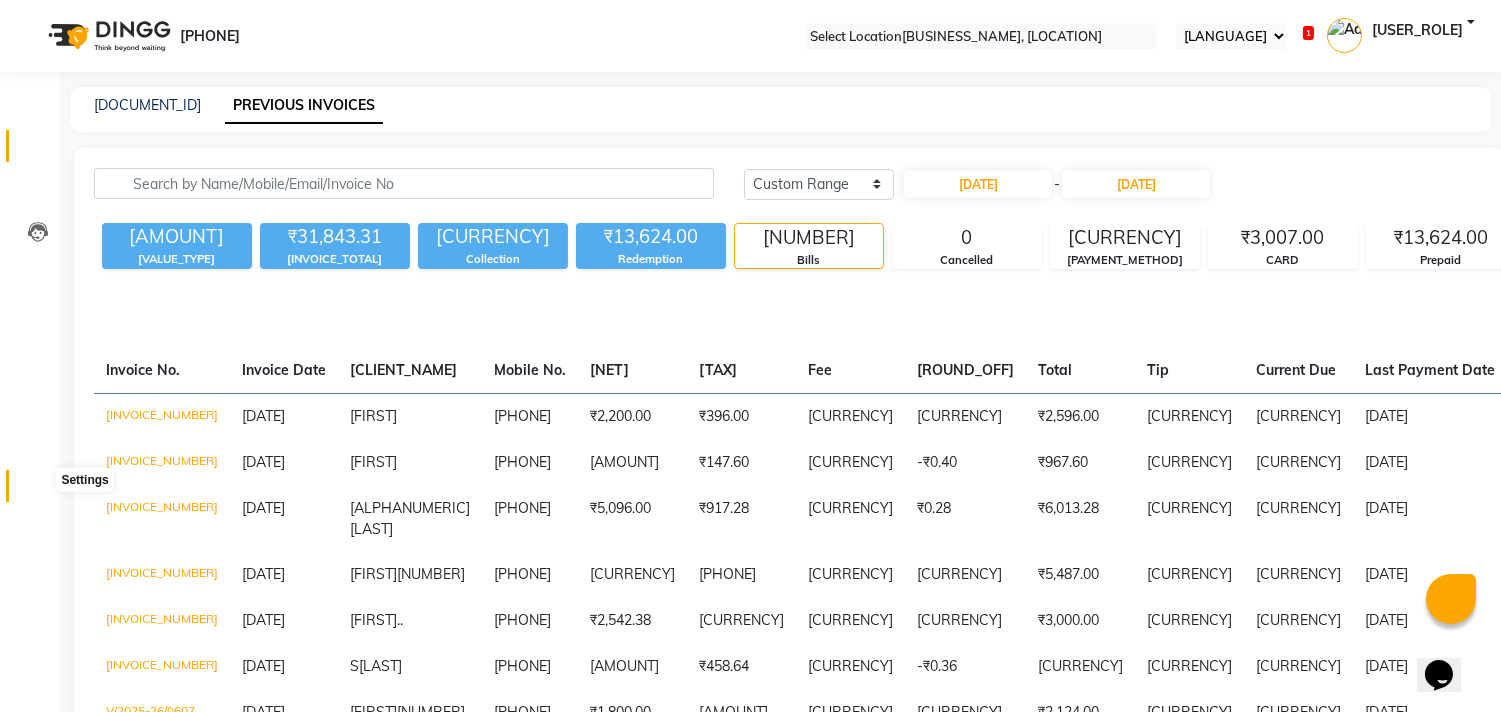 click at bounding box center [37, 491] 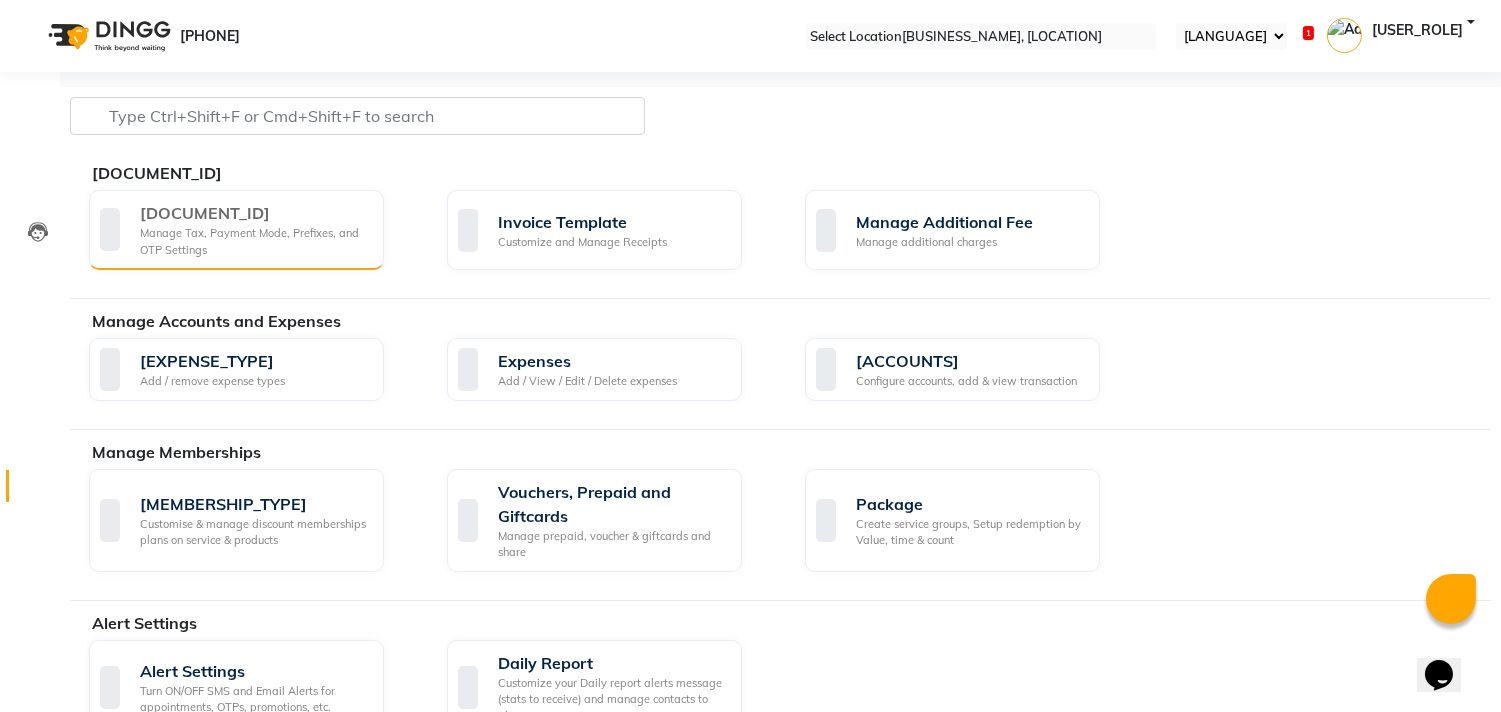 click on "Manage Tax, Payment Mode, Prefixes, and OTP Settings" at bounding box center [254, 241] 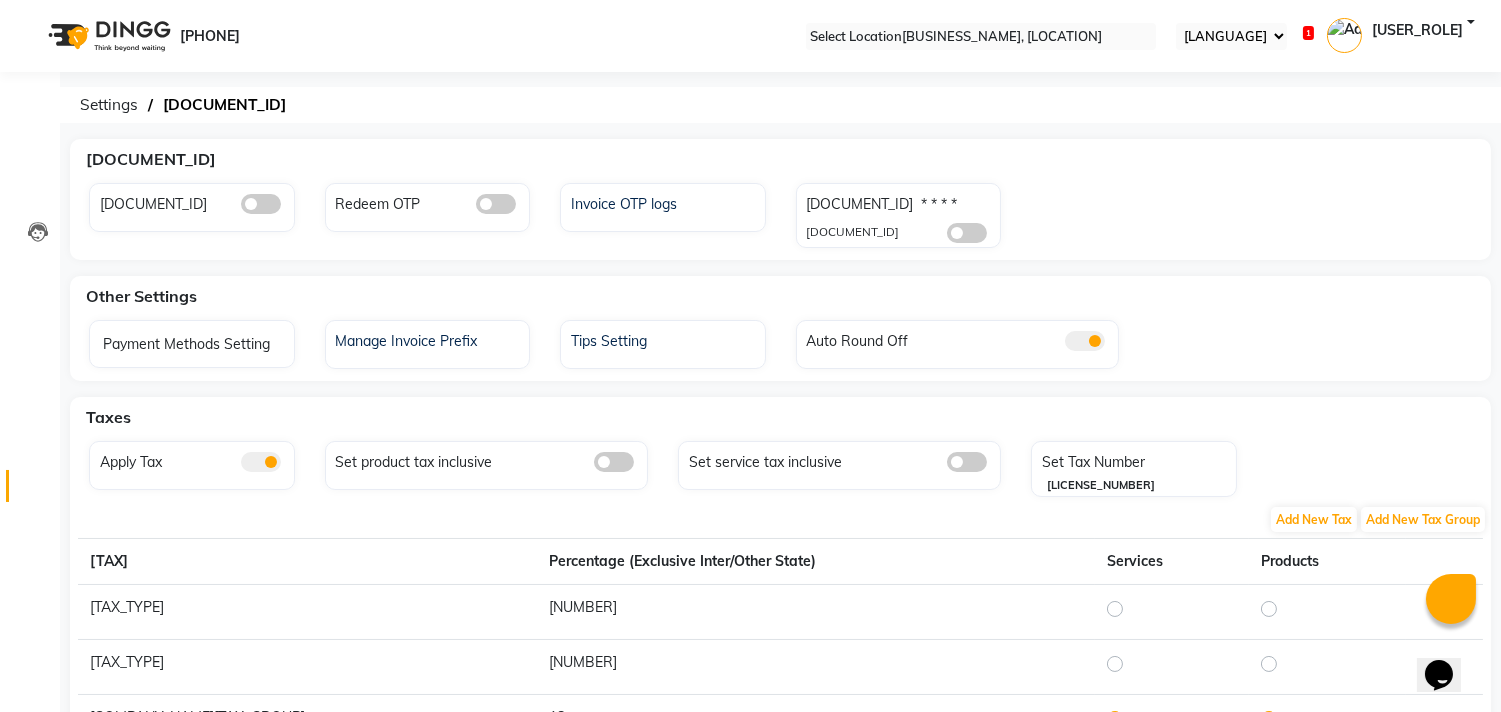 click at bounding box center [261, 204] 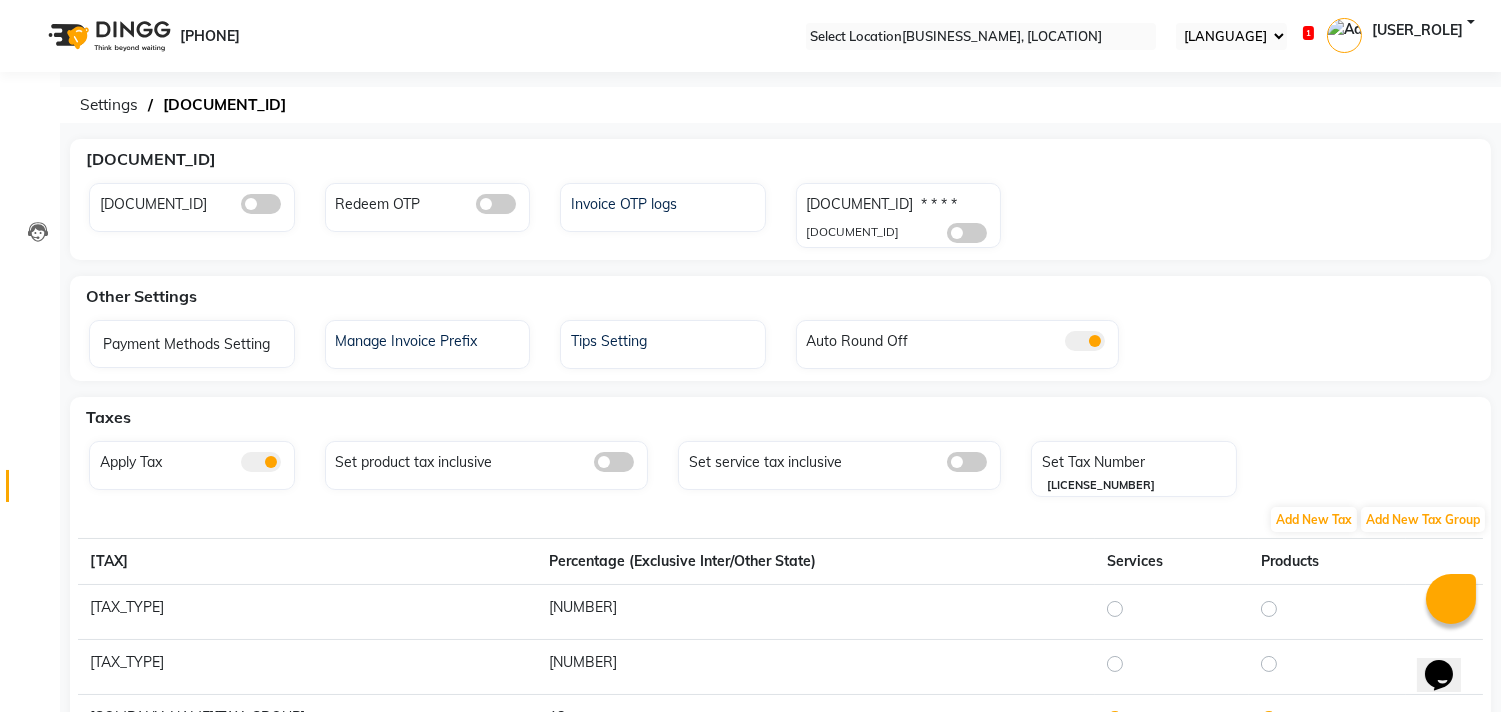 click at bounding box center [241, 209] 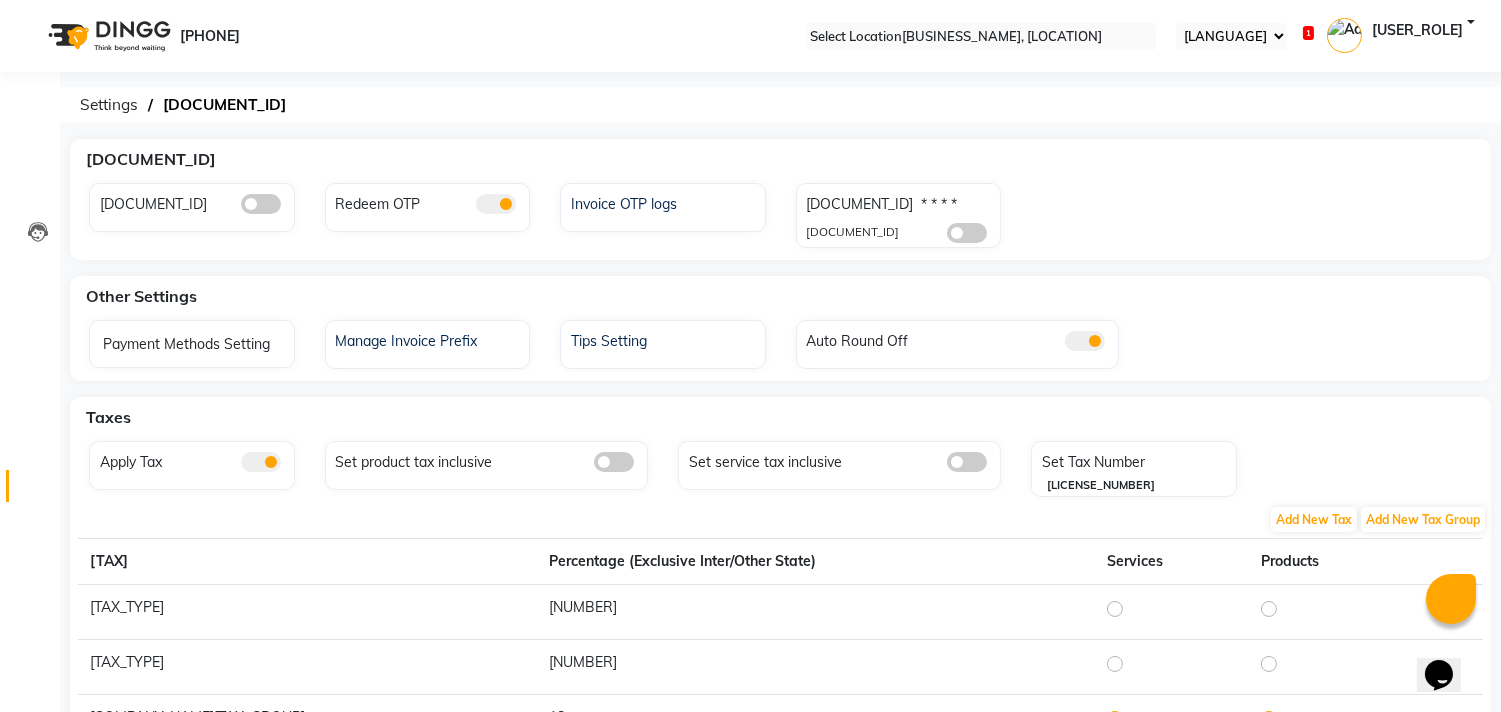 click at bounding box center (261, 204) 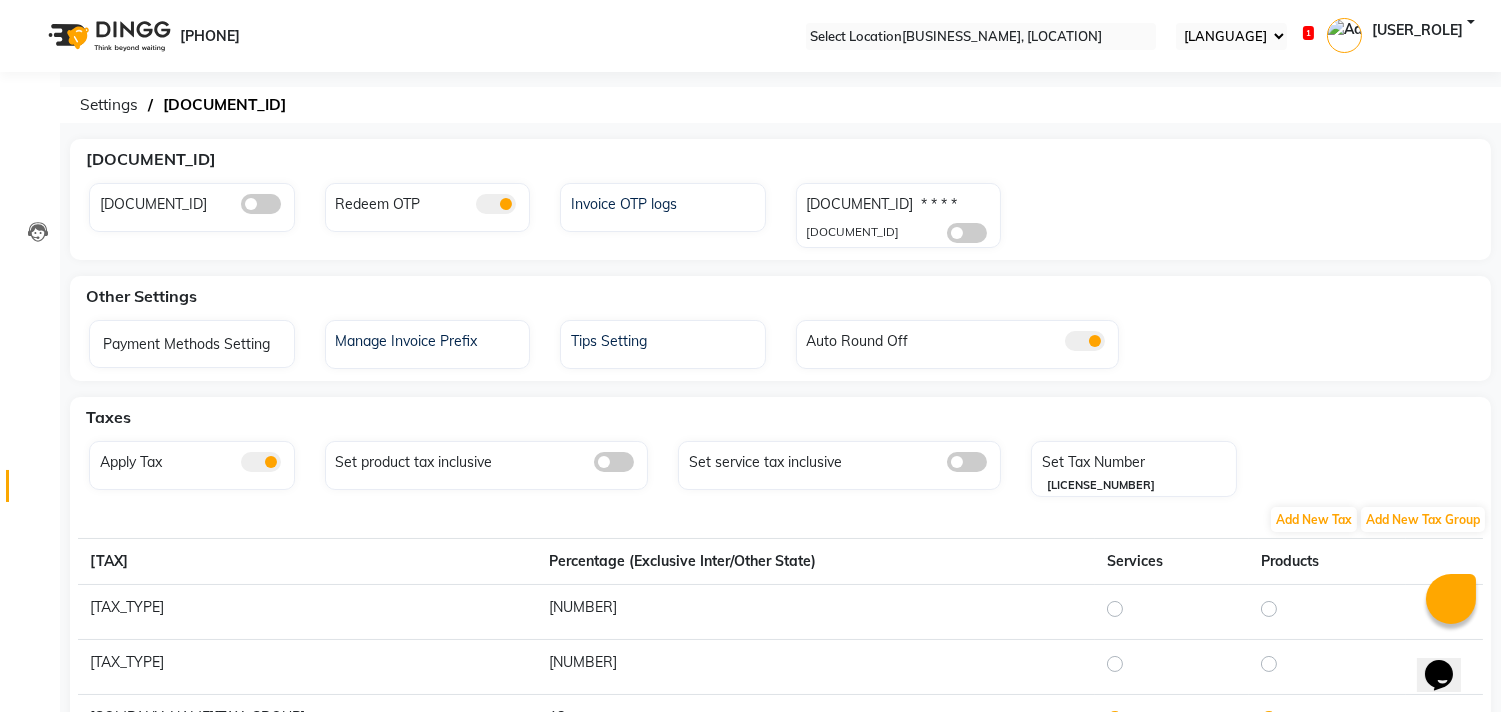 click at bounding box center [241, 209] 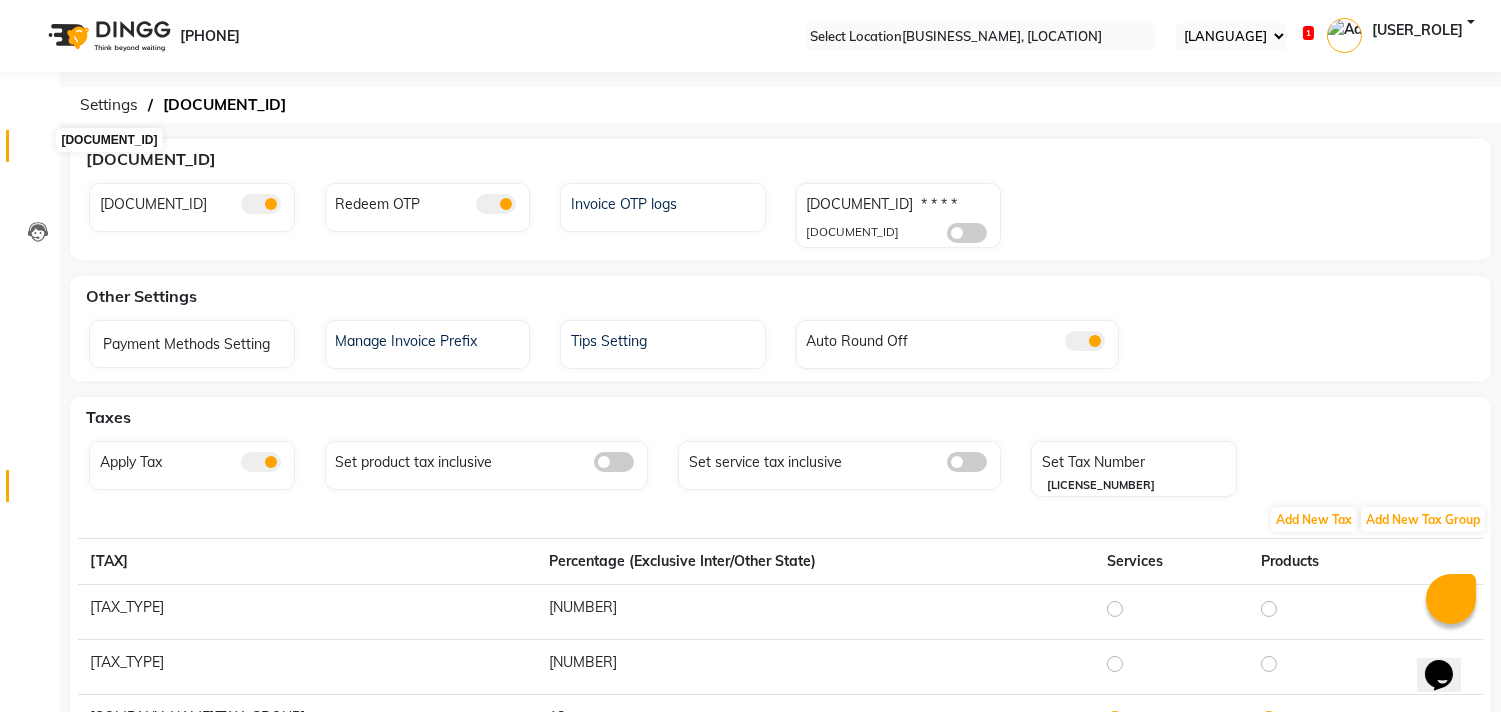 click at bounding box center [38, 151] 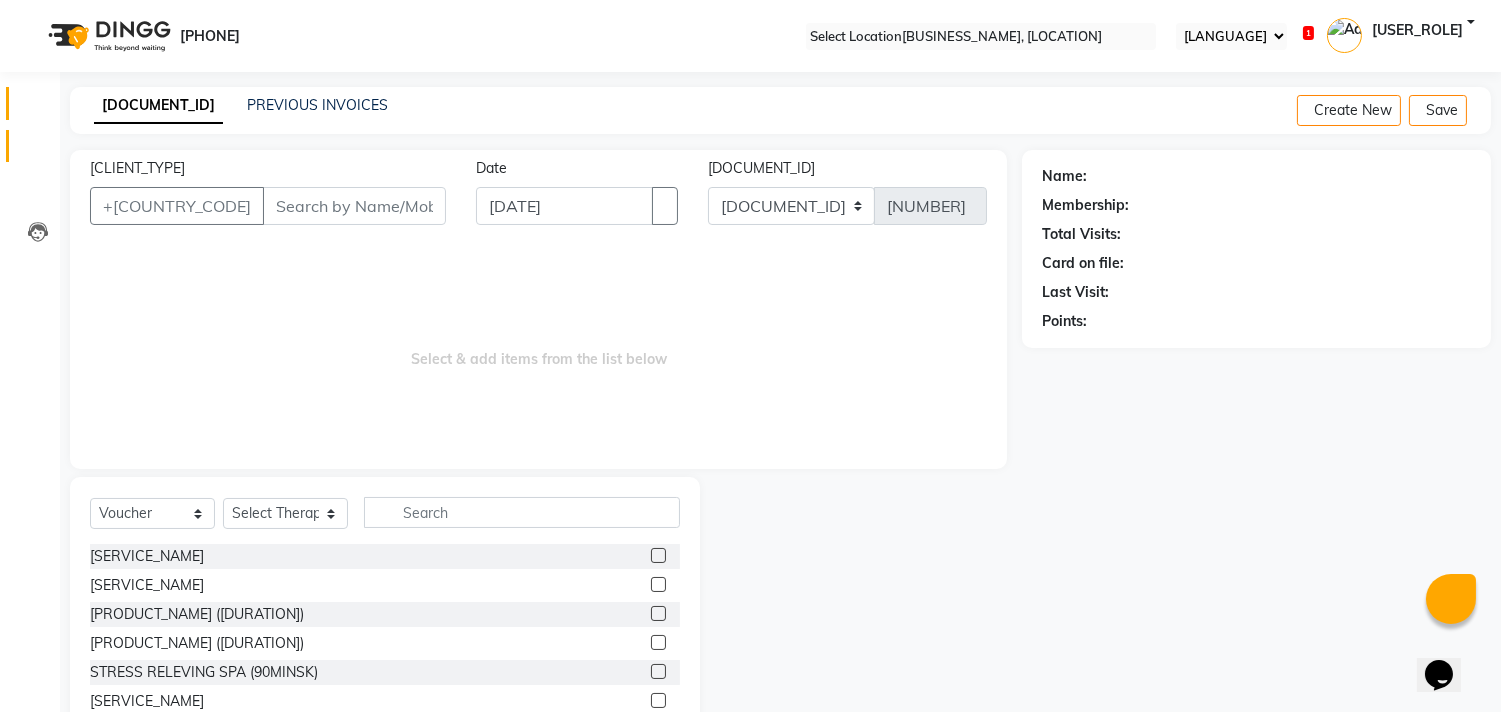 click on "Calendar" at bounding box center [30, 103] 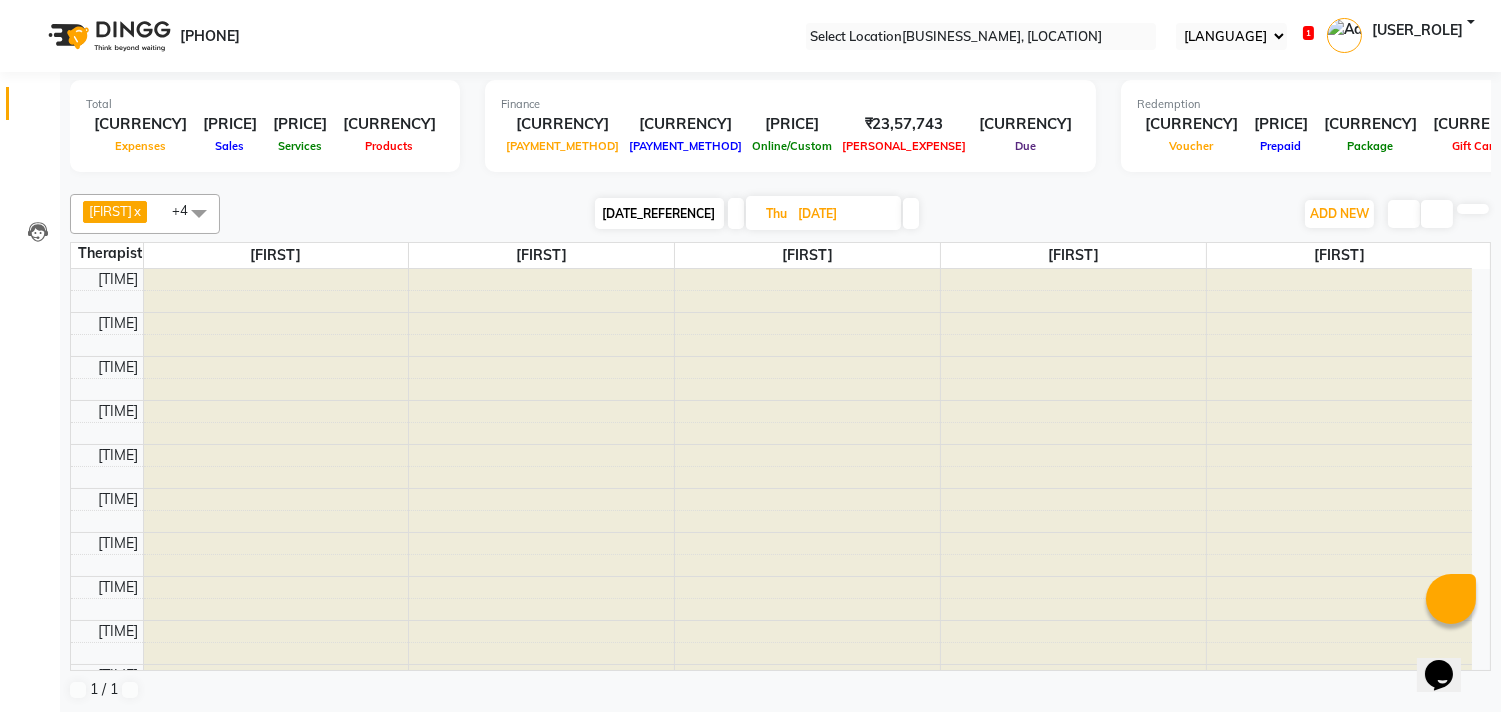 scroll, scrollTop: 0, scrollLeft: 0, axis: both 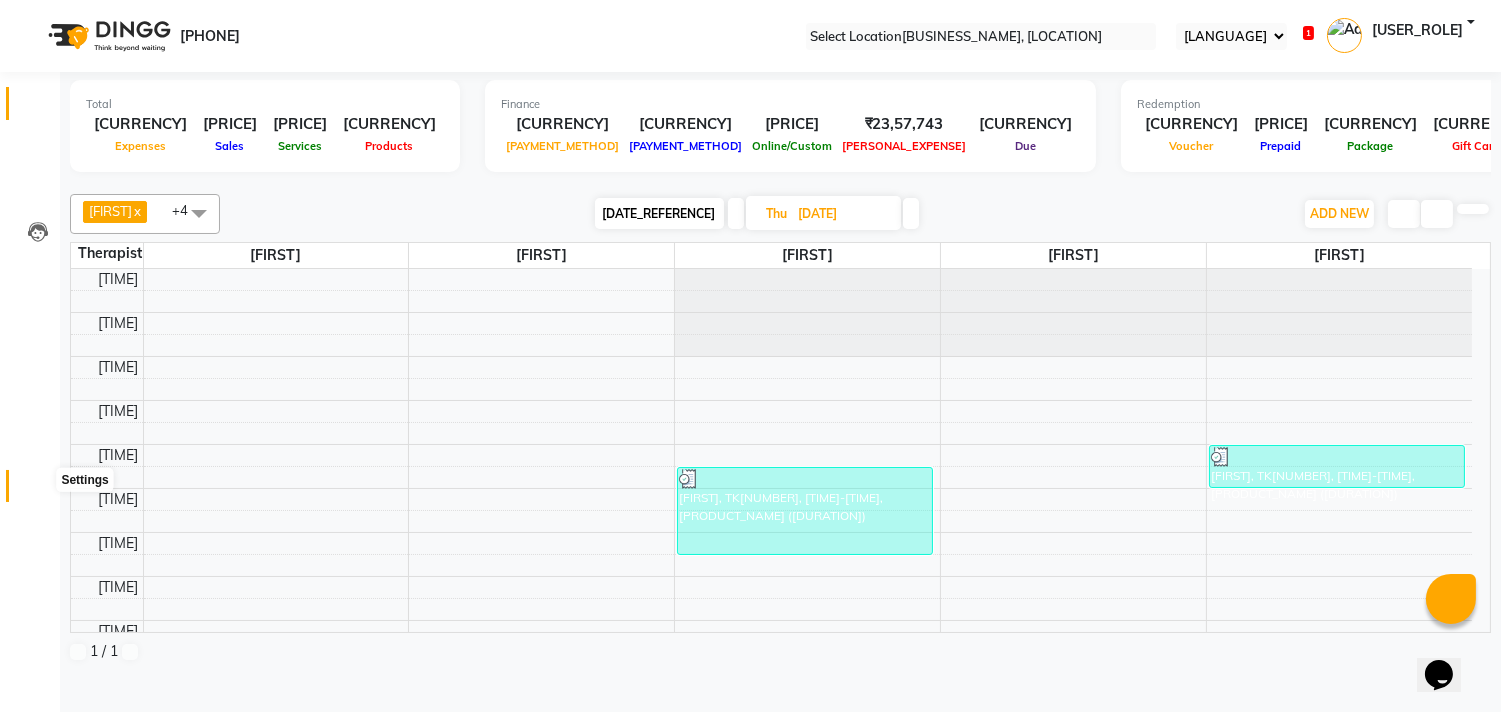 click at bounding box center (38, 491) 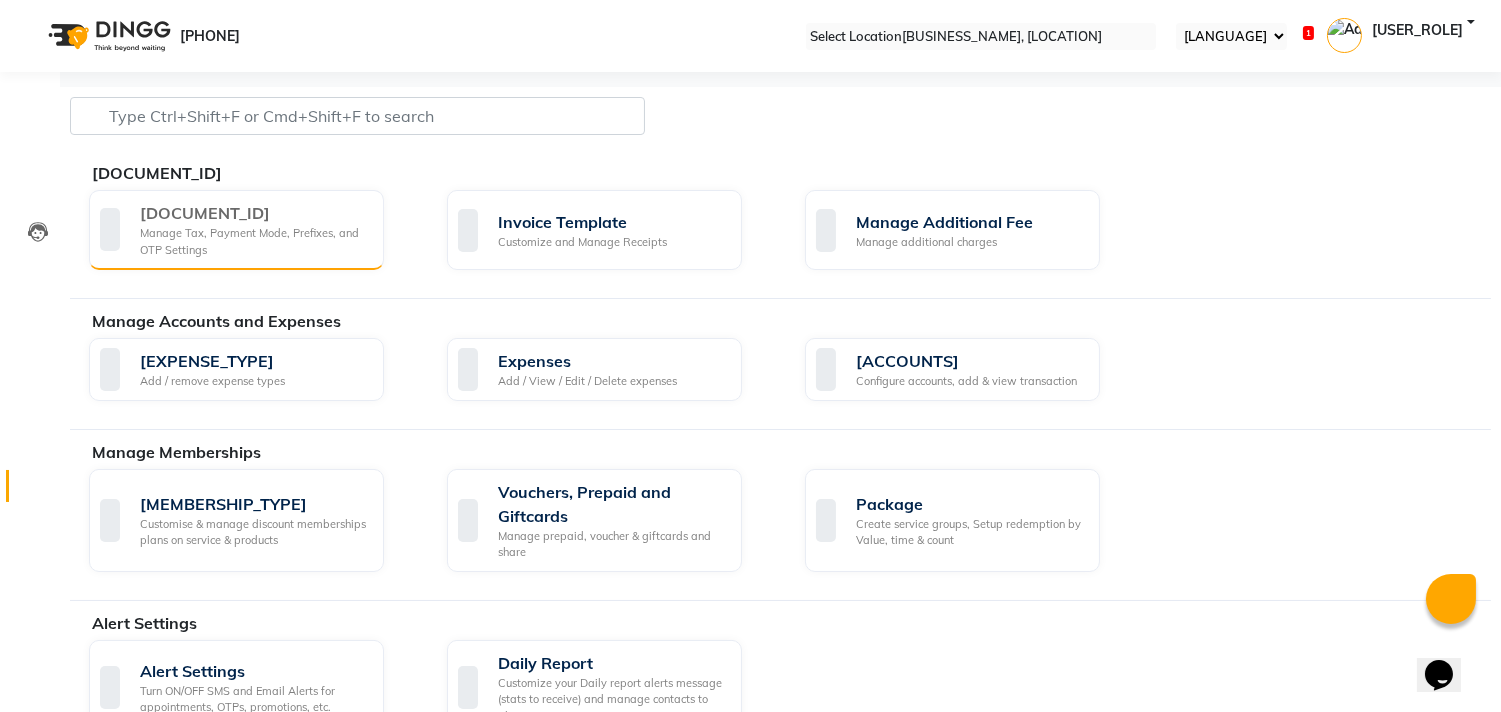 click on "Manage Tax, Payment Mode, Prefixes, and OTP Settings" at bounding box center [254, 241] 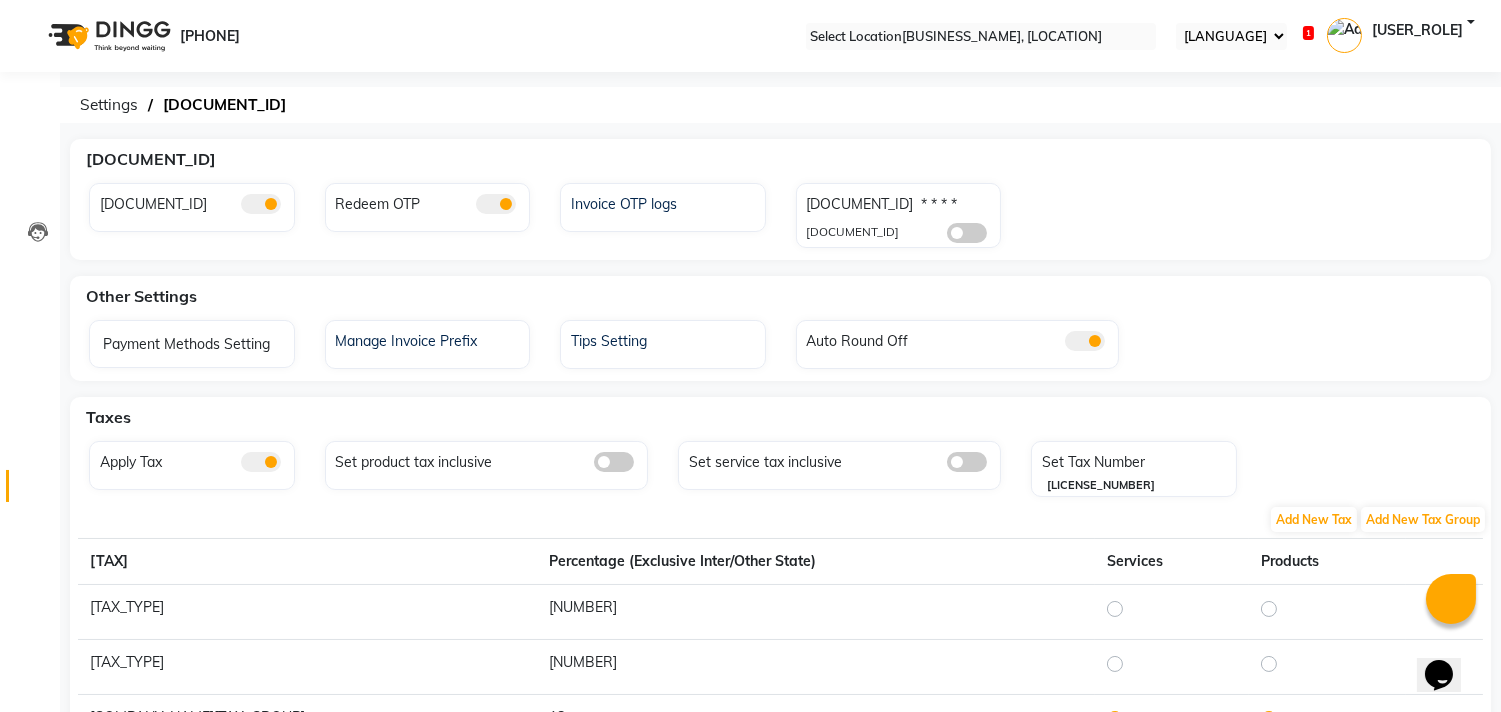 click on "08047224946 Select Location × Myo Thai Spa, Dombivli East English ENGLISH Español العربية मराठी हिंदी ગુજરાતી தமிழ் 中文 1 Notifications nothing to show Admin Manage Profile Change Password Sign out  Version:3.14.0" at bounding box center (750, 36) 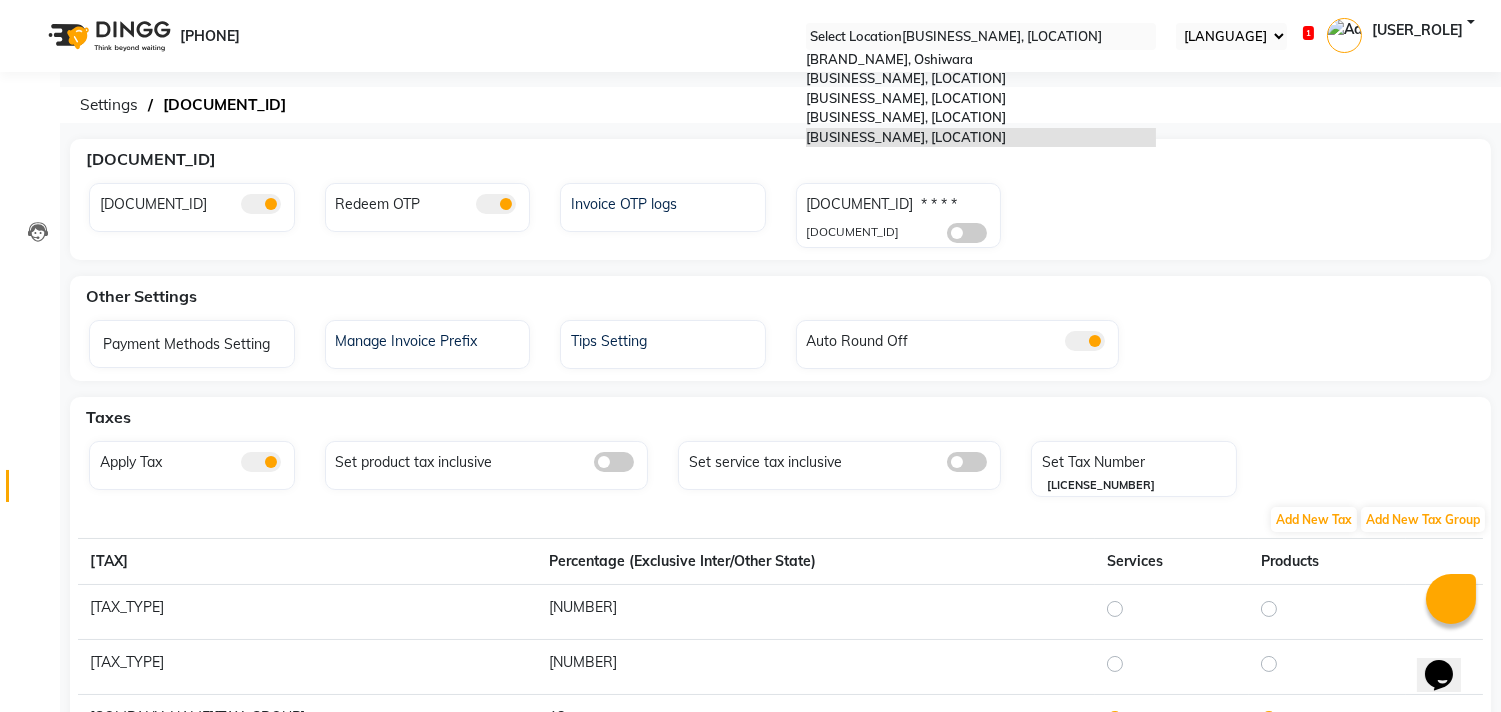 click at bounding box center [981, 37] 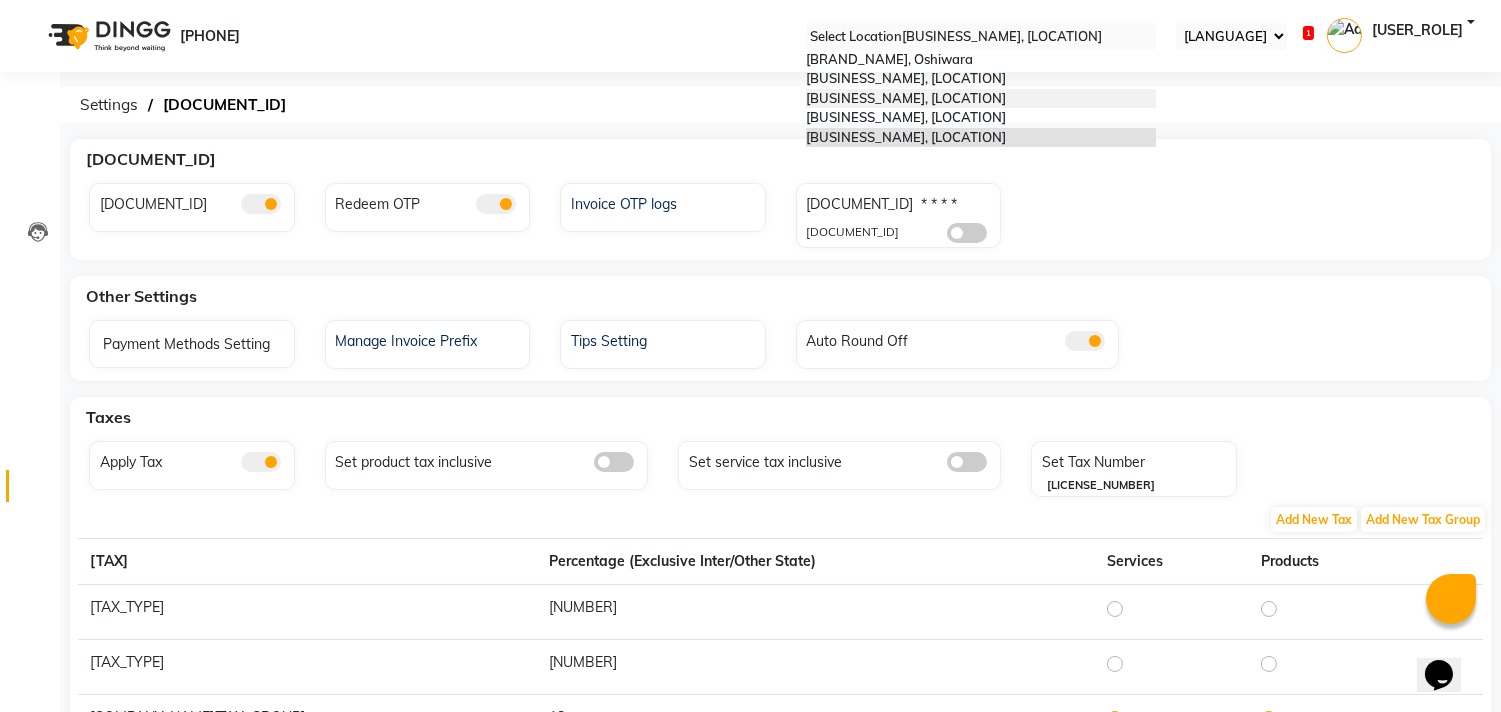 click on "Myo Thai Spa, Vivana Mall" at bounding box center [906, 98] 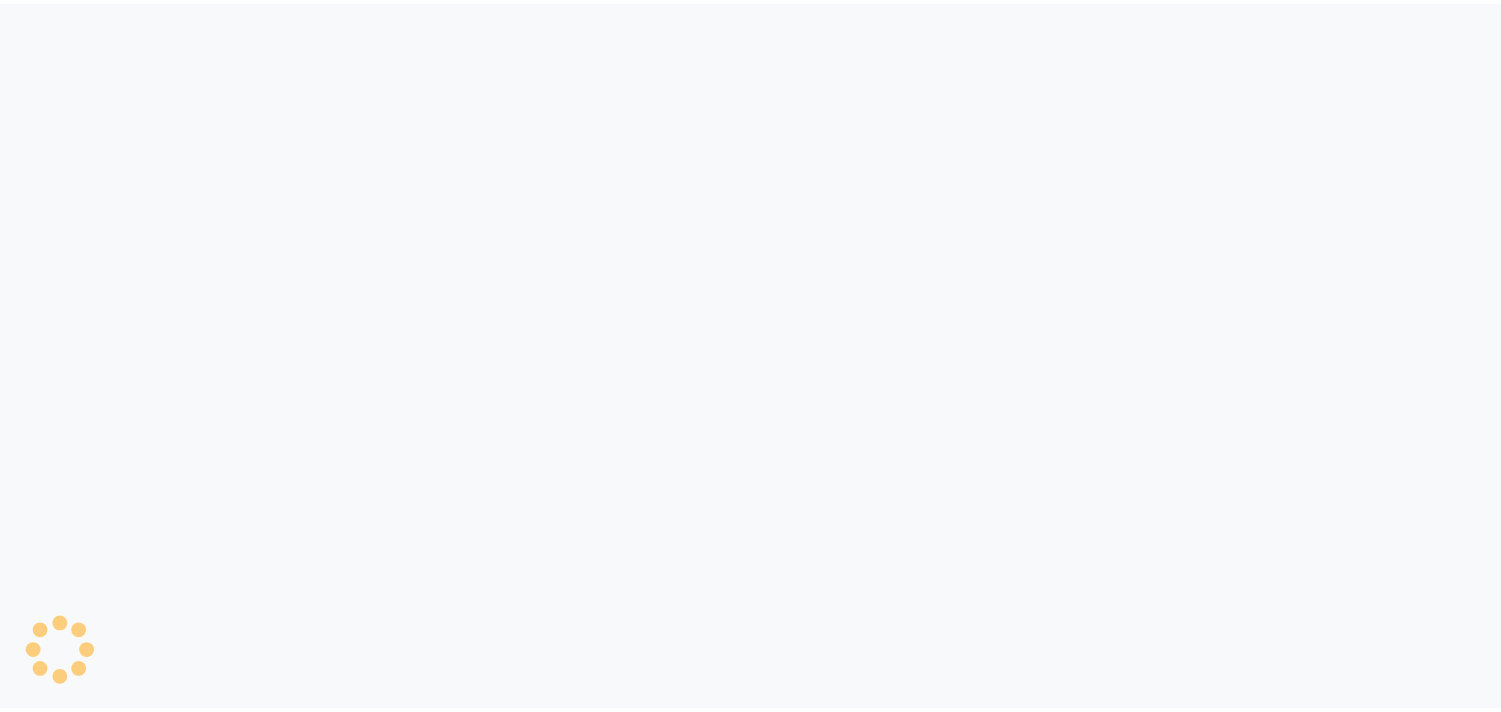 scroll, scrollTop: 0, scrollLeft: 0, axis: both 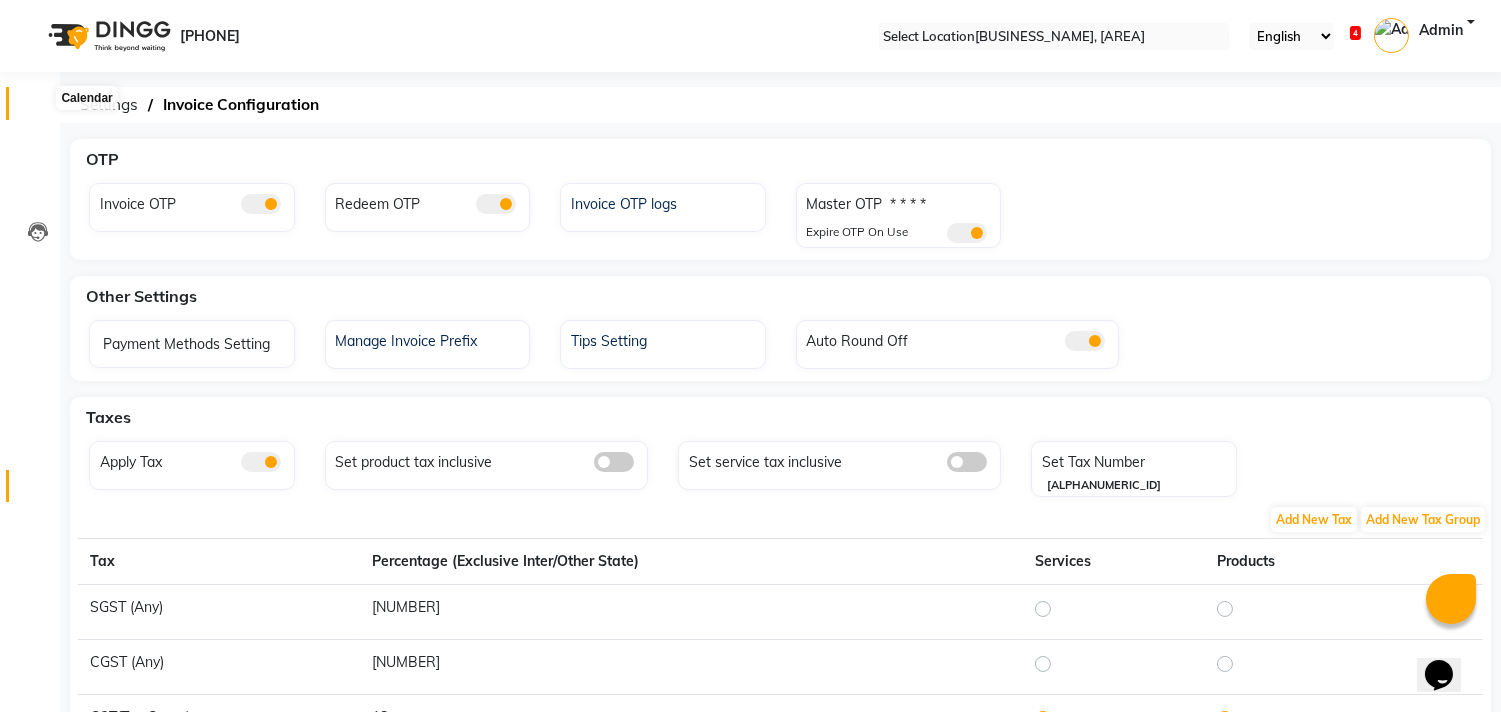 click at bounding box center (38, 108) 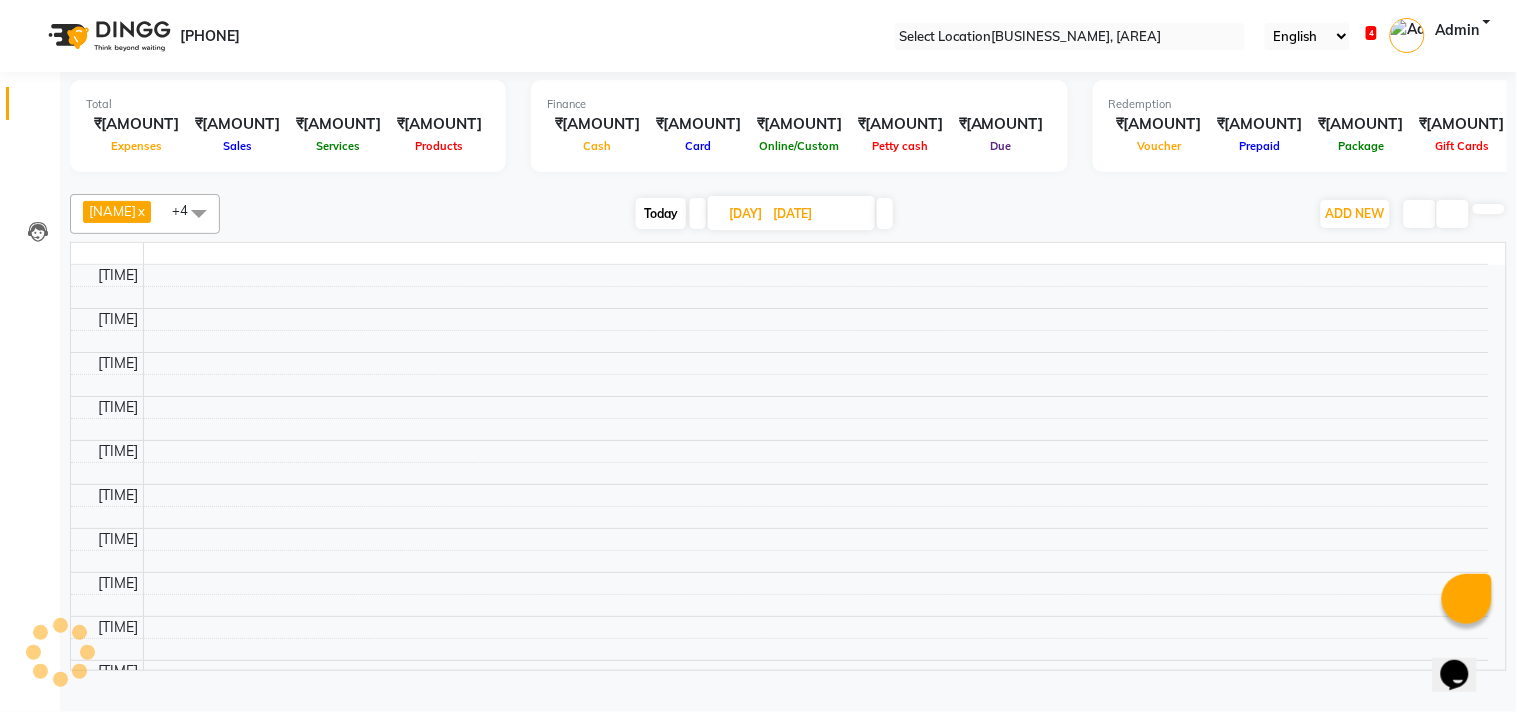 scroll, scrollTop: 0, scrollLeft: 0, axis: both 